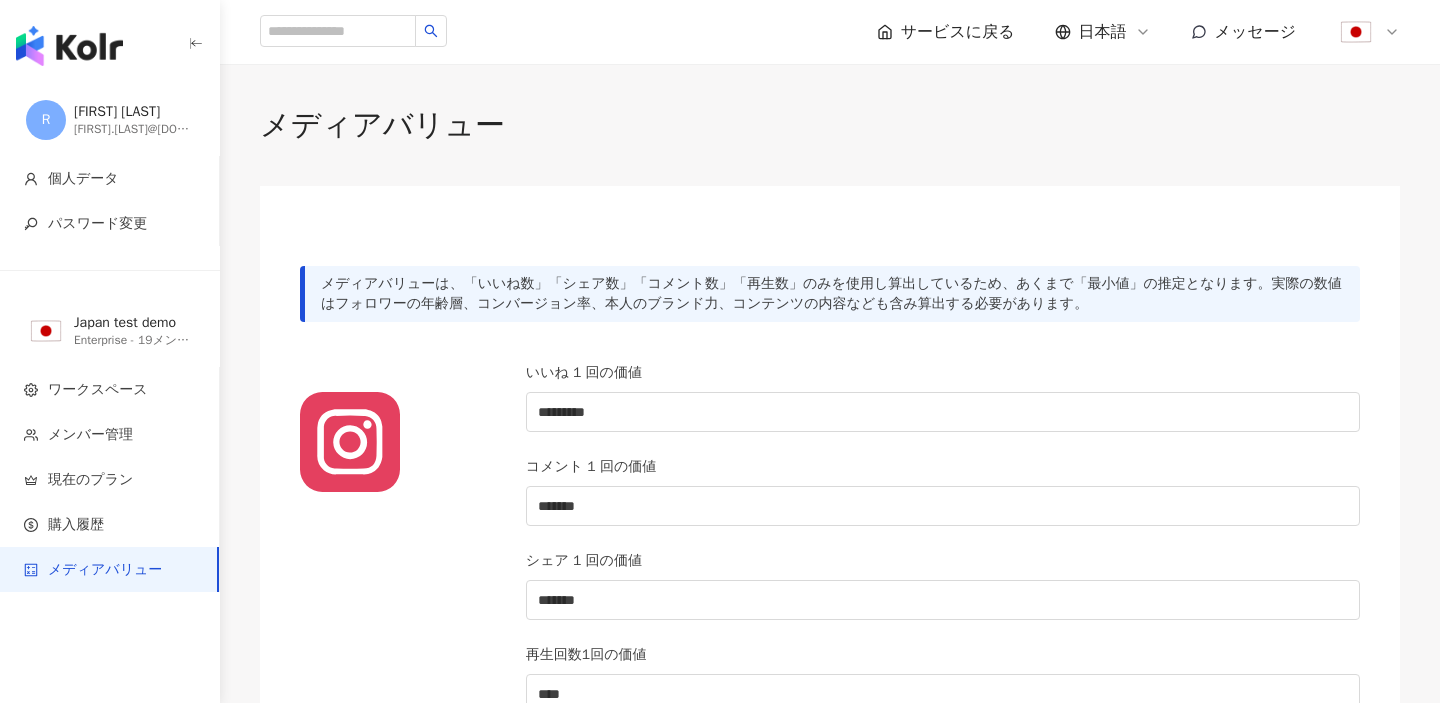 scroll, scrollTop: 192, scrollLeft: 0, axis: vertical 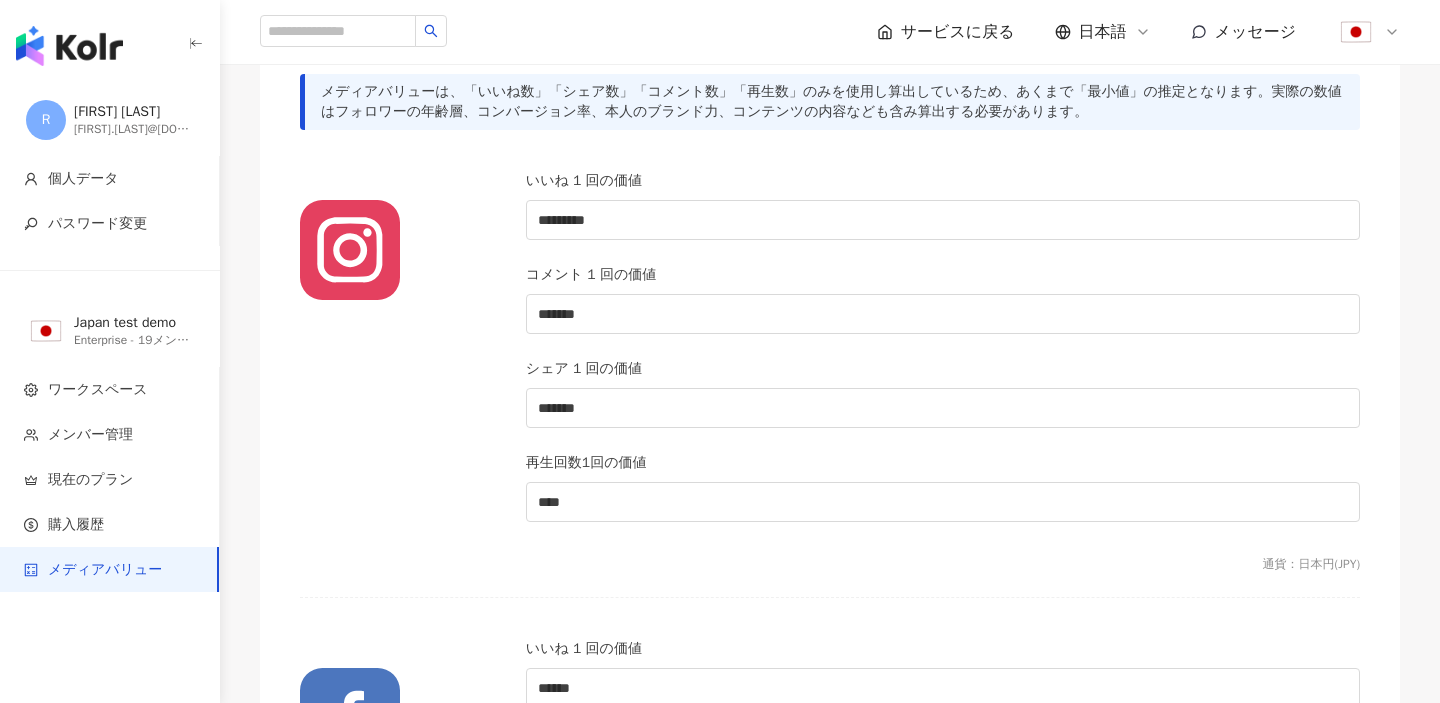 click at bounding box center [69, 46] 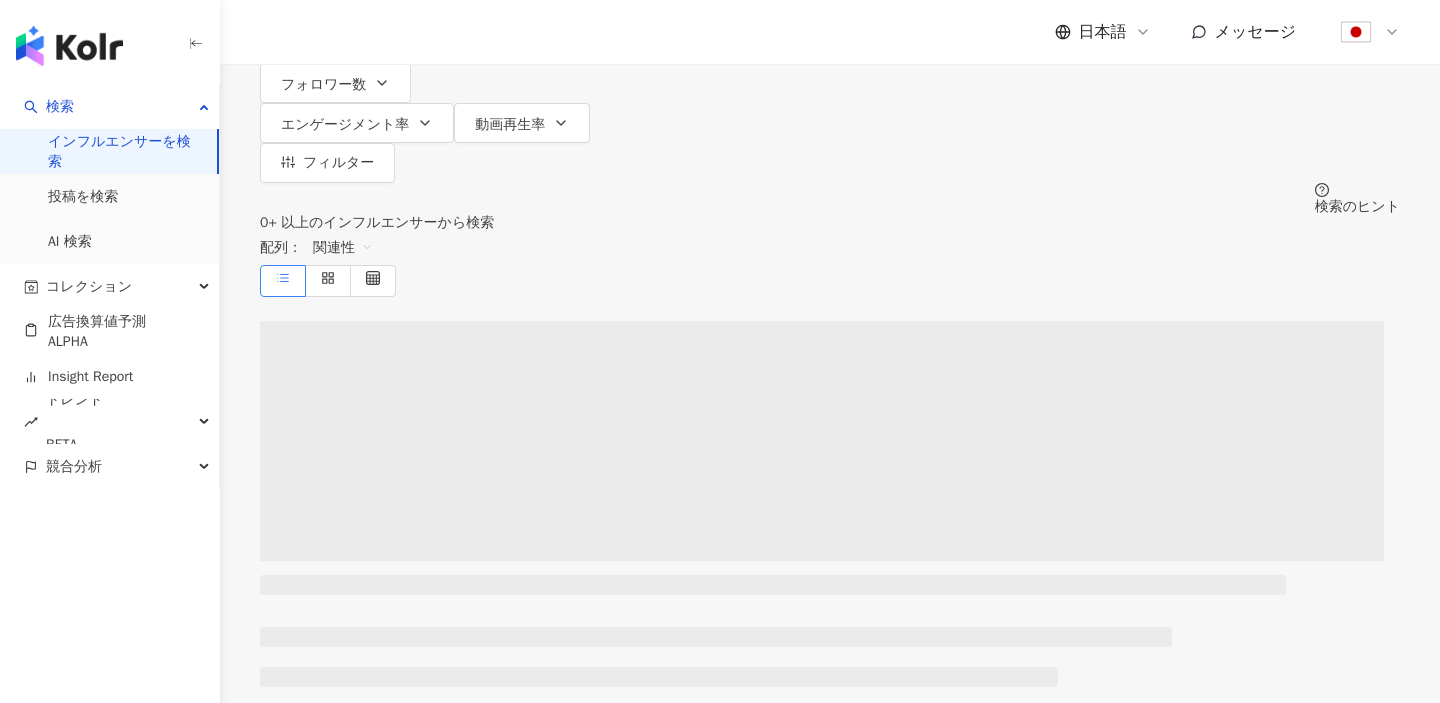 scroll, scrollTop: 0, scrollLeft: 0, axis: both 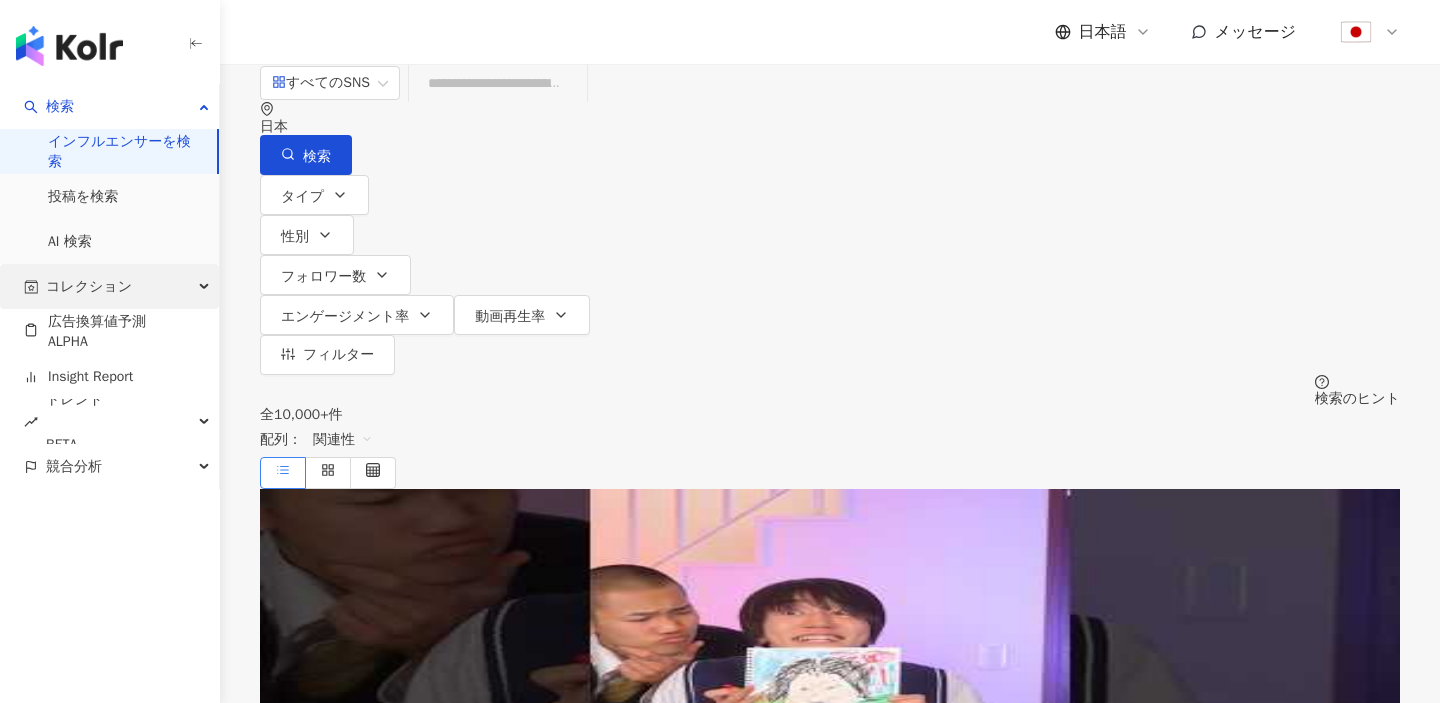 click on "コレクション" at bounding box center (109, 286) 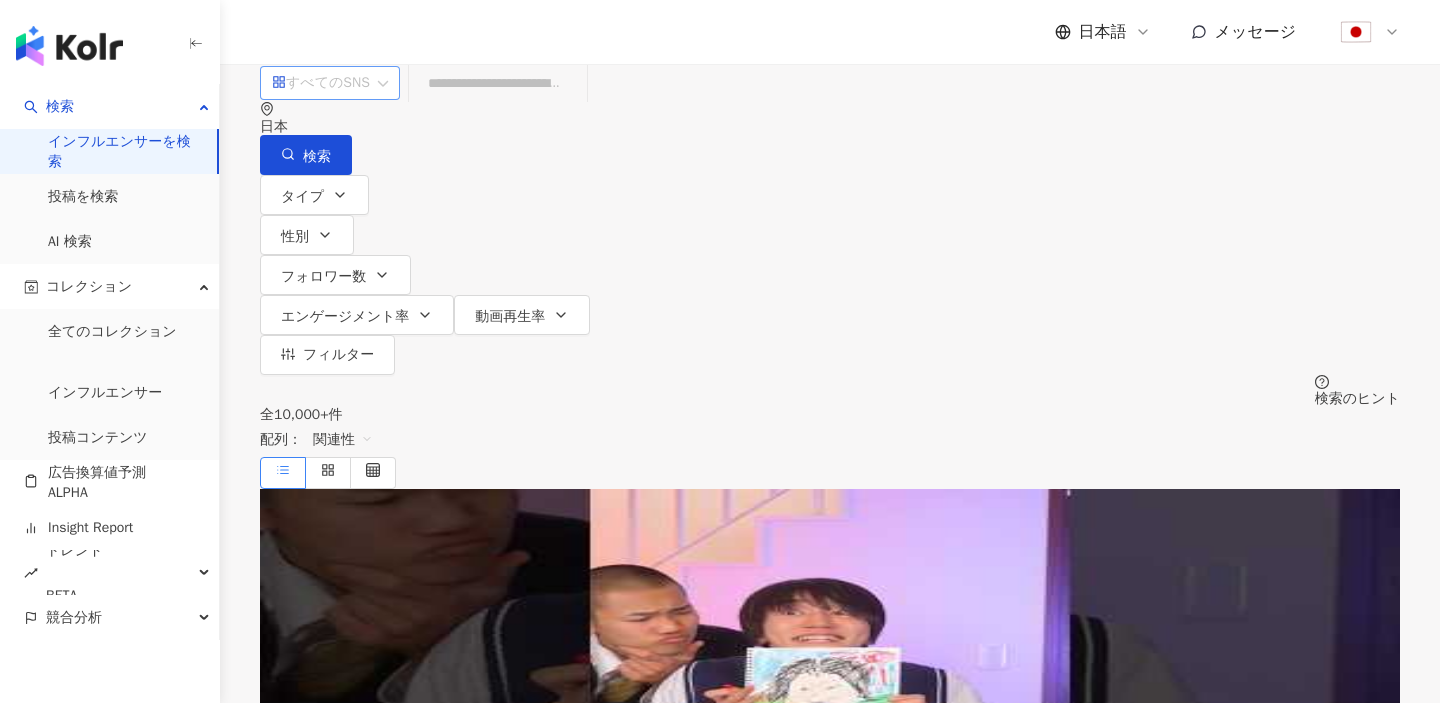 click on "すべてのSNS" at bounding box center (321, 83) 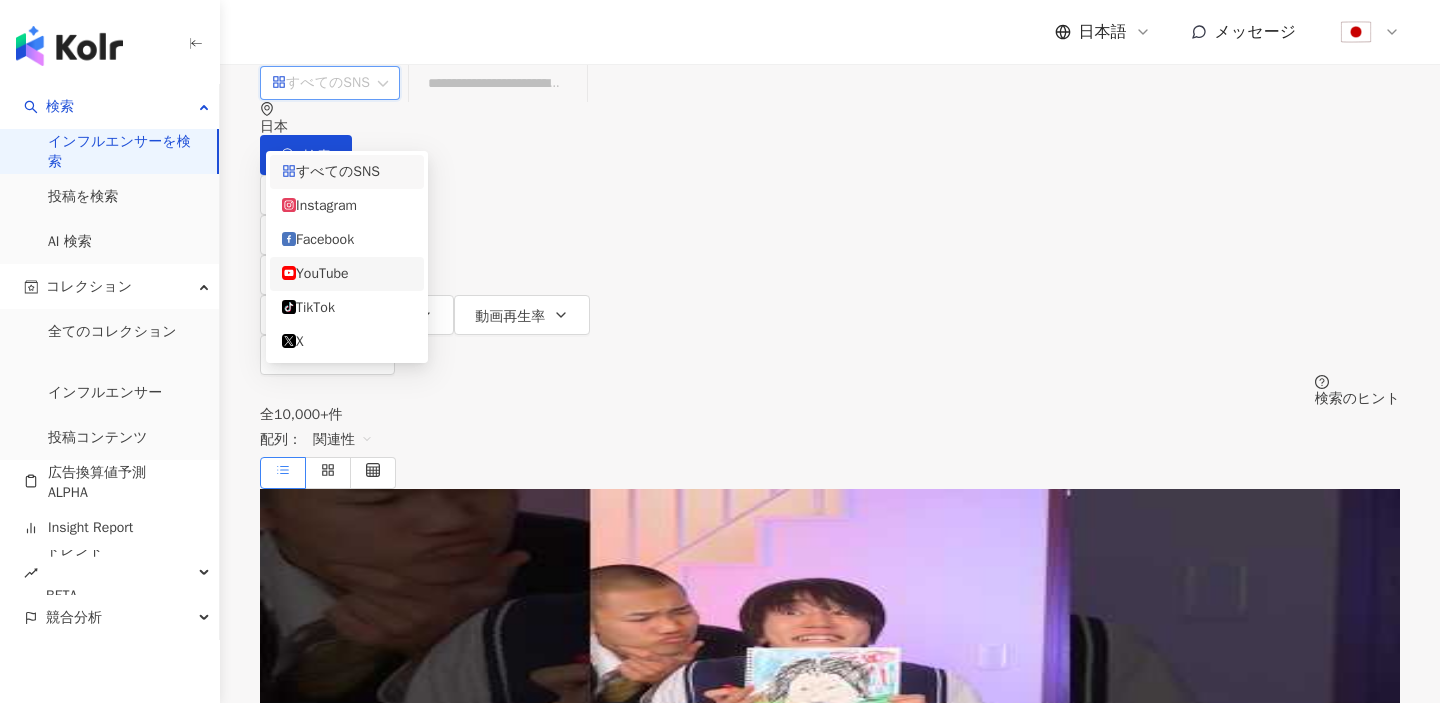 click on "全  10,000+  件 配列： 関連性" at bounding box center [830, 448] 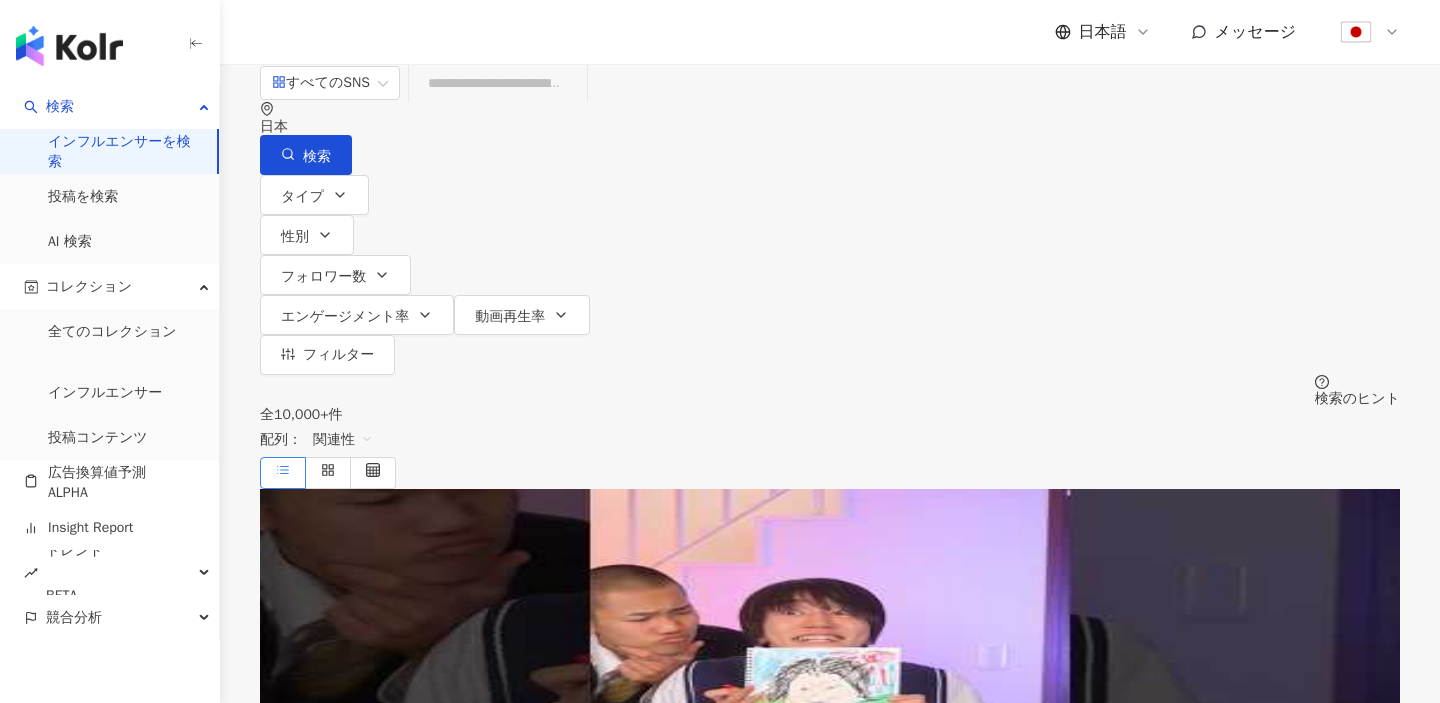 click on "日本" at bounding box center (830, 118) 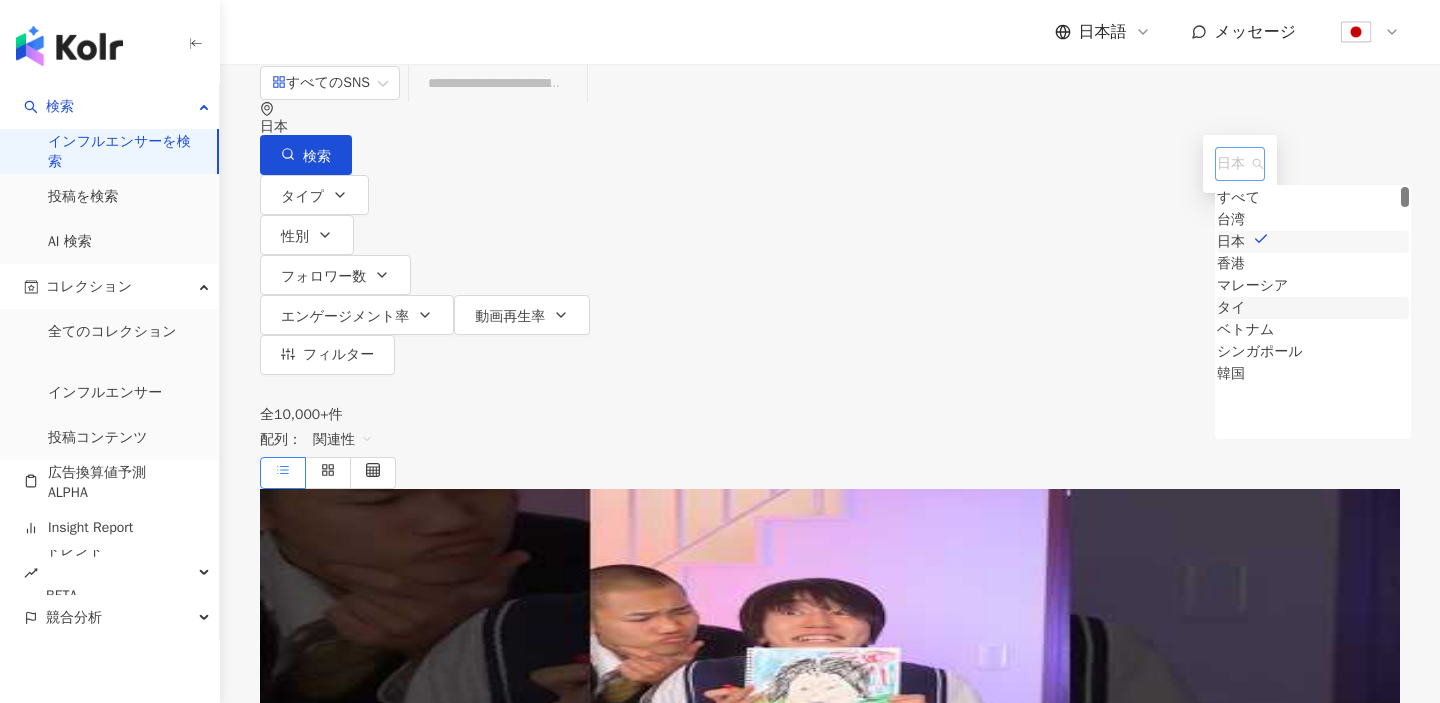 scroll, scrollTop: 99, scrollLeft: 0, axis: vertical 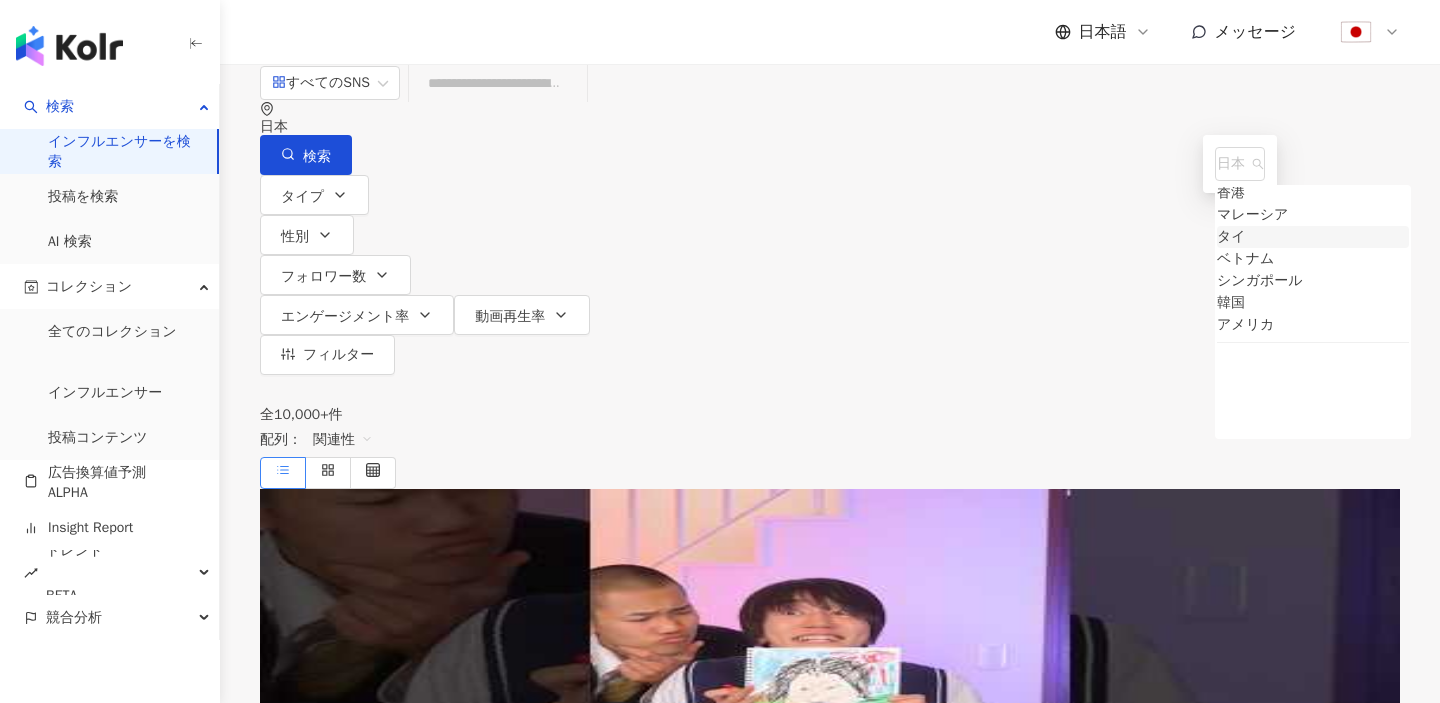 click on "全  10,000+  件 配列： 関連性" at bounding box center (830, 448) 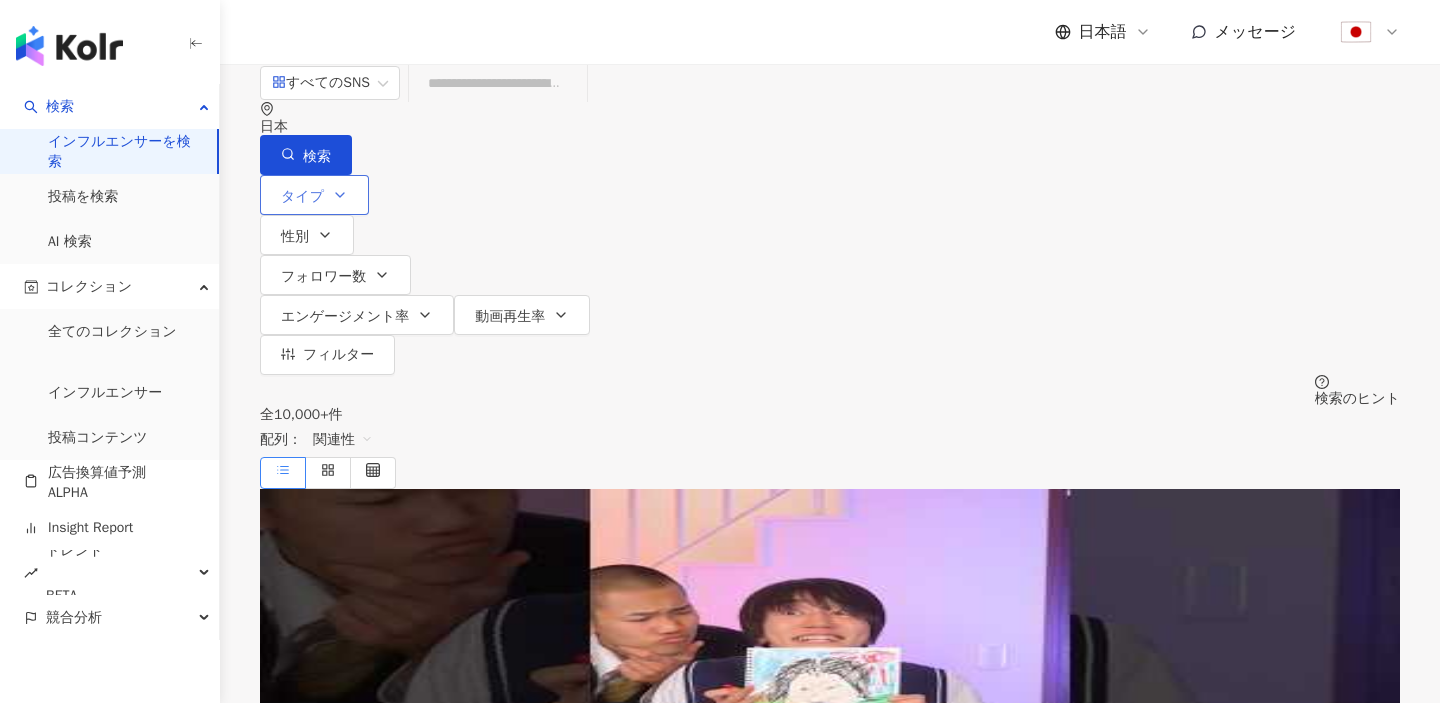 click 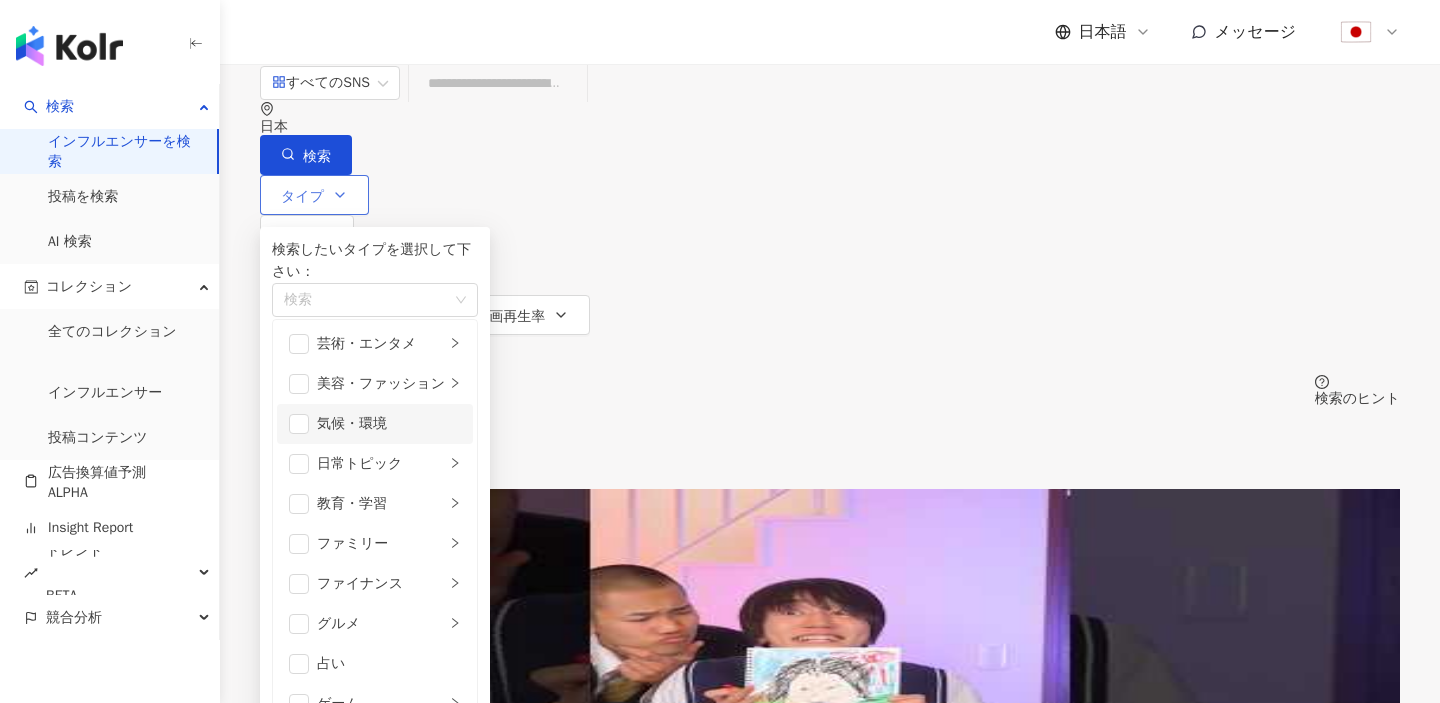 scroll, scrollTop: 0, scrollLeft: 0, axis: both 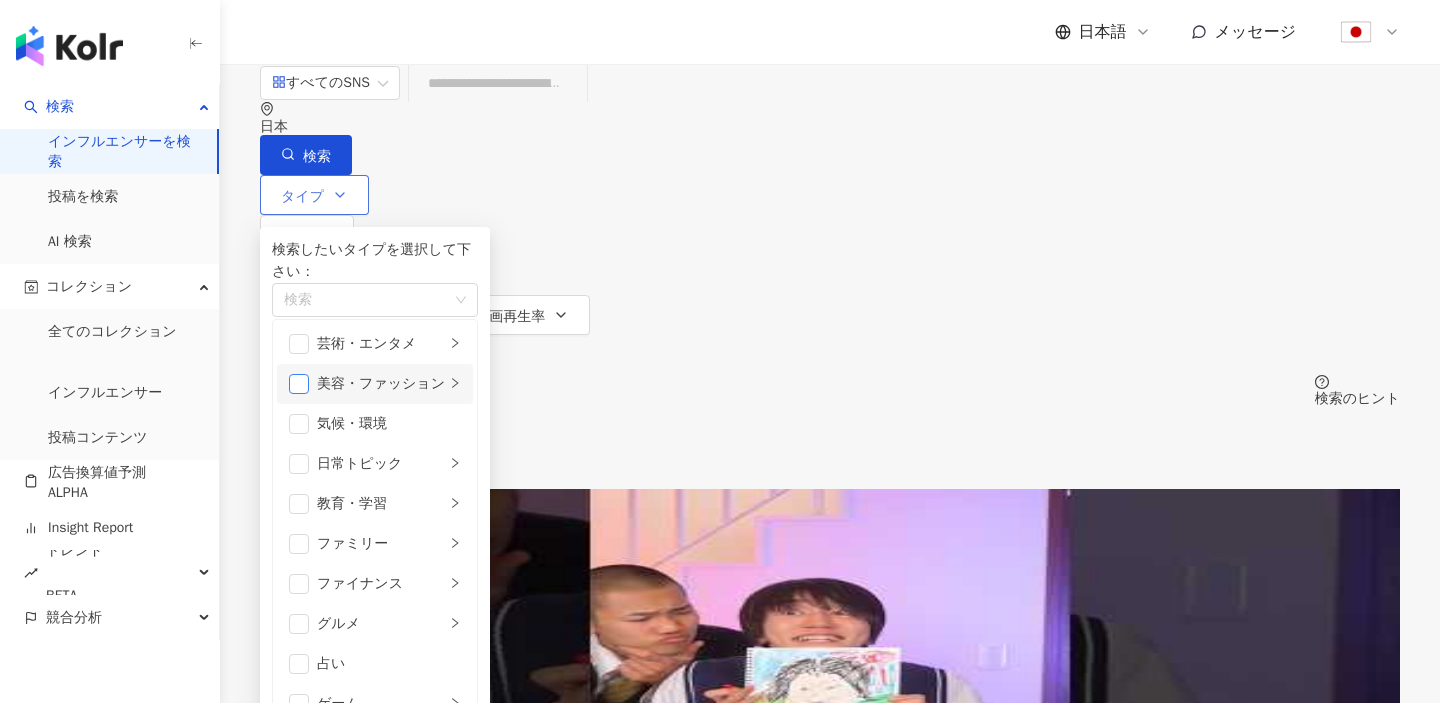 click at bounding box center [299, 384] 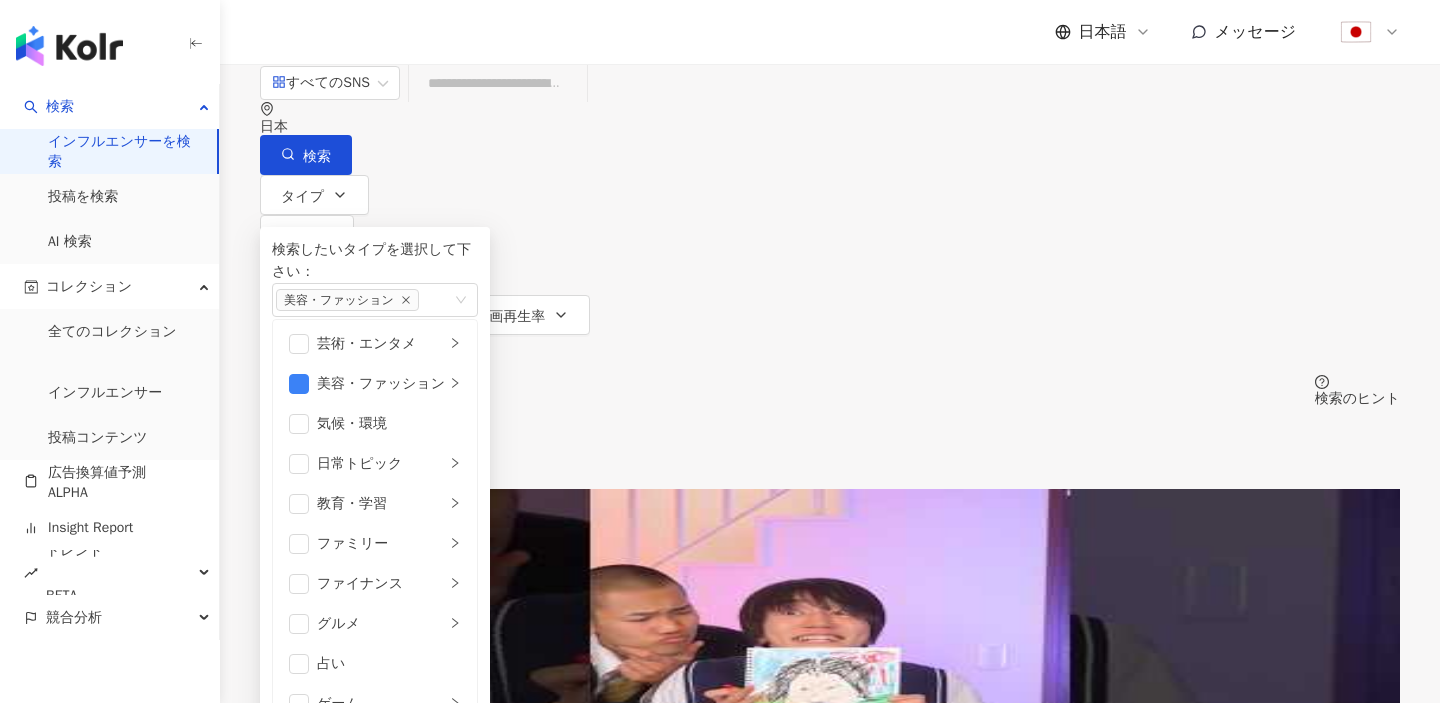 click on "全  10,000+  件 配列： 関連性" at bounding box center (830, 448) 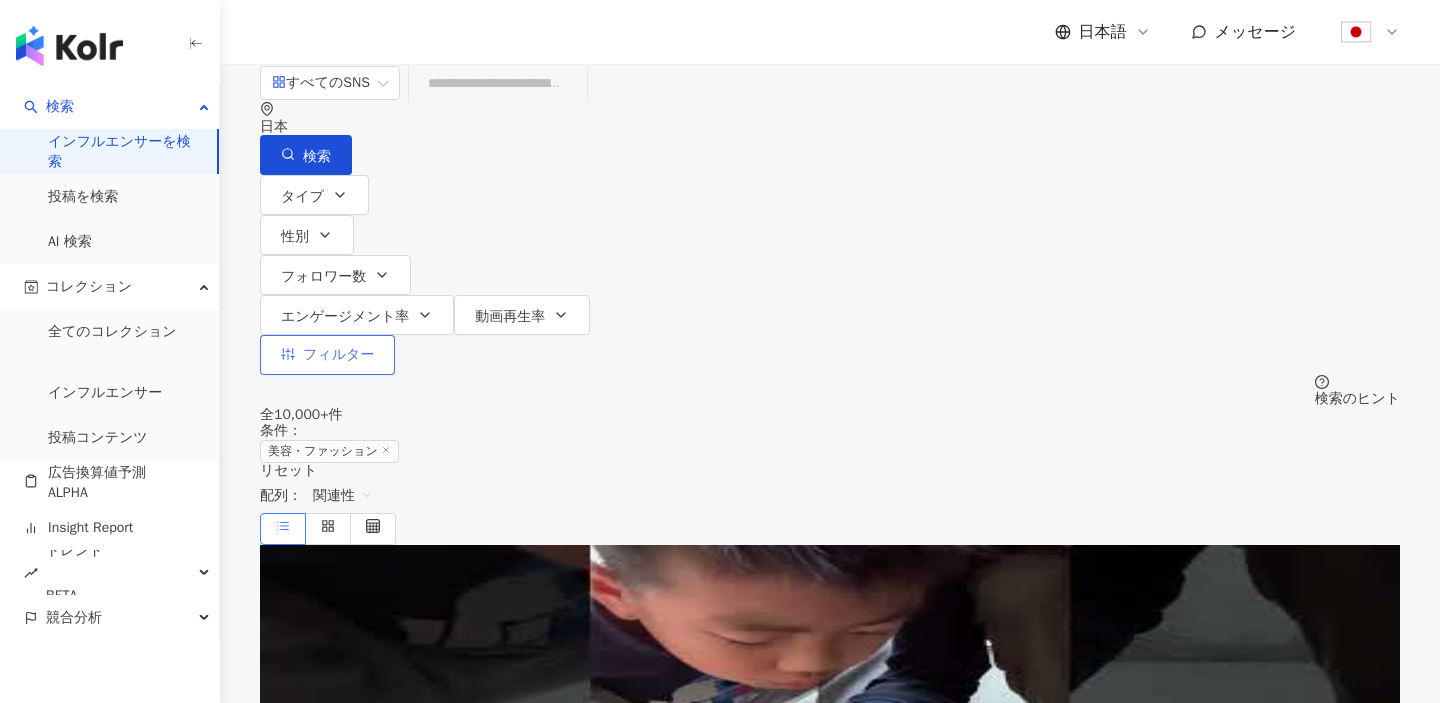 click on "フィルター" at bounding box center [338, 355] 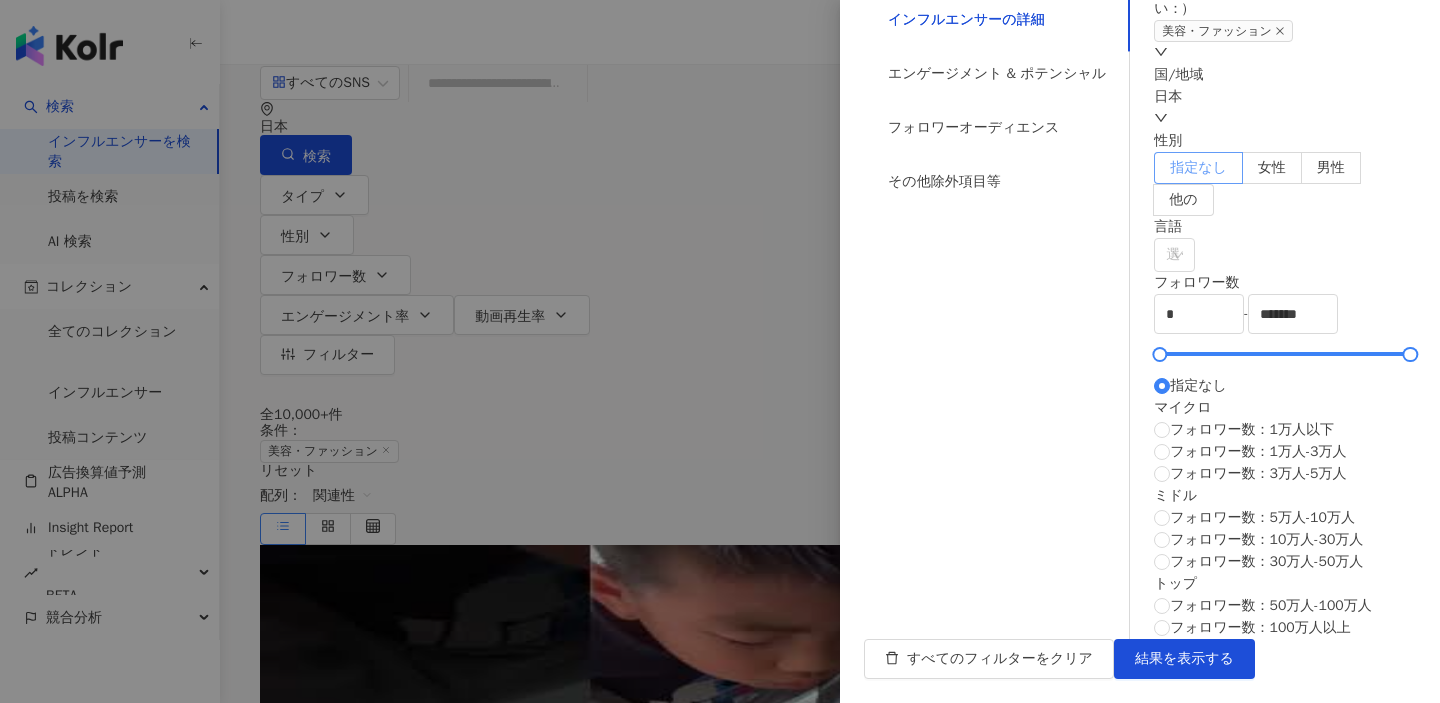 scroll, scrollTop: 252, scrollLeft: 0, axis: vertical 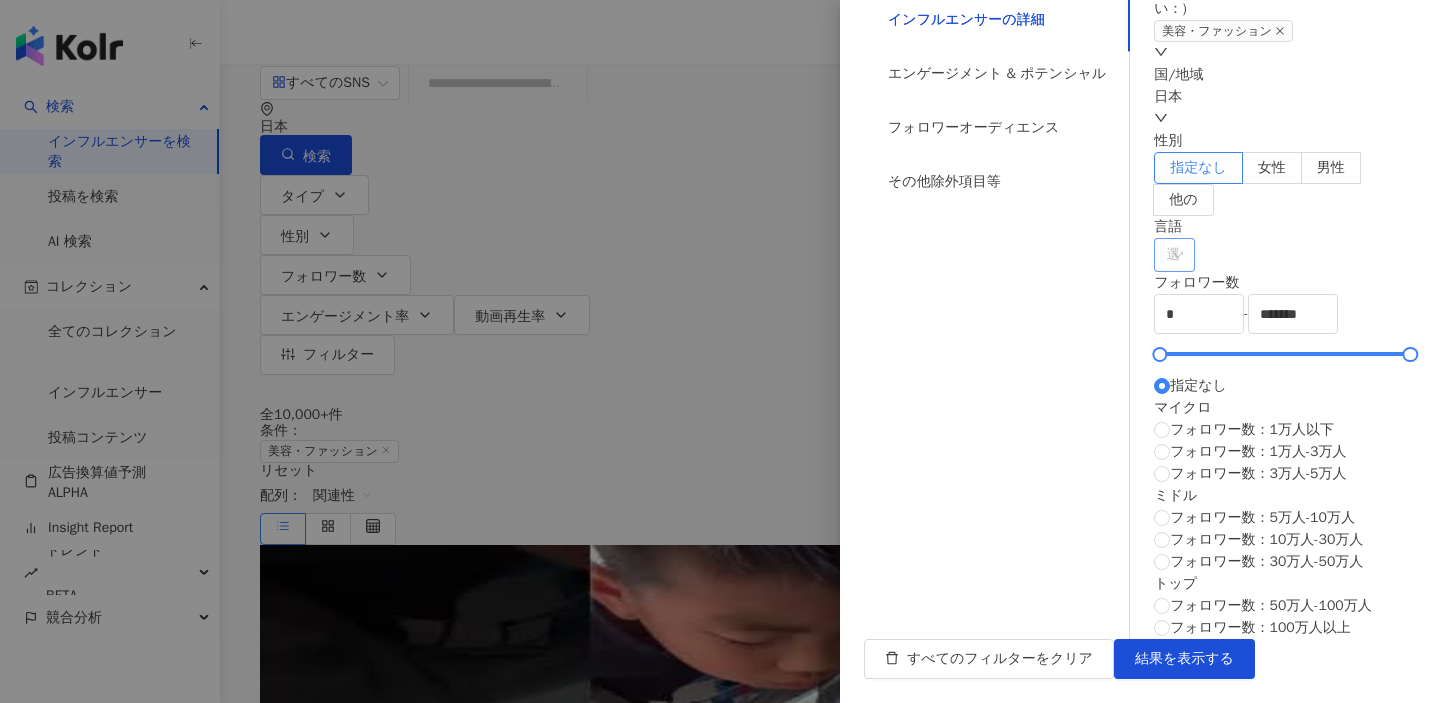 click at bounding box center [1164, 255] 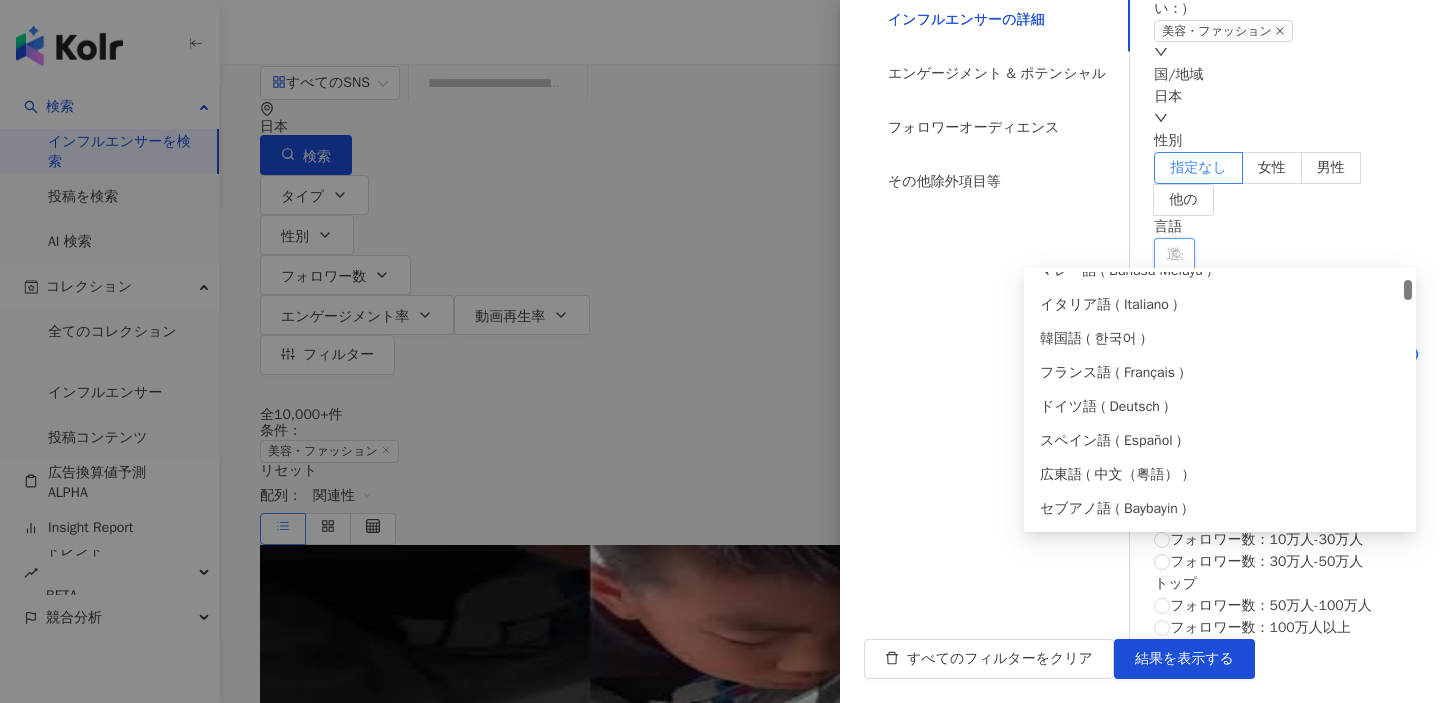 scroll, scrollTop: 257, scrollLeft: 0, axis: vertical 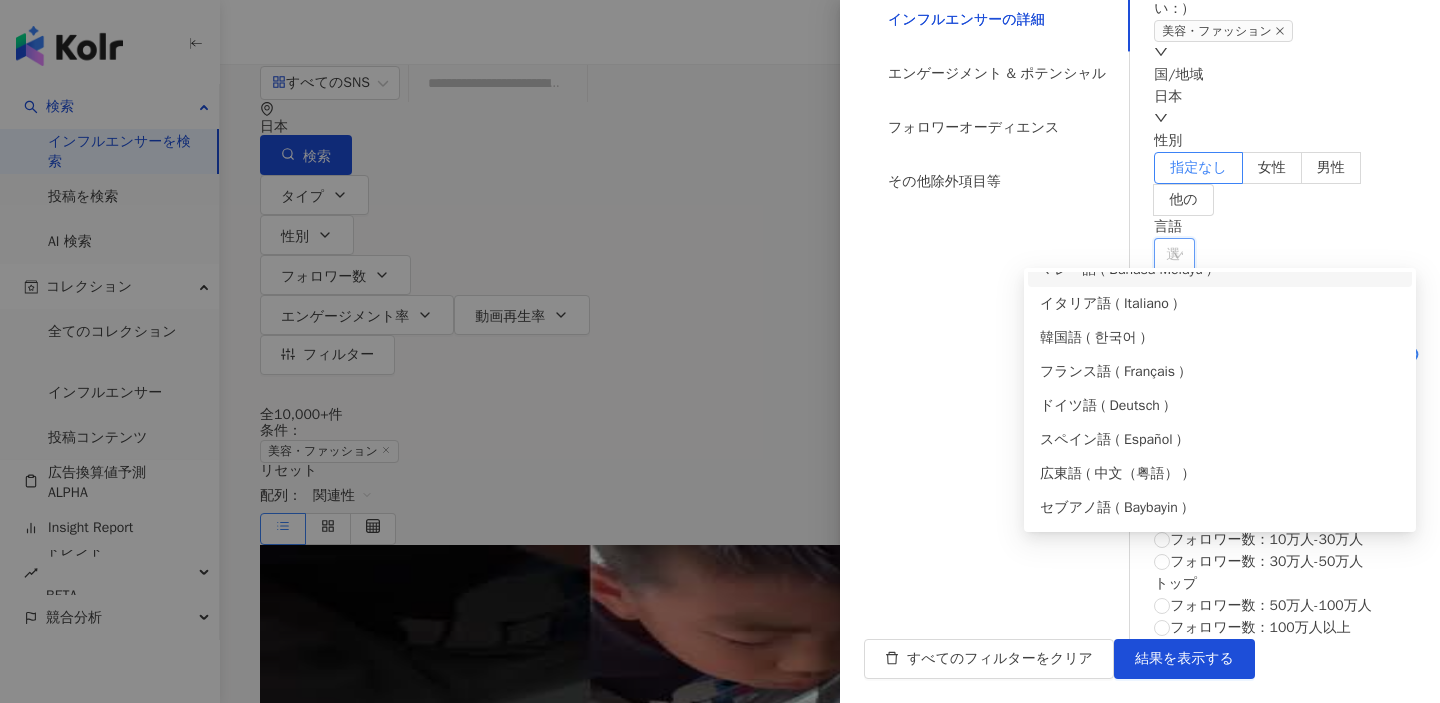 click on "インフルエンサーの詳細 タイプ  ( 検索したいタイプを選択して下さい： ) 美容・ファッション 国/地域 日本 性別 指定なし 女性 男性 他の 言語     選択または検索してください フォロワー数 *  -  ******* 指定なし マイクロ フォロワー数：1万人以下 フォロワー数：1万人-3万人 フォロワー数：3万人-5万人 ミドル フォロワー数：5万人-10万人 フォロワー数：10万人-30万人 フォロワー数：30万人-50万人 トップ フォロワー数：50万人-100万人 フォロワー数：100万人以上" at bounding box center [1285, 293] 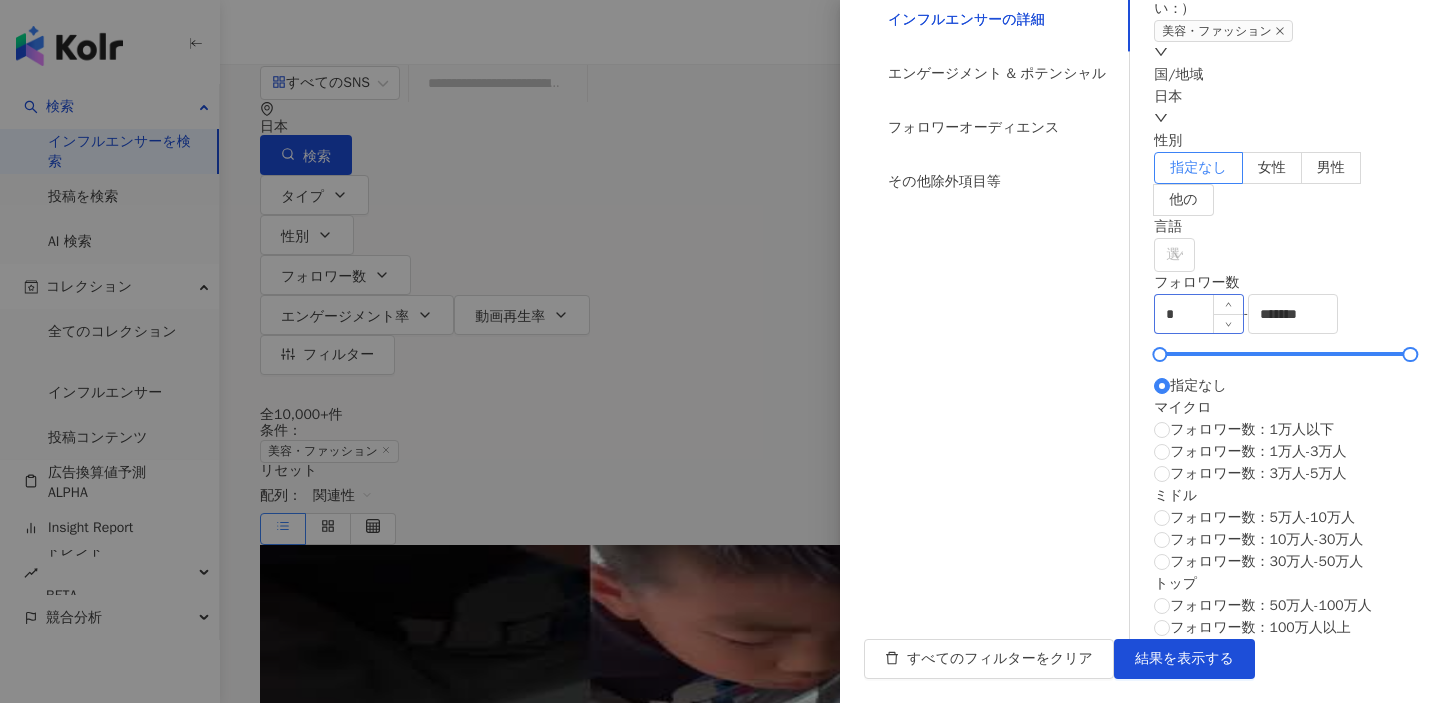 scroll, scrollTop: 0, scrollLeft: 0, axis: both 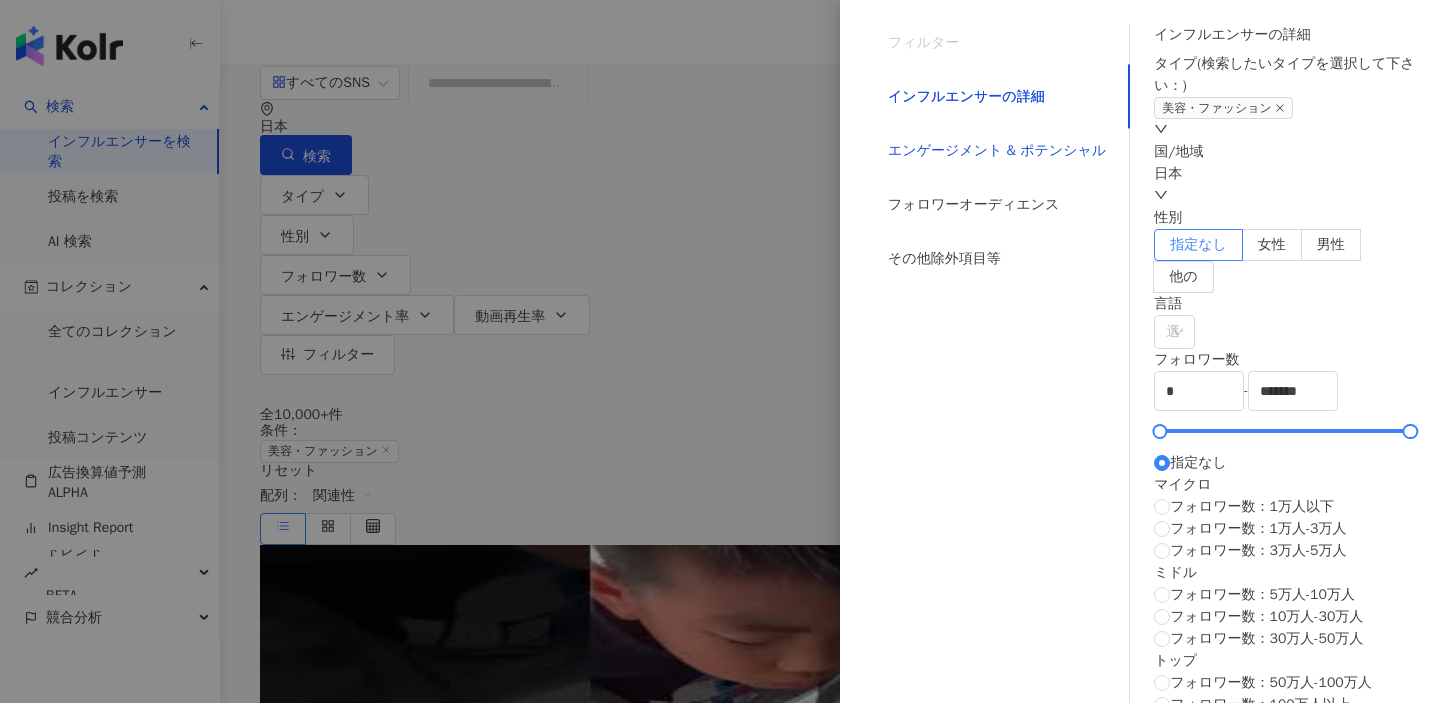 click on "エンゲージメント & ポテンシャル" at bounding box center (997, 151) 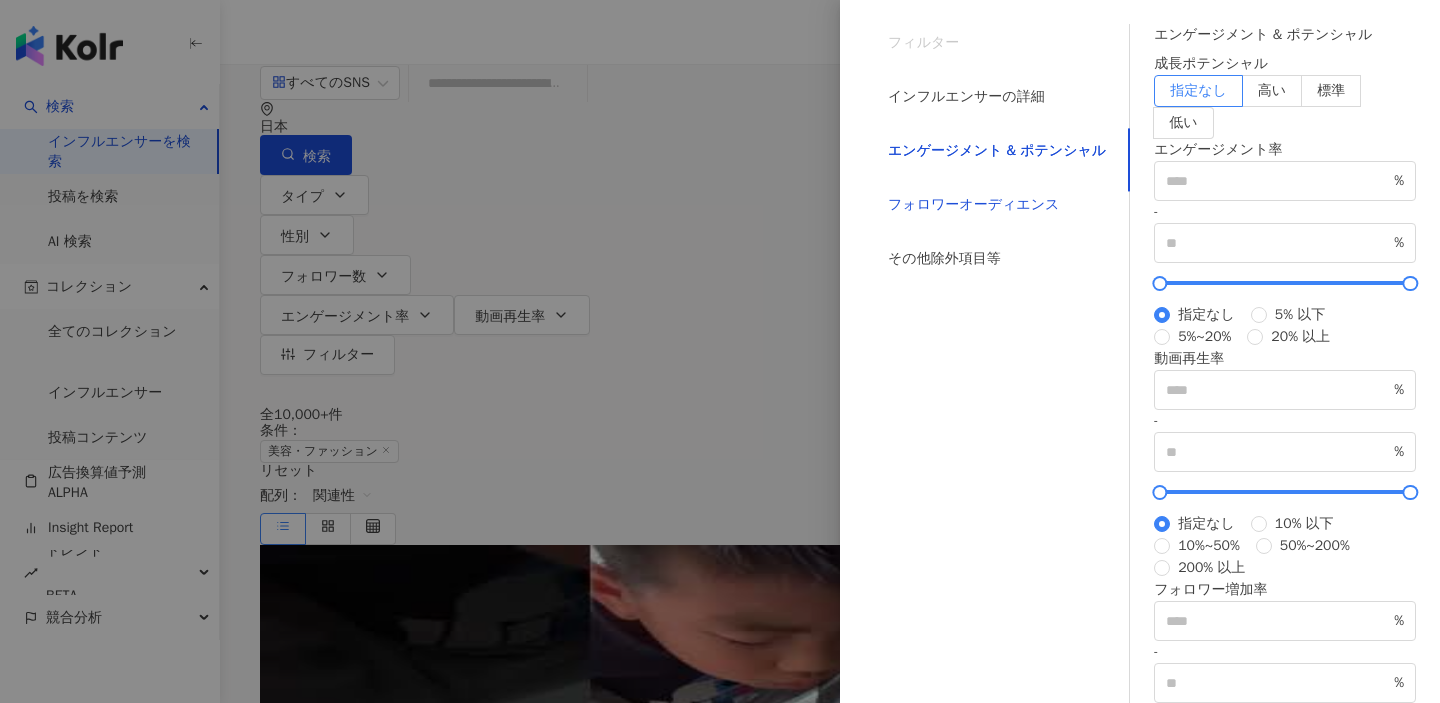 click on "フォロワーオーディエンス" at bounding box center [973, 205] 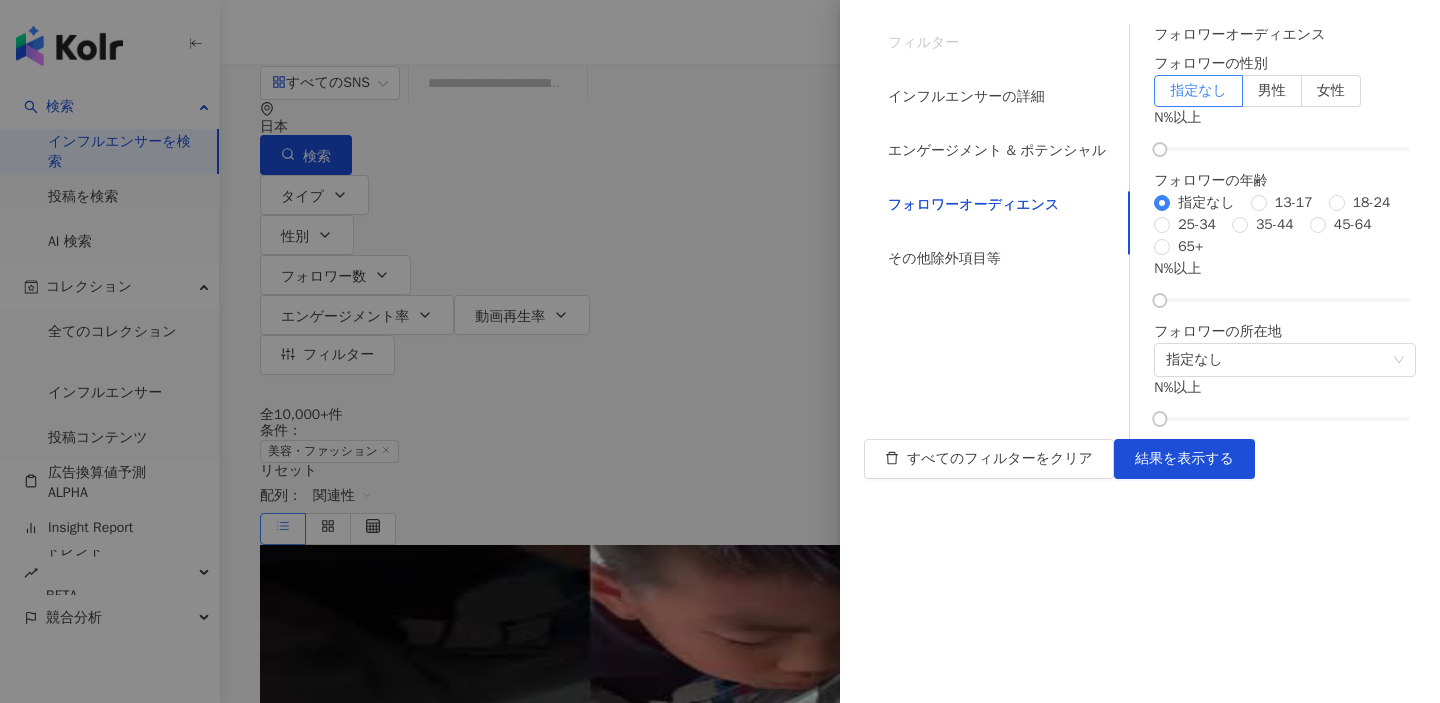 scroll, scrollTop: 0, scrollLeft: 0, axis: both 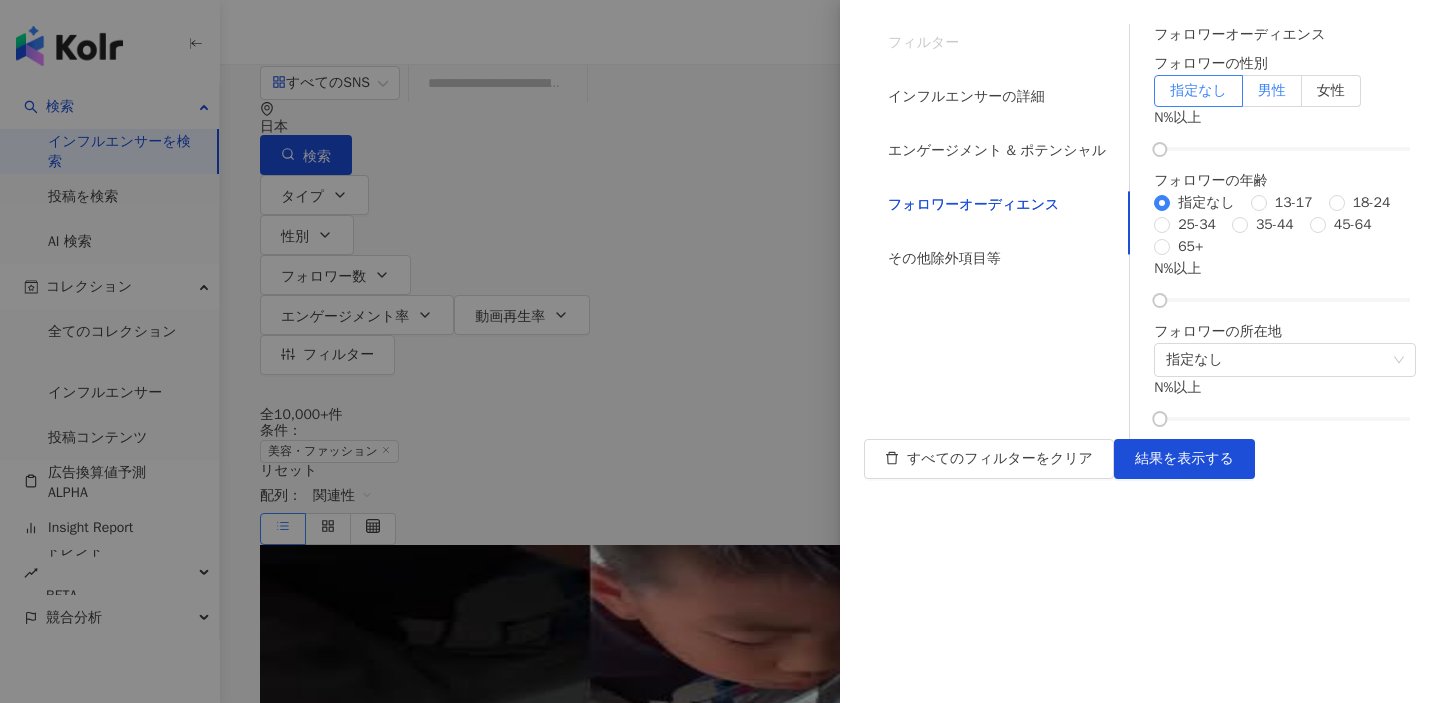 click on "男性" at bounding box center [1272, 91] 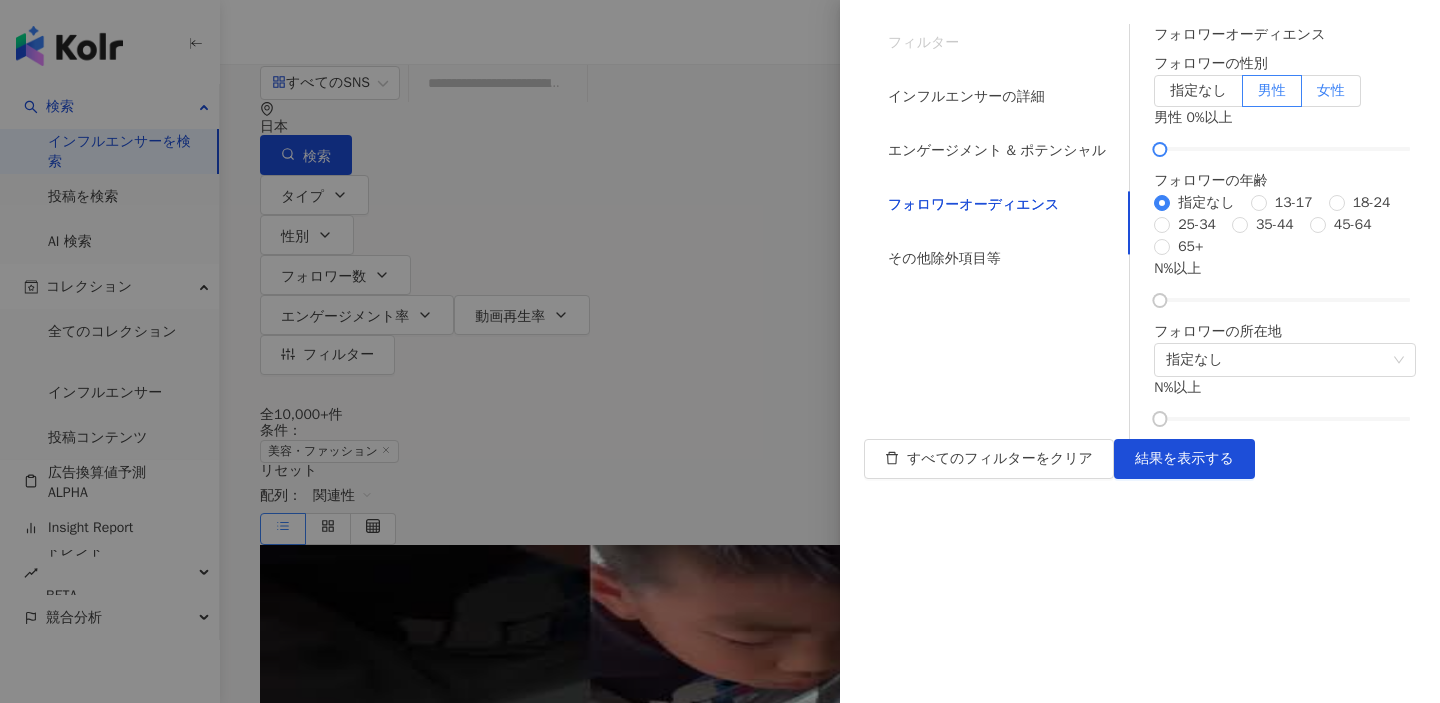 click on "女性" at bounding box center [1331, 91] 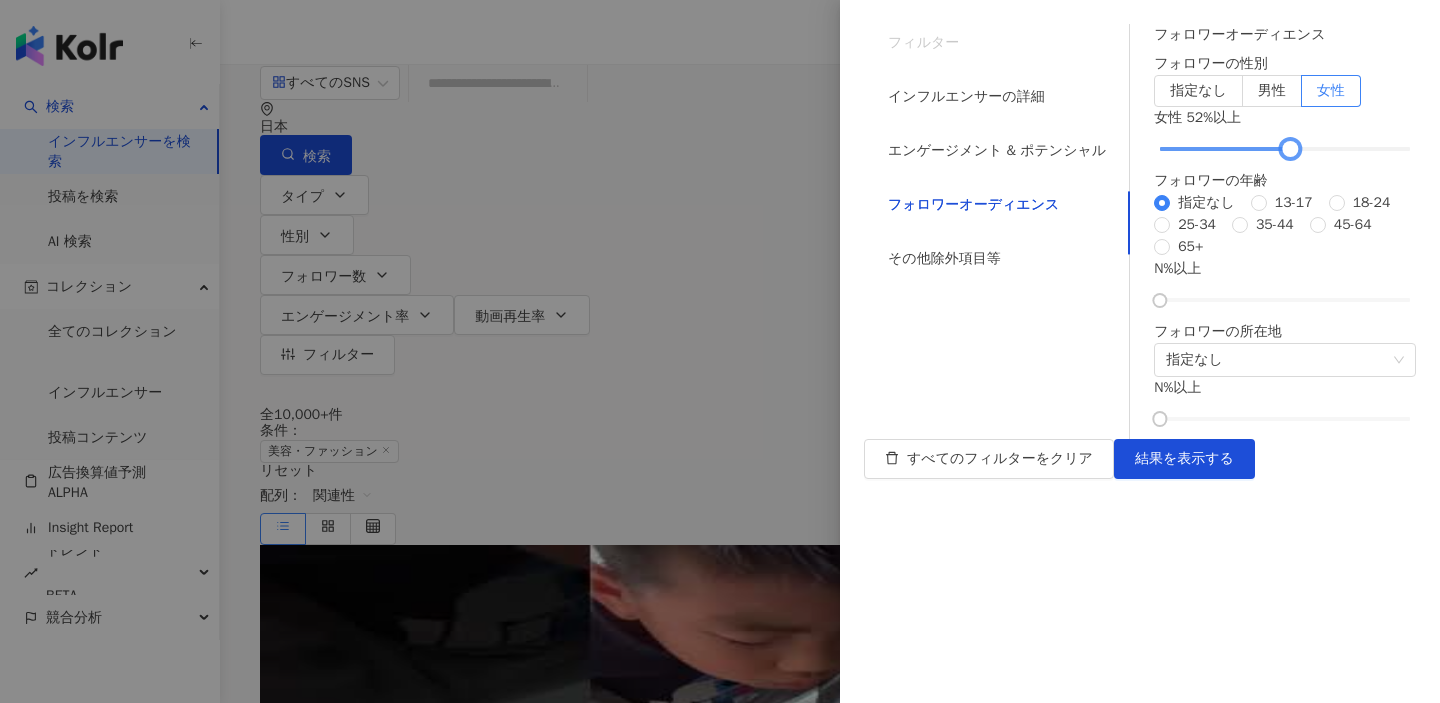 click at bounding box center [1285, 149] 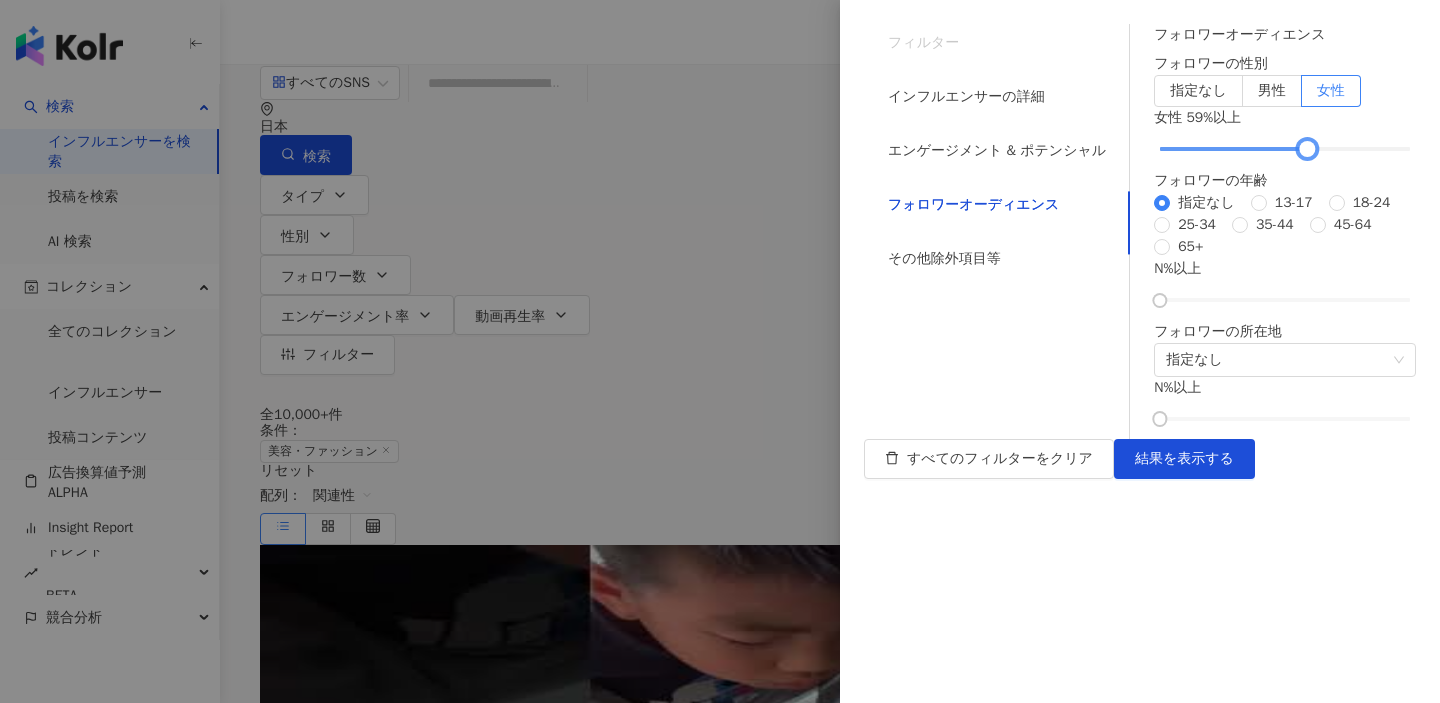 click at bounding box center [1285, 149] 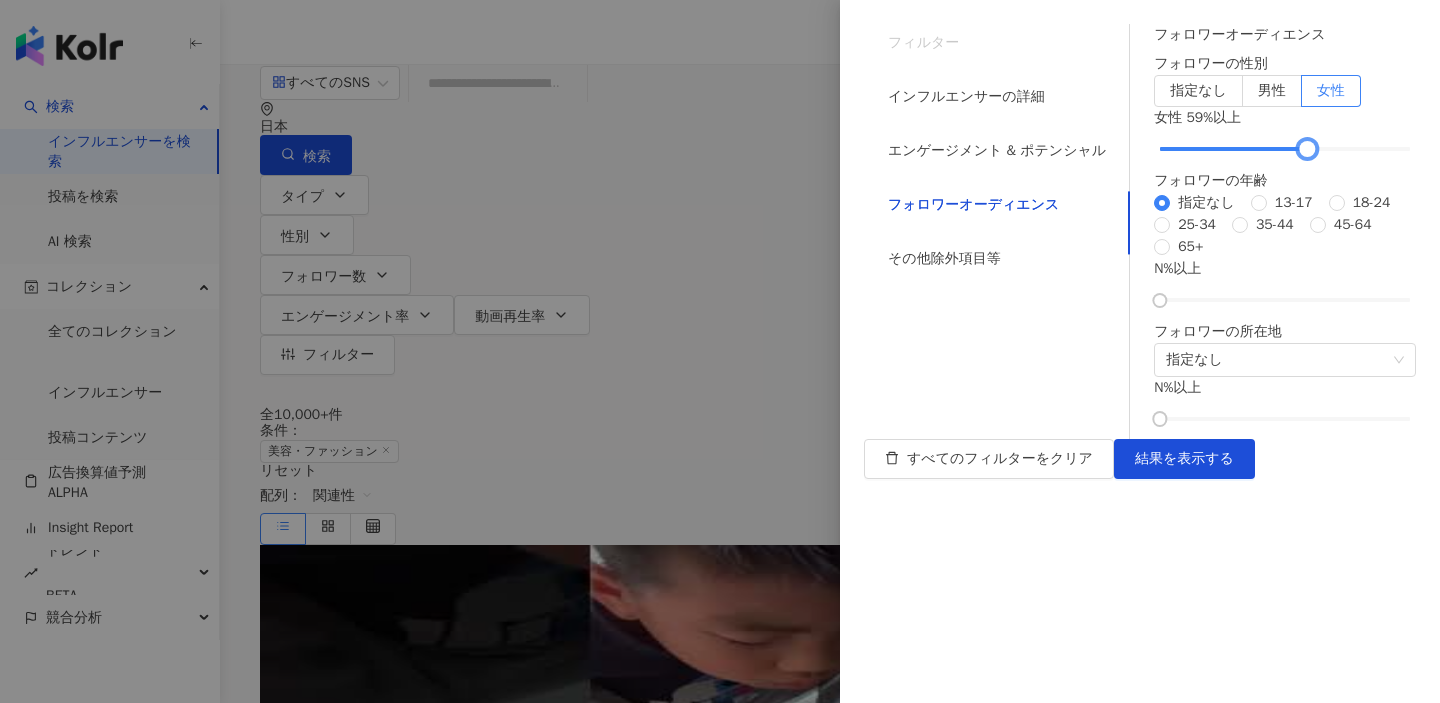 scroll, scrollTop: 123, scrollLeft: 0, axis: vertical 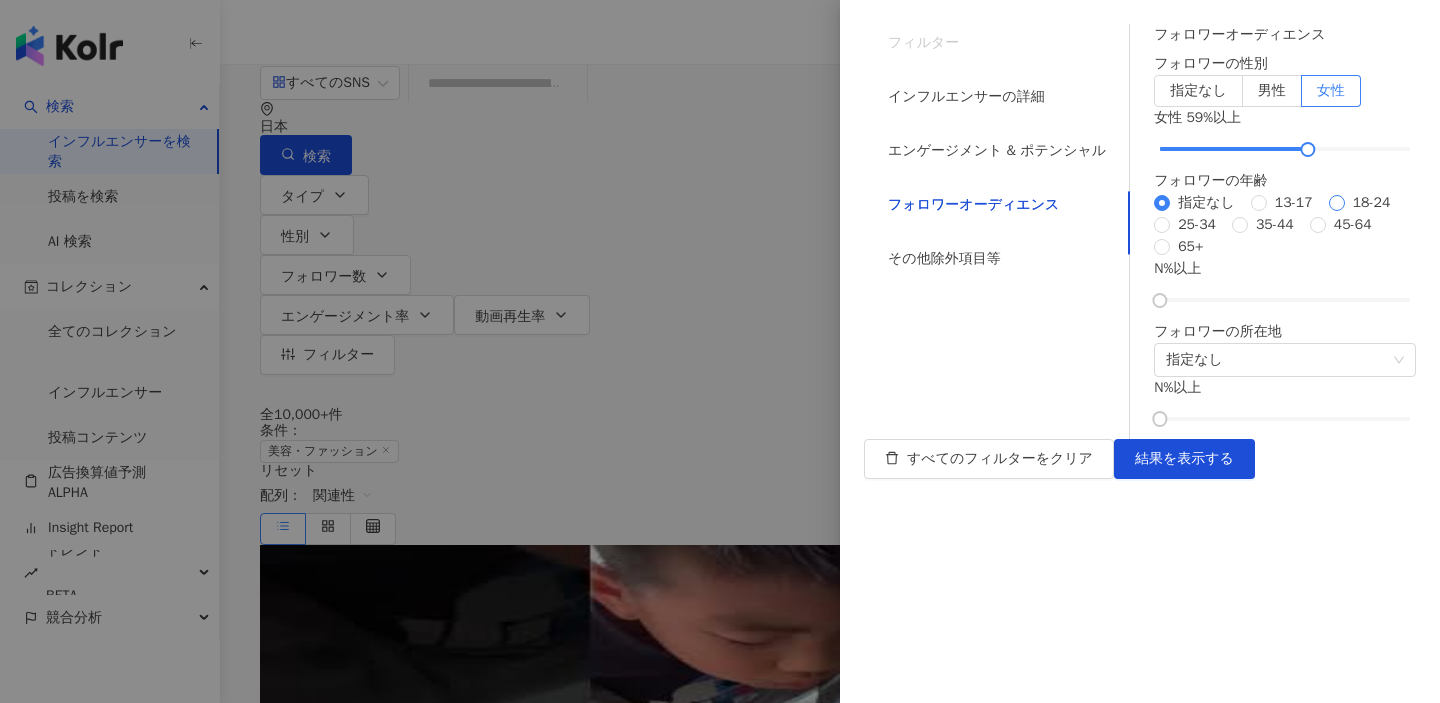 click on "18-24" at bounding box center [1372, 203] 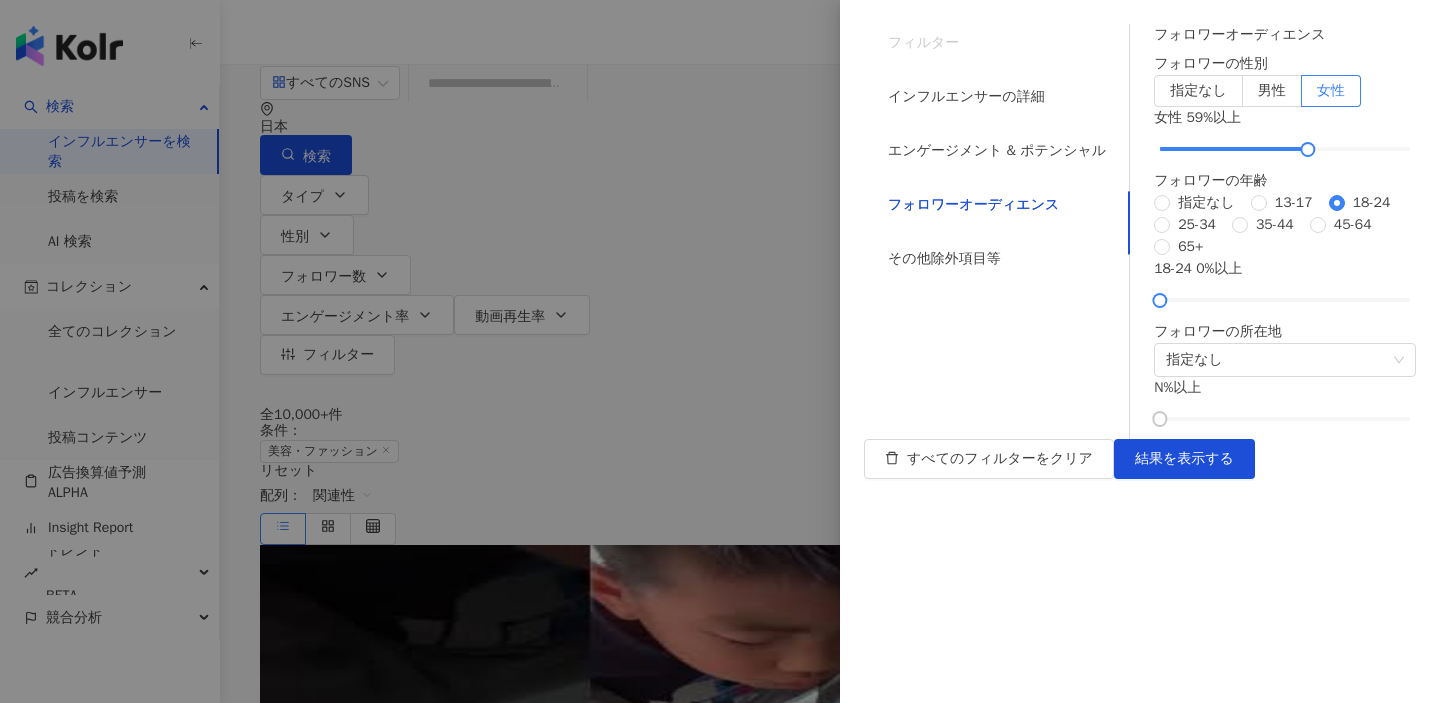 click on "18-24   0 %以上" at bounding box center [1285, 282] 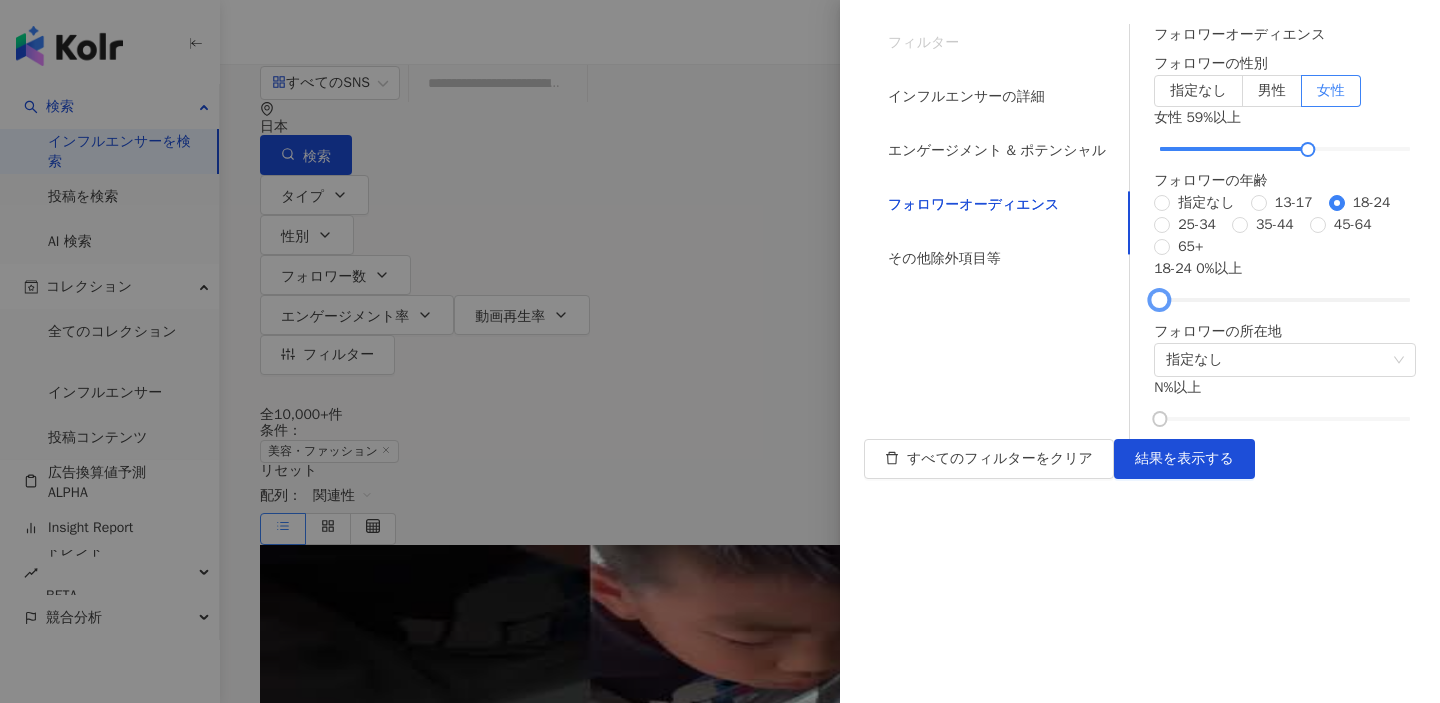 click at bounding box center [1285, 300] 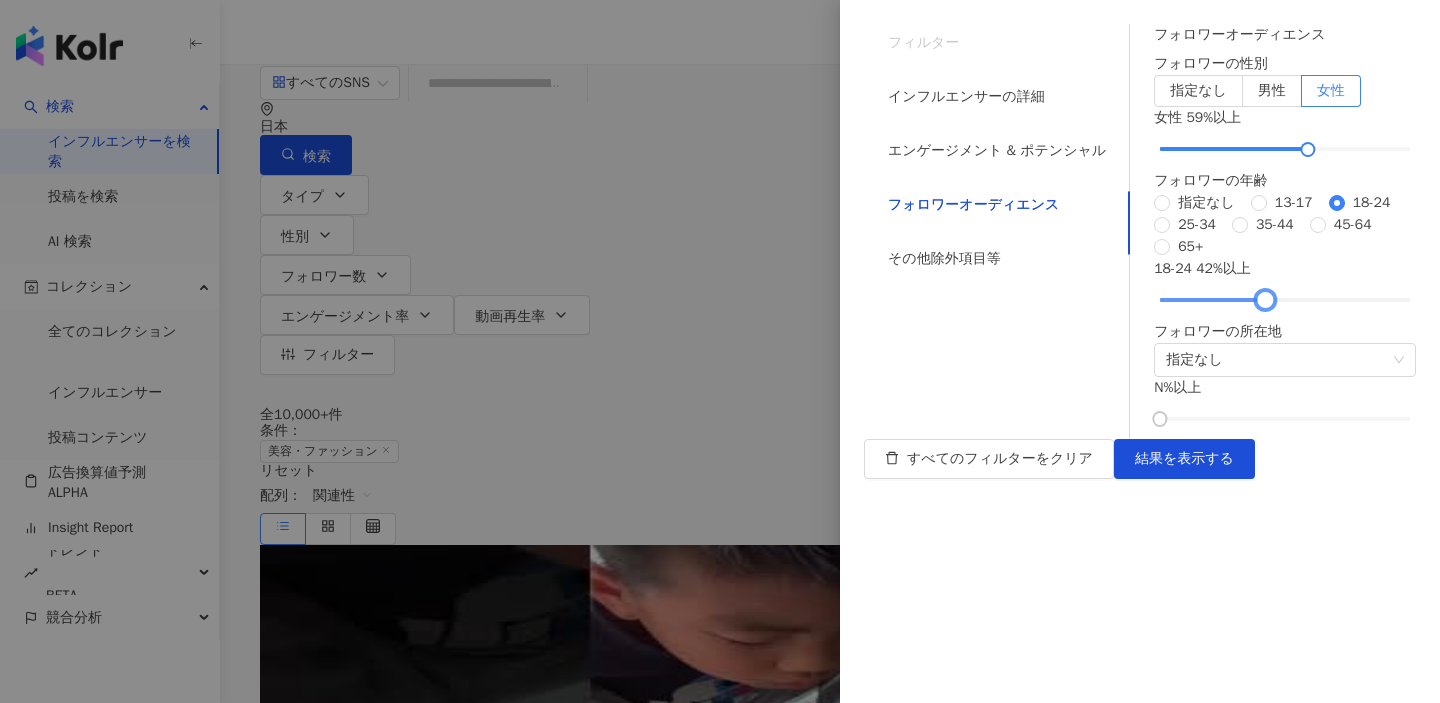 scroll, scrollTop: 248, scrollLeft: 0, axis: vertical 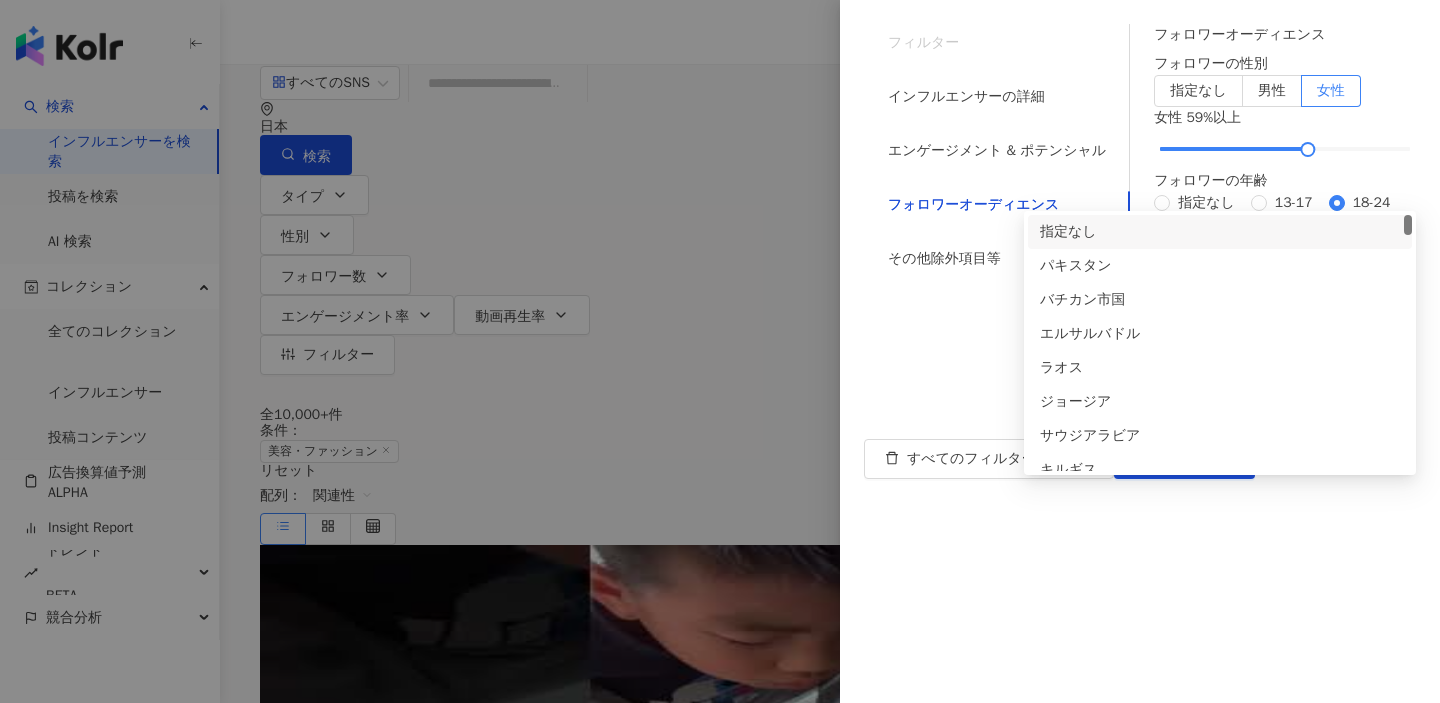 click on "指定なし" at bounding box center (1285, 360) 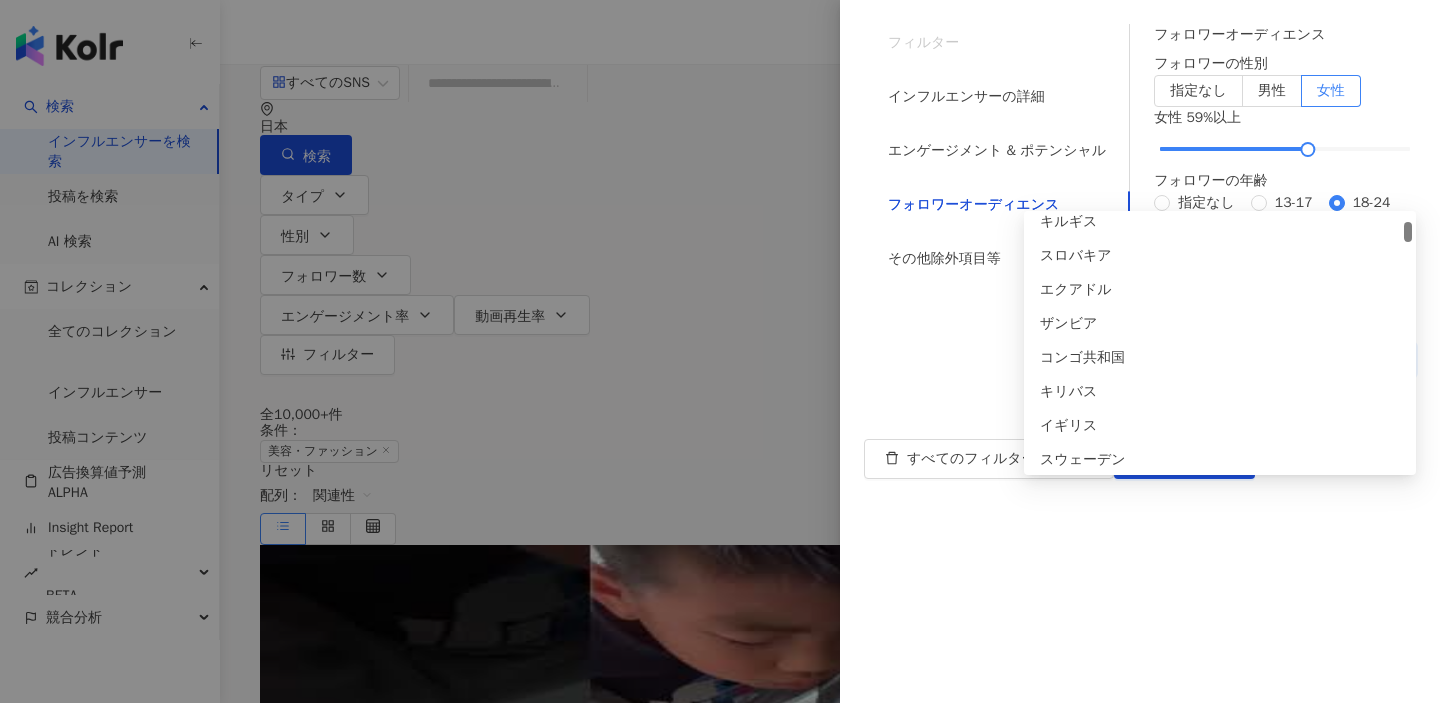 scroll, scrollTop: 248, scrollLeft: 0, axis: vertical 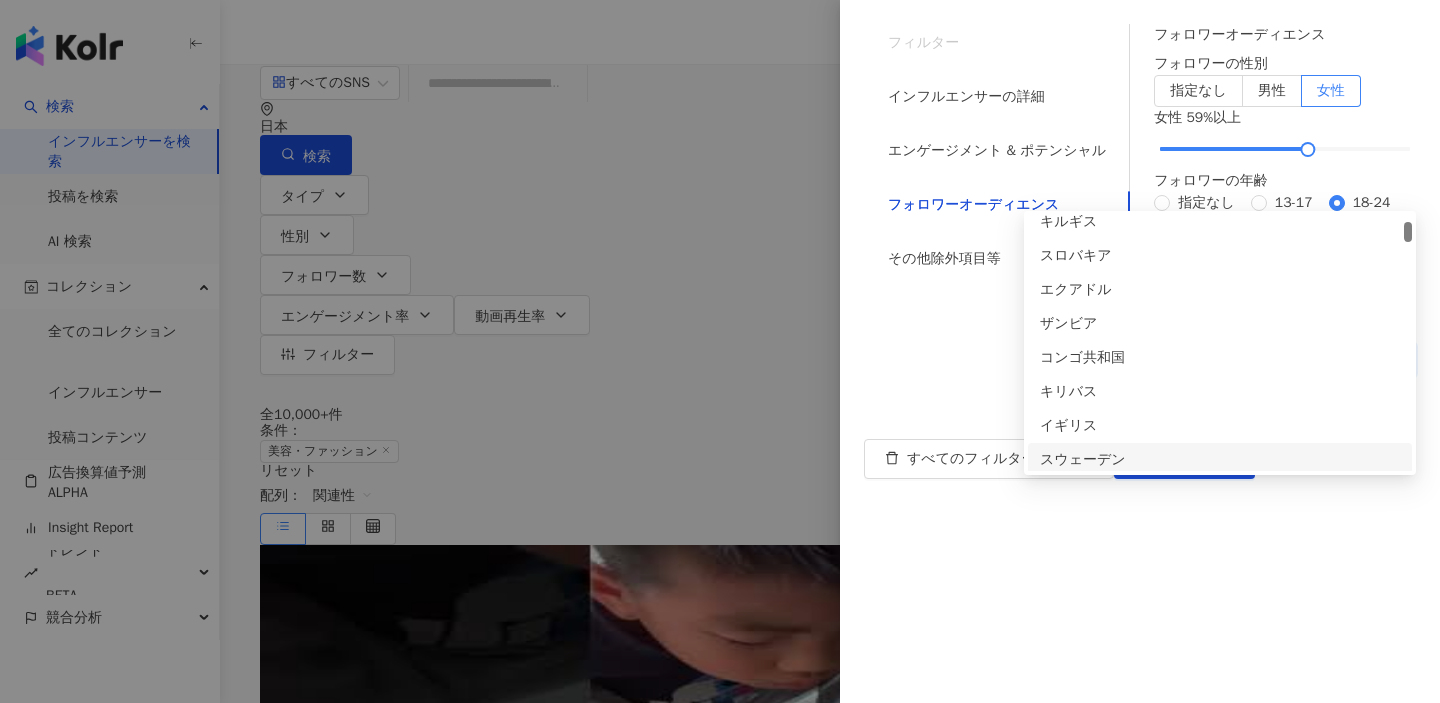 click on "N %以上" at bounding box center [1285, 388] 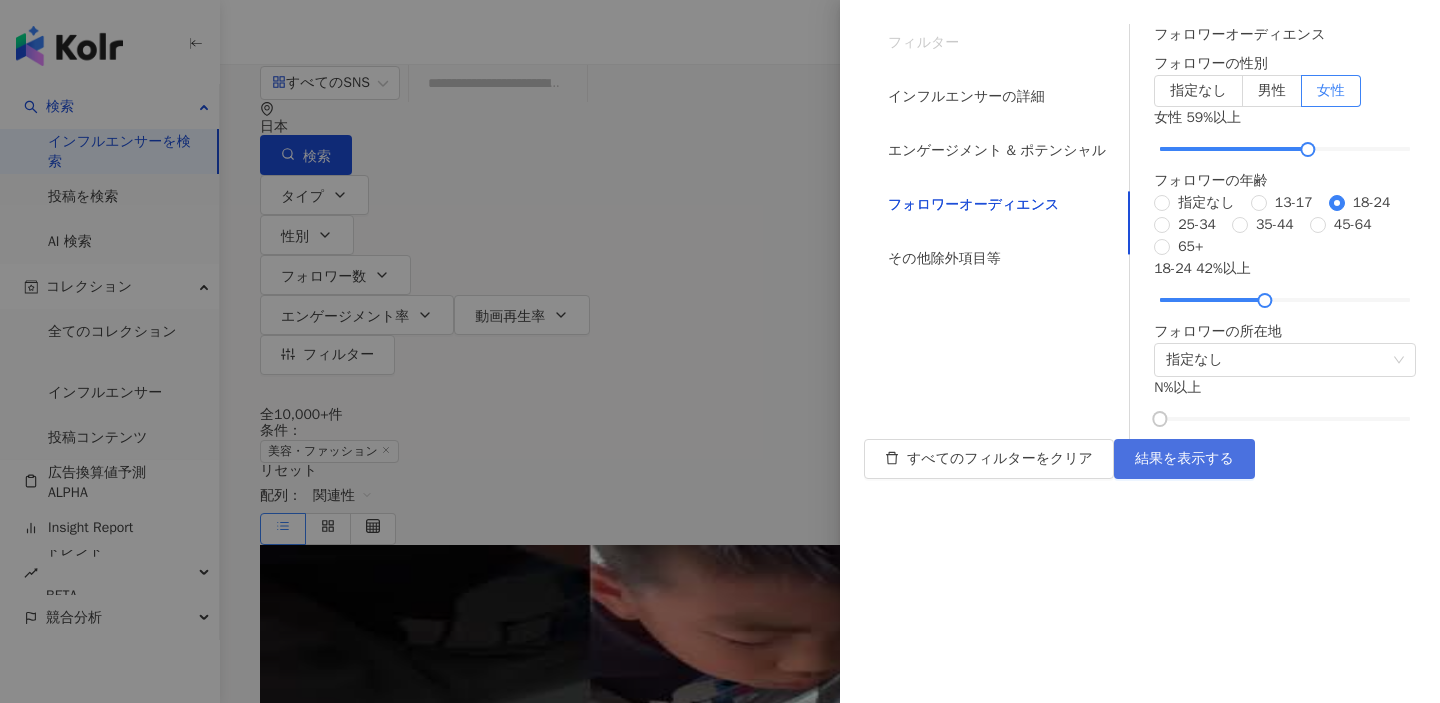 click on "結果を表示する" at bounding box center (1184, 459) 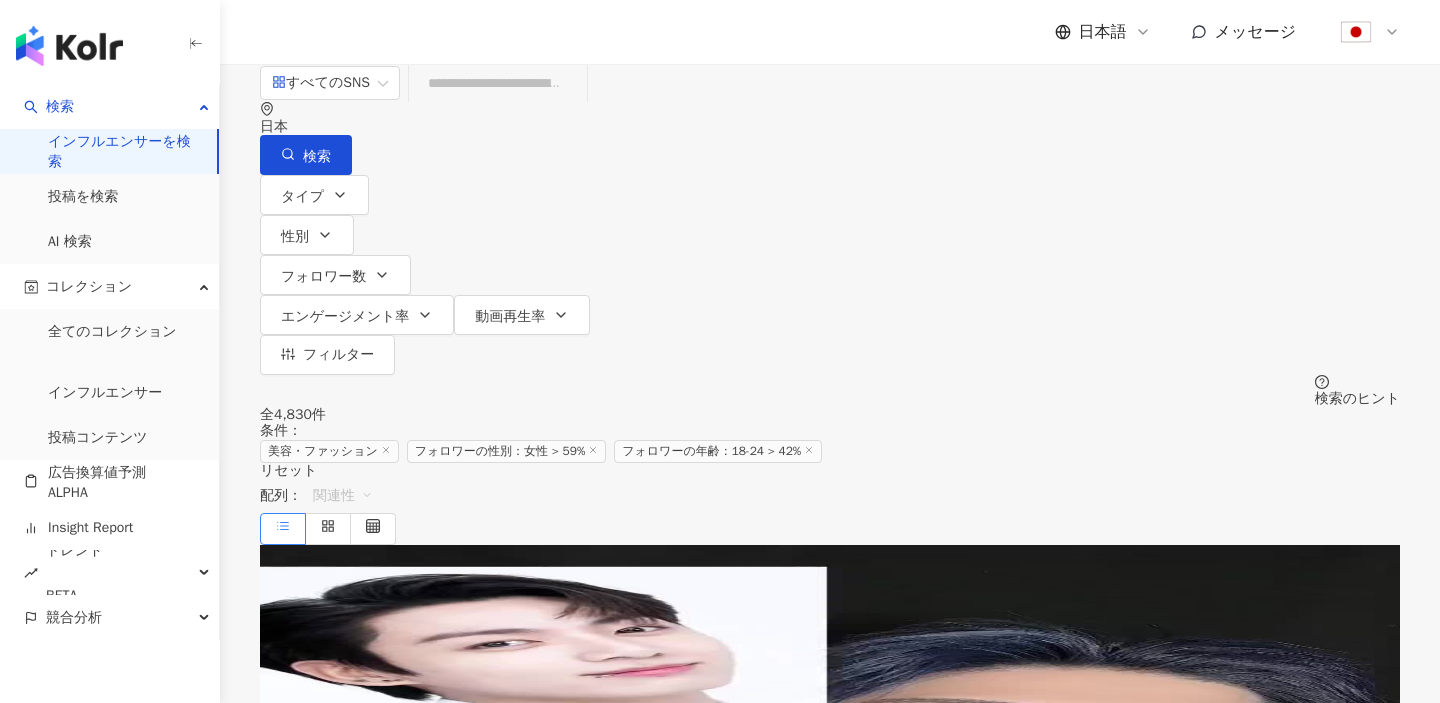 click on "関連性" at bounding box center (343, 496) 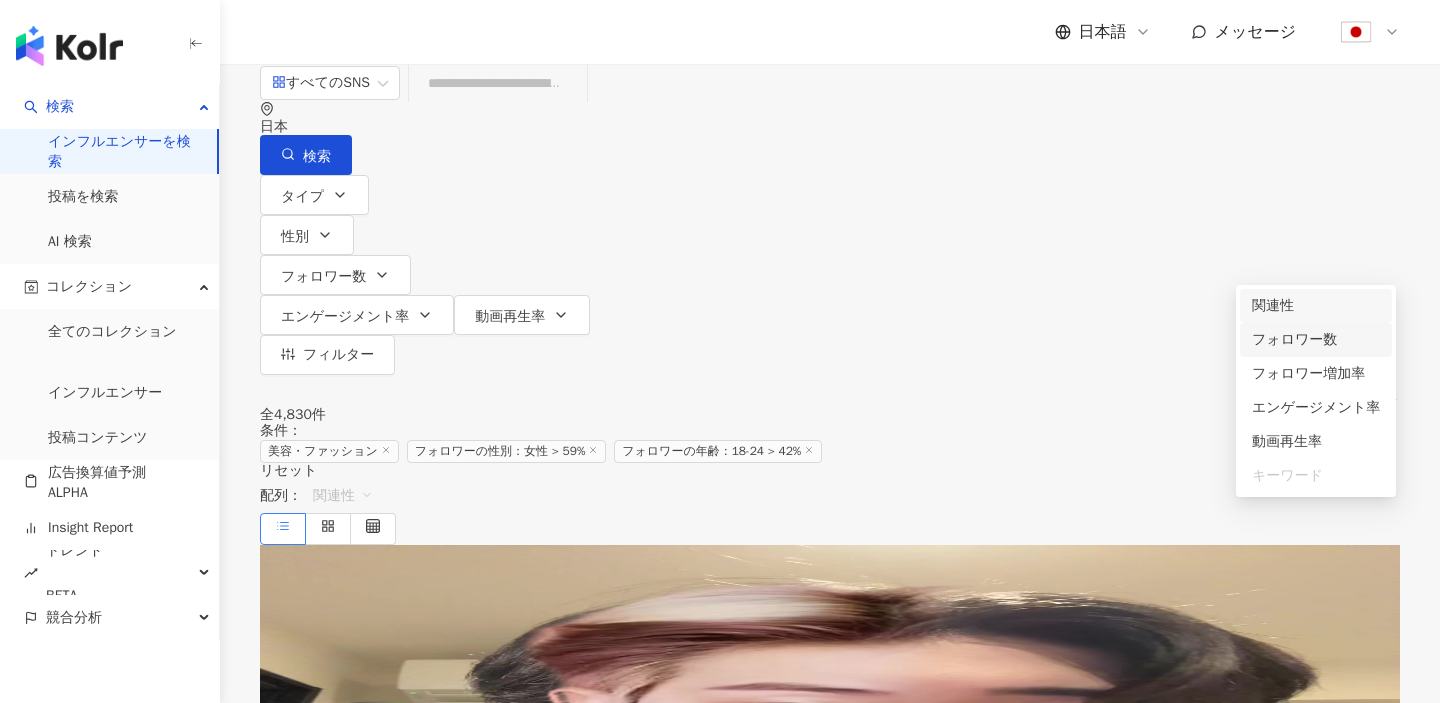 click on "フォロワー数" at bounding box center [1316, 340] 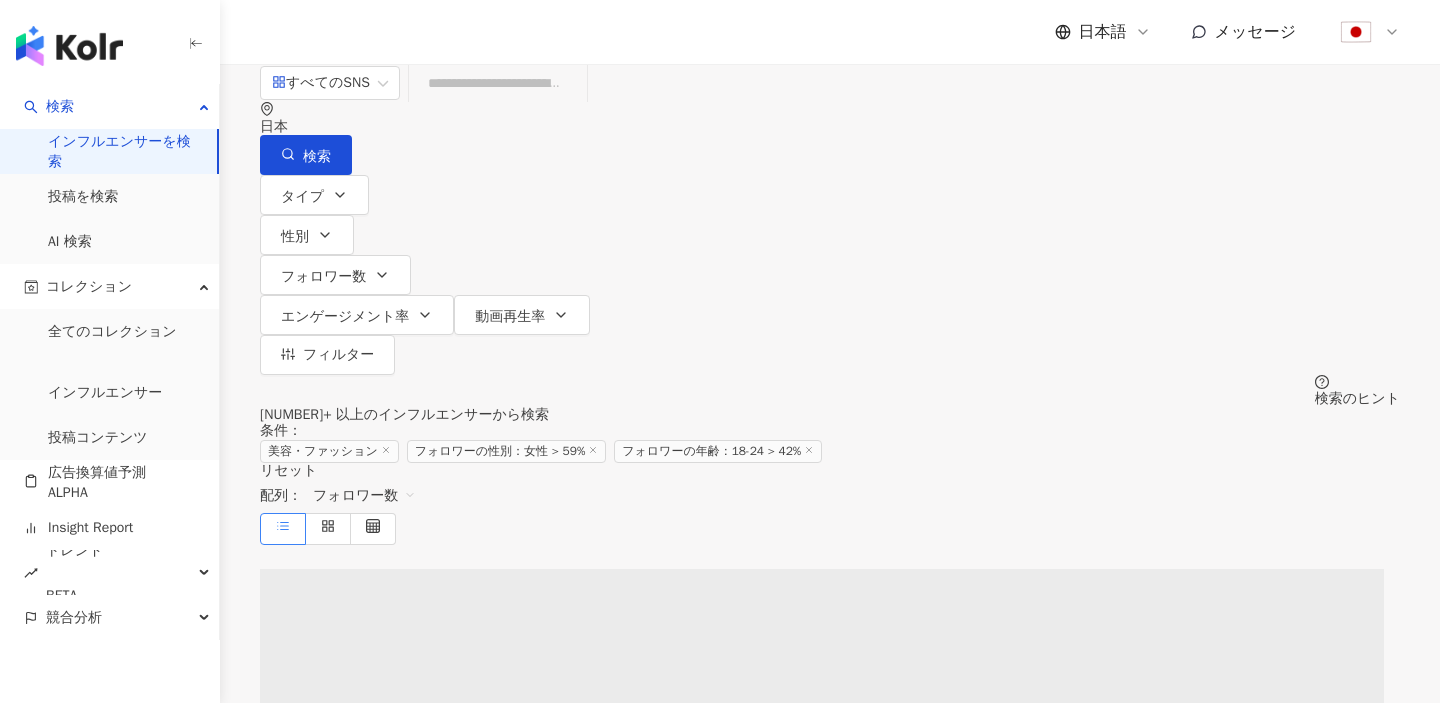 click on "フォロワー数" at bounding box center [364, 496] 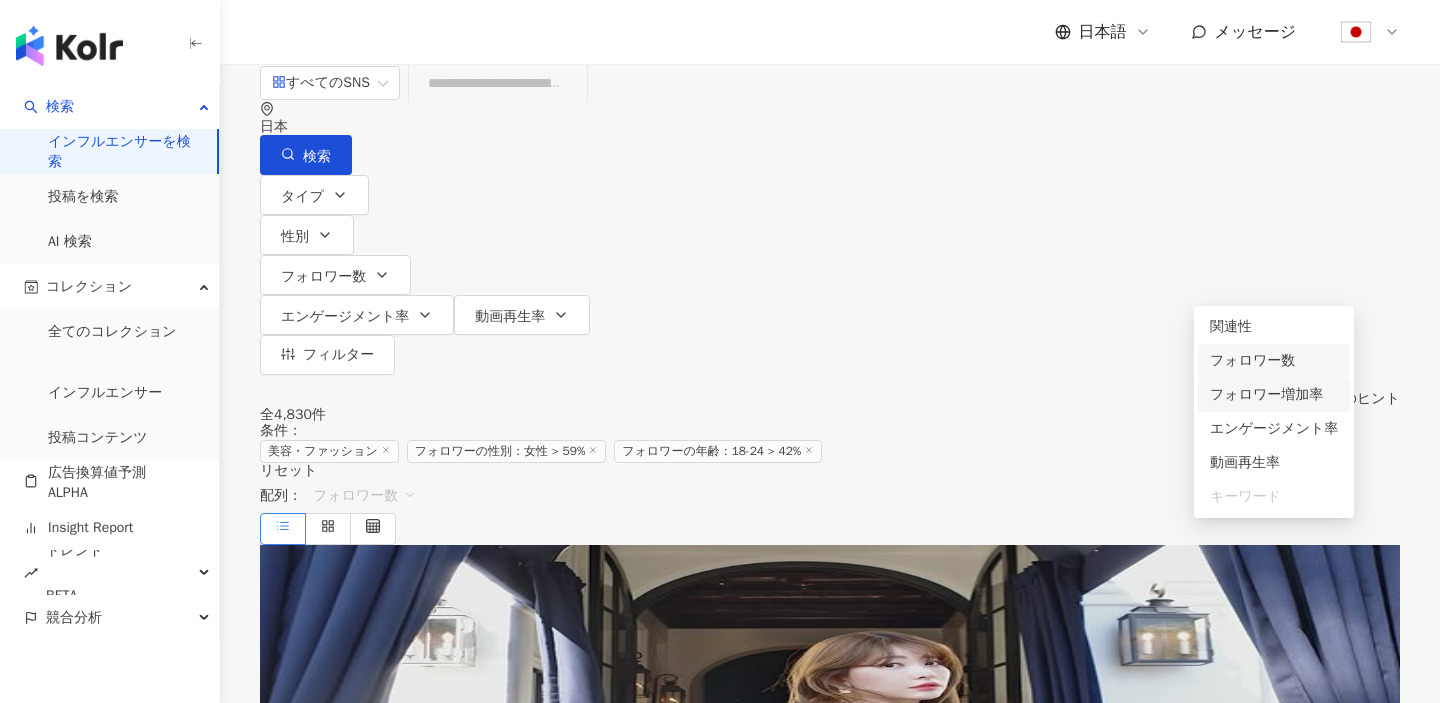click on "全  4,830  件 条件 ： 美容・ファッション フォロワーの性別：女性 > 59% フォロワーの年齢：18-24 > 42% リセット 配列： フォロワー数" at bounding box center [830, 475] 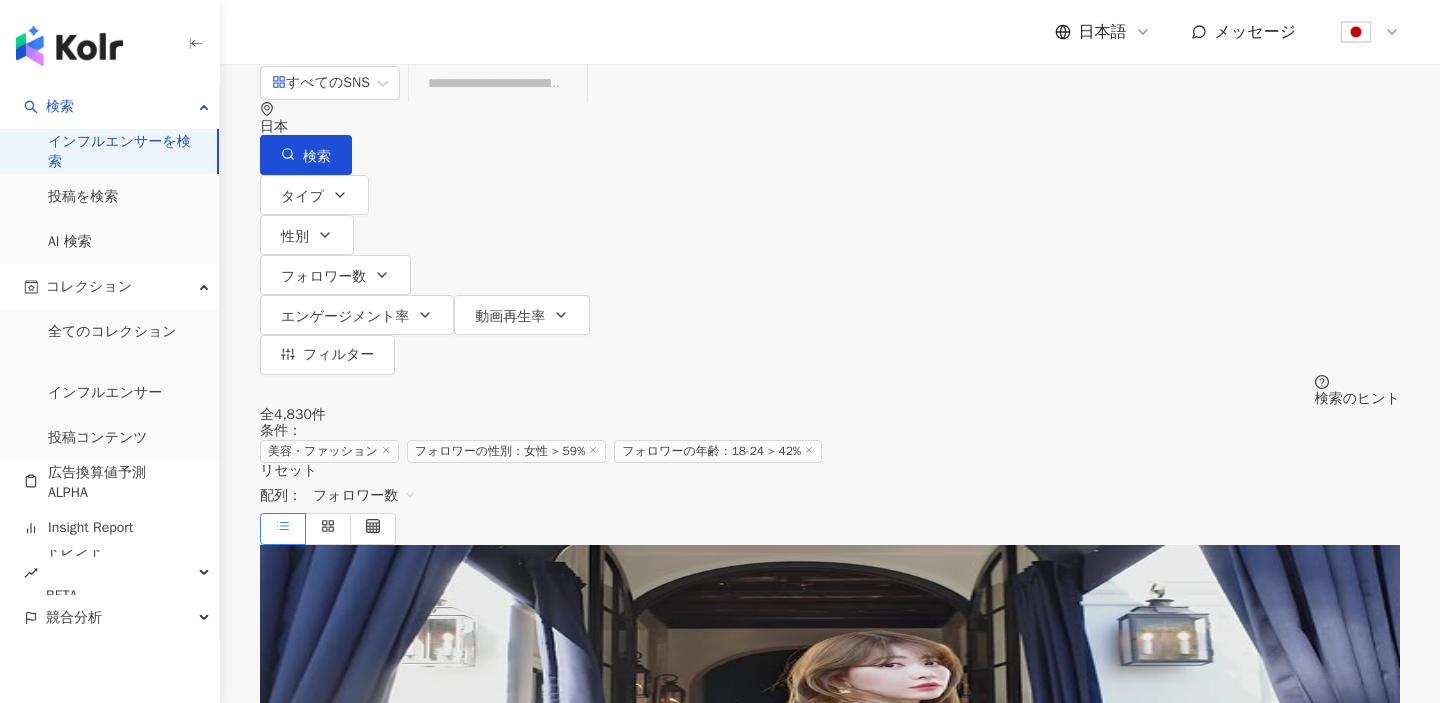 click on "nyanchan22" at bounding box center (670, 702) 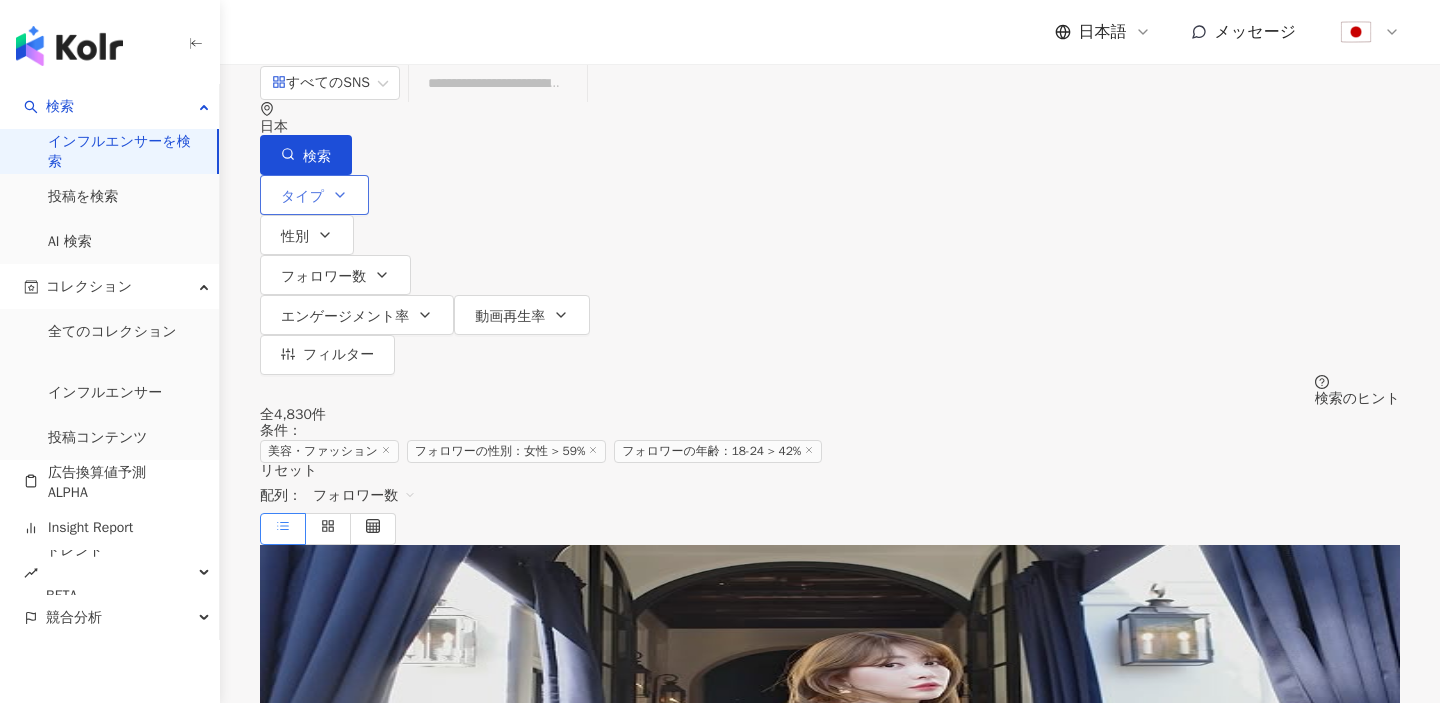 click on "タイプ" at bounding box center (314, 195) 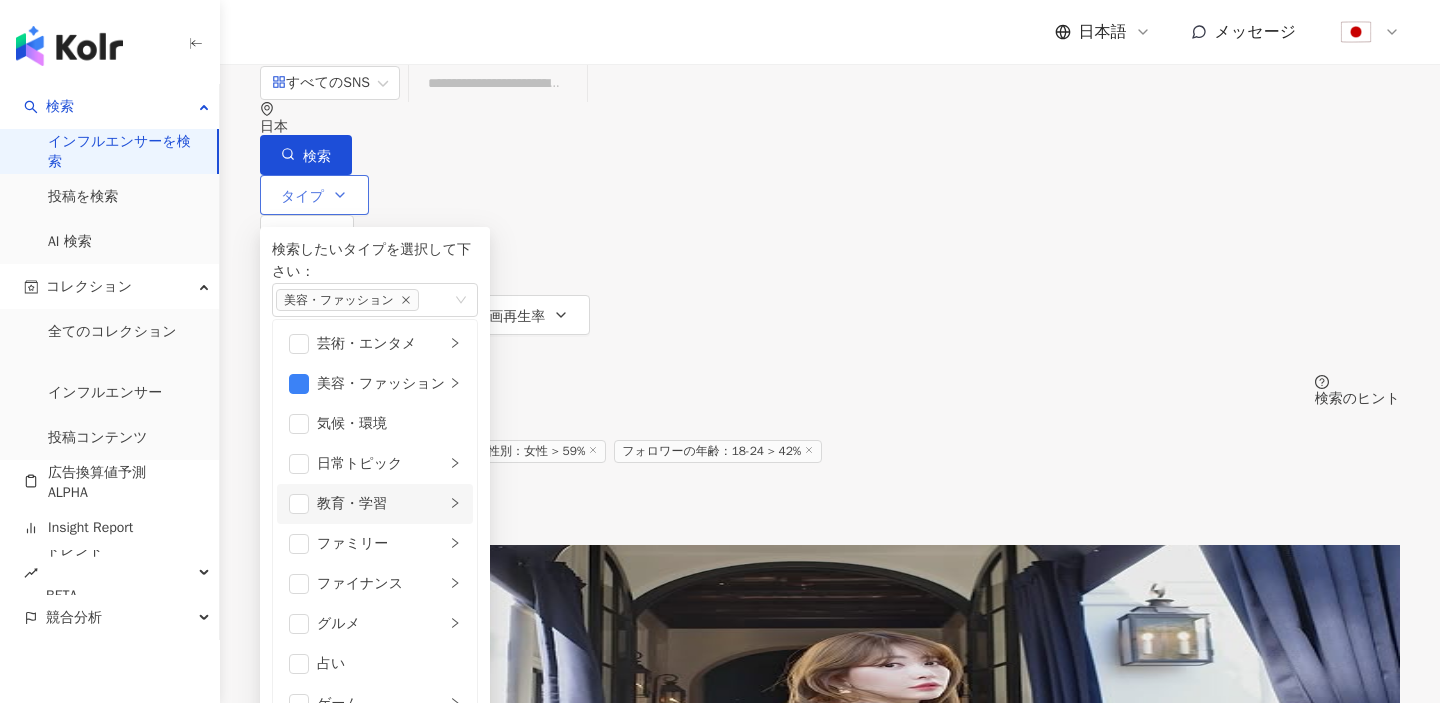 scroll, scrollTop: 164, scrollLeft: 0, axis: vertical 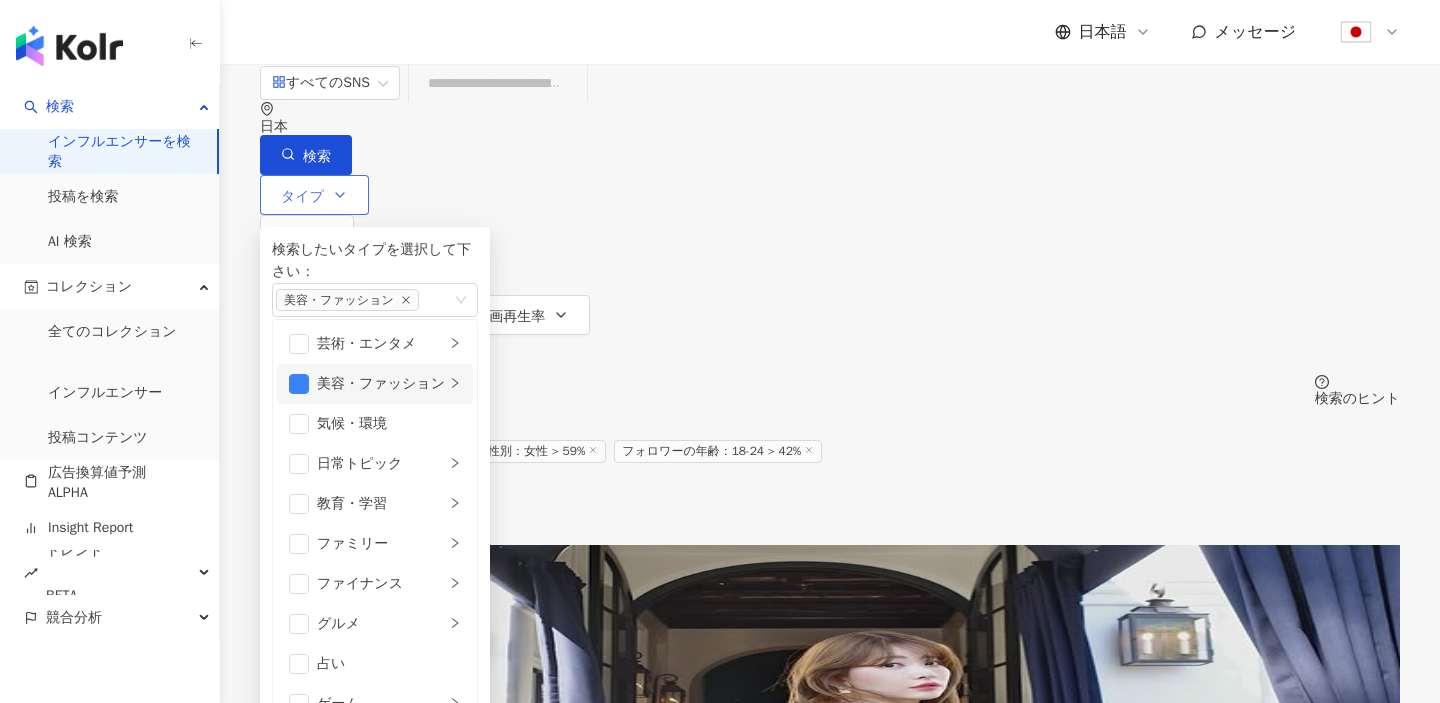click on "美容・ファッション" at bounding box center [381, 384] 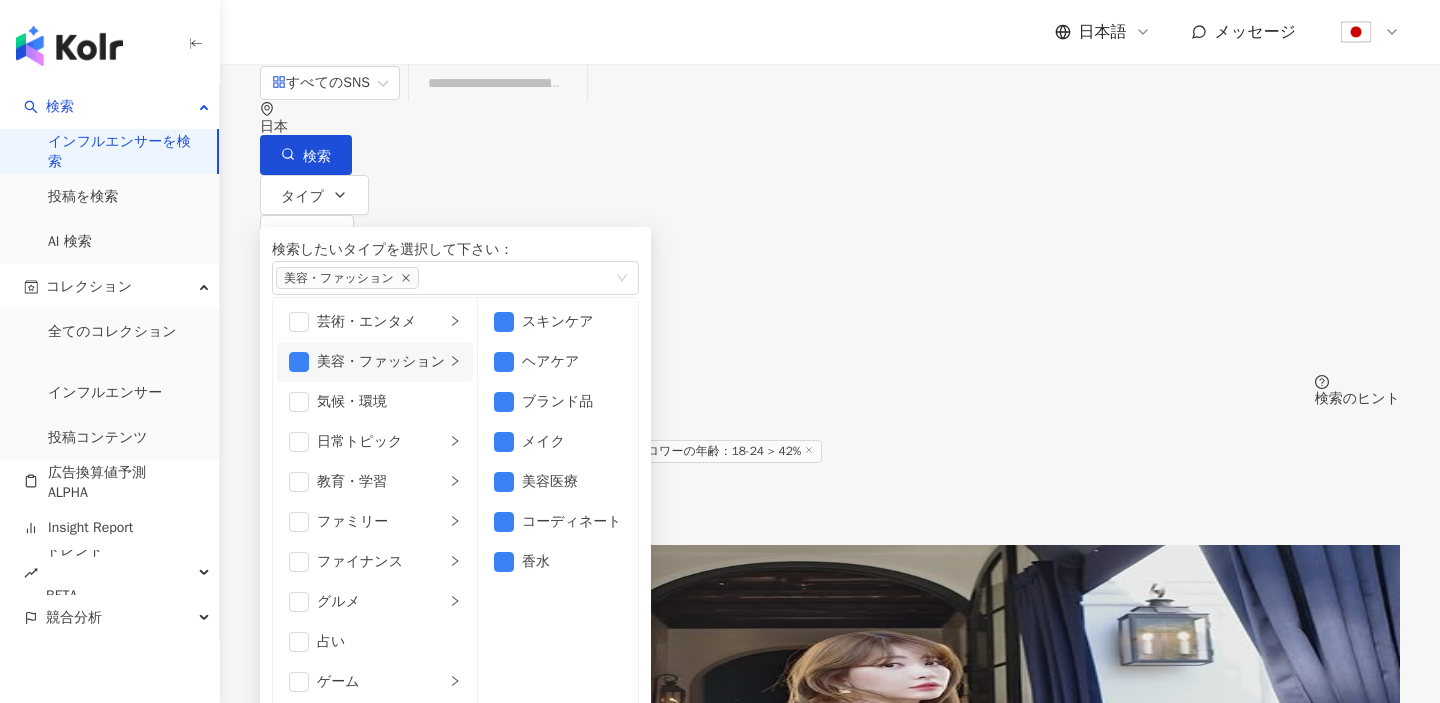 scroll, scrollTop: 13, scrollLeft: 0, axis: vertical 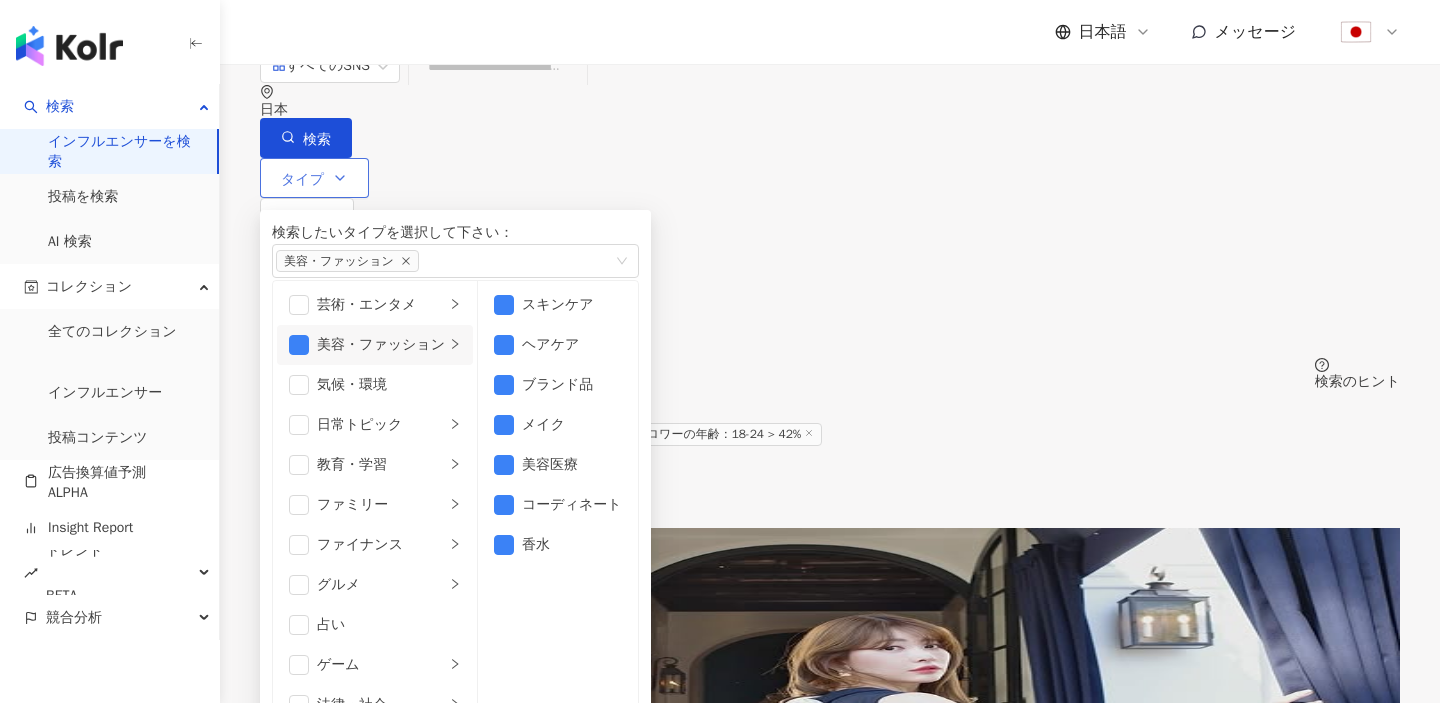 click on "美容・ファッション" at bounding box center (381, 345) 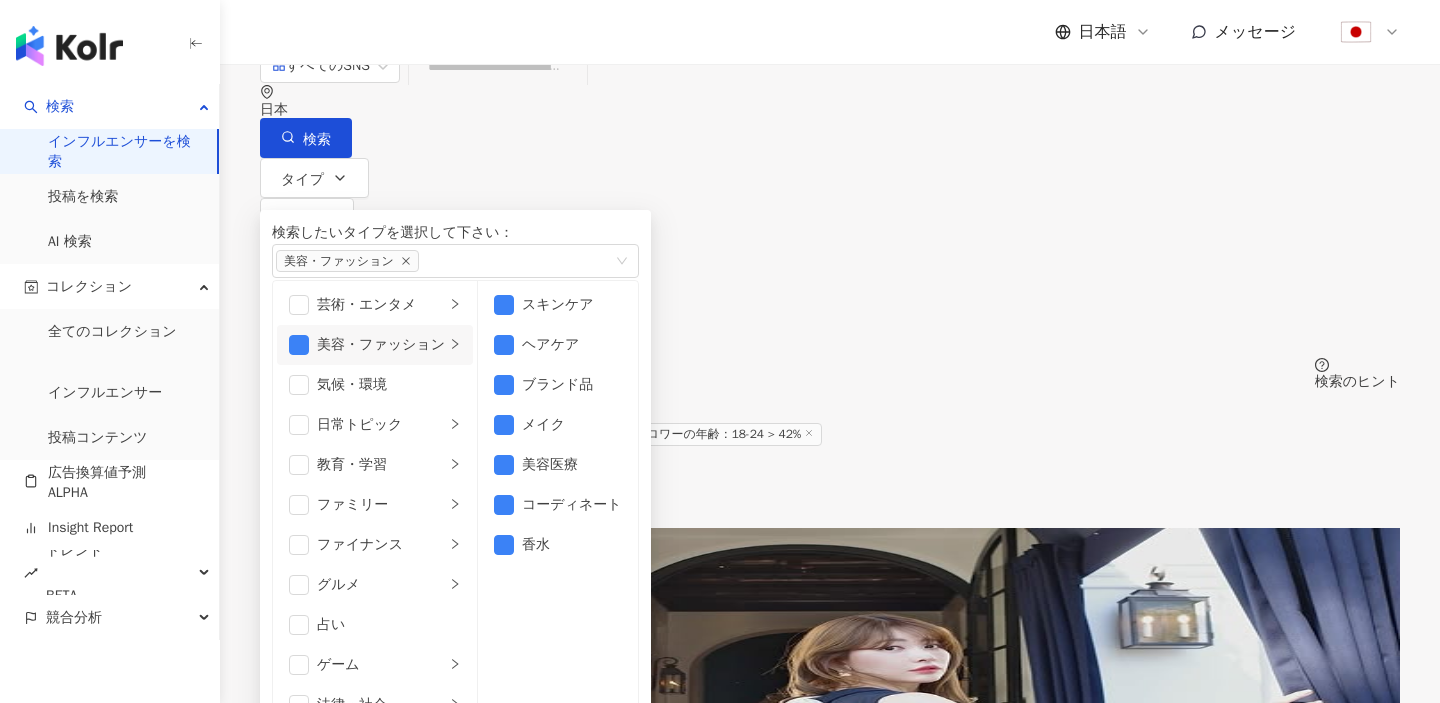 click on "全  4,830  件 条件 ： 美容・ファッション フォロワーの性別：女性 > 59% フォロワーの年齢：18-24 > 42% リセット 配列： フォロワー数 小嶋陽菜 HARUNA KOJIMA HARUNA KOJIMA's cat nap nyanchan22 kojiharunyan タイプ ： 韓国旅行  ·  スキンケア  ·  美容・ファッション  ·  日常トピック  ·  グルメ  ·  イベント  ·  日本旅行  ·  旅行 フォロワー総数 ： 8,186,023 404万 66.4万 309.7万 38.4万 類似検索 エンゲージメント率 0.54% 動画再生率 16.5% フォロワー増加率 -0.34% Hina Yoshihara hina_yshr Hina hinayoshihara タイプ ： 日常トピック  ·  コーディネート  ·  車・バイク フォロワー総数 ： 7,390,673 304.3万 11.6万 tiktok-icon 340万 64.4万 18.9万 エンゲージメント率 0.24% 動画再生率 0% フォロワー増加率 0% 藤田ニコル nicole fujita にこるん 2525nicole2  niconico0220 タイプ ： 芸術・エンタメ  ·  美容・ファッション  ·" at bounding box center [830, 3749] 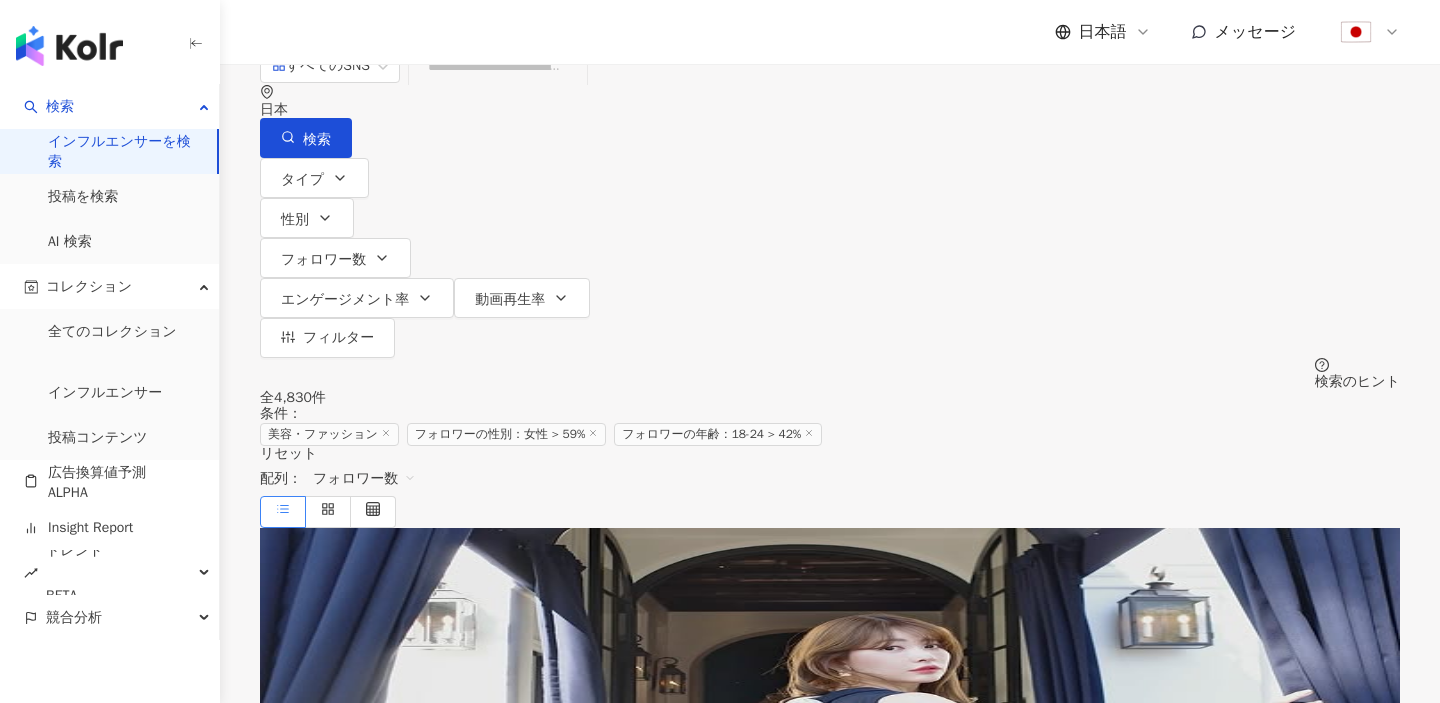 scroll, scrollTop: 0, scrollLeft: 0, axis: both 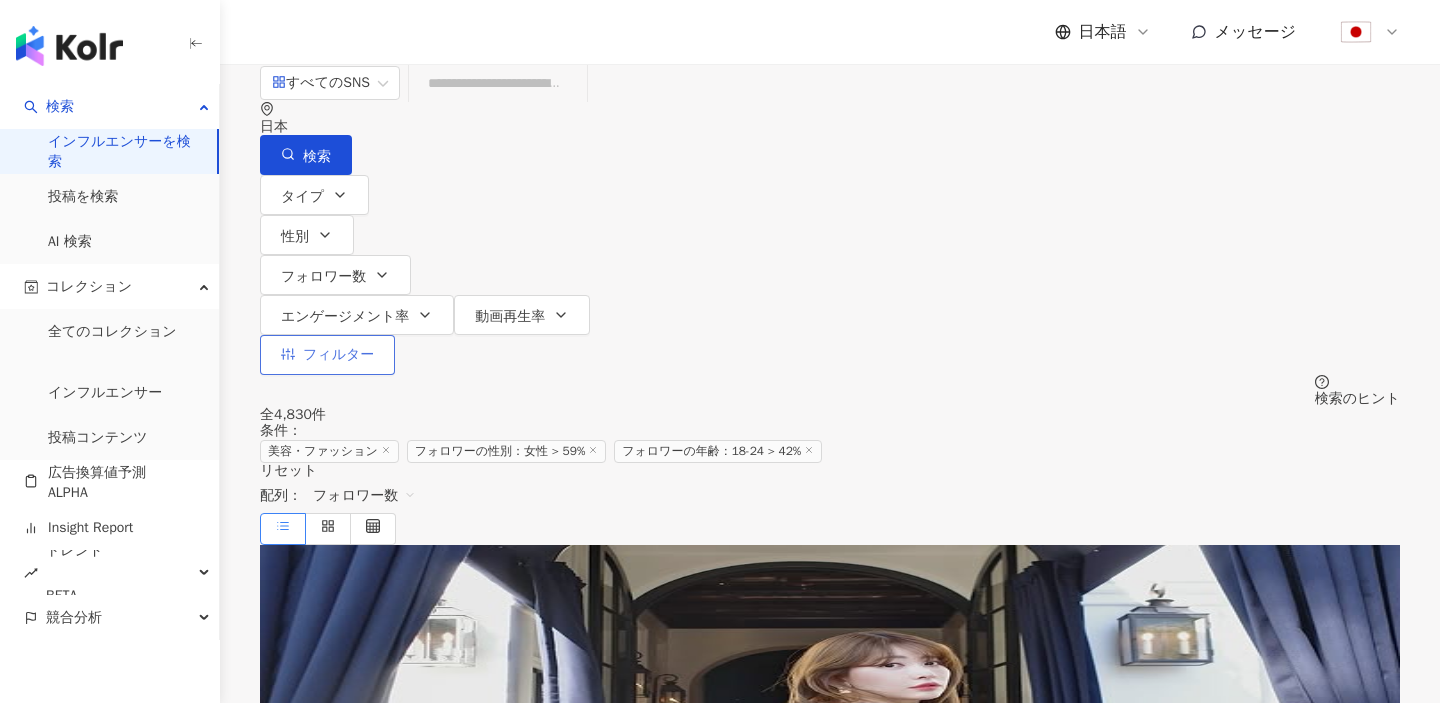 click on "フィルター" at bounding box center [338, 355] 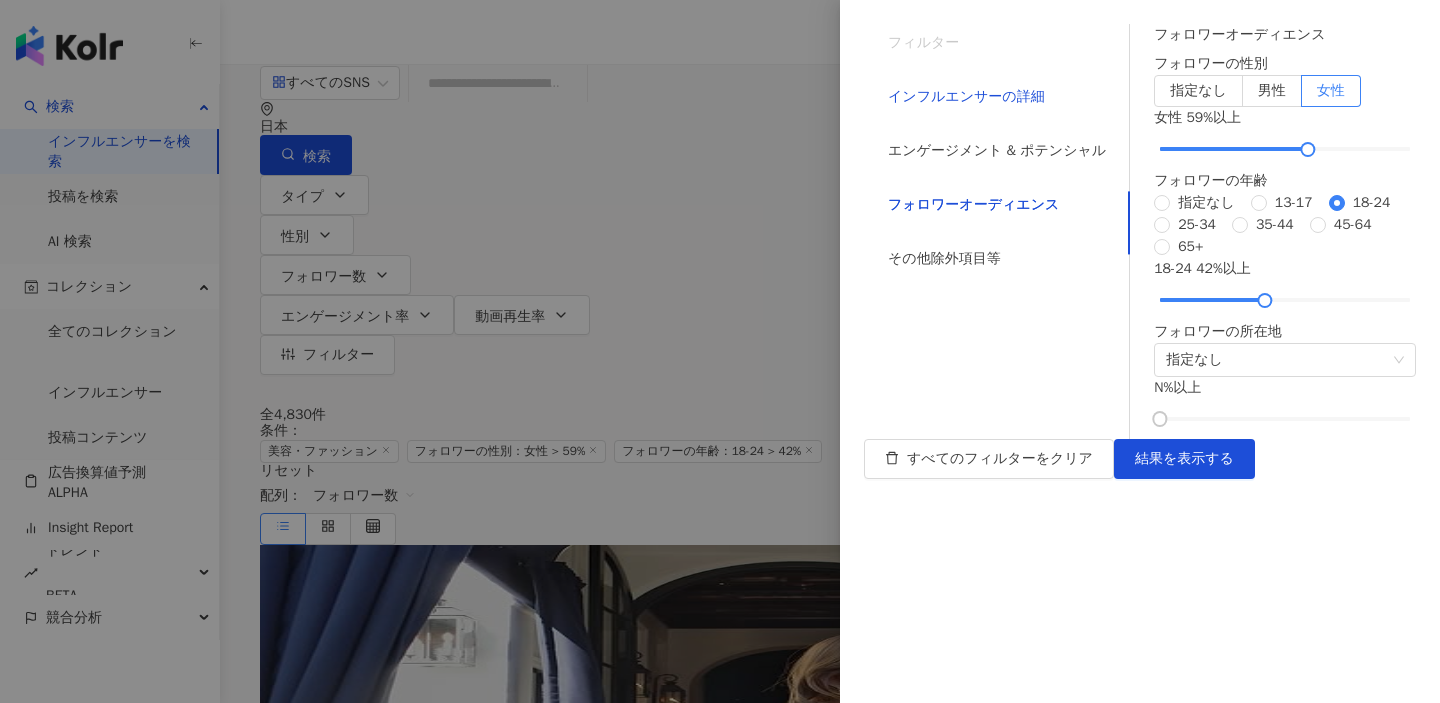 click on "インフルエンサーの詳細" at bounding box center (966, 97) 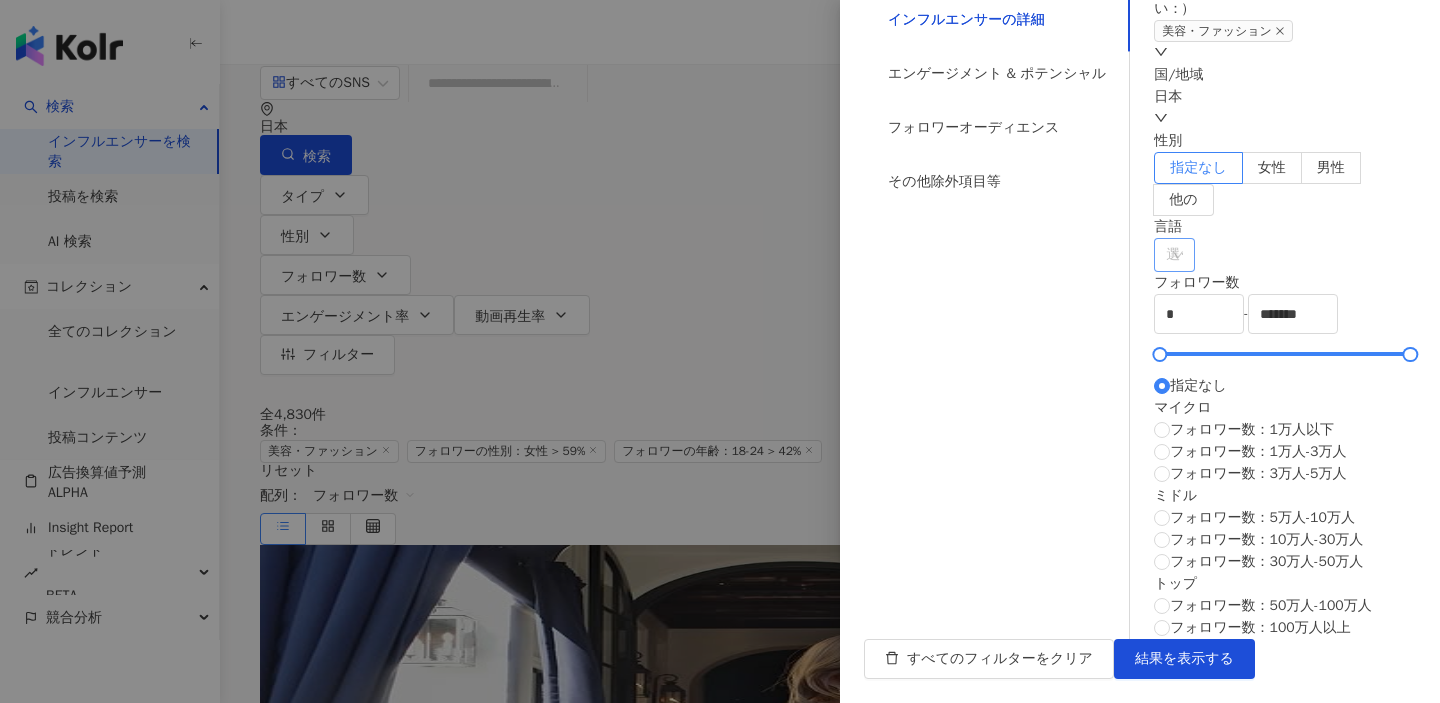 scroll, scrollTop: 288, scrollLeft: 0, axis: vertical 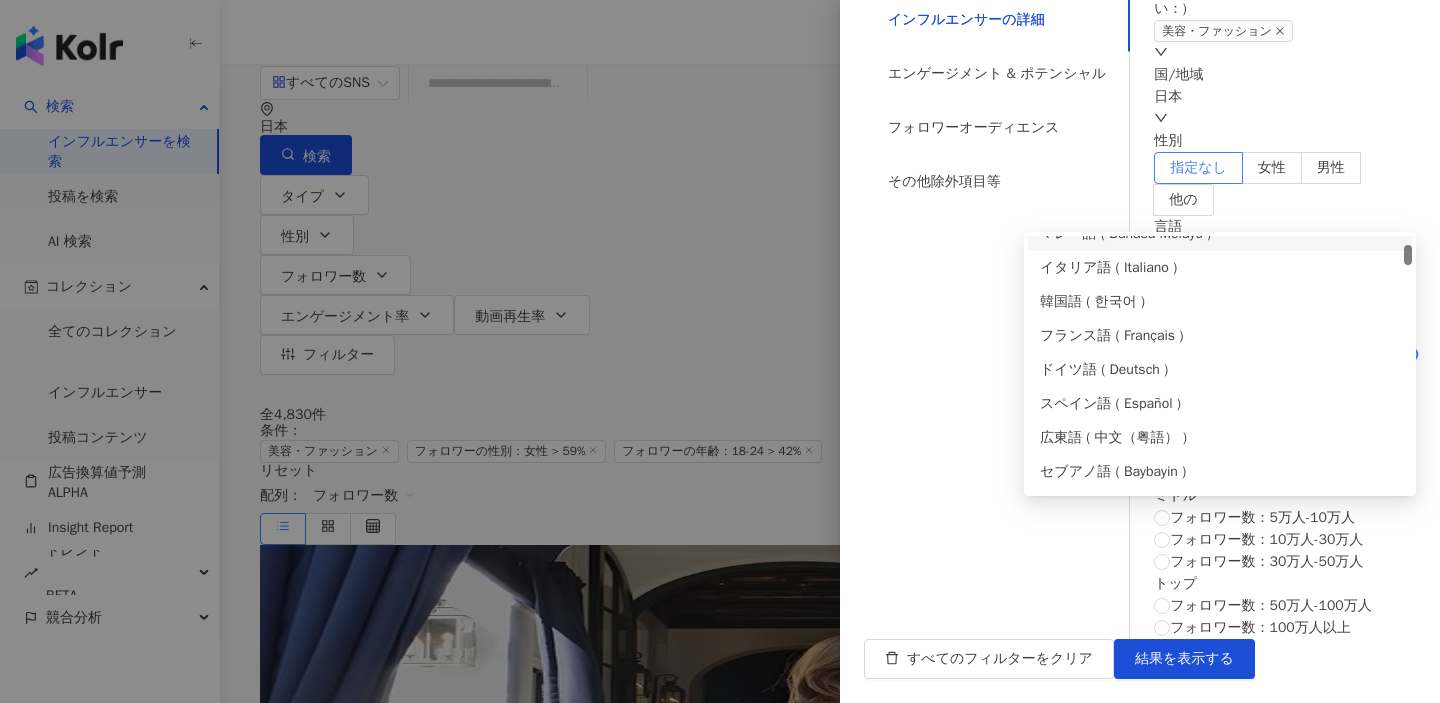 click at bounding box center [1164, 255] 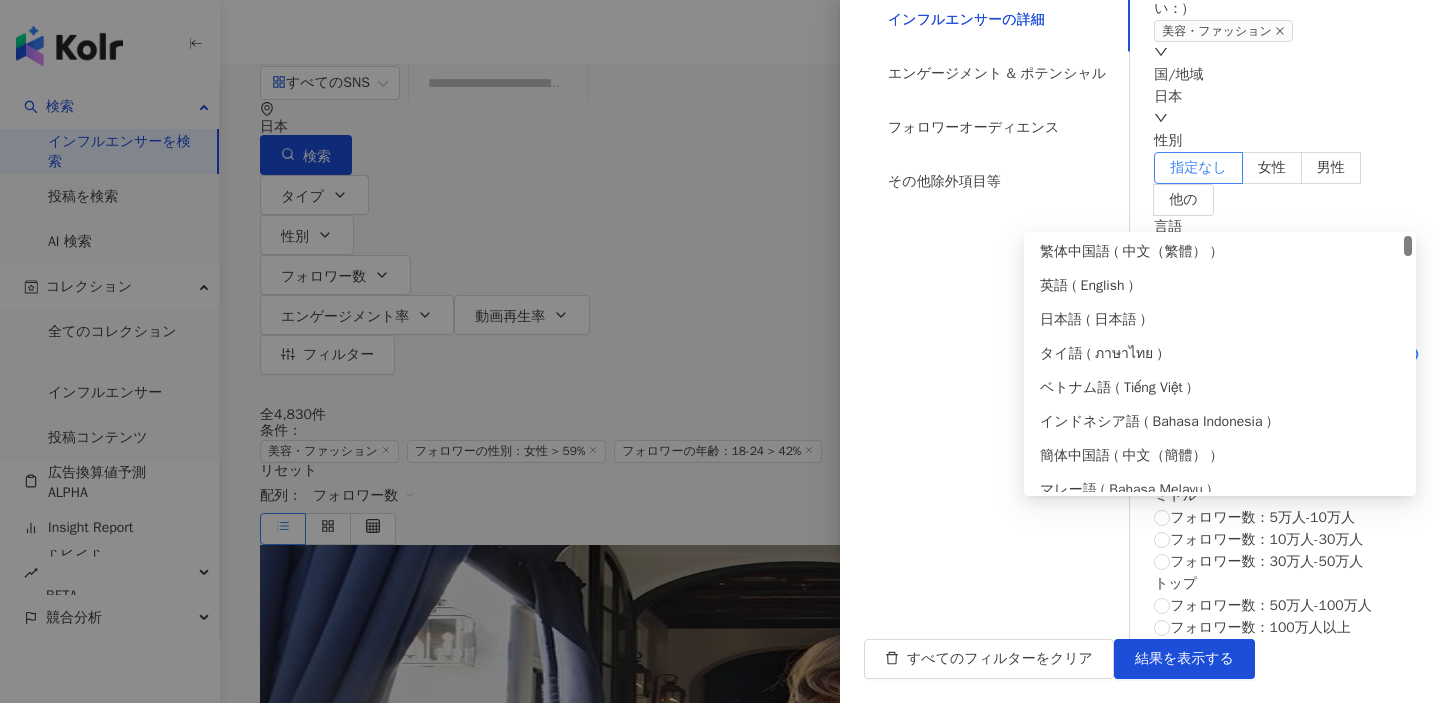 scroll, scrollTop: 0, scrollLeft: 0, axis: both 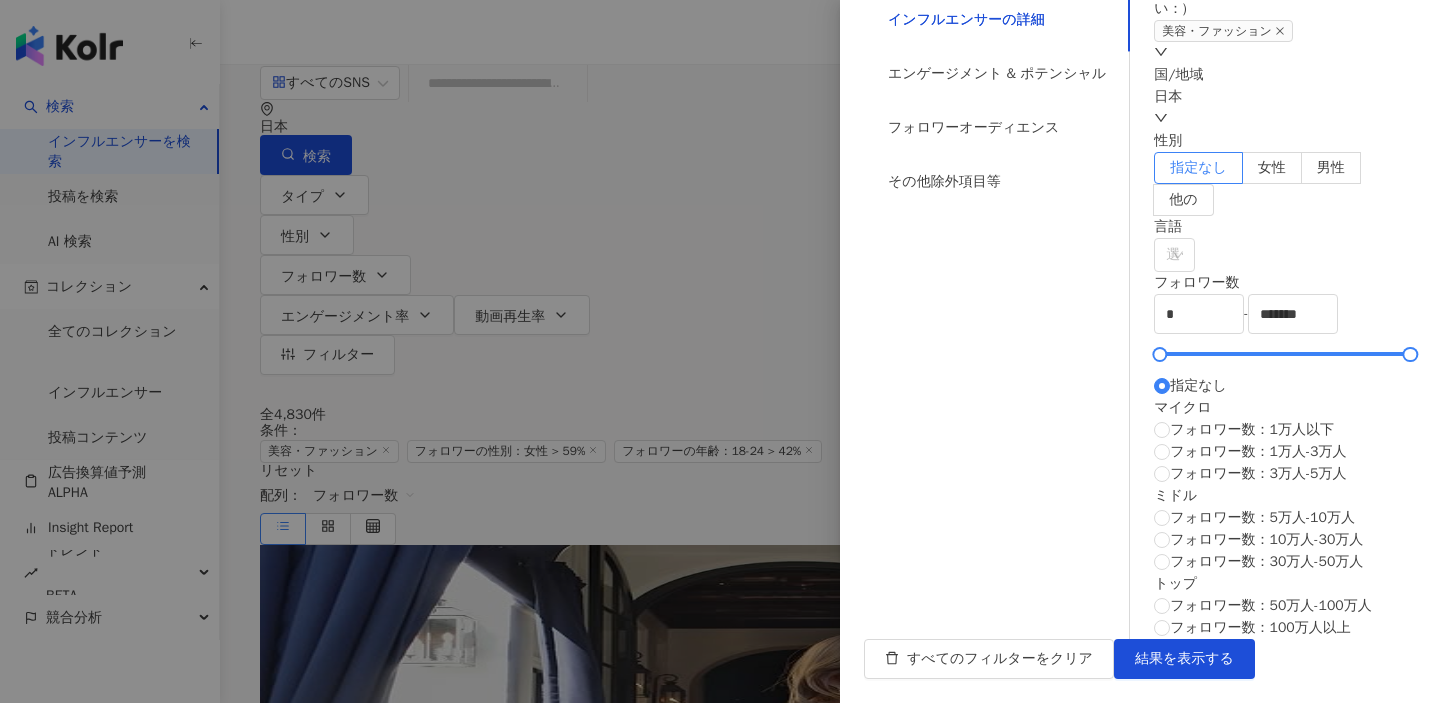click at bounding box center [720, 351] 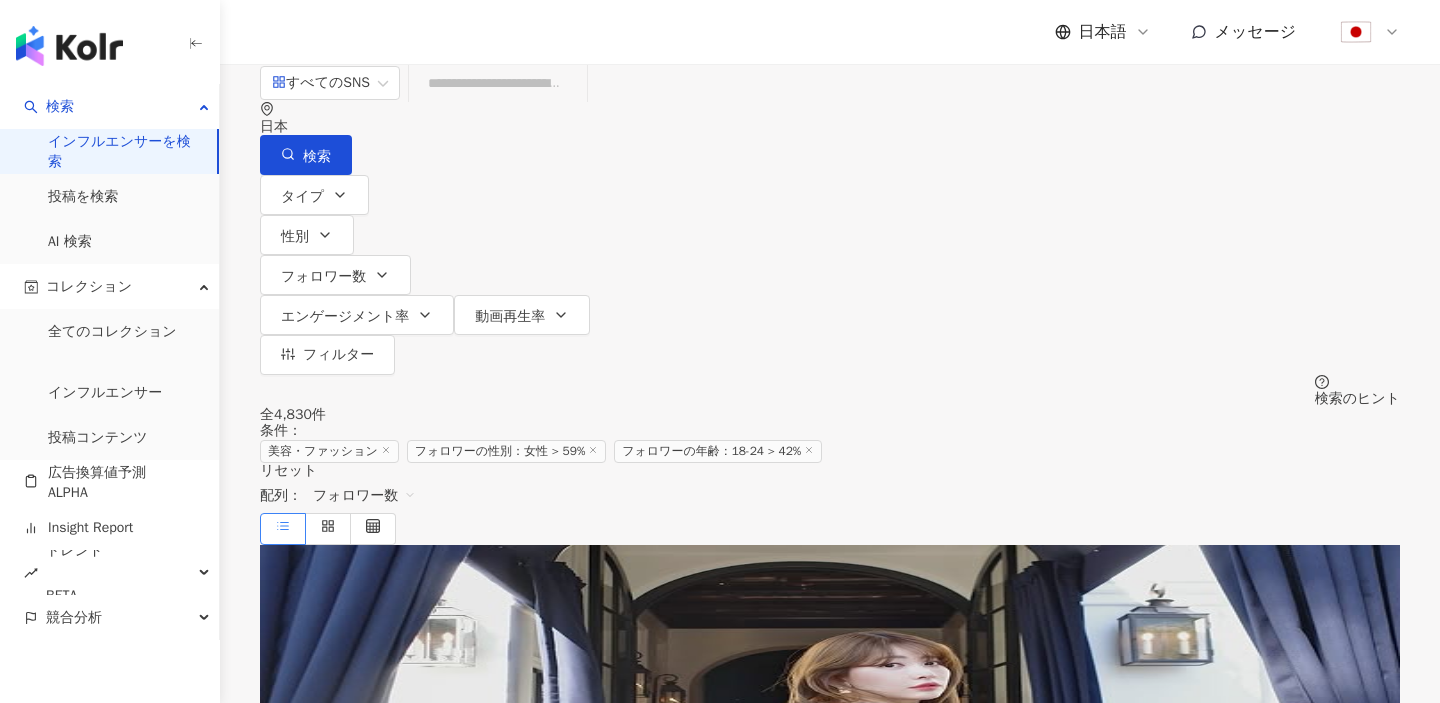 click on "日本" at bounding box center (830, 127) 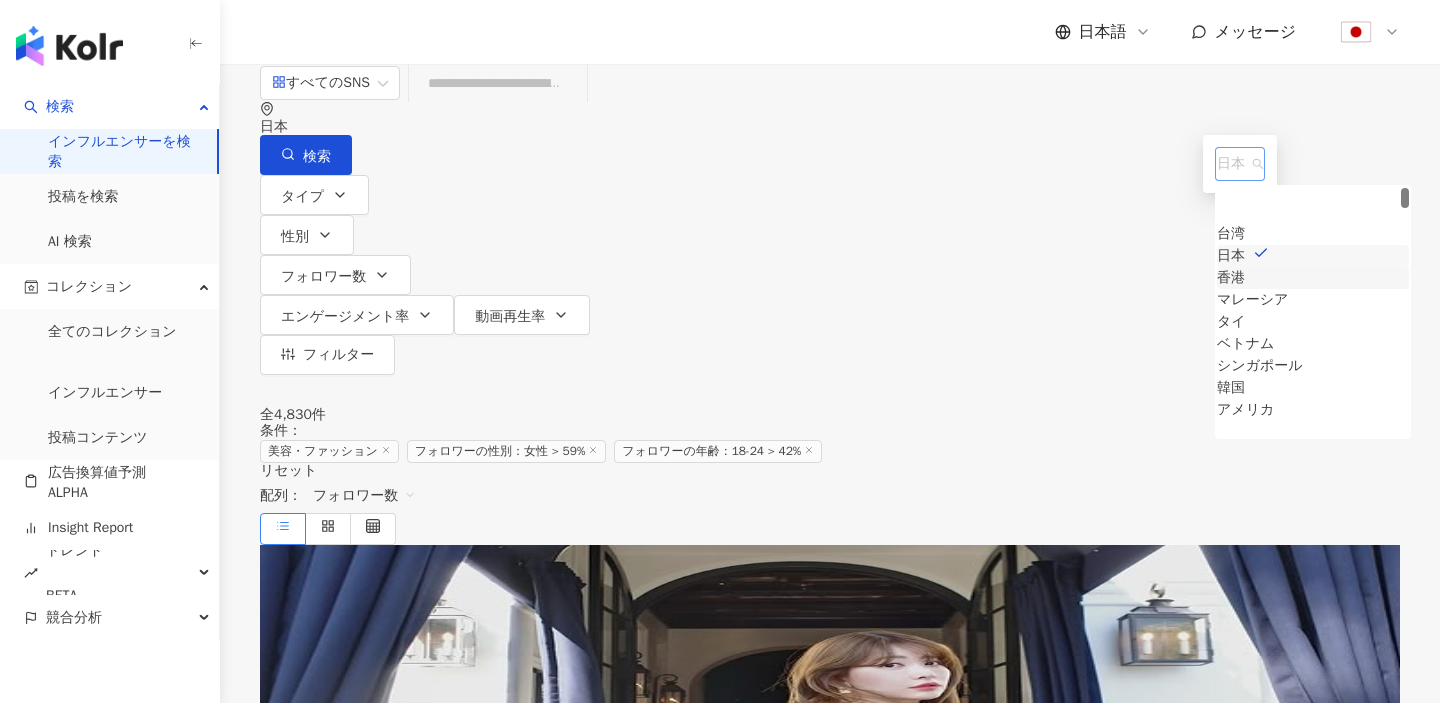 scroll, scrollTop: 78, scrollLeft: 0, axis: vertical 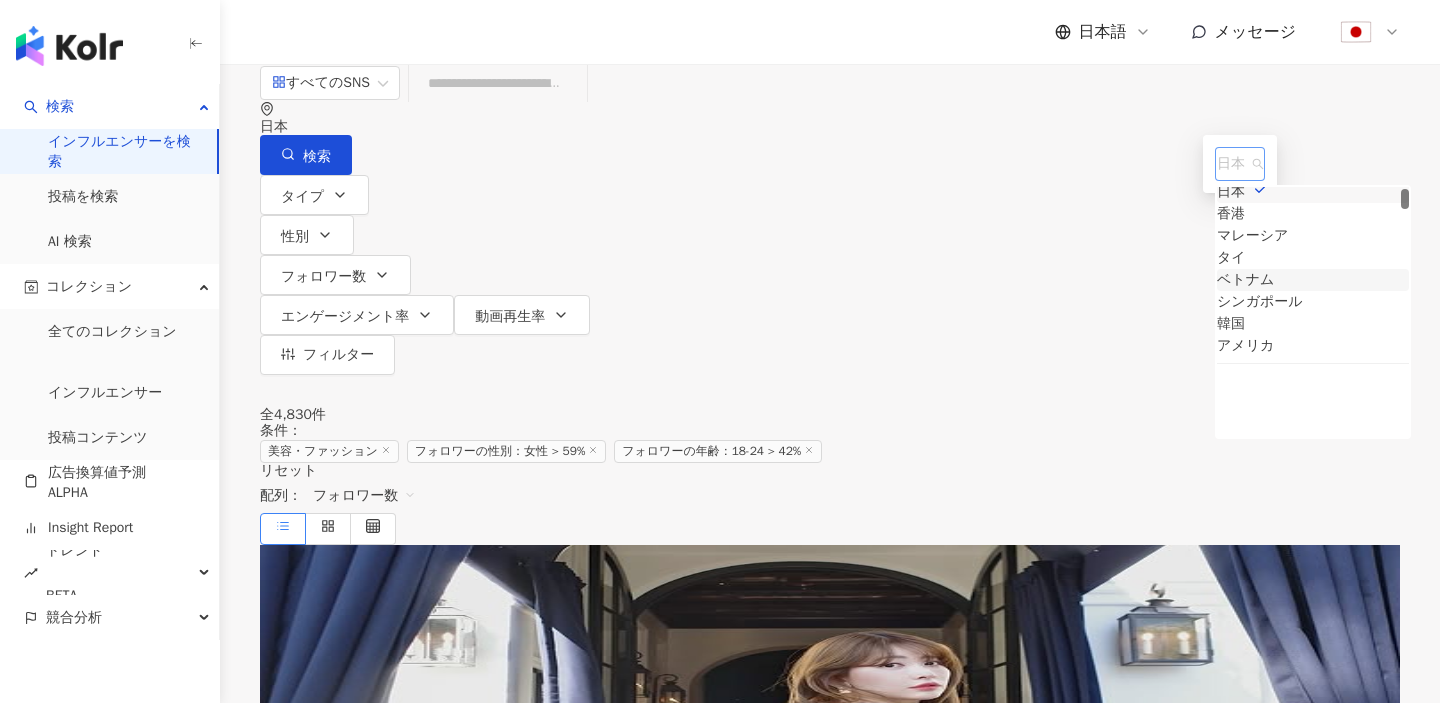 click on "ベトナム" at bounding box center [1245, 280] 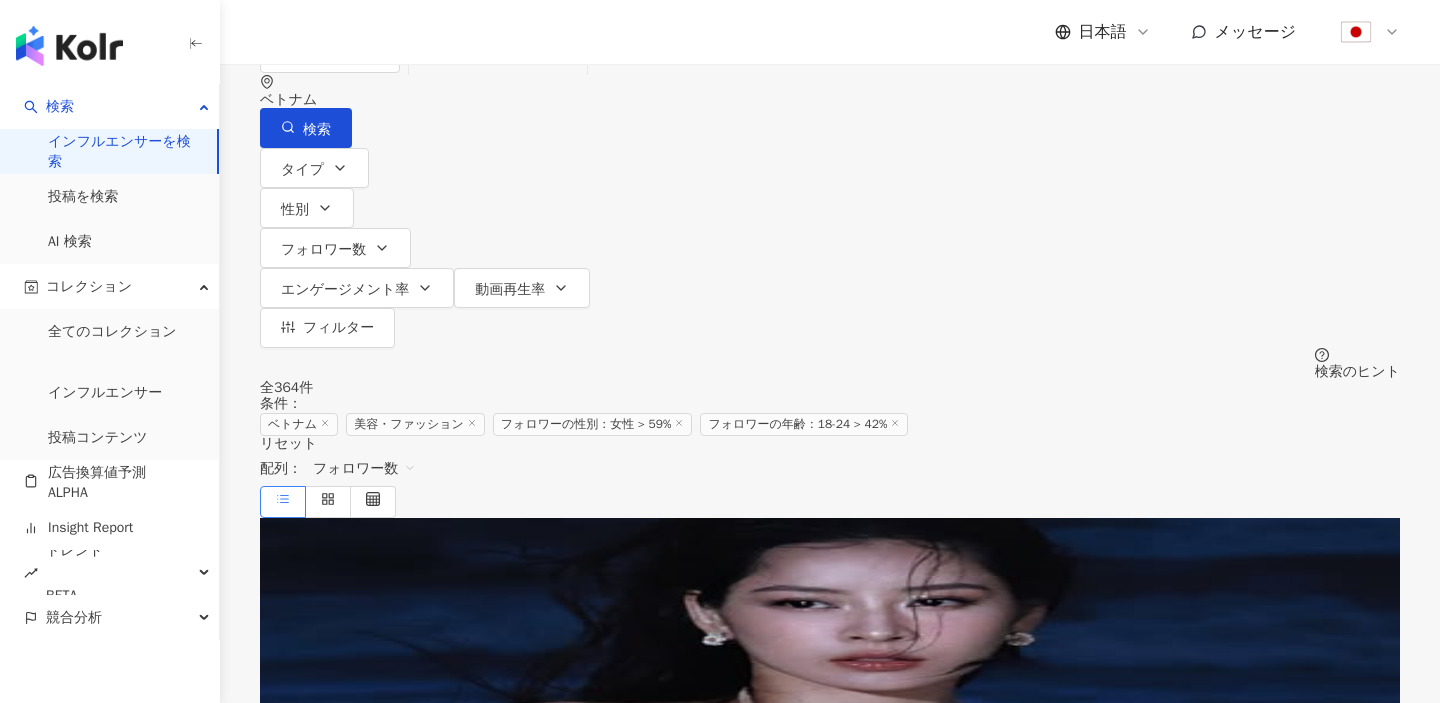 scroll, scrollTop: 0, scrollLeft: 0, axis: both 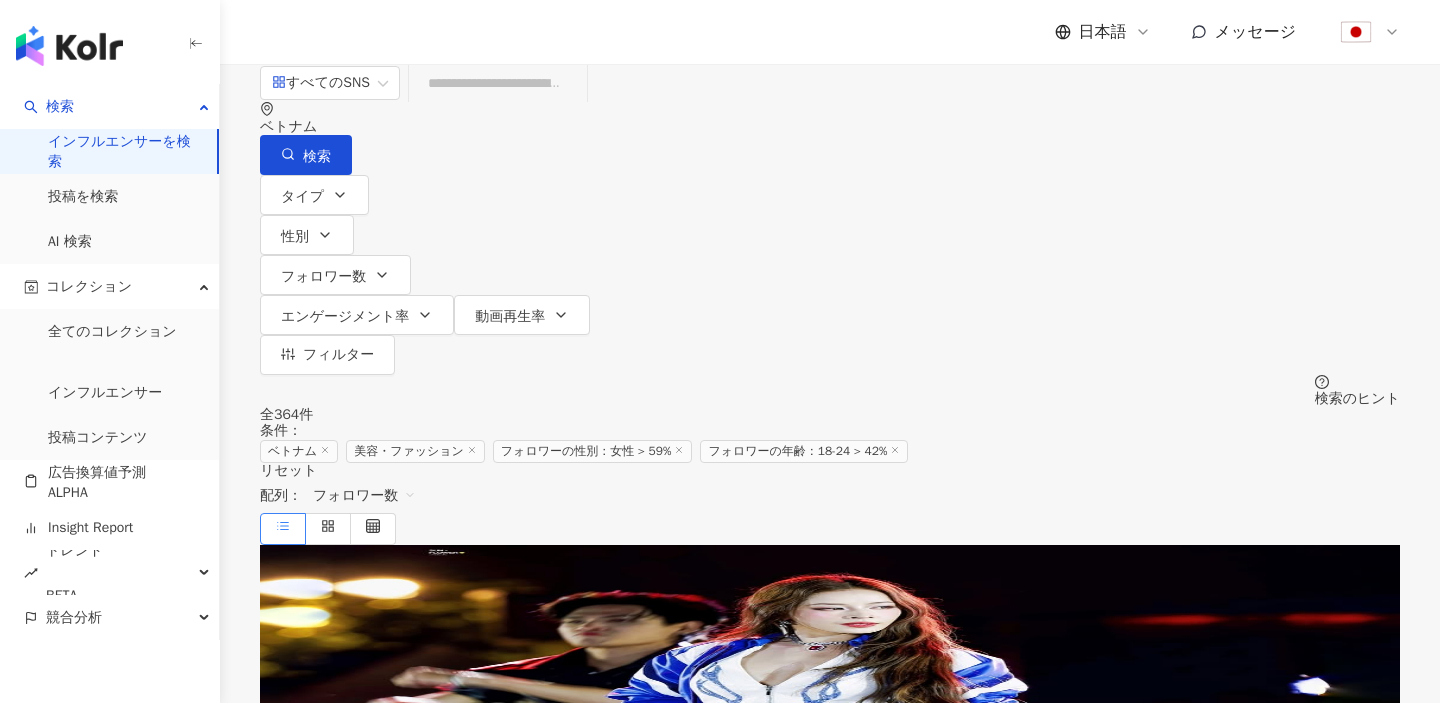 click on "ベトナム" at bounding box center [830, 127] 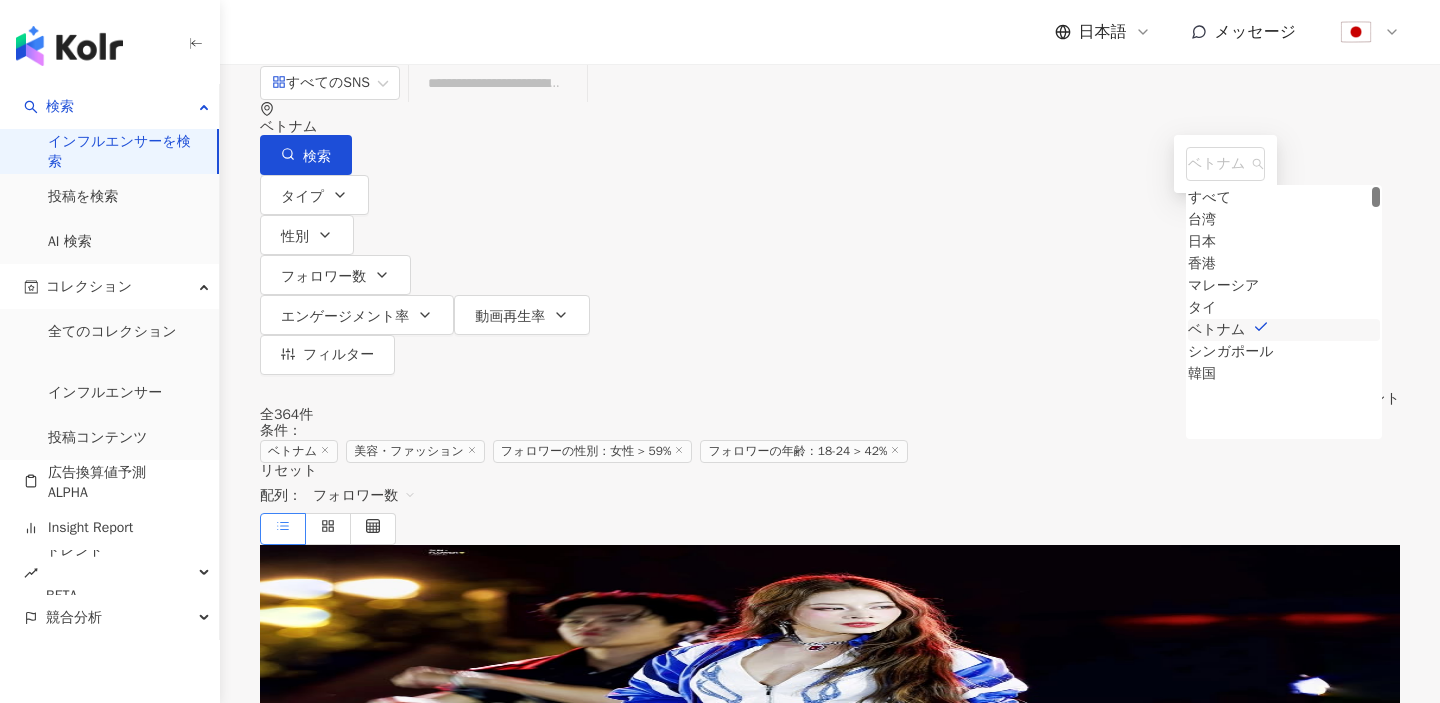 scroll, scrollTop: 2, scrollLeft: 0, axis: vertical 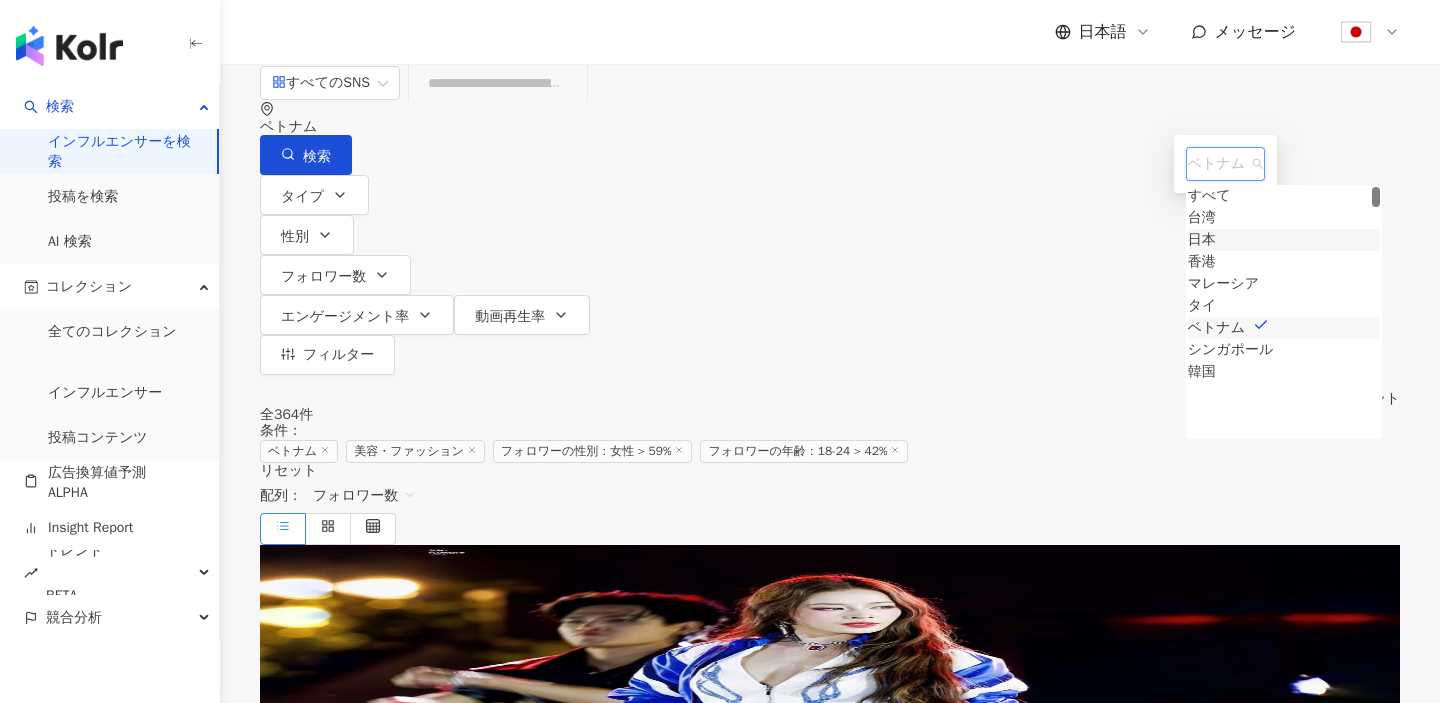 click on "日本" at bounding box center [1202, 240] 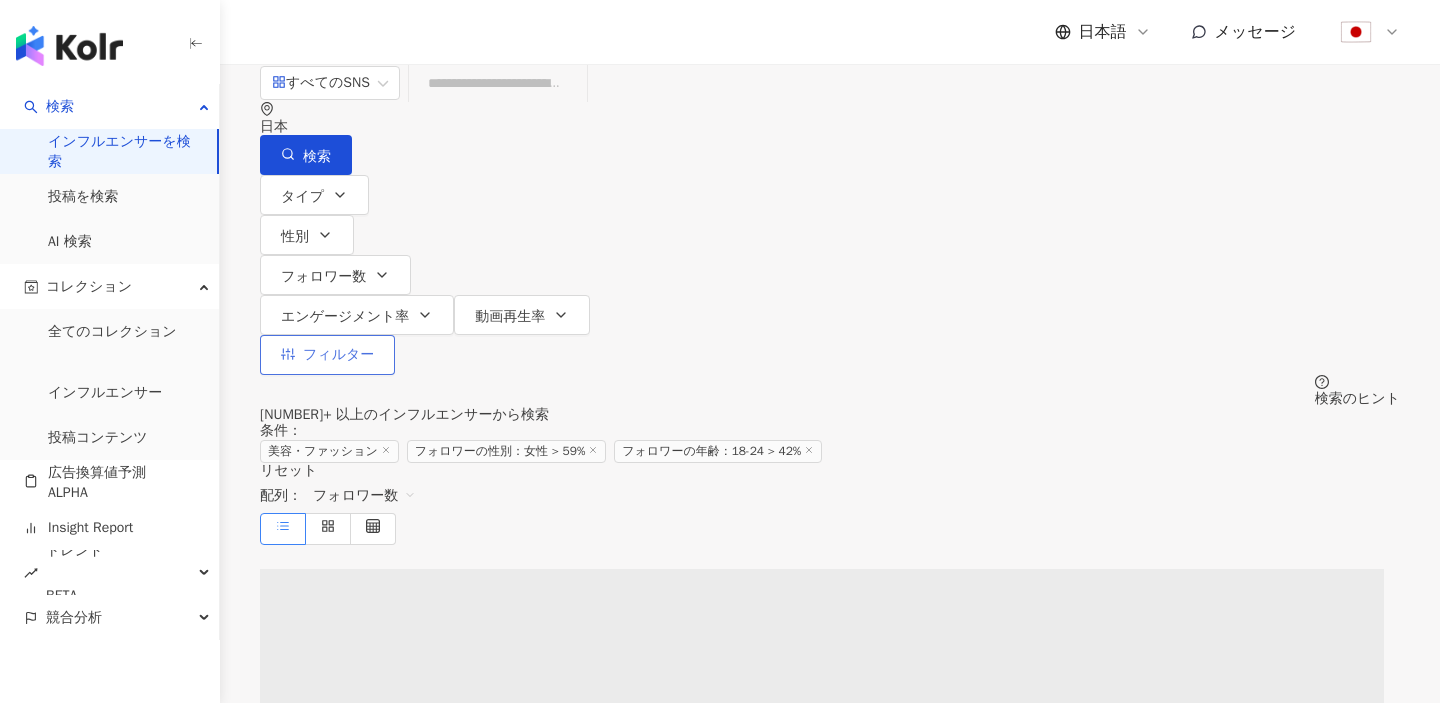 click on "フィルター" at bounding box center (338, 355) 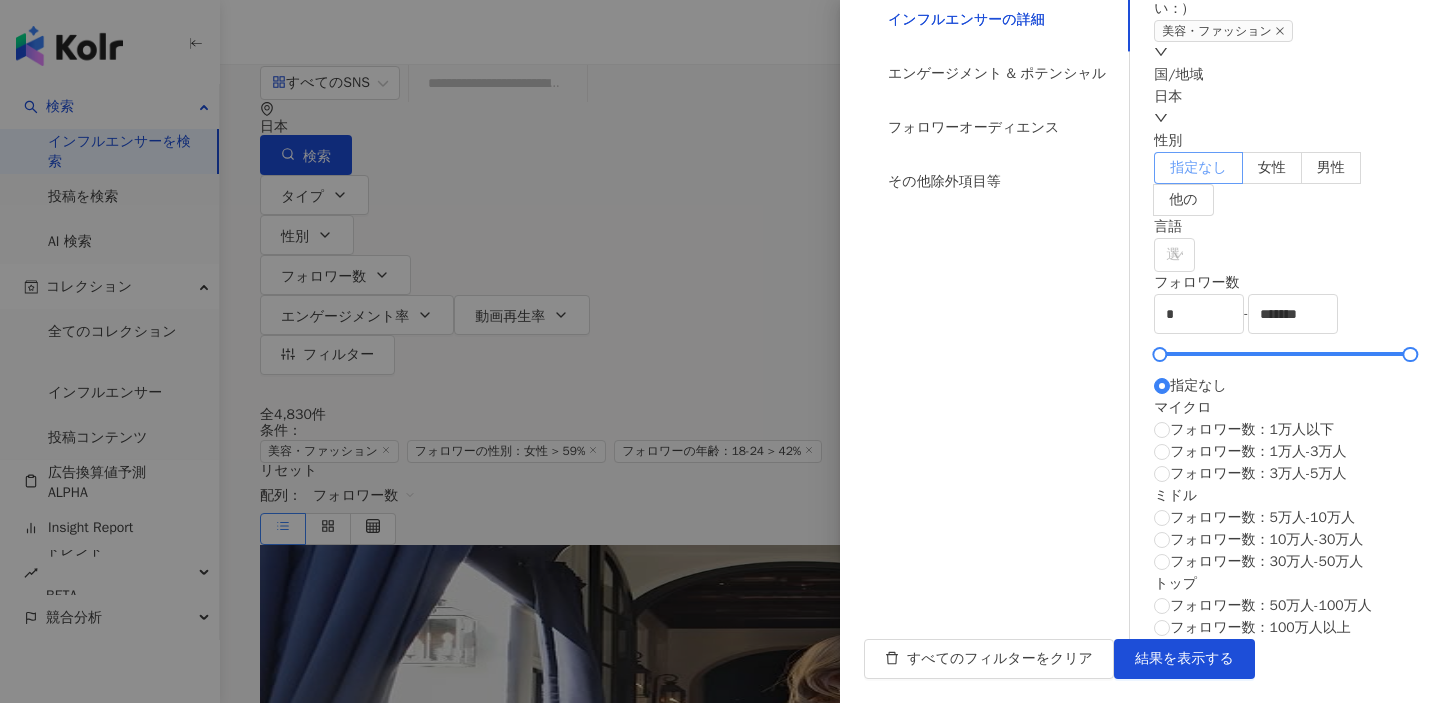 scroll, scrollTop: 164, scrollLeft: 0, axis: vertical 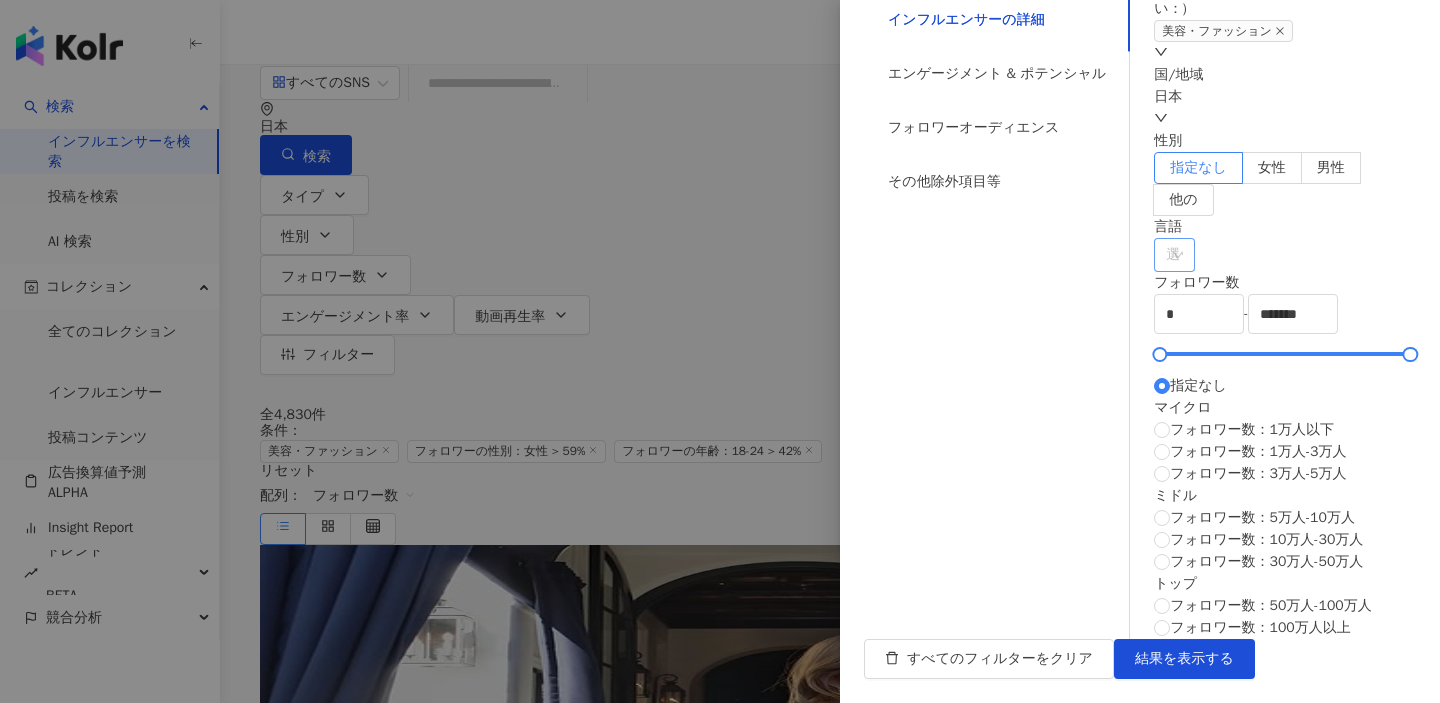 click at bounding box center [1164, 255] 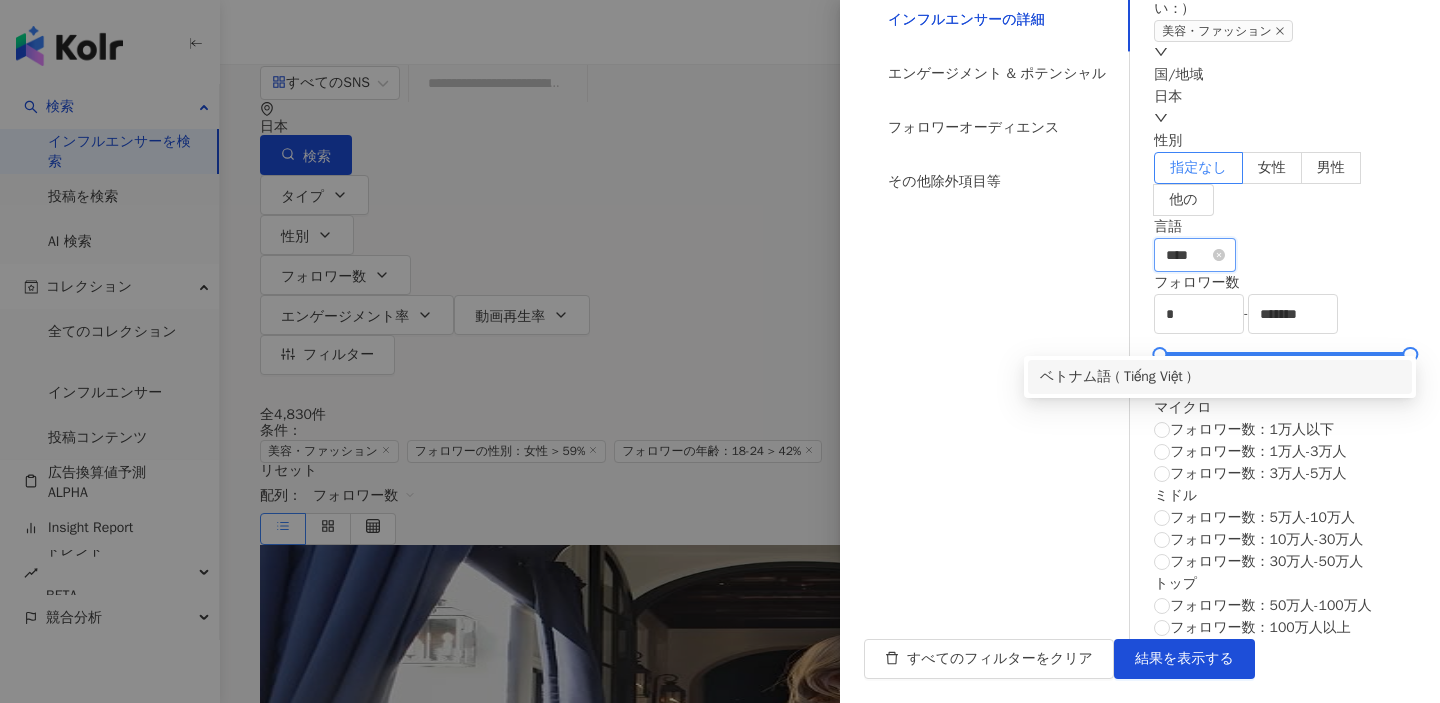 type on "****" 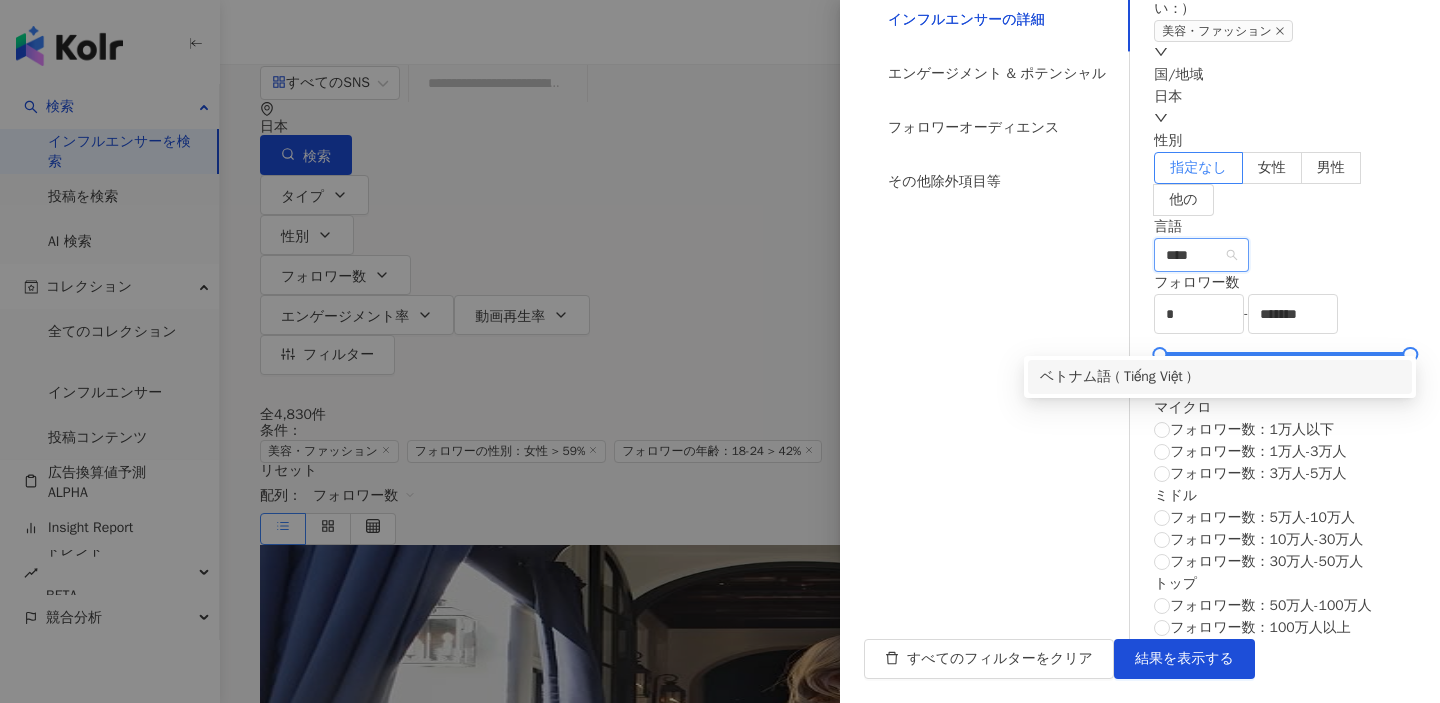 click on "ベトナム語 ( Tiếng Việt )" at bounding box center [1220, 377] 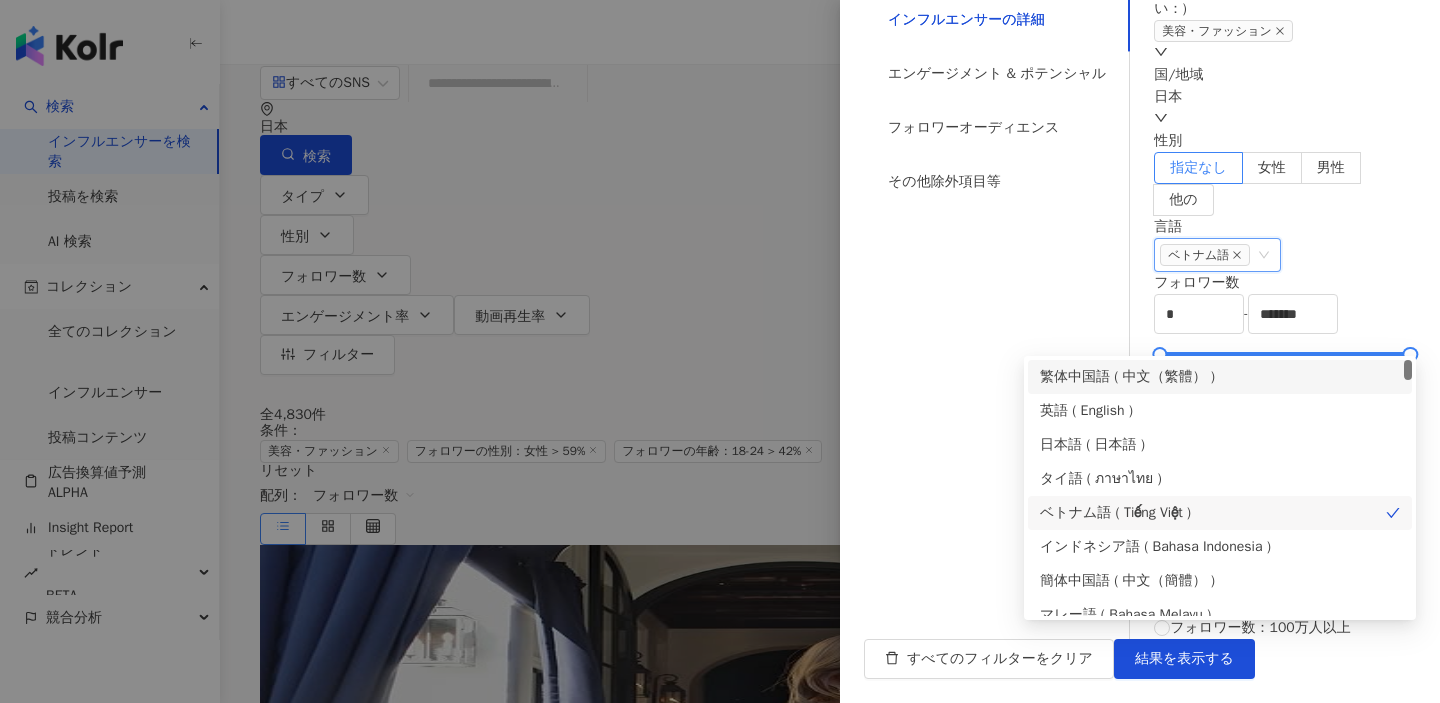 click on "言語" at bounding box center [1285, 227] 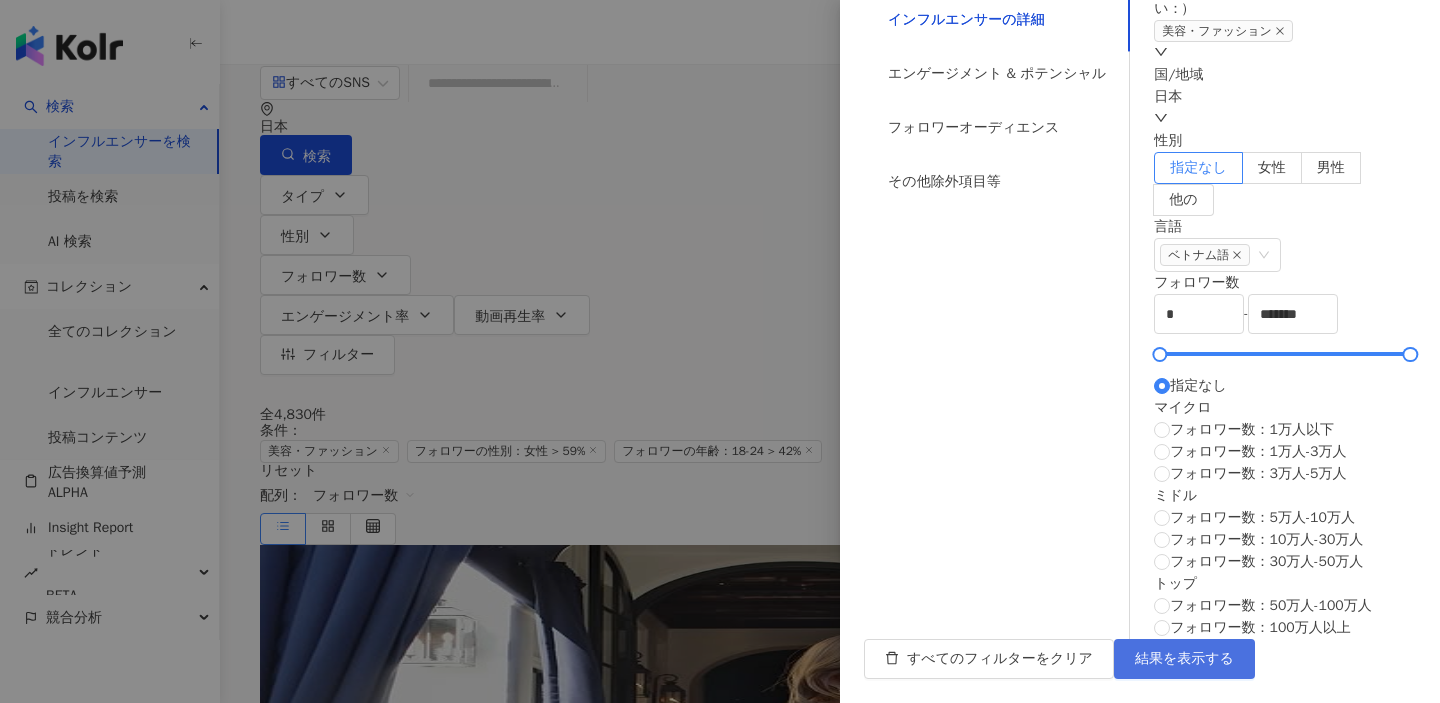 click on "結果を表示する" at bounding box center [1184, 659] 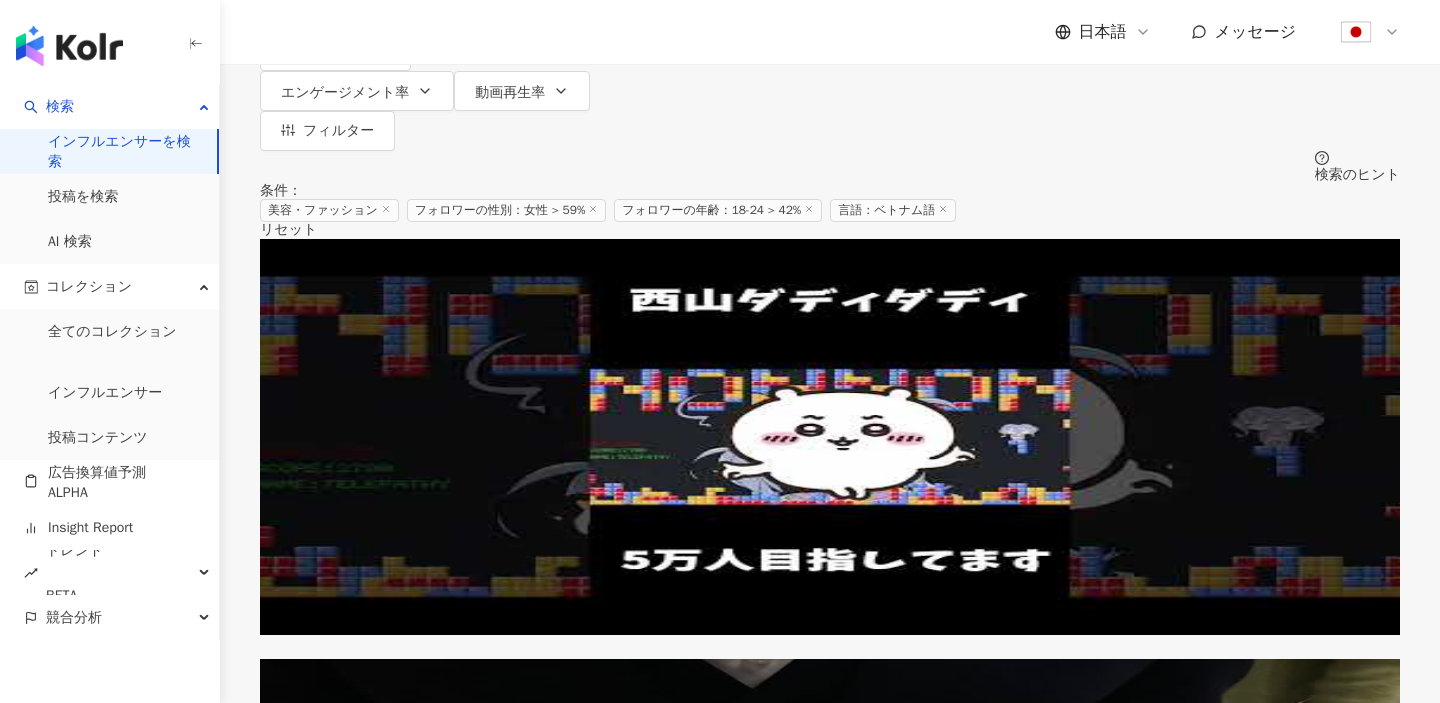 scroll, scrollTop: 225, scrollLeft: 0, axis: vertical 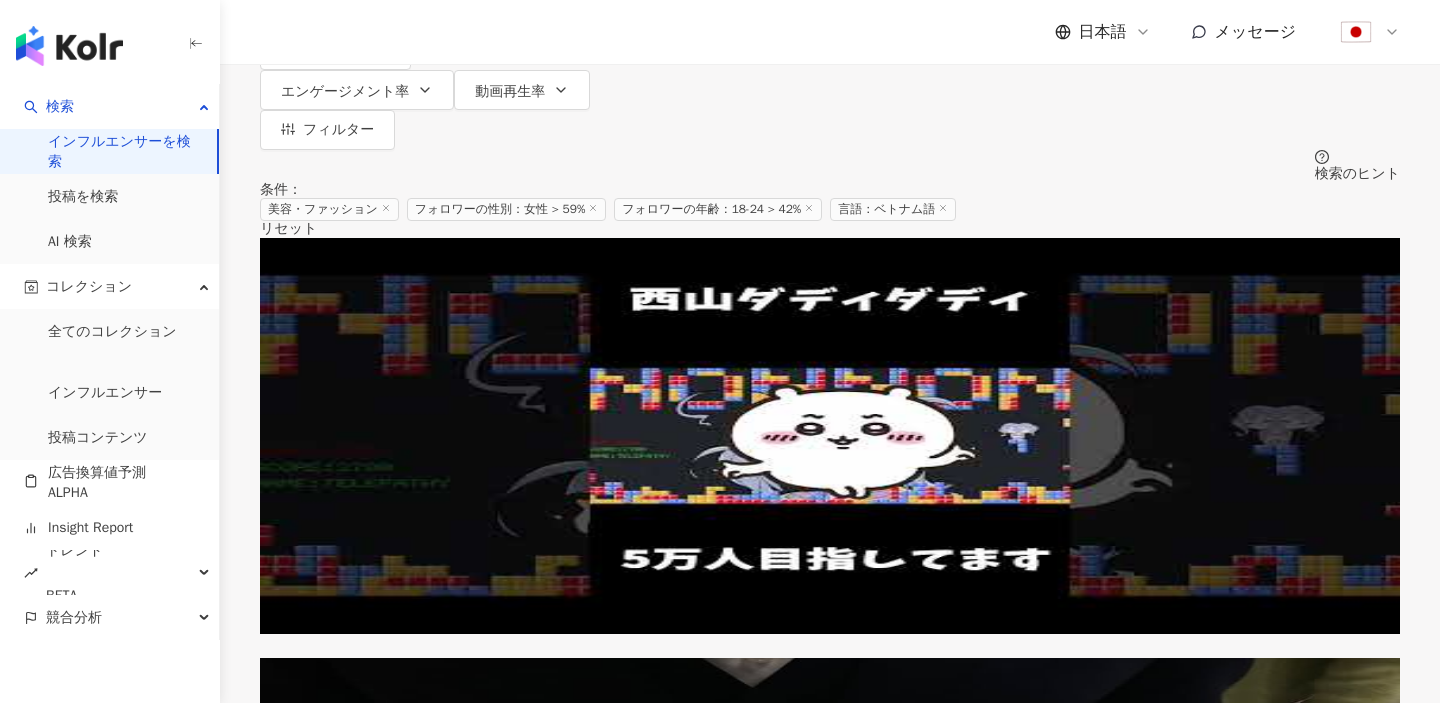 click on "ありあり,5385531627" at bounding box center [830, 816] 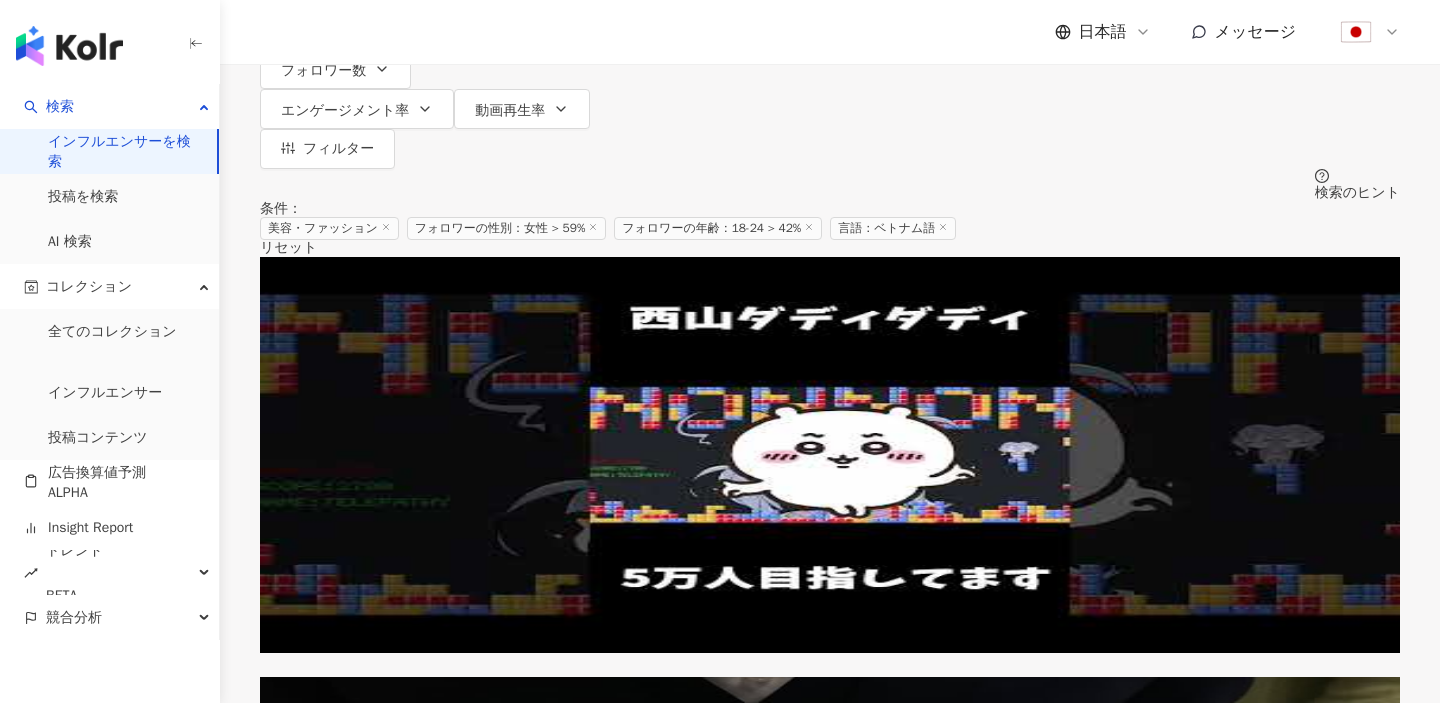 scroll, scrollTop: 0, scrollLeft: 0, axis: both 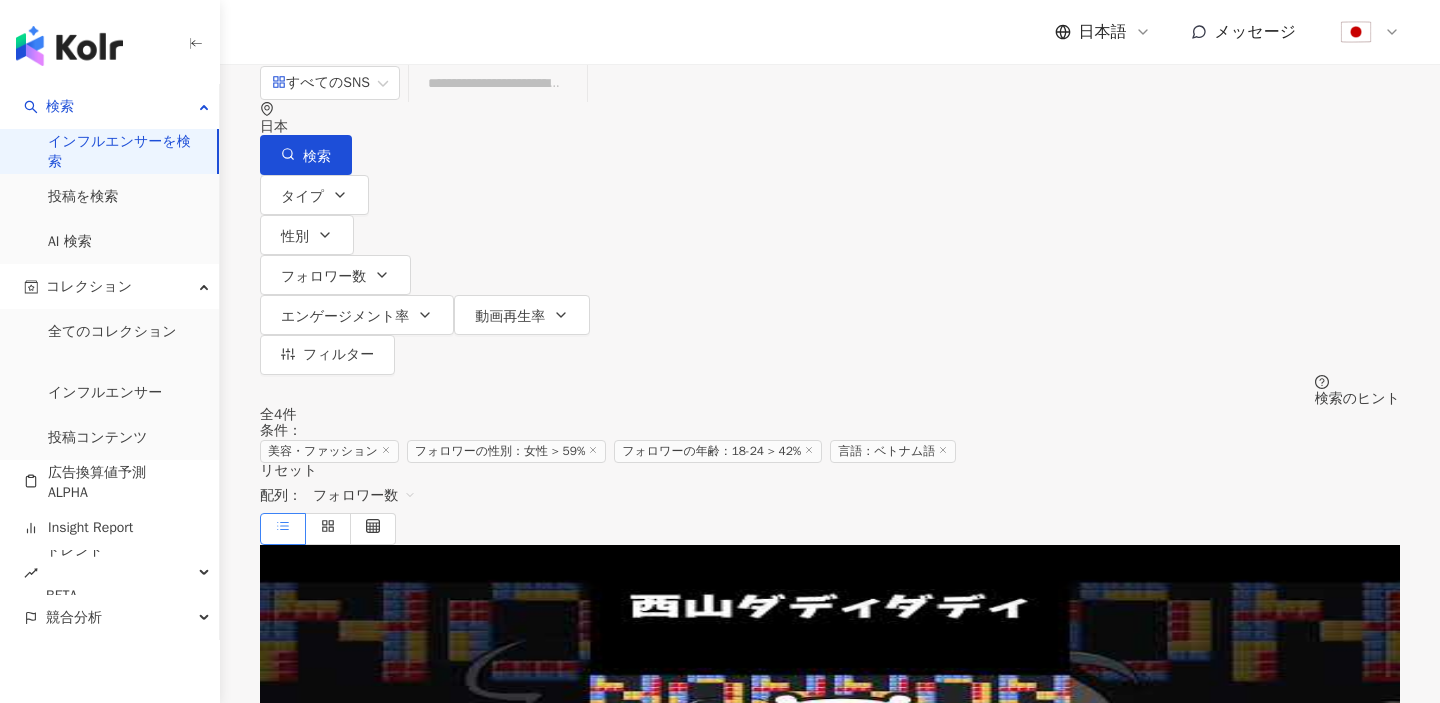click 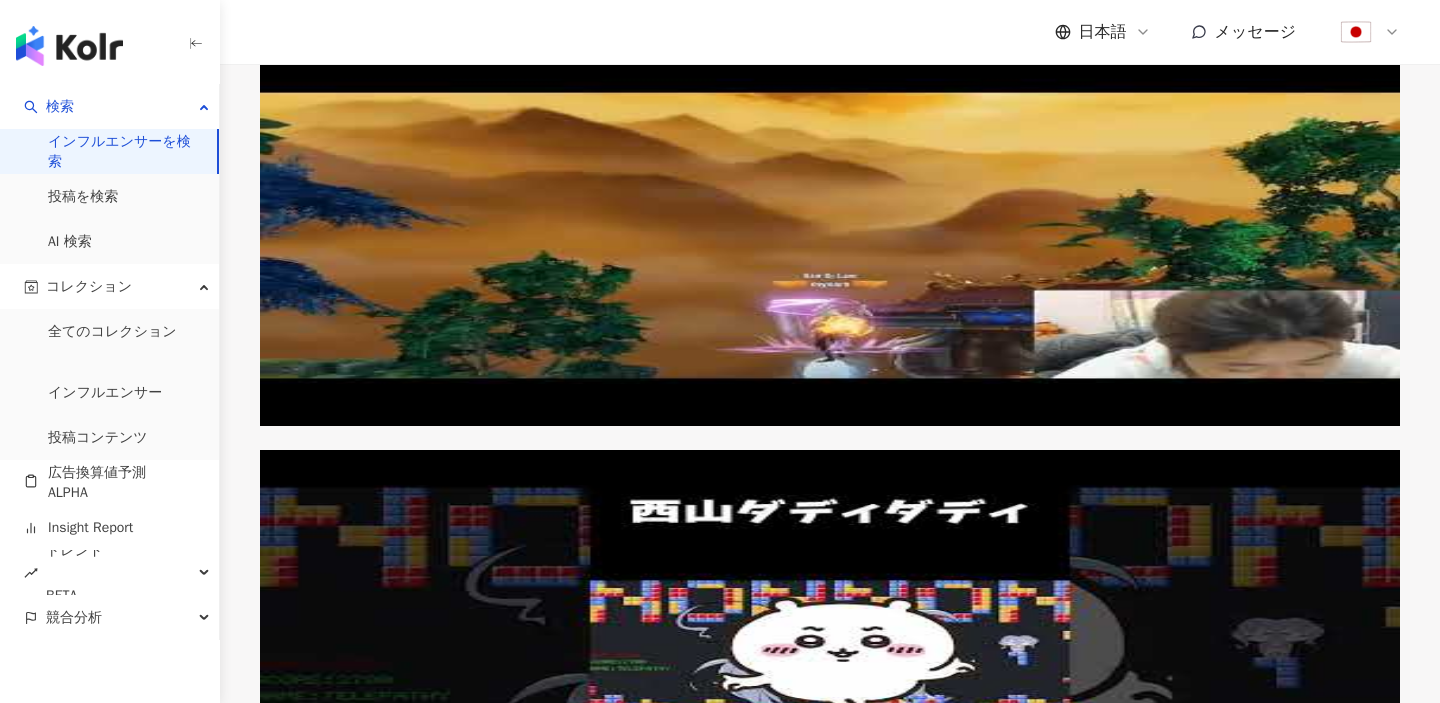 scroll, scrollTop: 0, scrollLeft: 0, axis: both 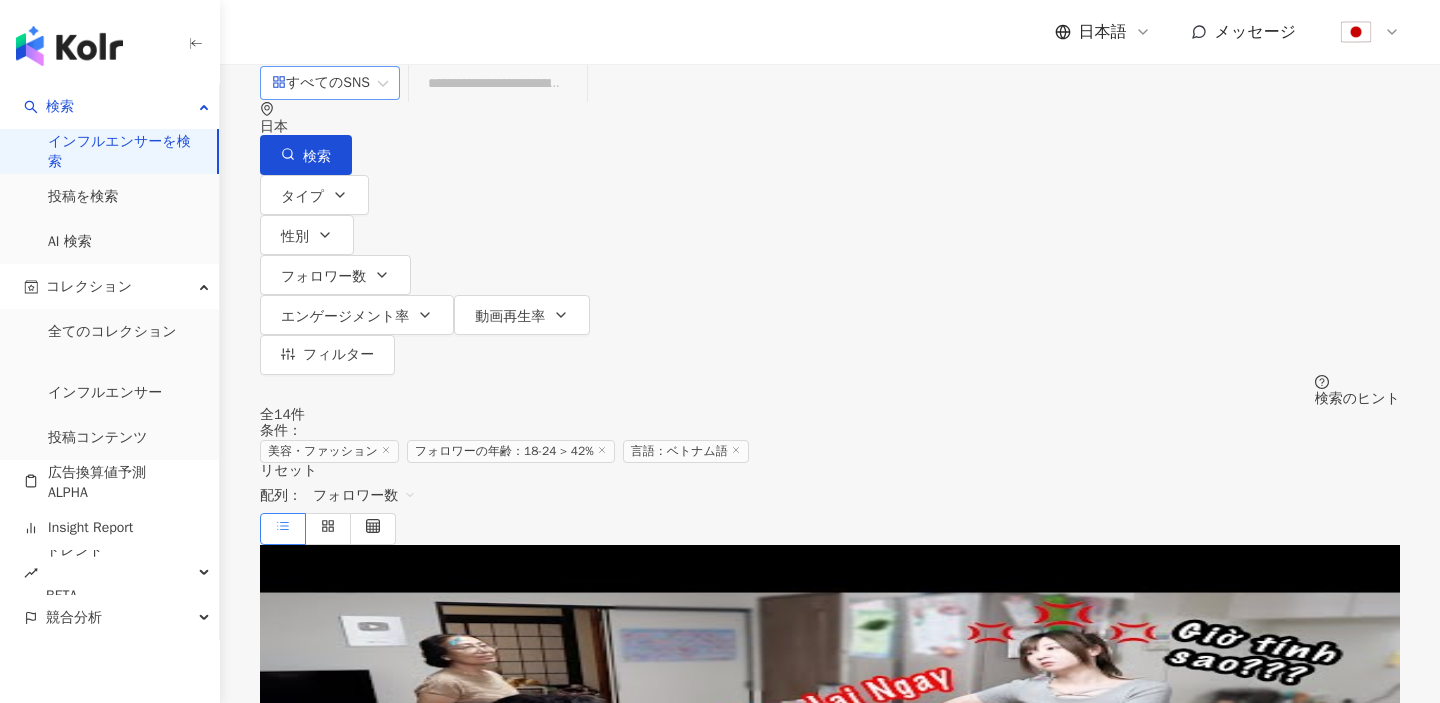 click on "すべてのSNS" at bounding box center (321, 83) 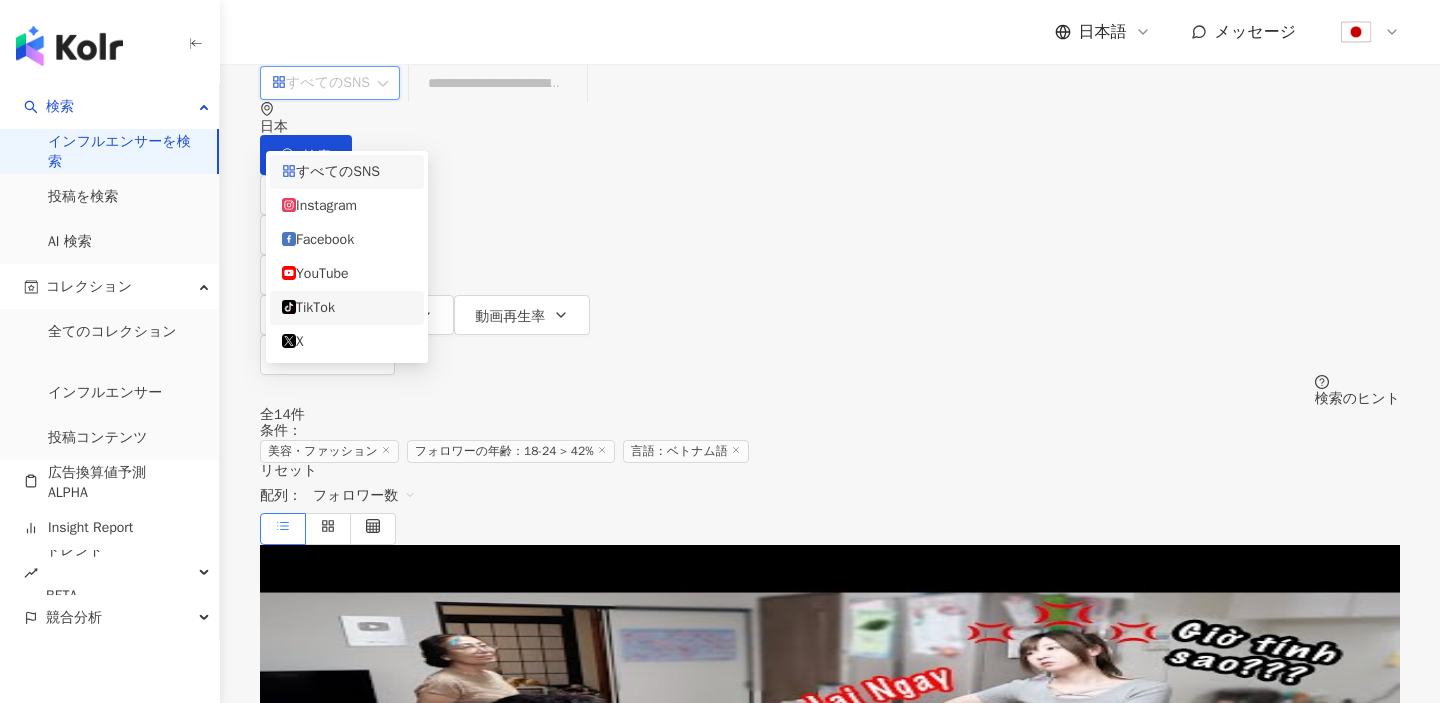 click on "TikTok" at bounding box center (347, 308) 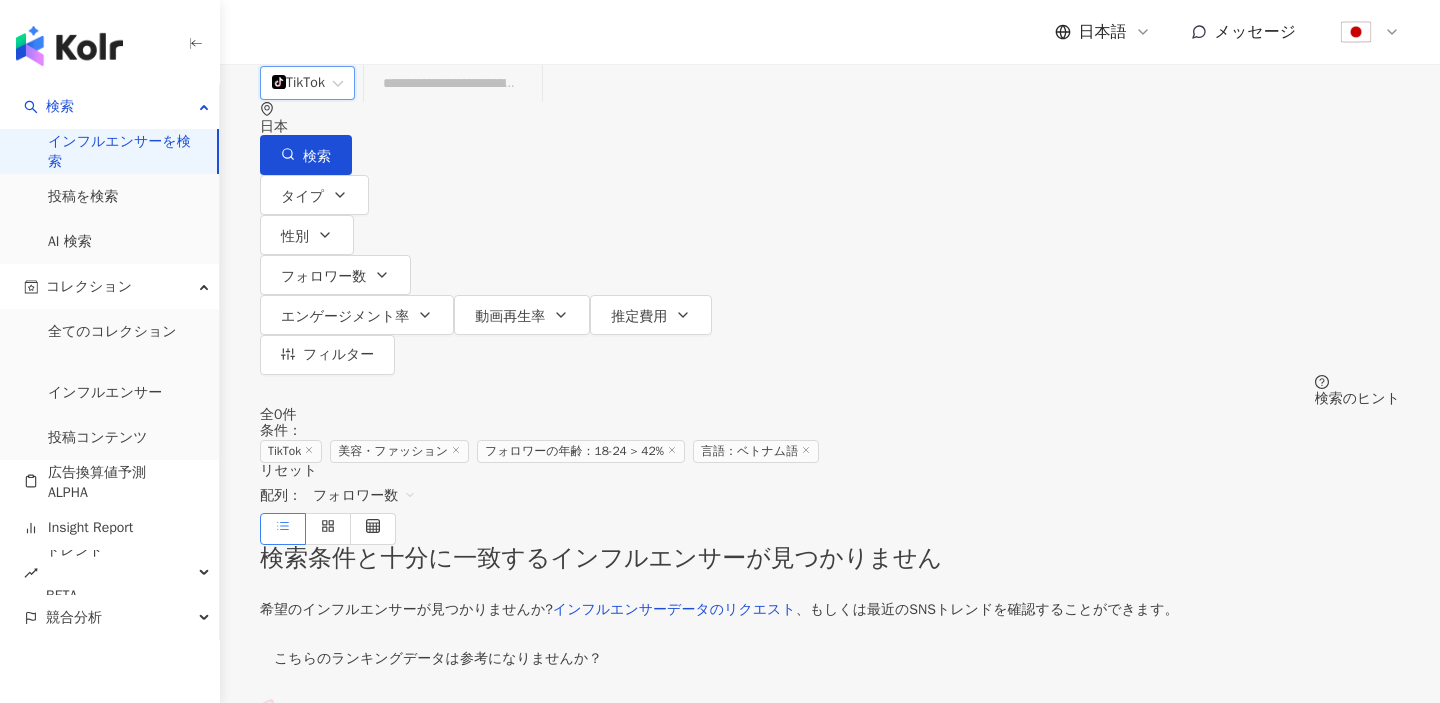 click 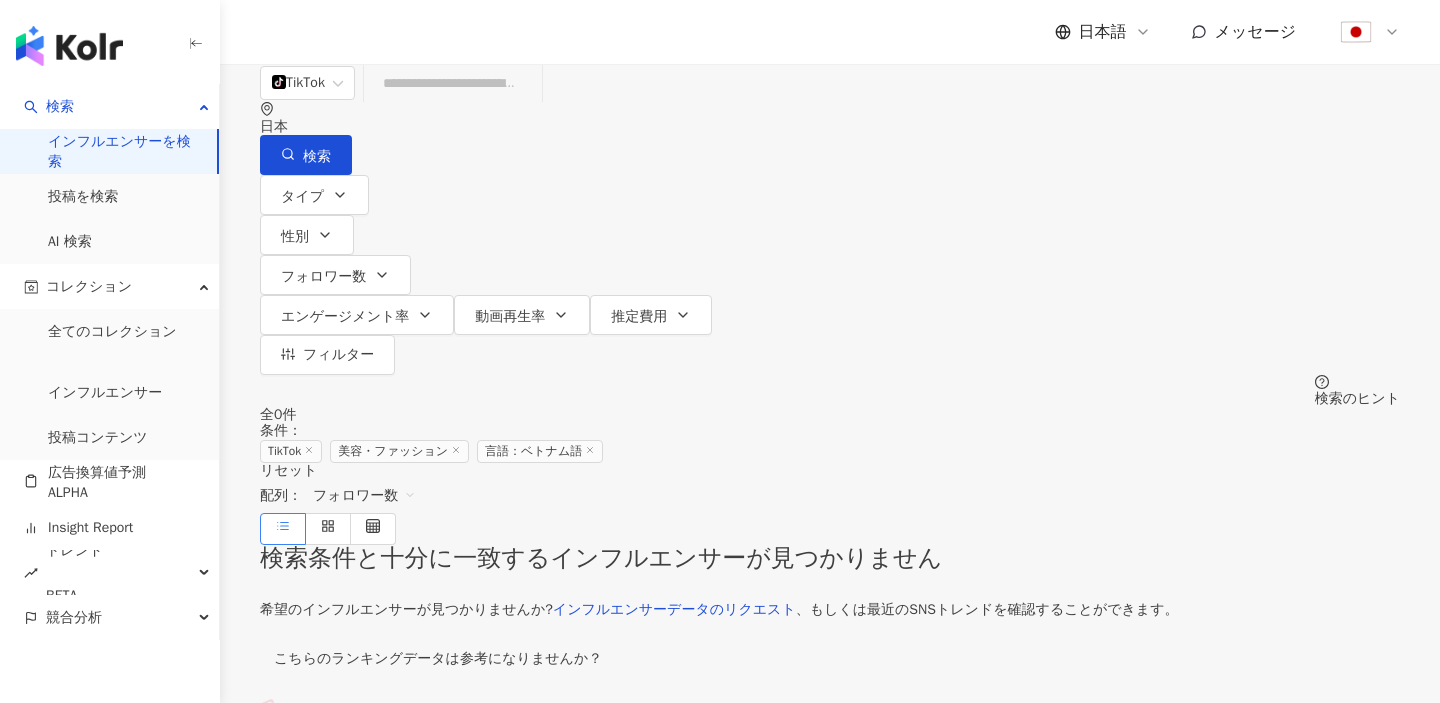 click 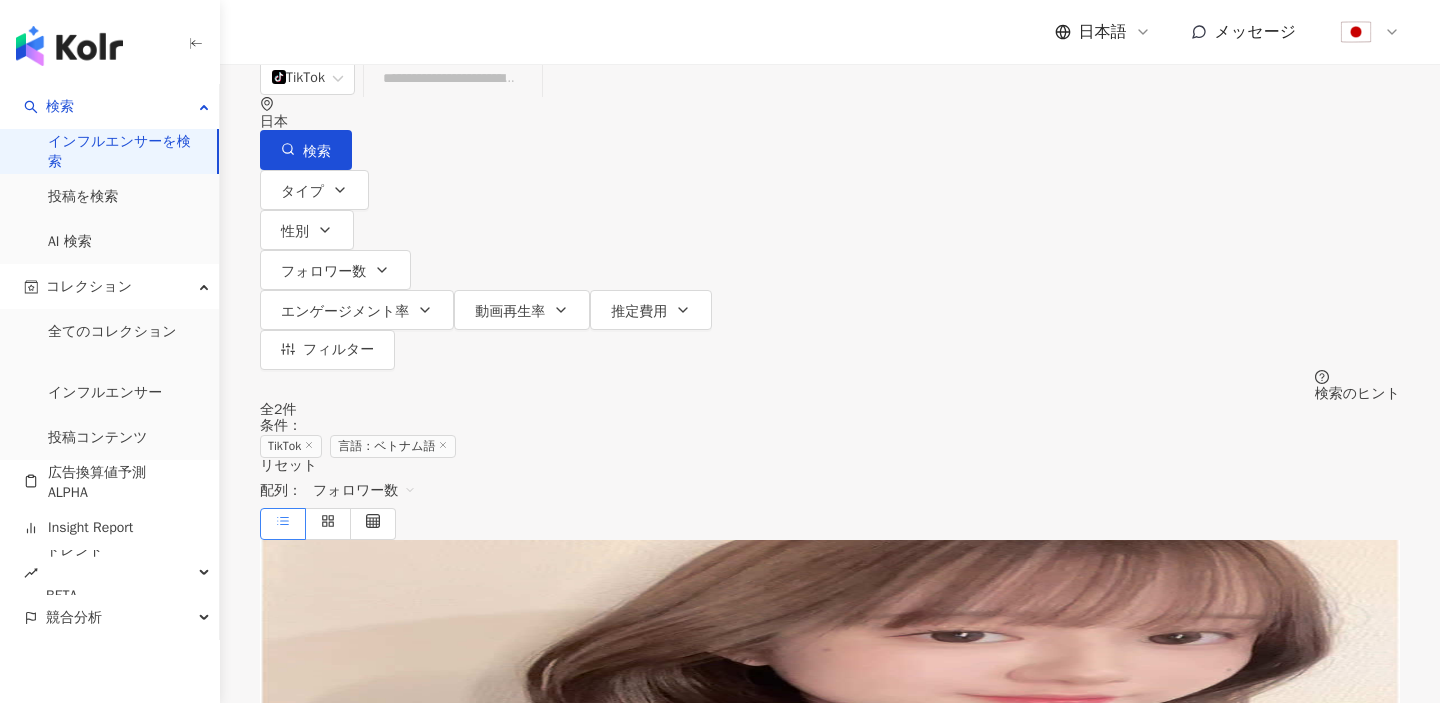 scroll, scrollTop: 0, scrollLeft: 0, axis: both 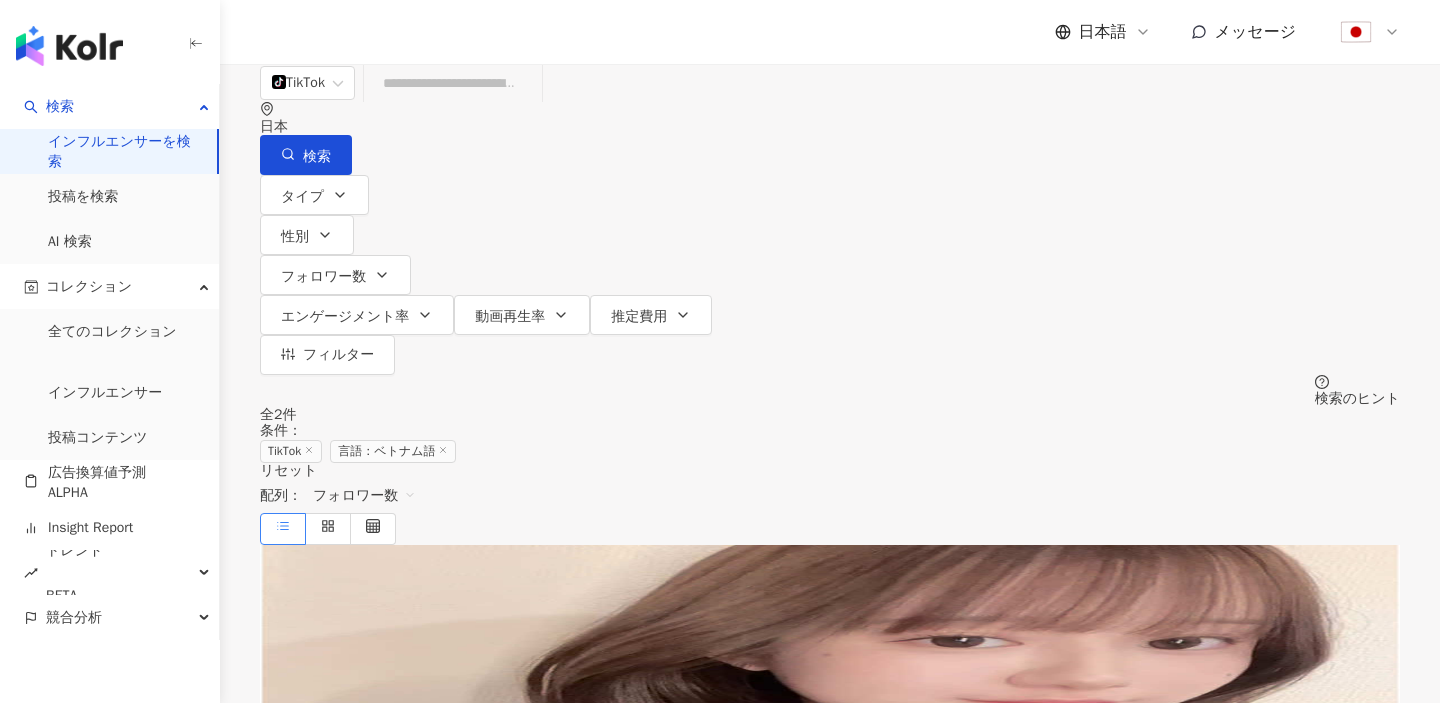 click on "リセット" at bounding box center [830, 471] 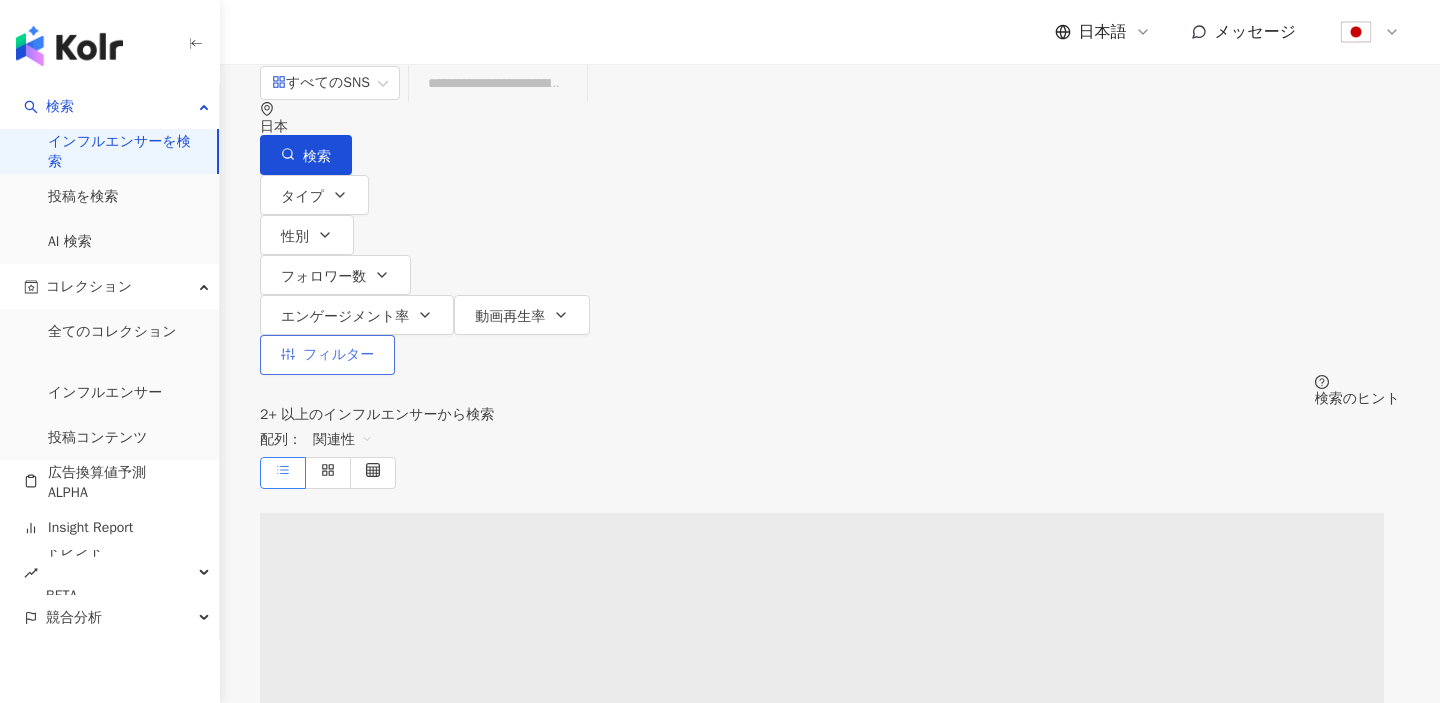 click on "フィルター" at bounding box center [338, 355] 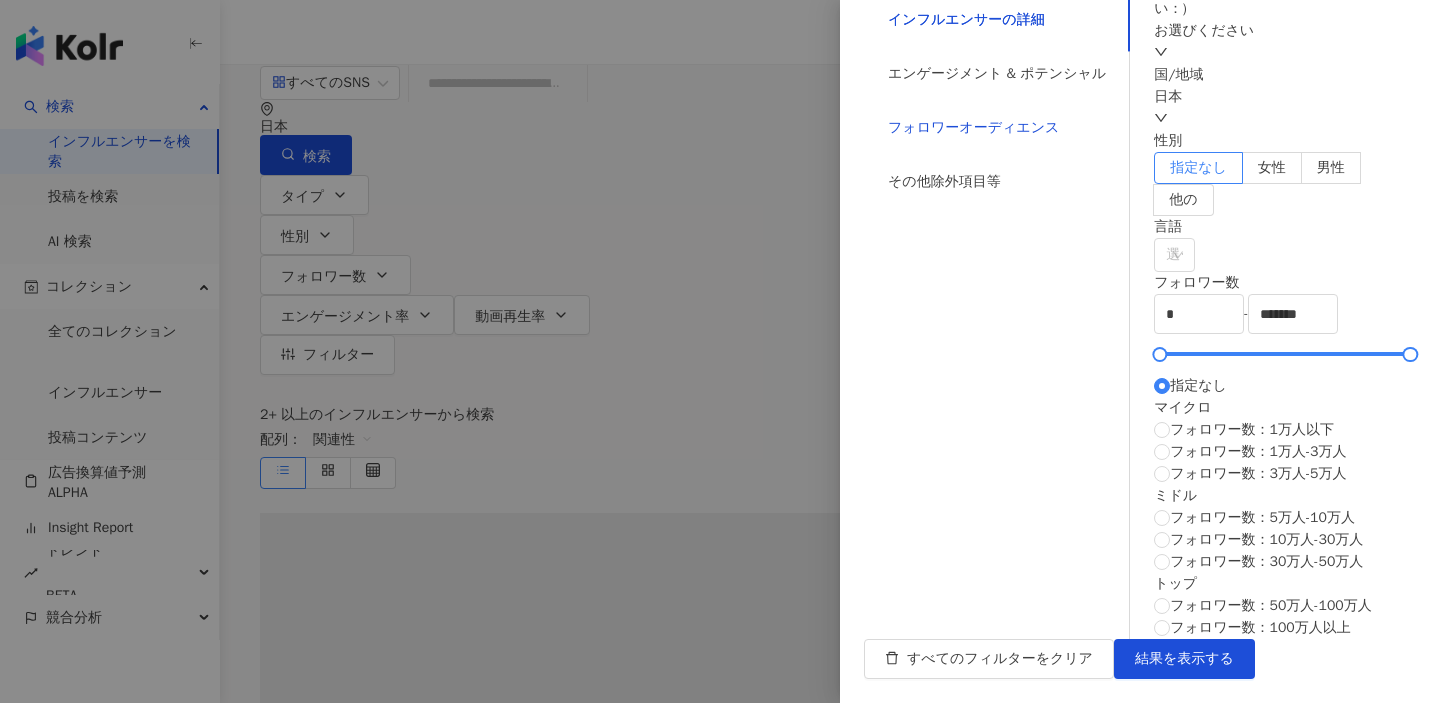 click on "フォロワーオーディエンス" at bounding box center [973, 128] 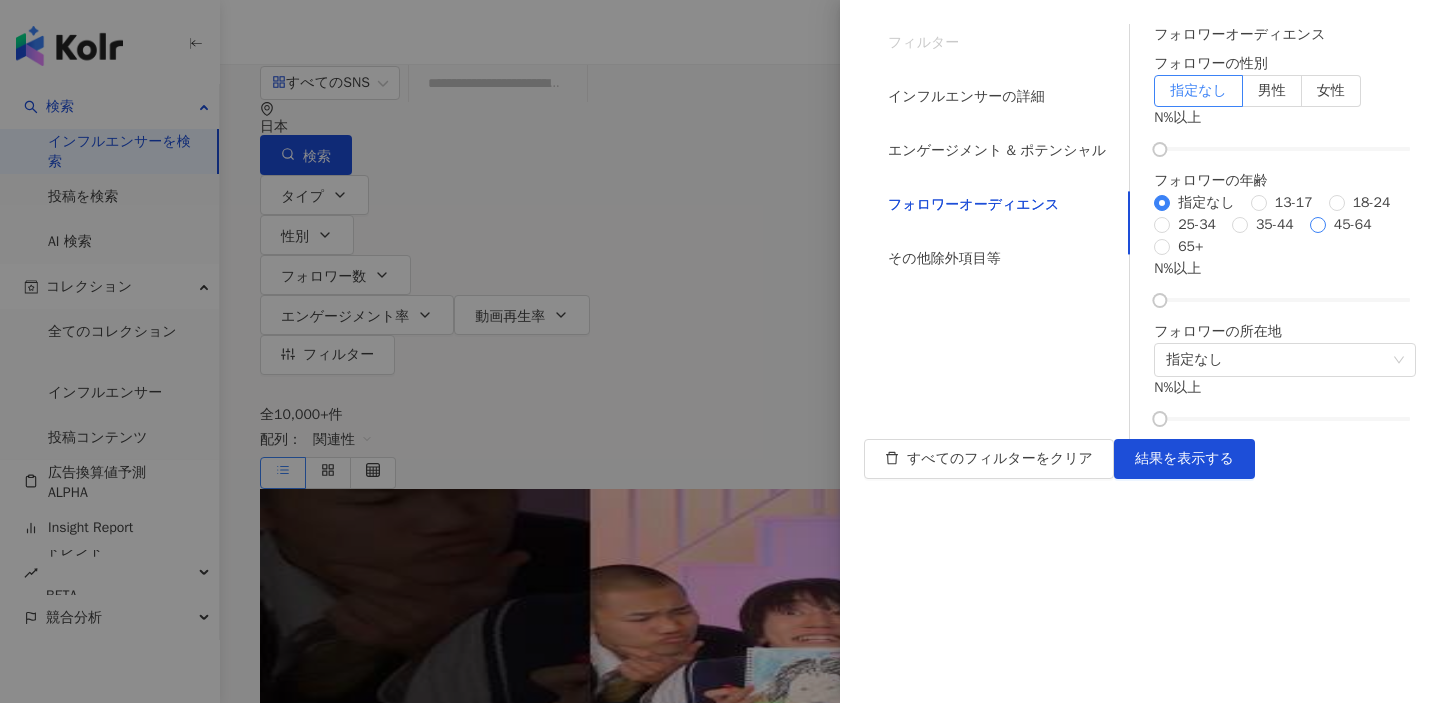 scroll, scrollTop: 171, scrollLeft: 0, axis: vertical 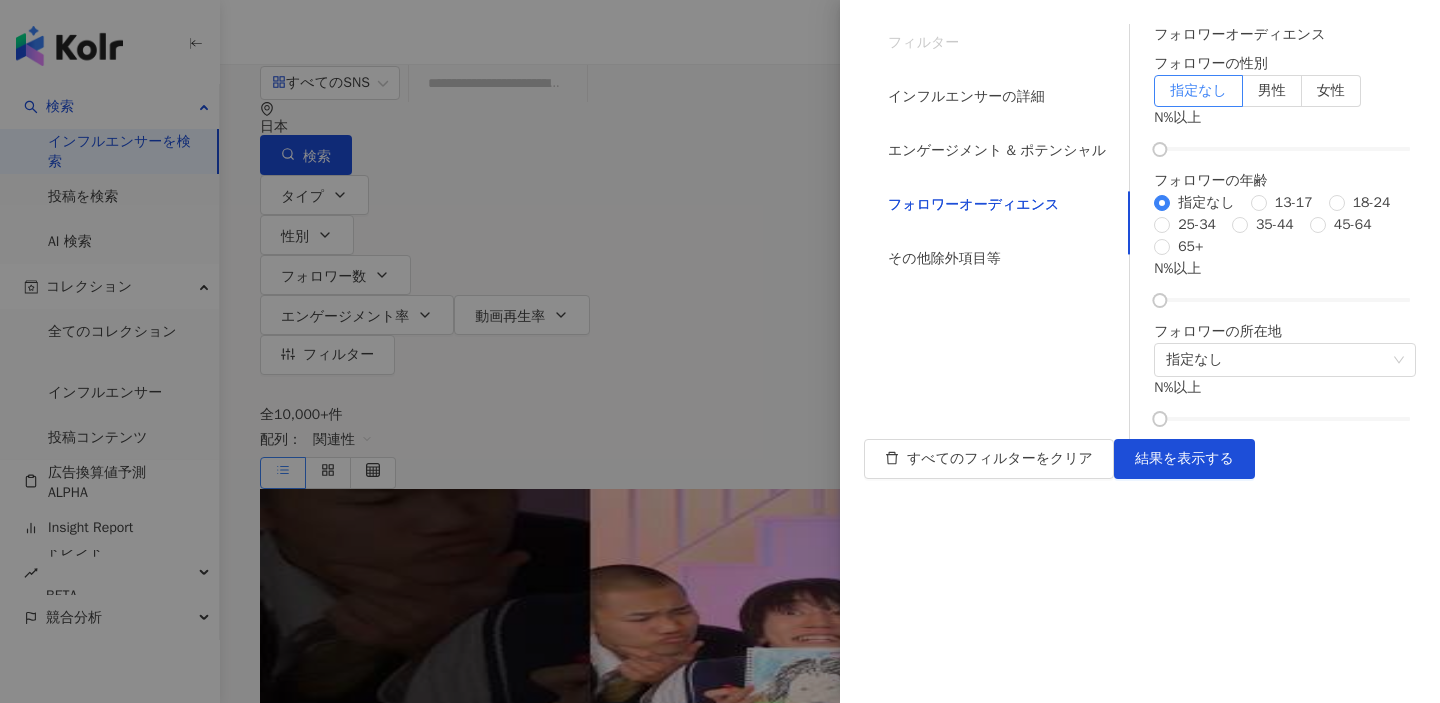 click at bounding box center (720, 351) 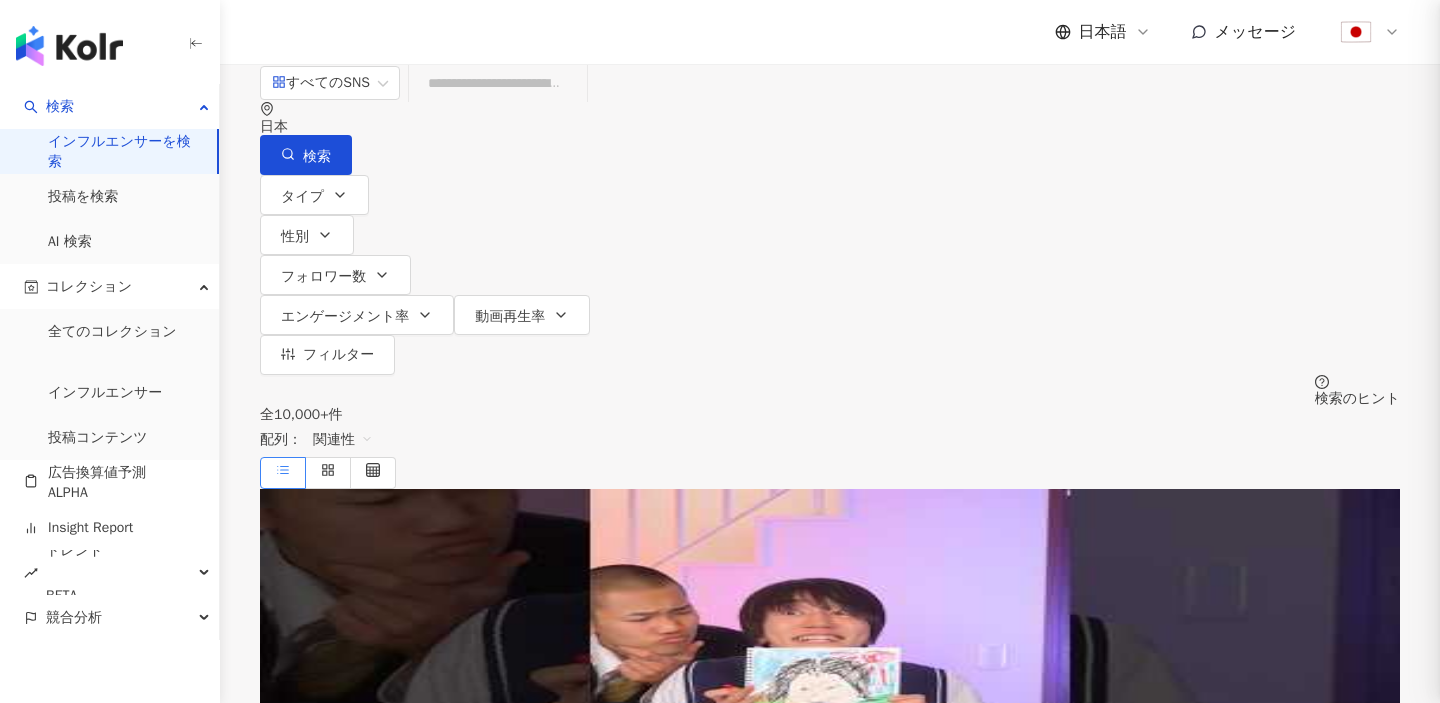 click on "ISSEI / いっせい" at bounding box center (830, 647) 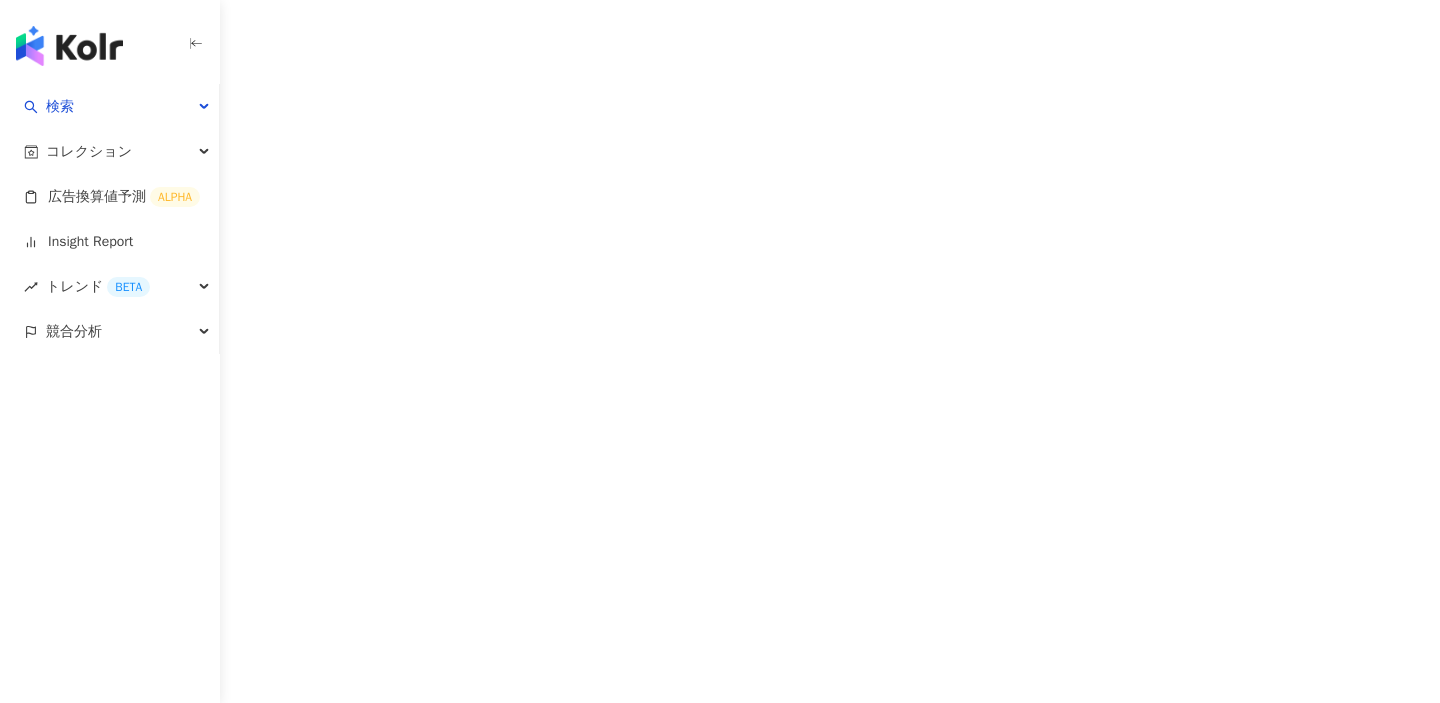 scroll, scrollTop: 0, scrollLeft: 0, axis: both 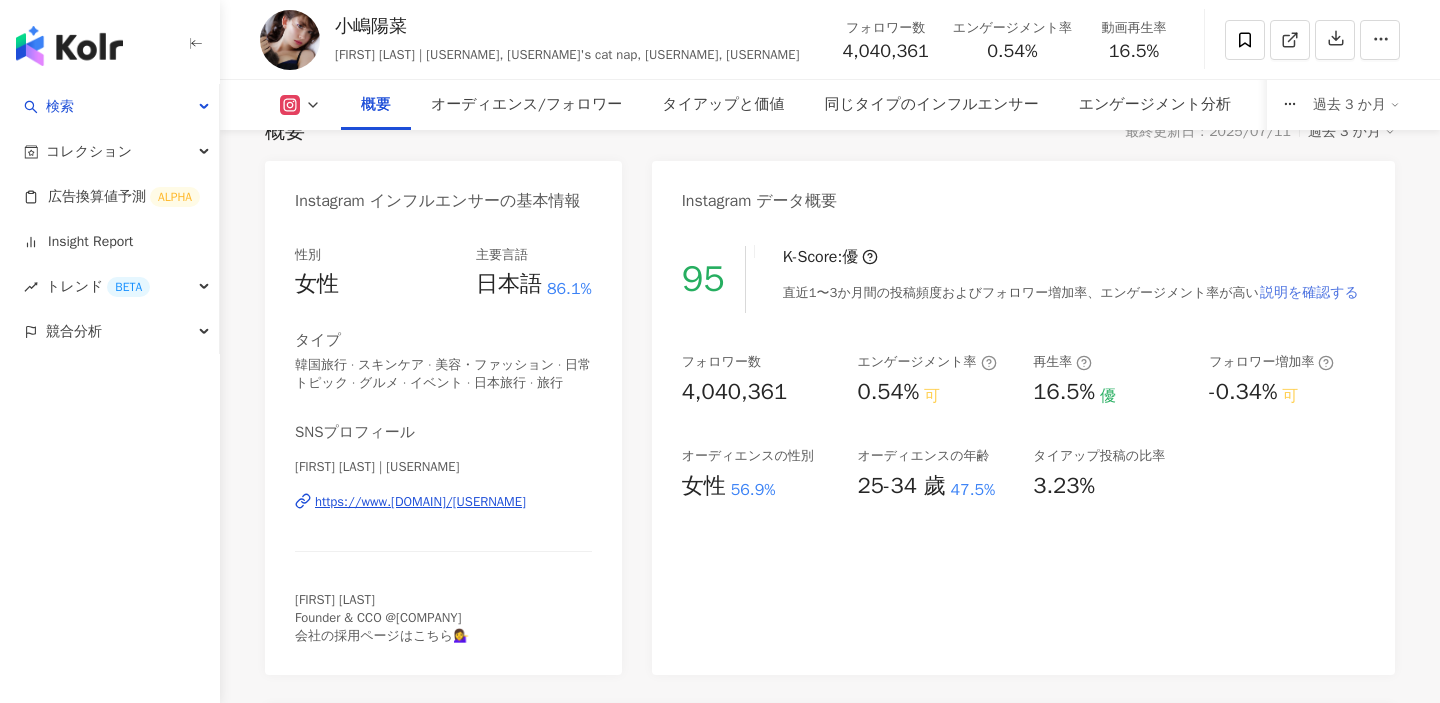 click on "説明を確認する" at bounding box center [1309, 293] 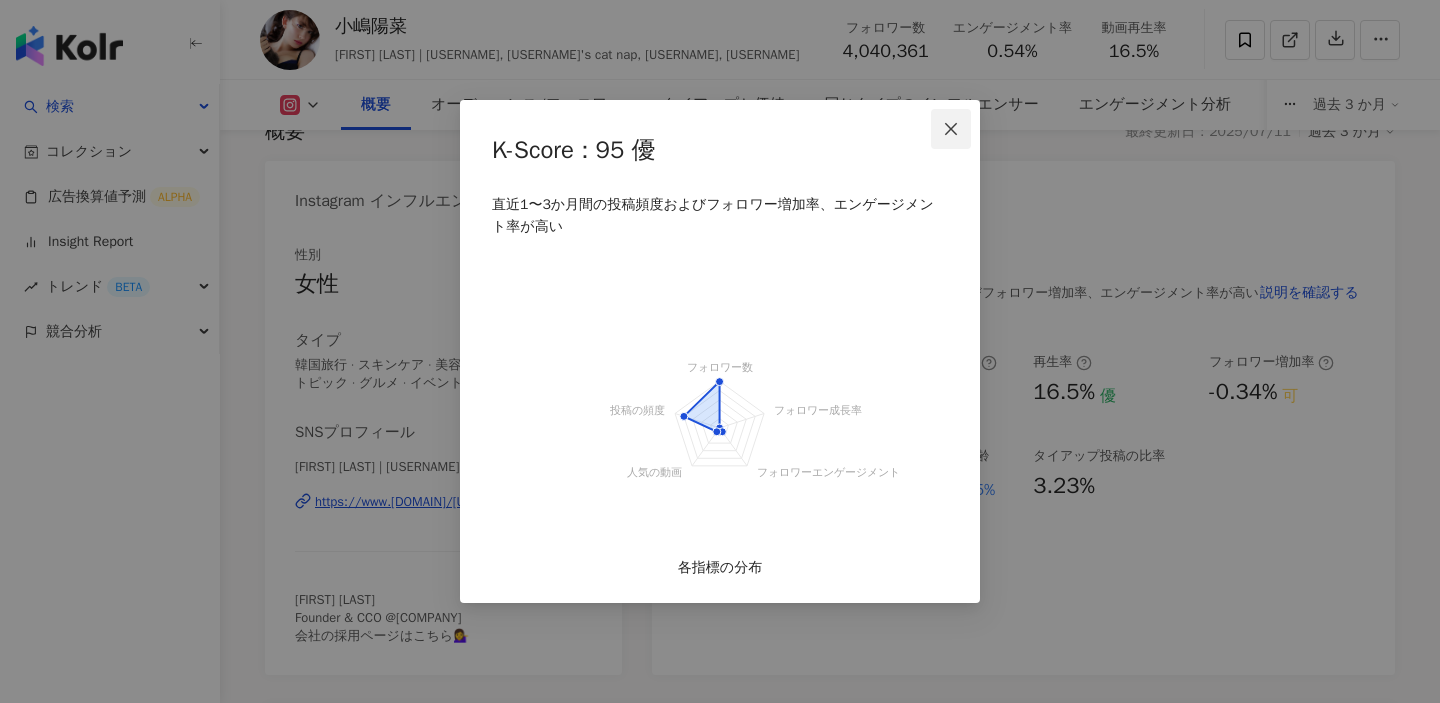 click 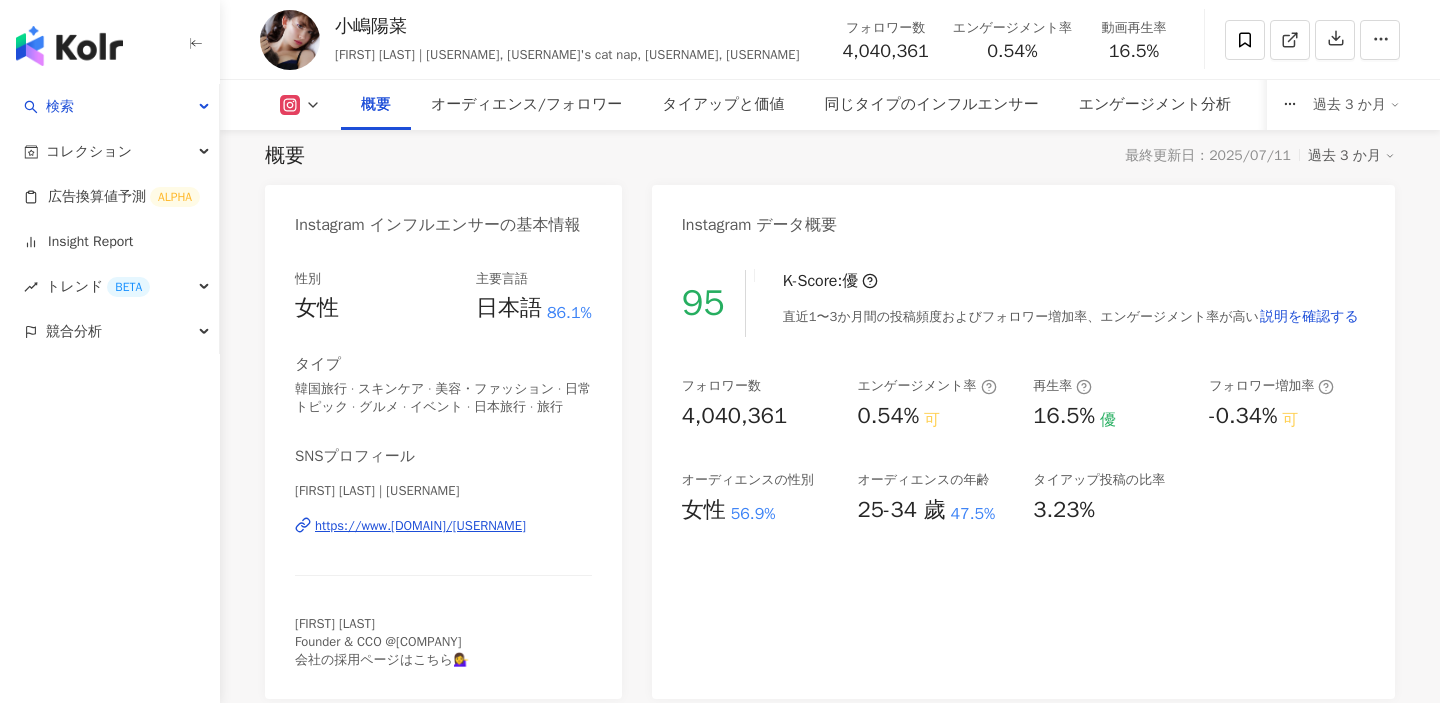 scroll, scrollTop: 129, scrollLeft: 0, axis: vertical 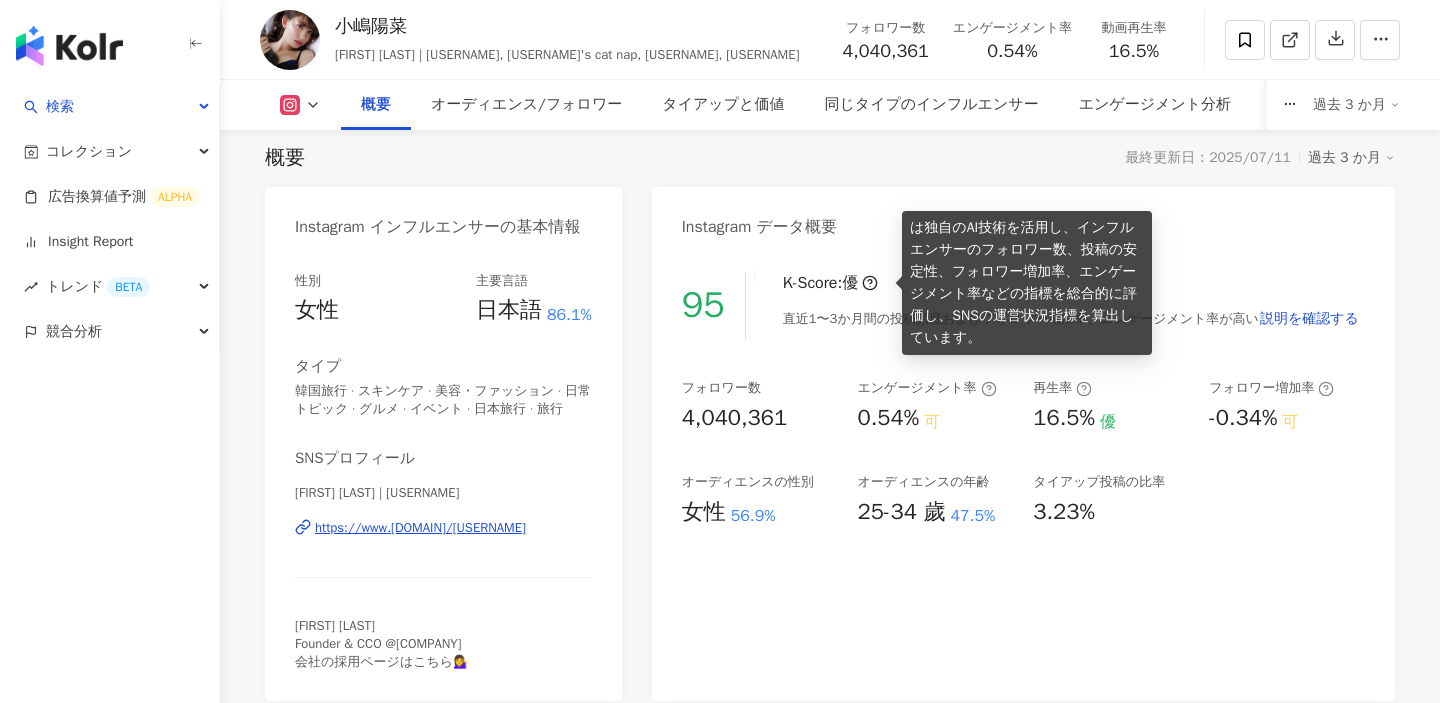 click at bounding box center (870, 283) 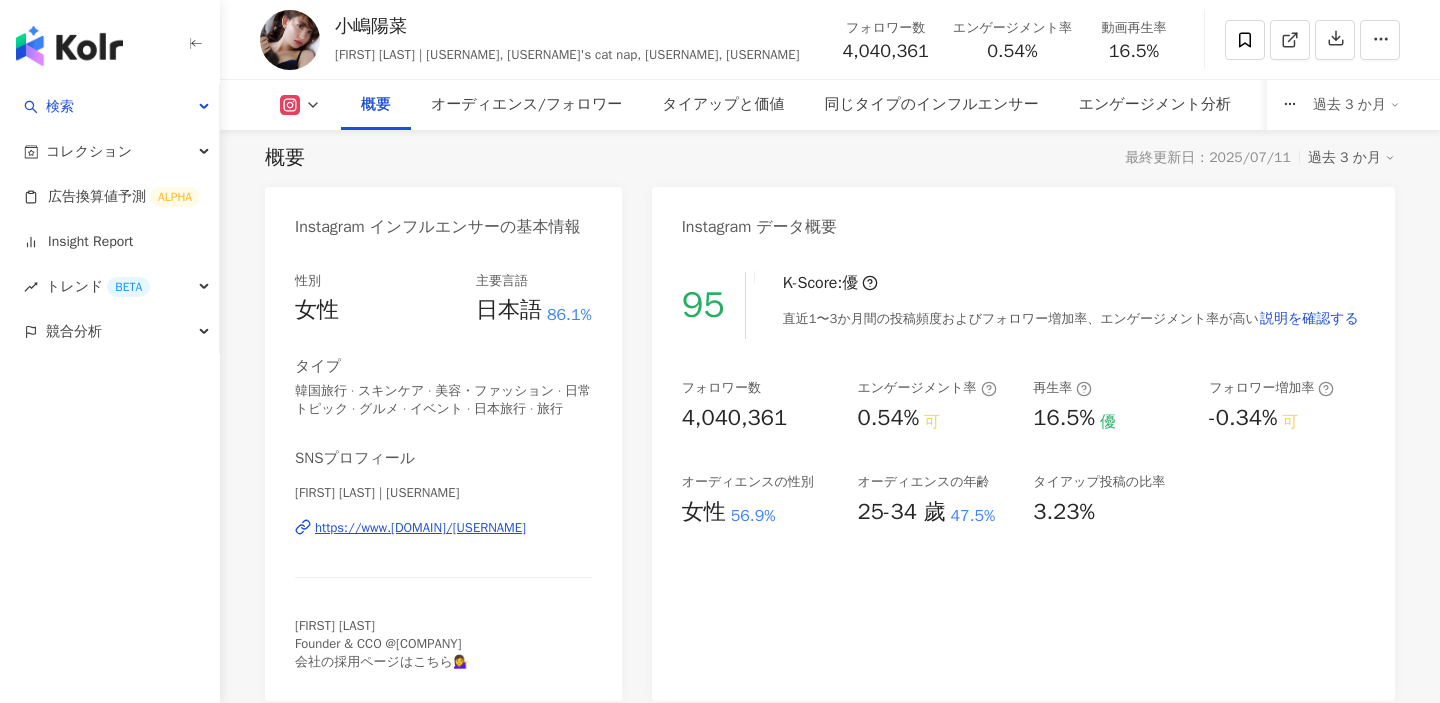 click on "K-Score :   優" at bounding box center (830, 283) 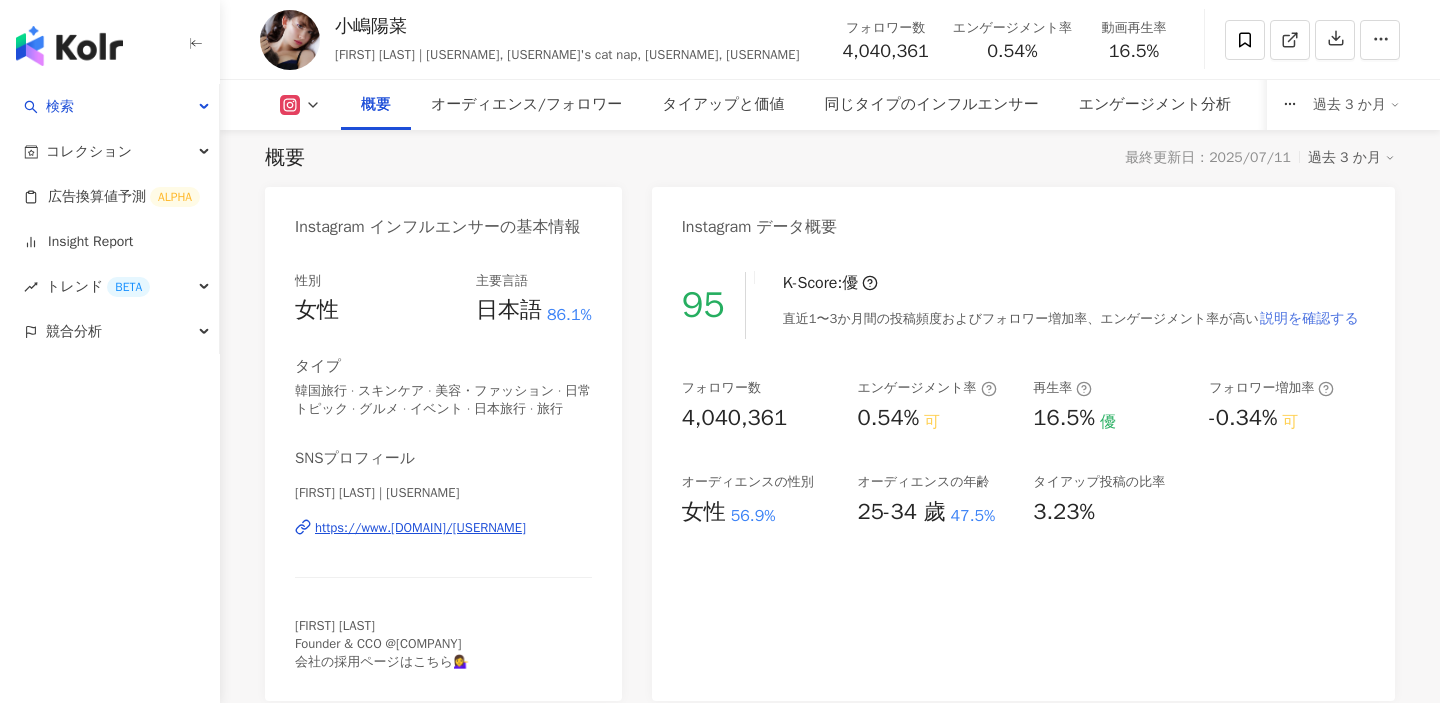 click on "説明を確認する" at bounding box center (1309, 319) 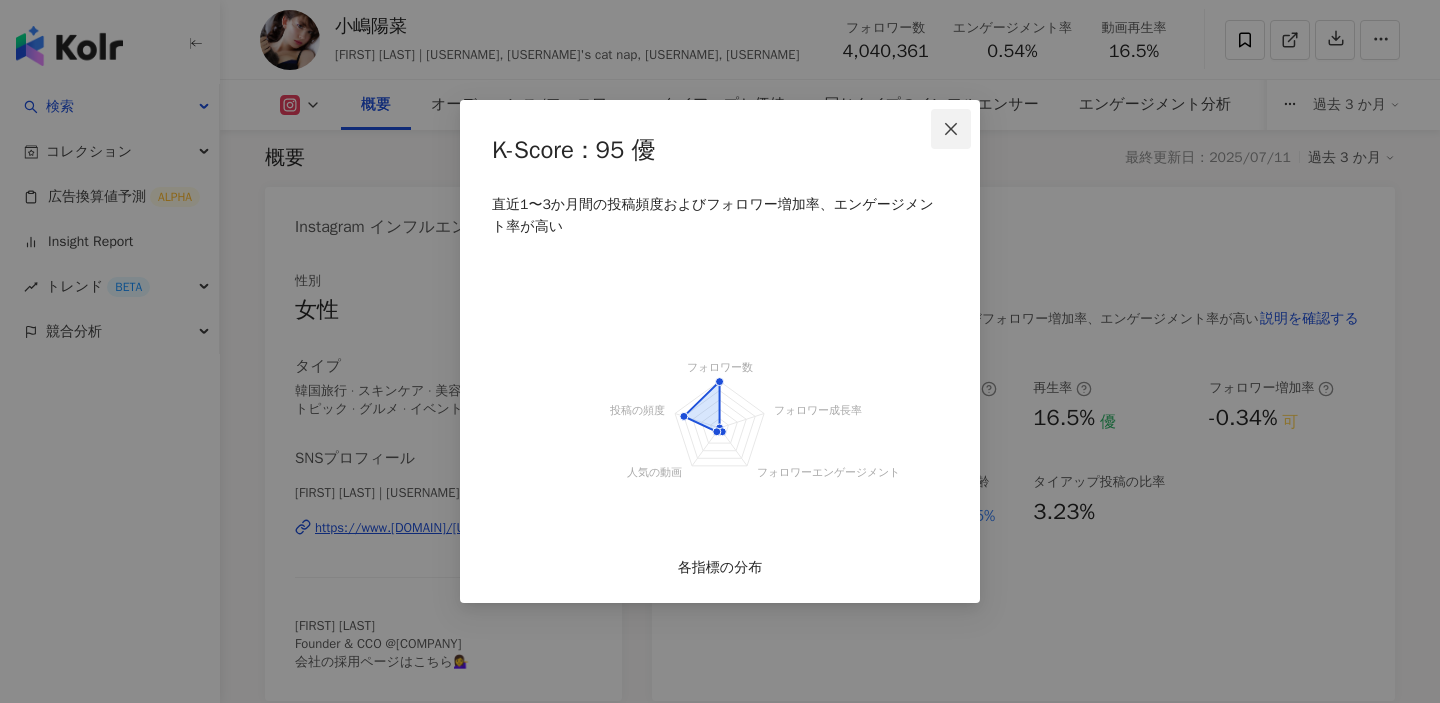 click 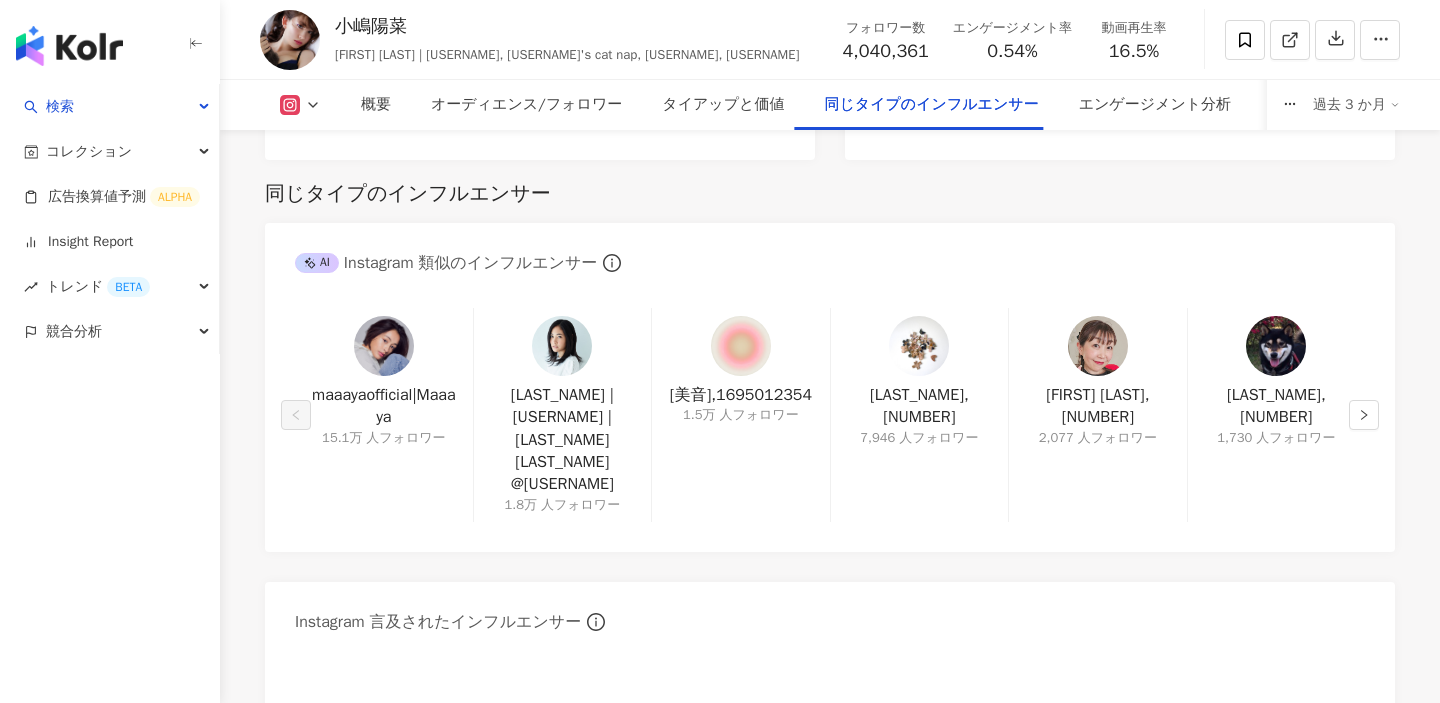 scroll, scrollTop: 3197, scrollLeft: 0, axis: vertical 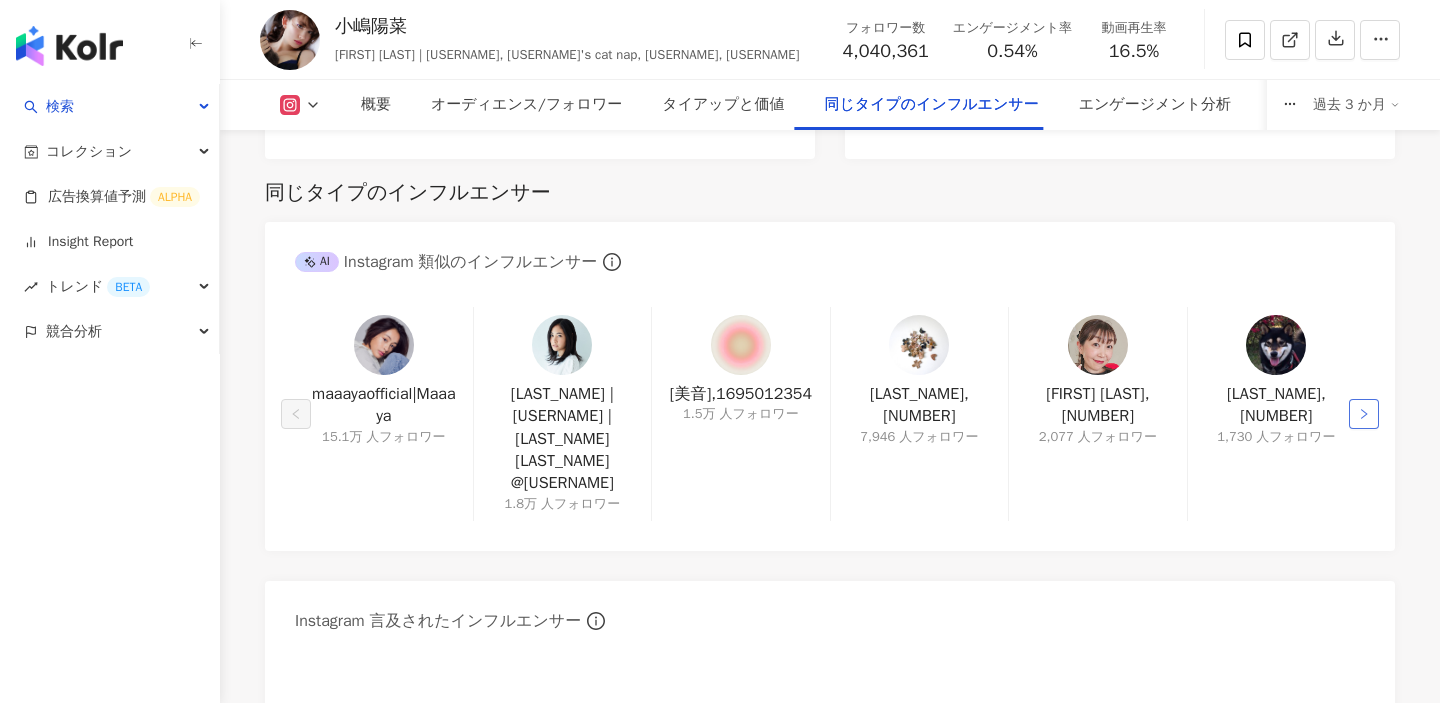 click at bounding box center (1364, 414) 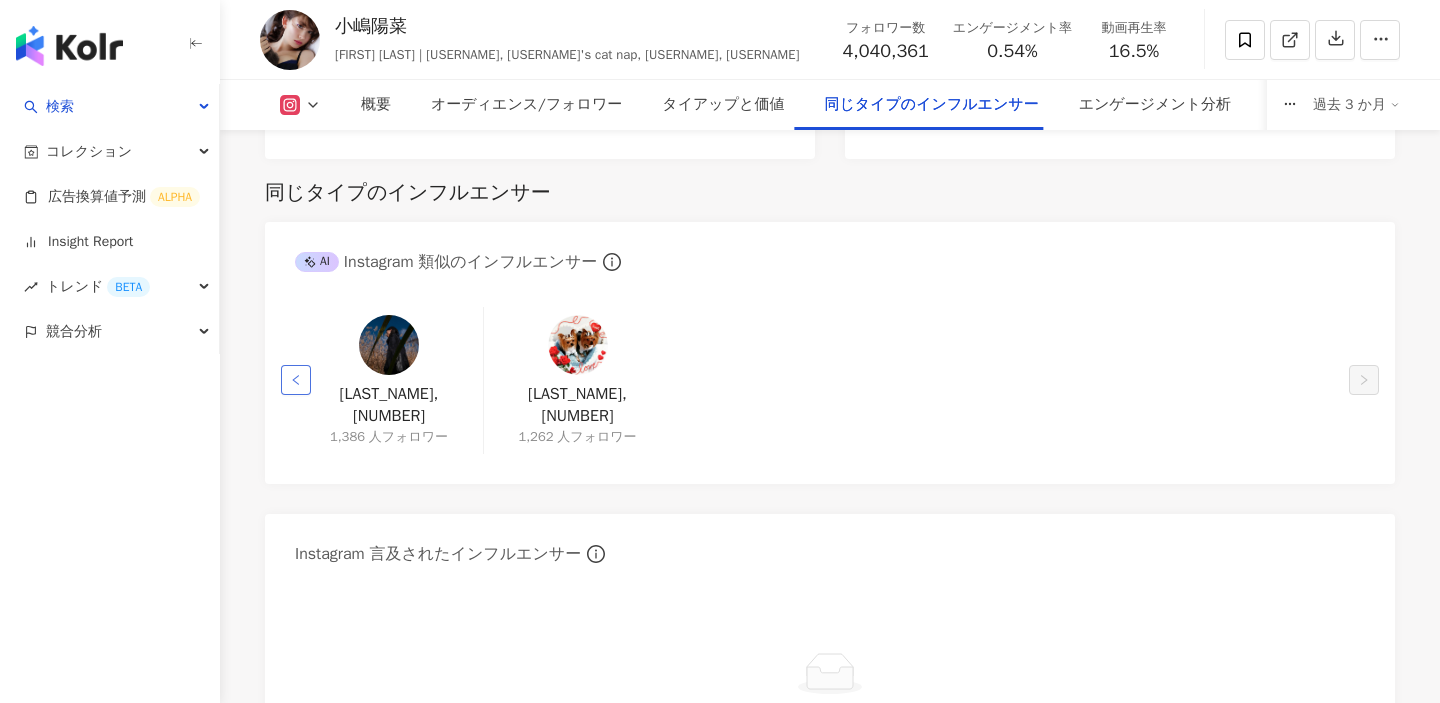 click at bounding box center [296, 380] 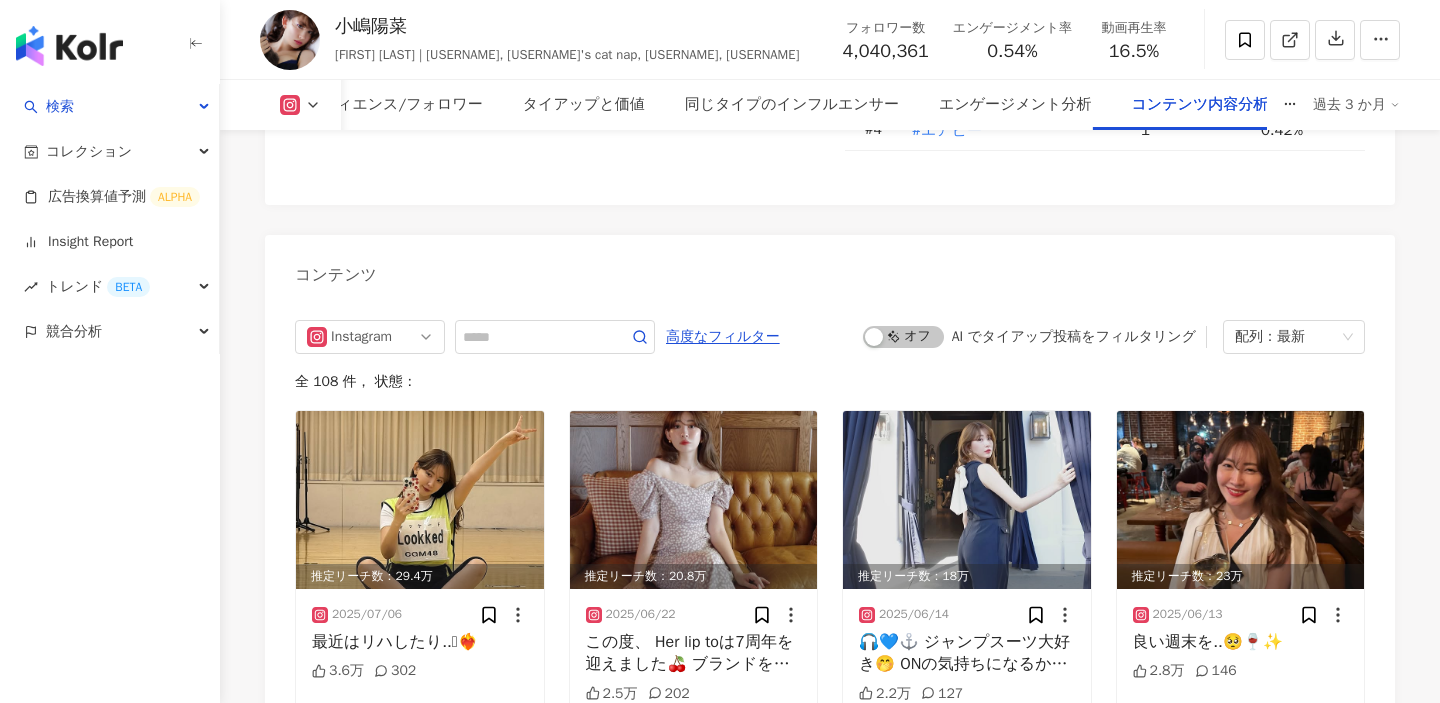 scroll, scrollTop: 6079, scrollLeft: 0, axis: vertical 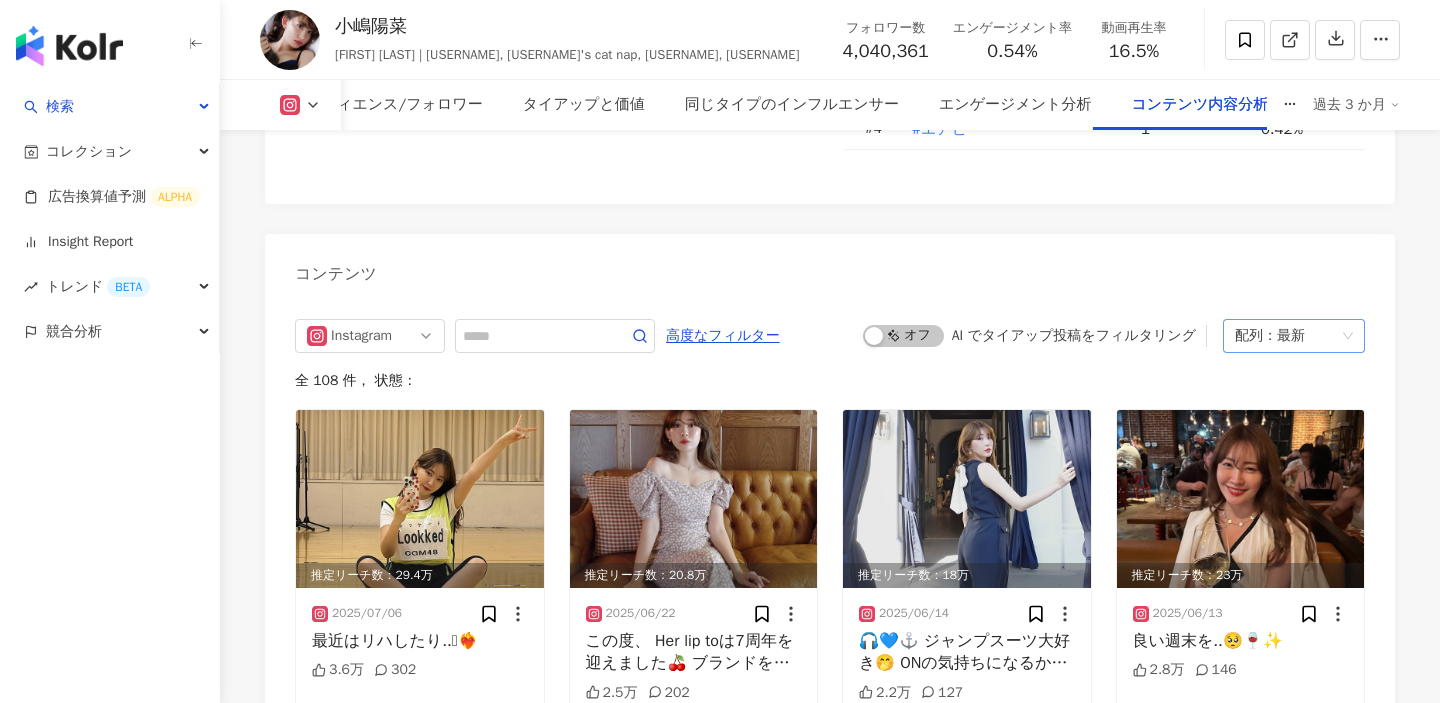click on "配列：最新" at bounding box center (1285, 336) 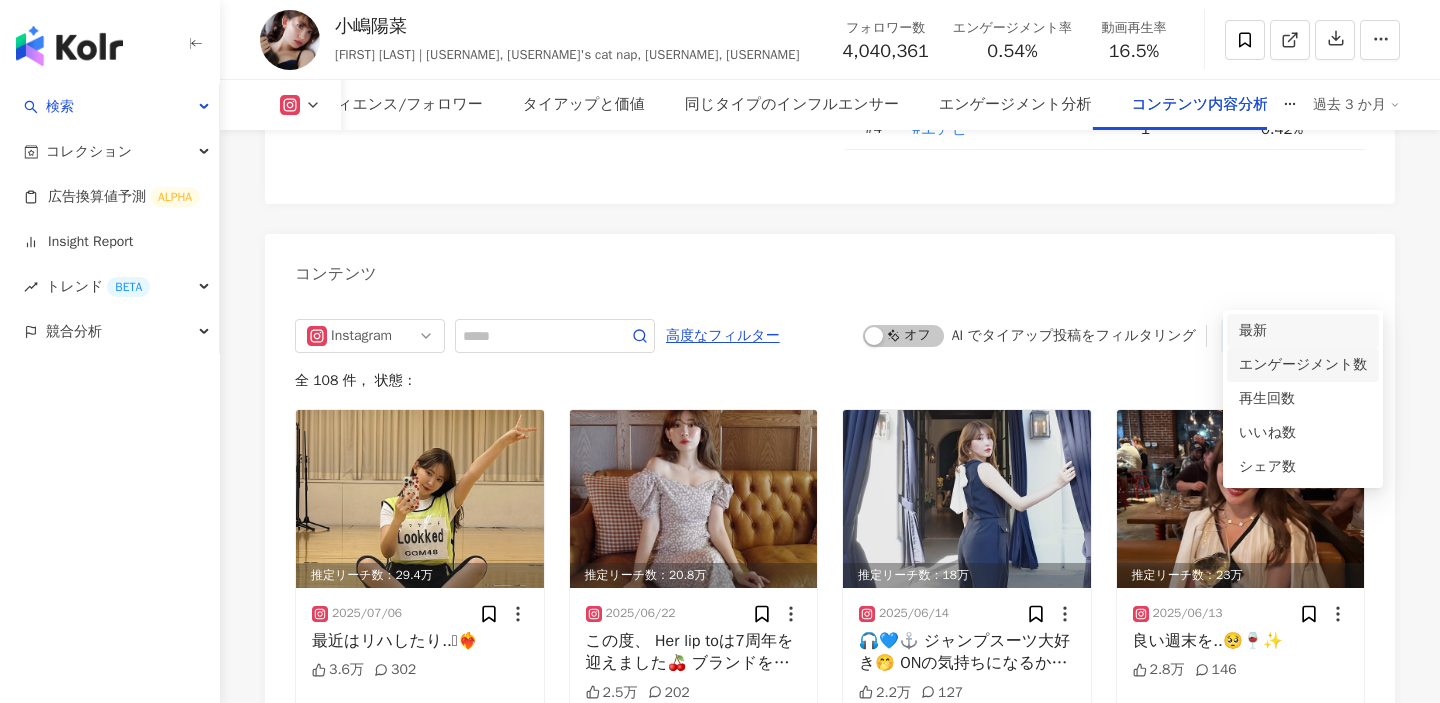 click on "エンゲージメント数" at bounding box center (1303, 365) 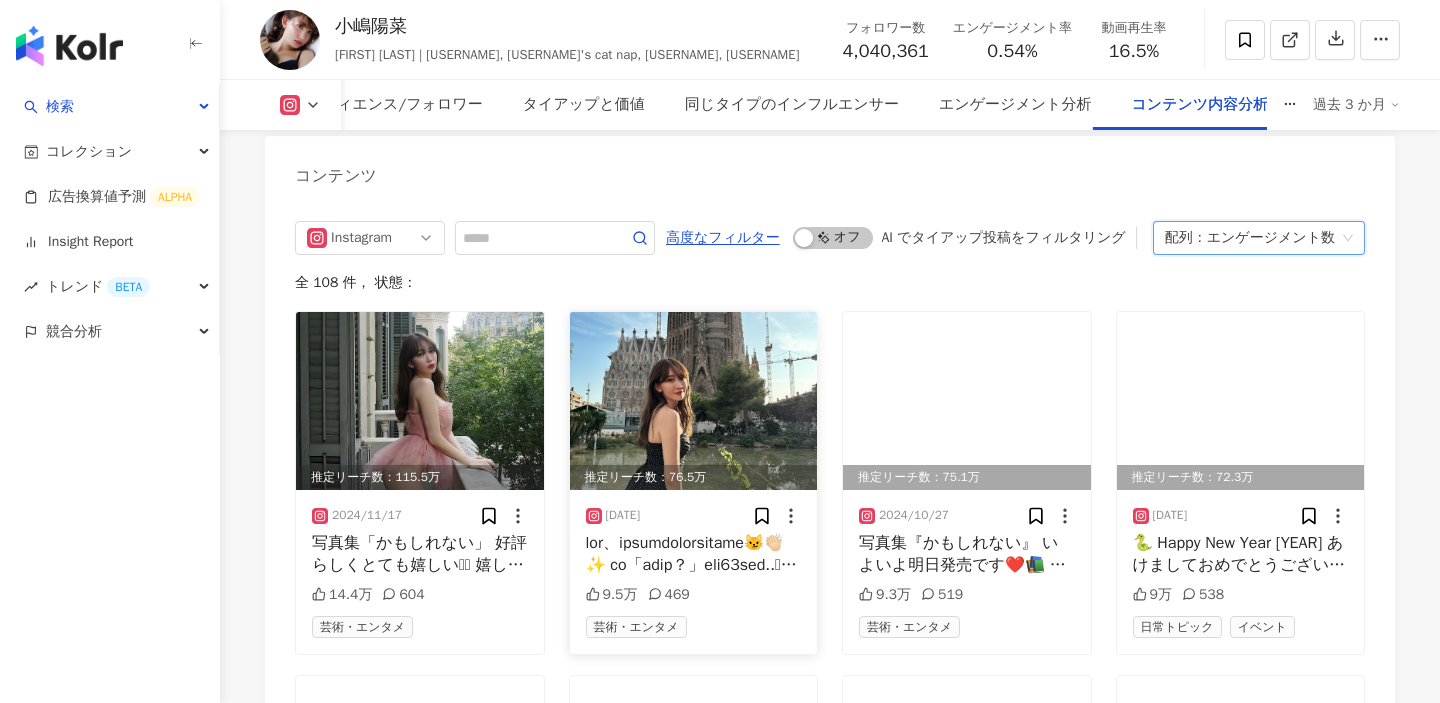 scroll, scrollTop: 6154, scrollLeft: 0, axis: vertical 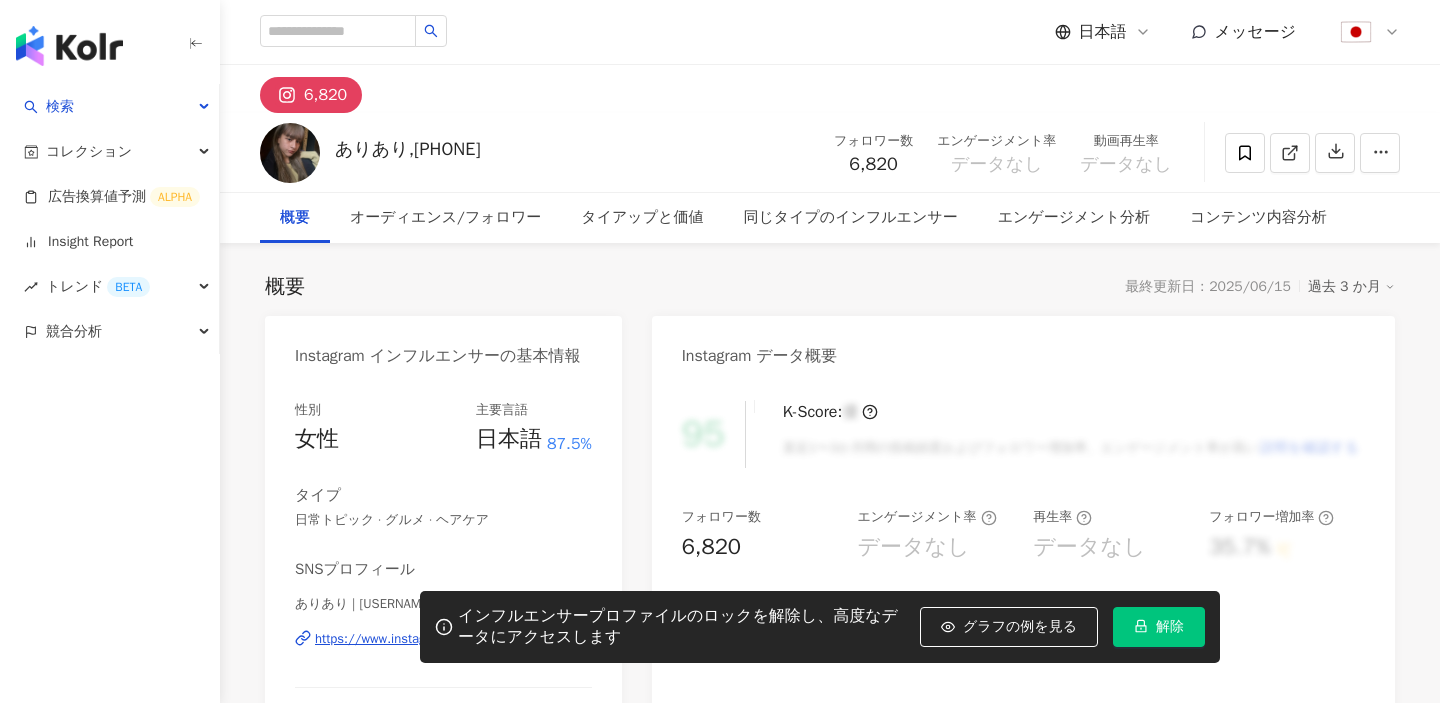 click on "解除" at bounding box center [1170, 627] 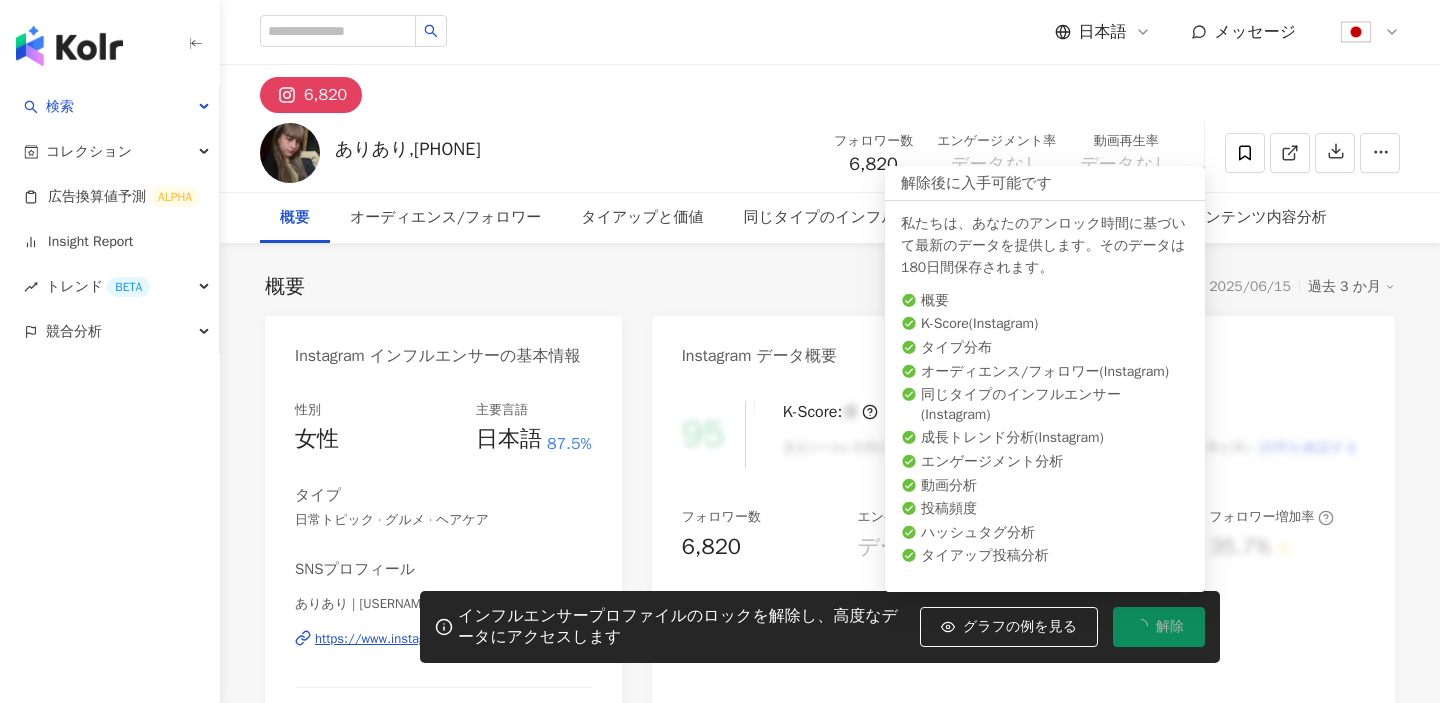click on "解除" at bounding box center [1170, 627] 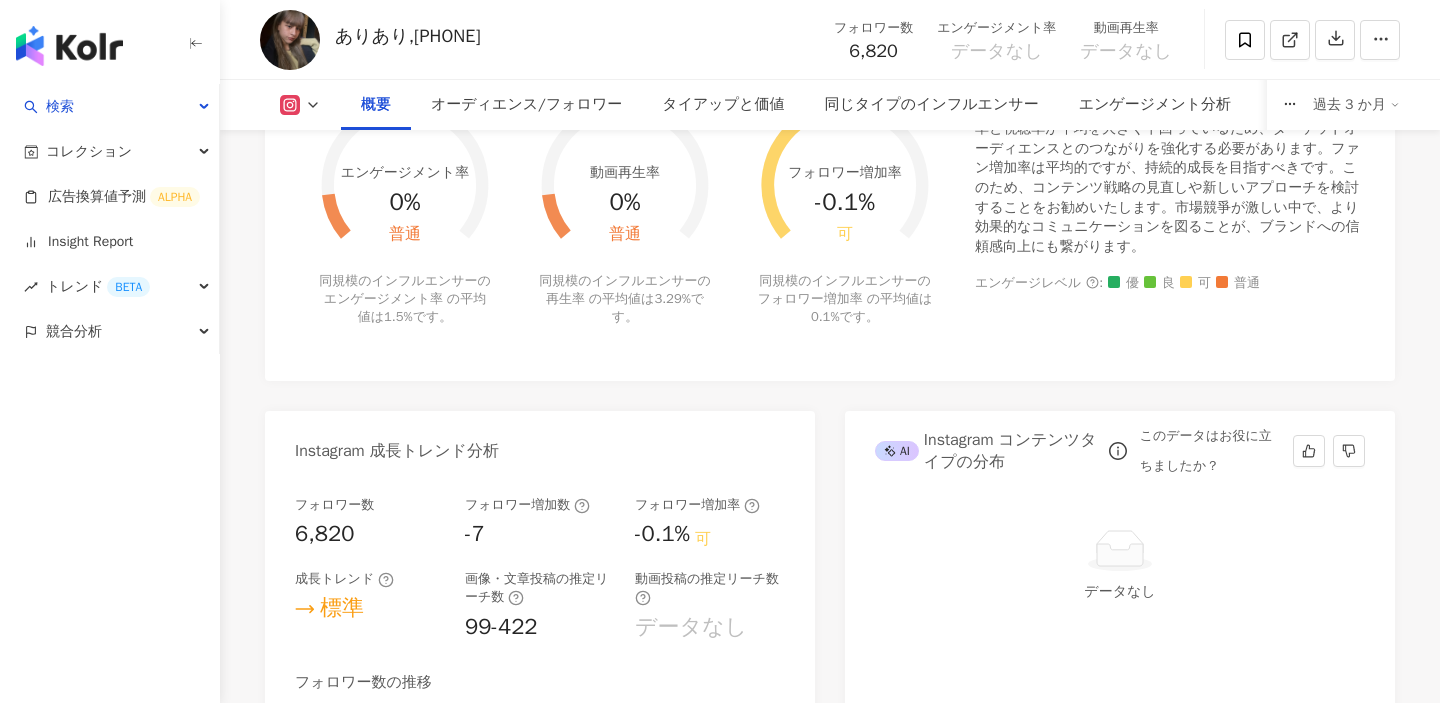 scroll, scrollTop: 0, scrollLeft: 0, axis: both 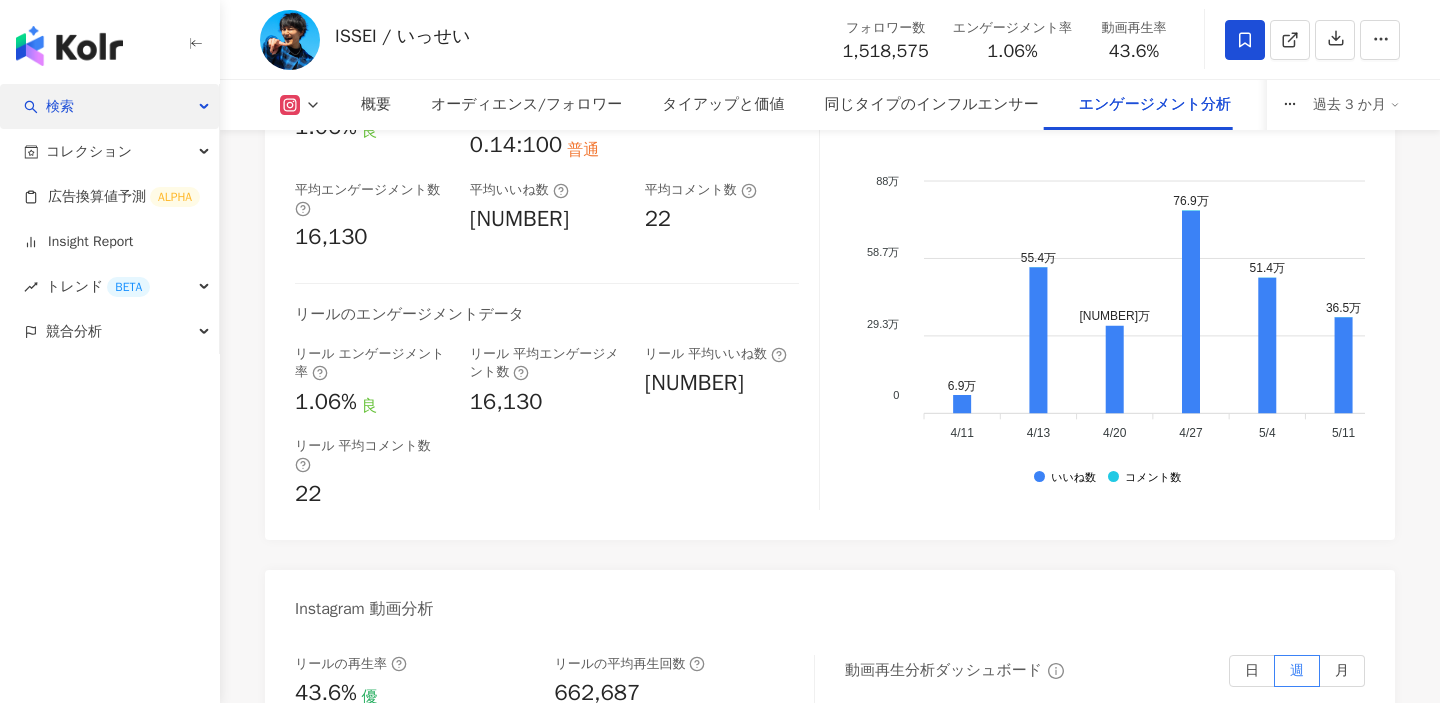 click on "検索" at bounding box center [109, 106] 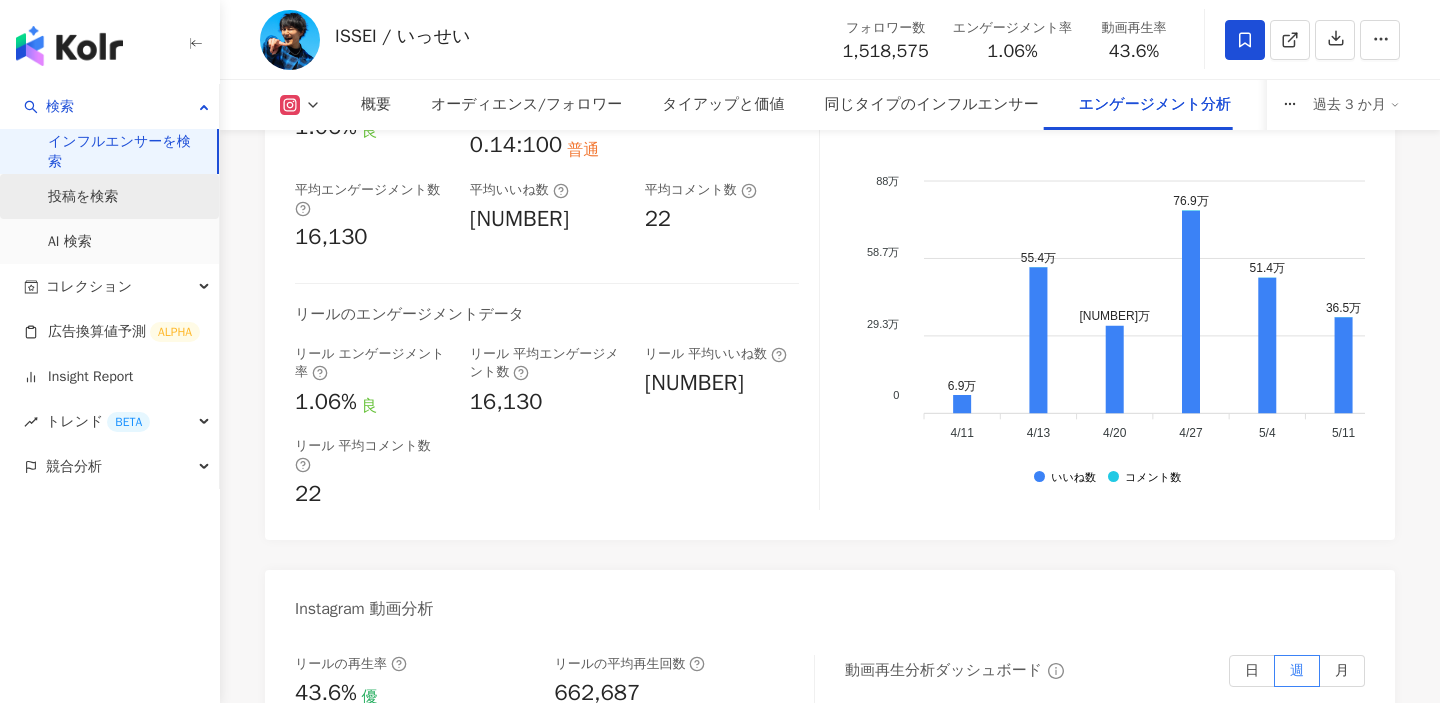 click on "投稿を検索" at bounding box center [83, 197] 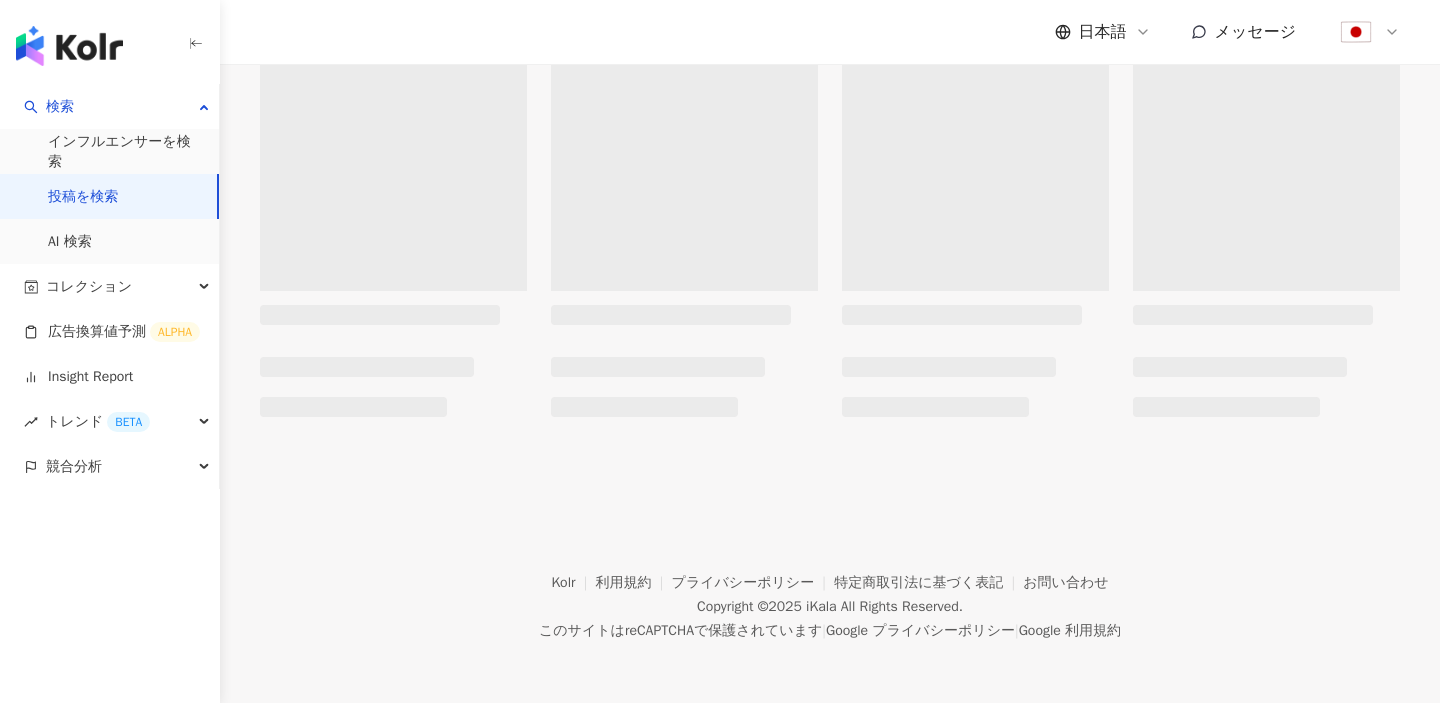 scroll, scrollTop: 0, scrollLeft: 0, axis: both 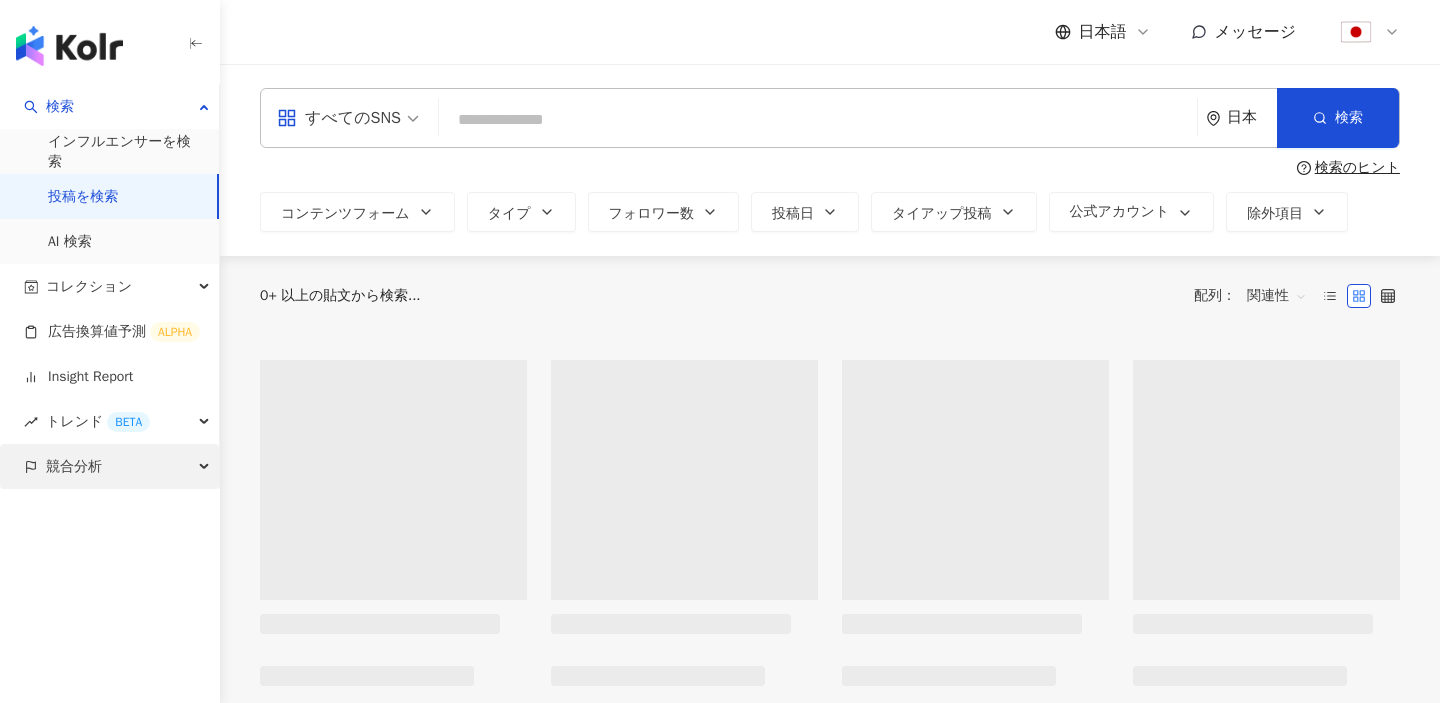 click on "競合分析" at bounding box center [109, 466] 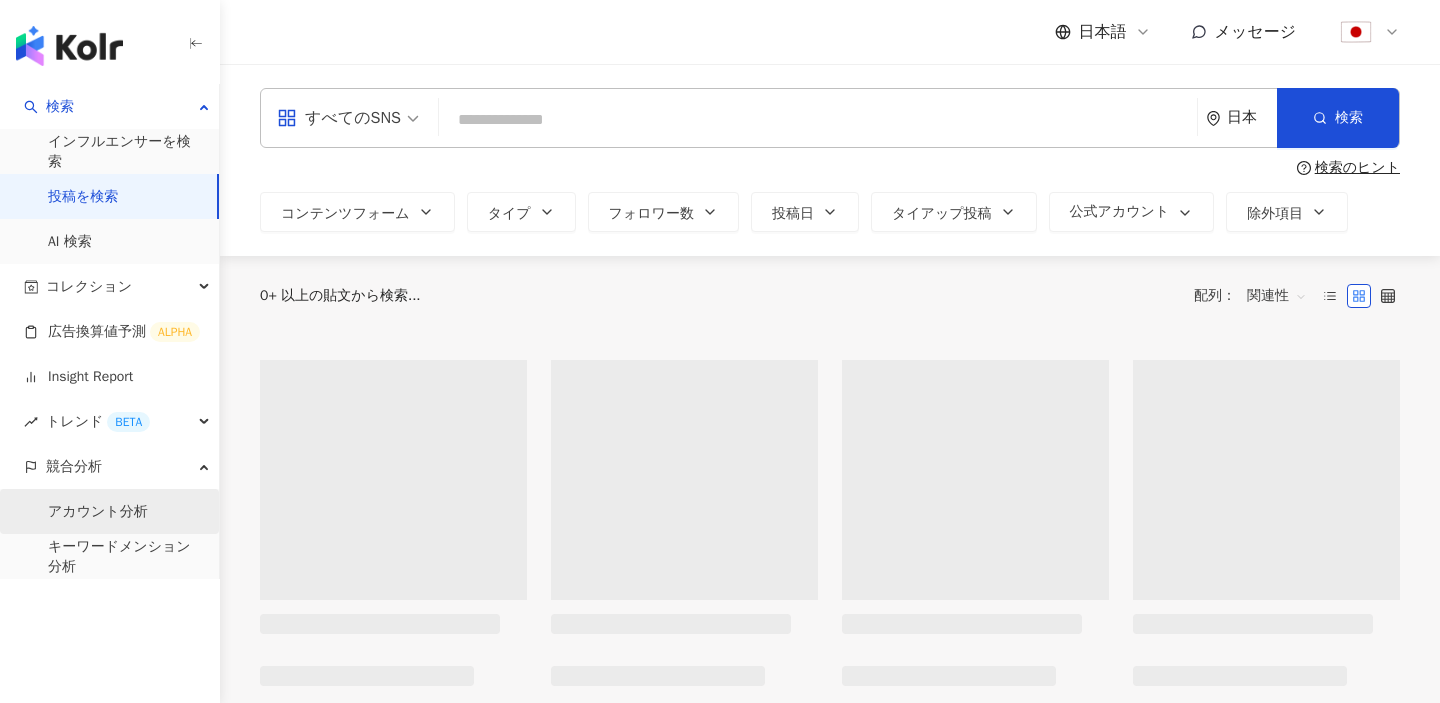 click on "アカウント分析" at bounding box center [98, 512] 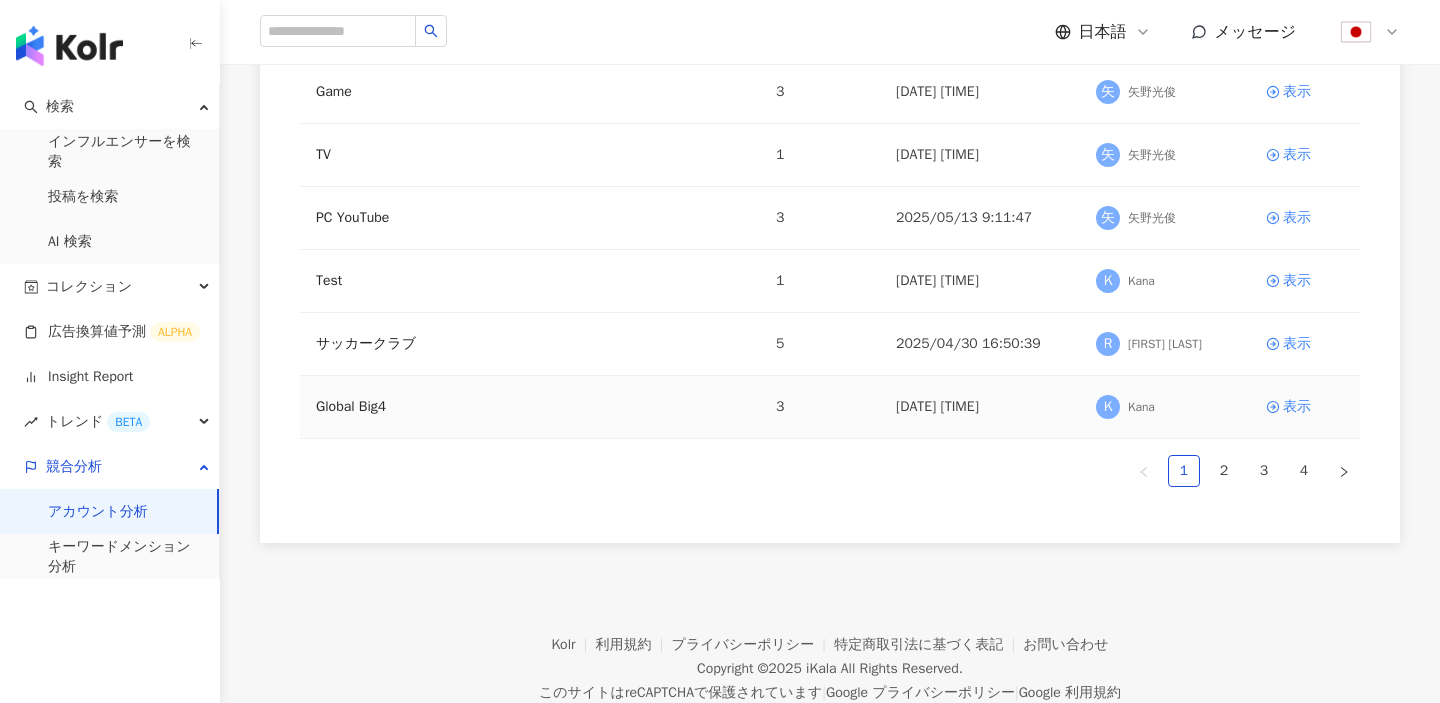 scroll, scrollTop: 522, scrollLeft: 0, axis: vertical 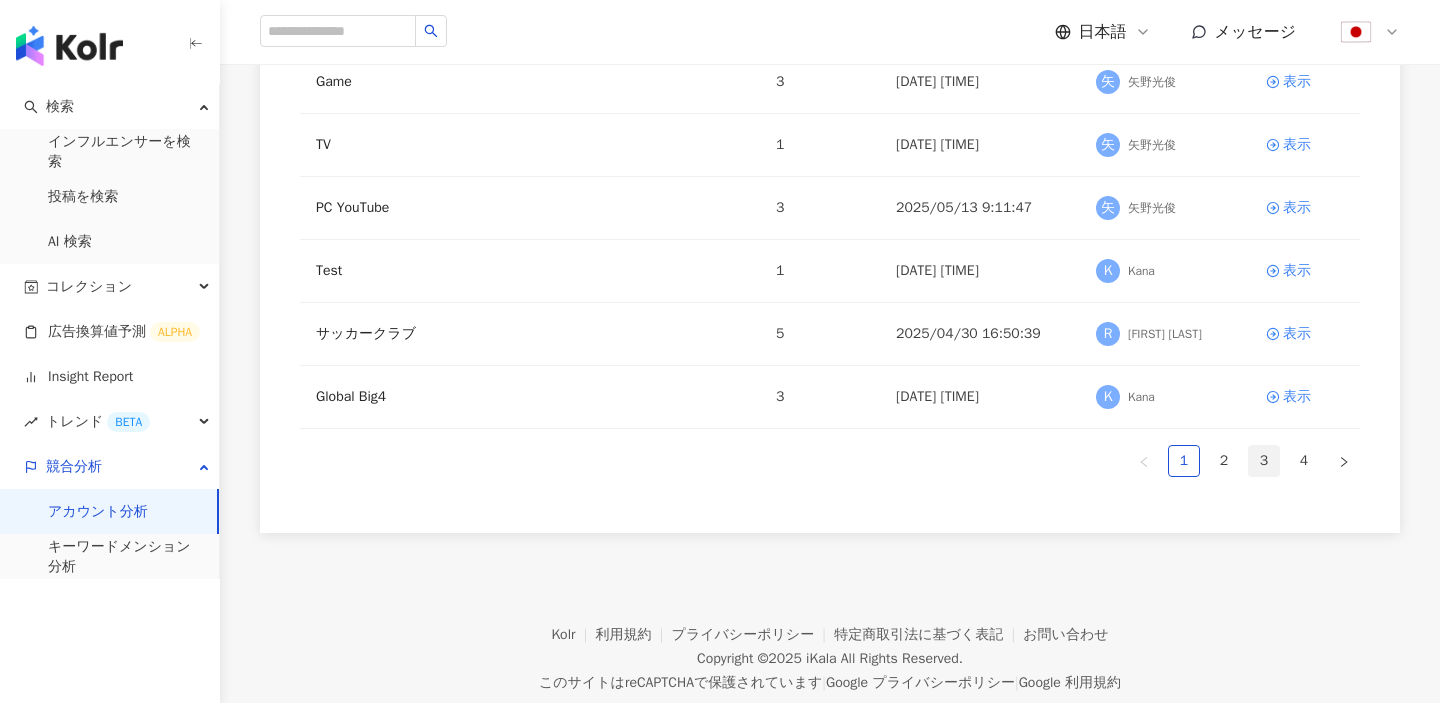 click on "3" at bounding box center [1264, 461] 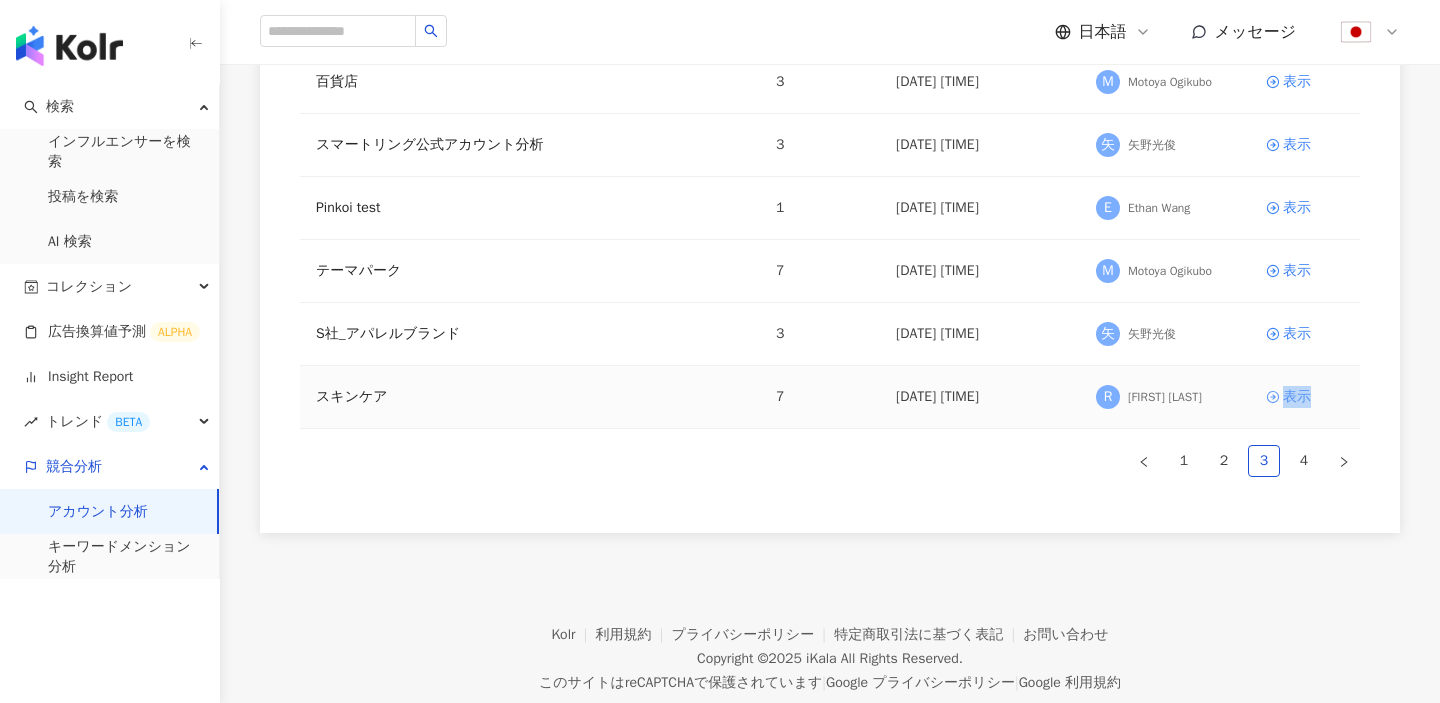 click on "表示" at bounding box center [1305, 397] 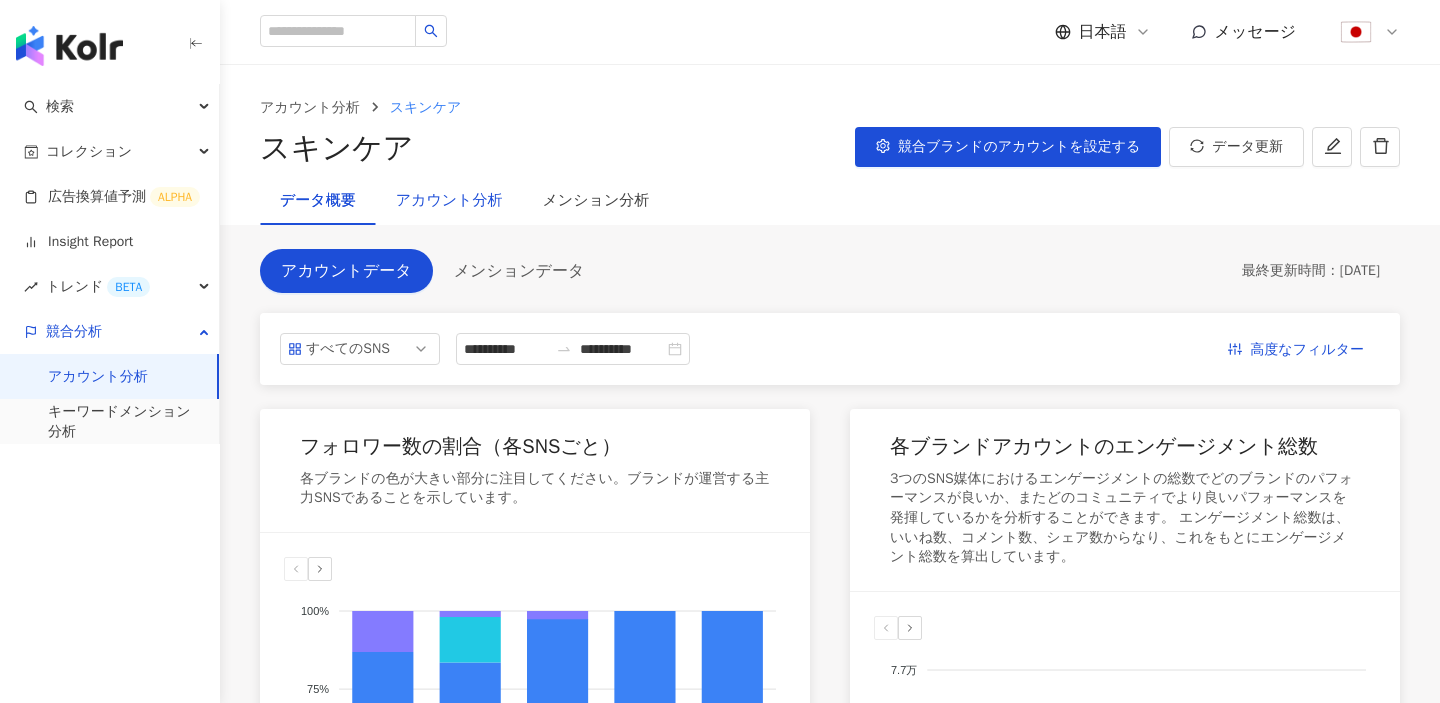 click on "アカウント分析" at bounding box center [449, 201] 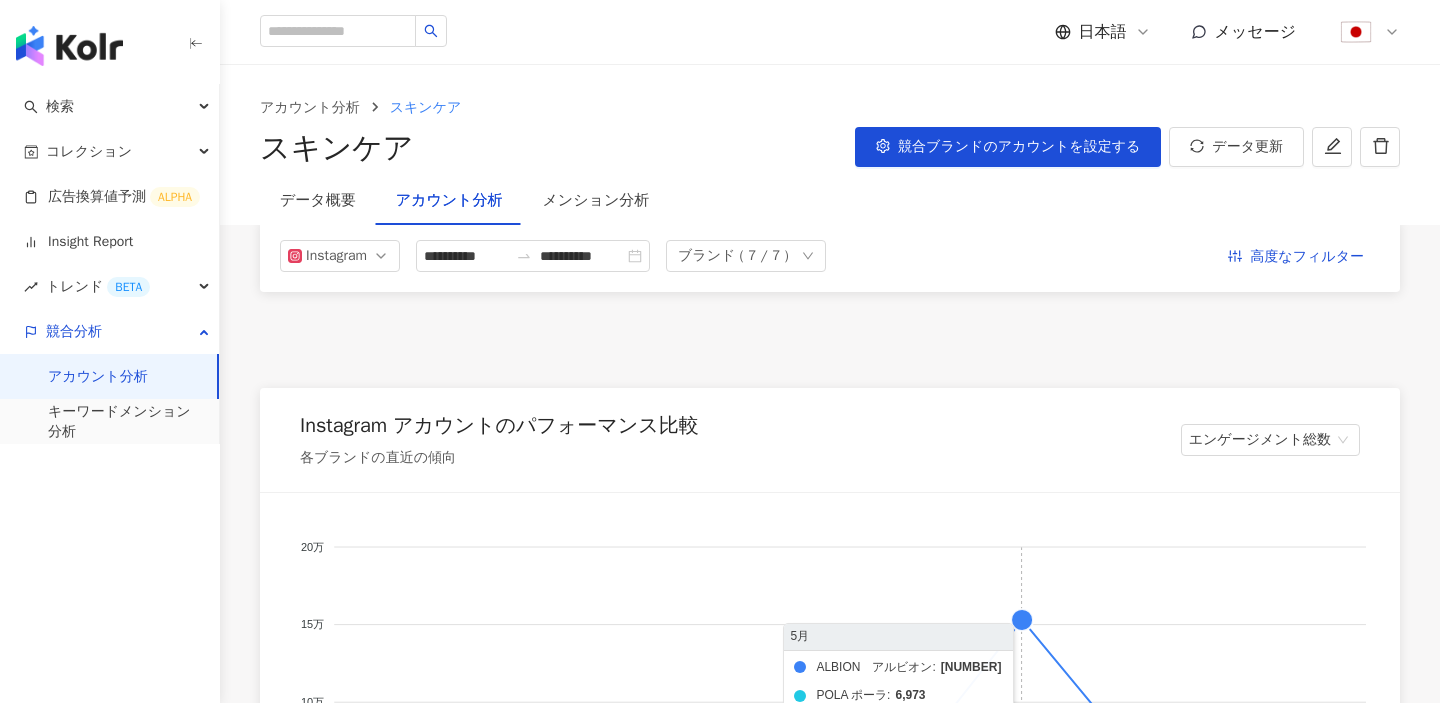 scroll, scrollTop: 277, scrollLeft: 0, axis: vertical 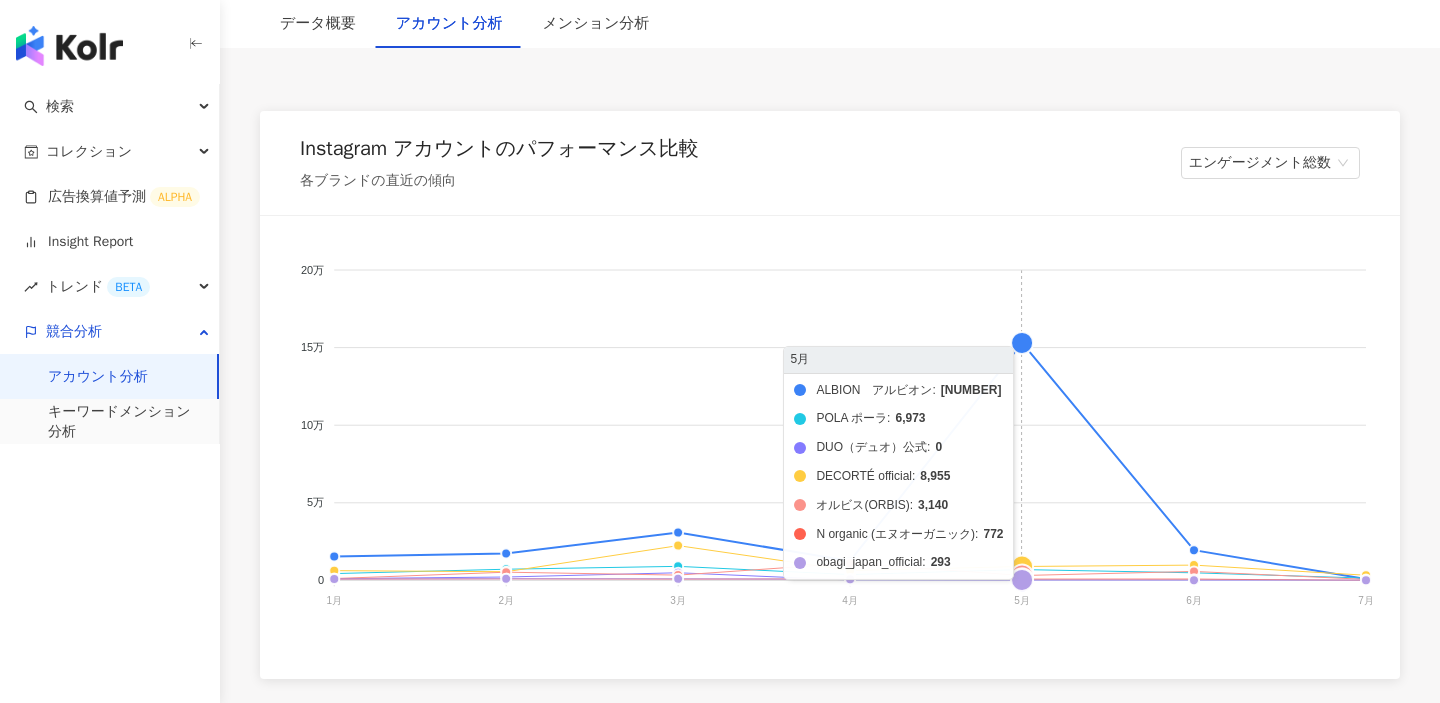 click on "ALBION　アルビオン POLA ポーラ DUO（デュオ）公式 DECORTÉ official オルビス(ORBIS) N organic (エヌオーガニック) obagi_japan_official" 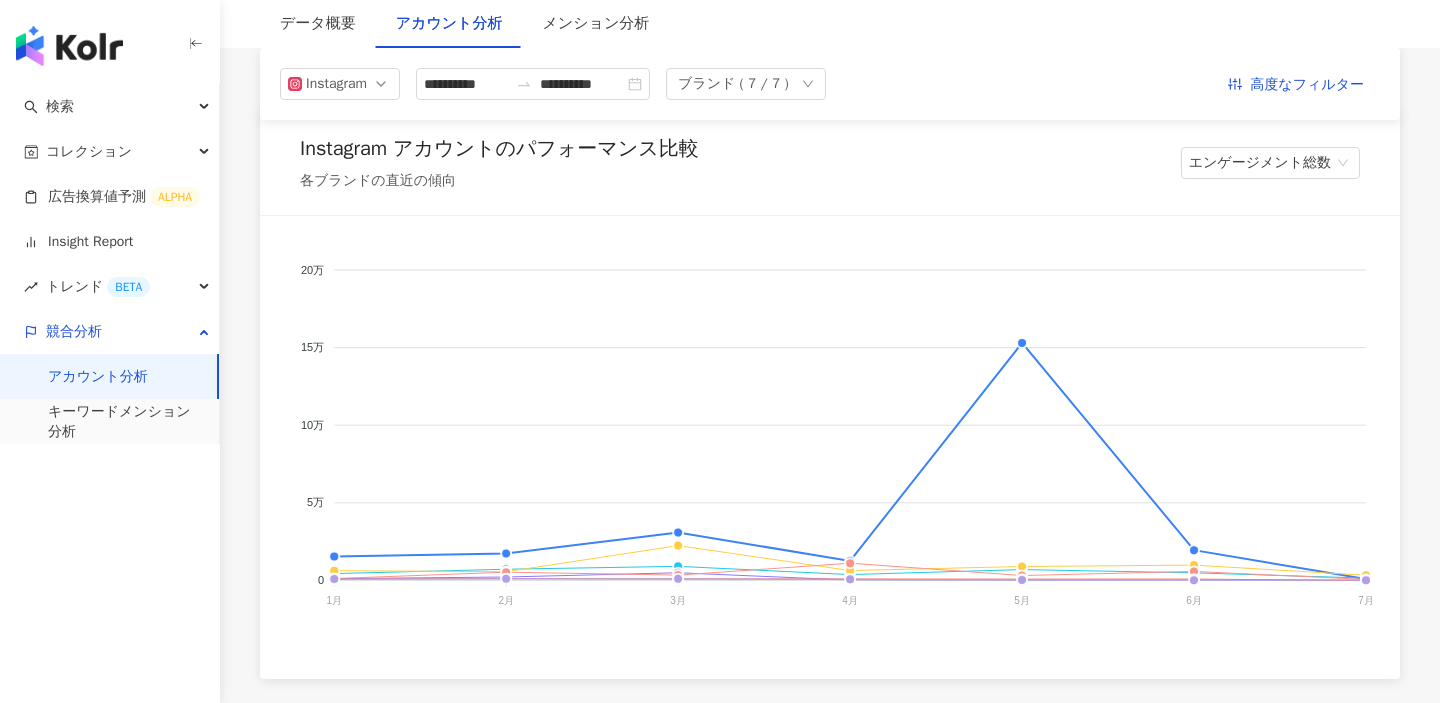 scroll, scrollTop: 0, scrollLeft: 0, axis: both 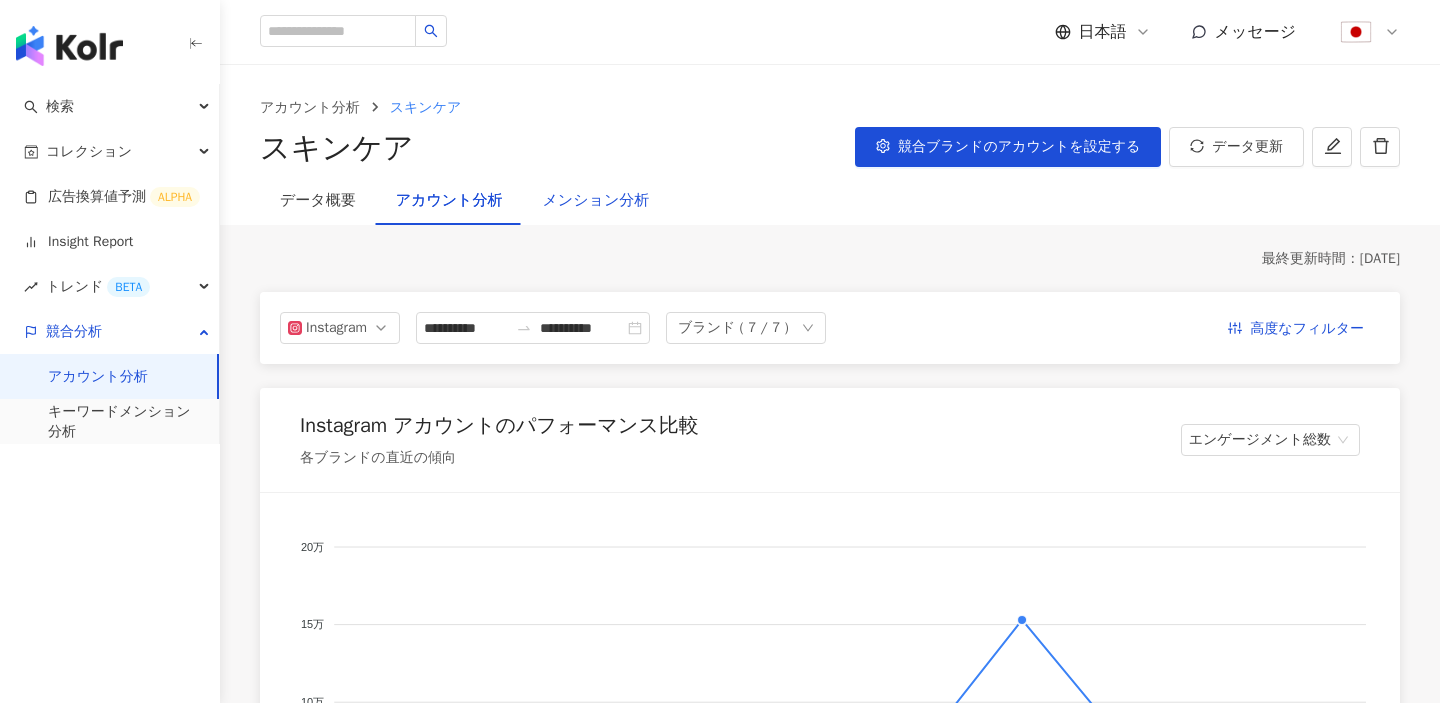 click on "メンション分析" at bounding box center [595, 201] 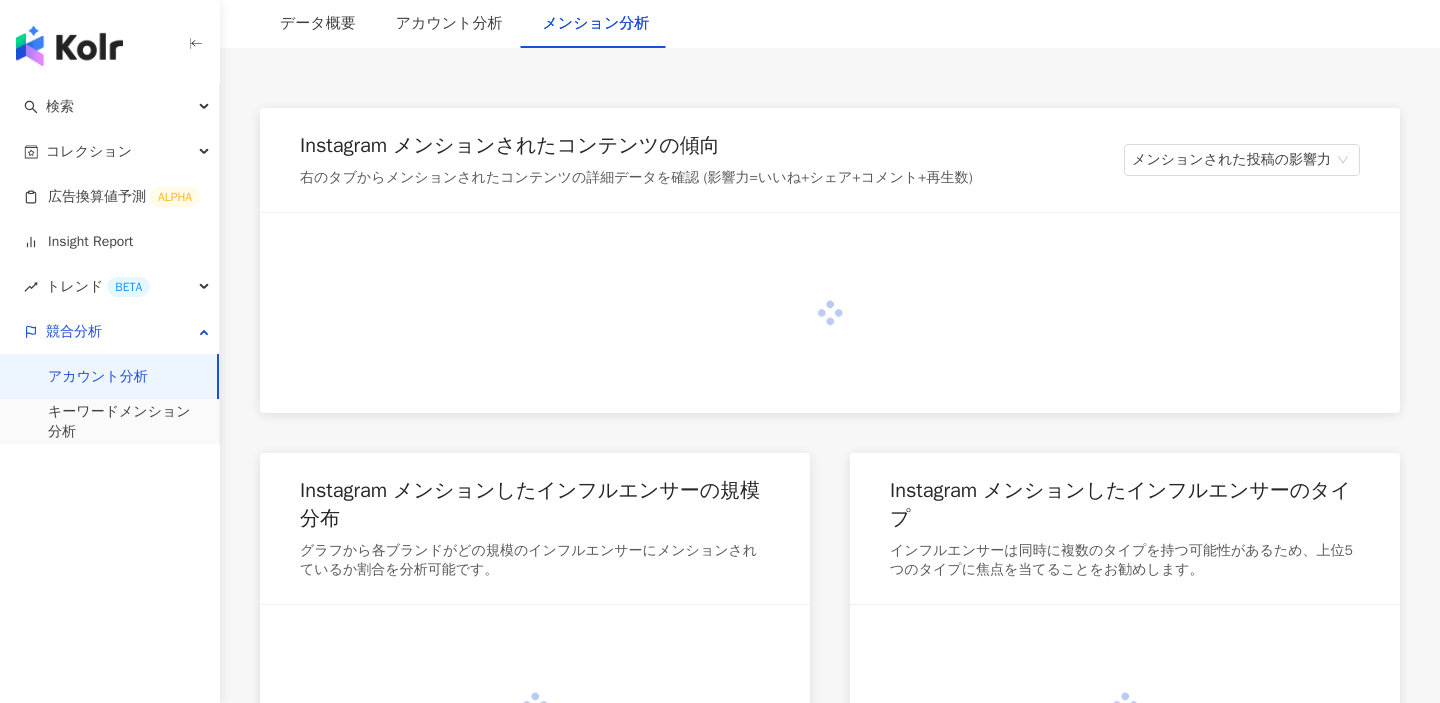 scroll, scrollTop: 281, scrollLeft: 0, axis: vertical 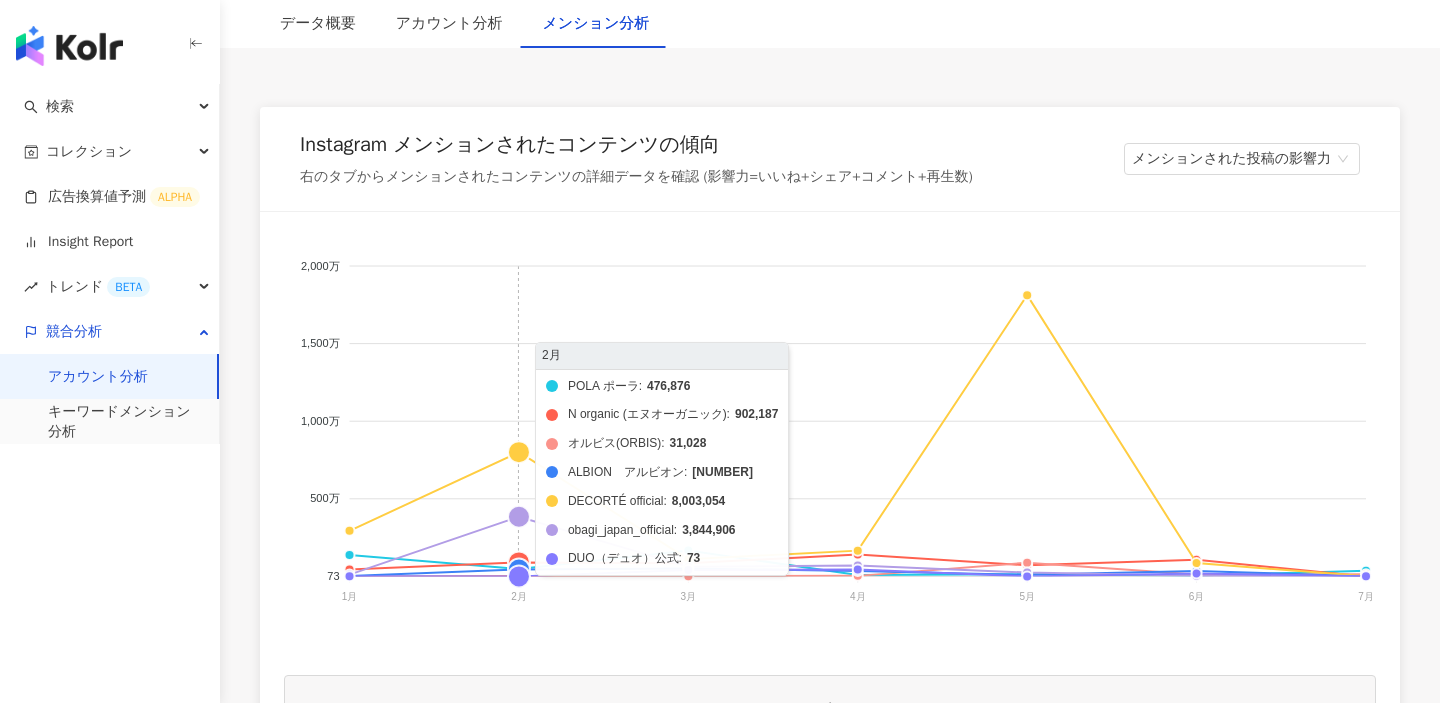 click on "POLA ポーラ N organic (エヌオーガニック) オルビス(ORBIS) ALBION　アルビオン DECORTÉ official obagi_japan_official DUO（デュオ）公式" 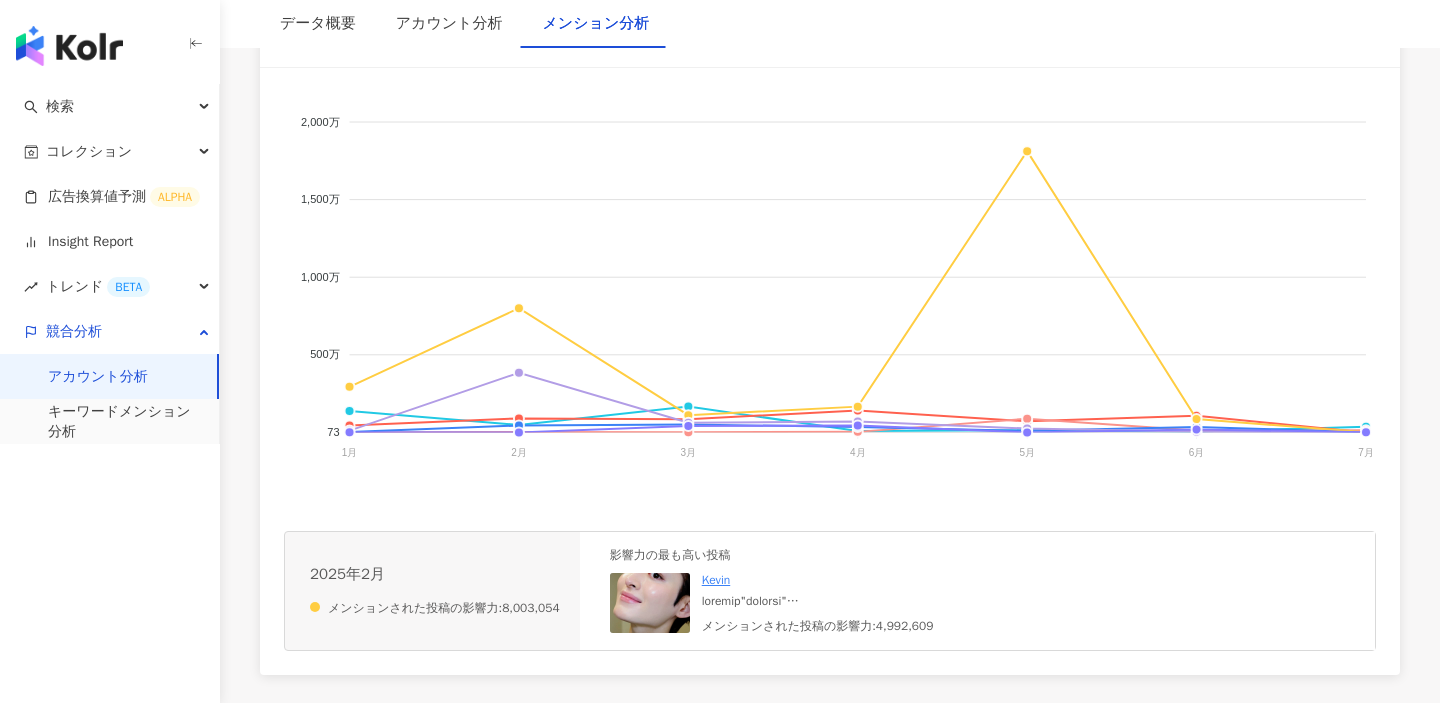 scroll, scrollTop: 522, scrollLeft: 0, axis: vertical 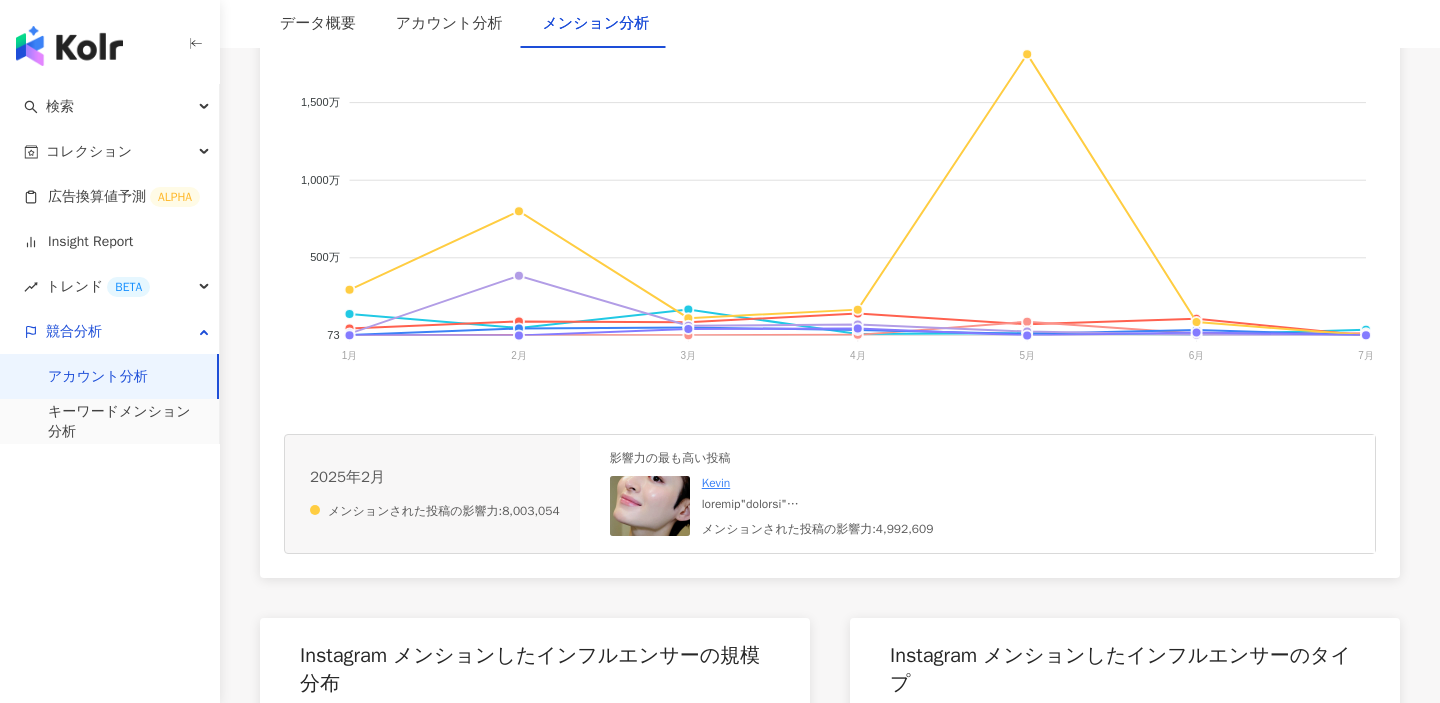click at bounding box center (650, 506) 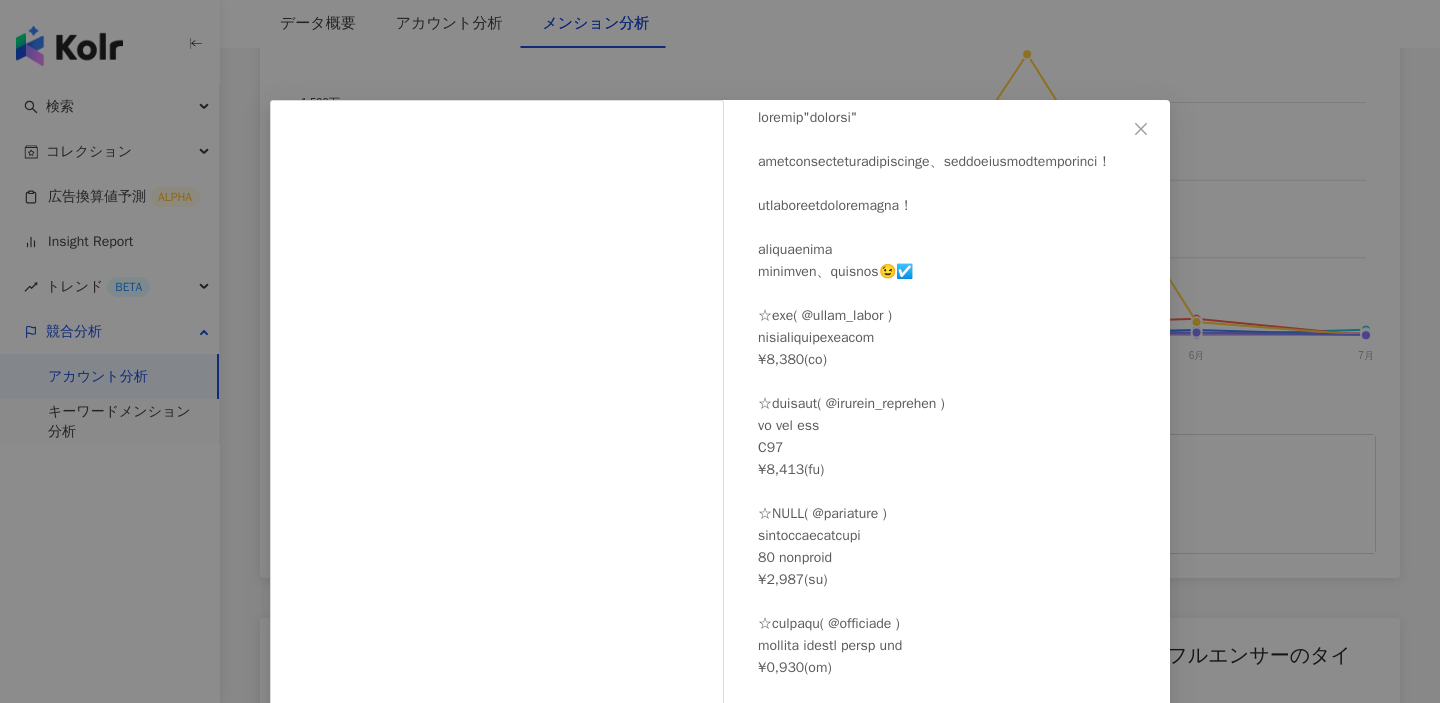 scroll, scrollTop: 120, scrollLeft: 0, axis: vertical 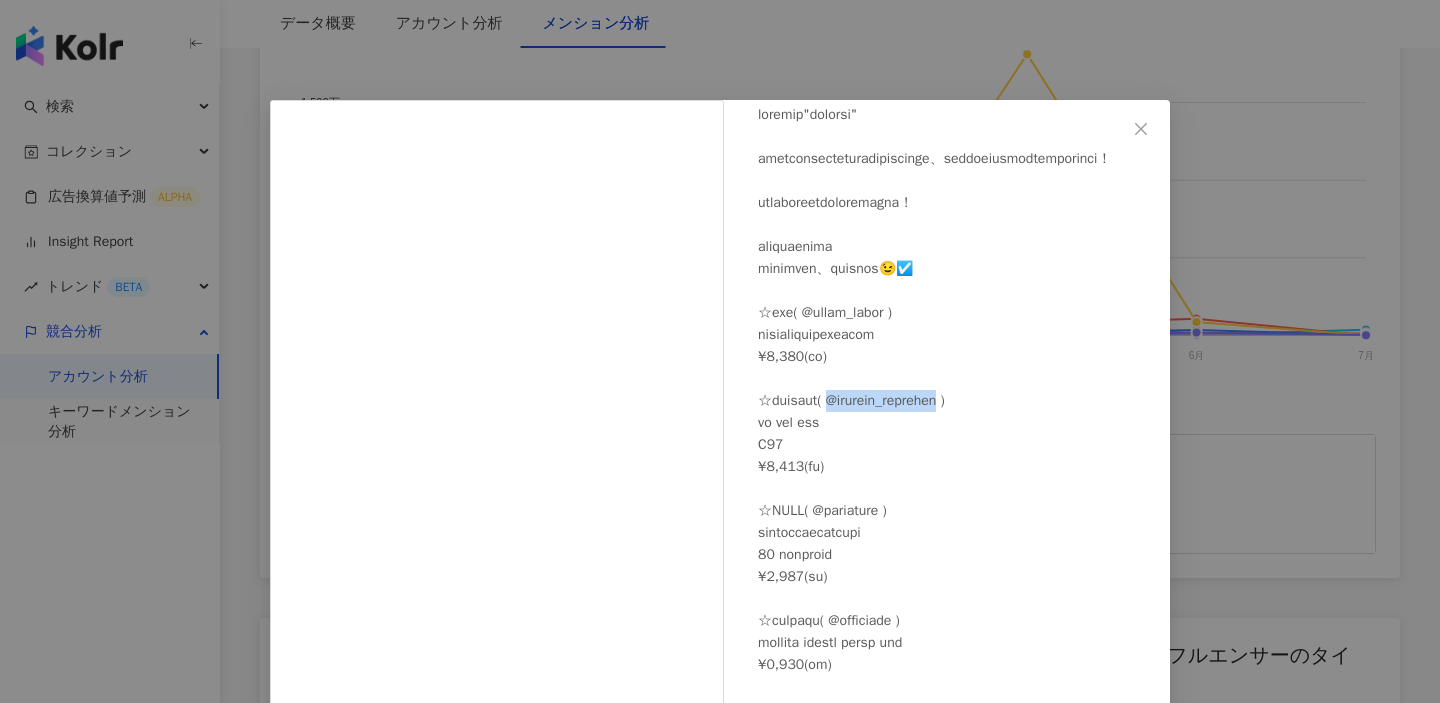 drag, startPoint x: 880, startPoint y: 406, endPoint x: 994, endPoint y: 407, distance: 114.00439 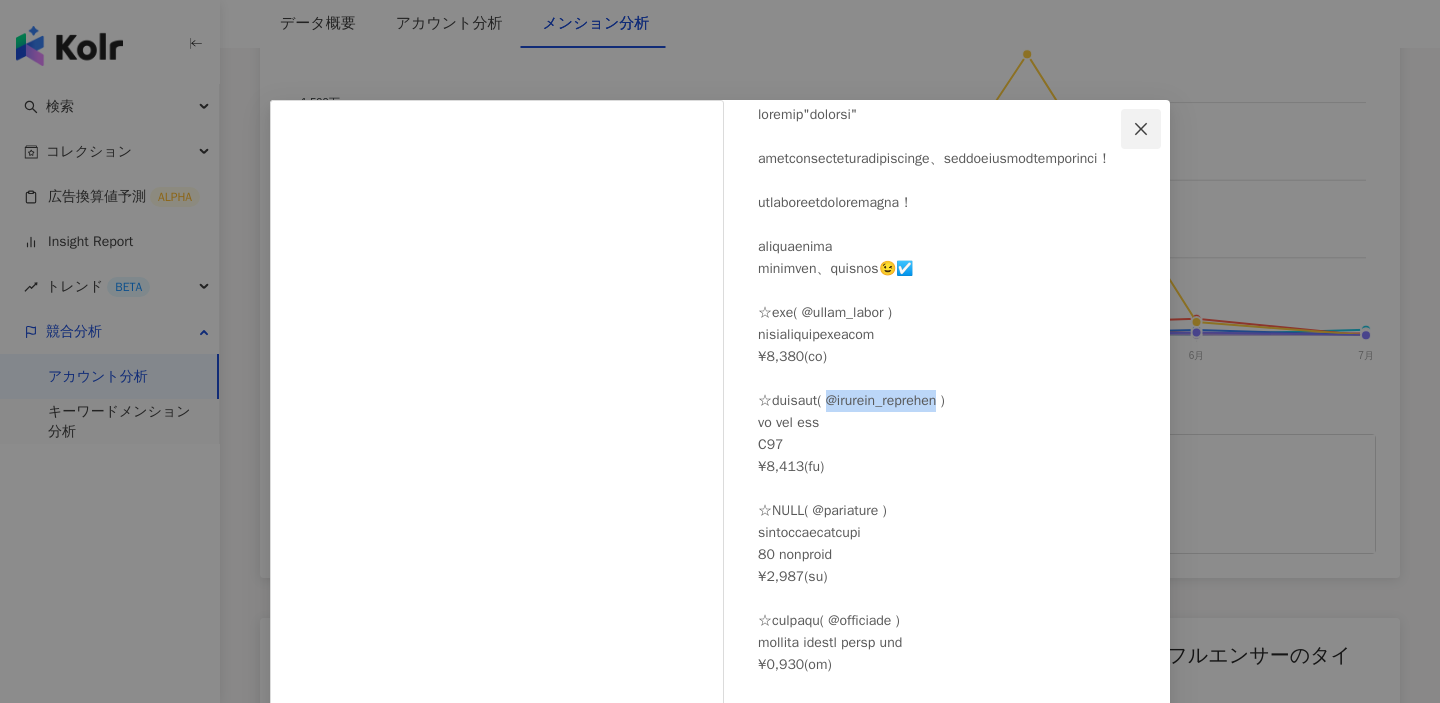 click 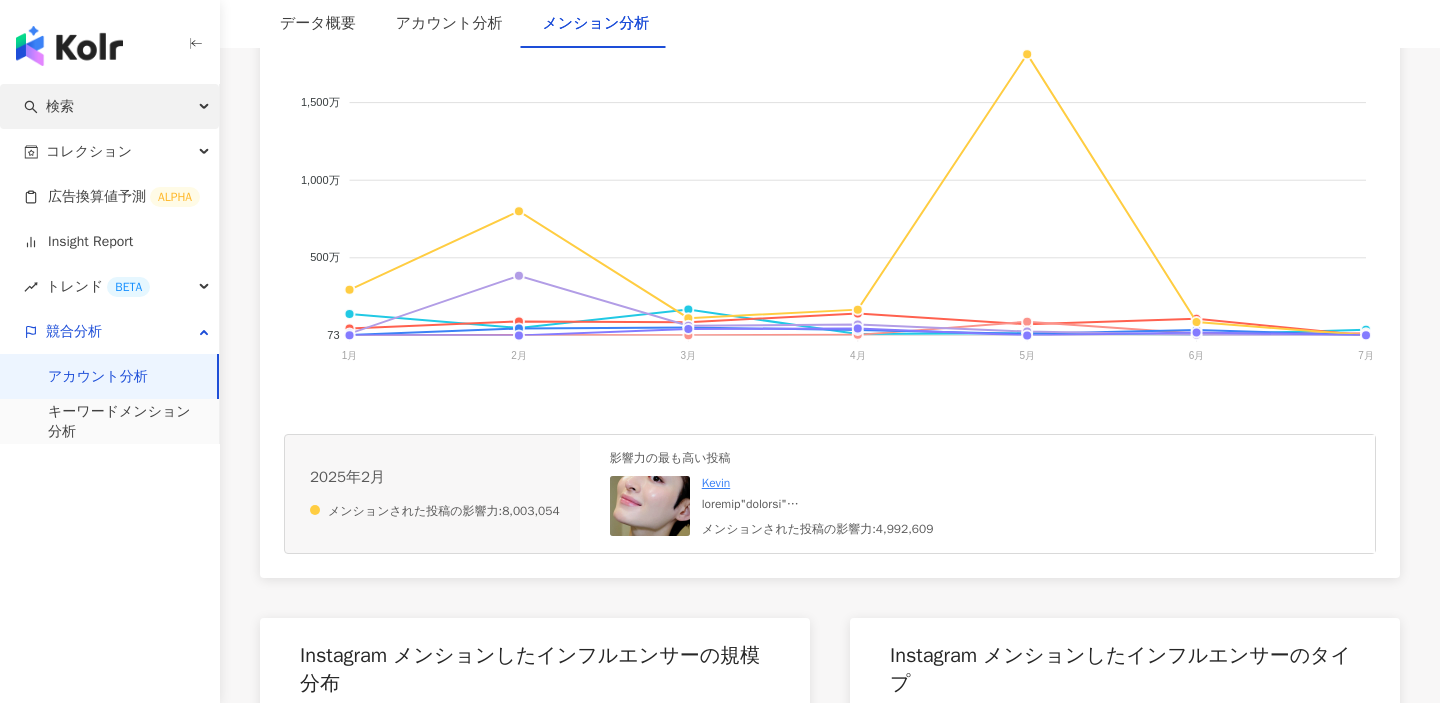click on "検索" at bounding box center [109, 106] 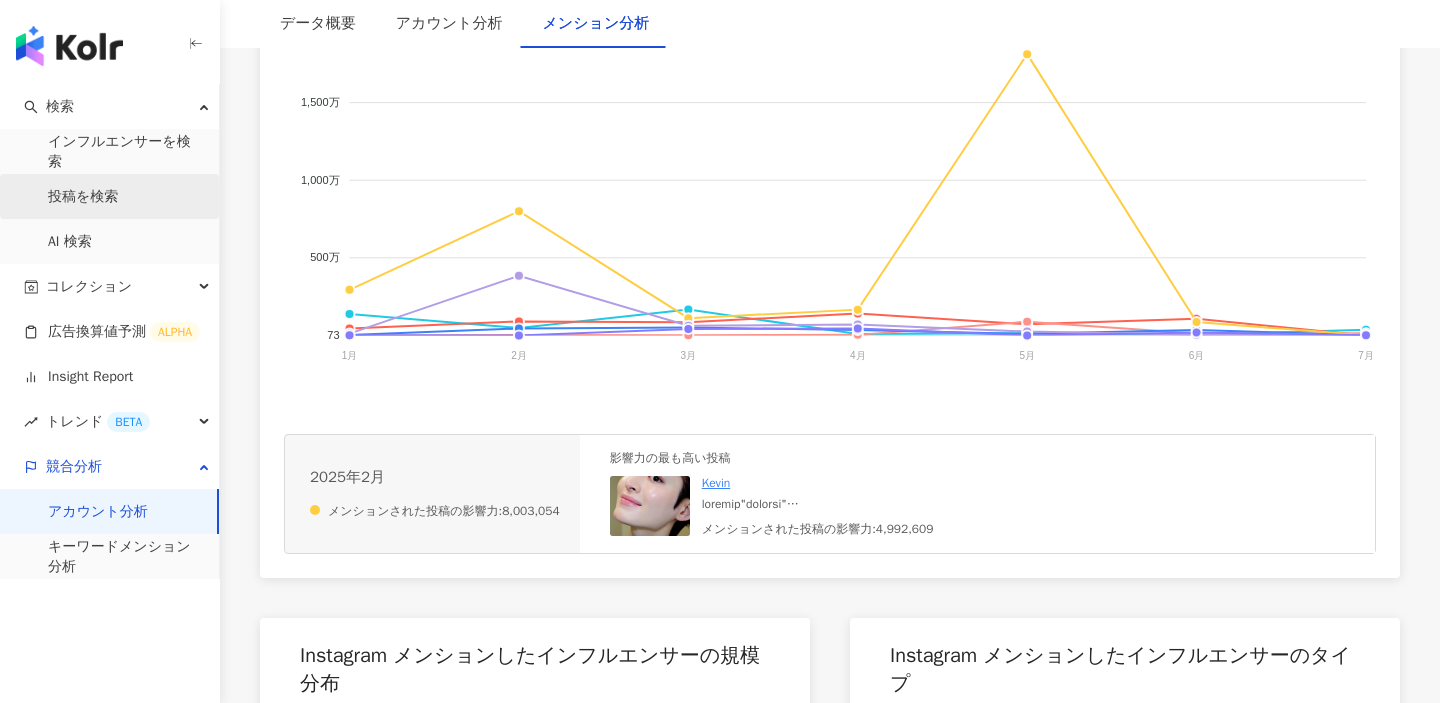 click on "投稿を検索" at bounding box center (83, 197) 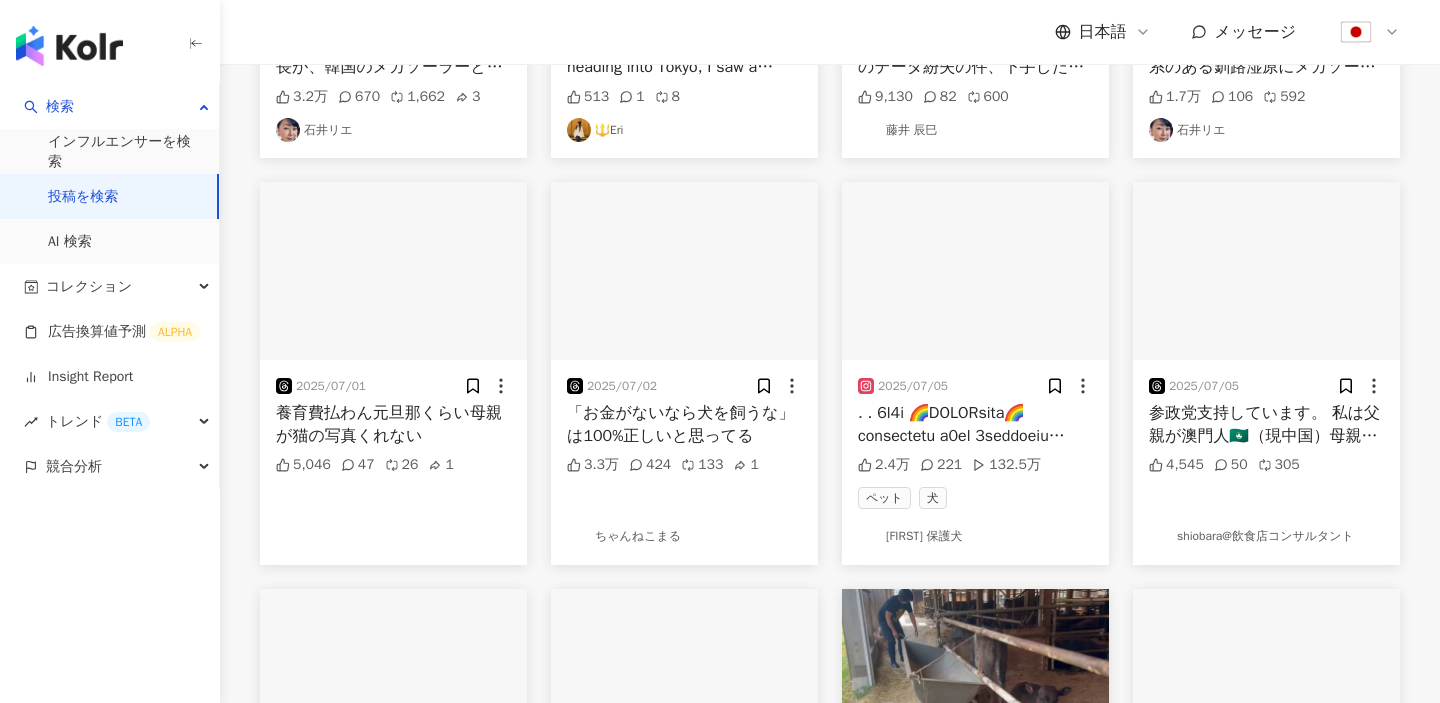 scroll, scrollTop: 0, scrollLeft: 0, axis: both 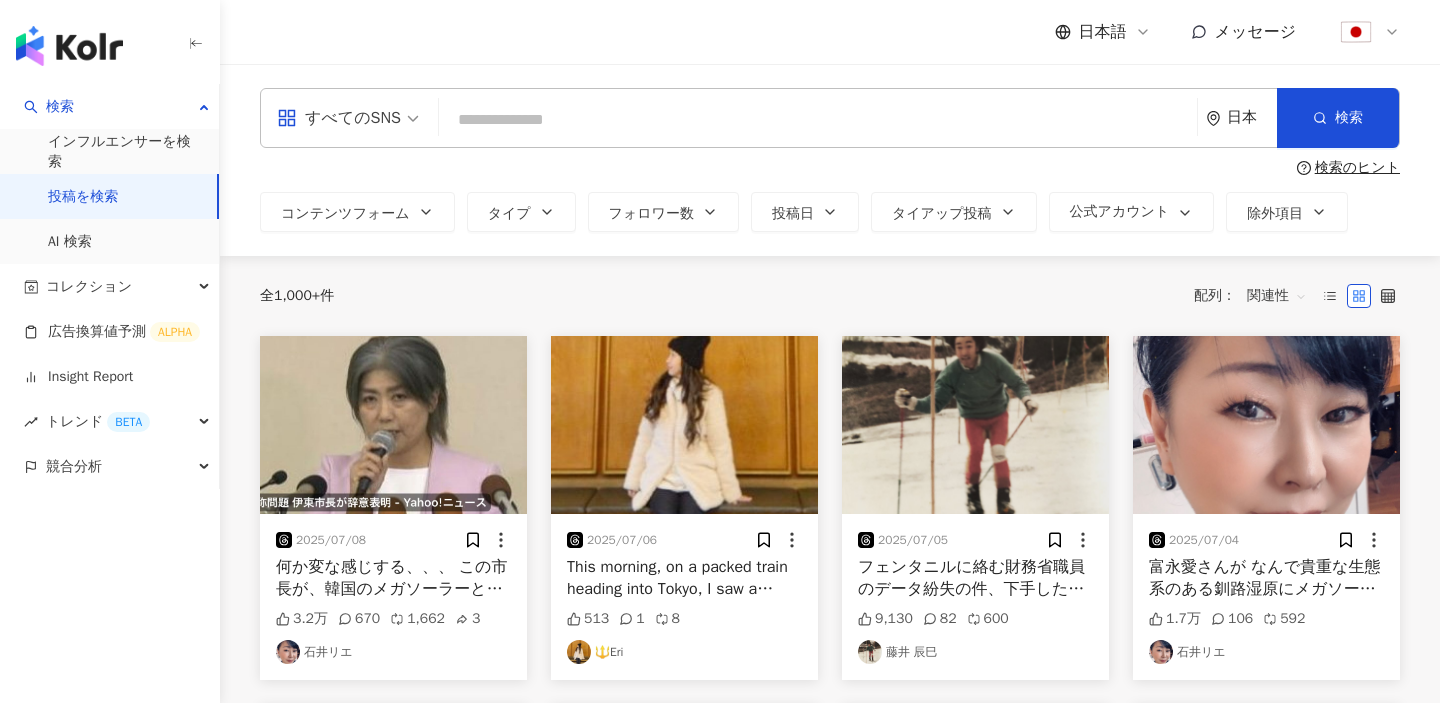 click at bounding box center (818, 119) 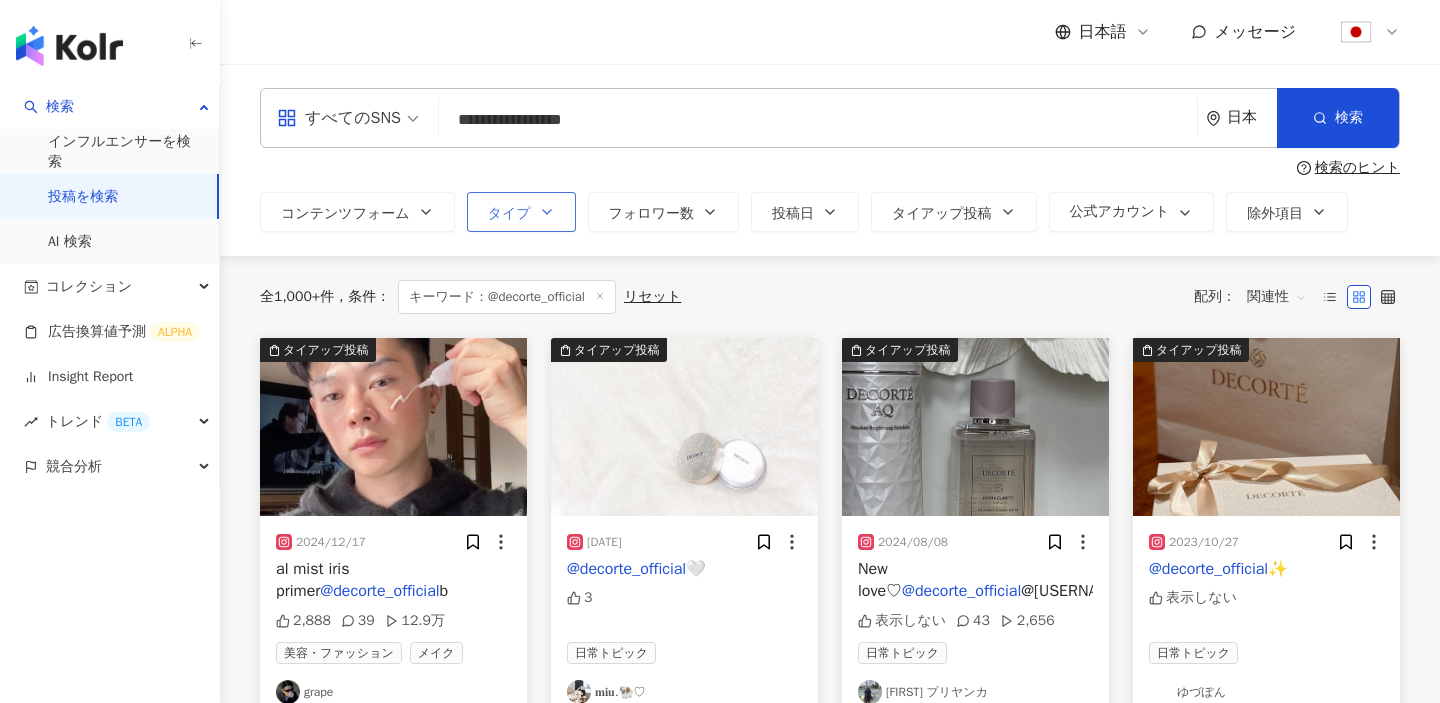 type on "**********" 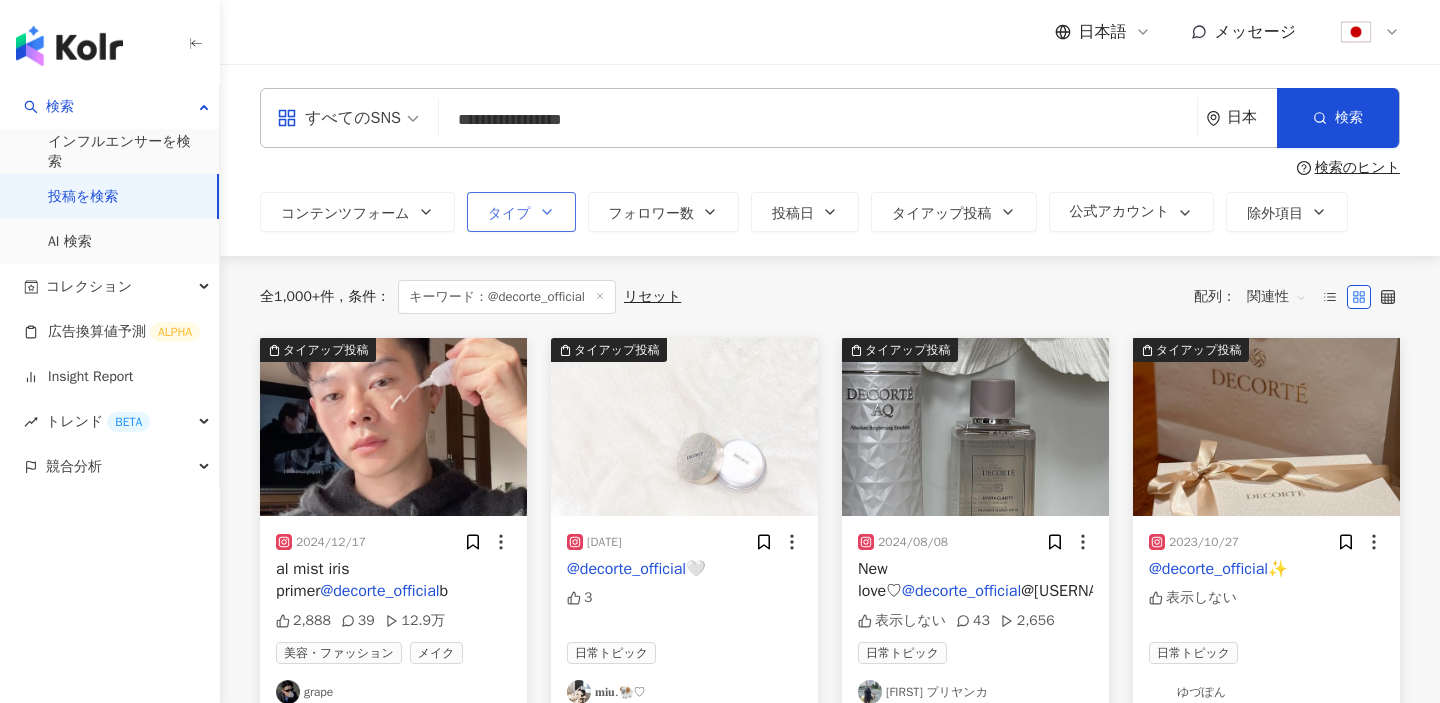click on "タイプ" at bounding box center [509, 214] 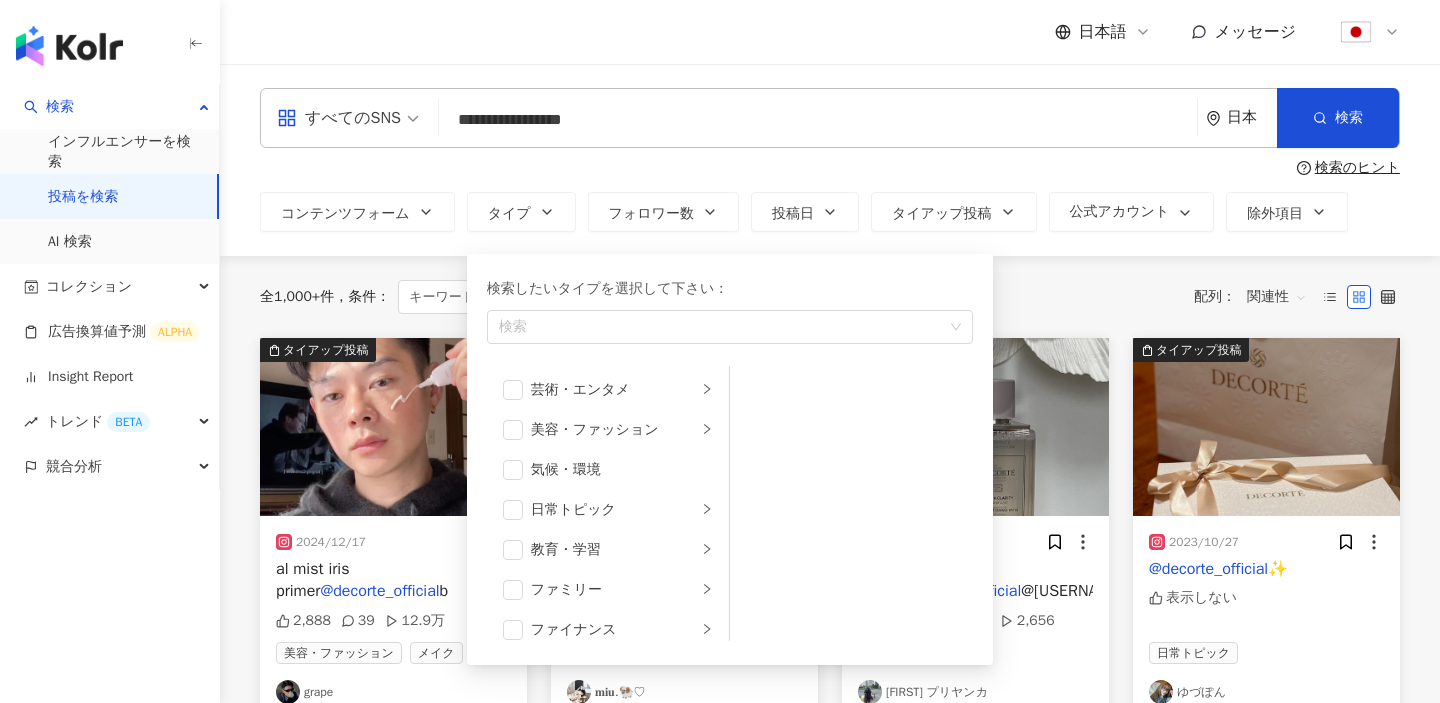 click on "**********" at bounding box center [830, 160] 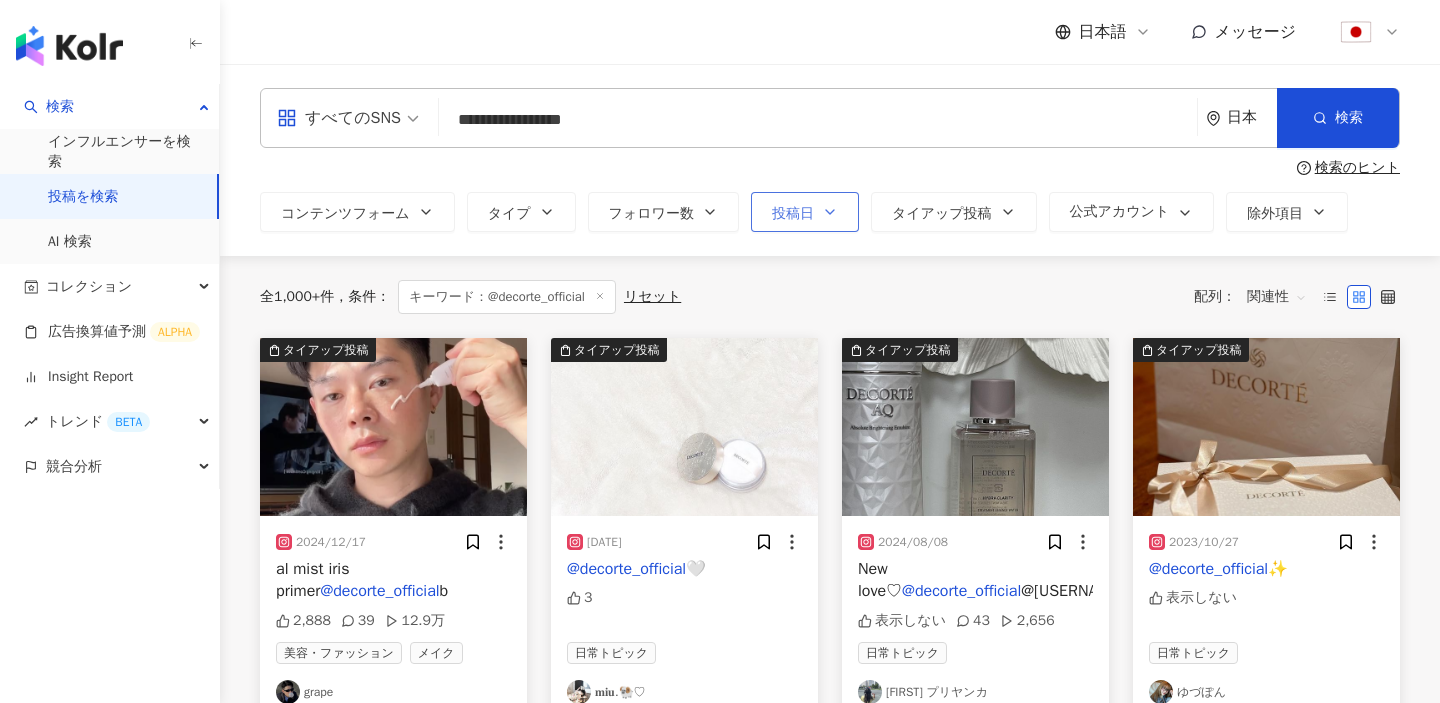 click on "投稿日" at bounding box center [793, 214] 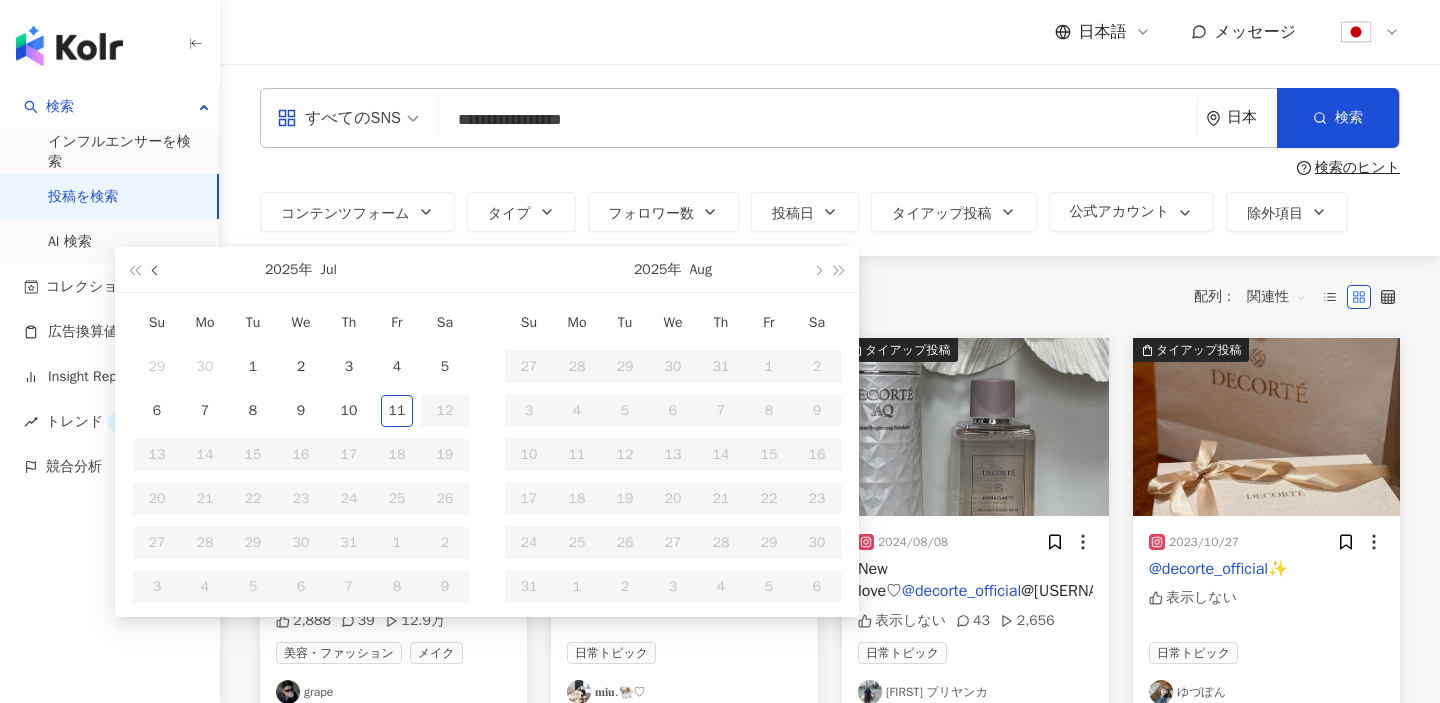 click at bounding box center (157, 270) 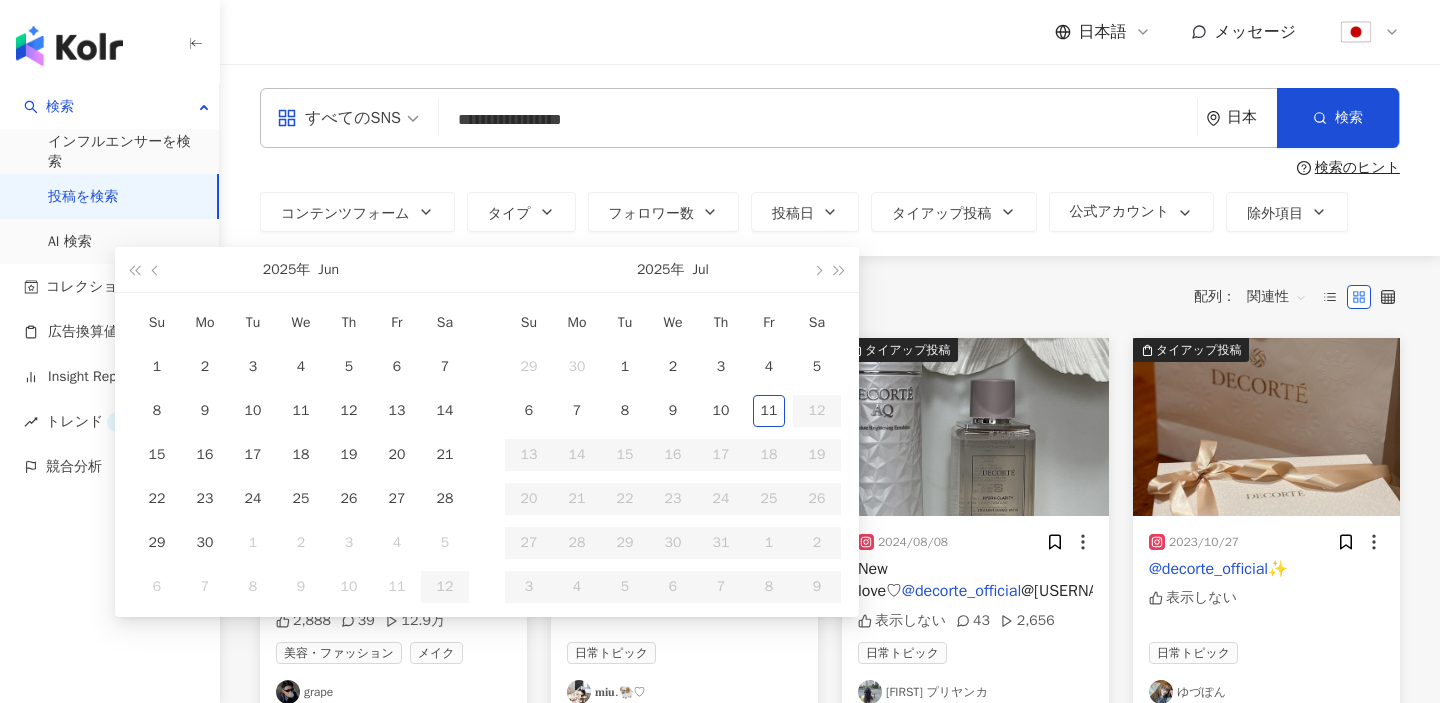 click on "検索のヒント" at bounding box center (830, 168) 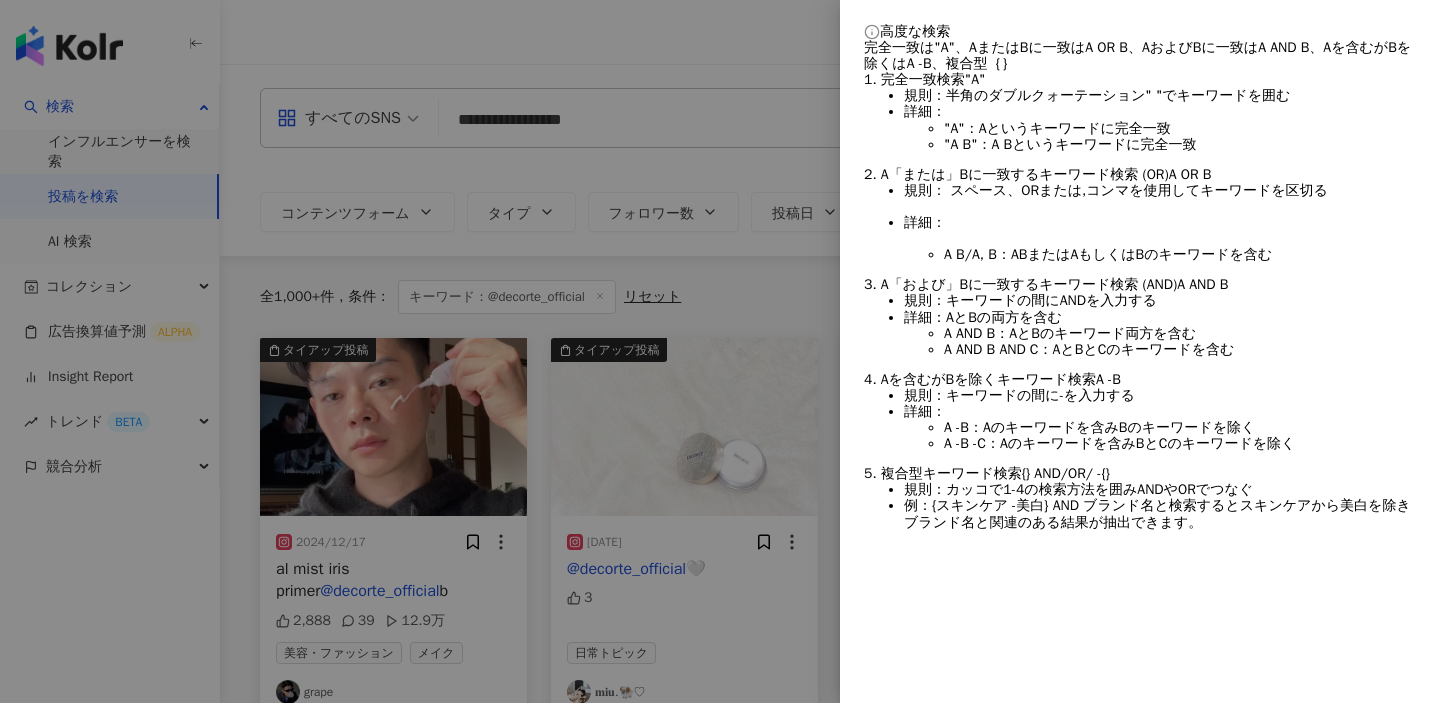 click at bounding box center (720, 351) 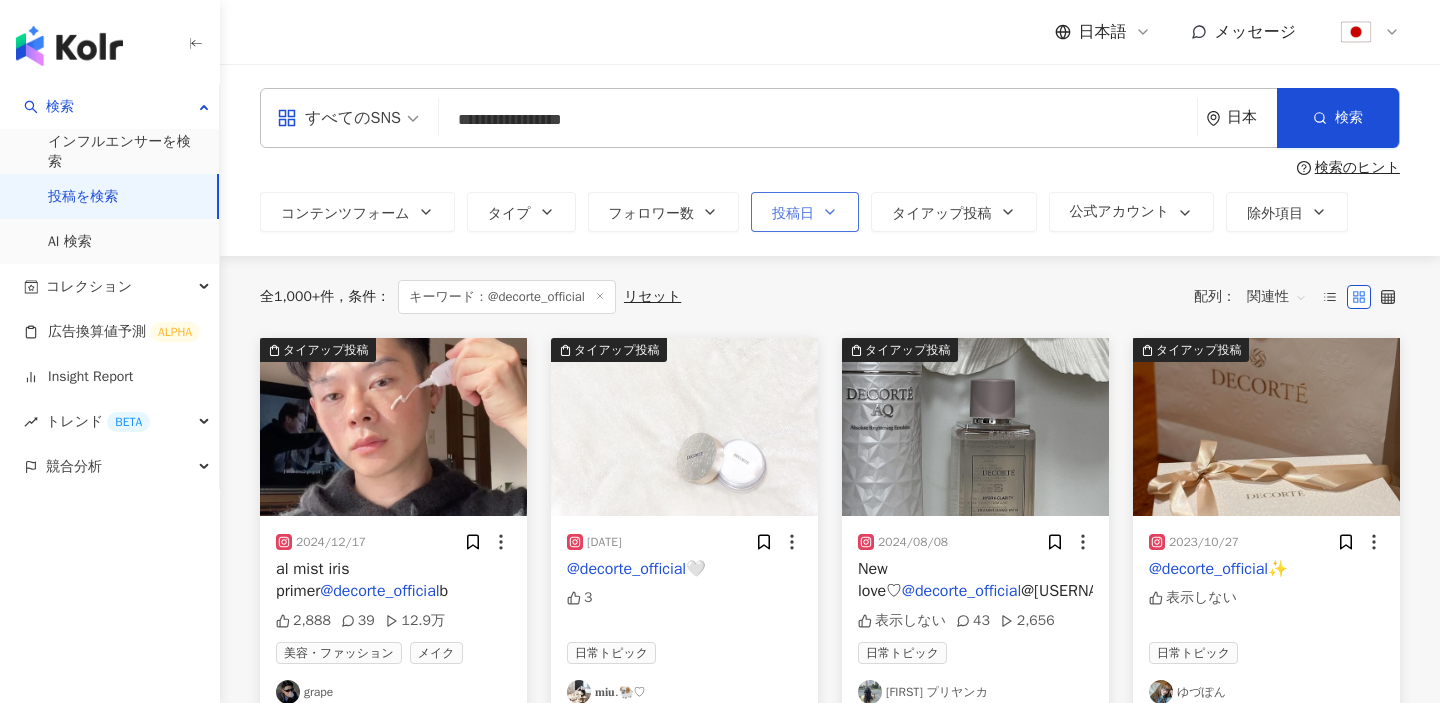 click on "投稿日" at bounding box center (793, 214) 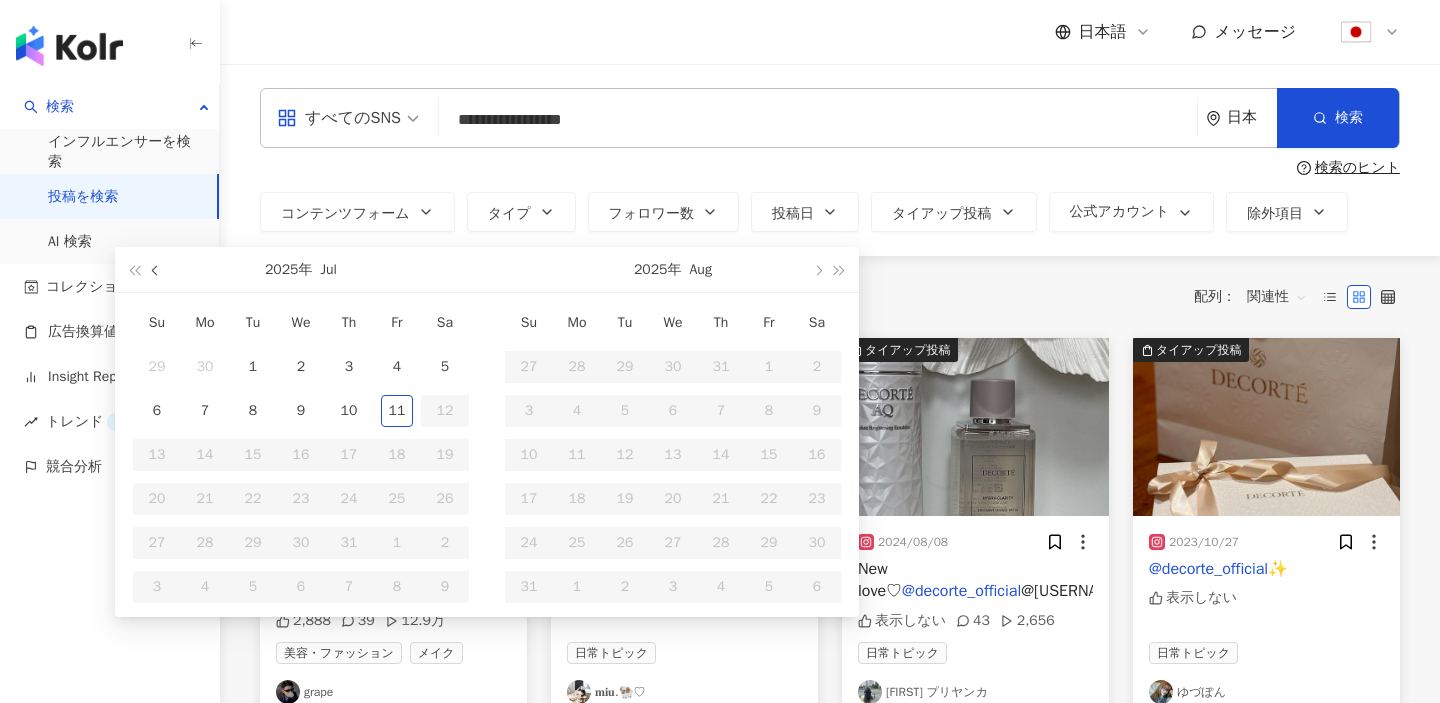 click at bounding box center [156, 269] 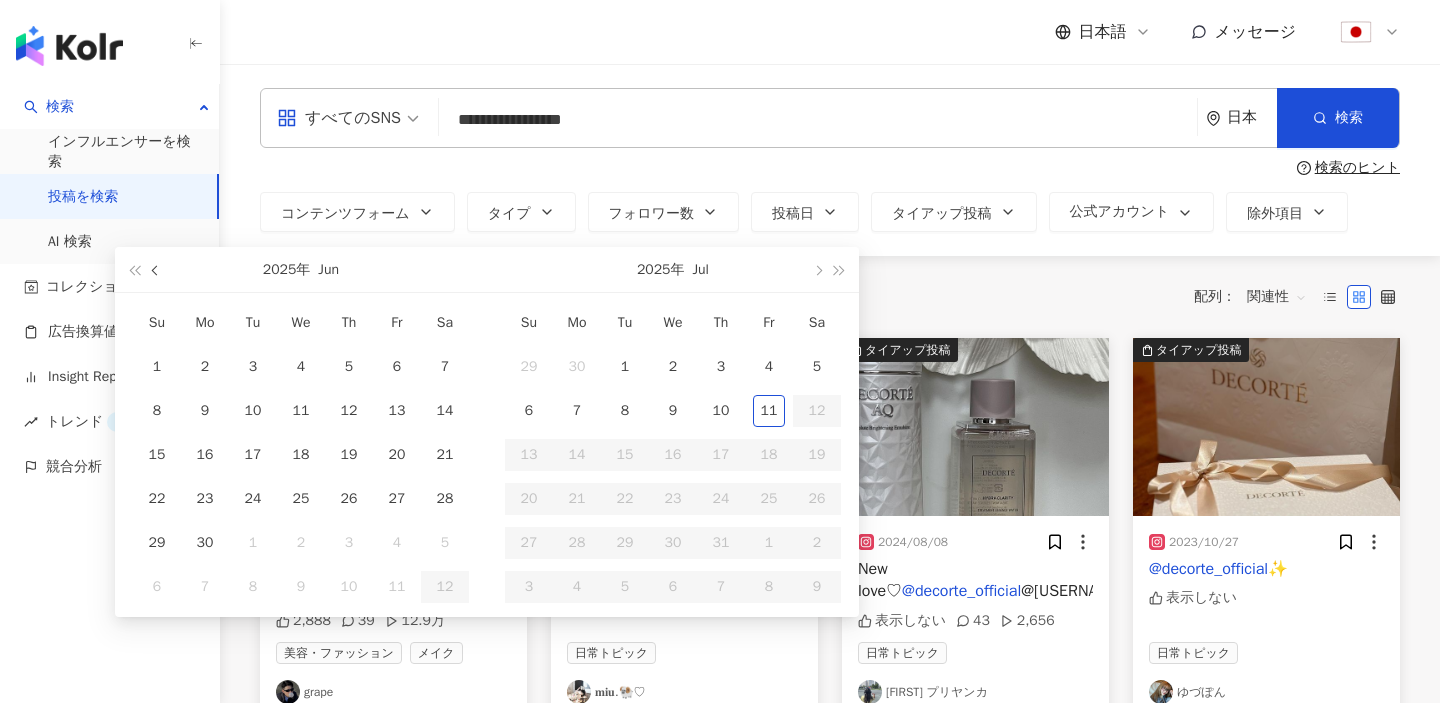 click at bounding box center (156, 269) 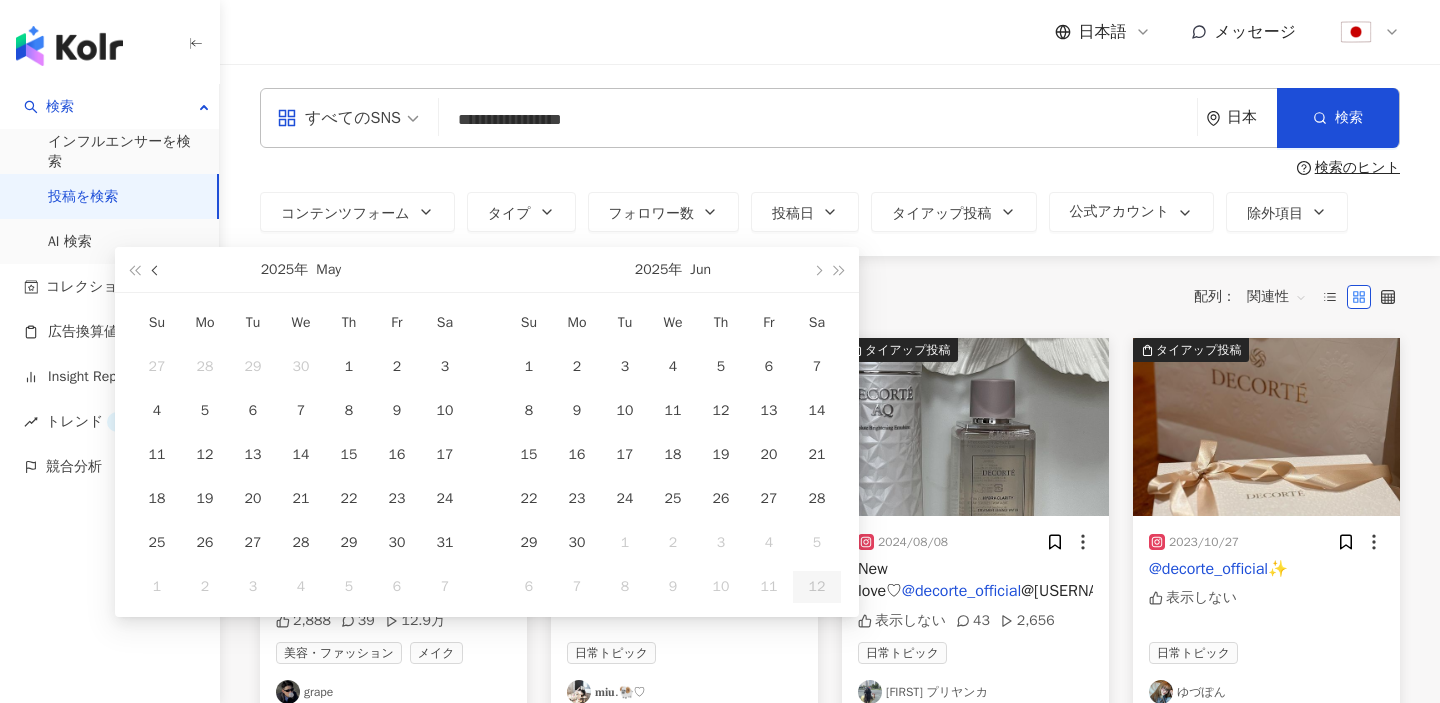 click at bounding box center (156, 269) 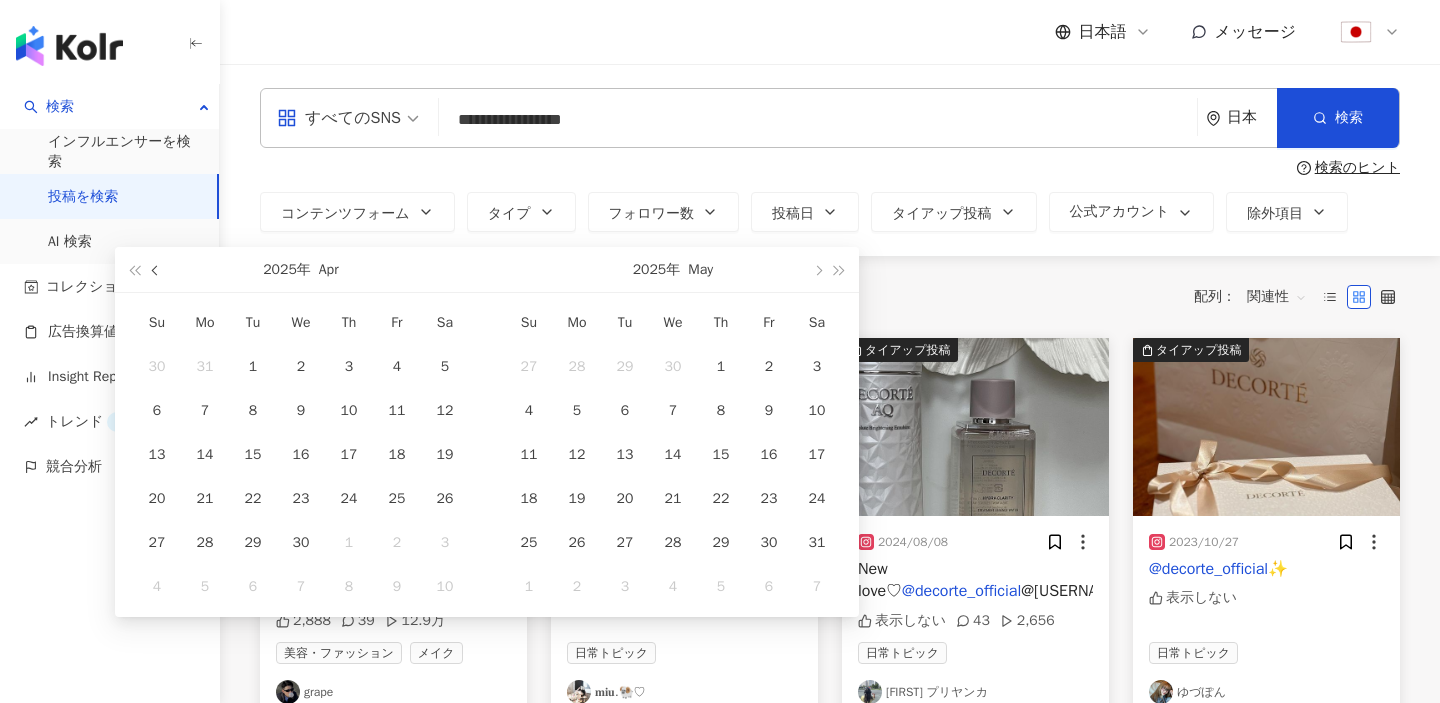 click at bounding box center (156, 269) 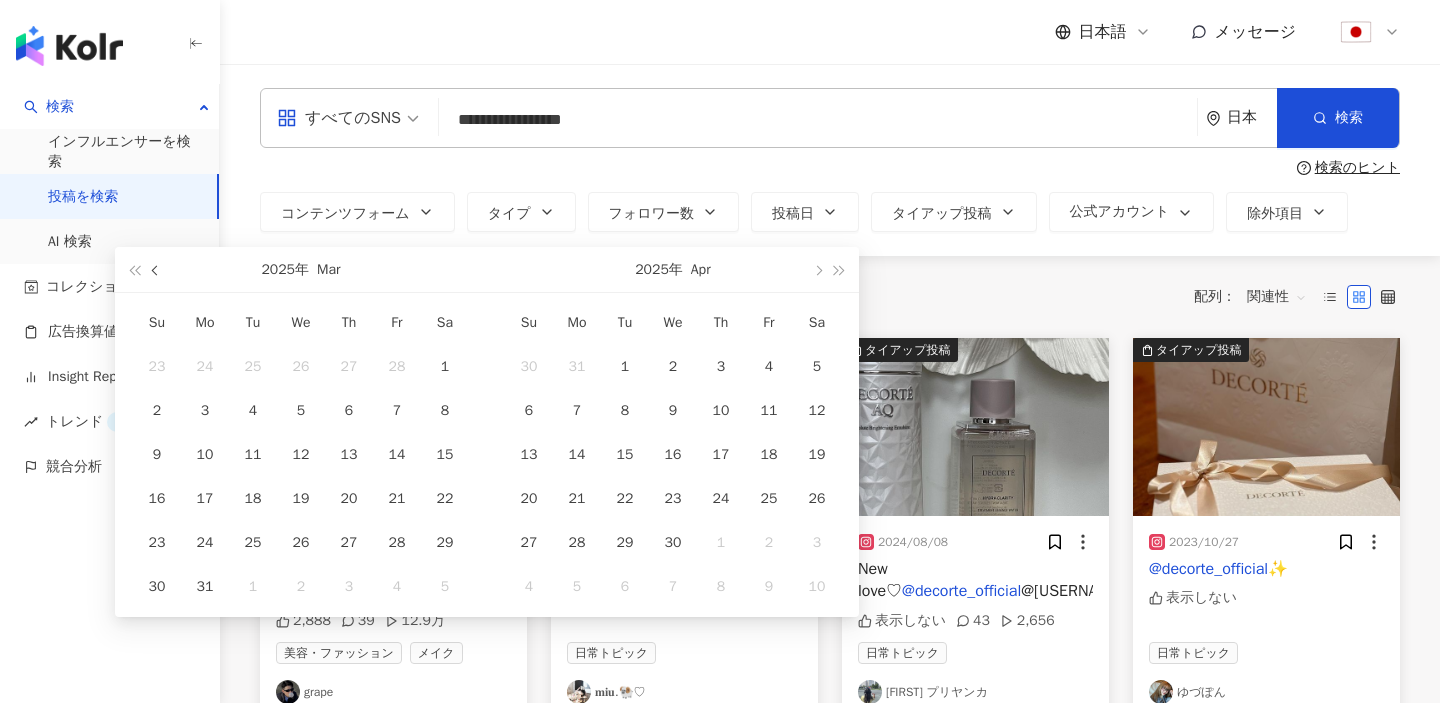 click at bounding box center [156, 269] 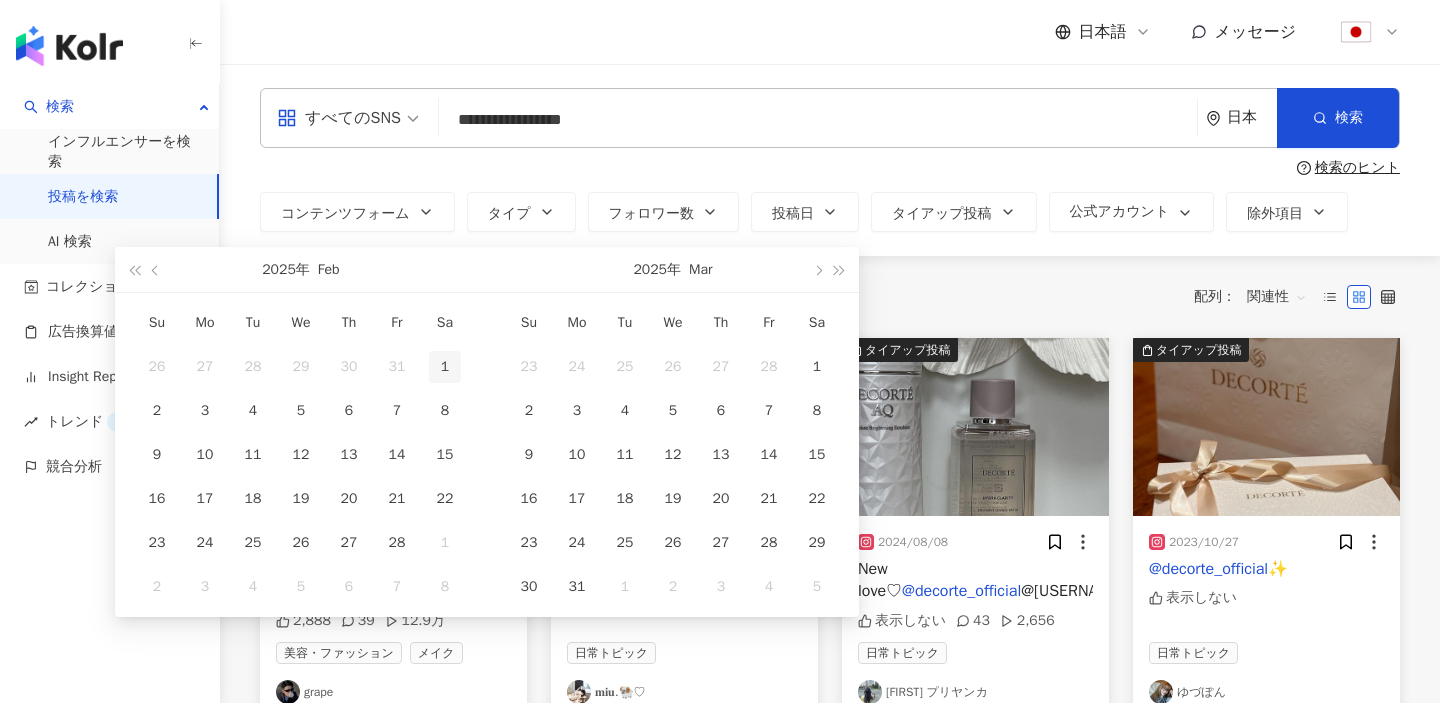 type on "**********" 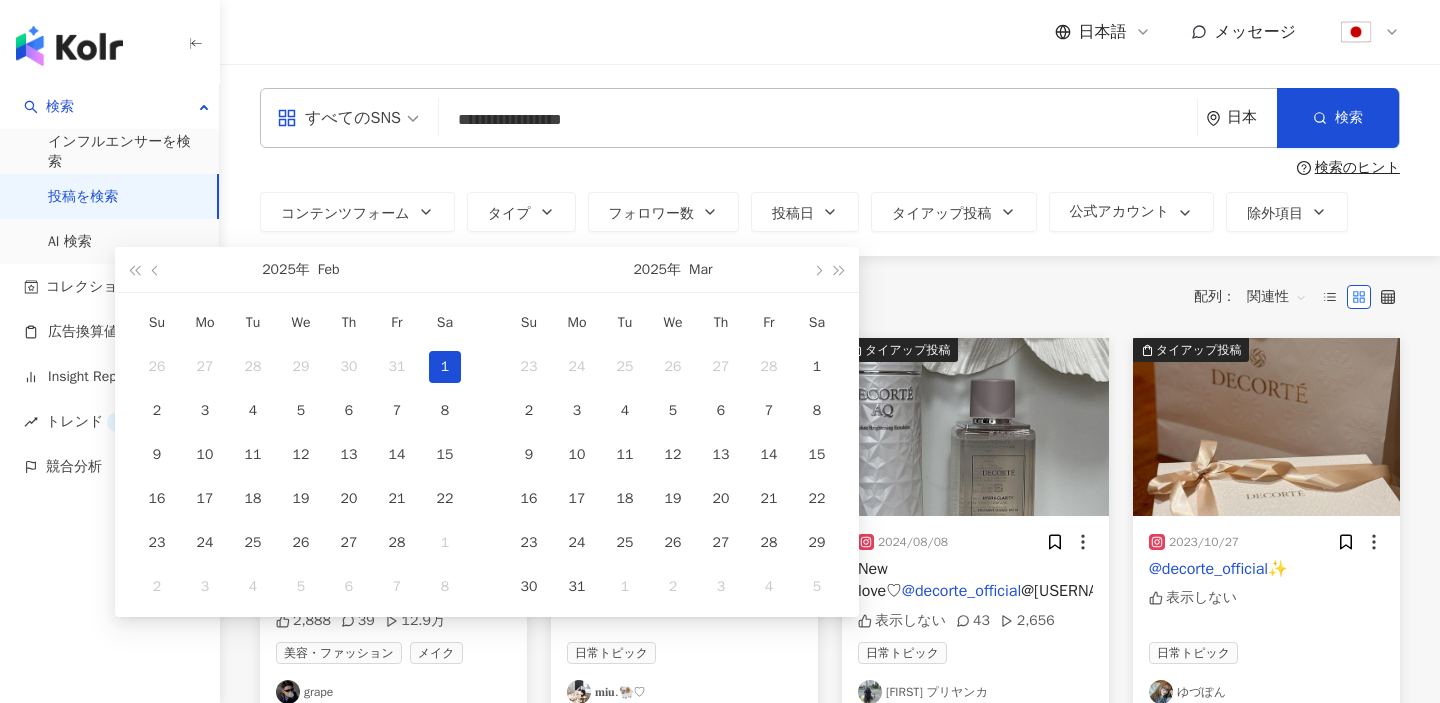 click on "1" at bounding box center (445, 367) 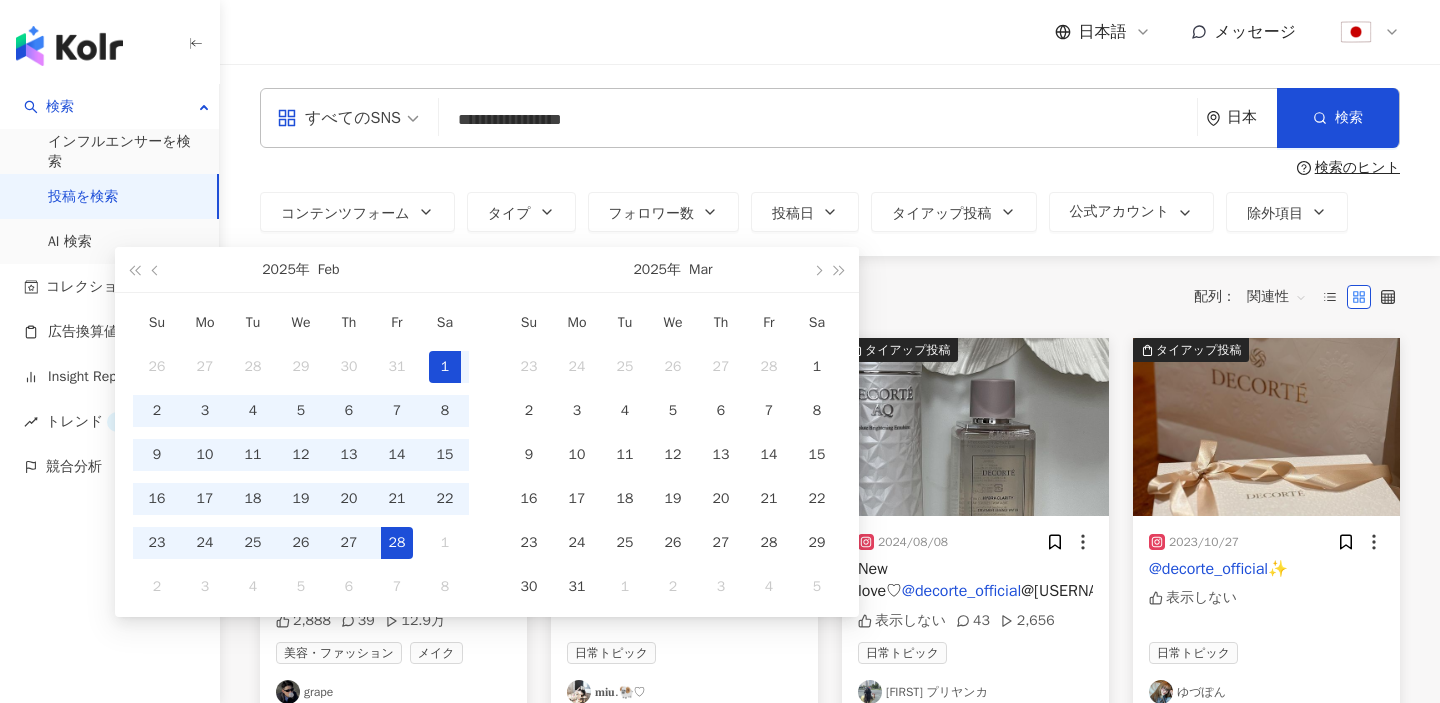 click on "28" at bounding box center [397, 543] 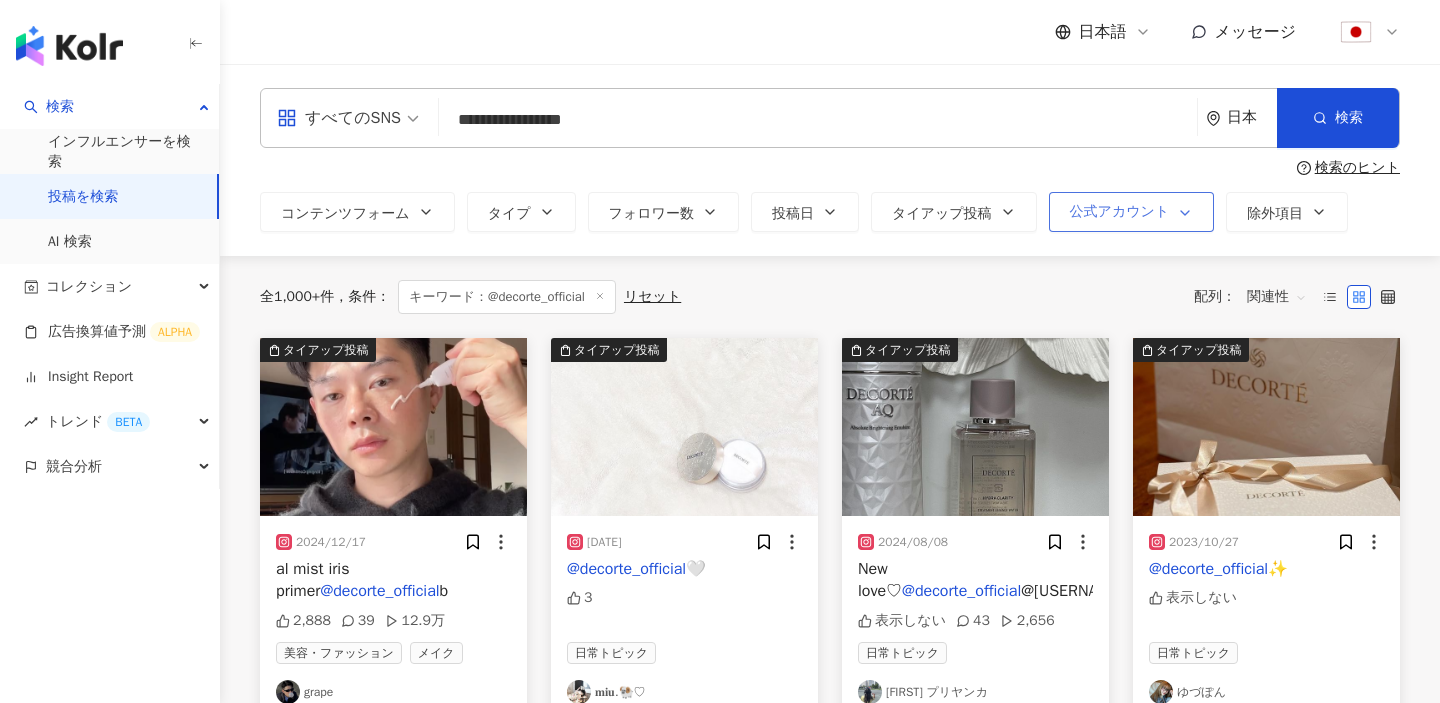 type on "**********" 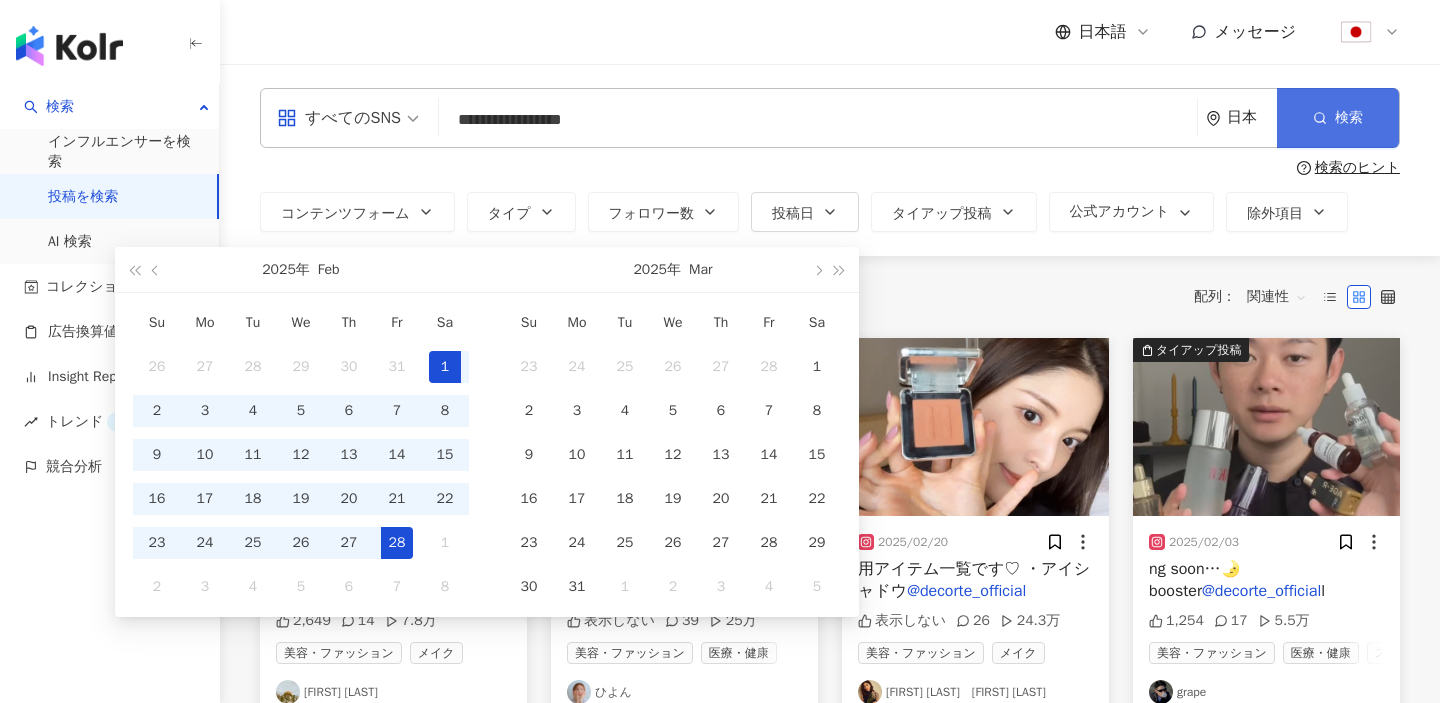 click on "検索" at bounding box center (1338, 118) 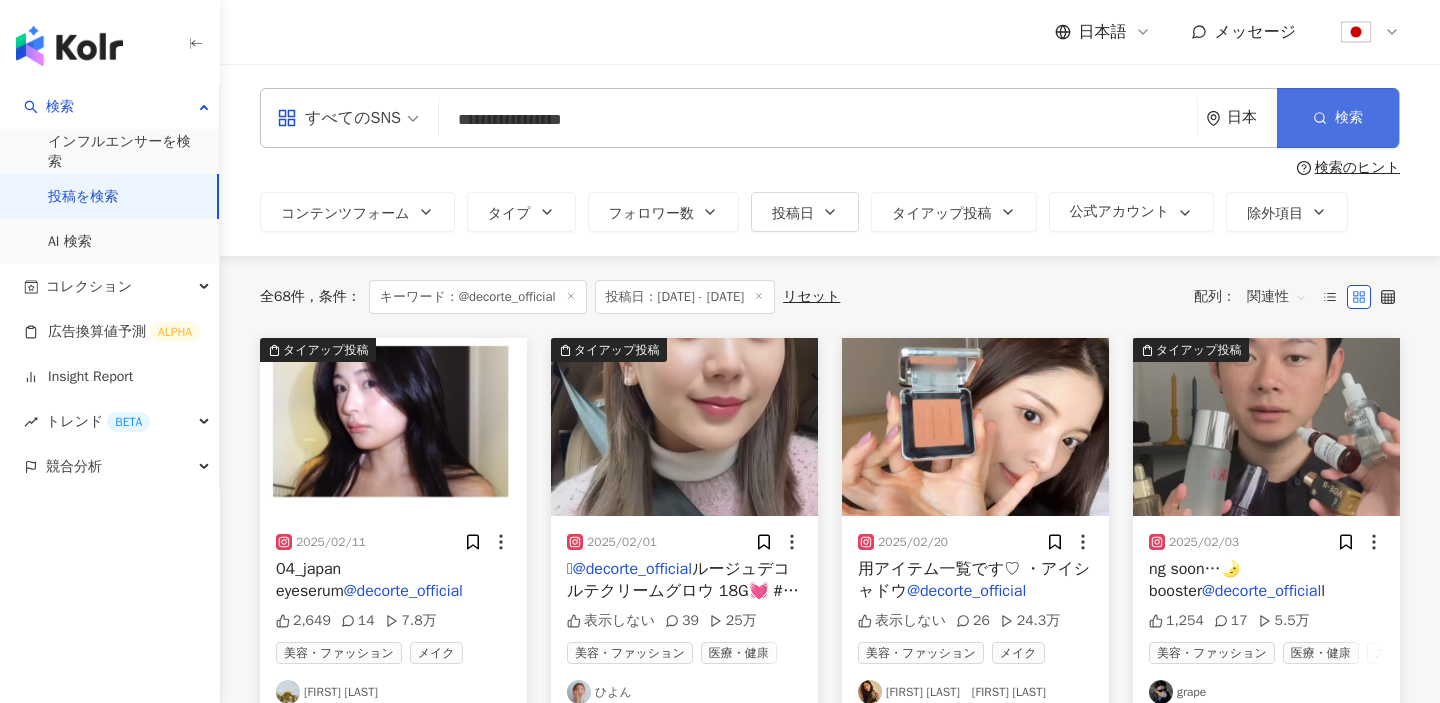 click on "検索" at bounding box center (1338, 118) 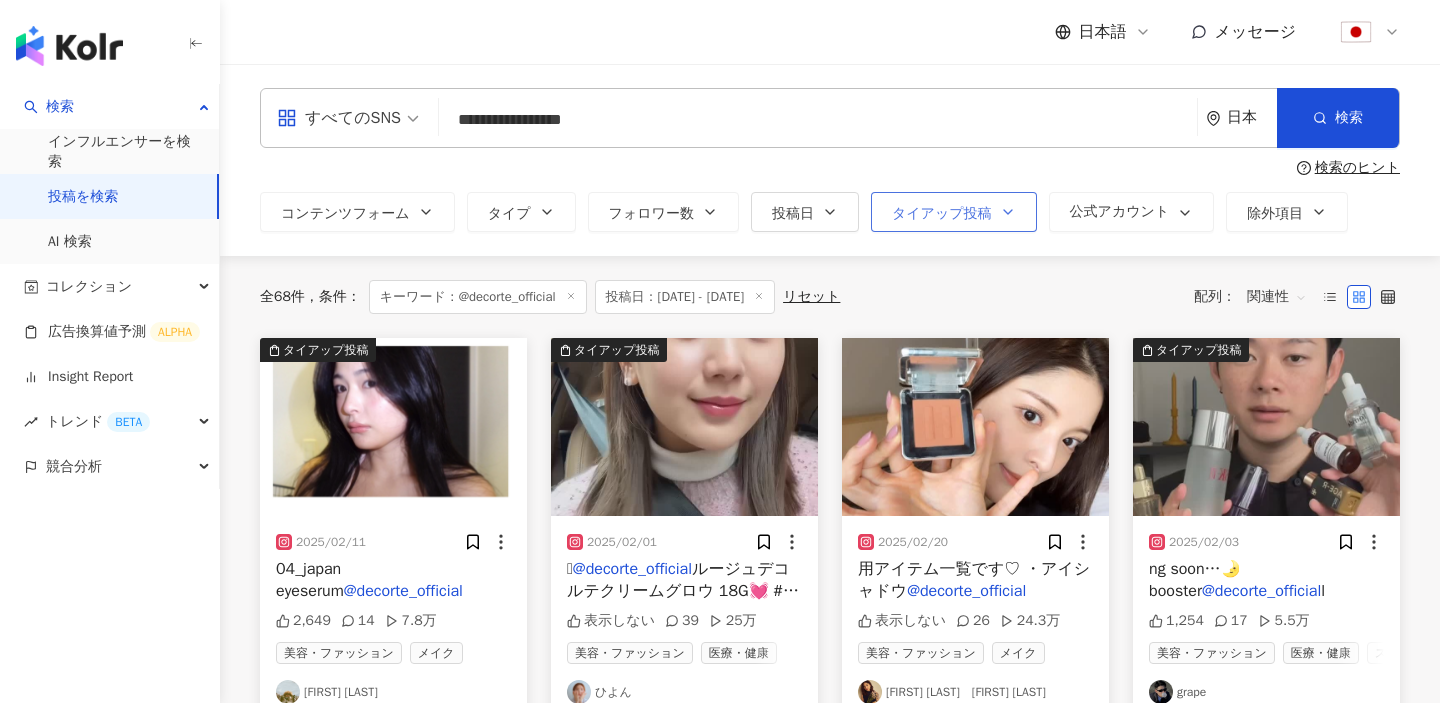 click on "タイアップ投稿" at bounding box center (954, 212) 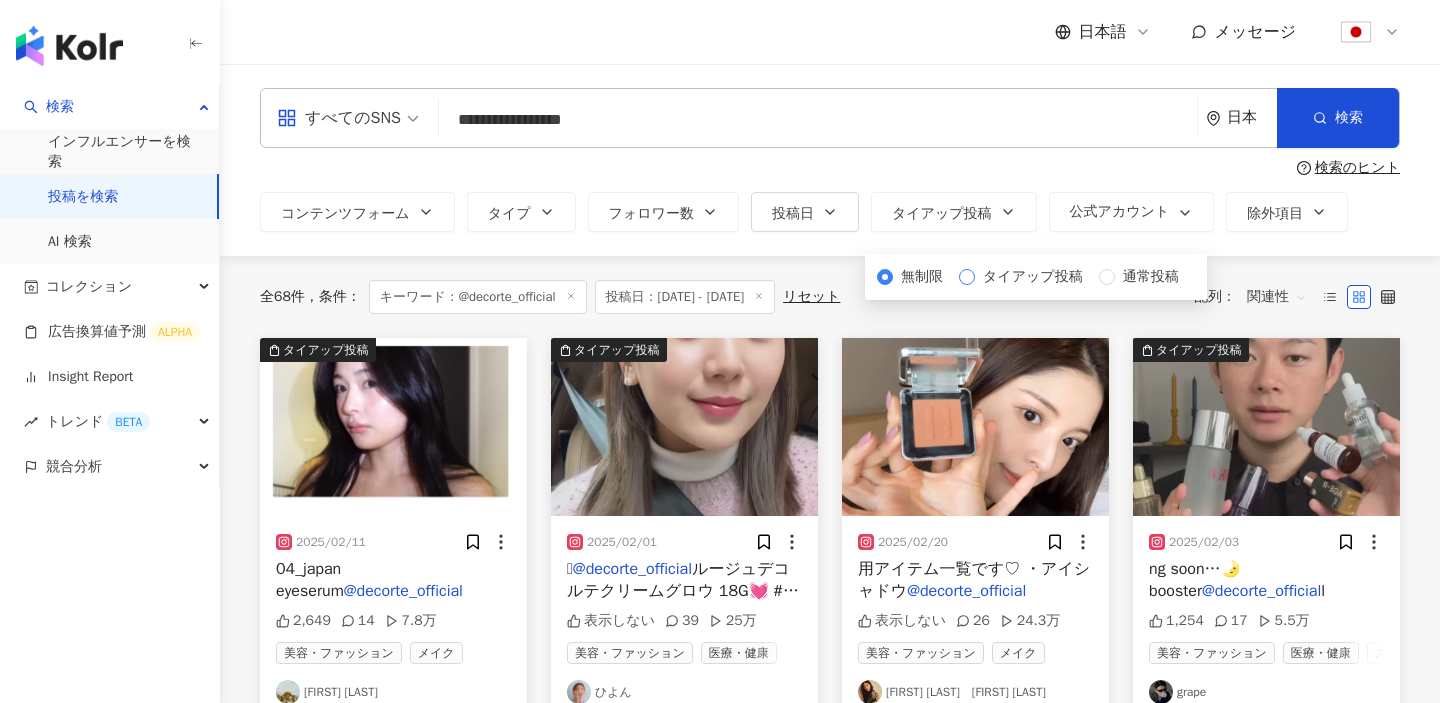 click on "タイアップ投稿" at bounding box center [1033, 277] 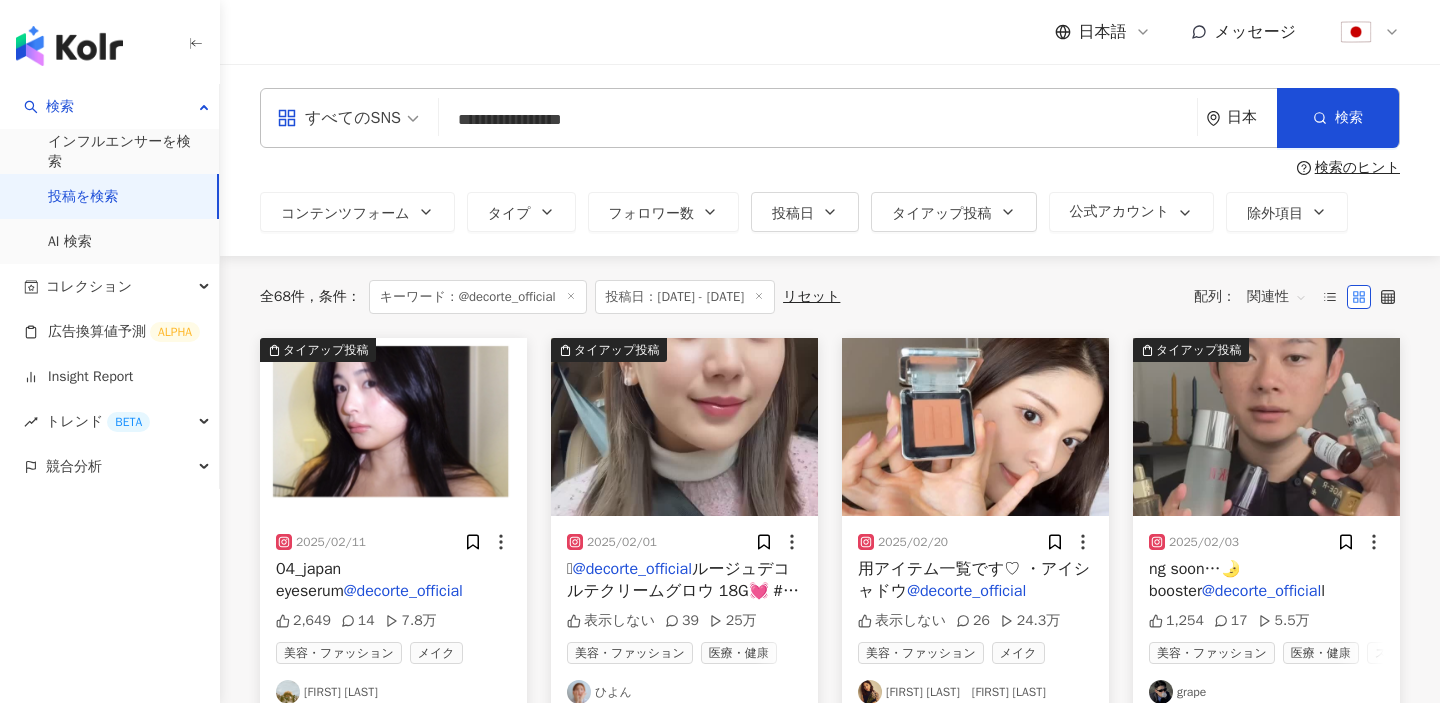 click on "検索のヒント" at bounding box center [830, 168] 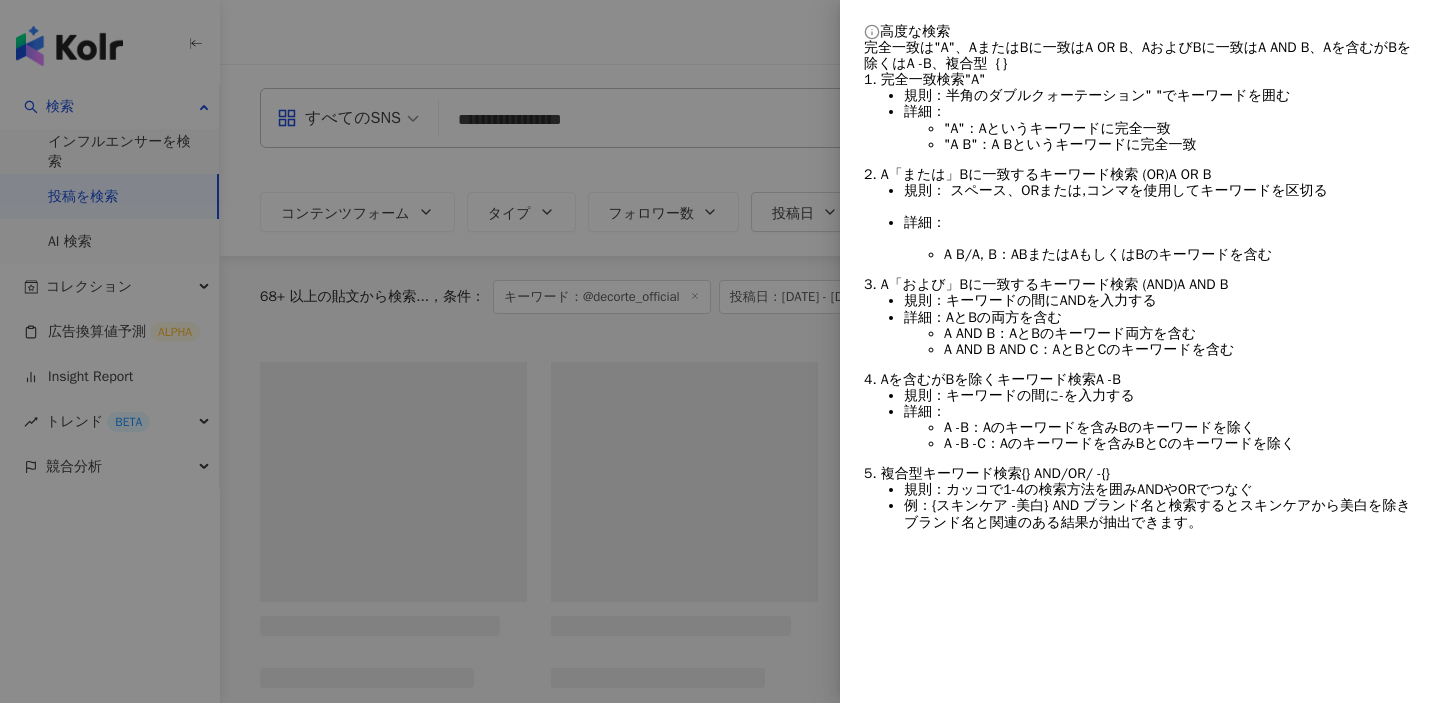 click at bounding box center [720, 351] 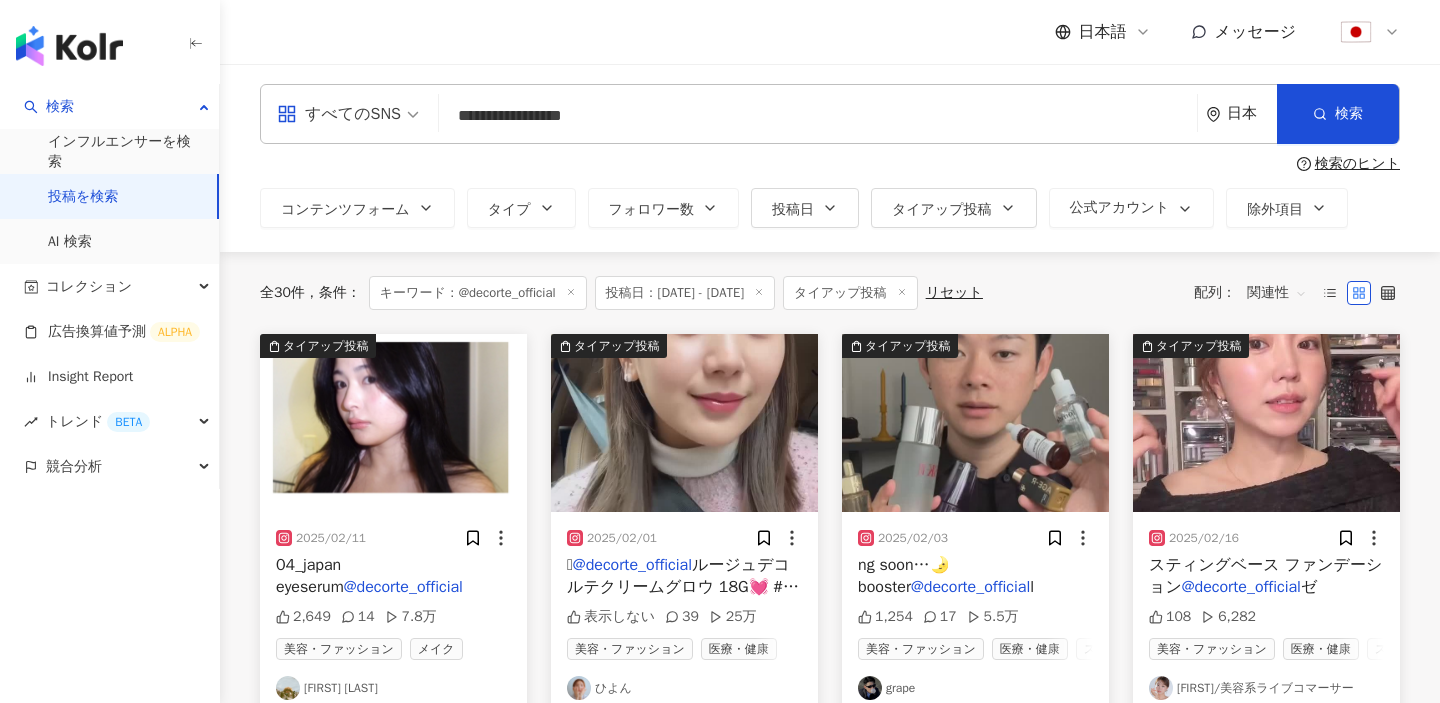 scroll, scrollTop: 0, scrollLeft: 0, axis: both 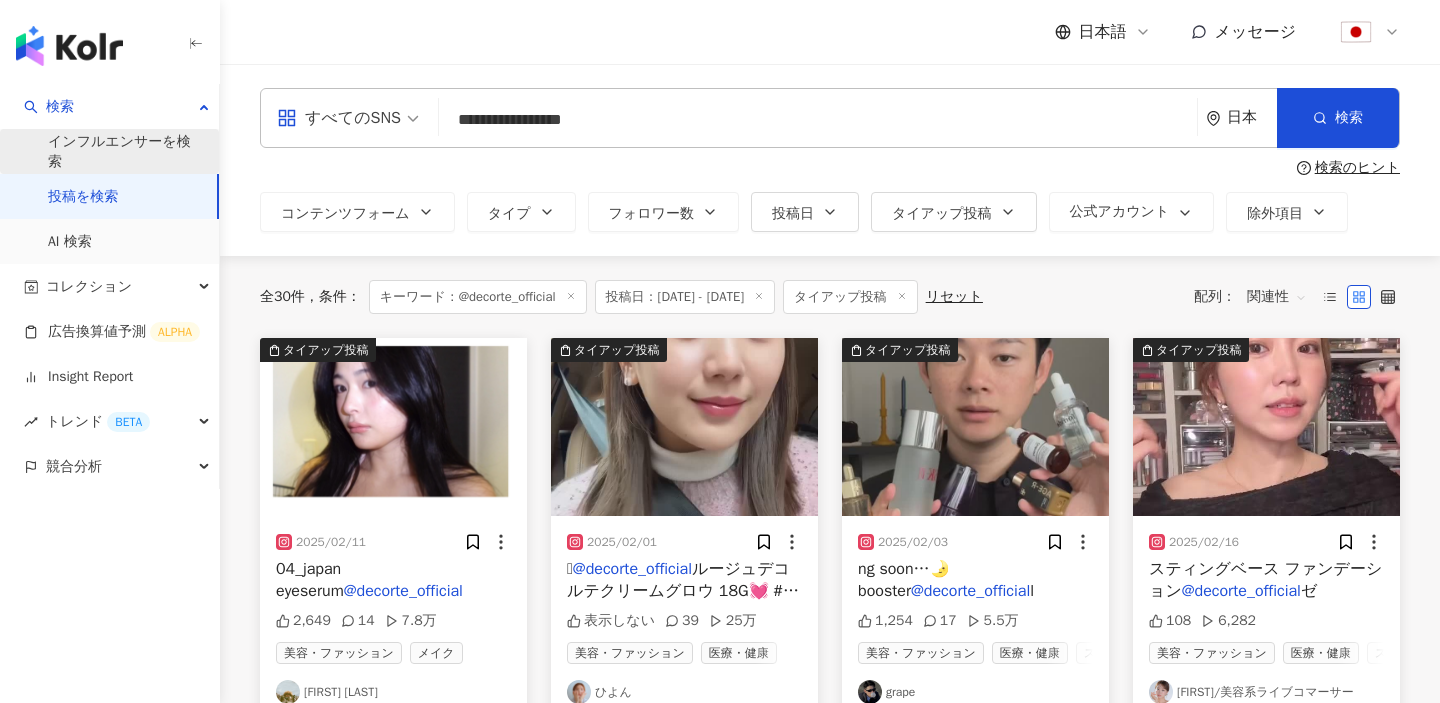 click on "インフルエンサーを検索" at bounding box center [125, 151] 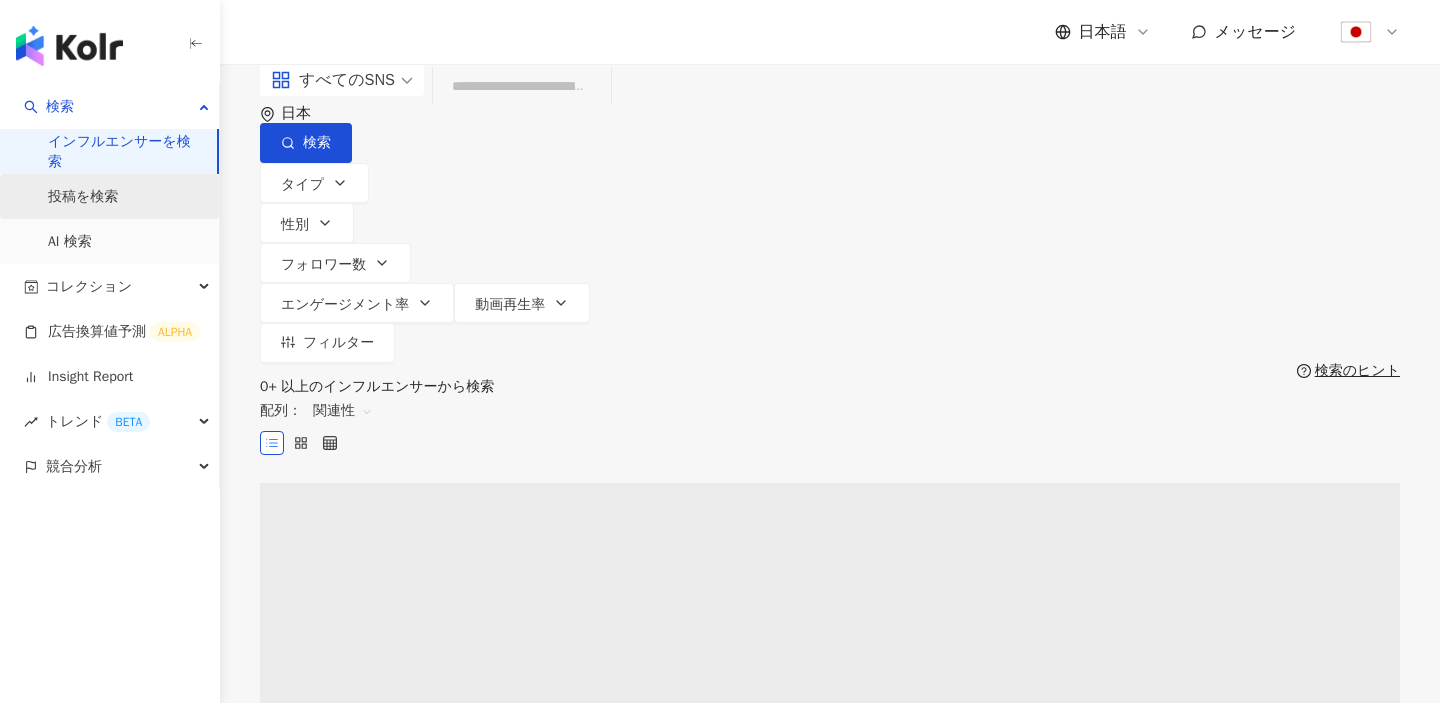 click on "投稿を検索" at bounding box center [83, 197] 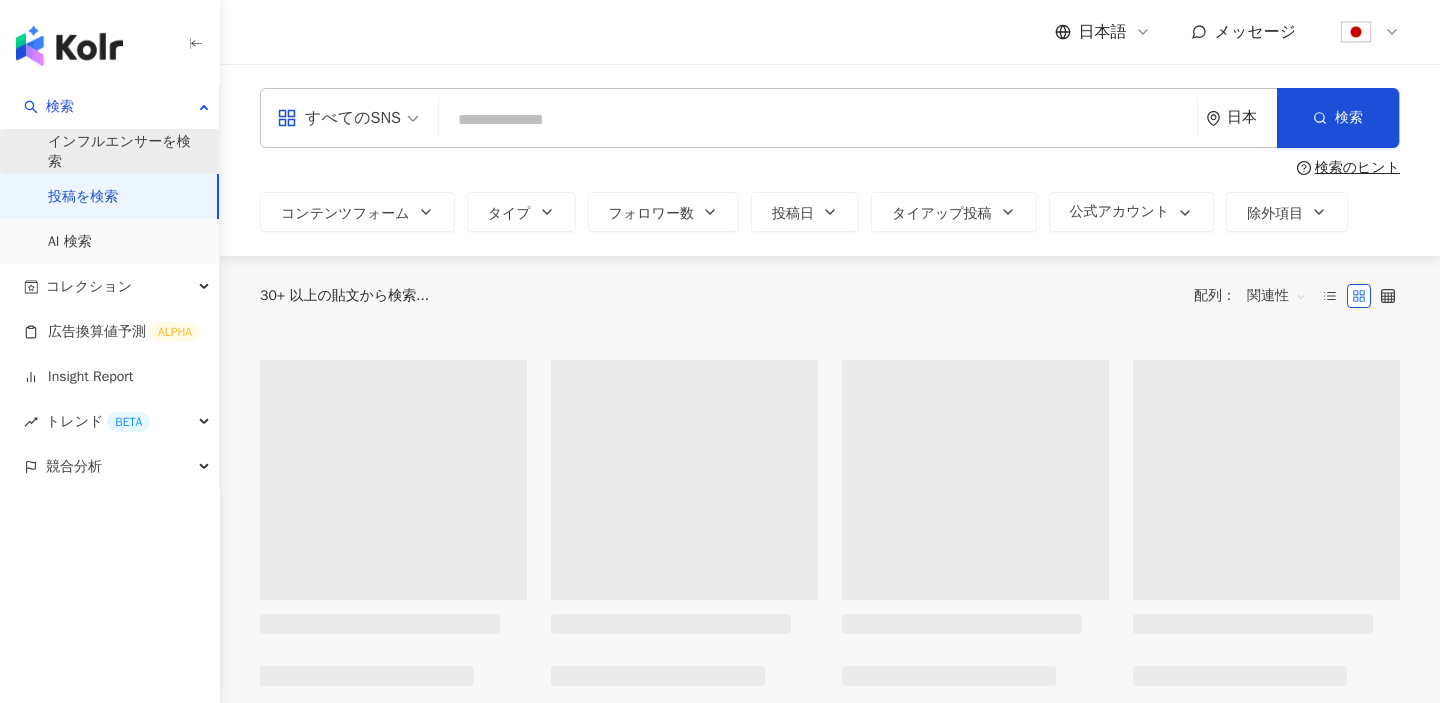 click on "インフルエンサーを検索" at bounding box center (125, 151) 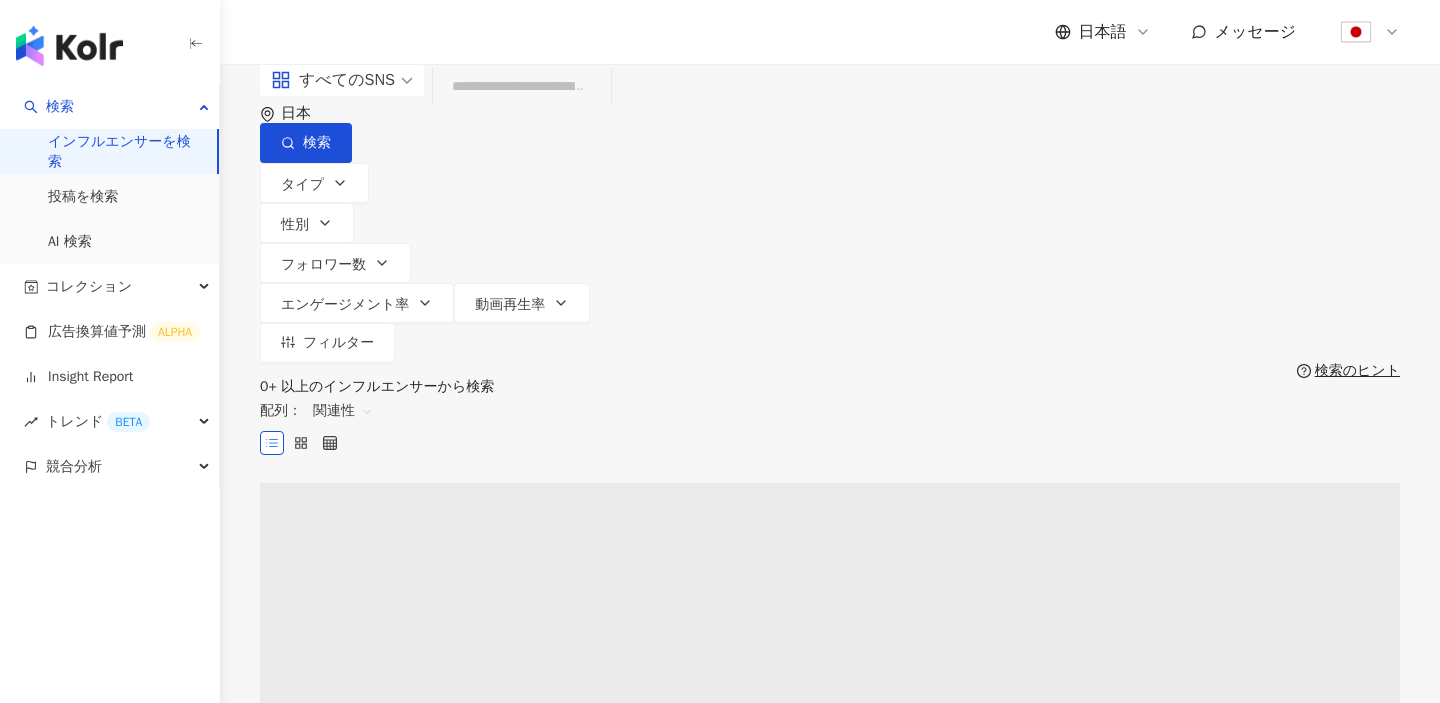 click at bounding box center [522, 86] 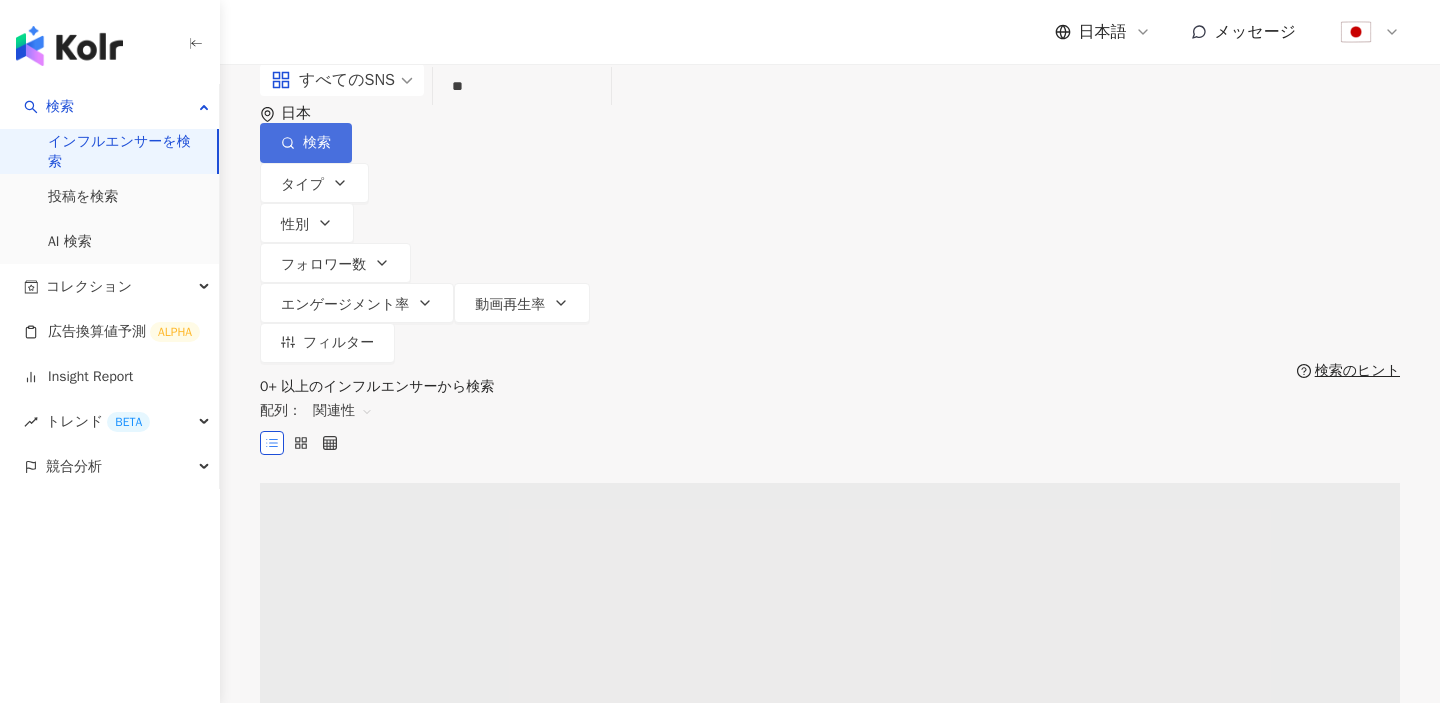 type on "**" 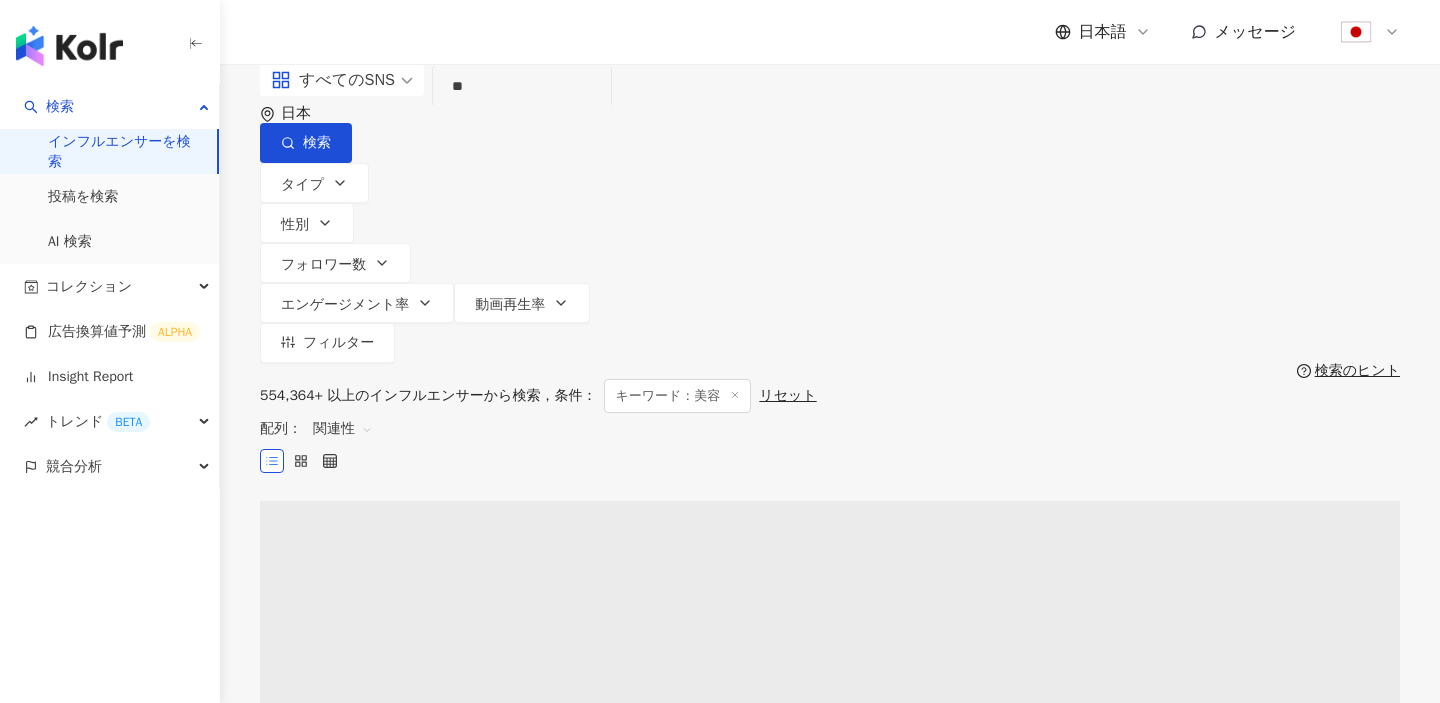 click on "関連性" at bounding box center (343, 429) 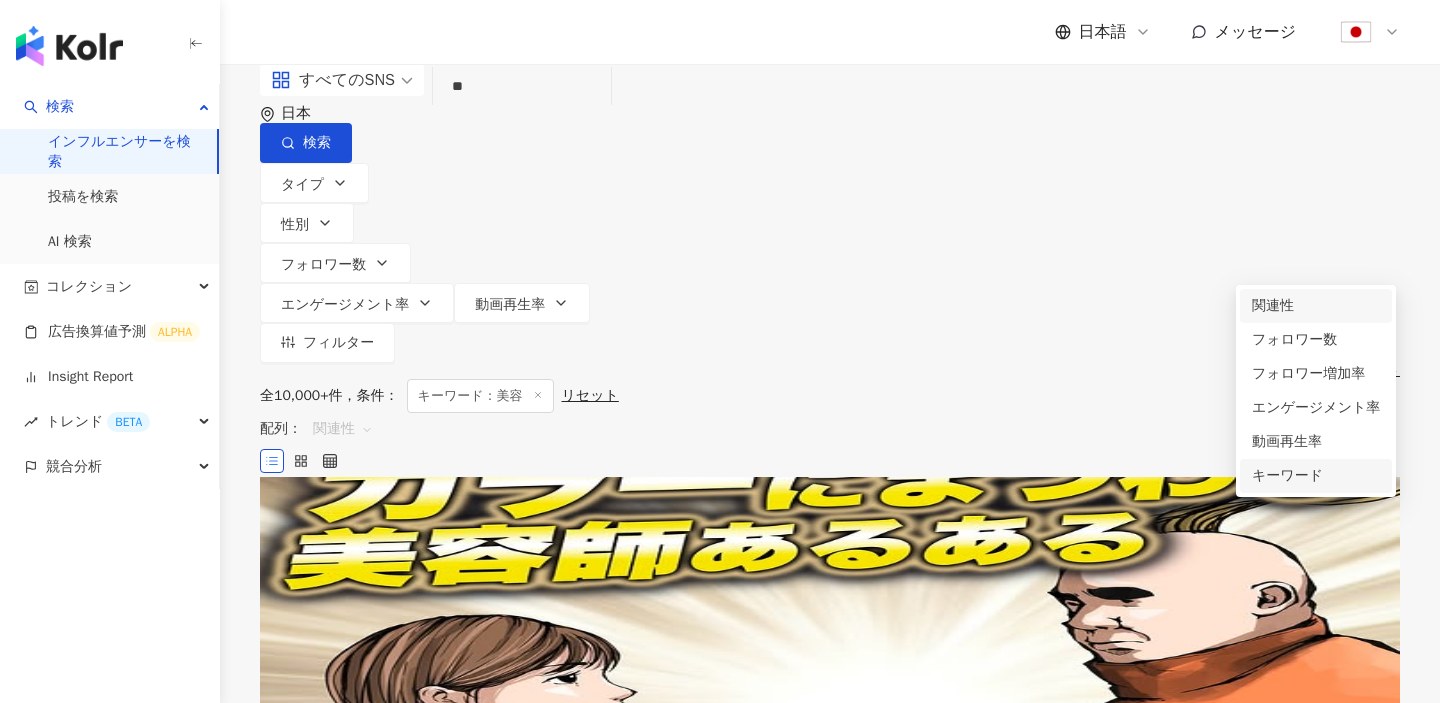 click on "キーワード" at bounding box center [1316, 476] 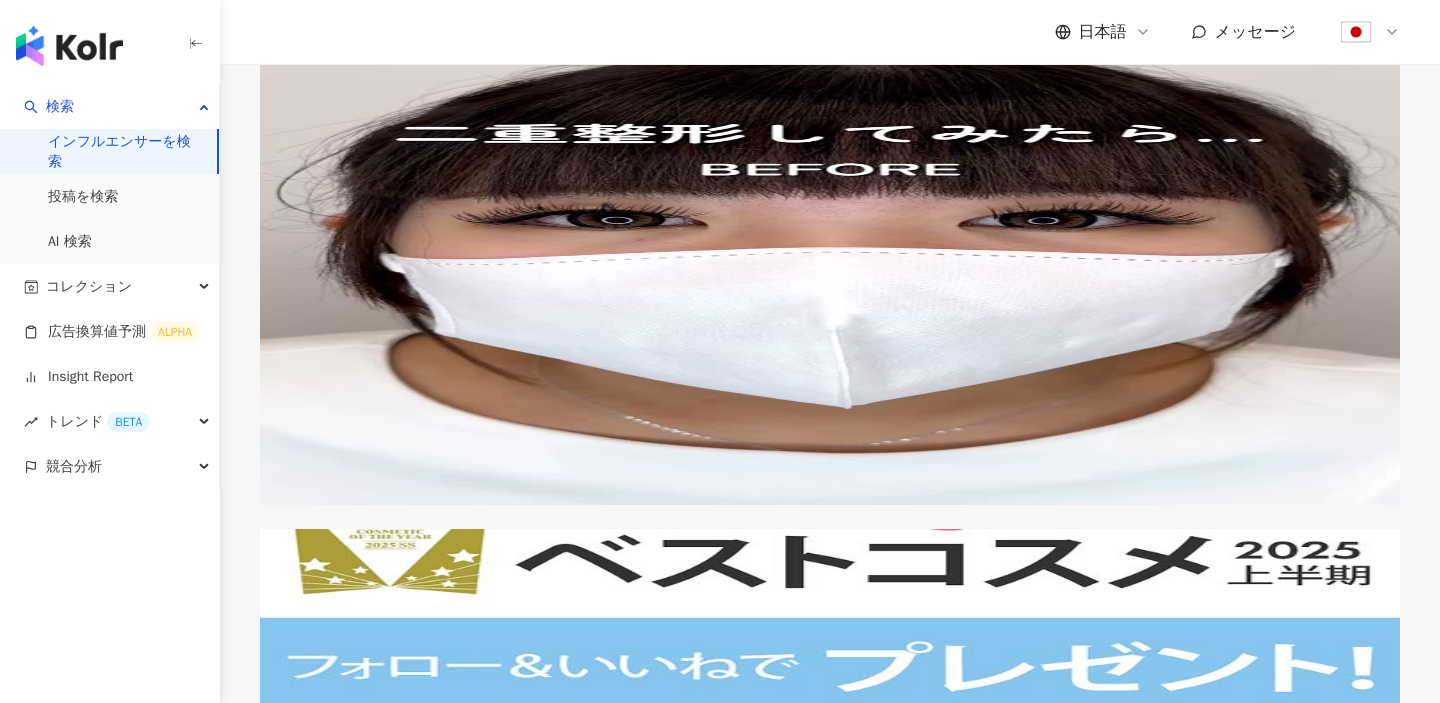 scroll, scrollTop: 0, scrollLeft: 0, axis: both 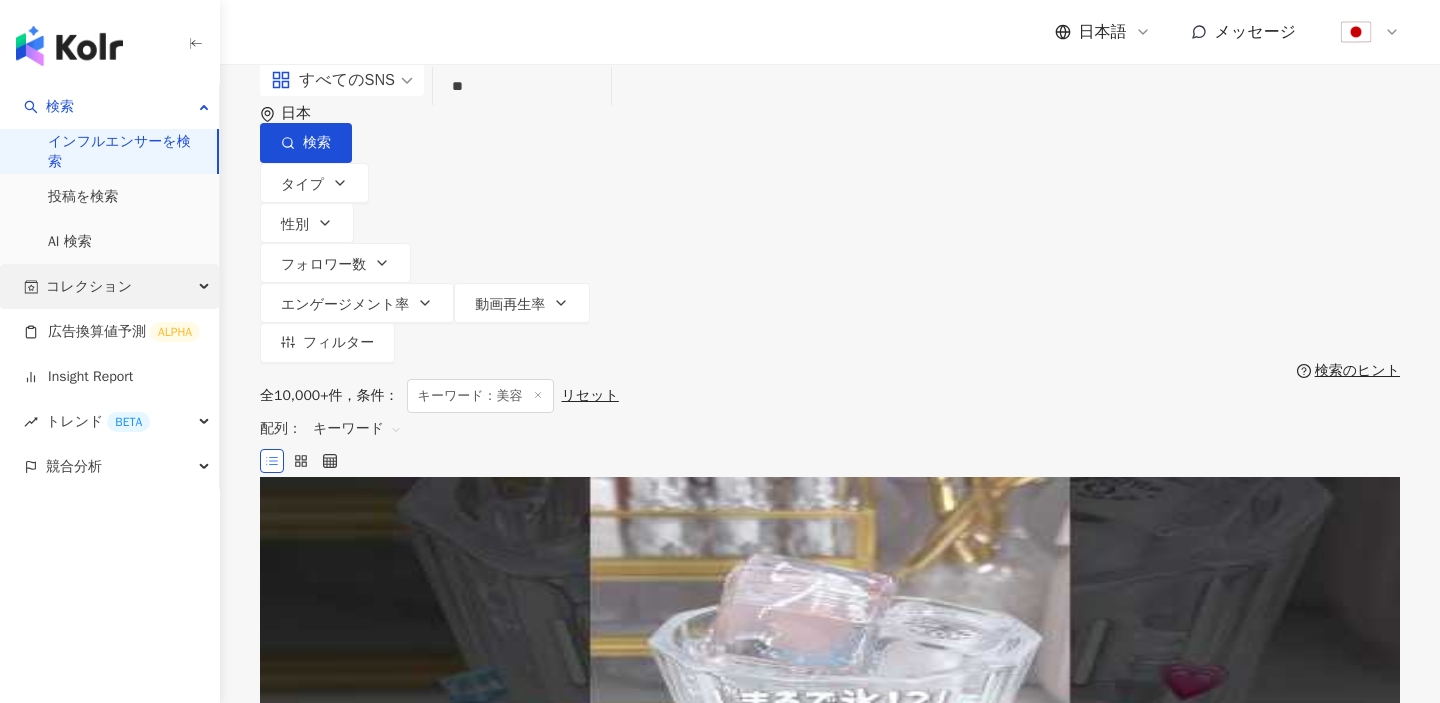click on "コレクション" at bounding box center [109, 286] 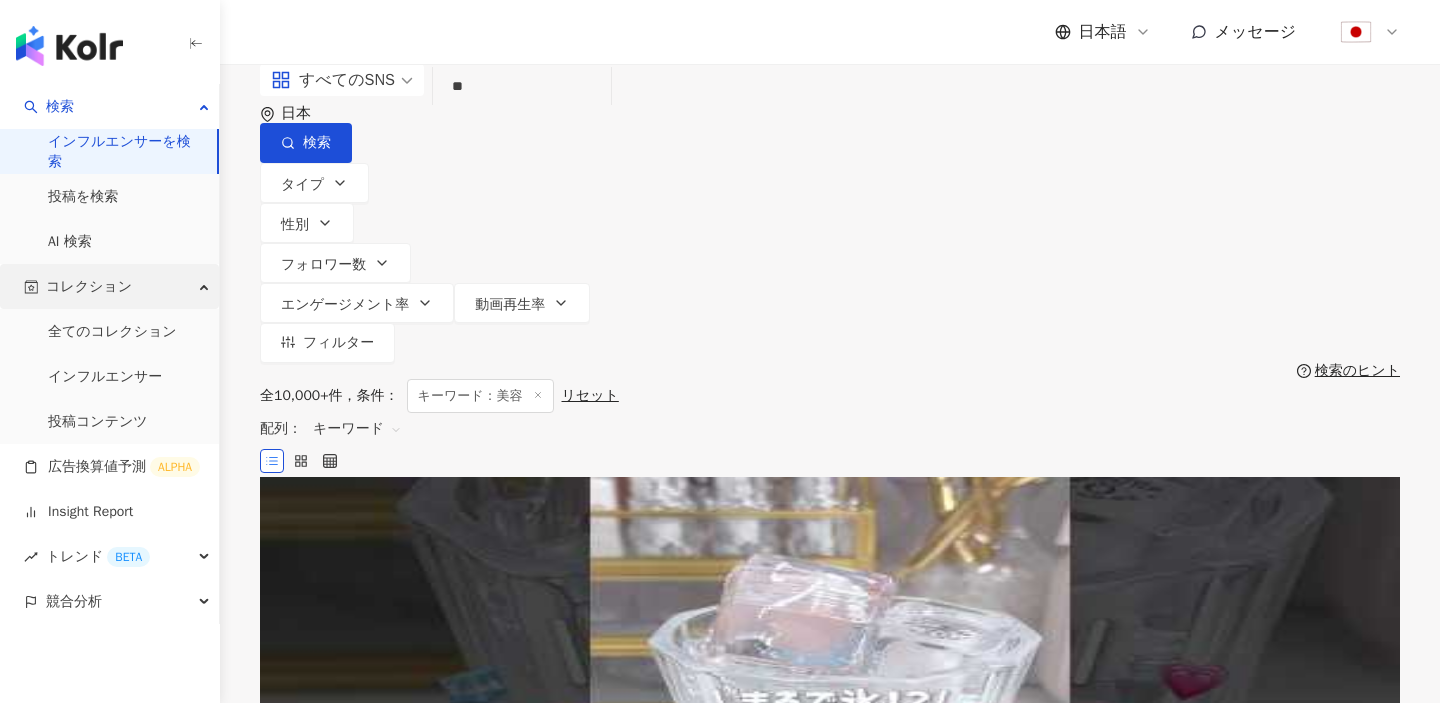scroll, scrollTop: 86, scrollLeft: 0, axis: vertical 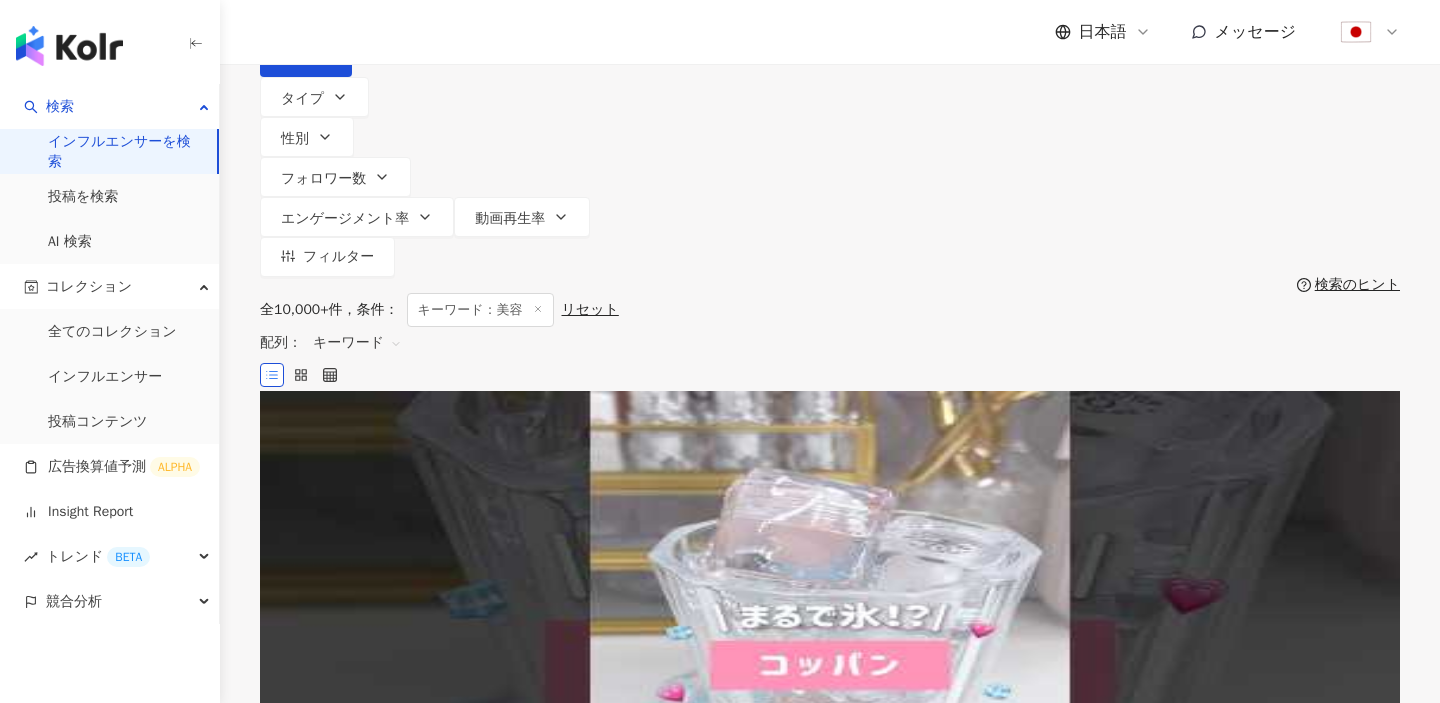 click 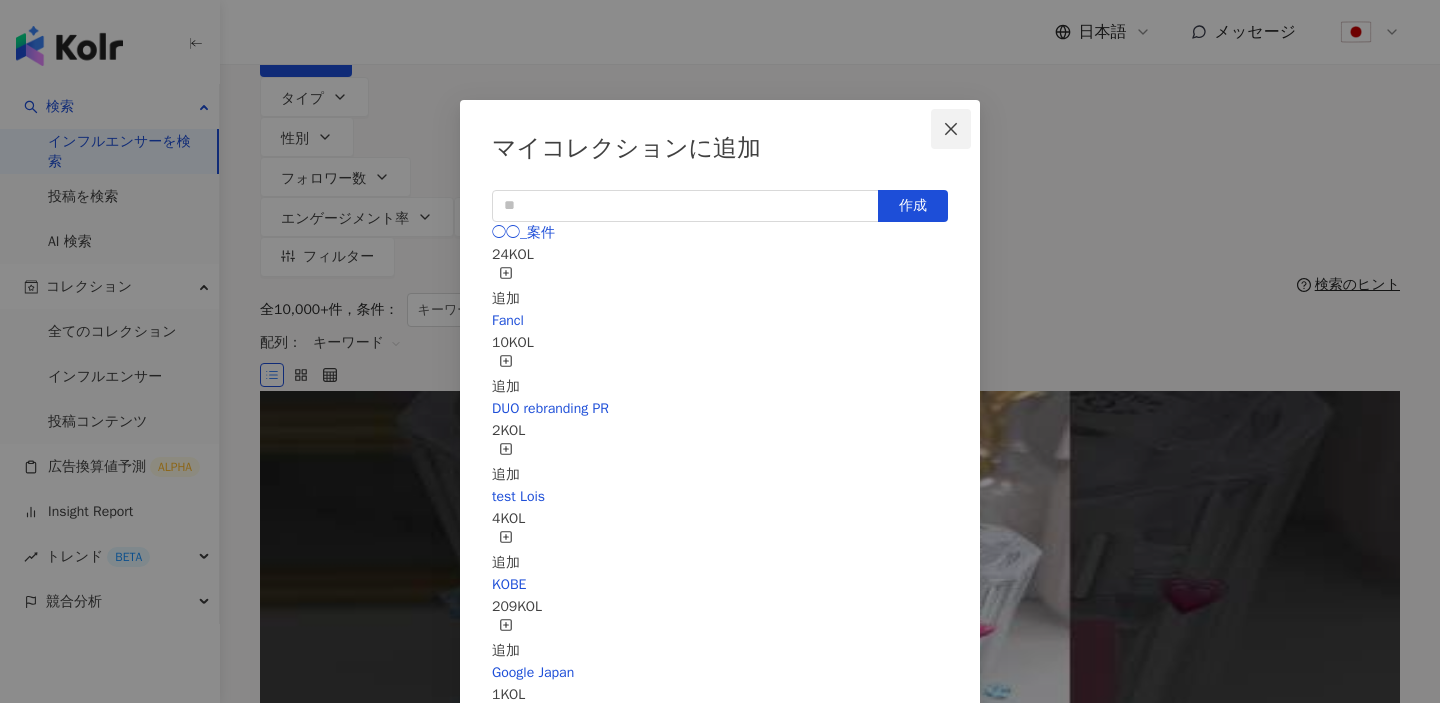 click at bounding box center (951, 129) 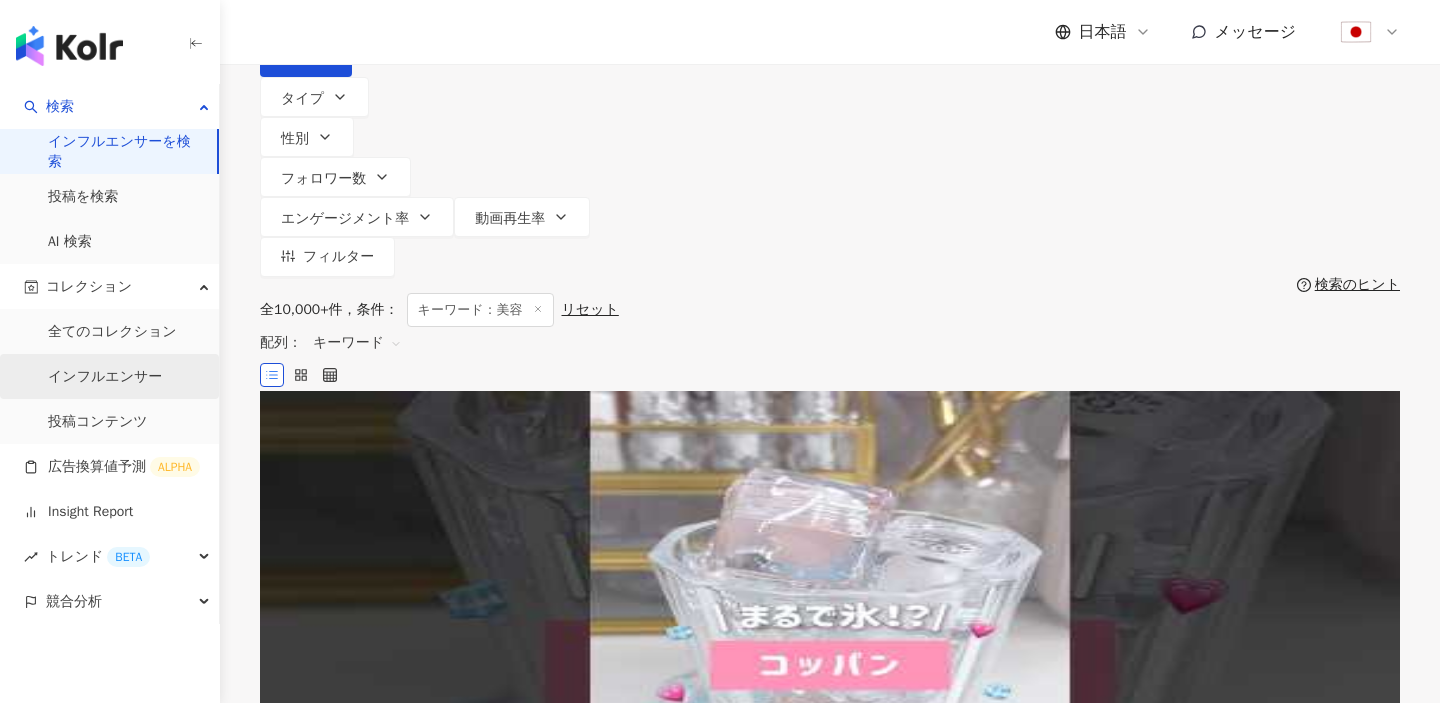 click on "インフルエンサー" at bounding box center (105, 377) 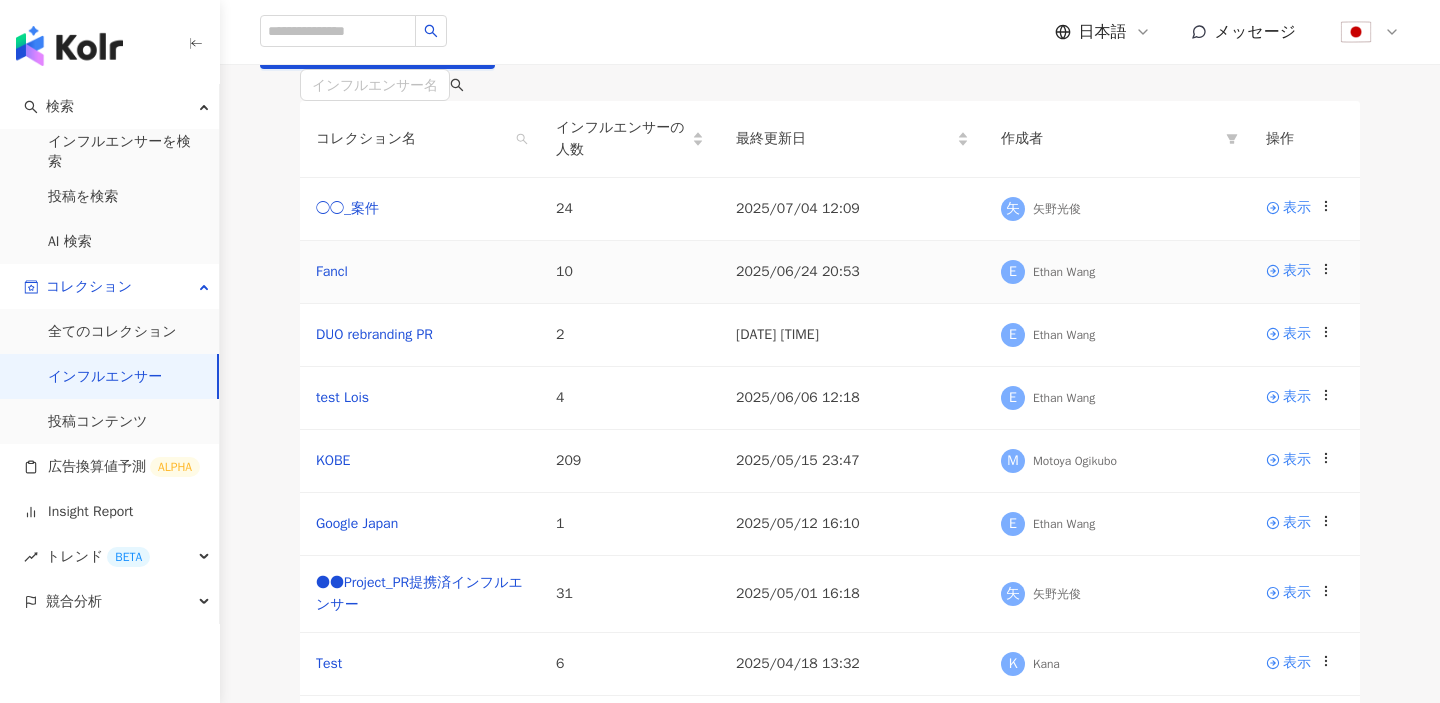 scroll, scrollTop: 65, scrollLeft: 0, axis: vertical 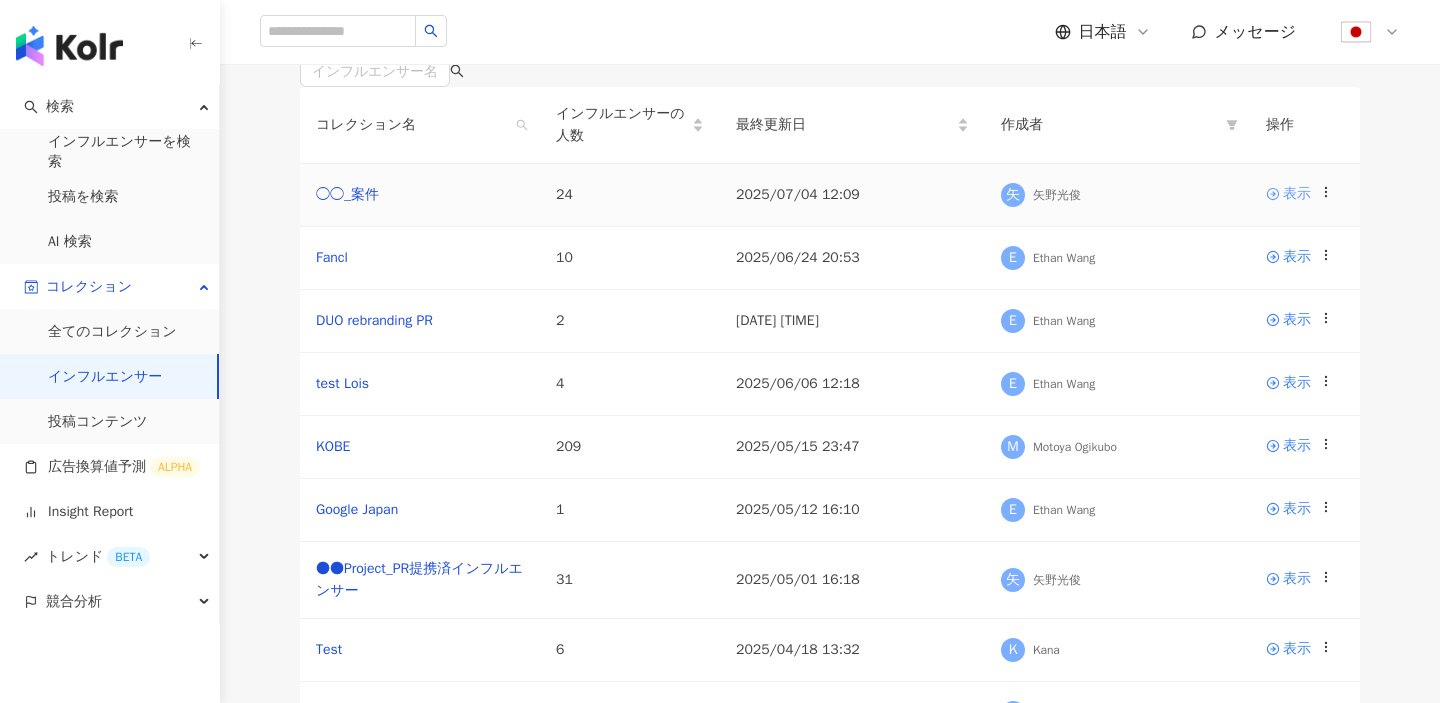 click on "表示" at bounding box center (1297, 194) 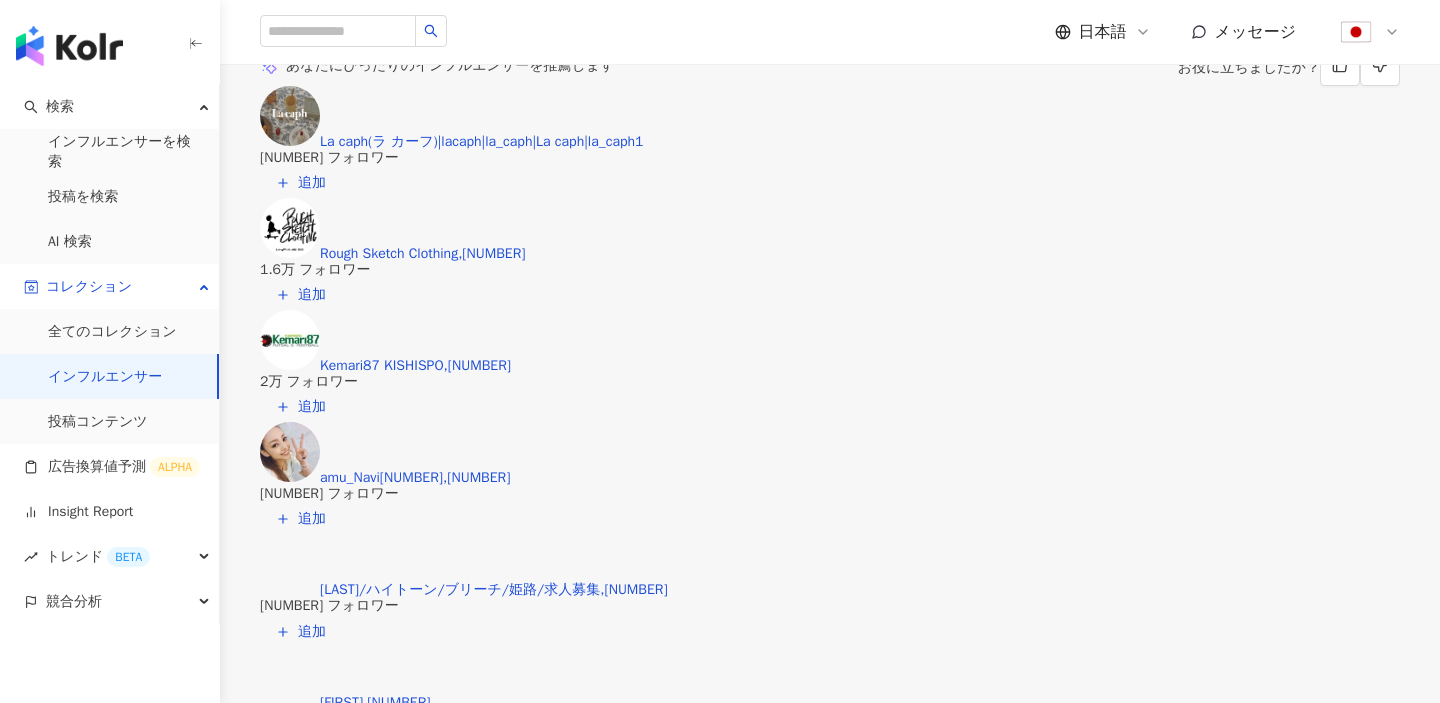 scroll, scrollTop: 165, scrollLeft: 0, axis: vertical 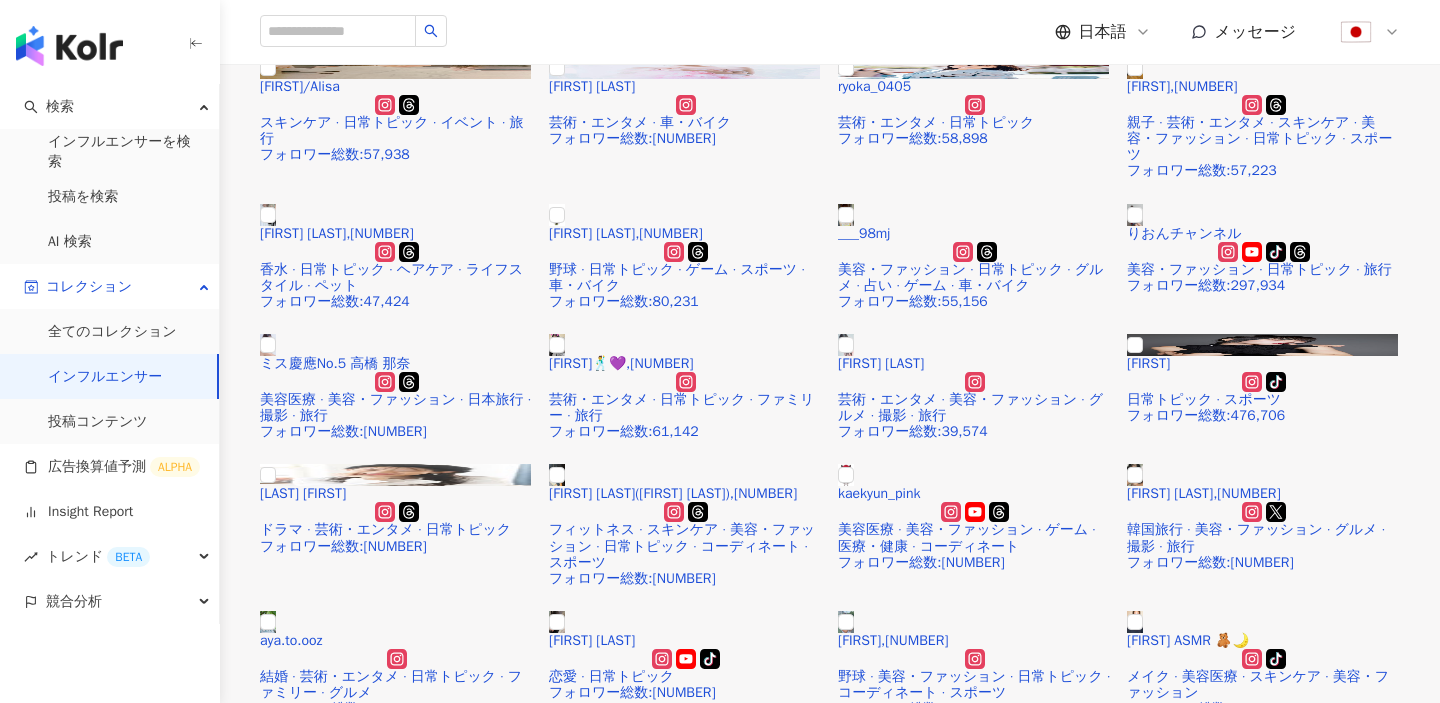 click on "新しい連絡先を追加" at bounding box center (958, 992) 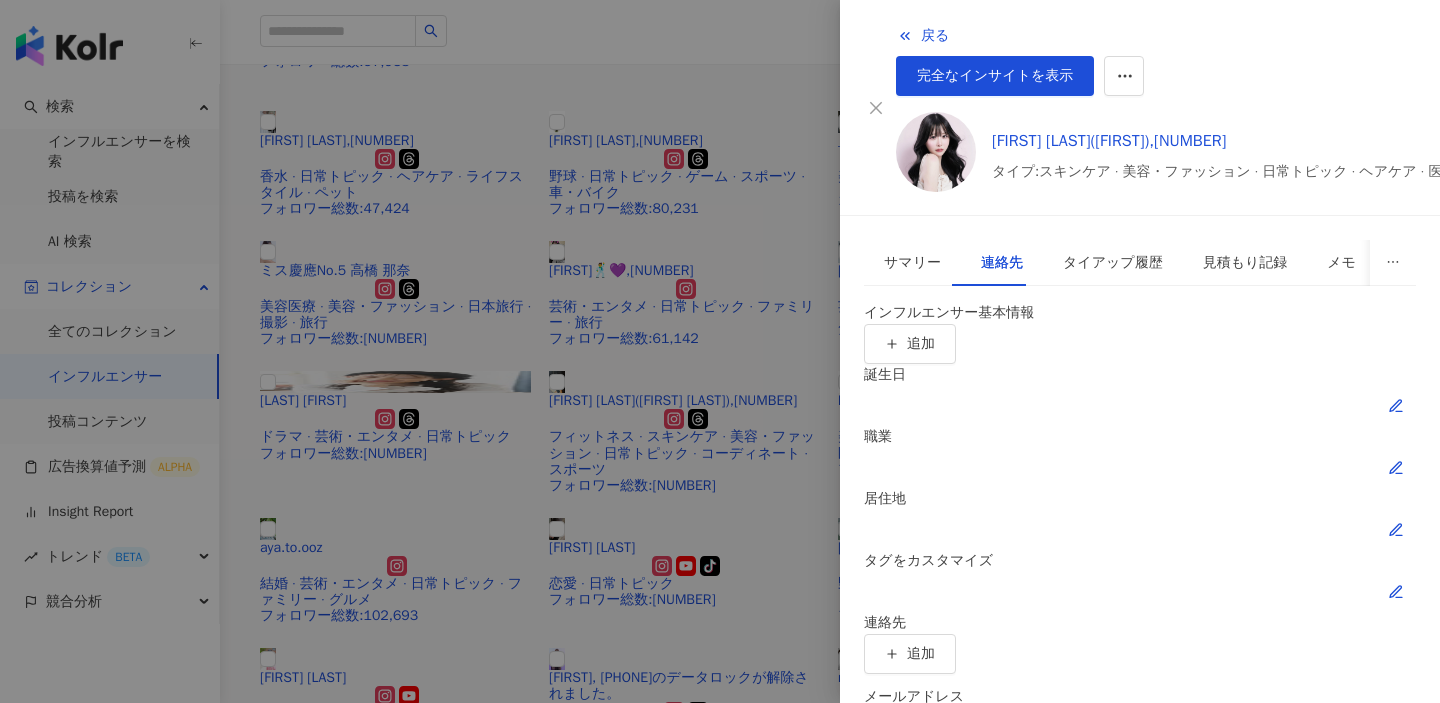 scroll, scrollTop: 269, scrollLeft: 0, axis: vertical 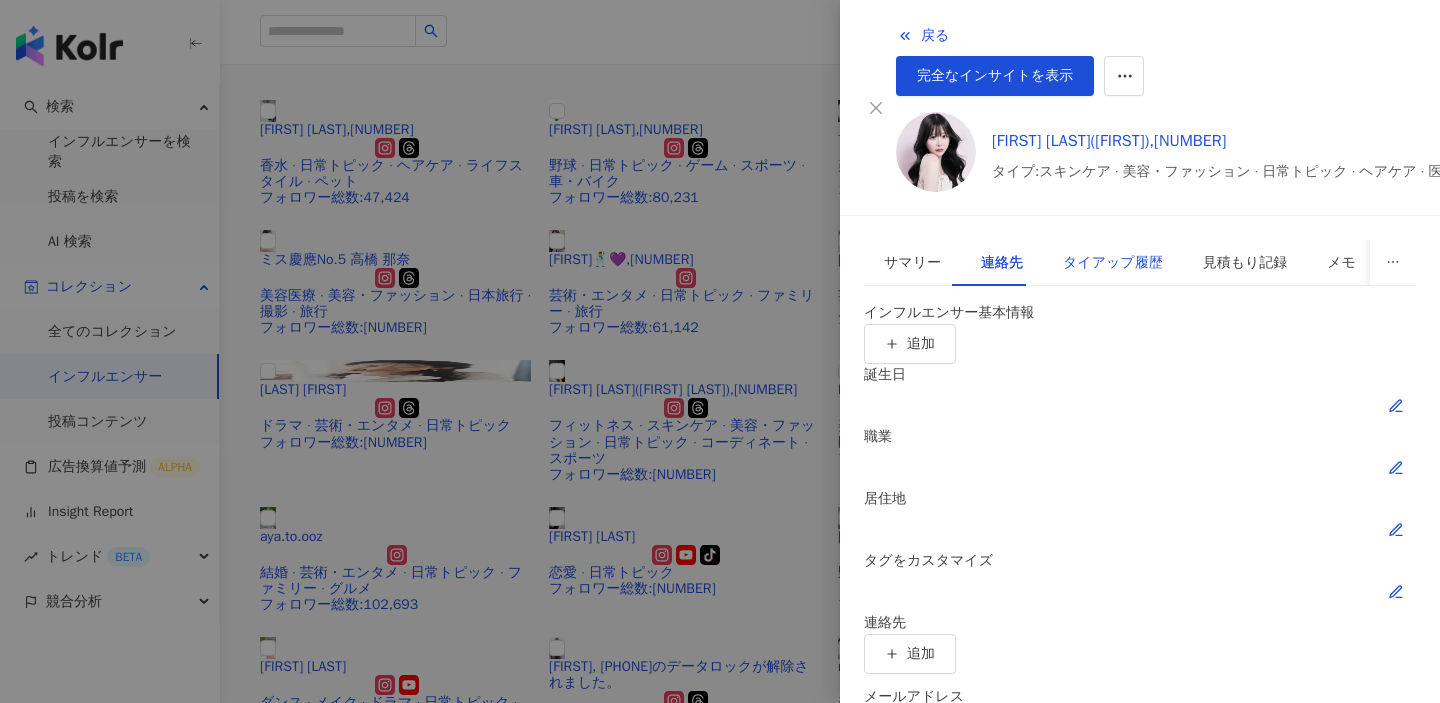 click on "タイアップ履歴" at bounding box center (1113, 263) 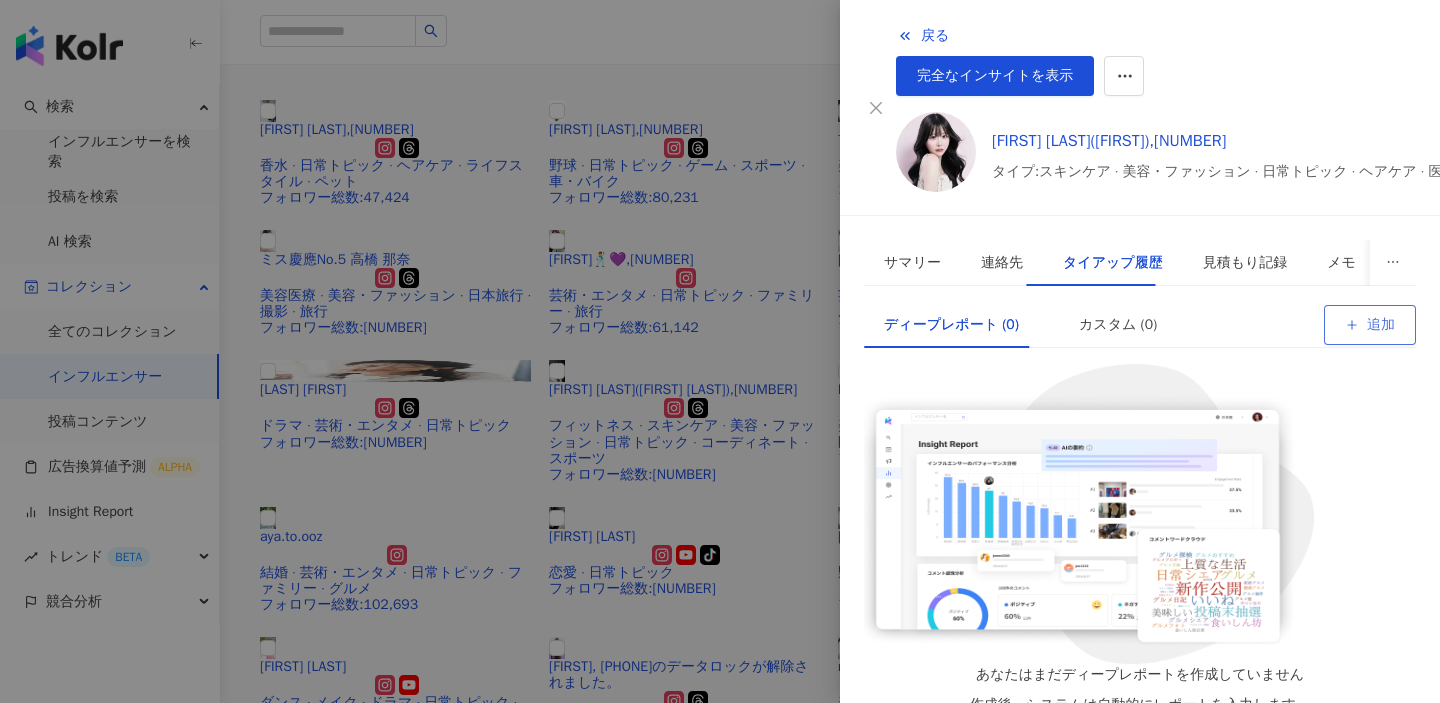 click on "追加" at bounding box center [1381, 325] 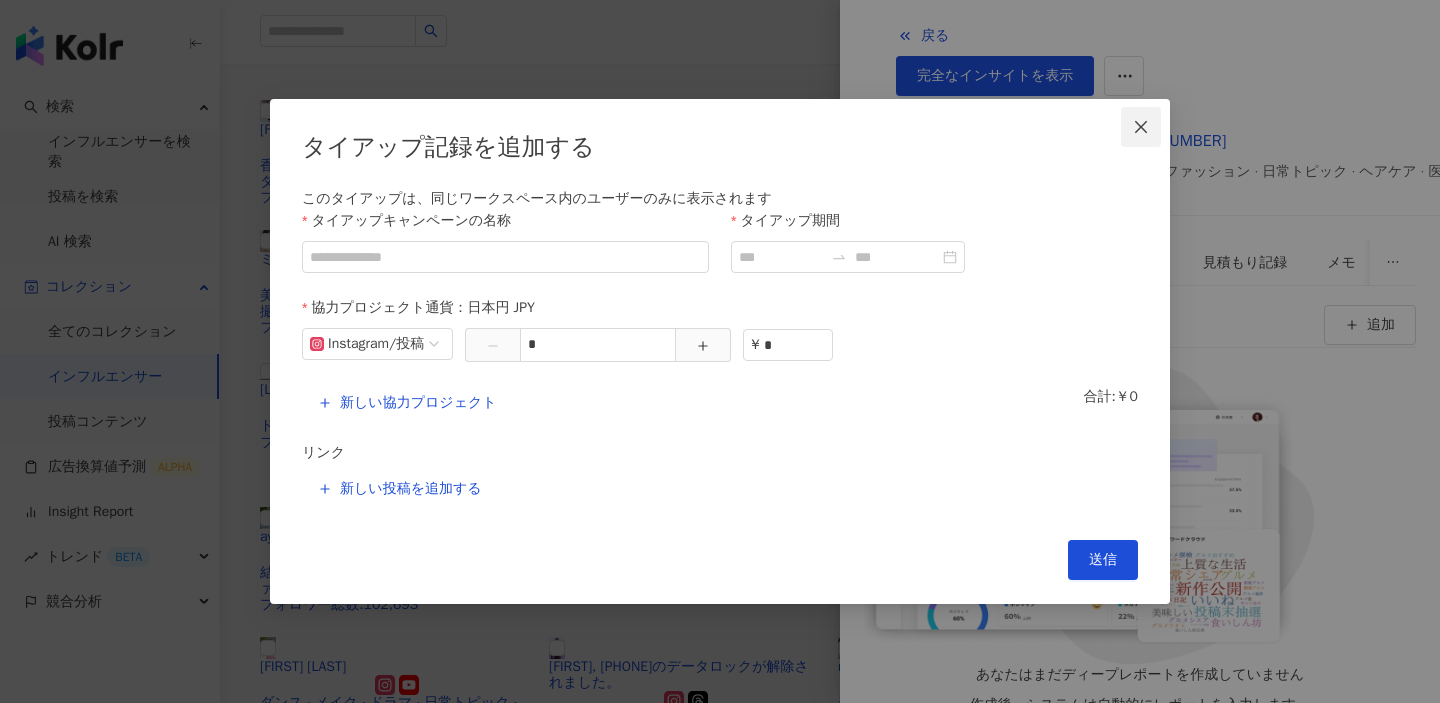 click 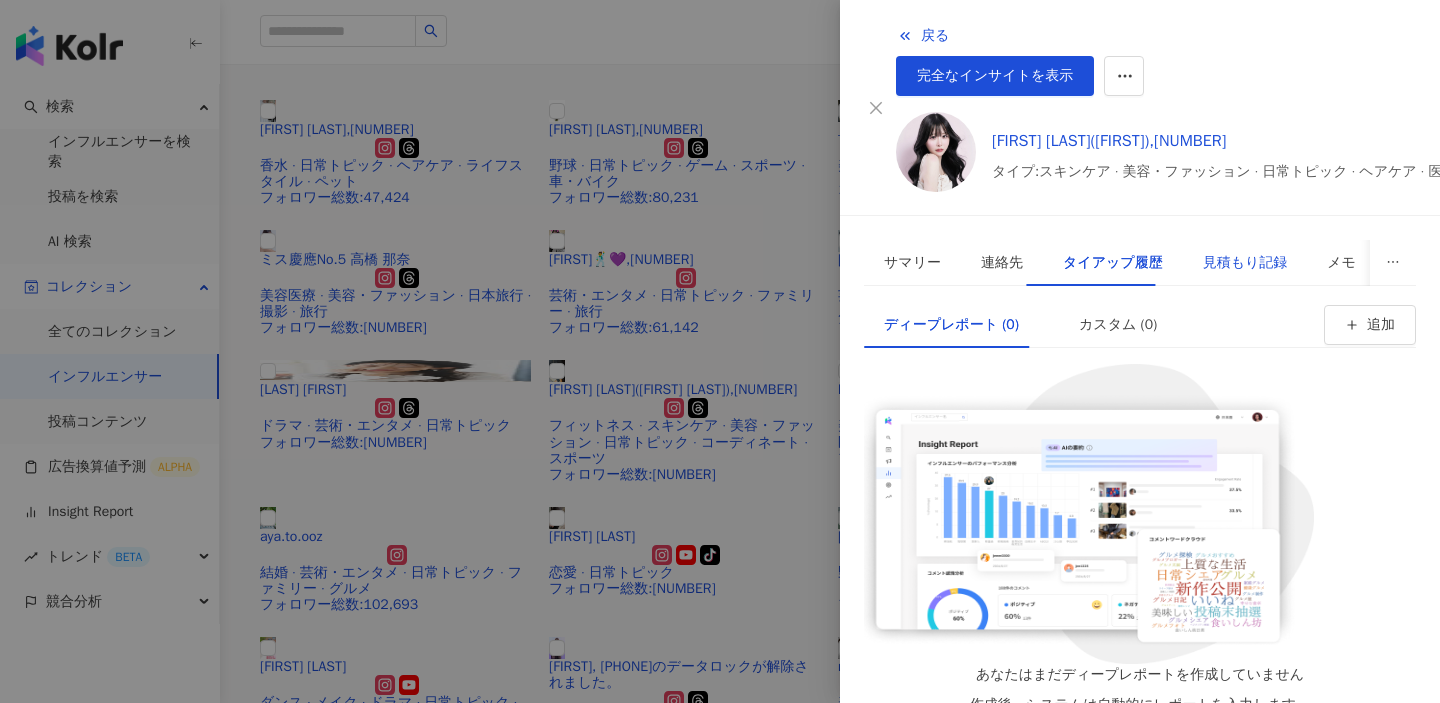 click on "見積もり記録" at bounding box center [1245, 263] 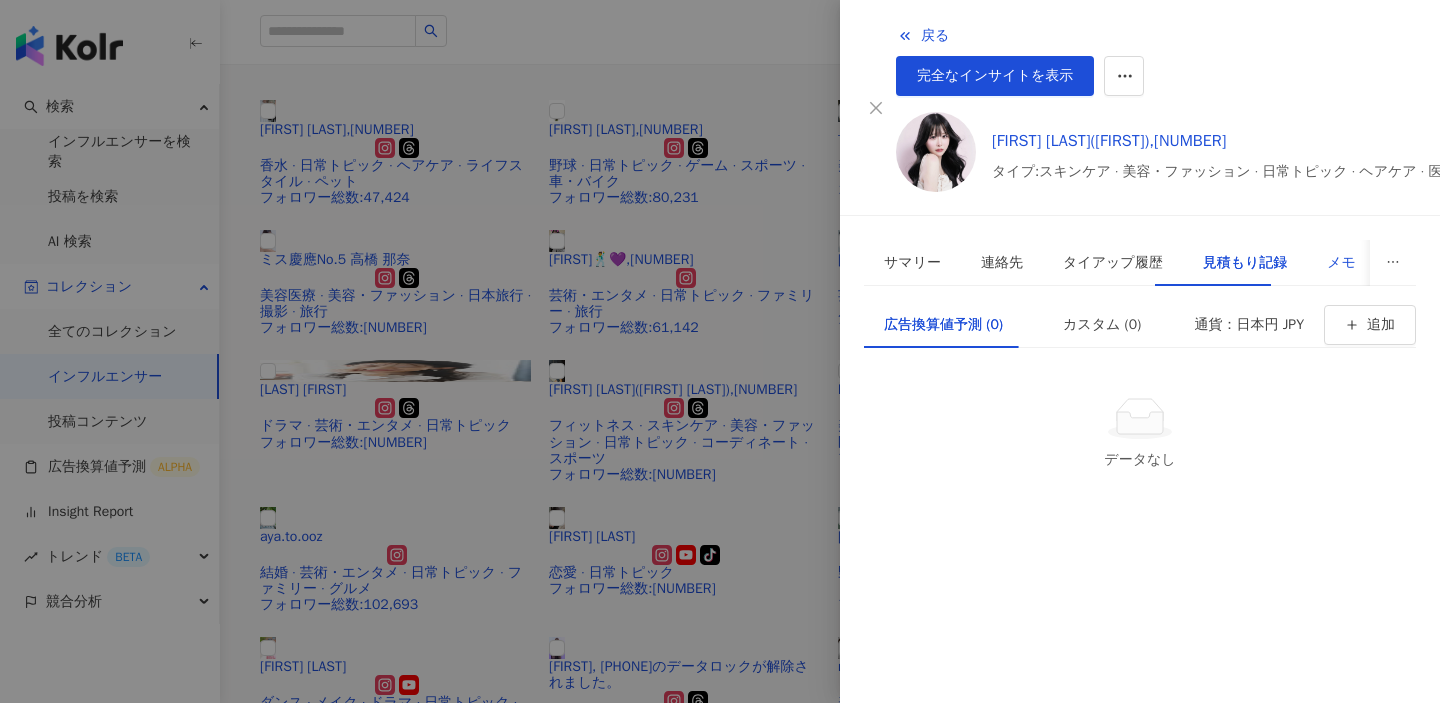 click on "メモ" at bounding box center [1341, 263] 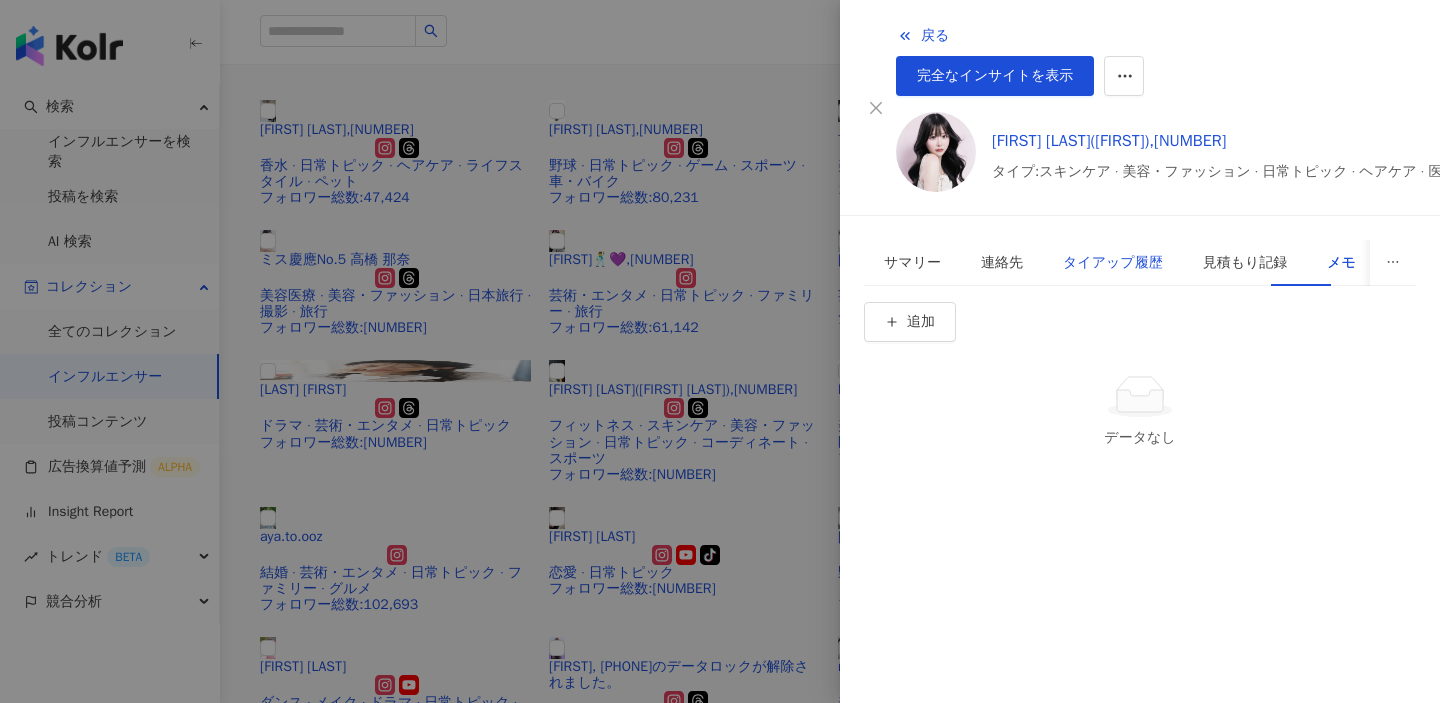 click on "タイアップ履歴" at bounding box center [1113, 263] 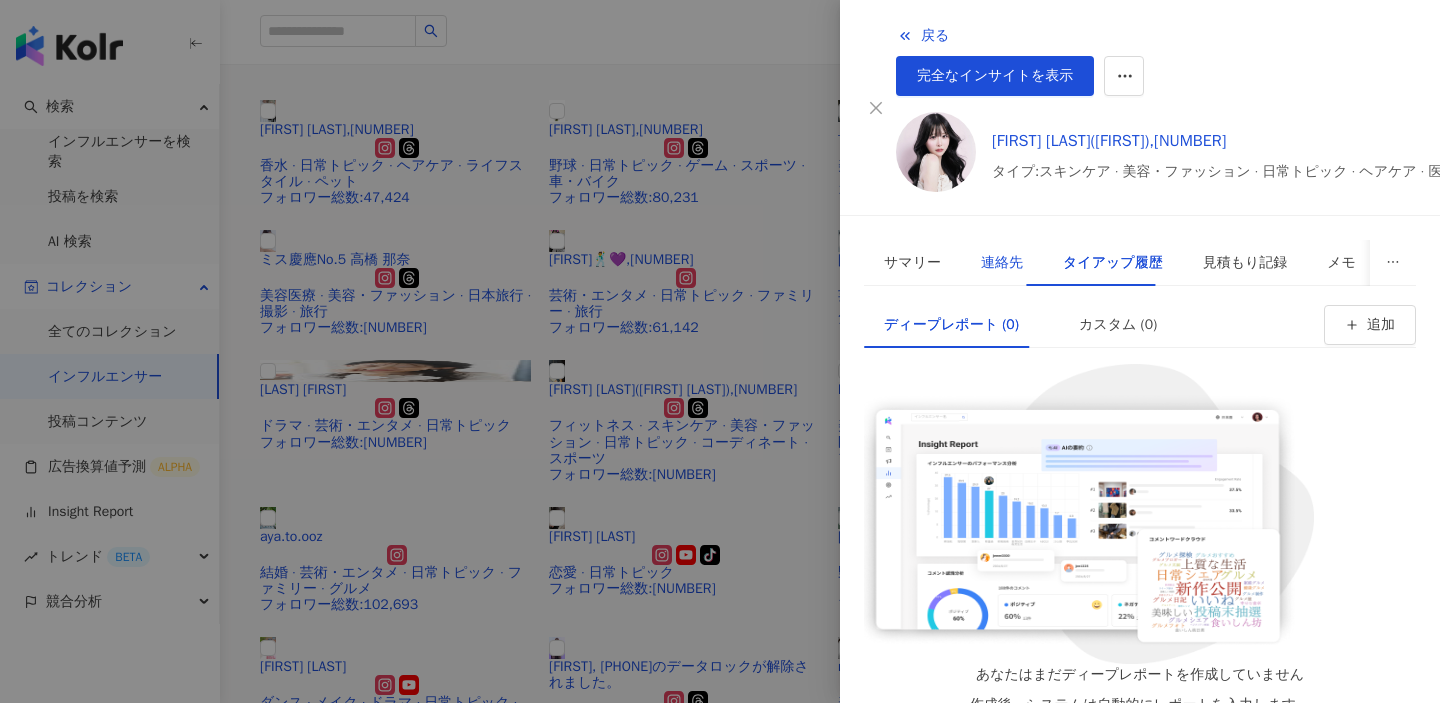click on "連絡先" at bounding box center [1002, 263] 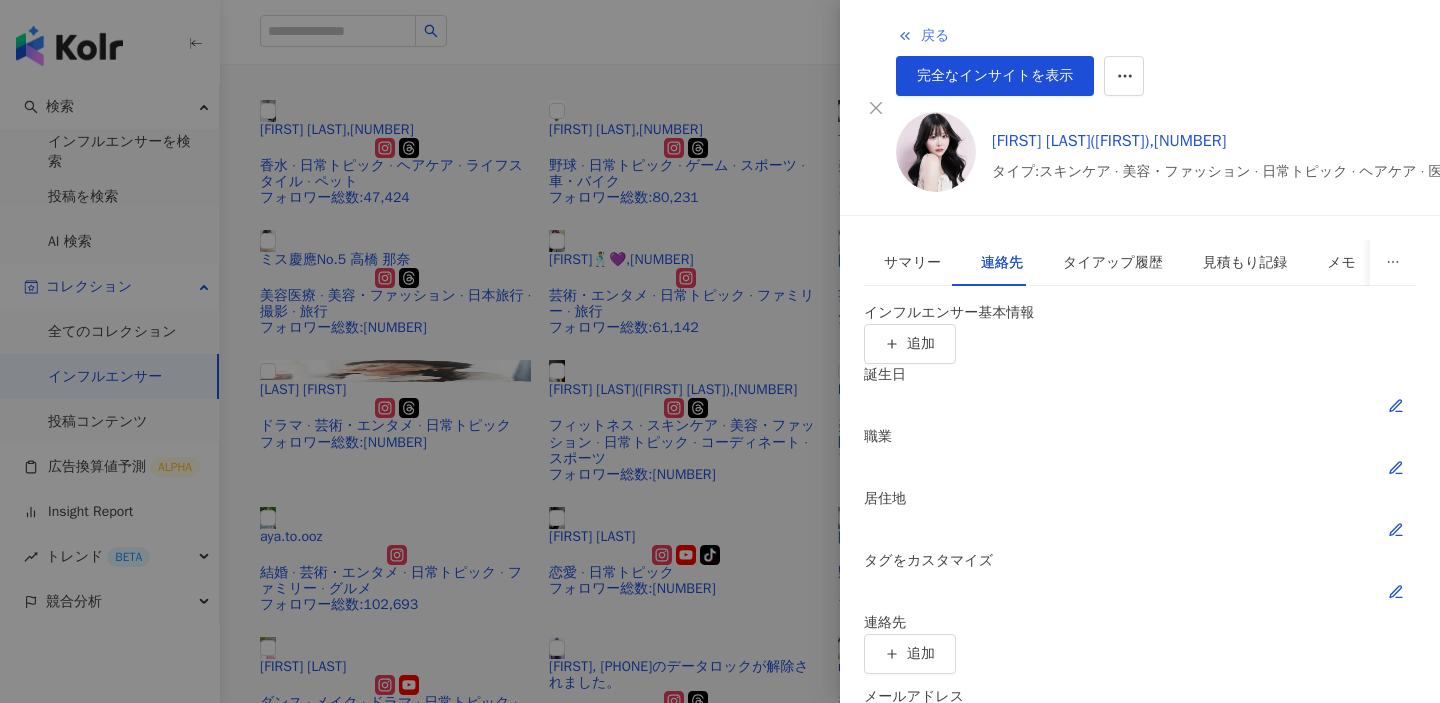 click 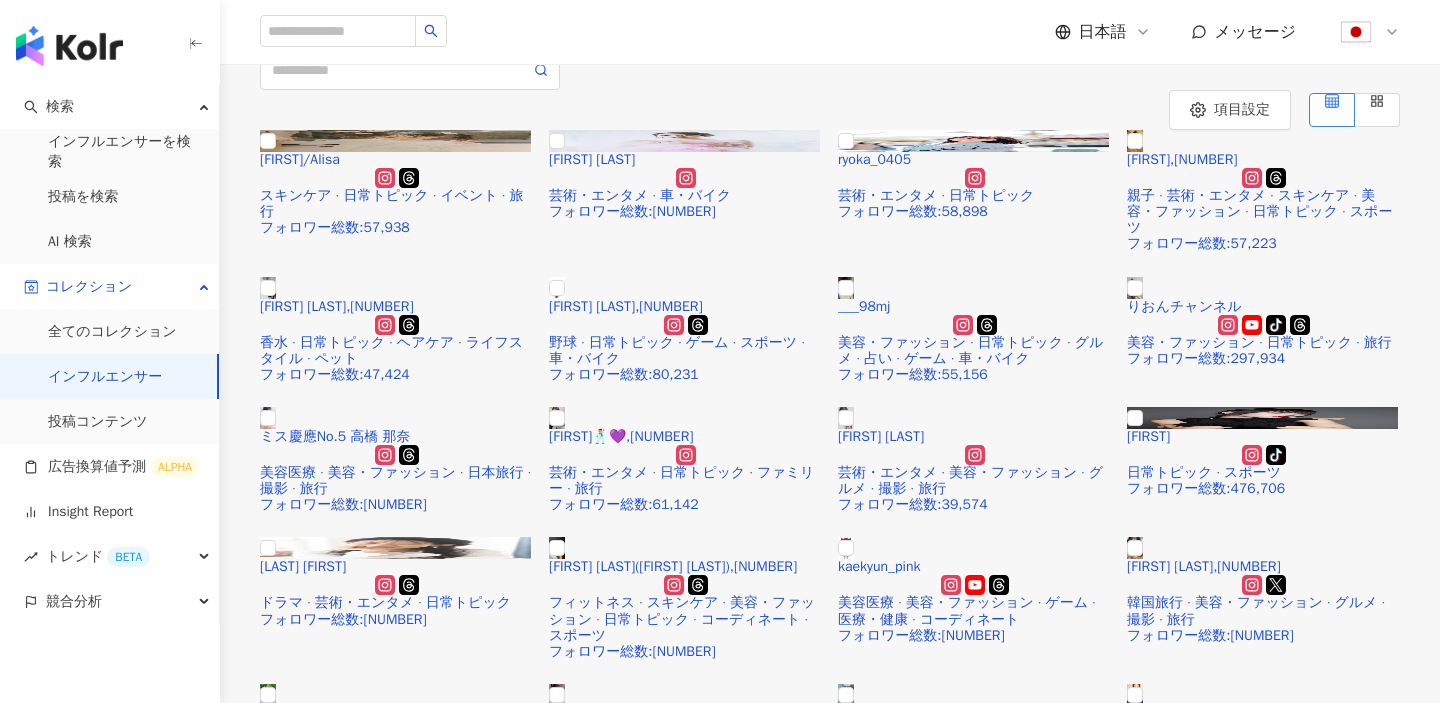 scroll, scrollTop: 0, scrollLeft: 0, axis: both 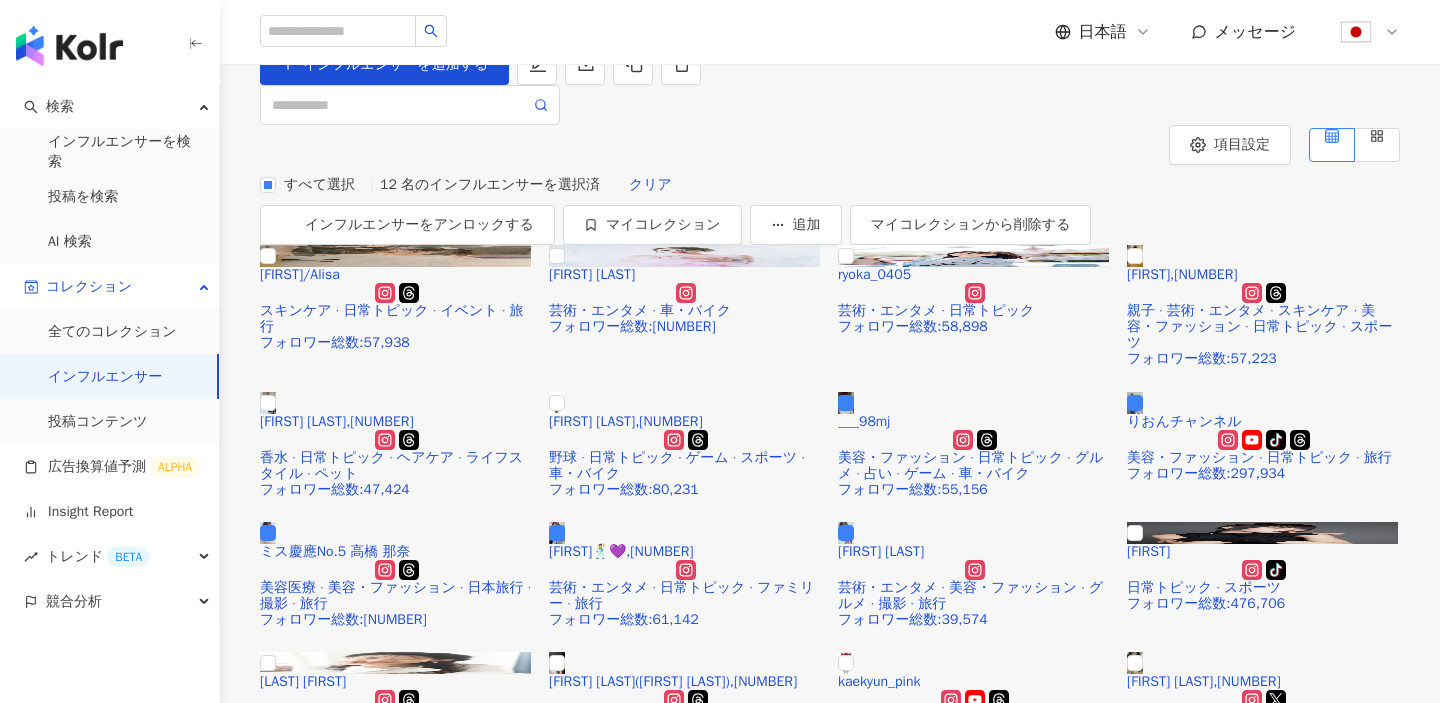 click on "インフルエンサーをアンロックする" at bounding box center (419, 1112) 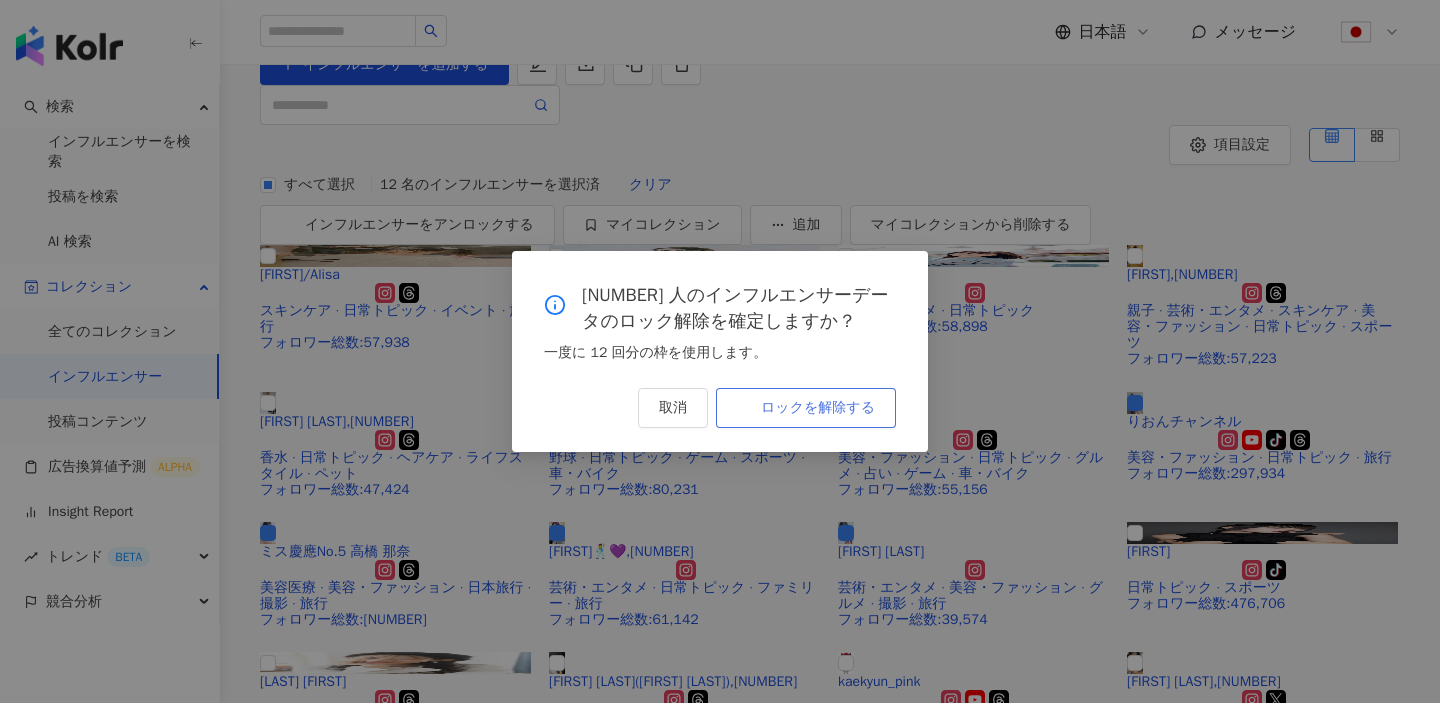 click on "ロックを解除する" at bounding box center (818, 408) 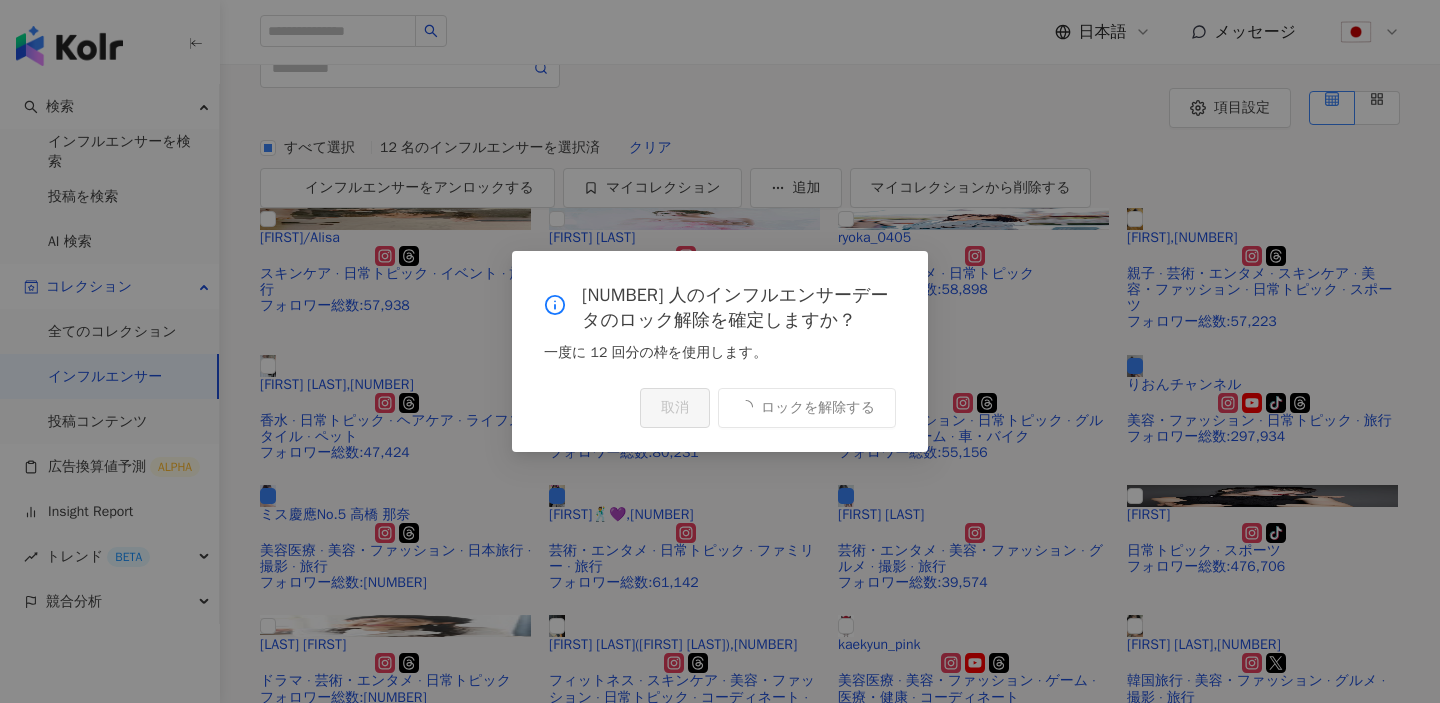 scroll, scrollTop: 102, scrollLeft: 0, axis: vertical 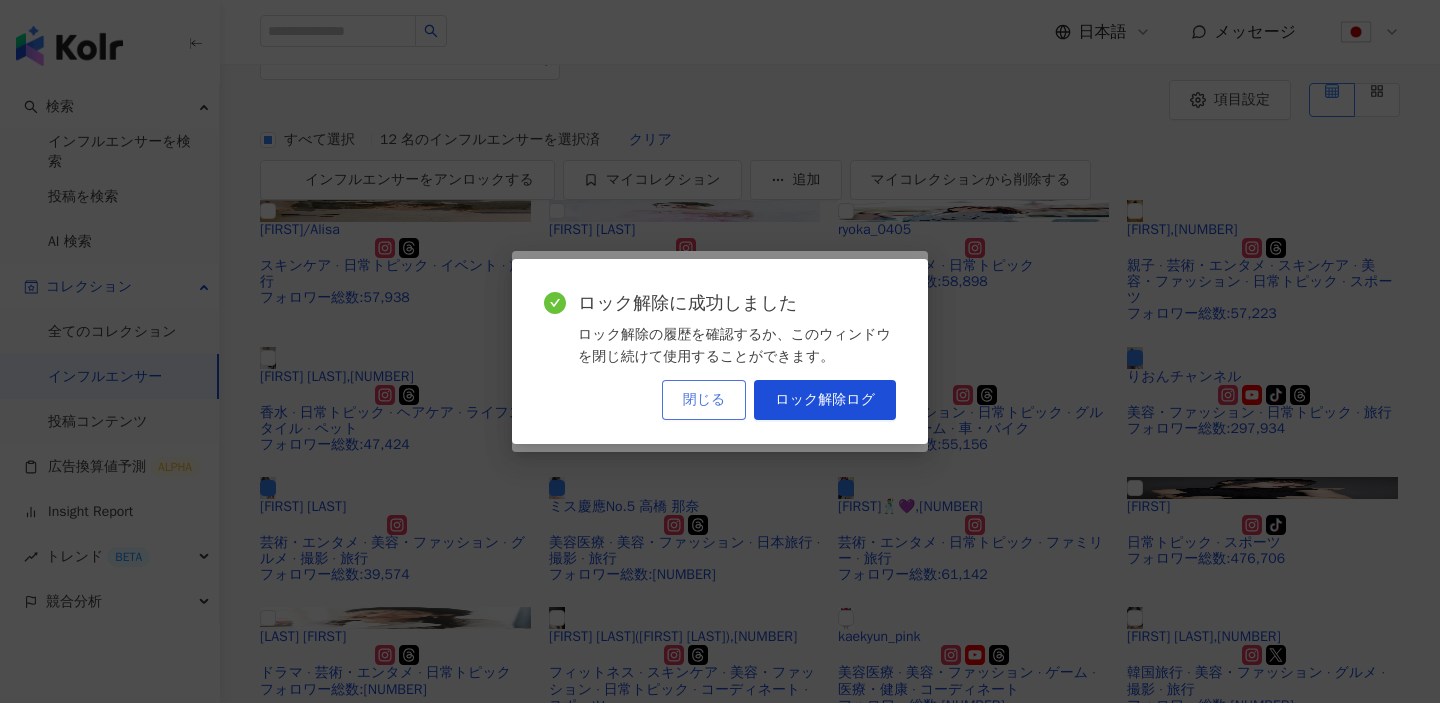 click on "閉じる" at bounding box center (704, 400) 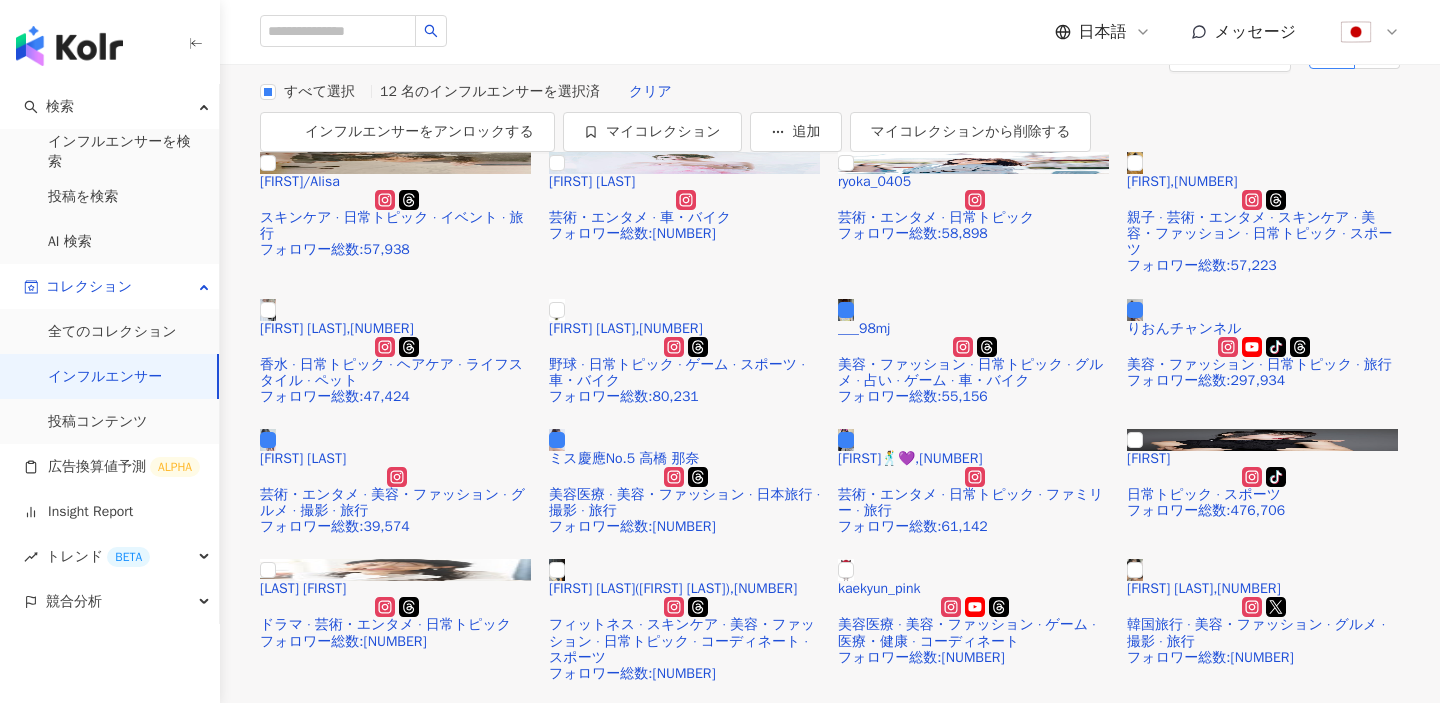 scroll, scrollTop: 168, scrollLeft: 0, axis: vertical 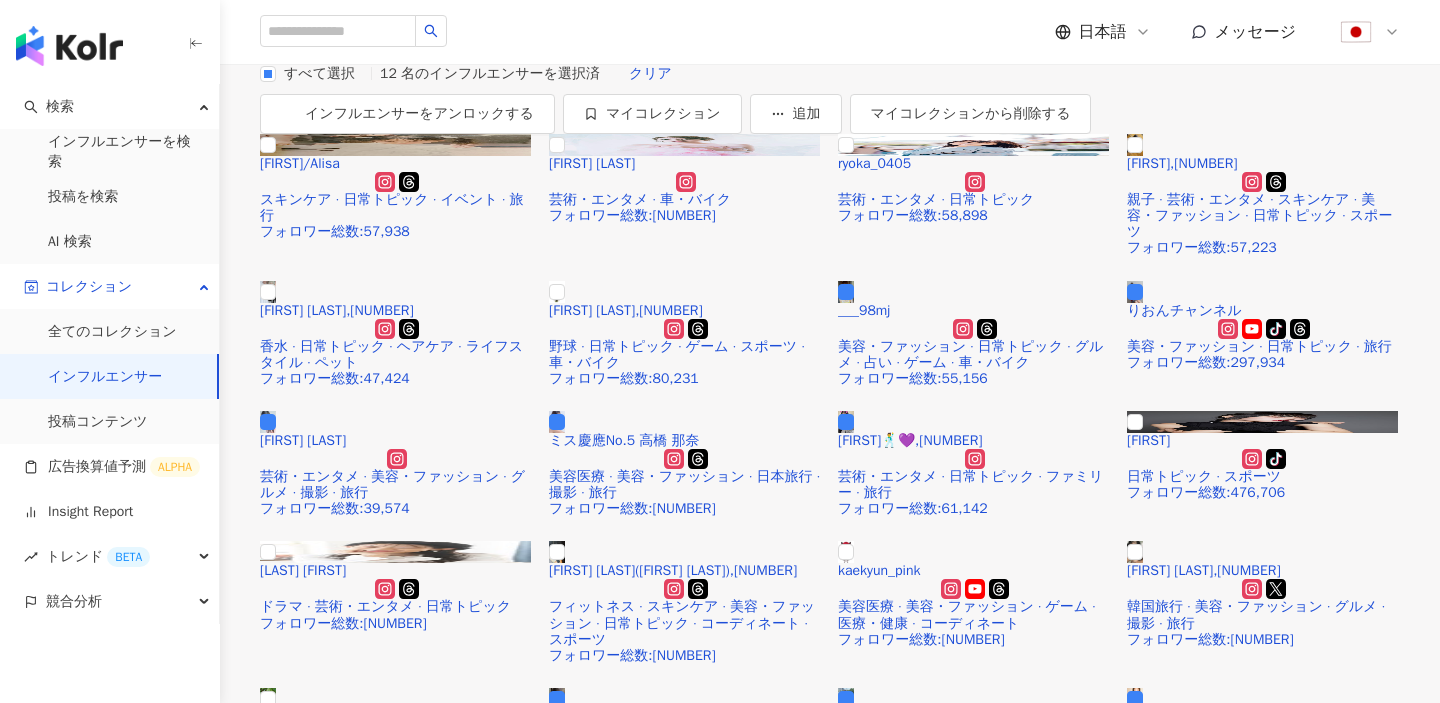 click on "インフルエンサー" at bounding box center (105, 377) 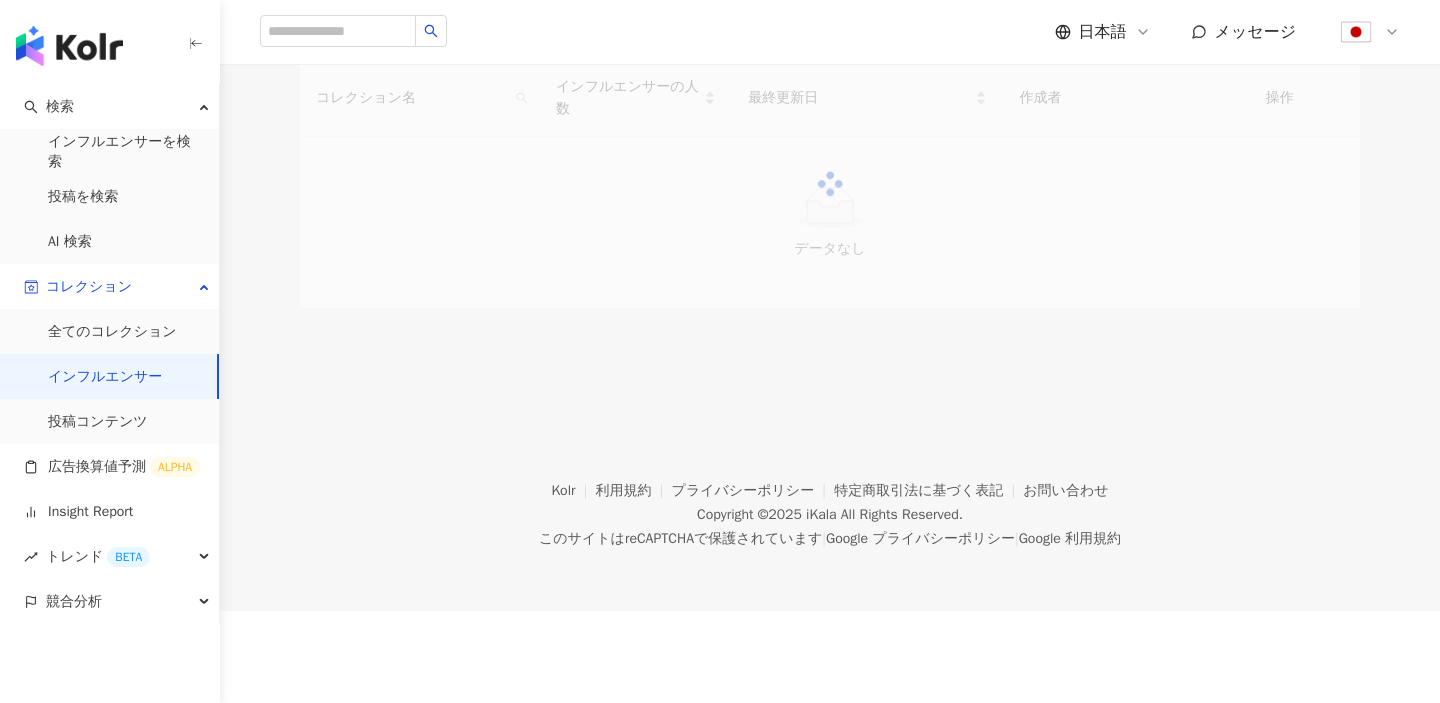 scroll, scrollTop: 0, scrollLeft: 0, axis: both 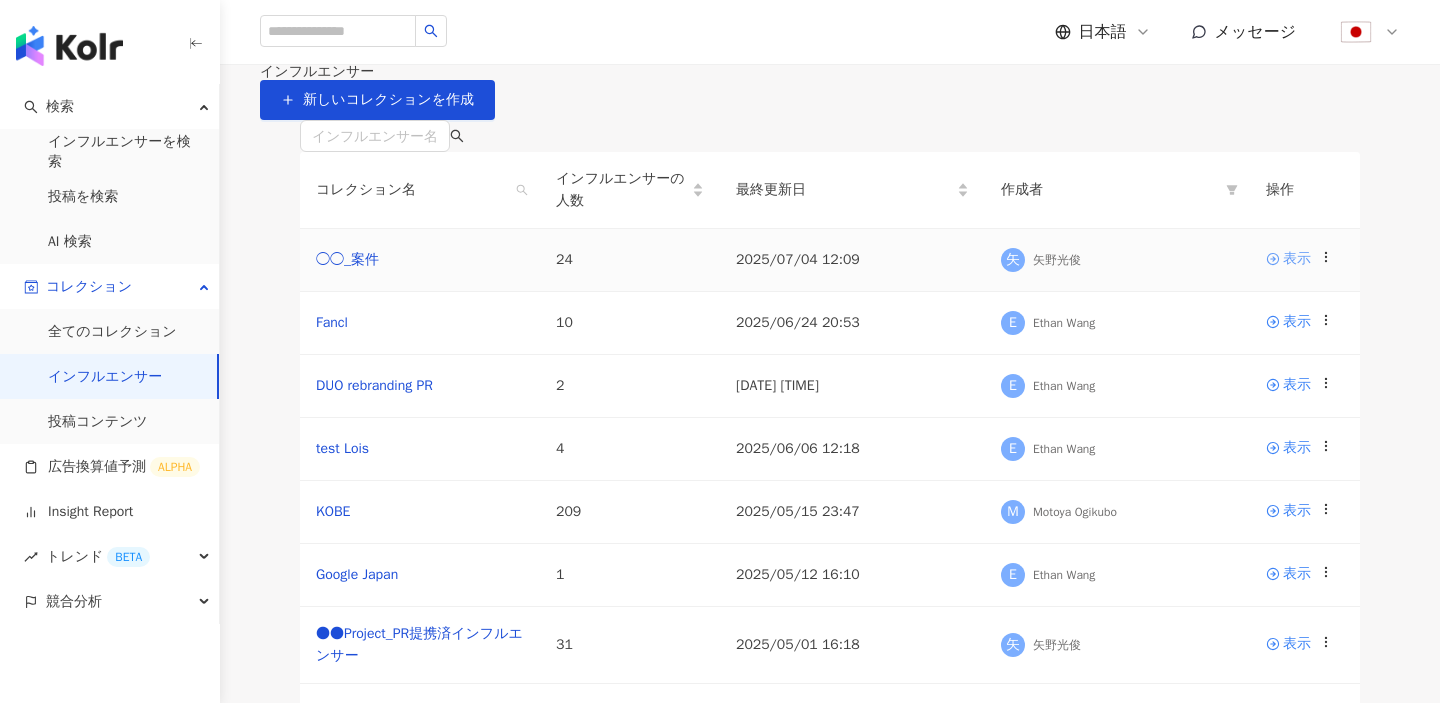 click 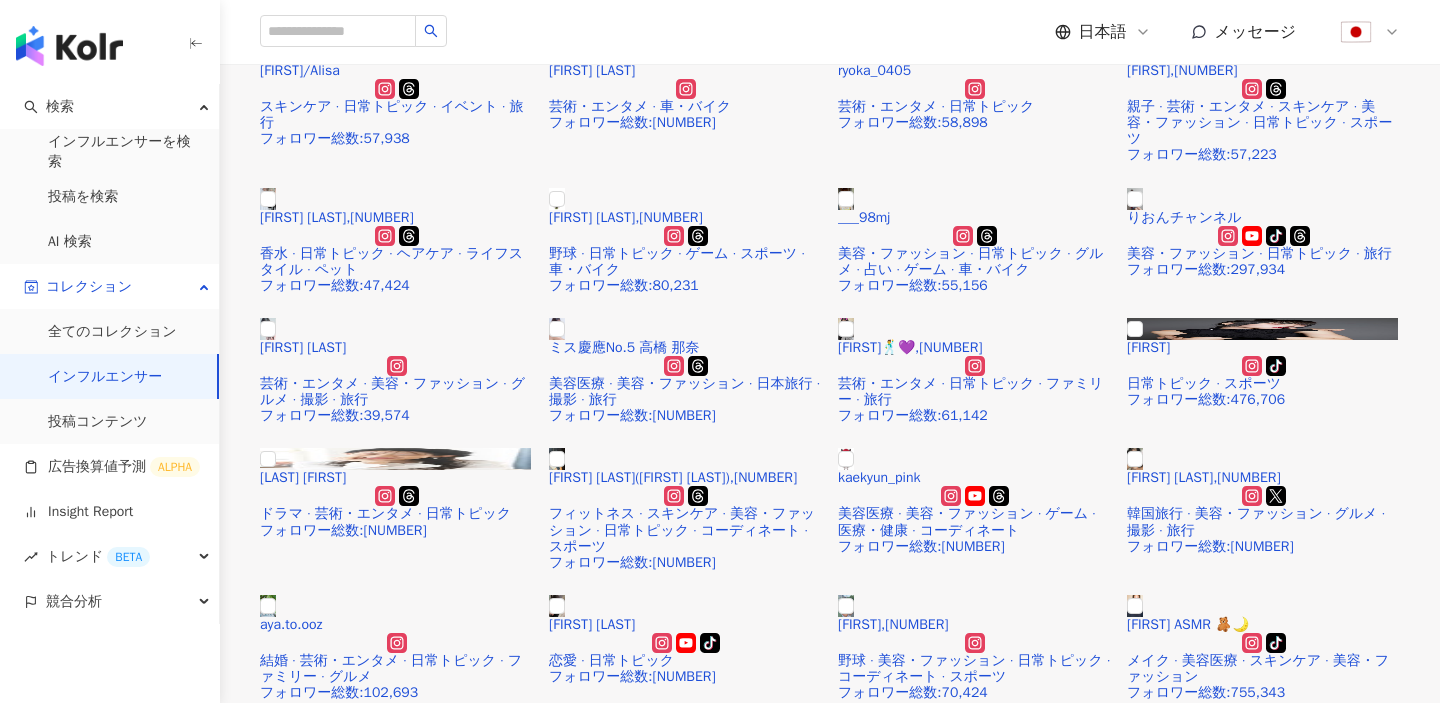 scroll, scrollTop: 188, scrollLeft: 0, axis: vertical 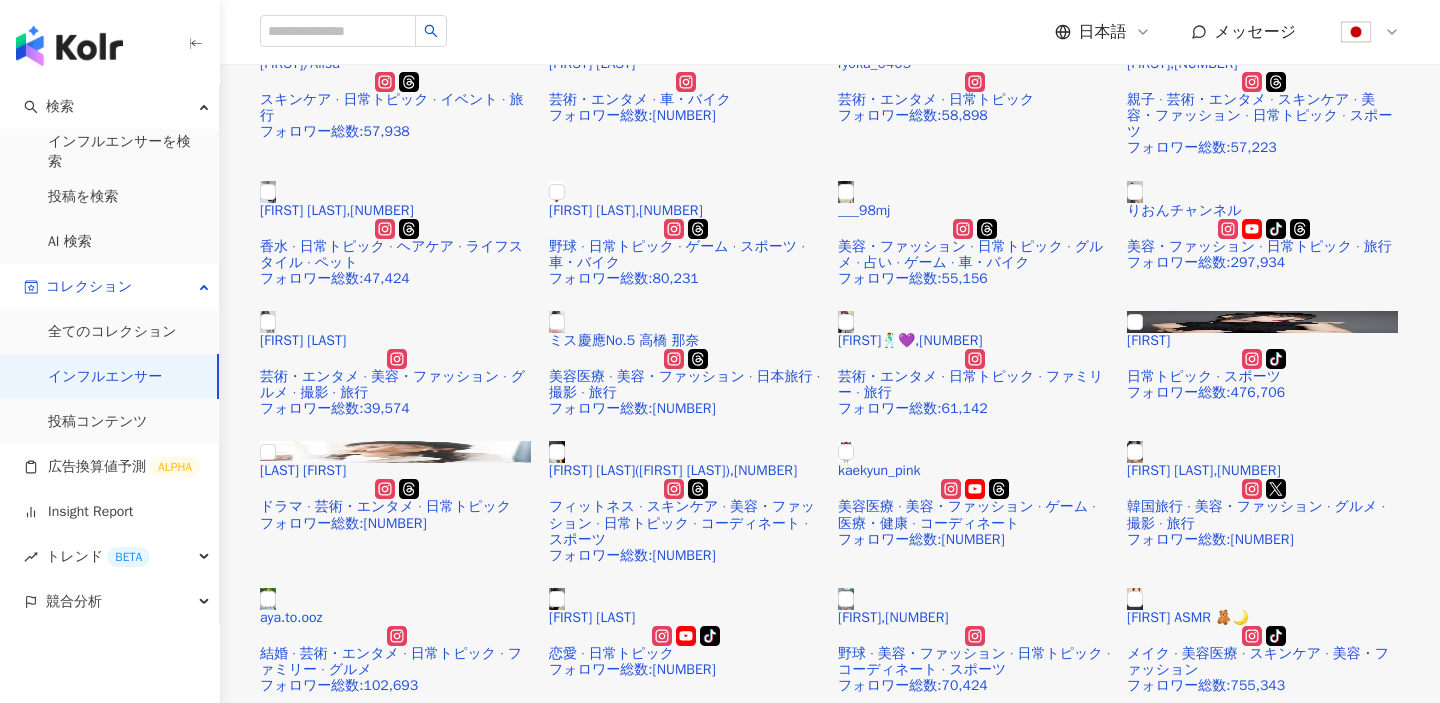click on "項目設定" at bounding box center [1242, 14] 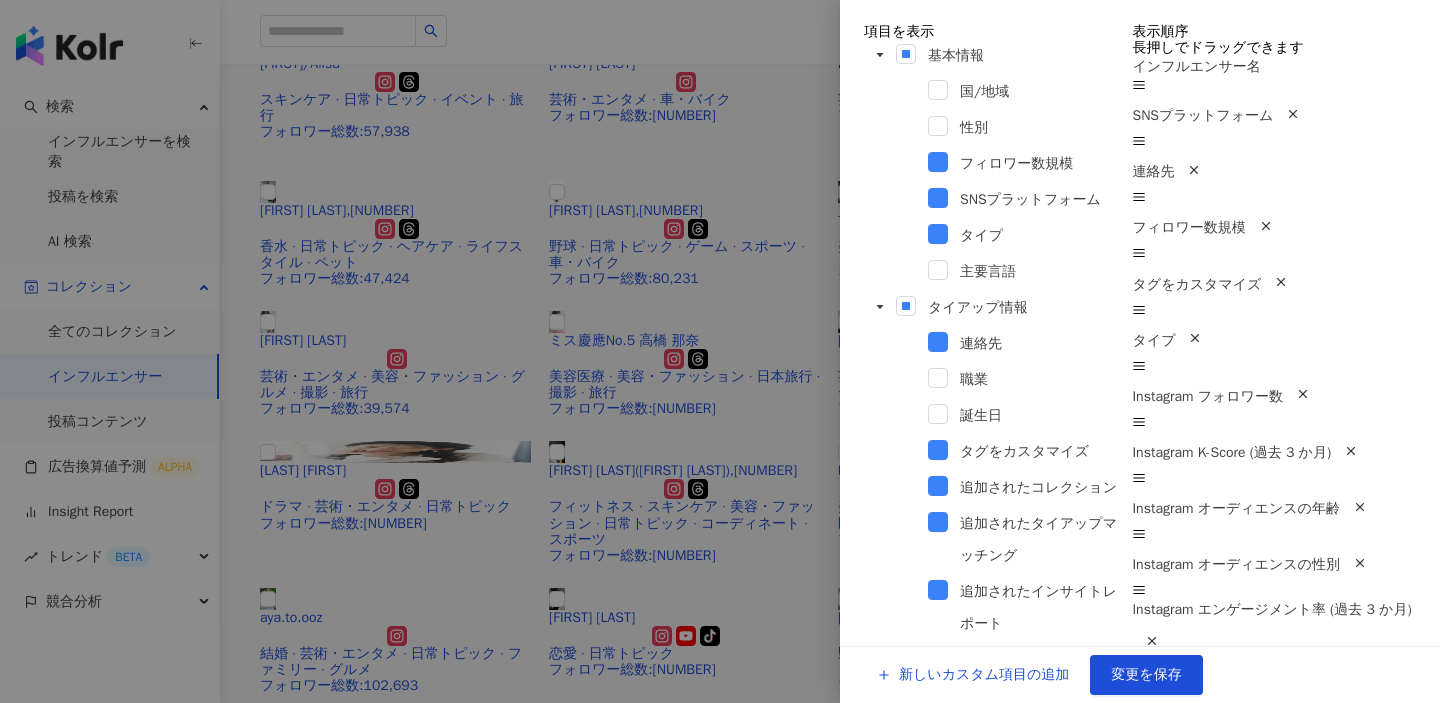scroll, scrollTop: 1233, scrollLeft: 0, axis: vertical 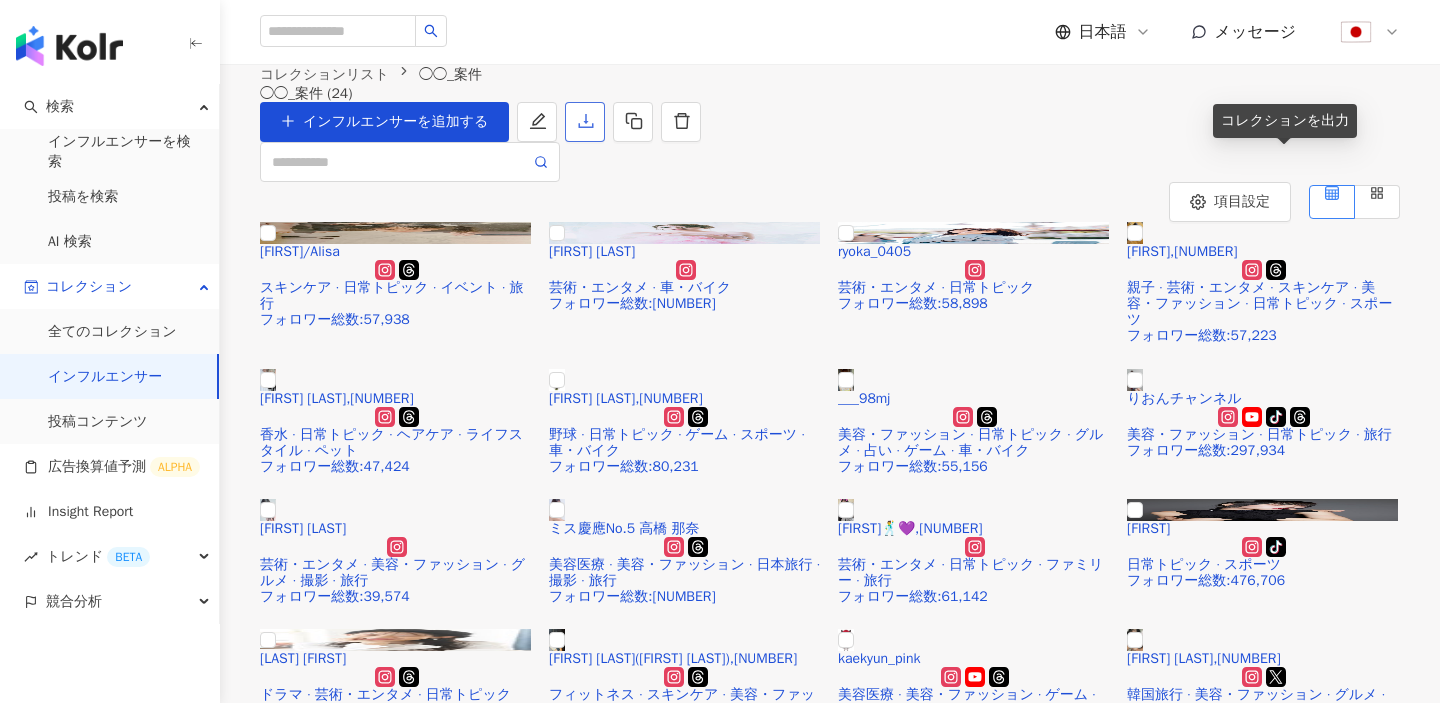 click 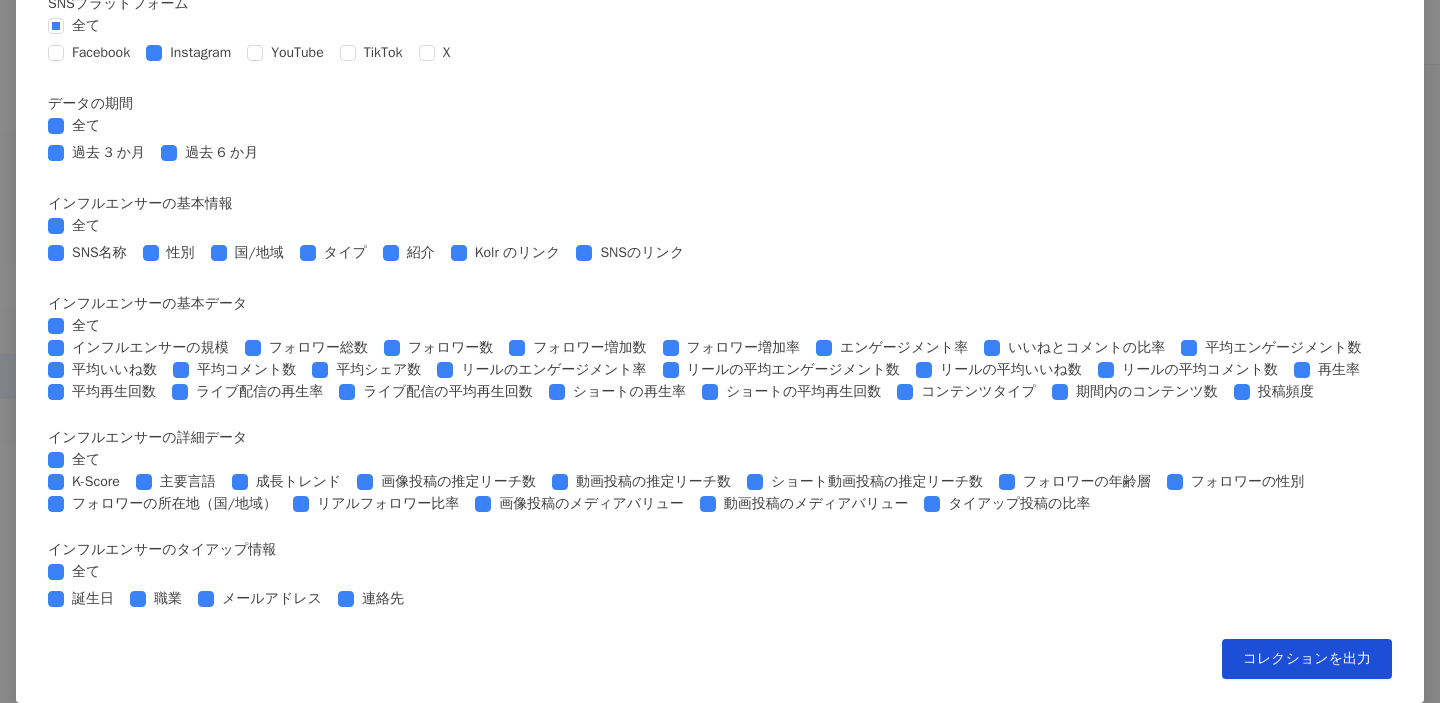 scroll, scrollTop: 0, scrollLeft: 0, axis: both 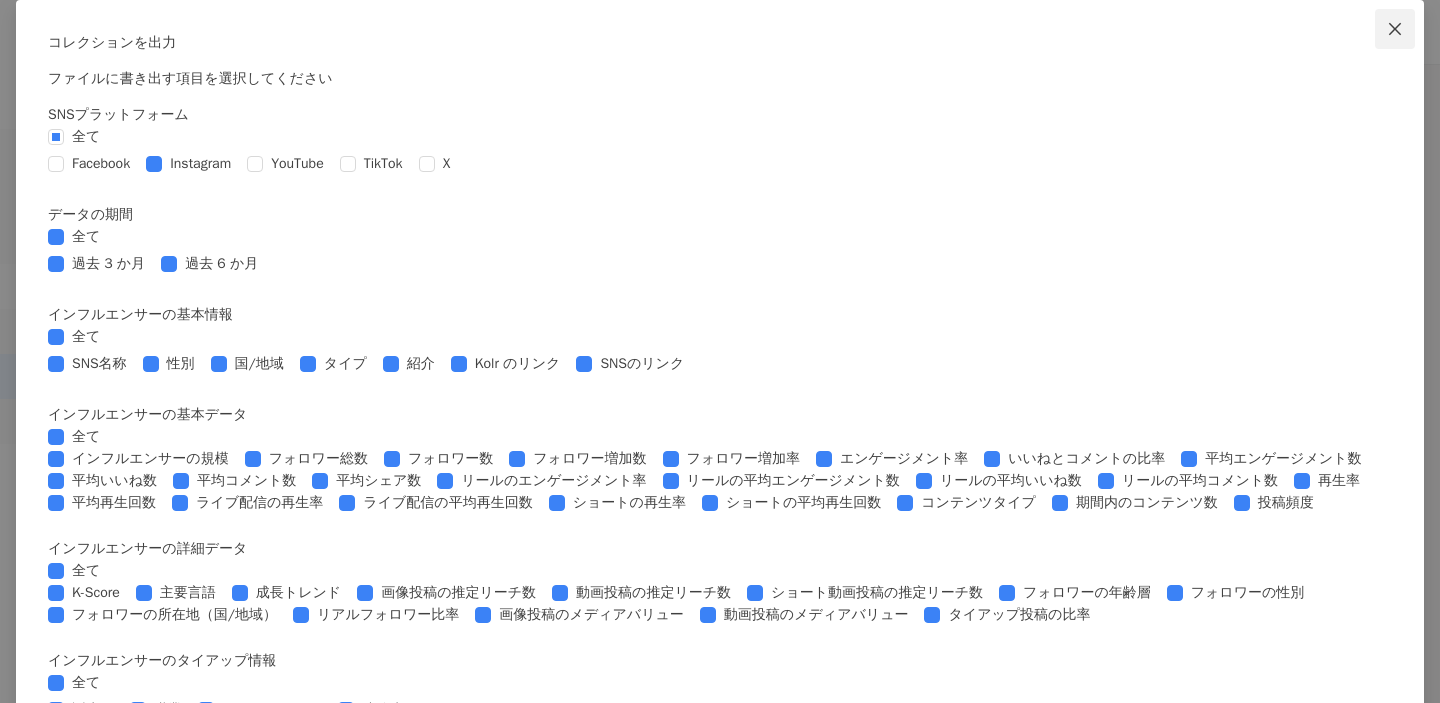 click 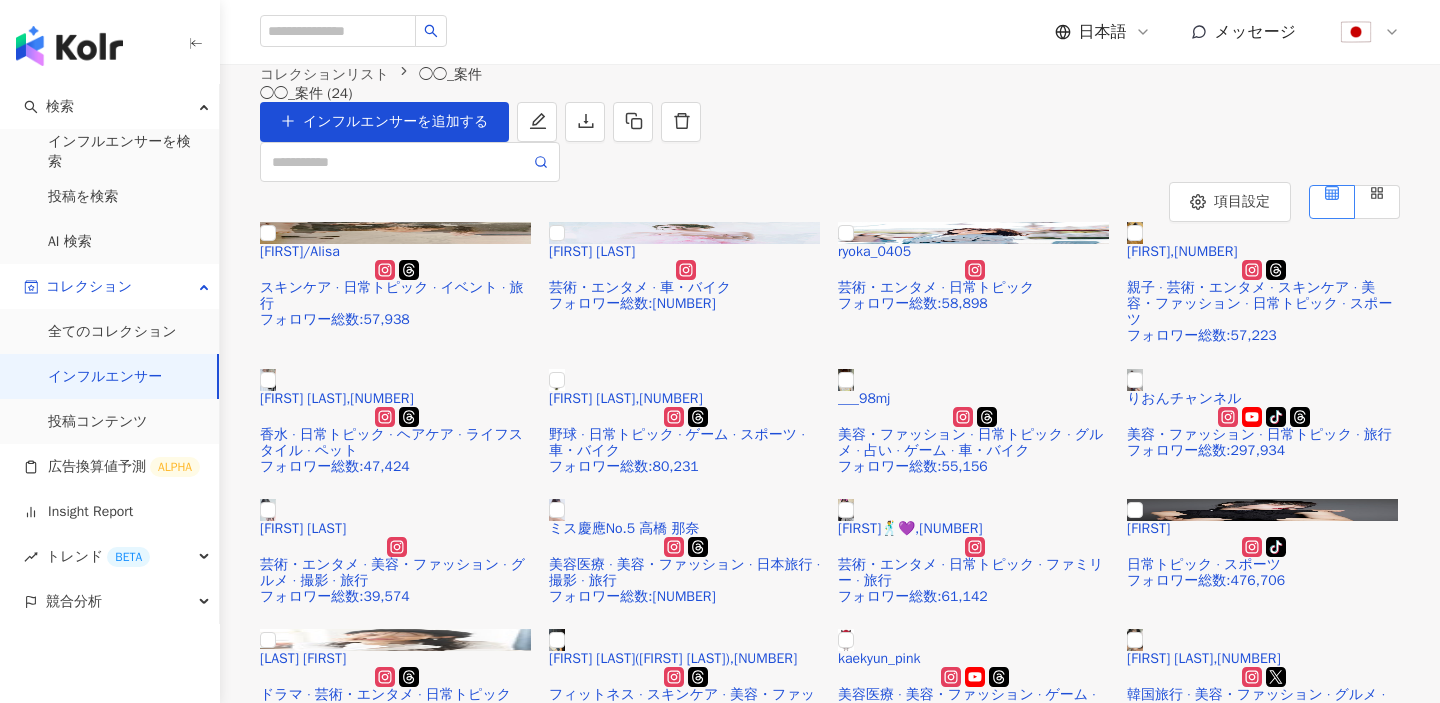 scroll, scrollTop: 0, scrollLeft: 1653, axis: horizontal 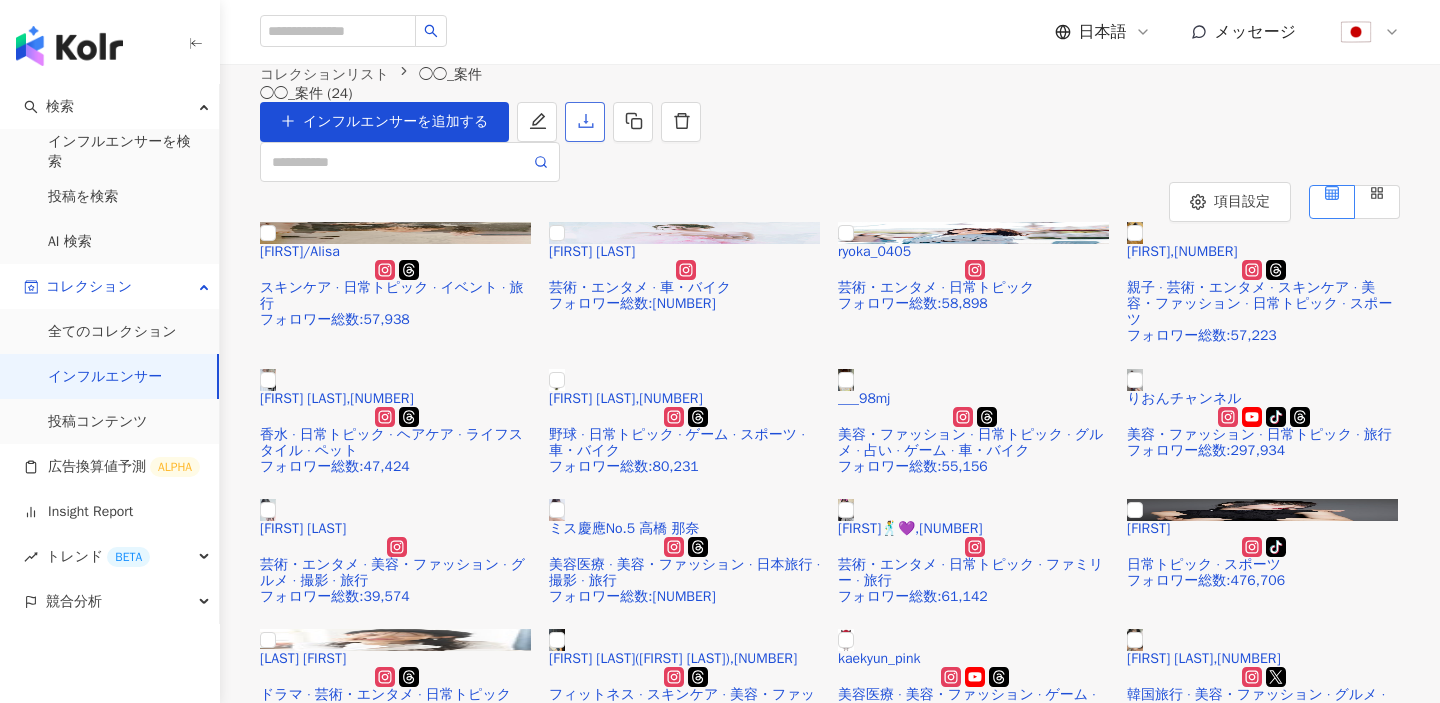 click 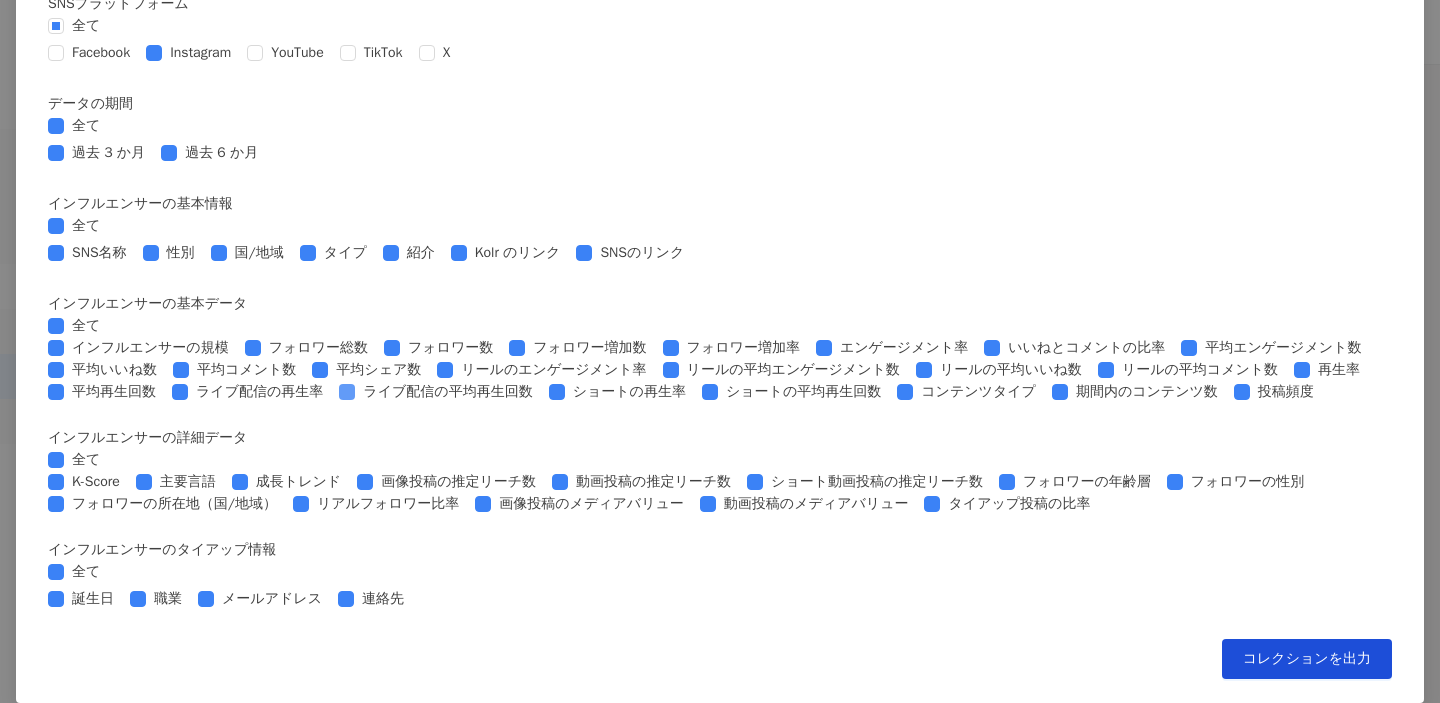 scroll, scrollTop: 928, scrollLeft: 0, axis: vertical 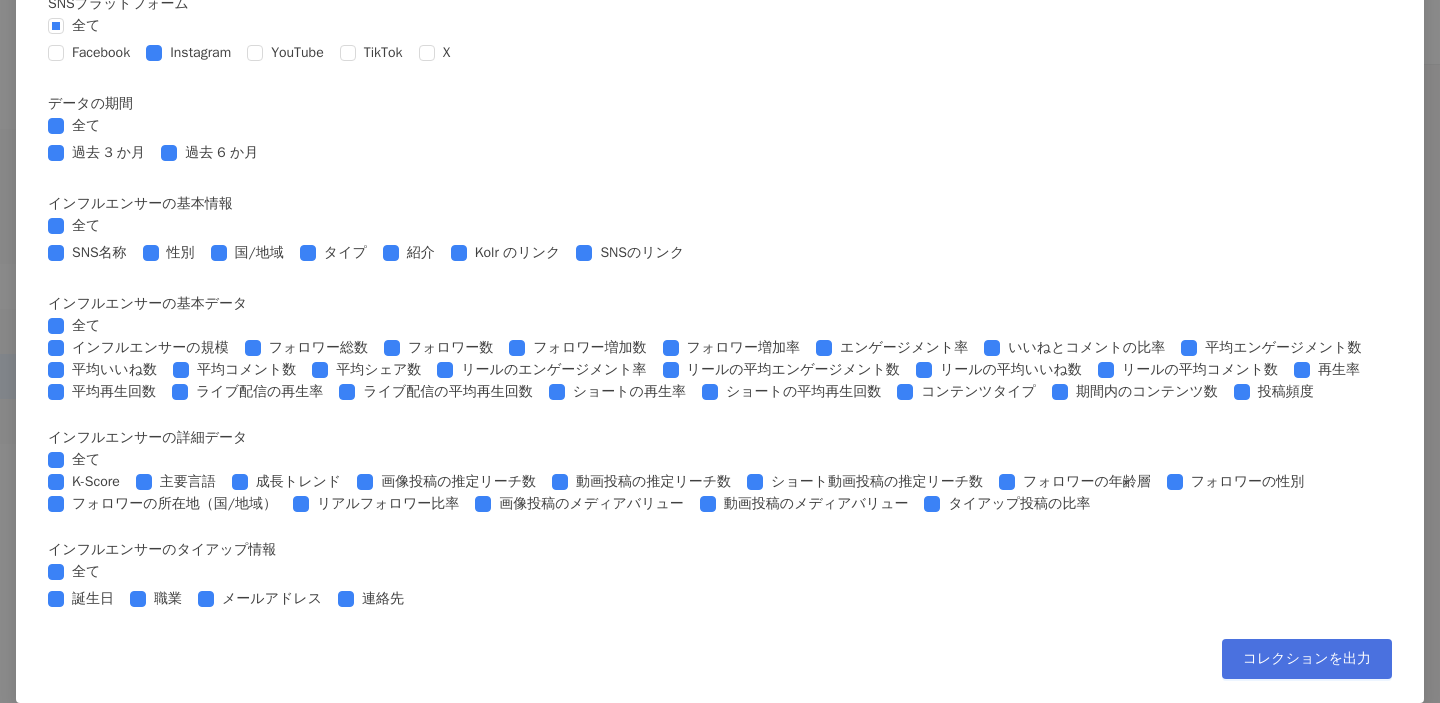 click on "コレクションを出力" at bounding box center (1307, 659) 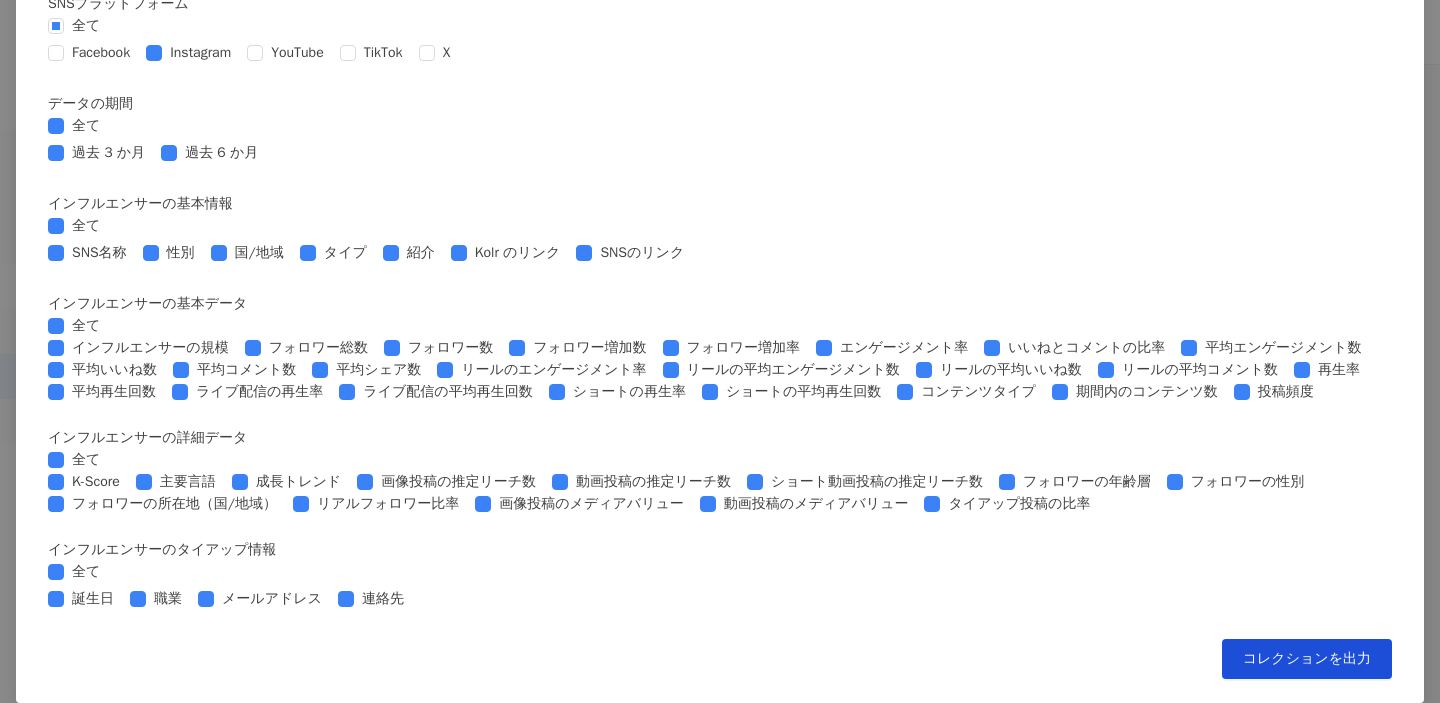 click on "コレクションを出力 ファイルに書き出す項目を選択してください SNSプラットフォーム 全て Facebook Instagram YouTube TikTok X データの期間 全て 過去 3 か月 過去 6 か月 インフルエンサーの基本情報 全て SNS名称 性別 国/地域 タイプ 紹介 Kolr のリンク SNSのリンク インフルエンサーの基本データ 全て インフルエンサーの規模 フォロワー総数 フォロワー数 フォロワー増加数 フォロワー増加率 エンゲージメント率 いいねとコメントの比率 平均エンゲージメント数 平均いいね数 平均コメント数 平均シェア数 リールのエンゲージメント率 リールの平均エンゲージメント数 リールの平均いいね数 リールの平均コメント数 再生率 平均再生回数 ライブ配信の再生率 ライブ配信の平均再生回数 ショートの再生率 ショートの平均再生回数 コンテンツタイプ 投稿頻度 全て" at bounding box center [720, 351] 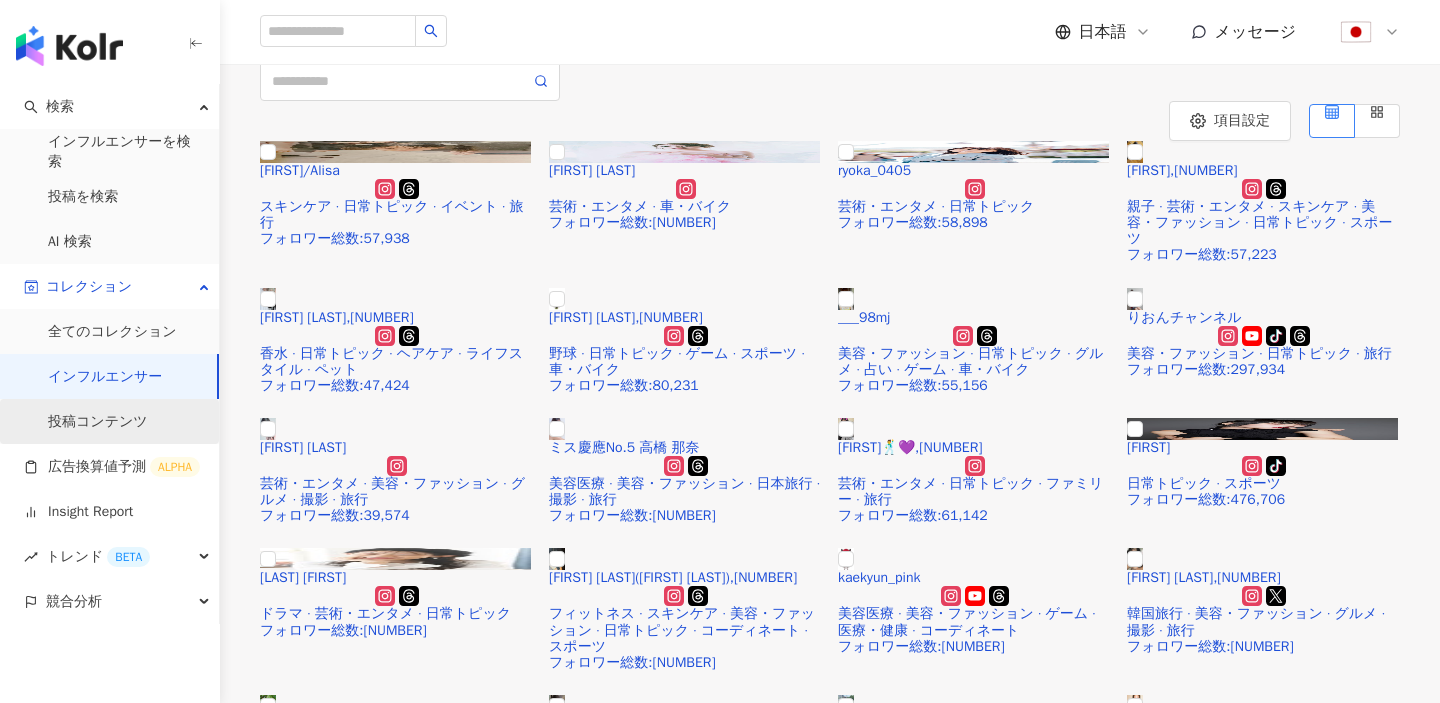 scroll, scrollTop: 95, scrollLeft: 0, axis: vertical 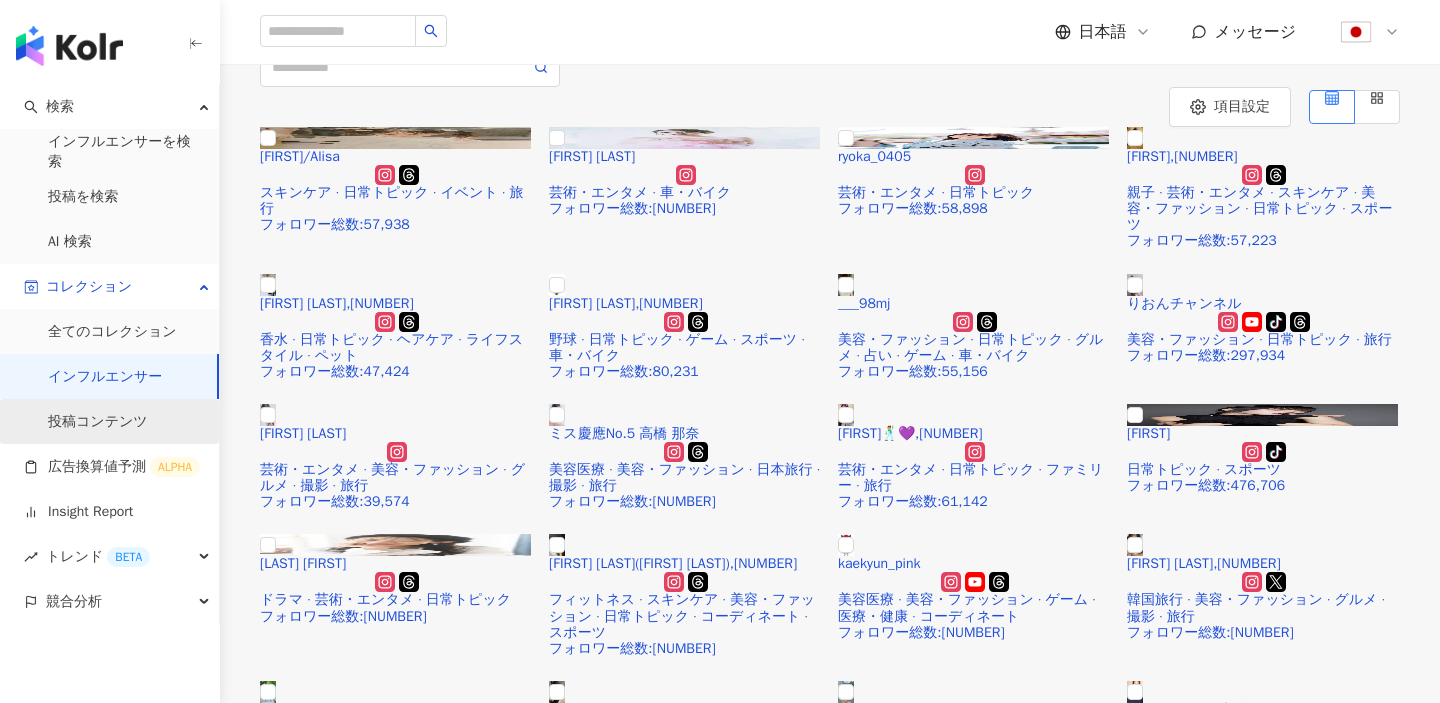 click on "投稿コンテンツ" at bounding box center [98, 422] 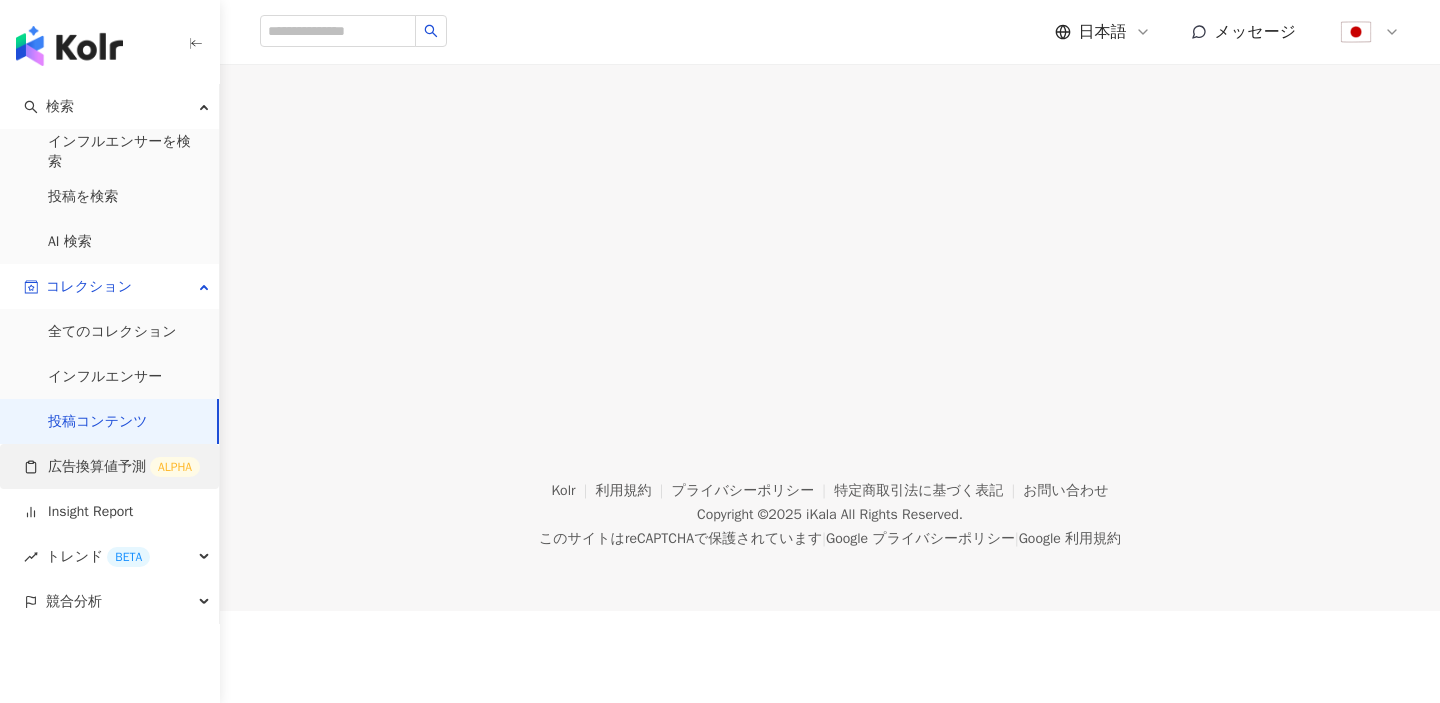 scroll, scrollTop: 0, scrollLeft: 0, axis: both 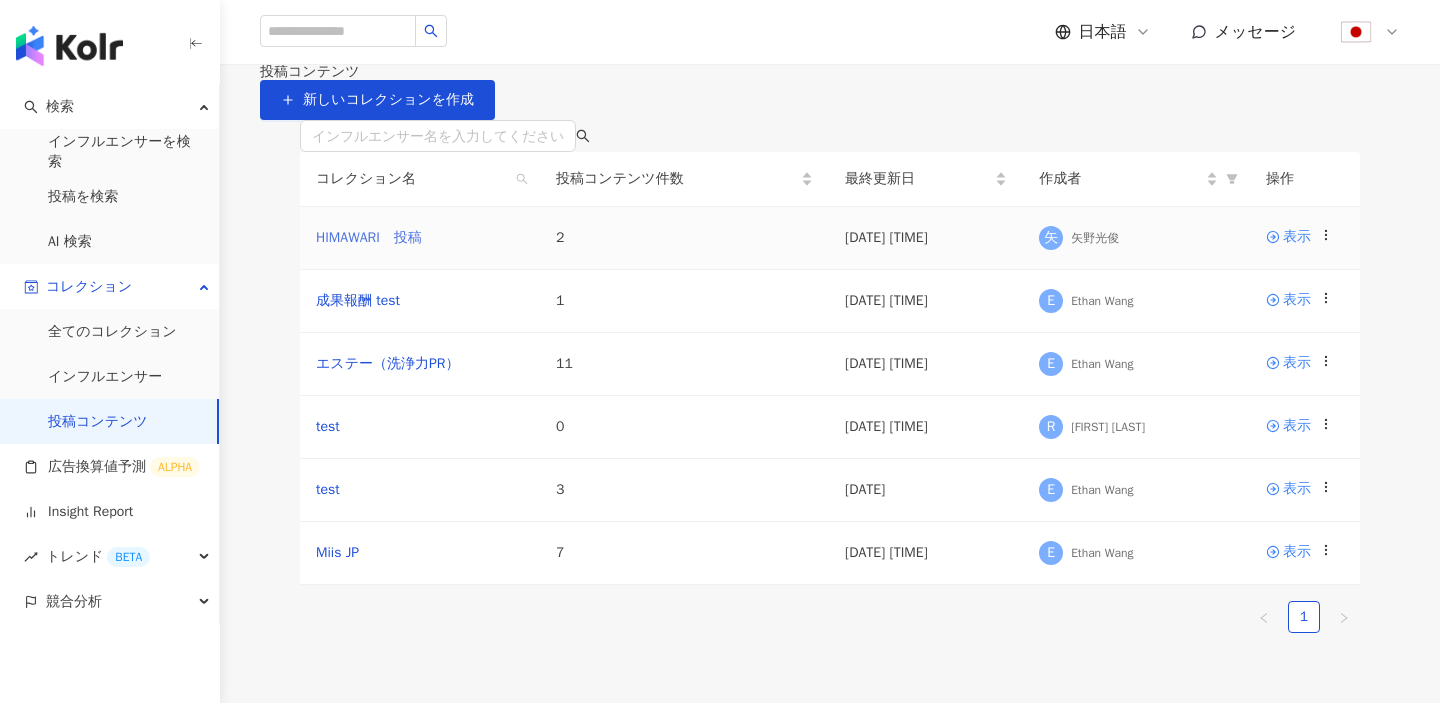click on "HIMAWARI　投稿" at bounding box center [369, 237] 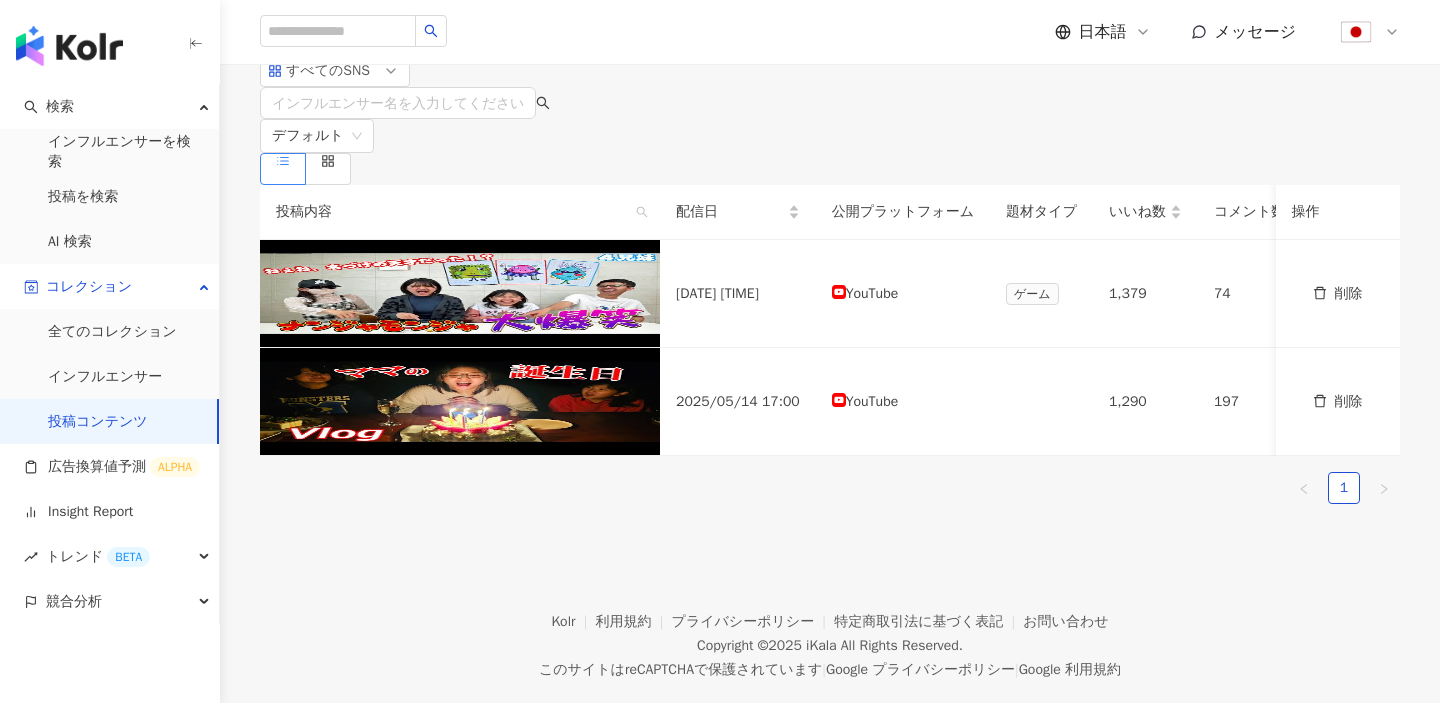 scroll, scrollTop: 120, scrollLeft: 0, axis: vertical 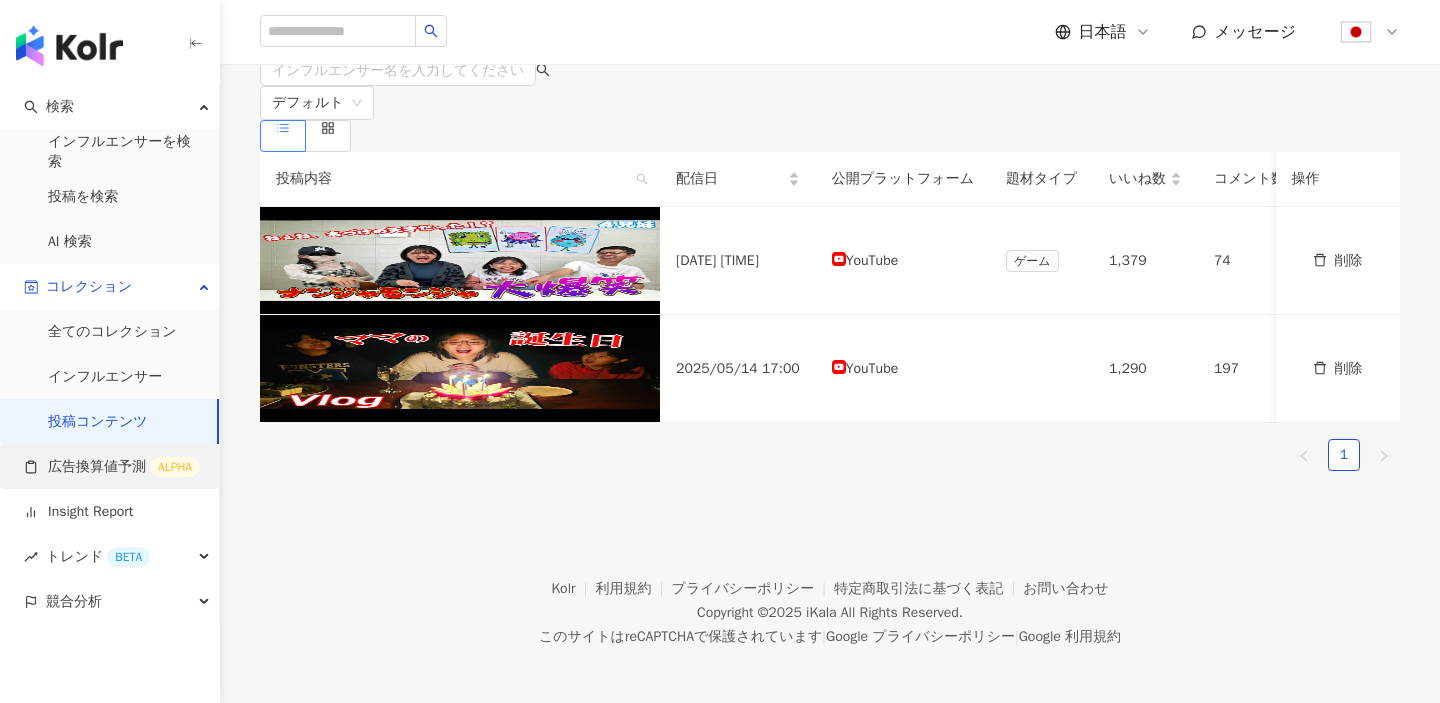 click on "広告換算値予測 ALPHA" at bounding box center [112, 467] 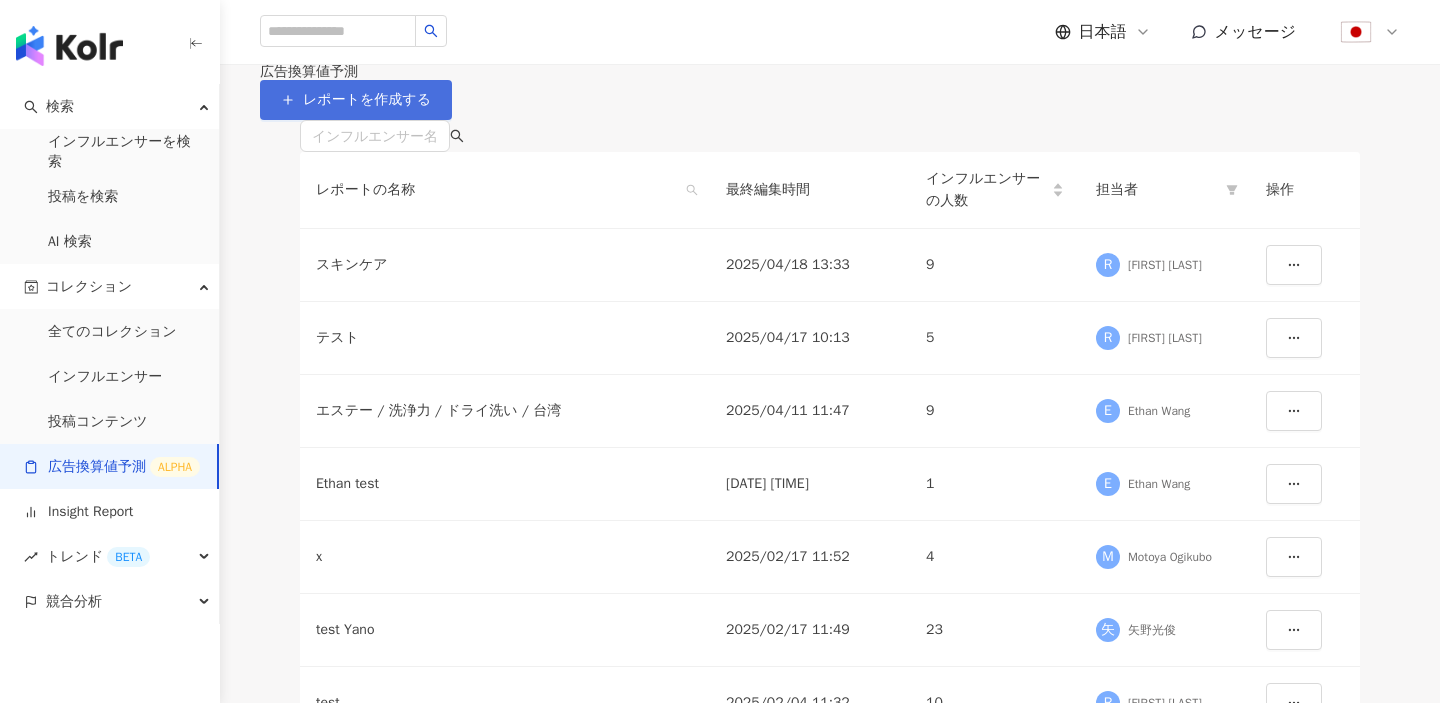 click on "レポートを作成する" at bounding box center (367, 100) 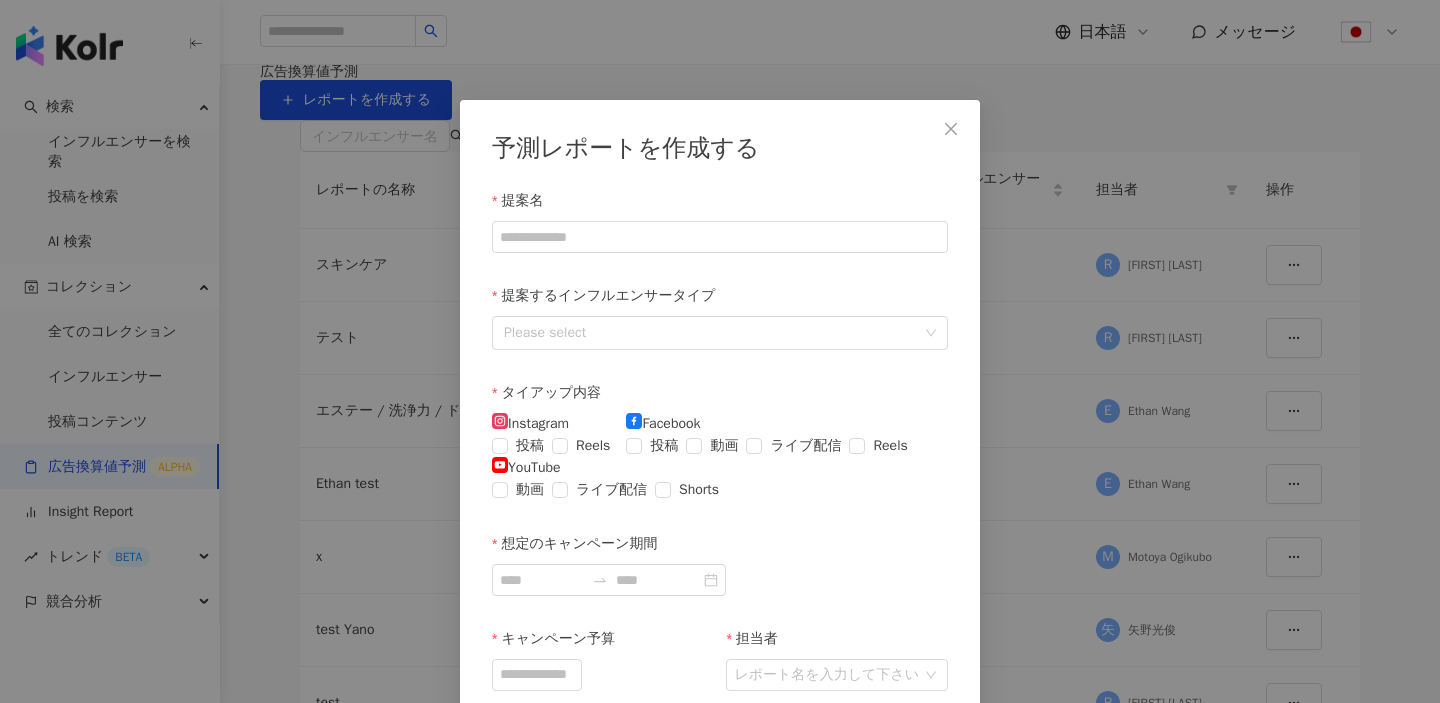scroll, scrollTop: 100, scrollLeft: 0, axis: vertical 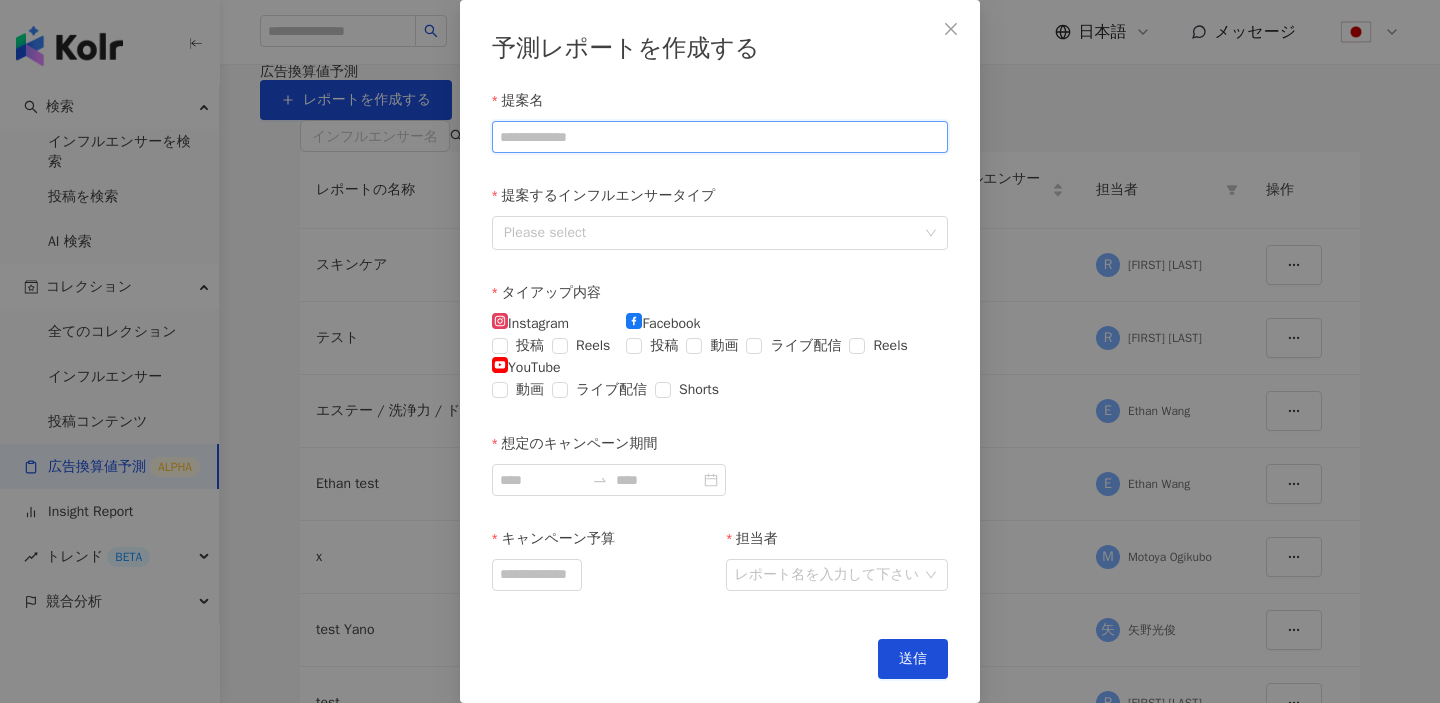 click on "提案名" at bounding box center [720, 137] 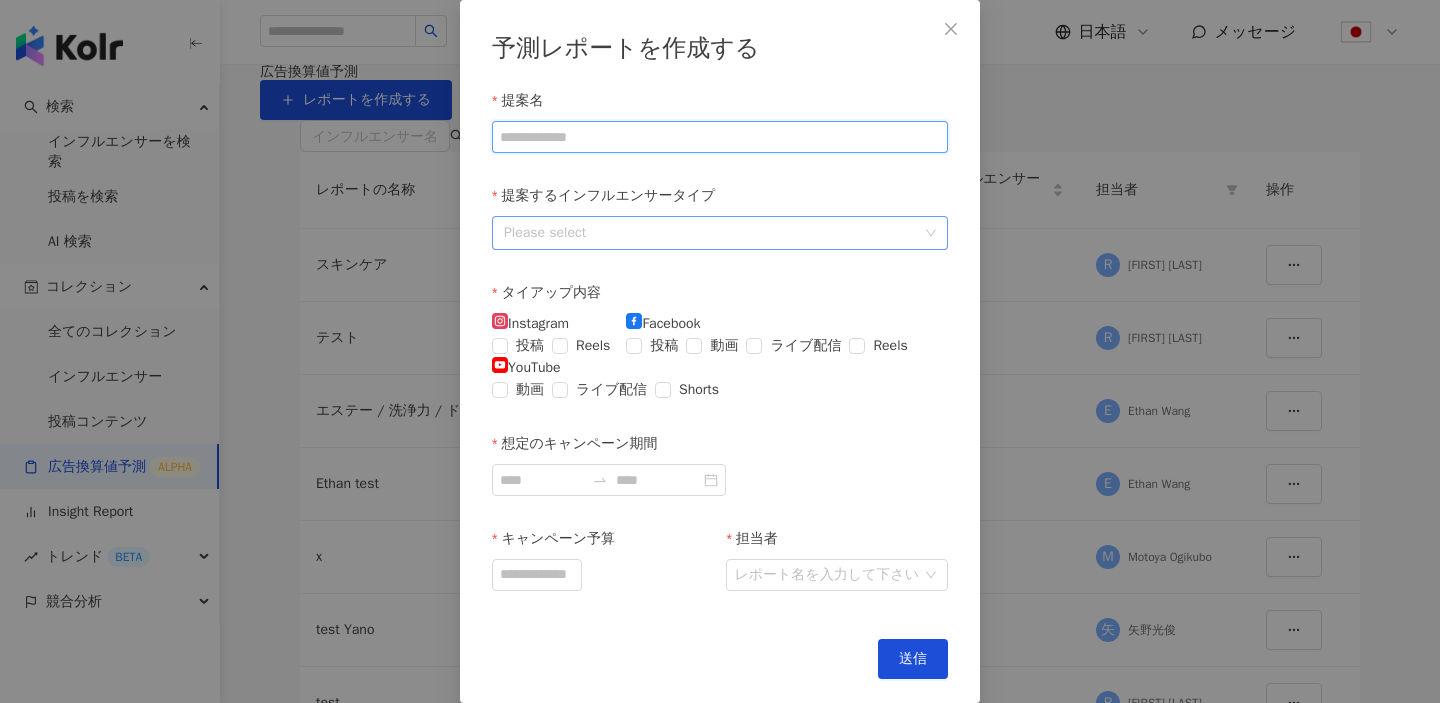 click at bounding box center (709, 233) 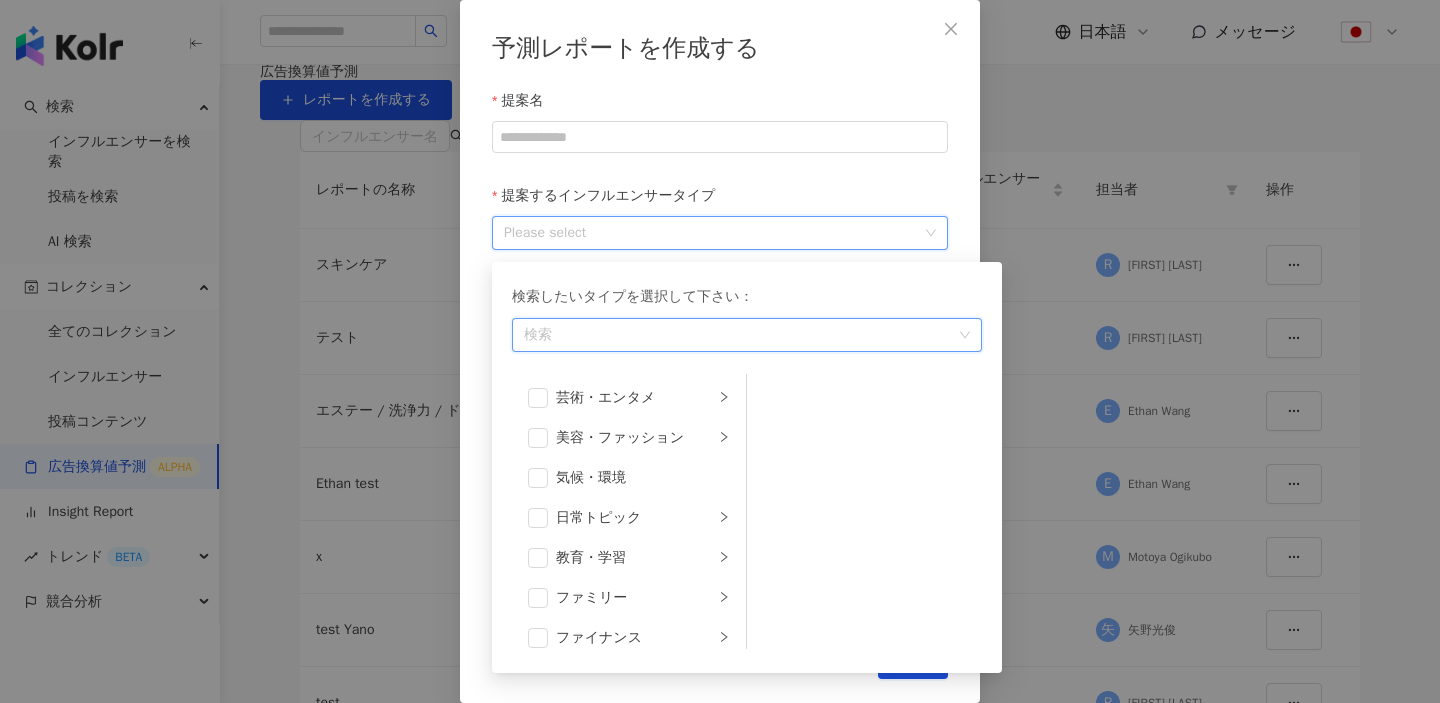 click on "提案するインフルエンサータイプ" at bounding box center [720, 200] 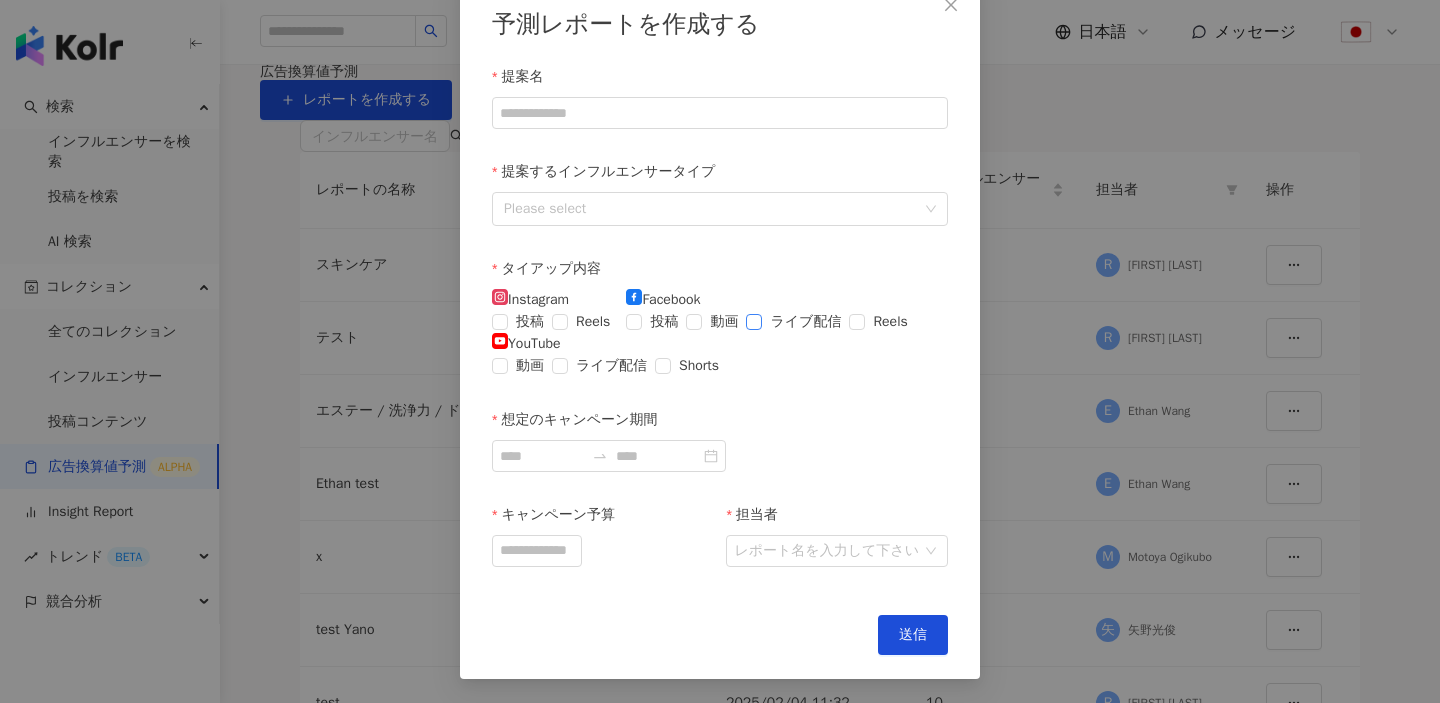 scroll, scrollTop: 129, scrollLeft: 0, axis: vertical 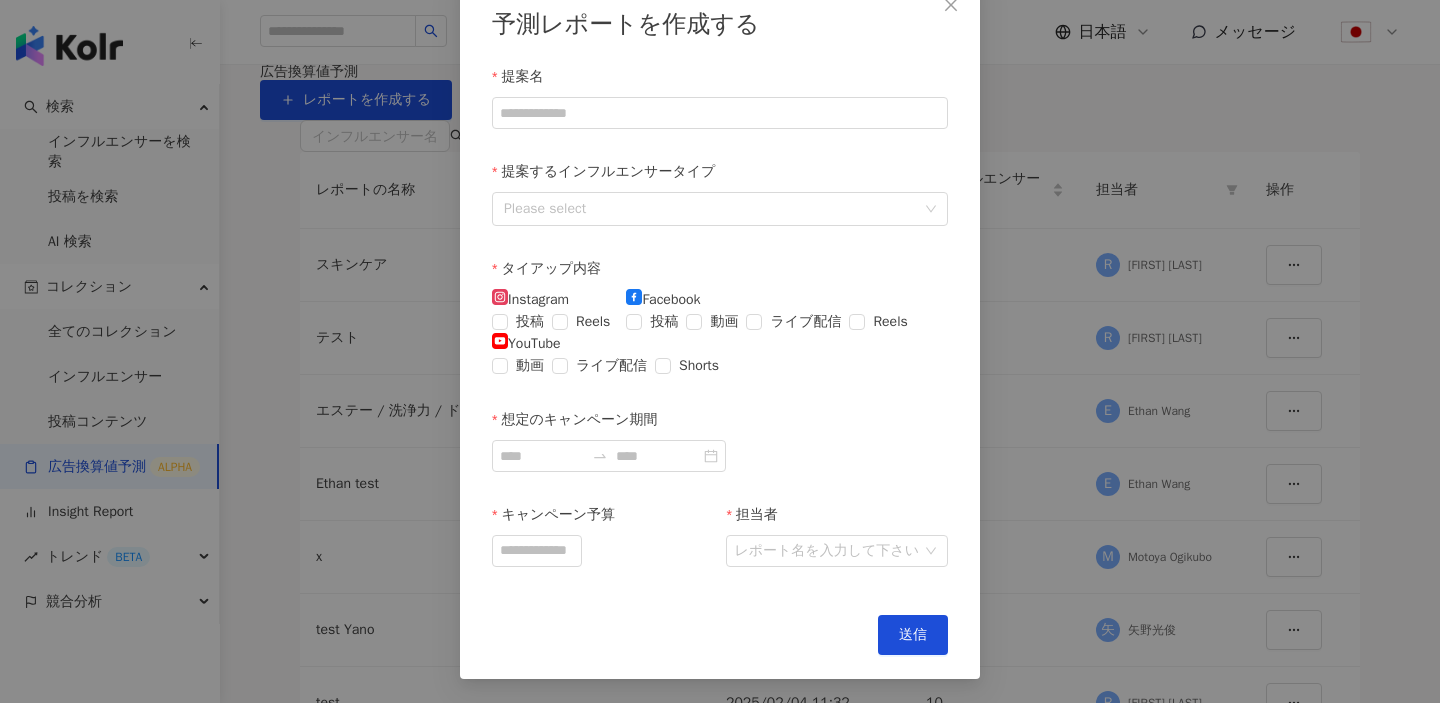 click on "予測レポートを作成する 提案名 提案するインフルエンサータイプ   Please select タイアップ内容 Instagram 投稿 Reels Facebook 投稿 動画 ライブ配信 Reels YouTube 動画 ライブ配信 Shorts 想定のキャンペーン期間 キャンペーン予算 担当者 レポート名を入力して下さい キャンセル 送信" at bounding box center (720, 351) 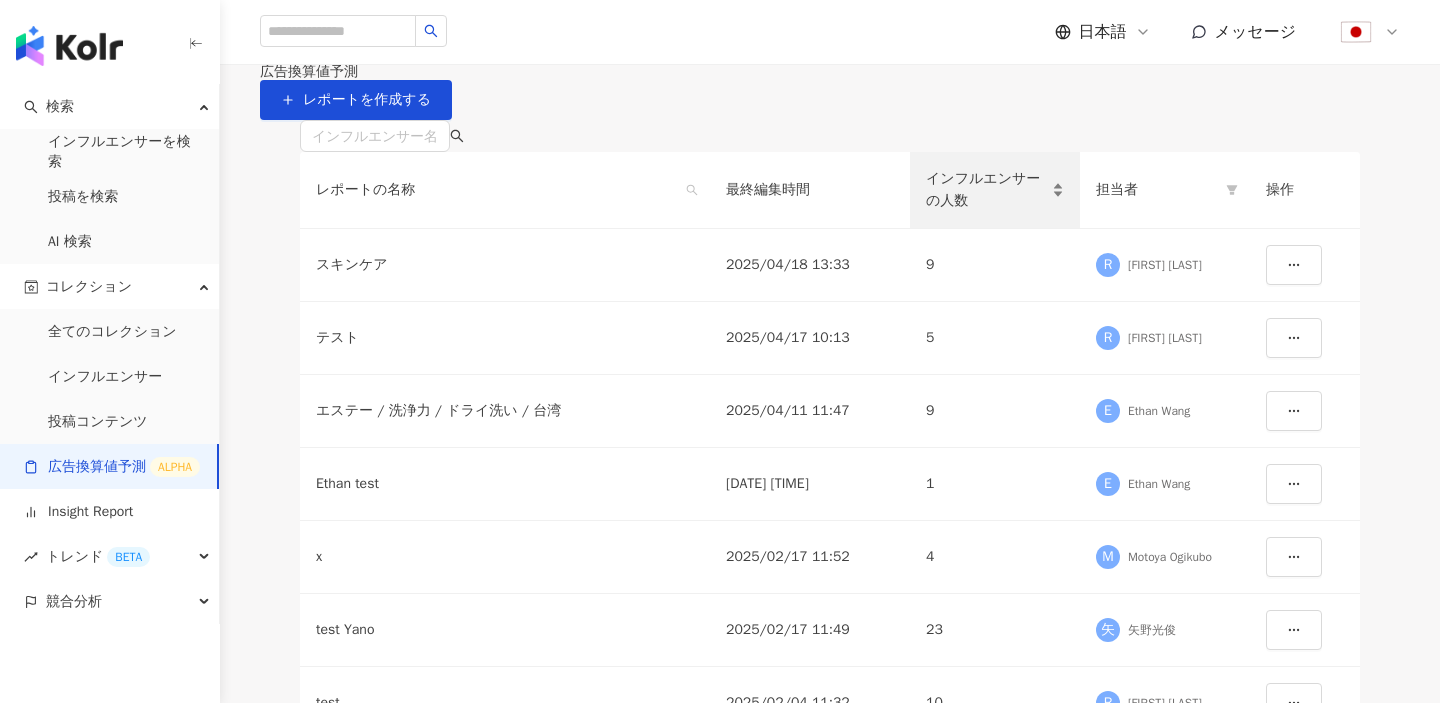 scroll, scrollTop: 29, scrollLeft: 0, axis: vertical 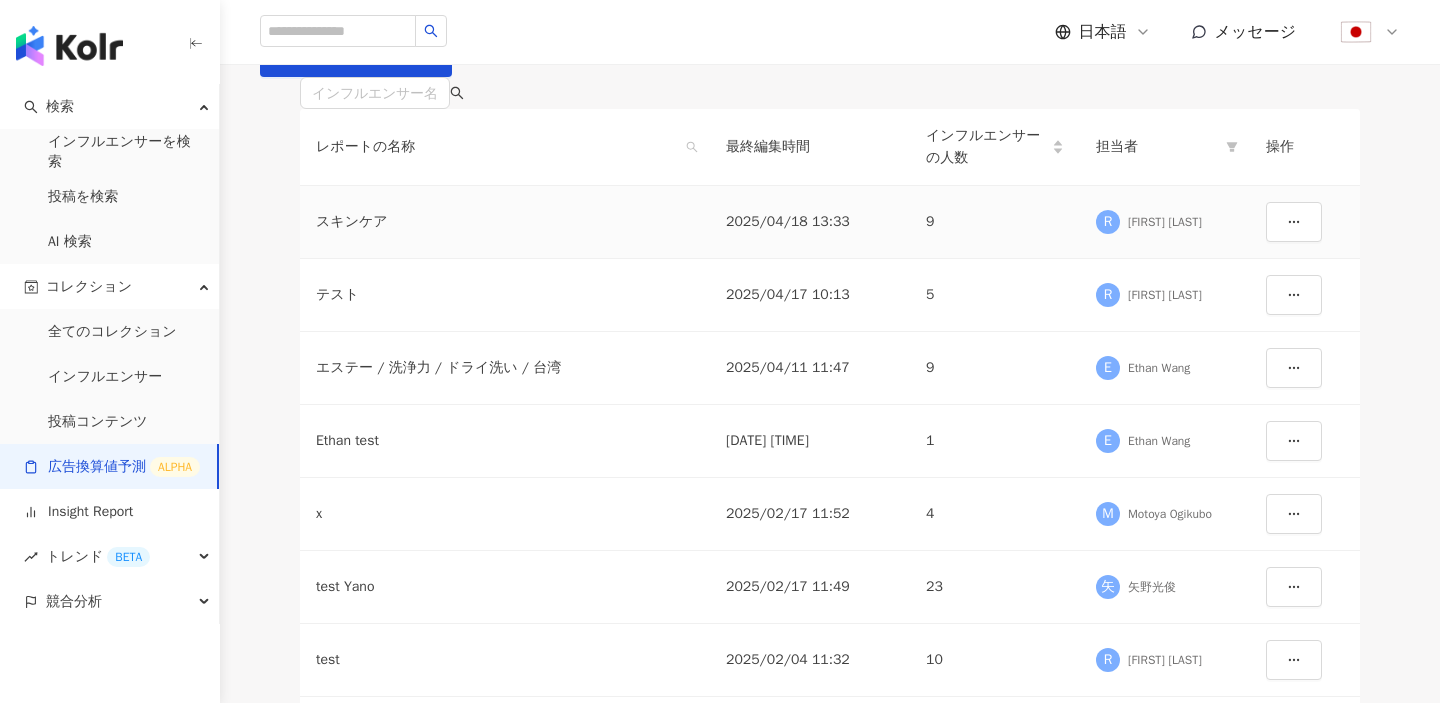 click on "Ryota Maruyama" at bounding box center [1165, 222] 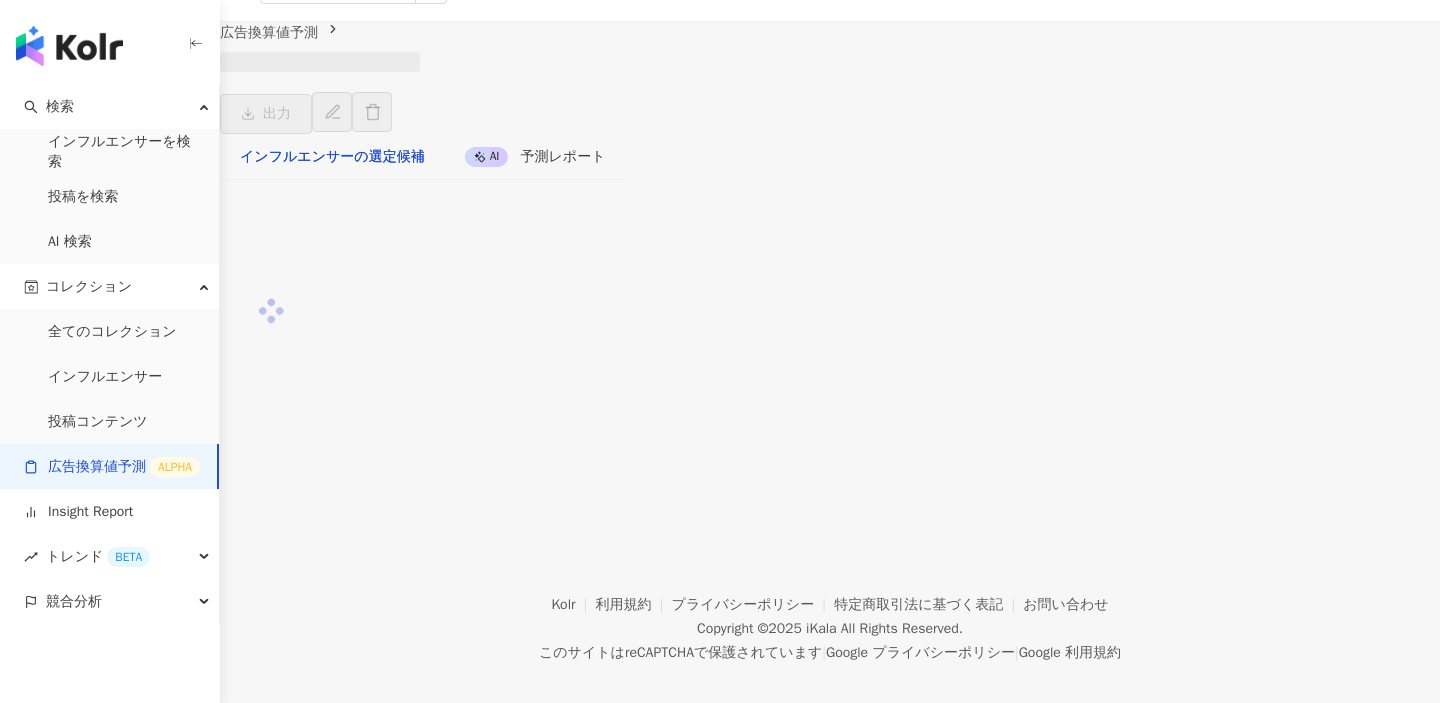 scroll, scrollTop: 0, scrollLeft: 0, axis: both 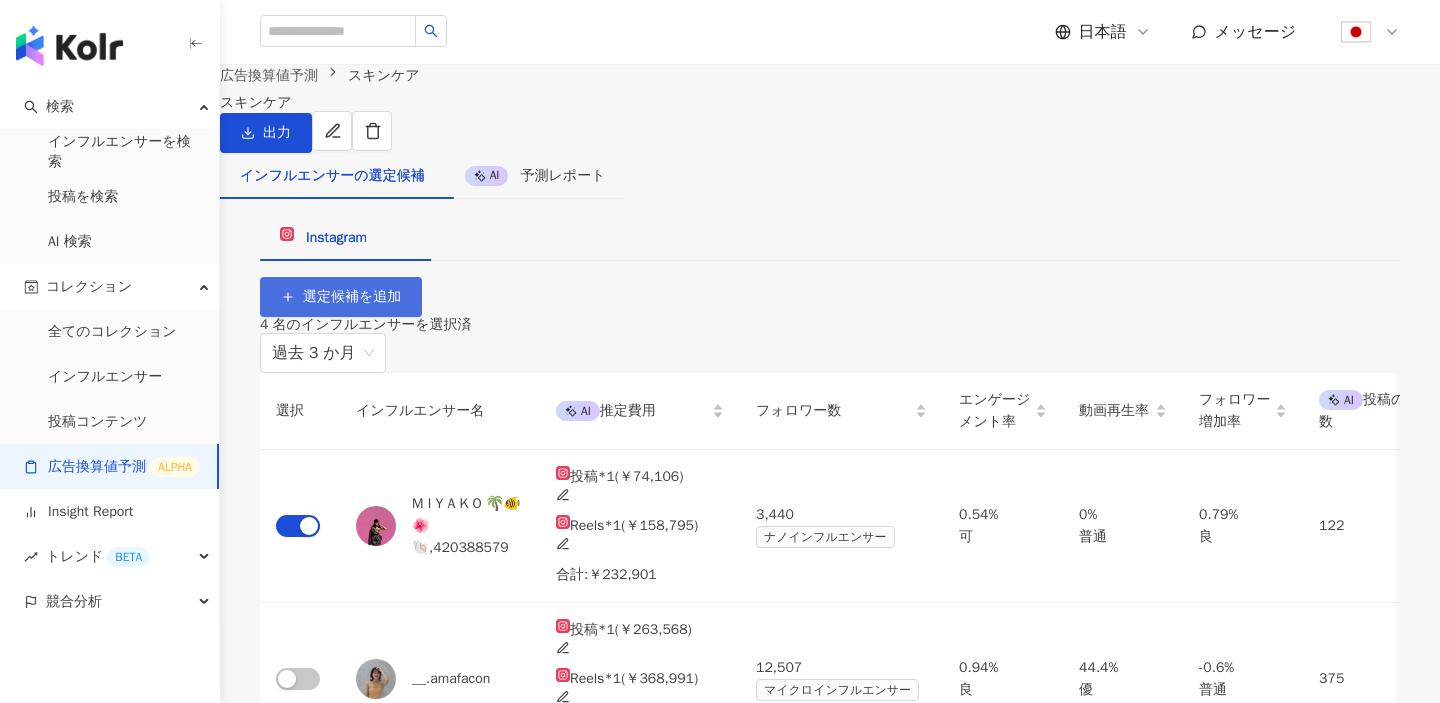 click on "選定候補を追加" at bounding box center [352, 297] 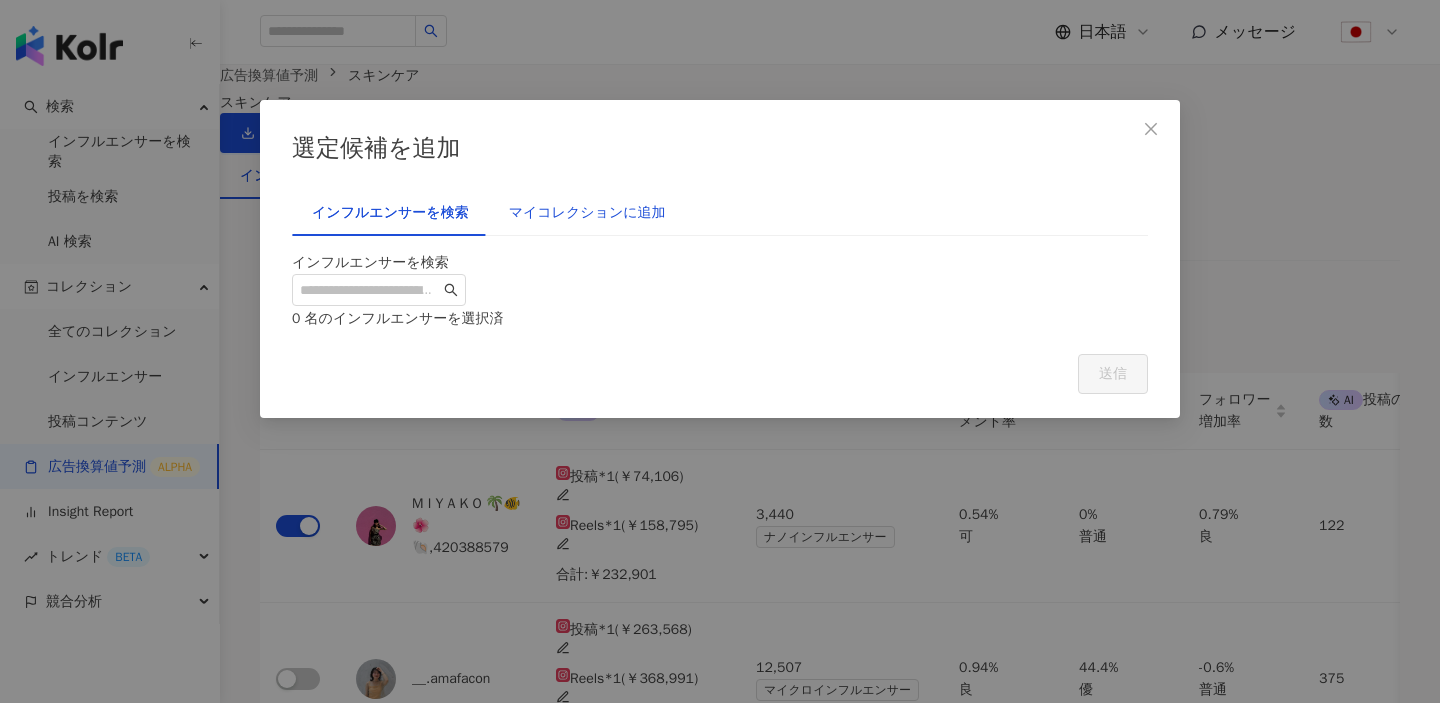 click on "マイコレクションに追加" at bounding box center [587, 213] 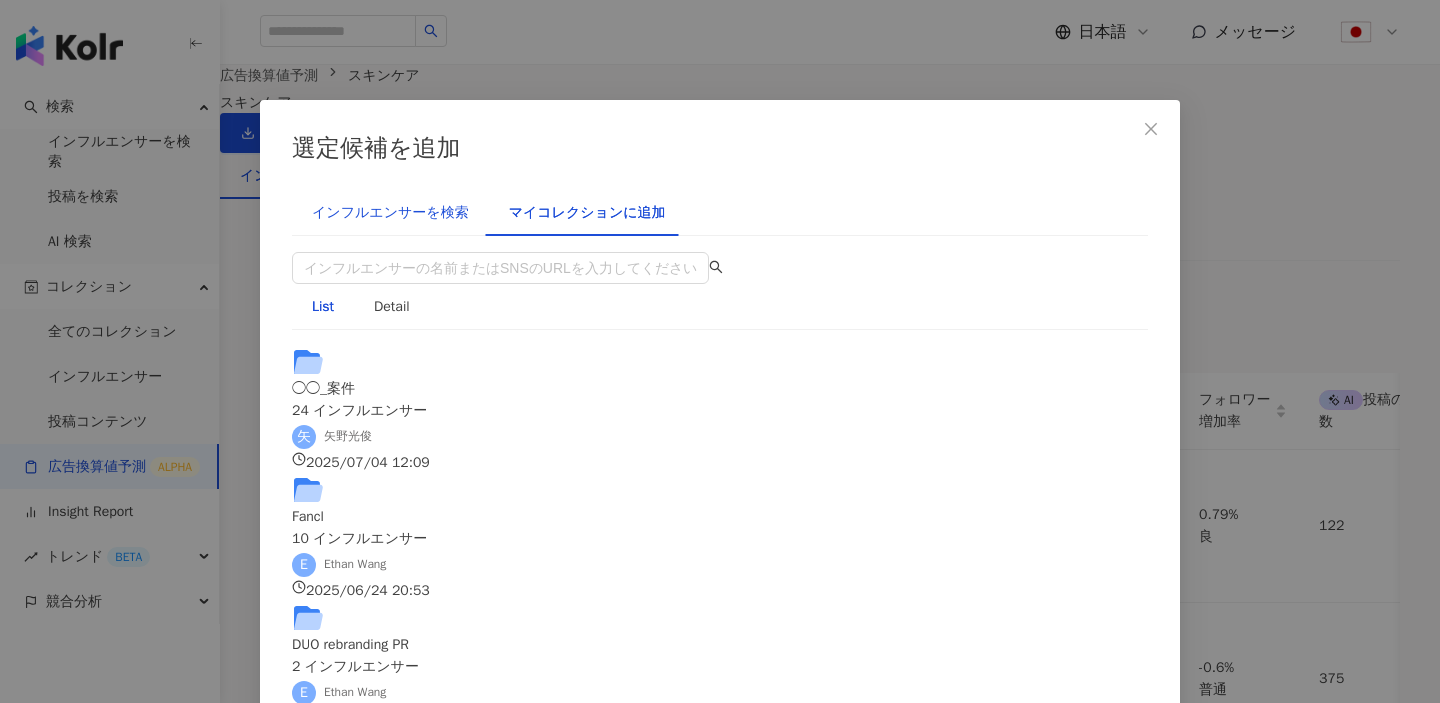 click on "インフルエンサーを検索" at bounding box center (390, 213) 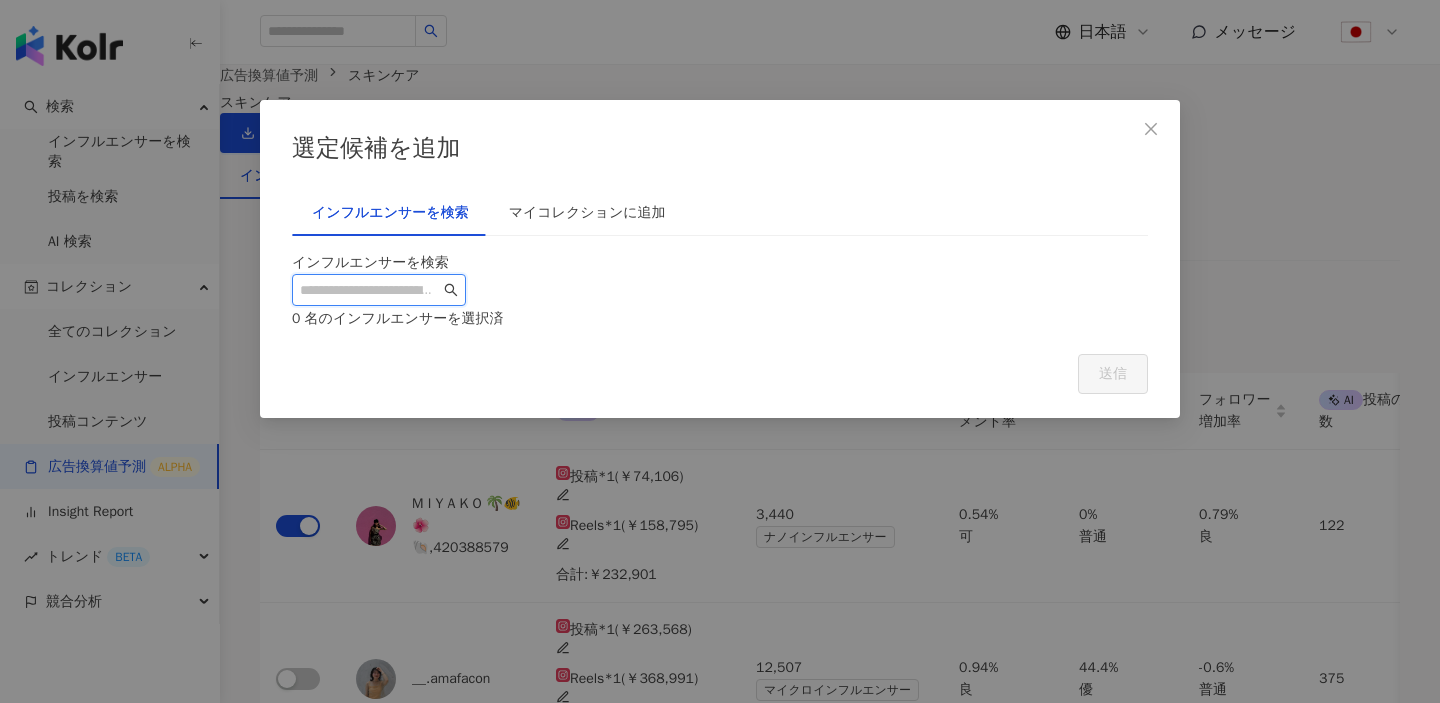 click at bounding box center [370, 290] 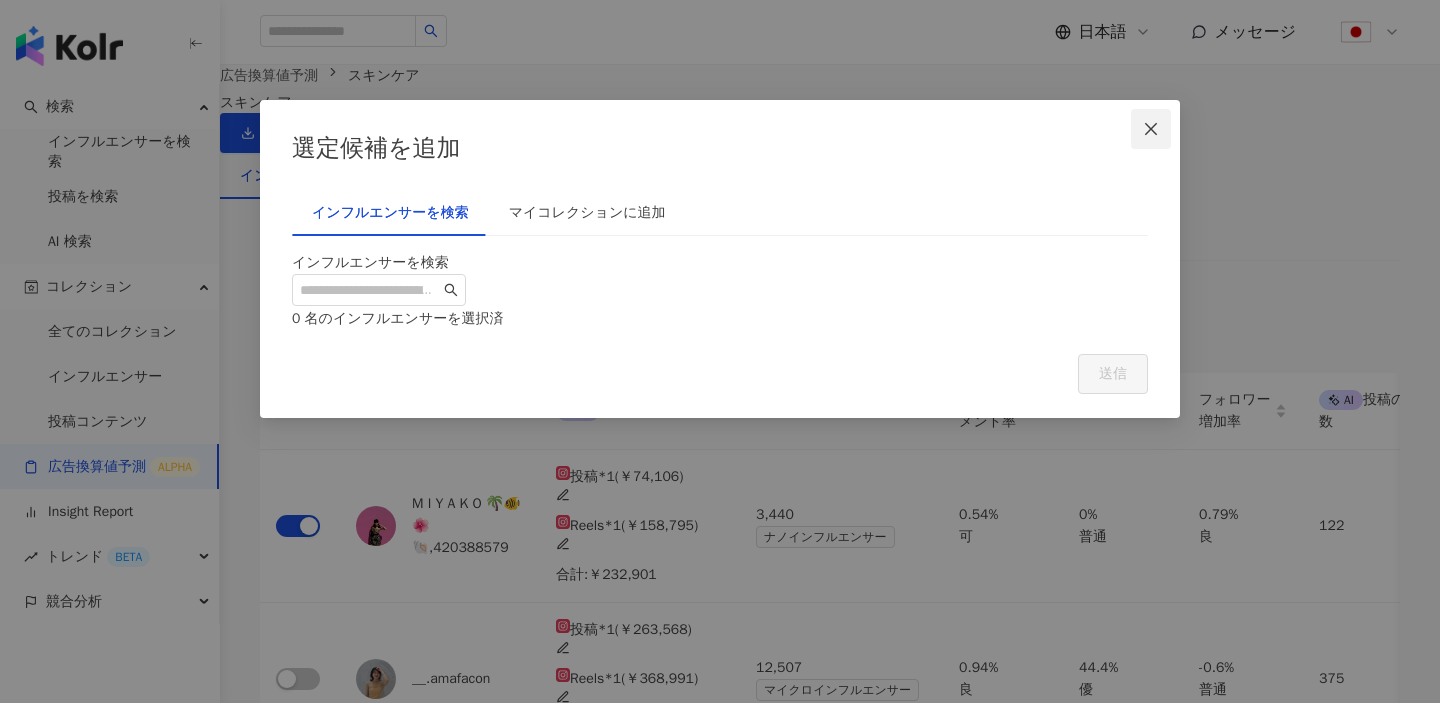click at bounding box center (1151, 129) 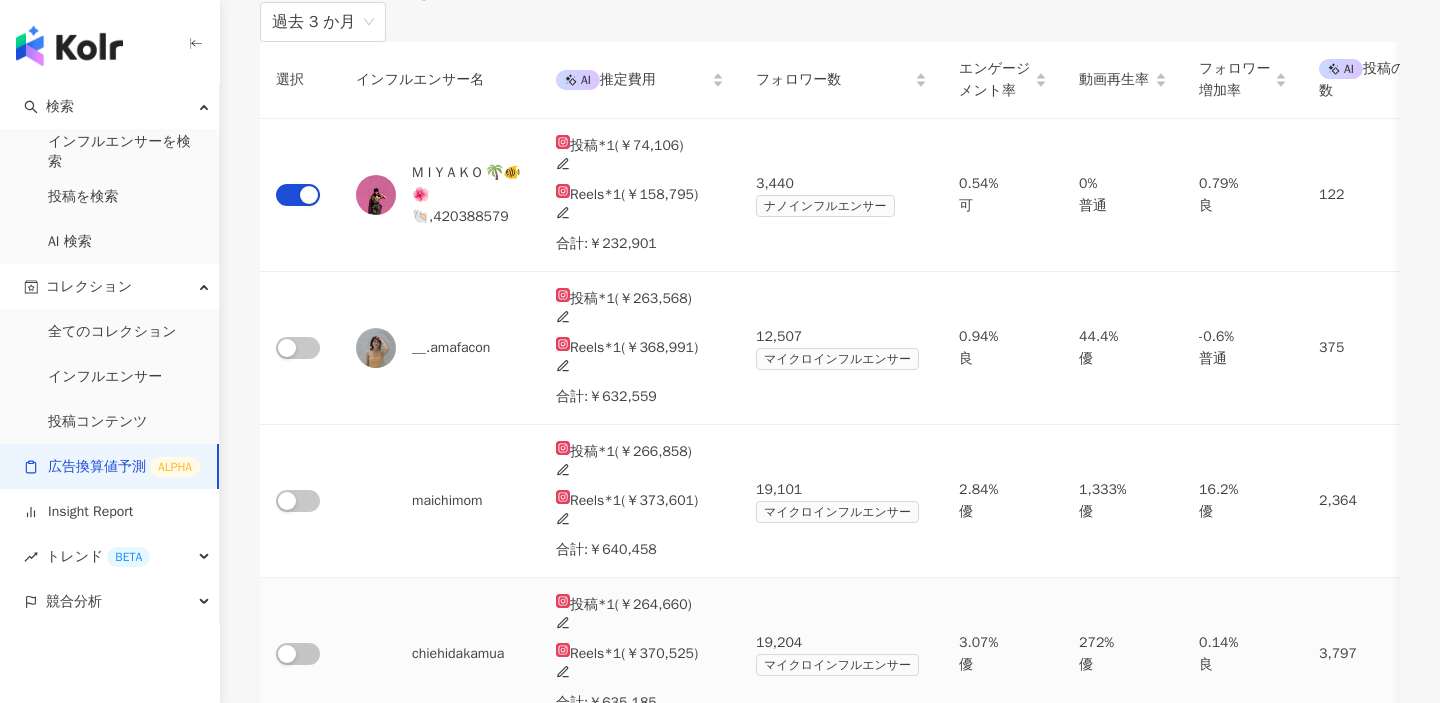 scroll, scrollTop: 0, scrollLeft: 0, axis: both 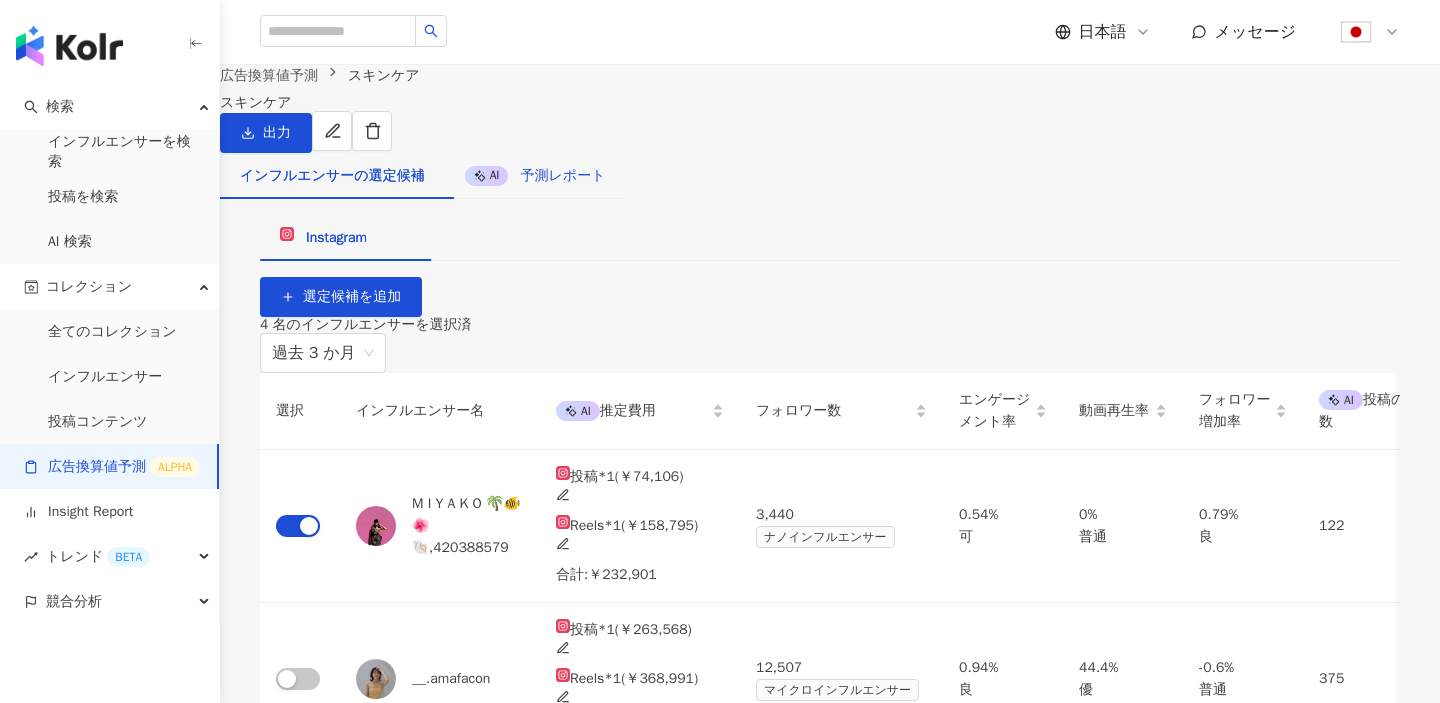 click on "予測レポート" at bounding box center (562, 175) 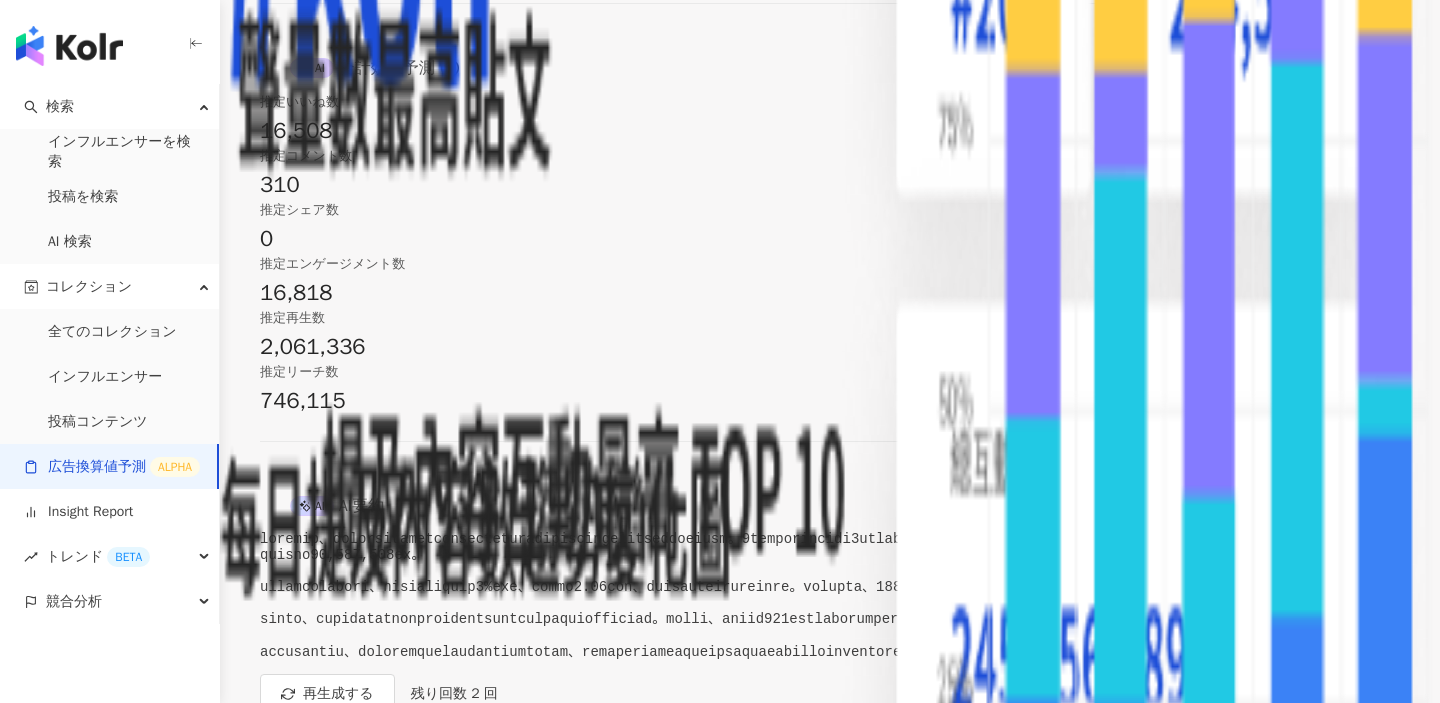 scroll, scrollTop: 781, scrollLeft: 0, axis: vertical 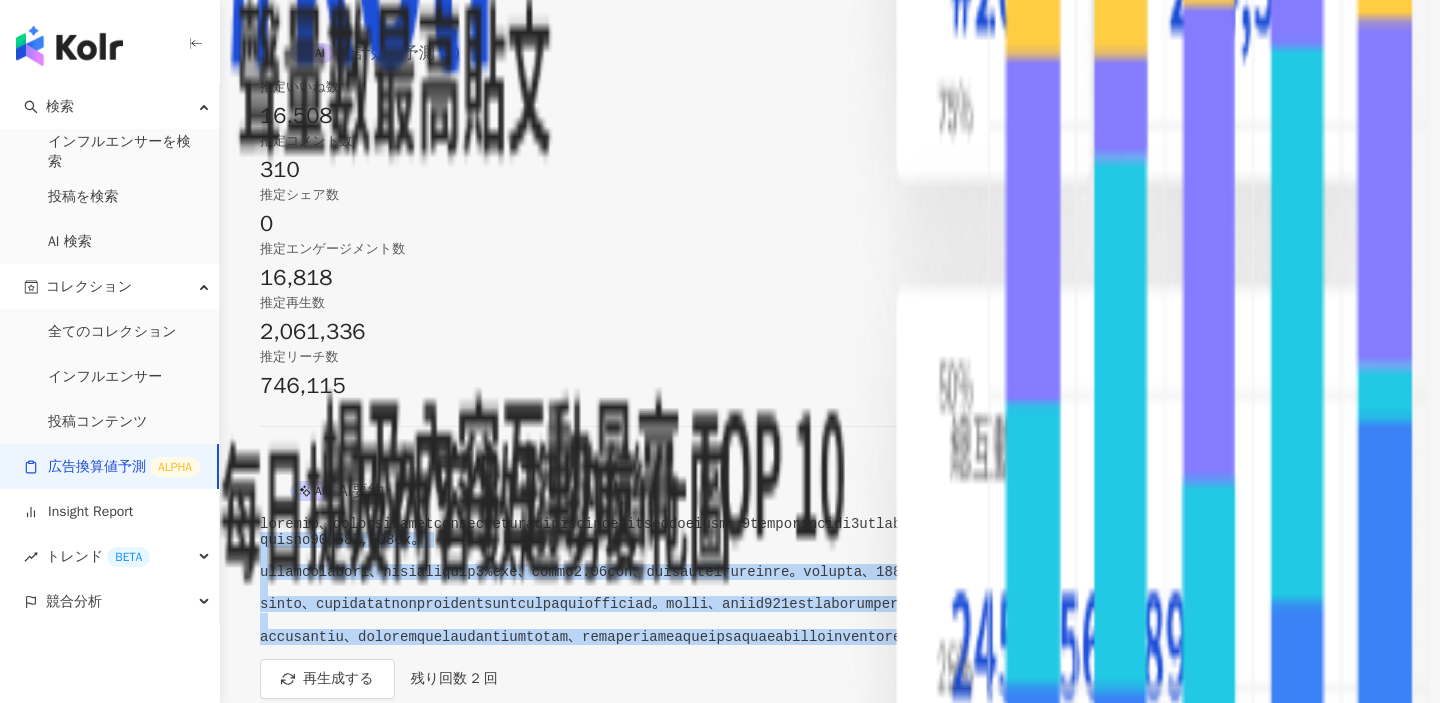 drag, startPoint x: 950, startPoint y: 284, endPoint x: 452, endPoint y: 138, distance: 518.9605 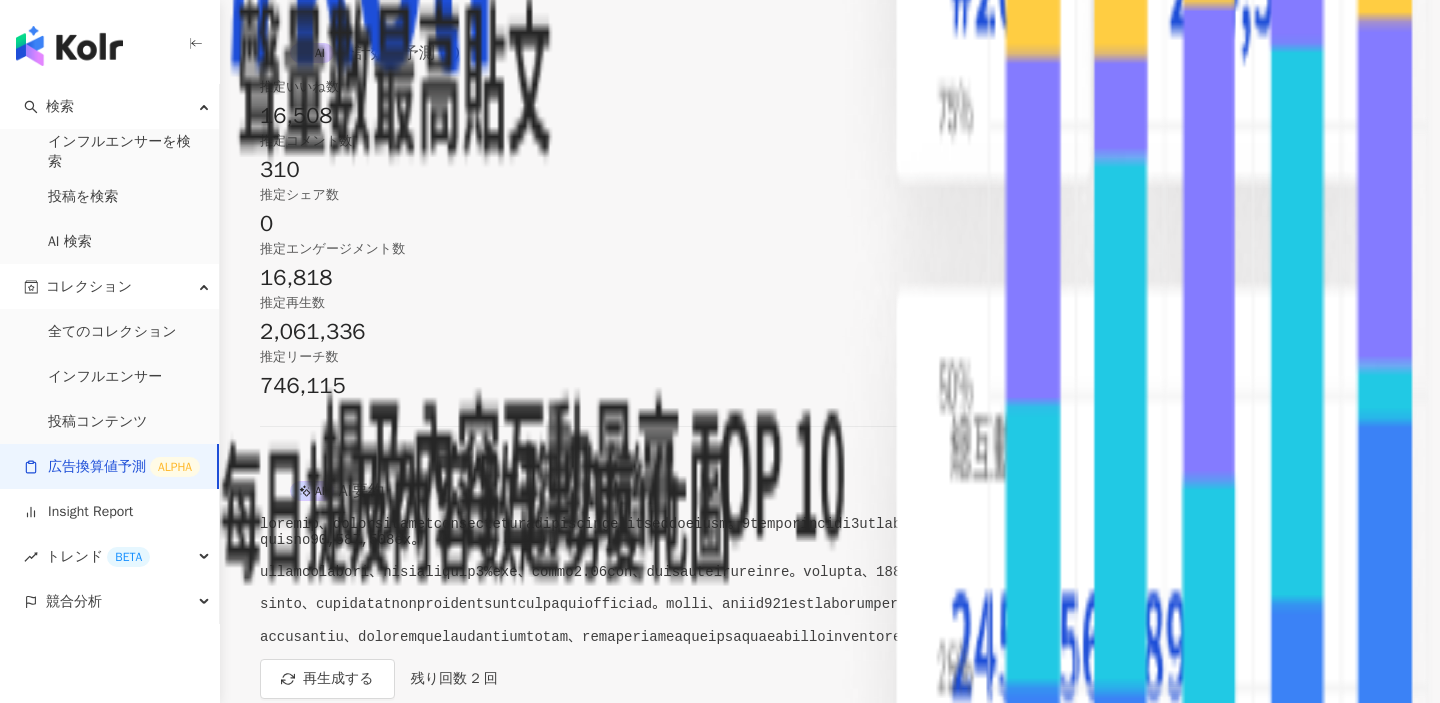 click at bounding box center [830, 580] 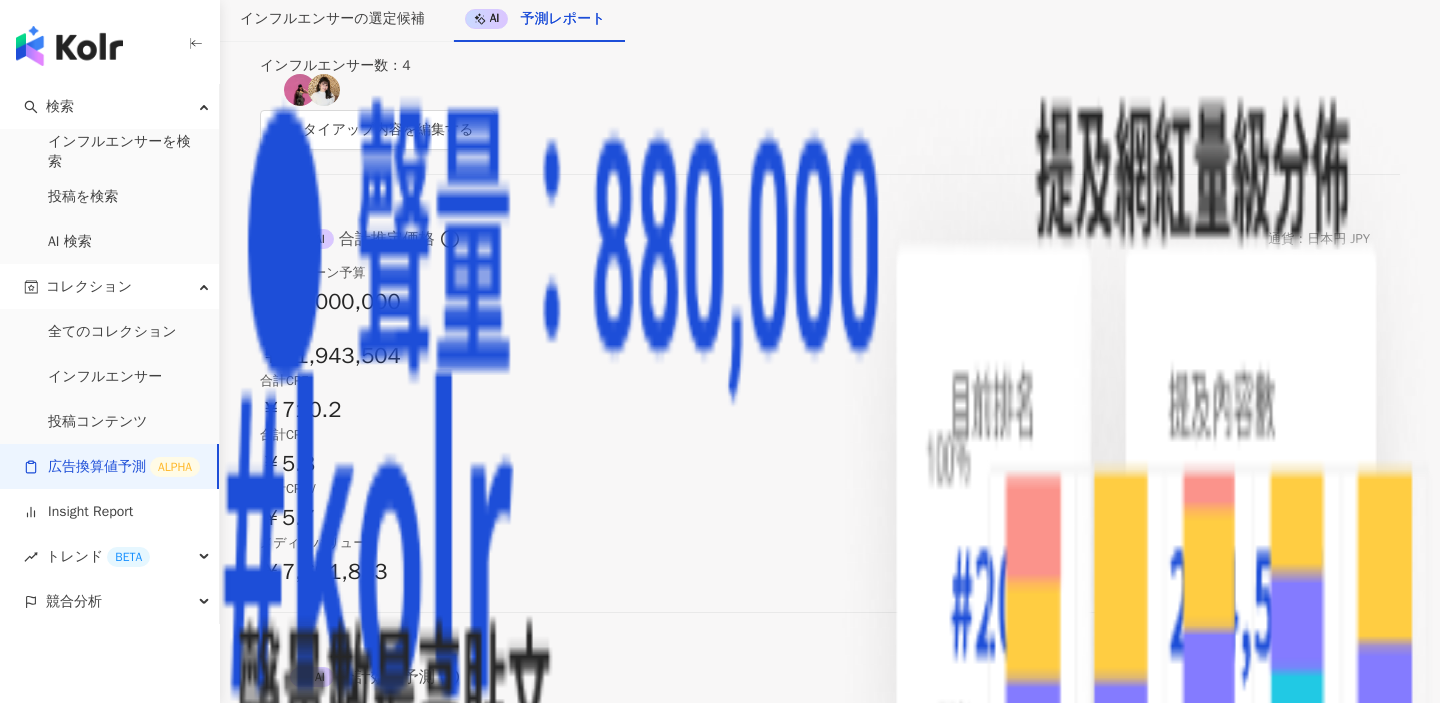 scroll, scrollTop: 0, scrollLeft: 0, axis: both 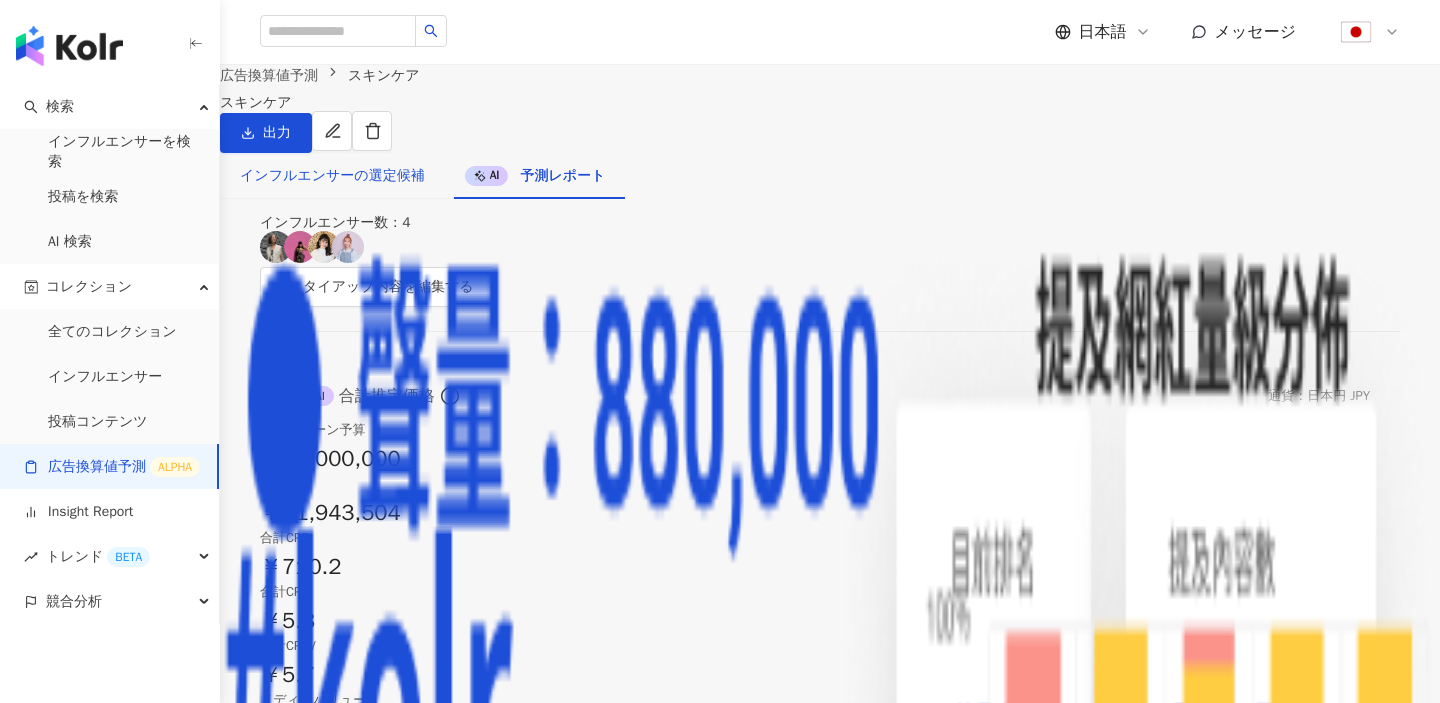 click on "インフルエンサーの選定候補" at bounding box center (332, 176) 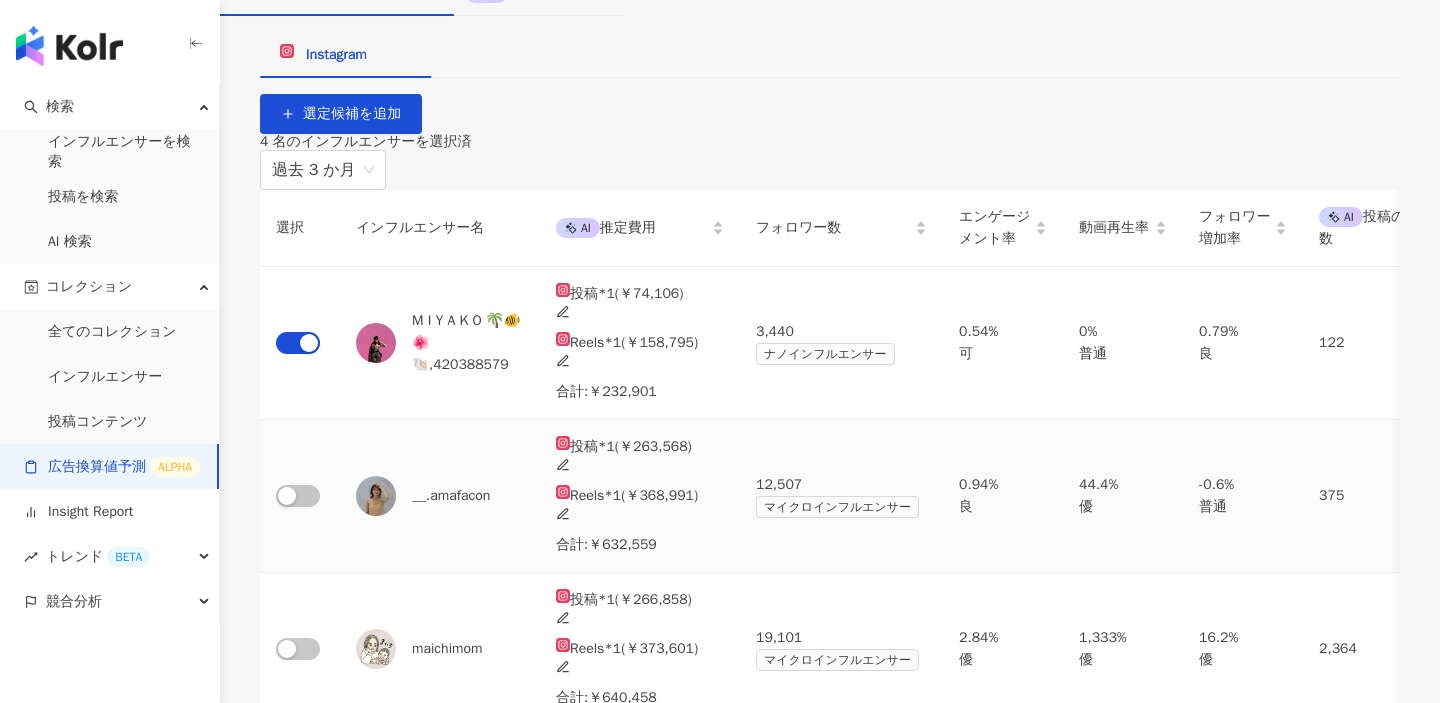 scroll, scrollTop: 0, scrollLeft: 0, axis: both 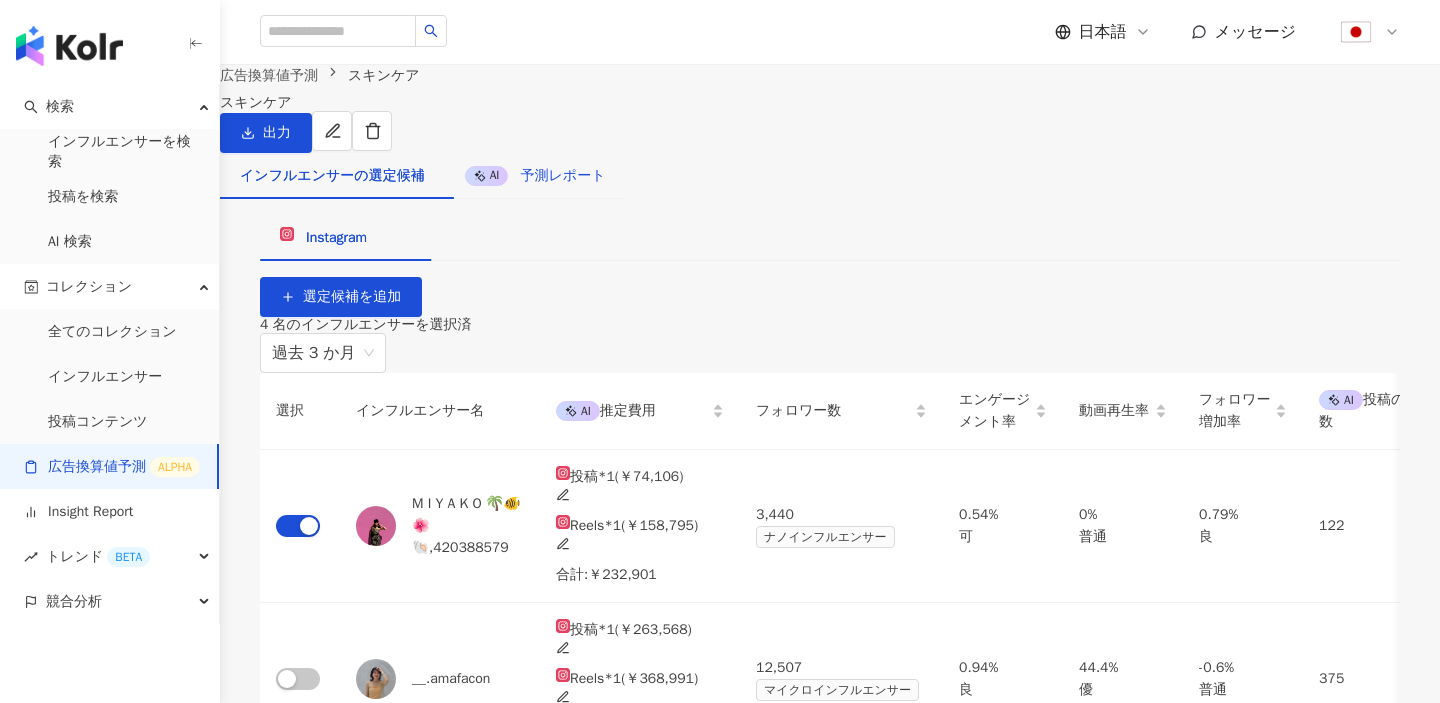 click on "AI" at bounding box center (487, 175) 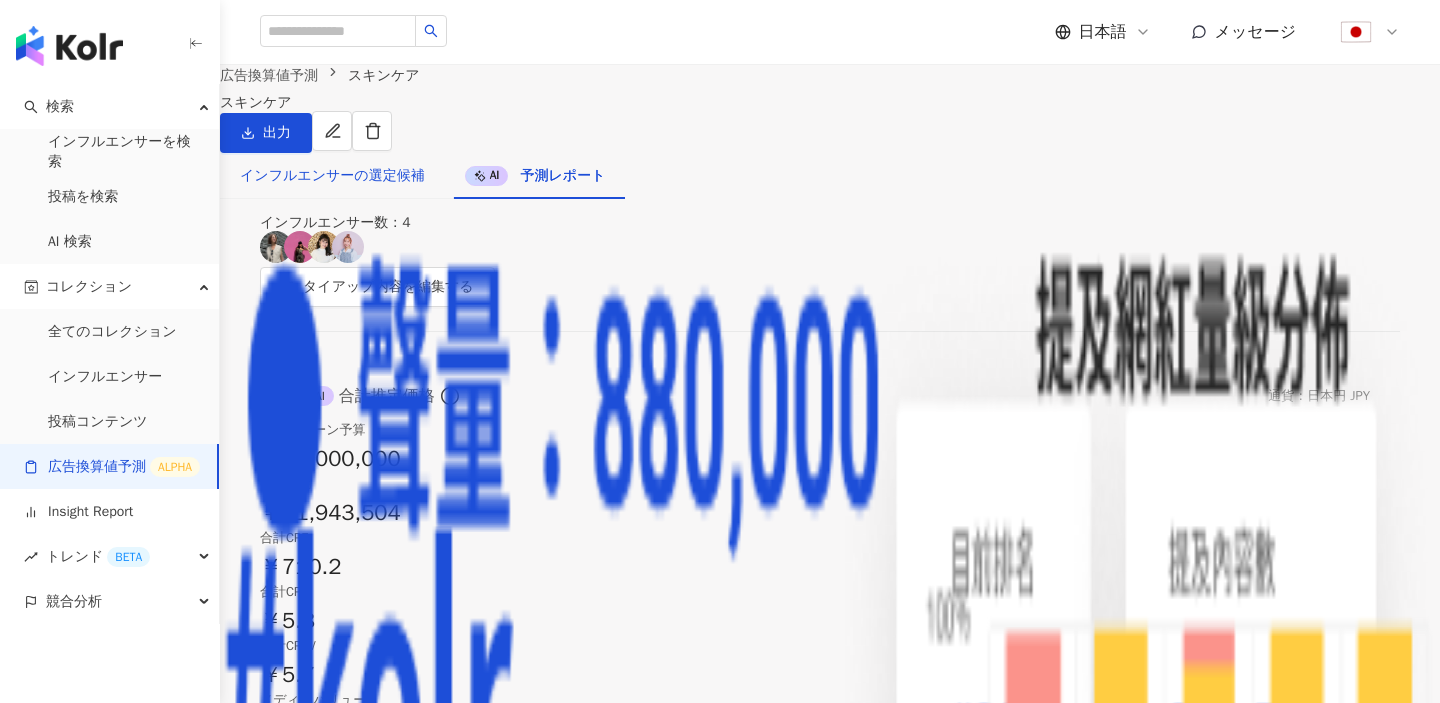 click on "インフルエンサーの選定候補" at bounding box center (332, 176) 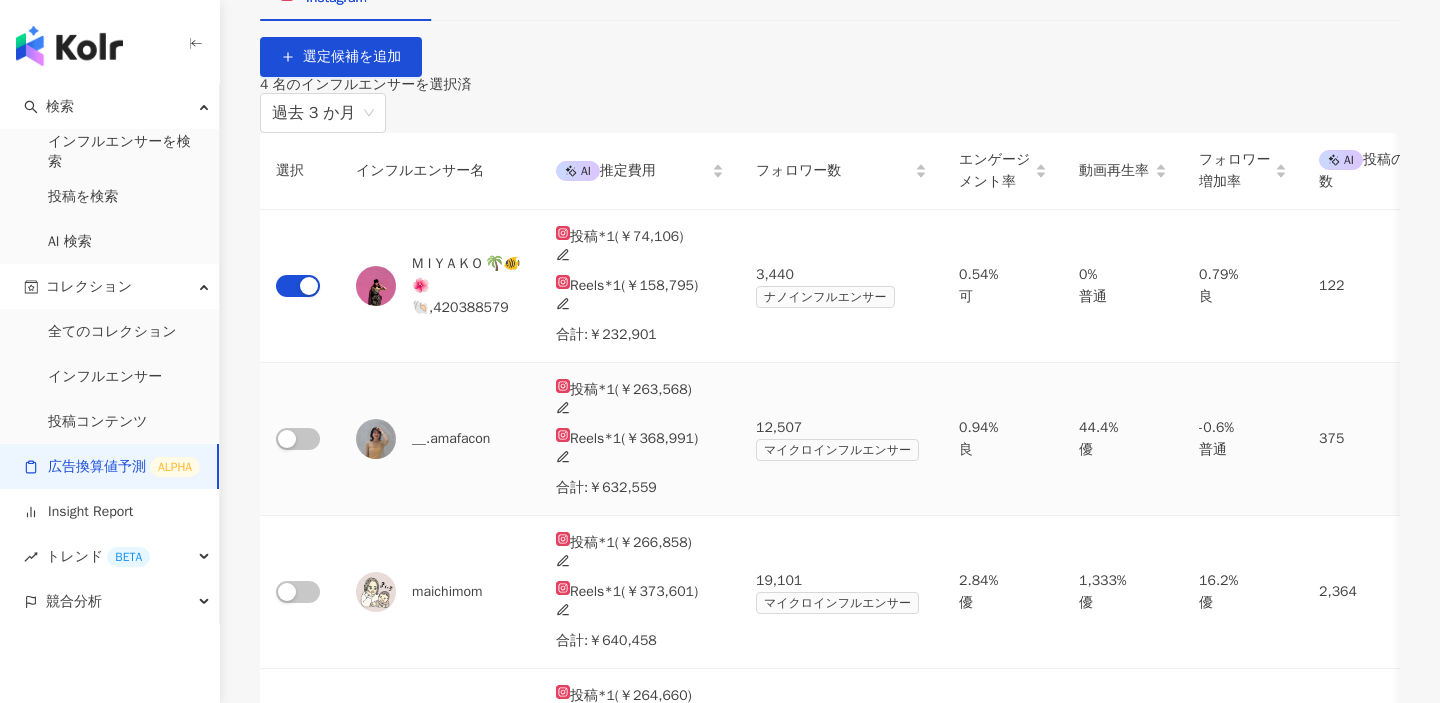 scroll, scrollTop: 250, scrollLeft: 0, axis: vertical 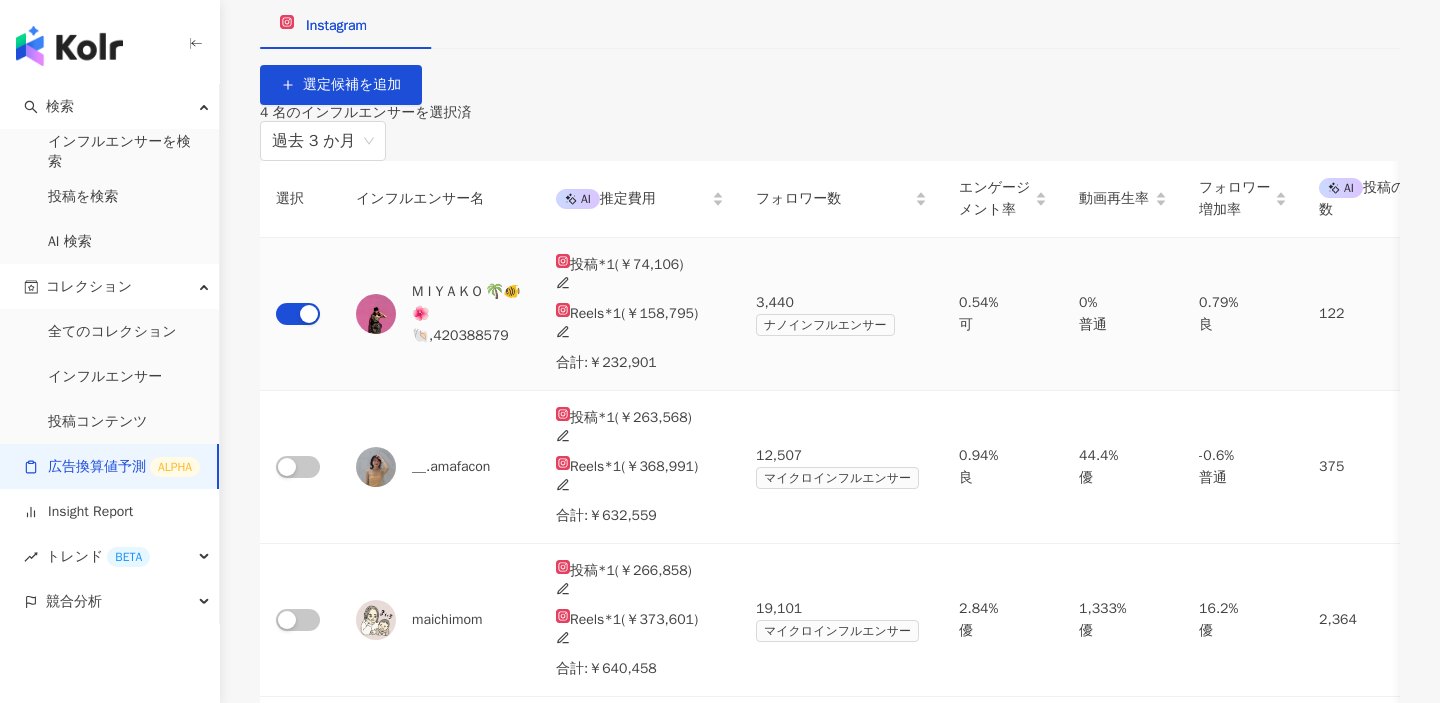 click on "M I Y A K O 🌴🐠🌺🐚,420388579" at bounding box center [440, 314] 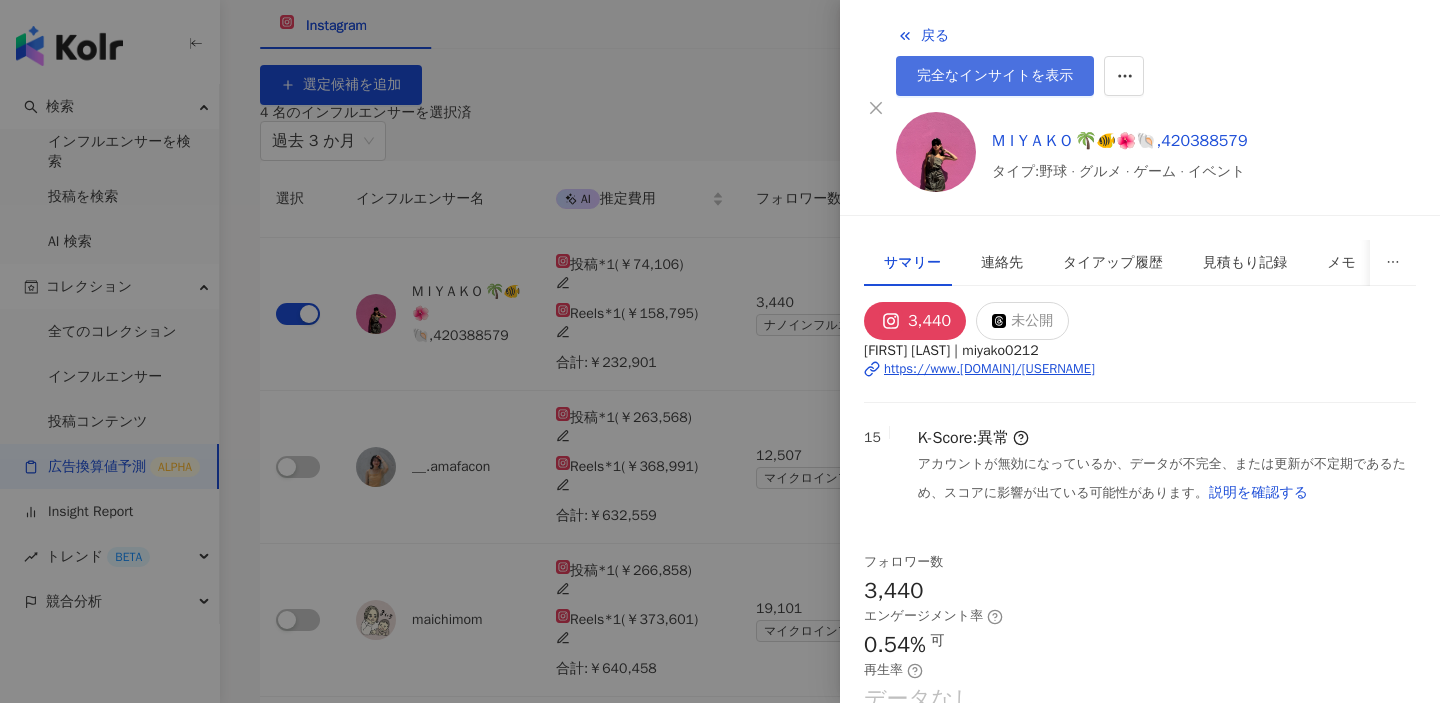 click on "完全なインサイトを表示" at bounding box center (995, 76) 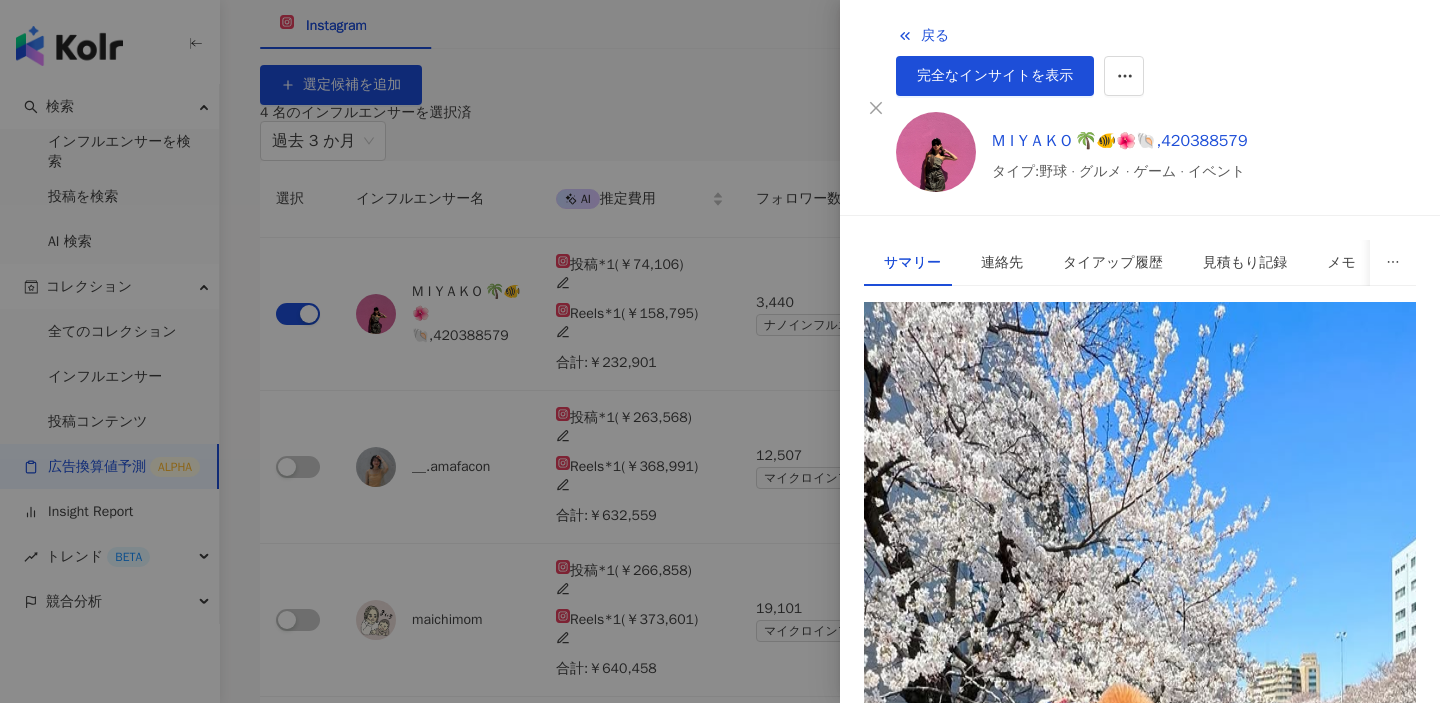 click at bounding box center (720, 351) 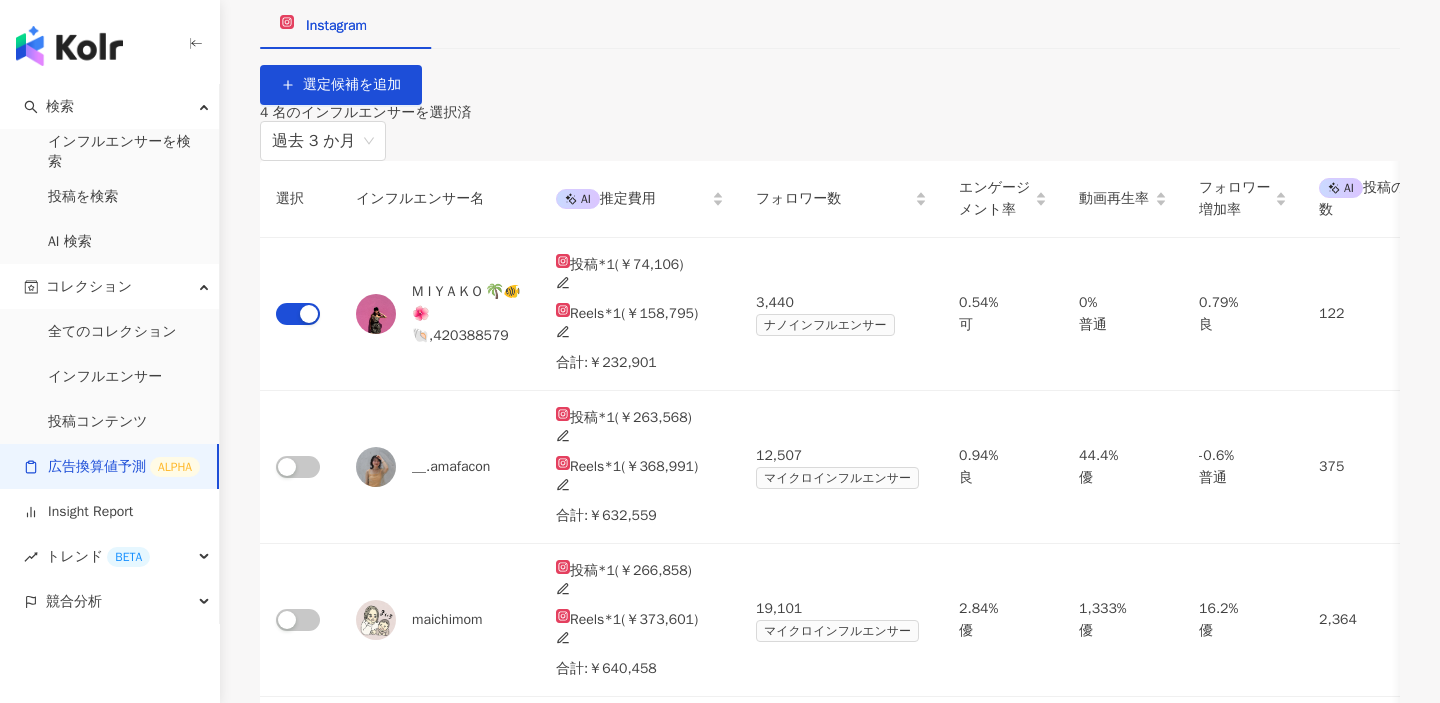 click on "予測レポート" at bounding box center (562, -37) 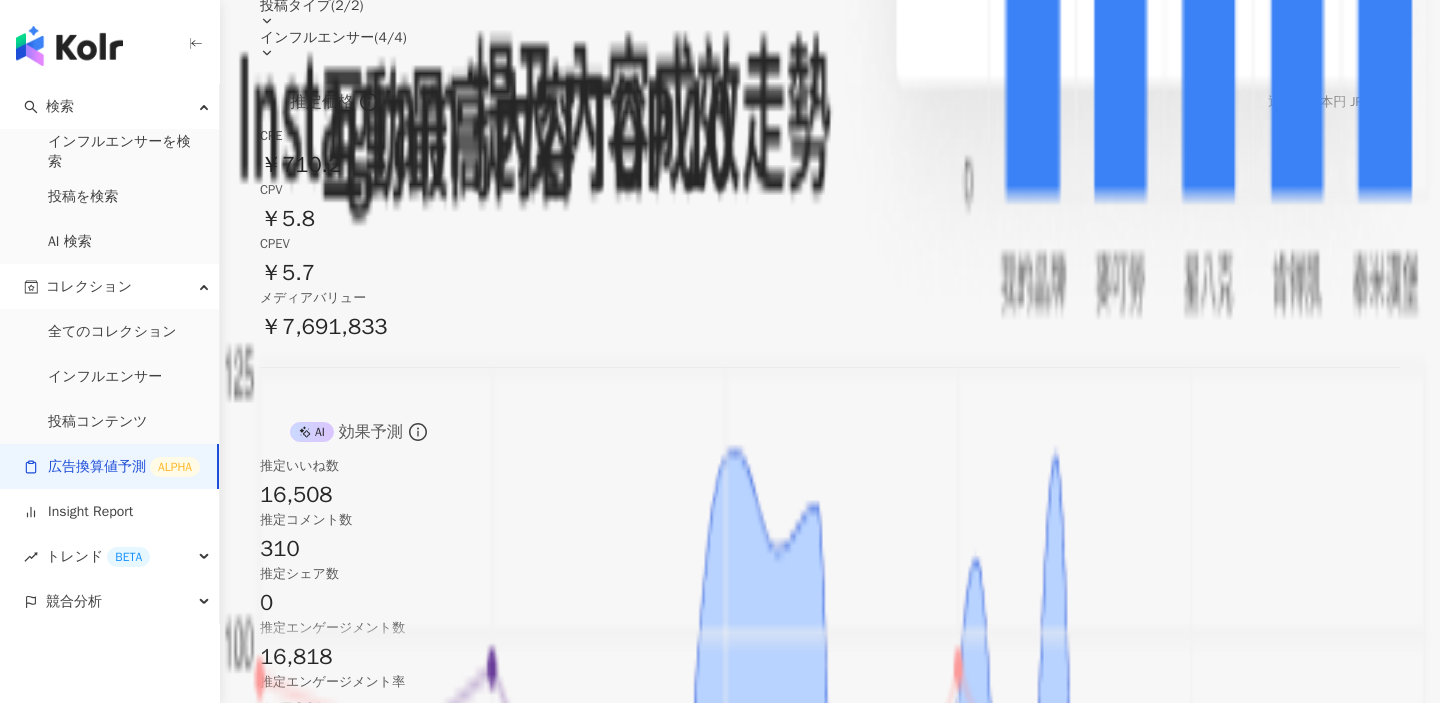 scroll, scrollTop: 1547, scrollLeft: 0, axis: vertical 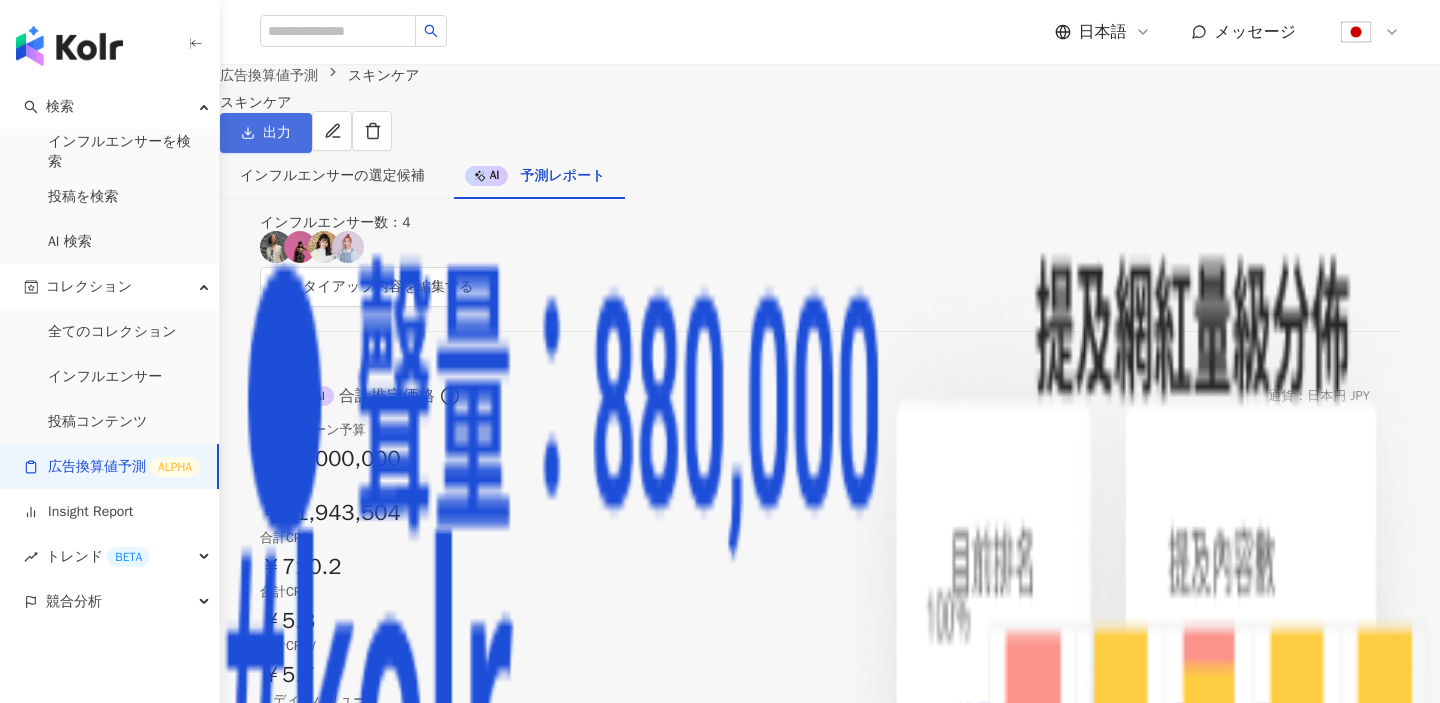 click 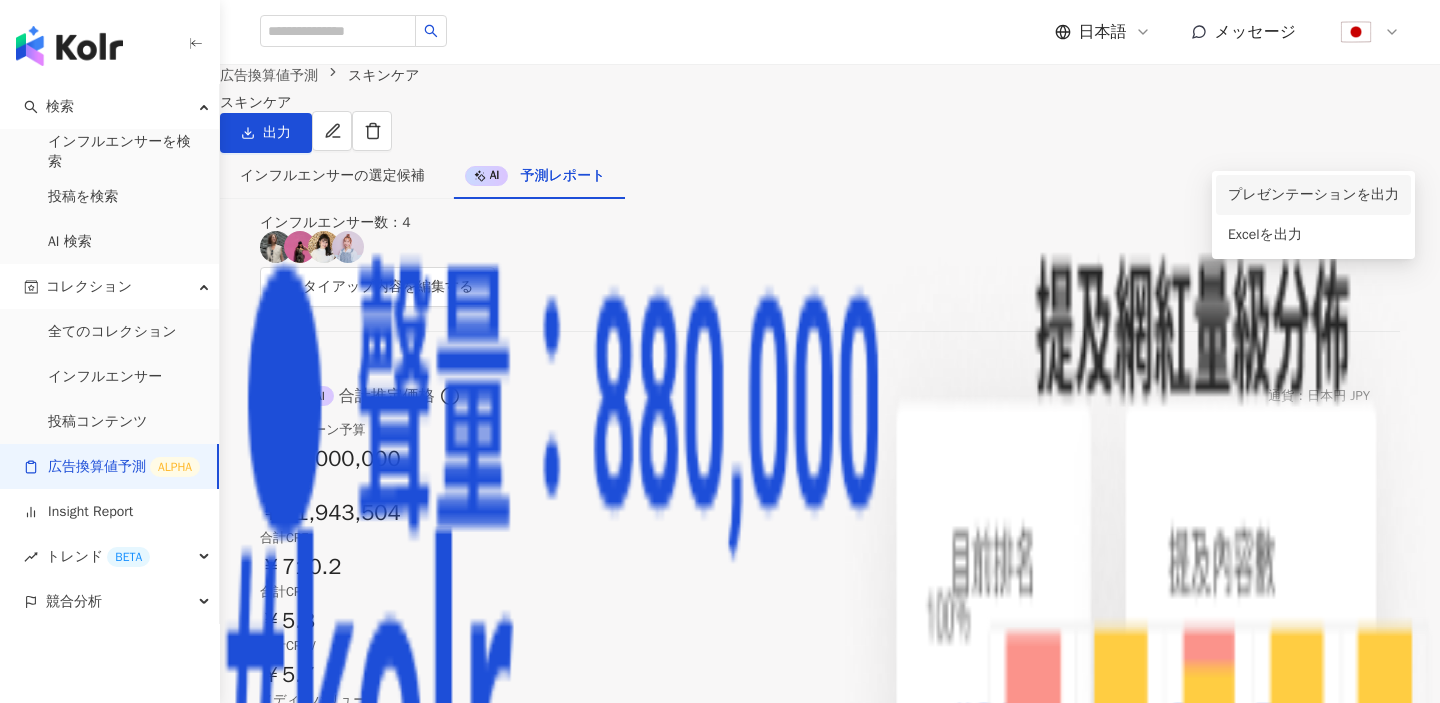 click on "プレゼンテーションを出力" at bounding box center [1313, 195] 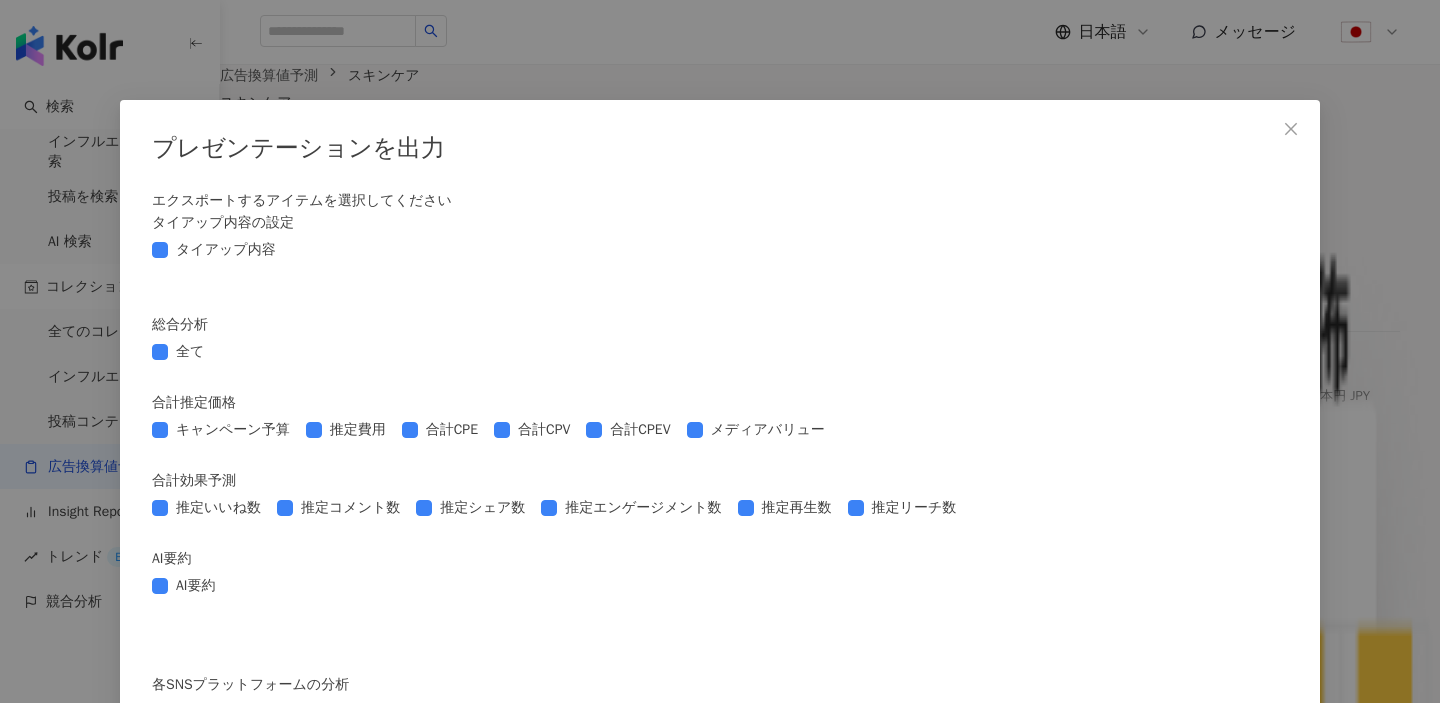 scroll, scrollTop: 1543, scrollLeft: 0, axis: vertical 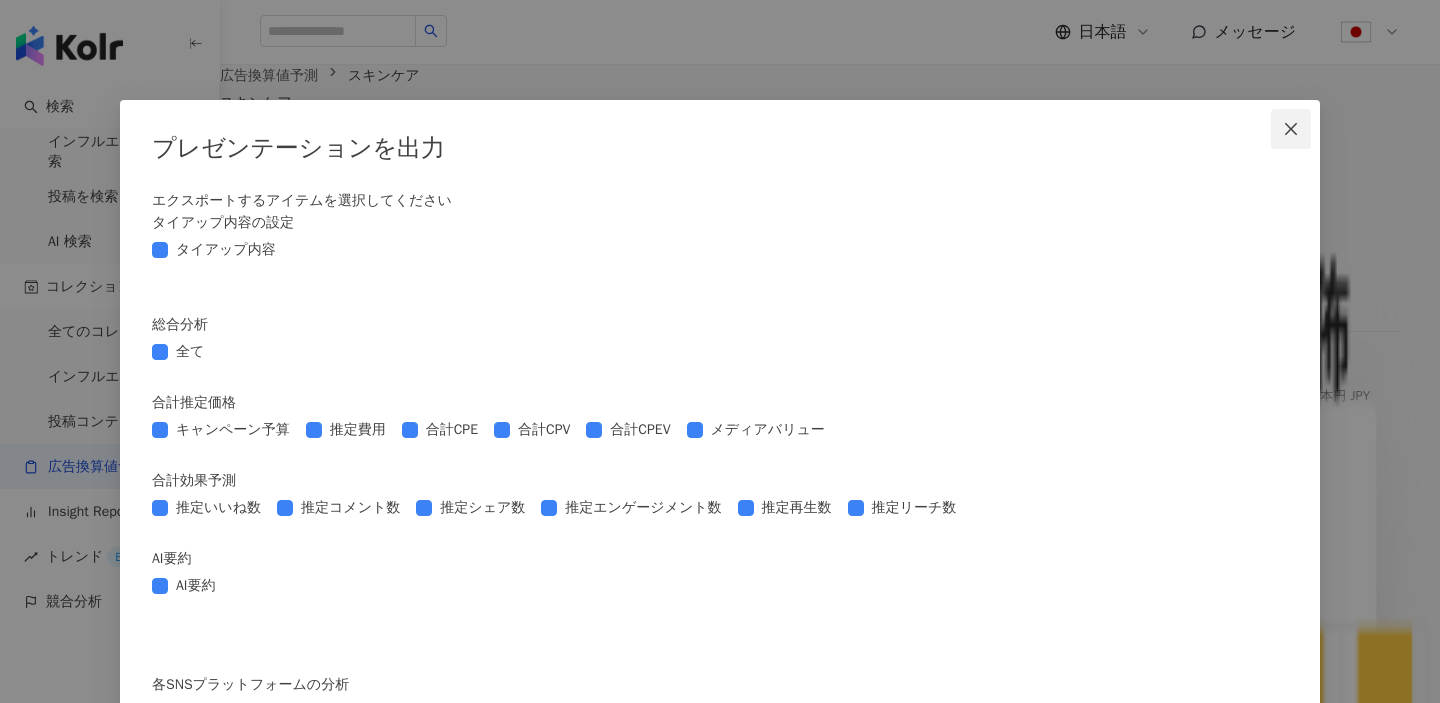 click at bounding box center [1291, 129] 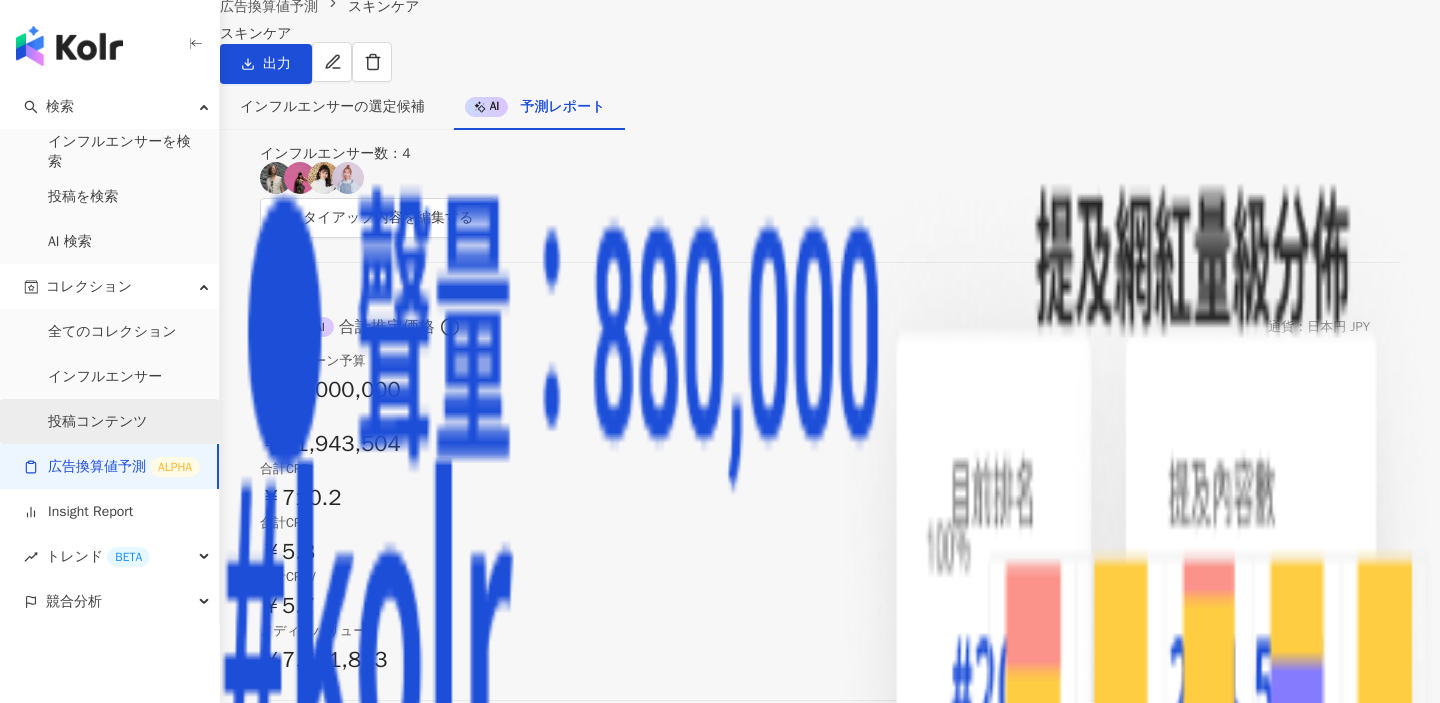 scroll, scrollTop: 73, scrollLeft: 0, axis: vertical 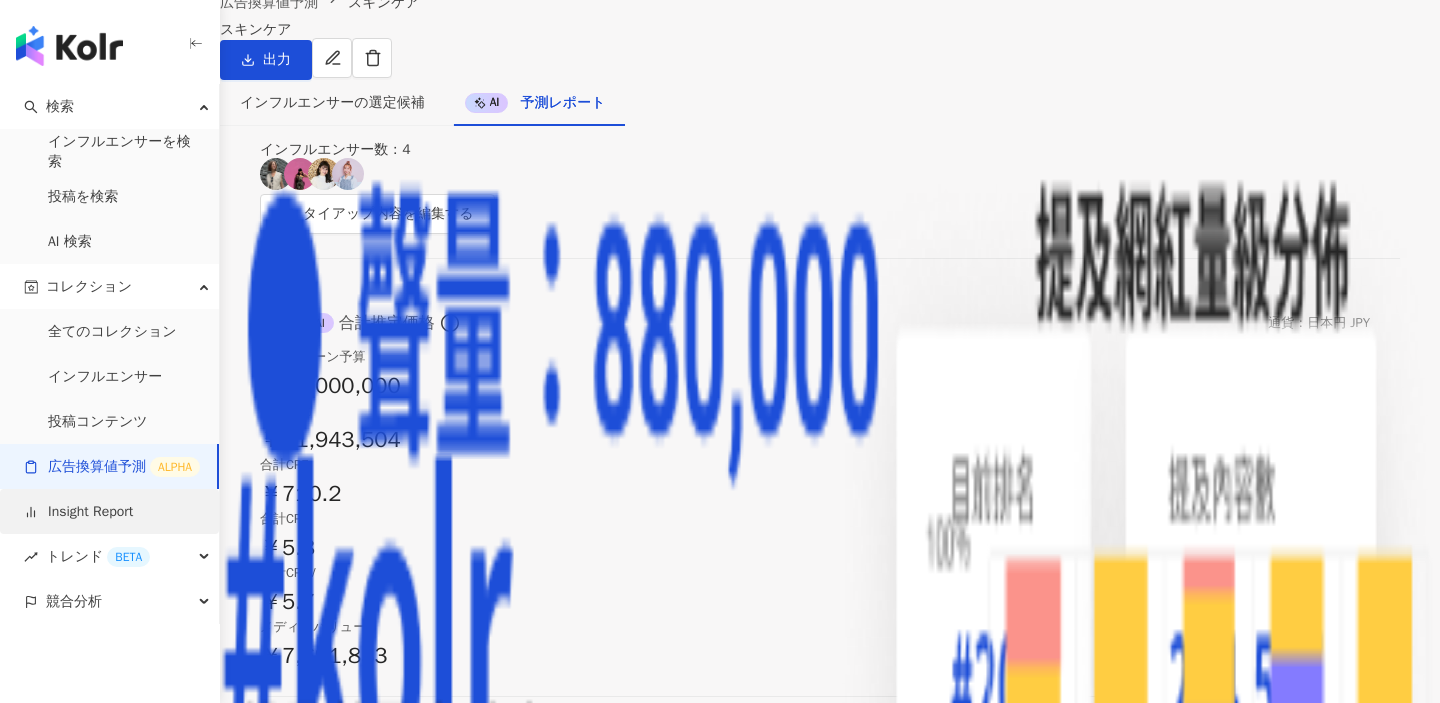 click on "Insight Report" at bounding box center [78, 512] 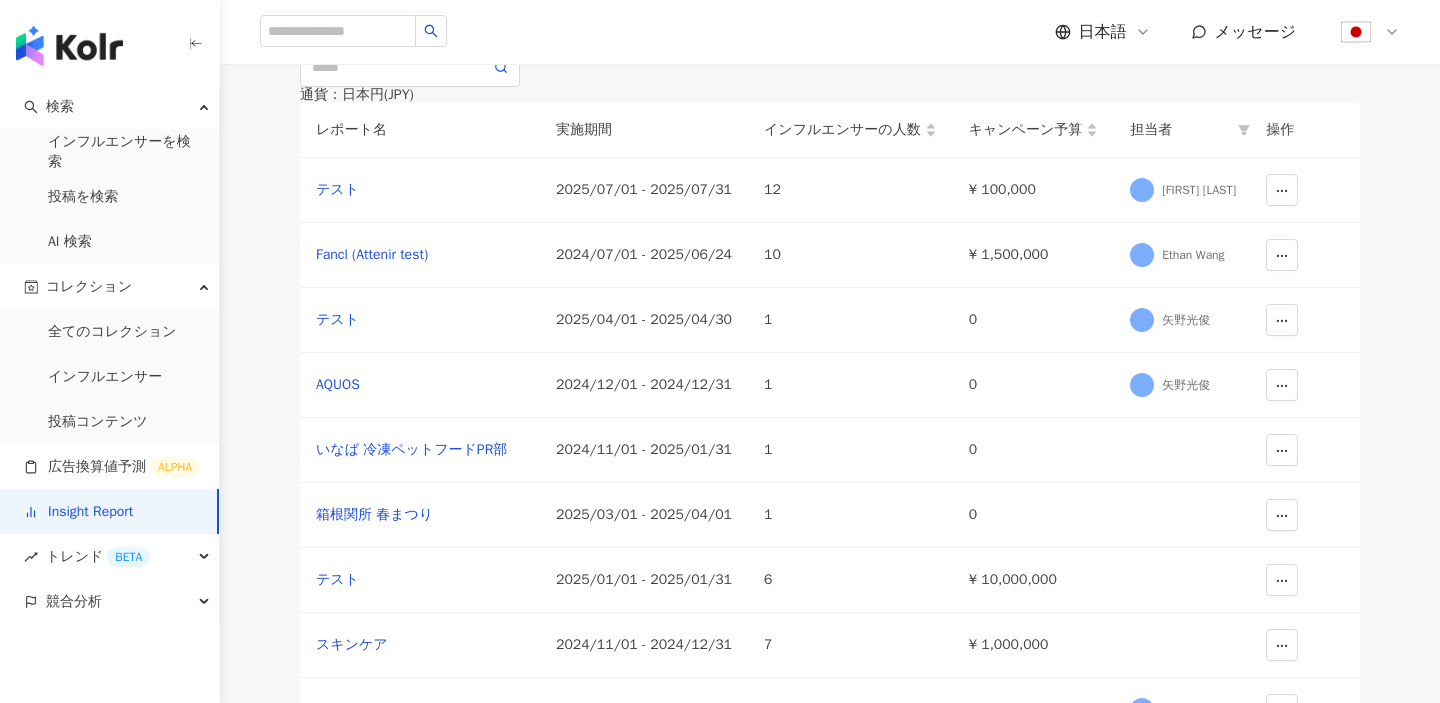 scroll, scrollTop: 0, scrollLeft: 0, axis: both 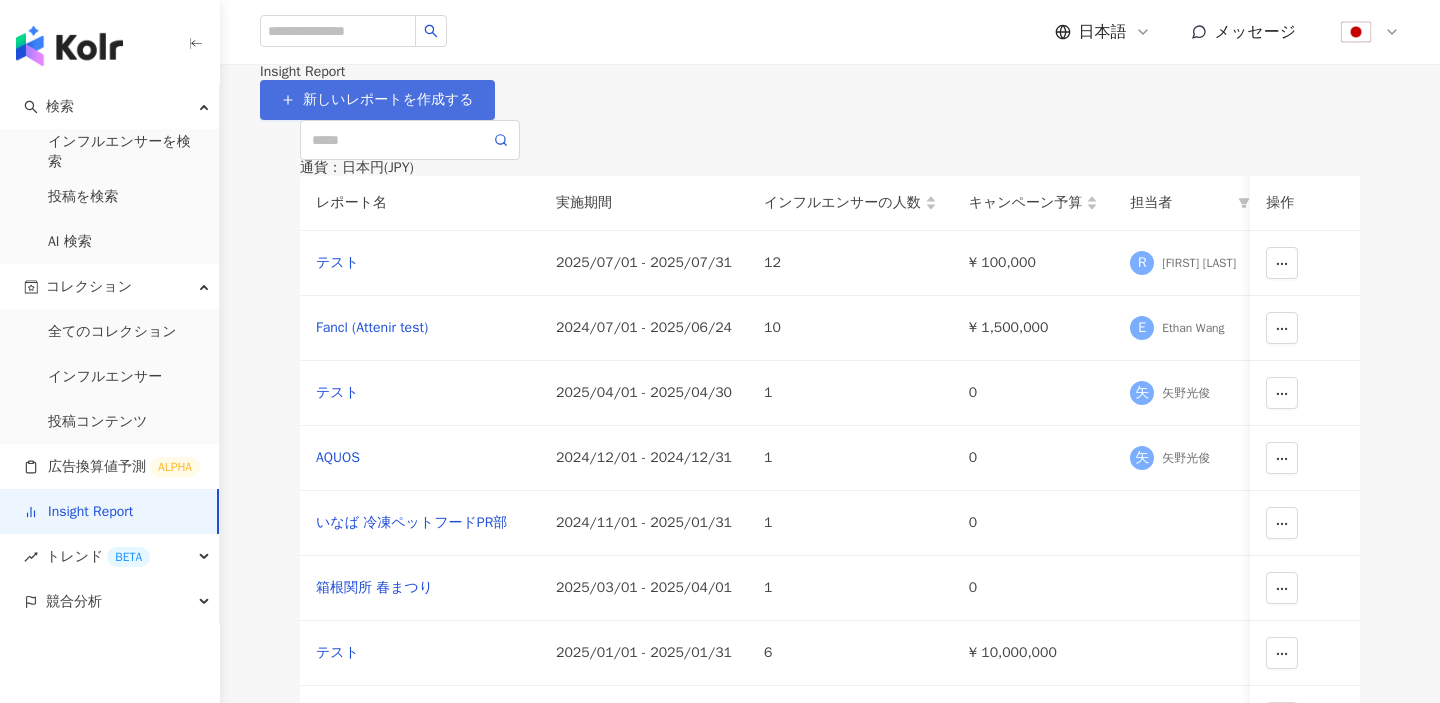 click on "新しいレポートを作成する" at bounding box center (377, 100) 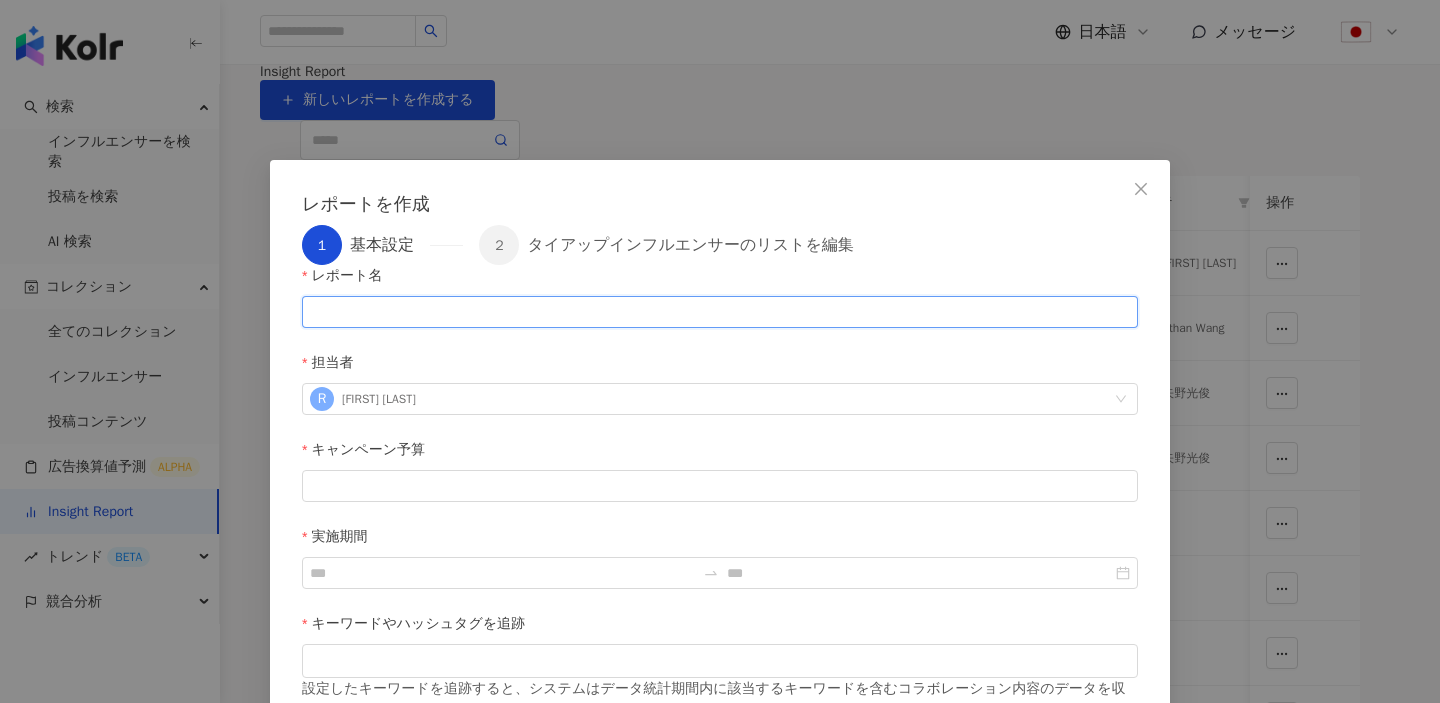 click on "レポート名" at bounding box center [720, 312] 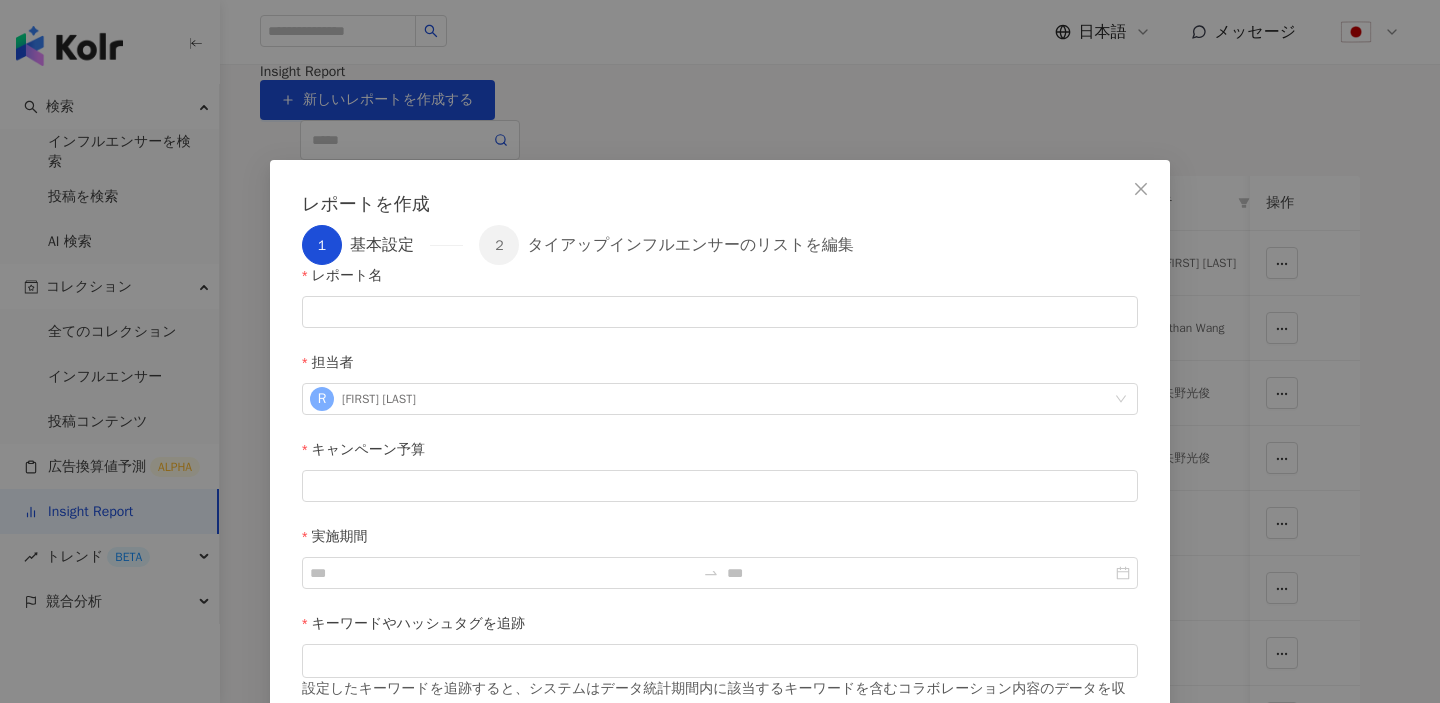 click on "キャンペーン予算" at bounding box center [720, 454] 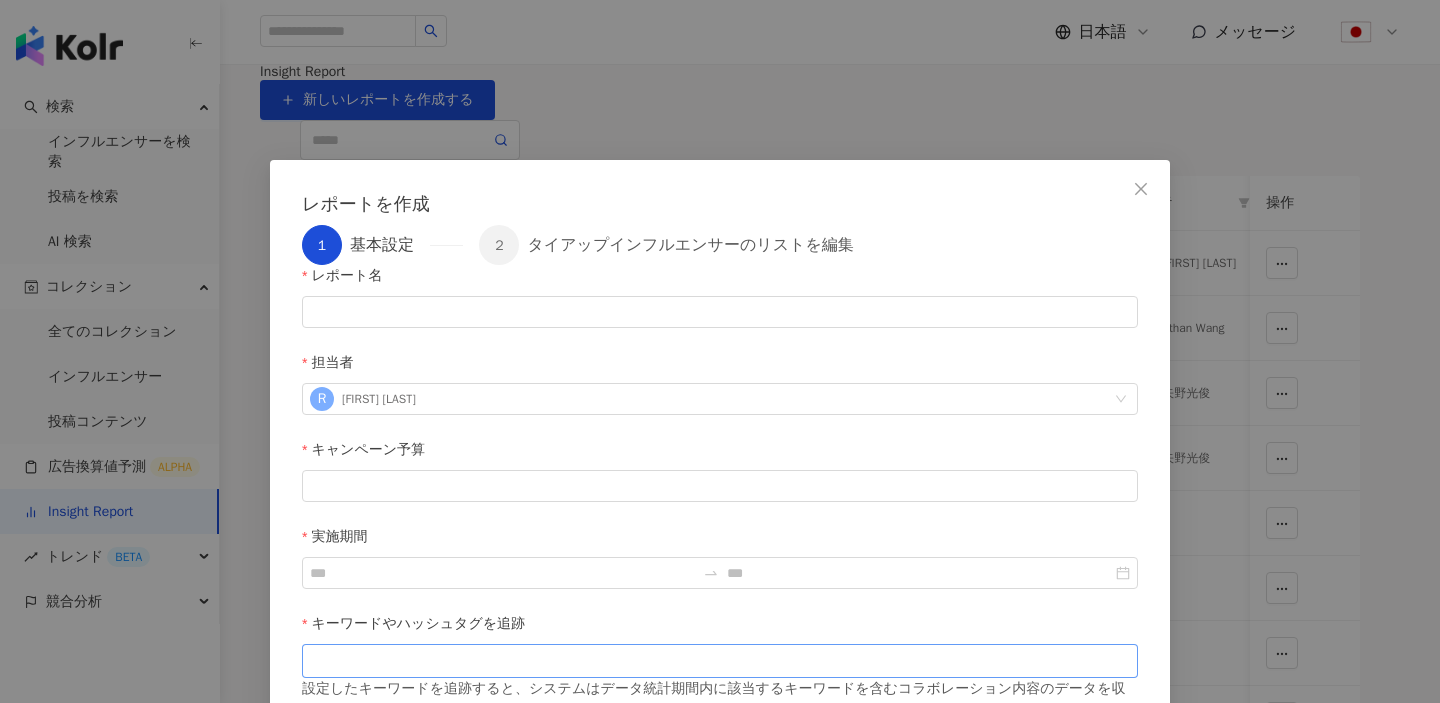 click at bounding box center (720, 661) 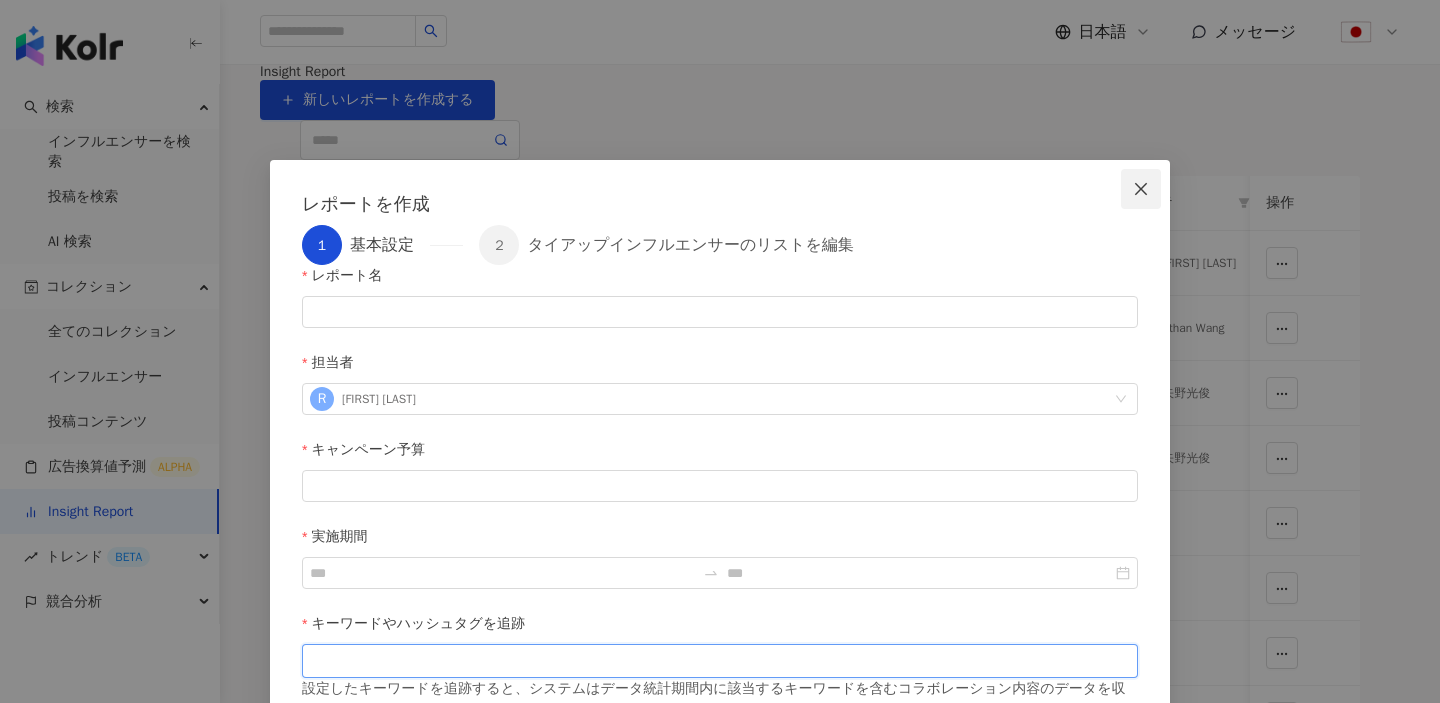 click at bounding box center (1141, 189) 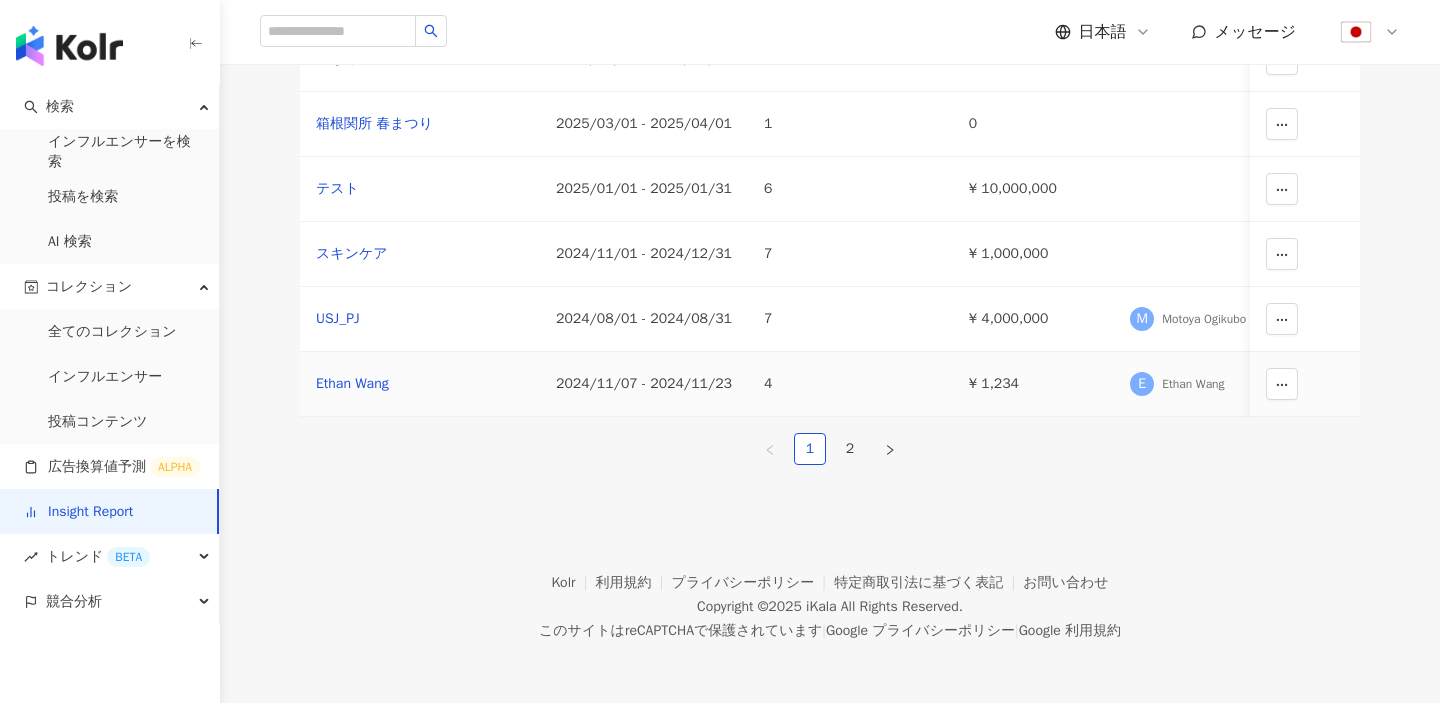 scroll, scrollTop: 604, scrollLeft: 0, axis: vertical 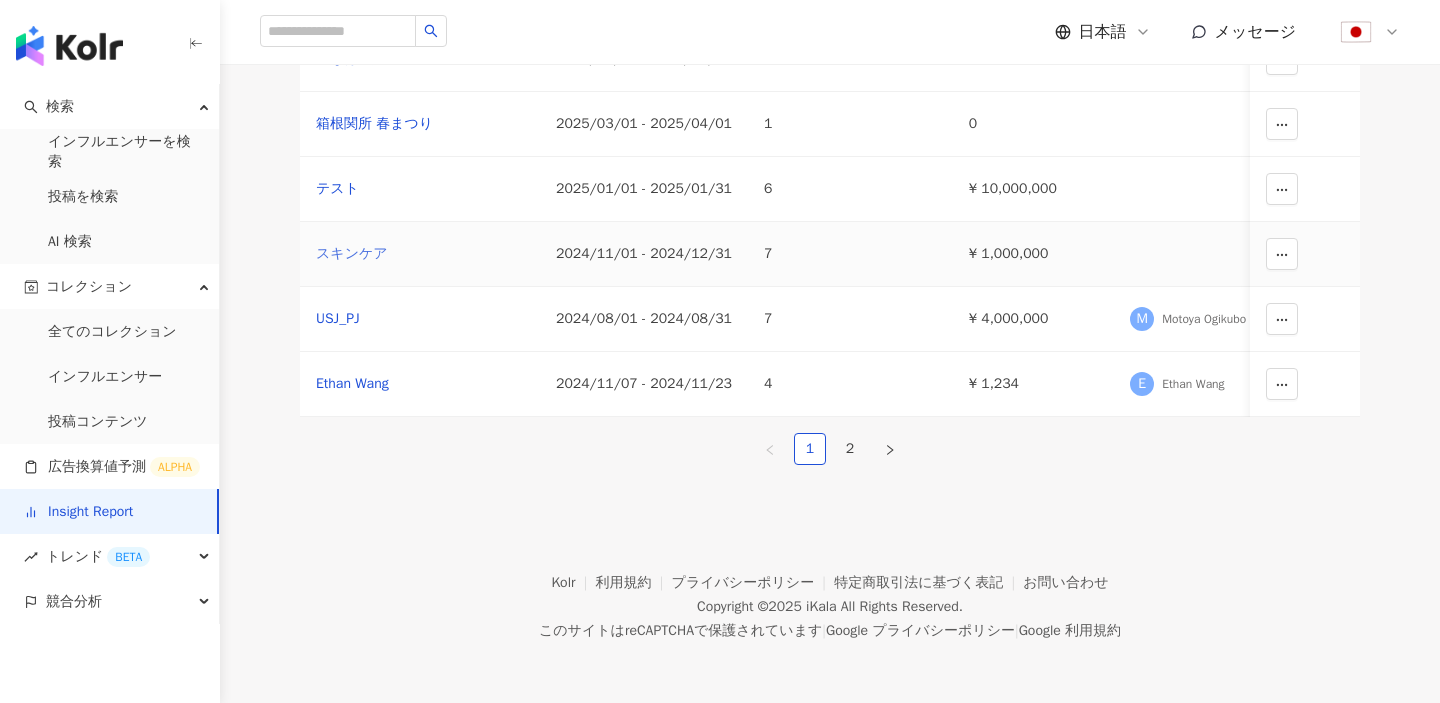 click on "スキンケア" at bounding box center [420, 254] 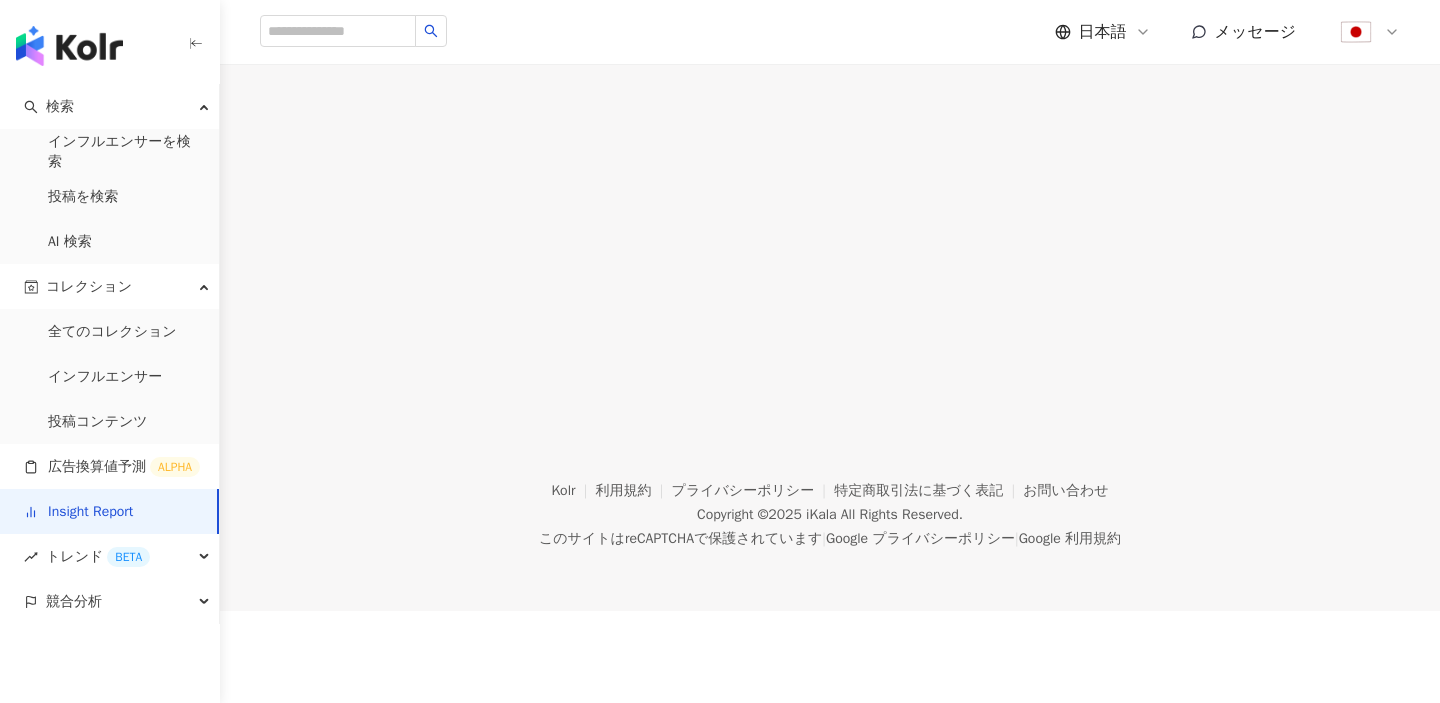 scroll, scrollTop: 0, scrollLeft: 0, axis: both 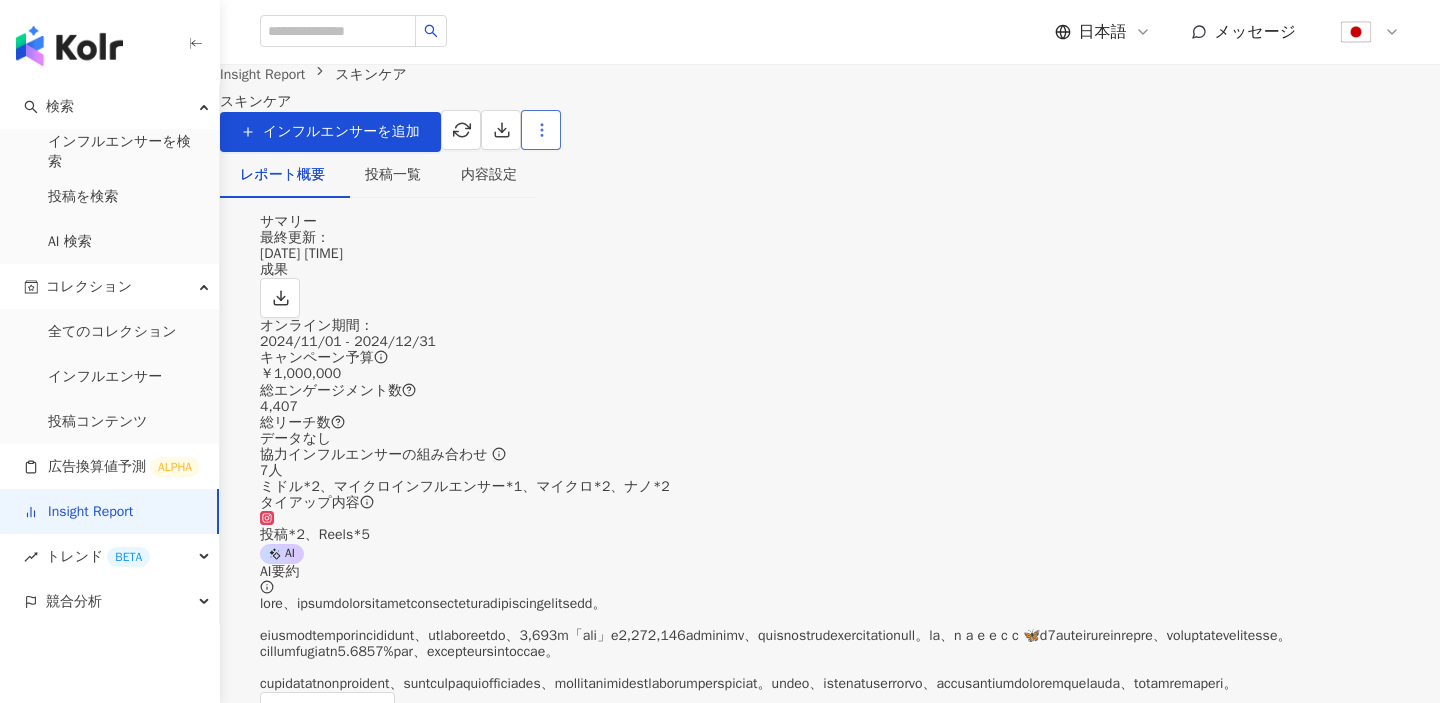 click 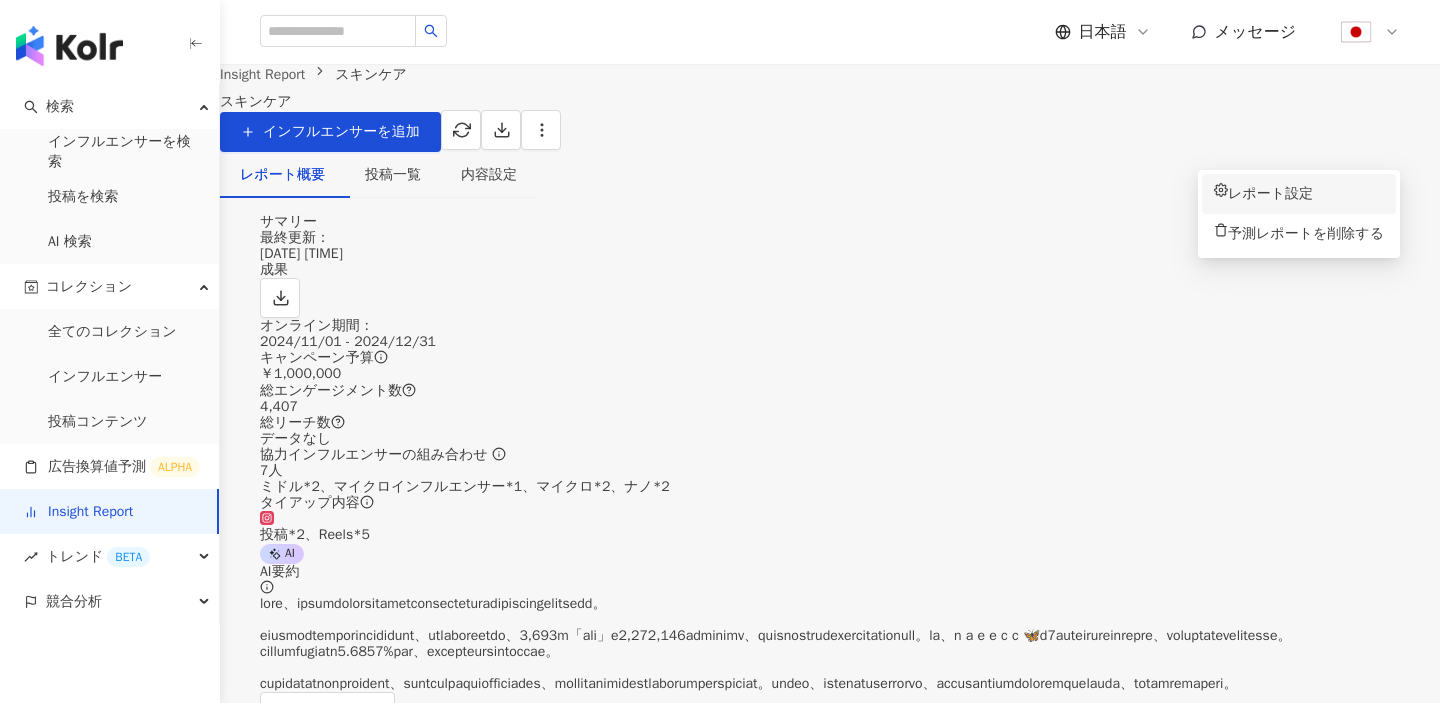 click on "レポート設定" at bounding box center (1299, 194) 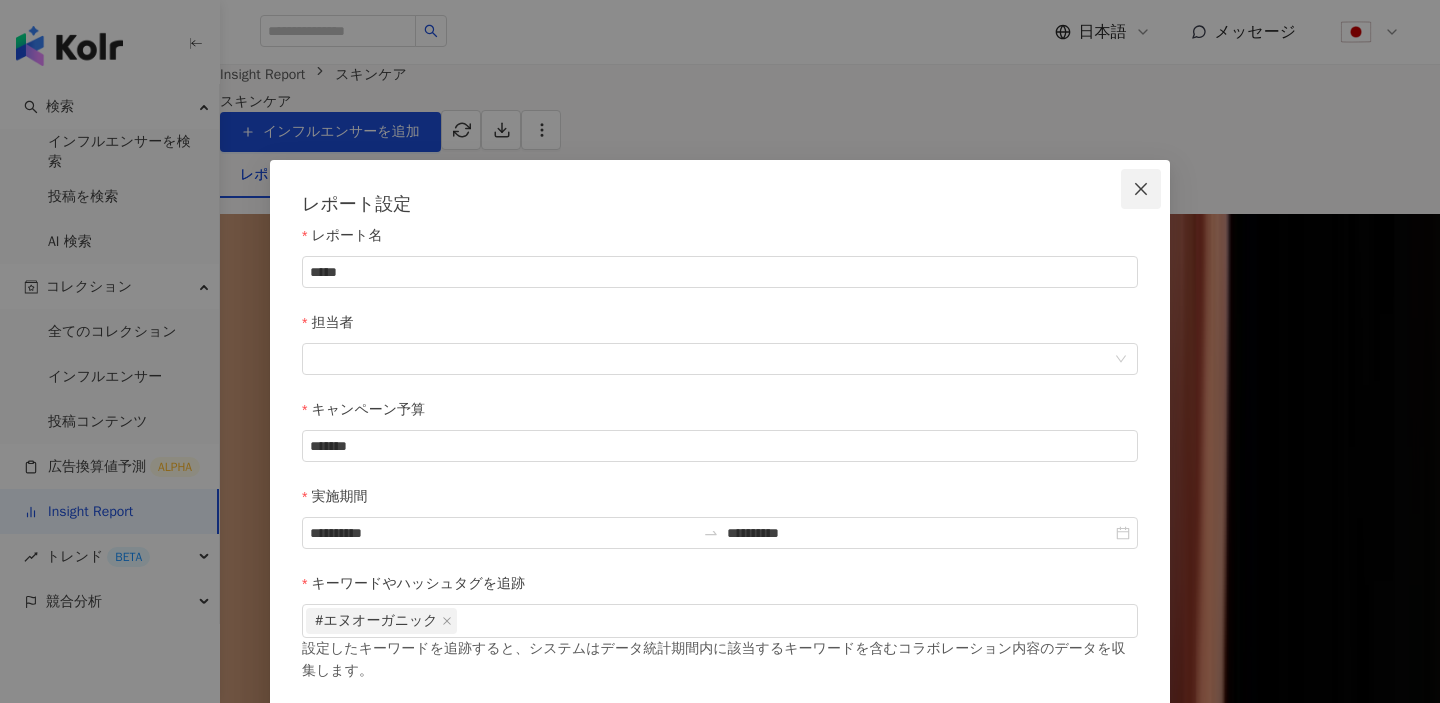 click at bounding box center [1141, 189] 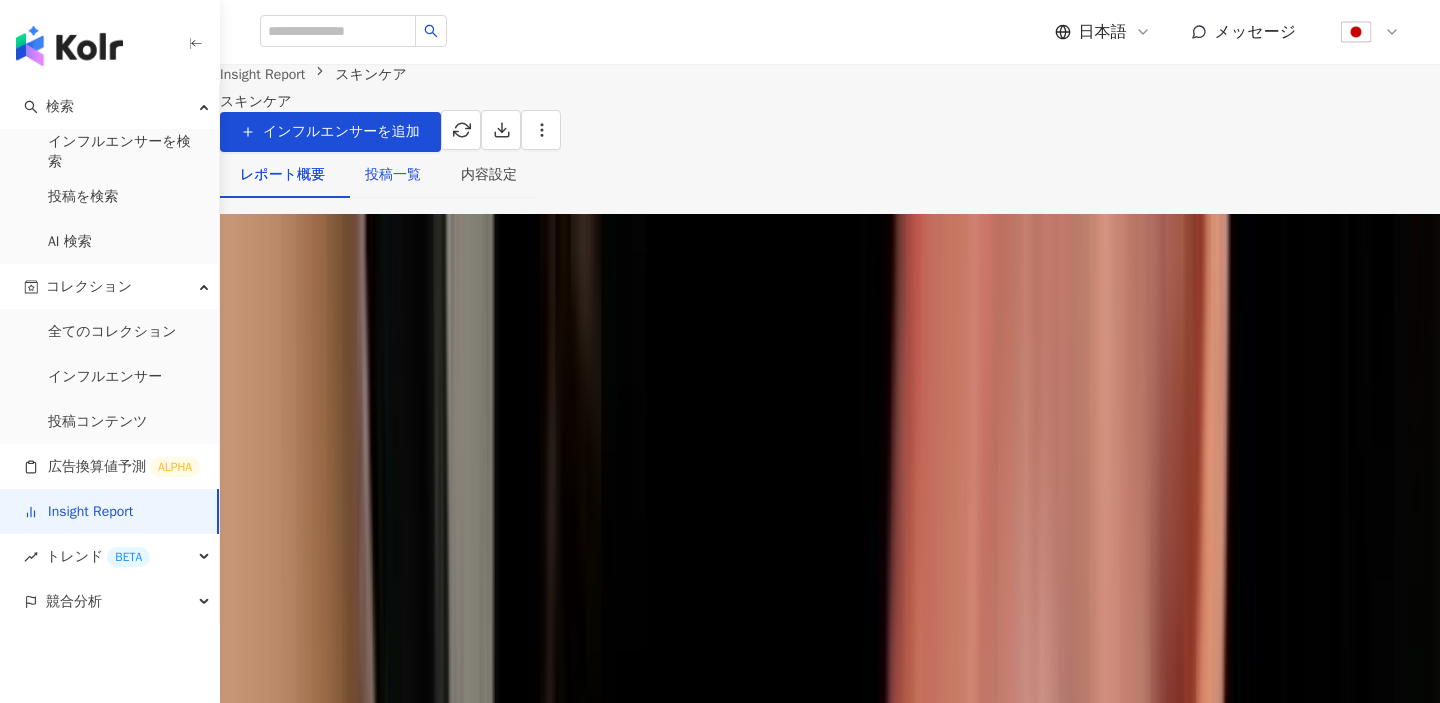 click on "投稿一覧" at bounding box center (393, 175) 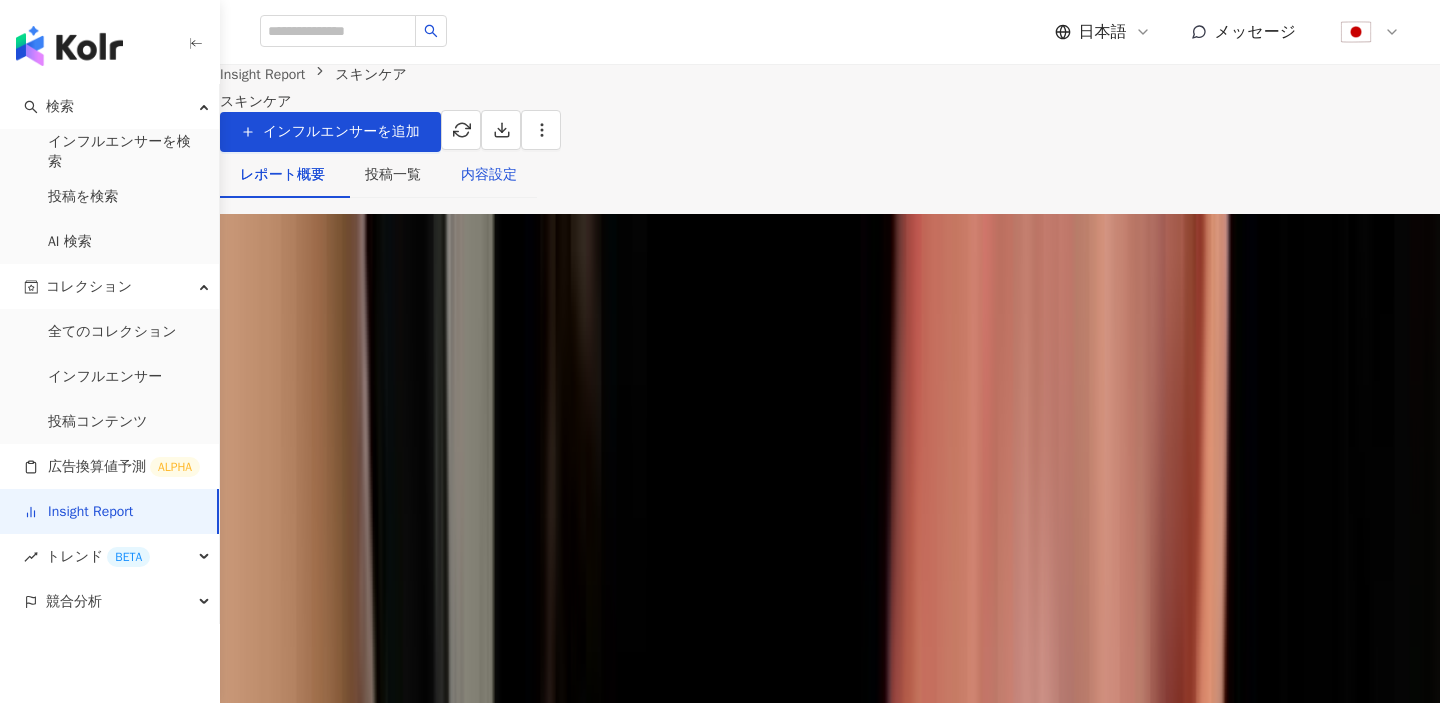 click on "内容設定" at bounding box center (489, 175) 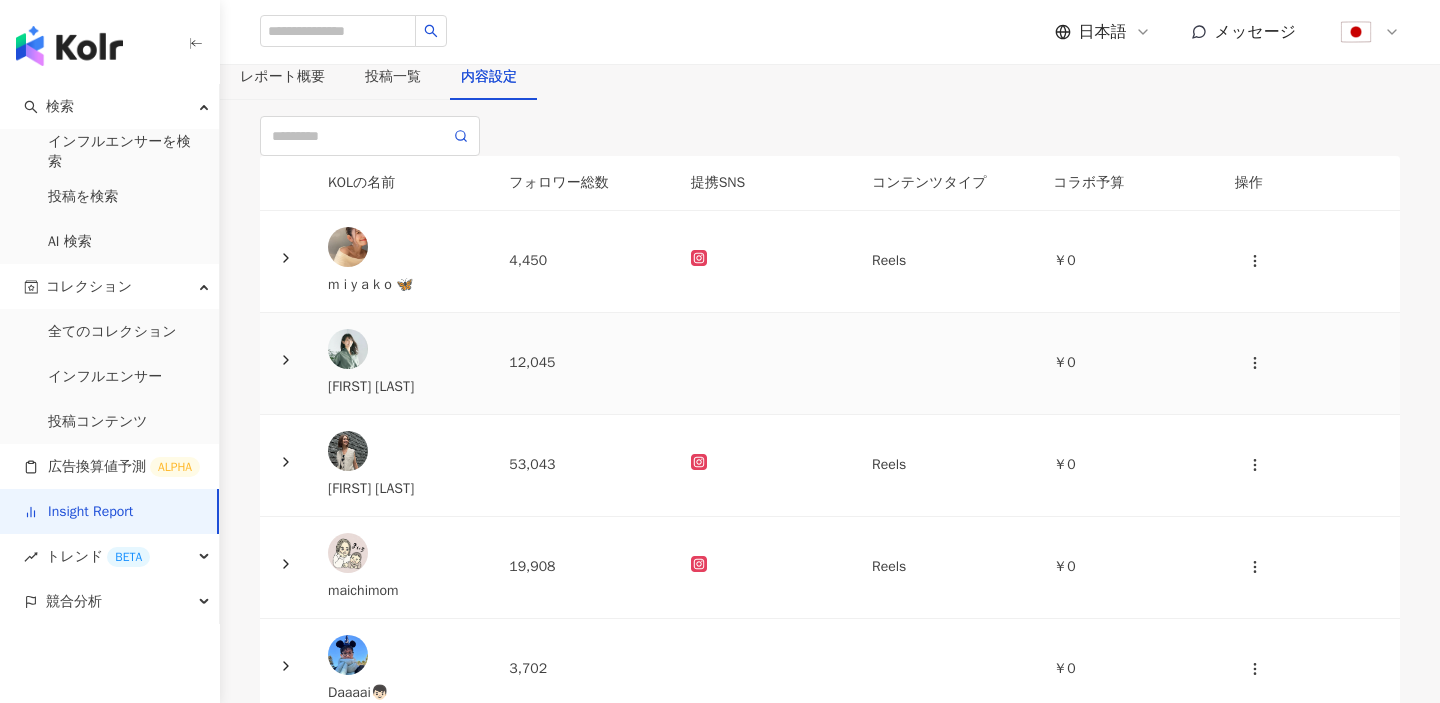 scroll, scrollTop: 8, scrollLeft: 0, axis: vertical 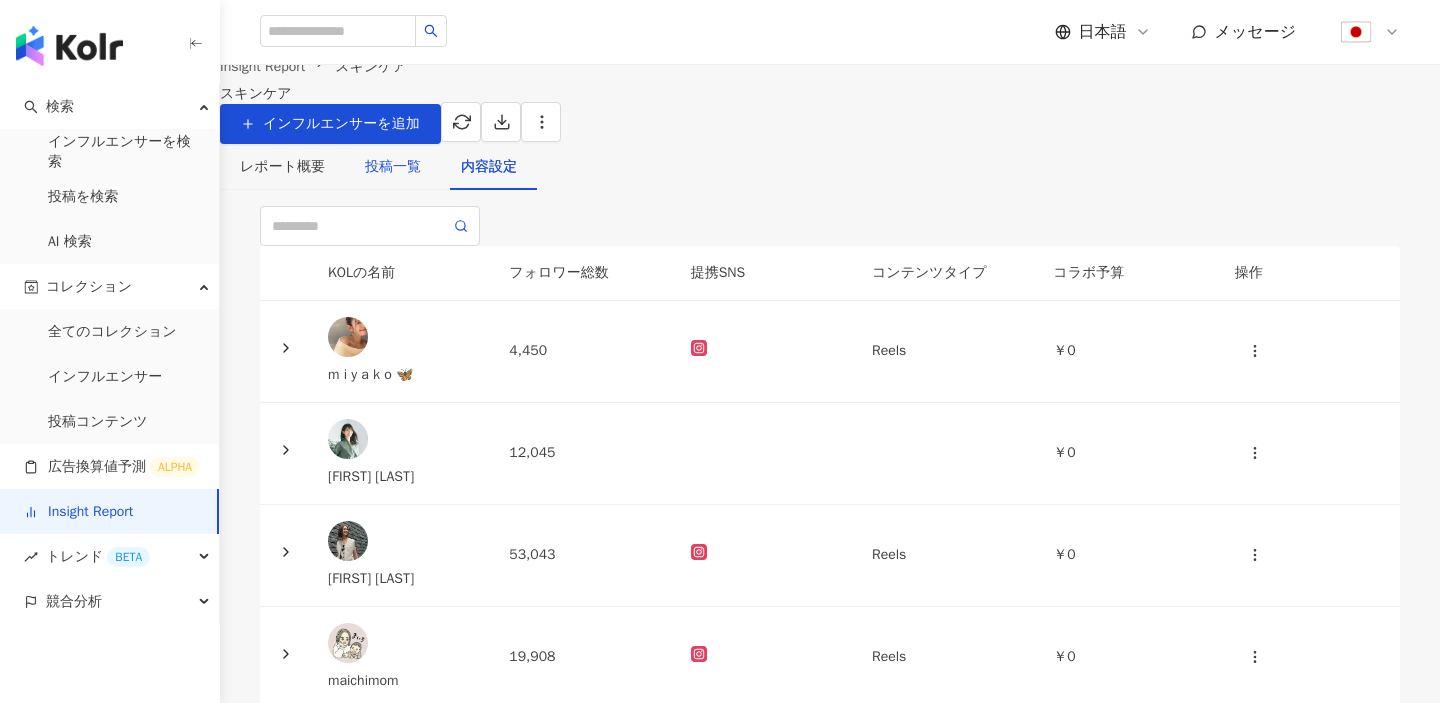 click on "投稿一覧" at bounding box center [393, 167] 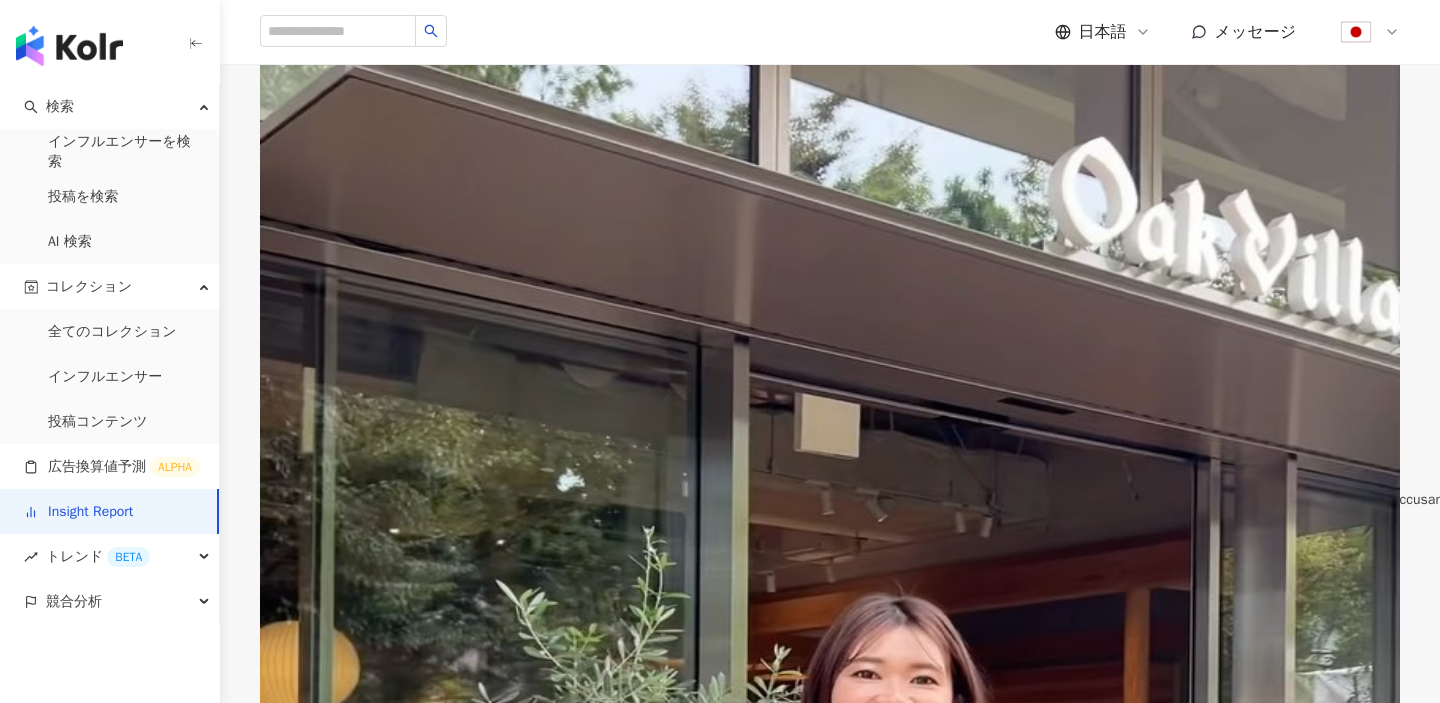 scroll, scrollTop: 0, scrollLeft: 0, axis: both 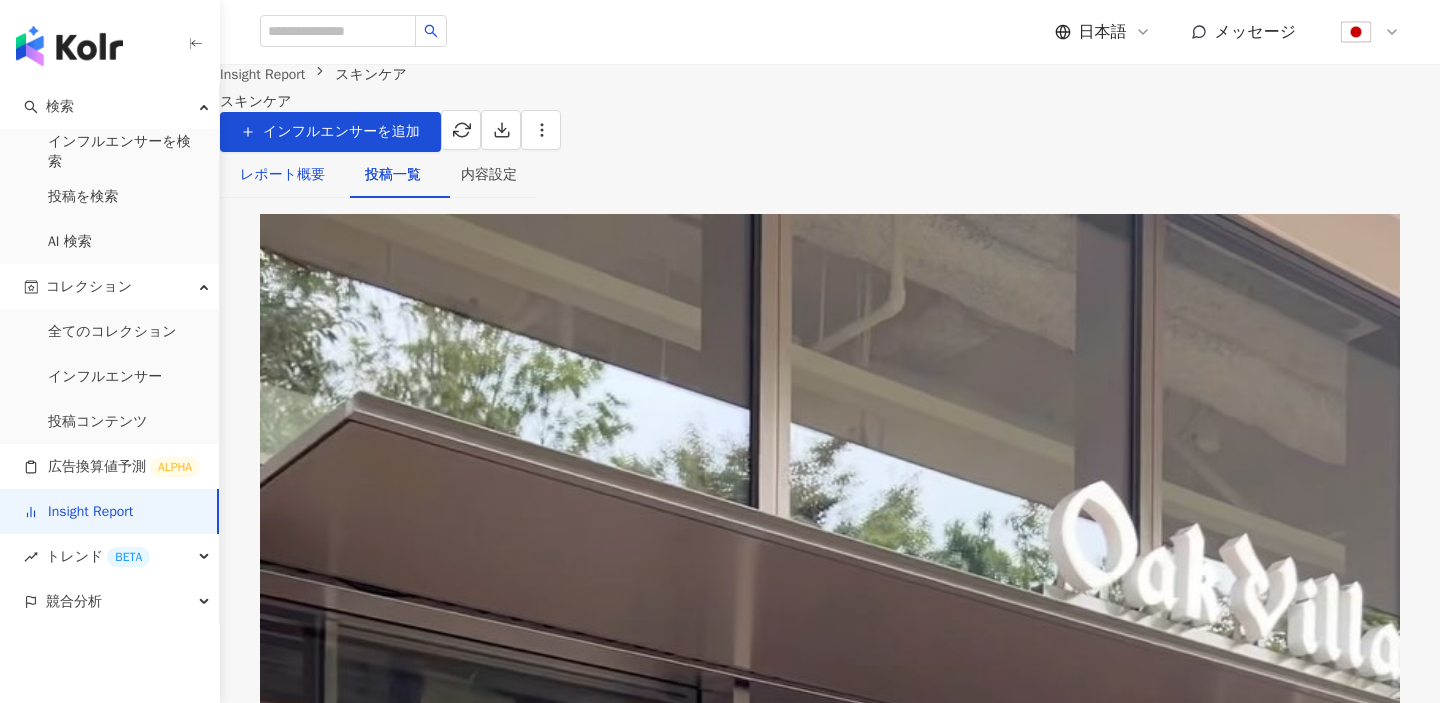 click on "レポート概要" at bounding box center (282, 175) 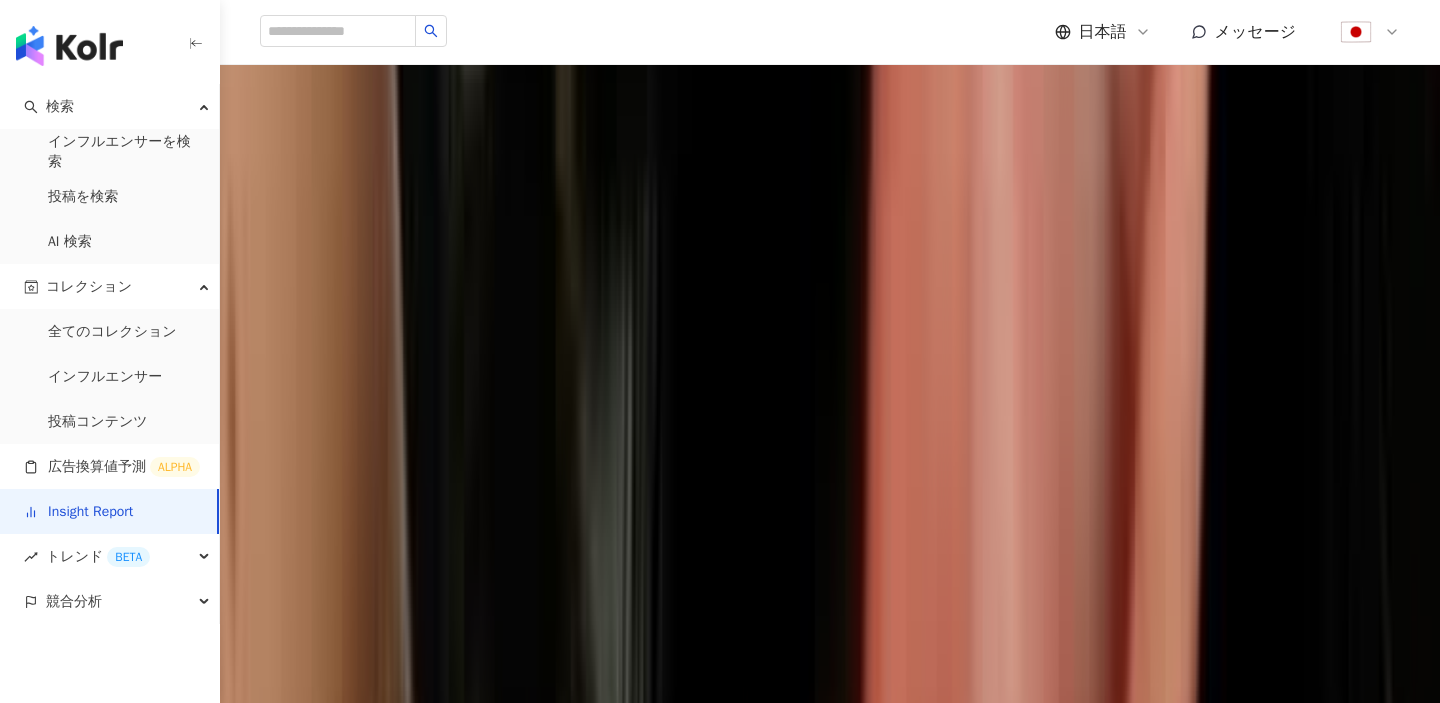 scroll, scrollTop: 1628, scrollLeft: 0, axis: vertical 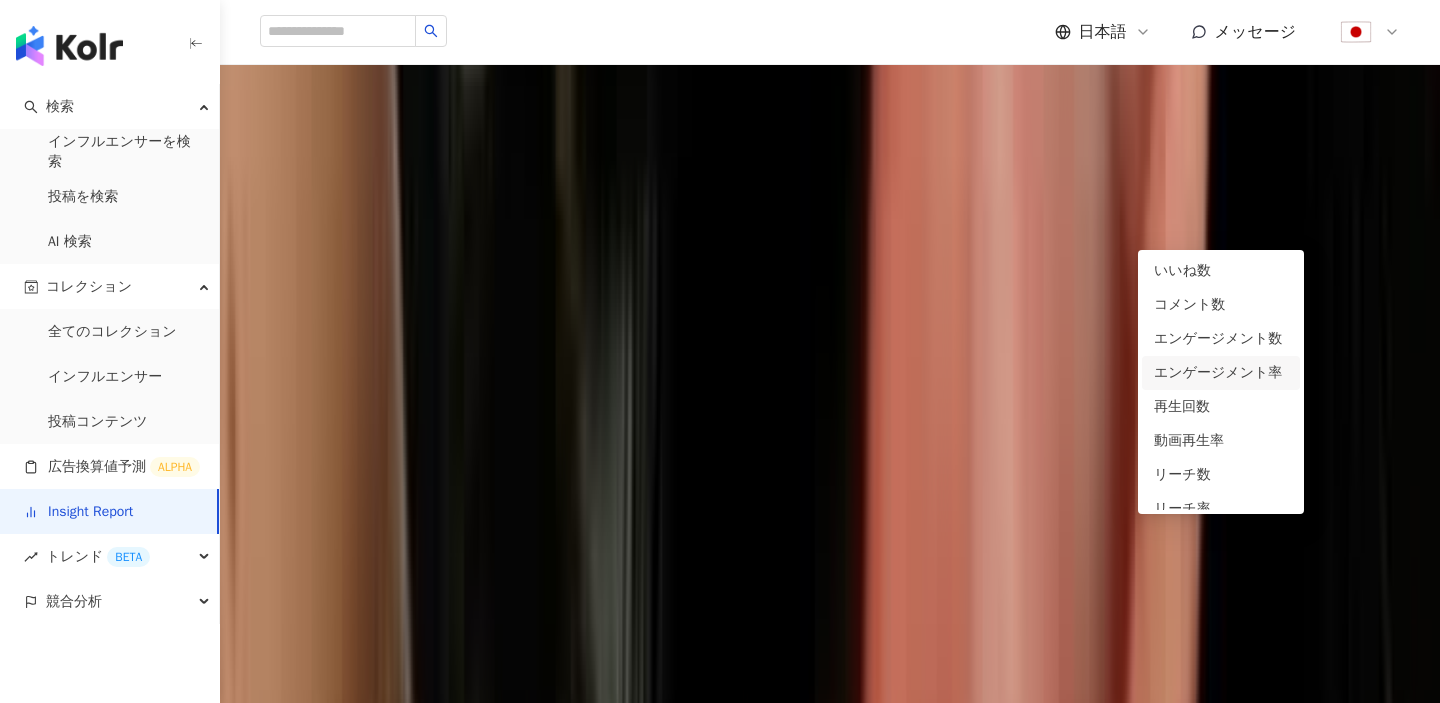click on "エンゲージメント率" at bounding box center [354, 123] 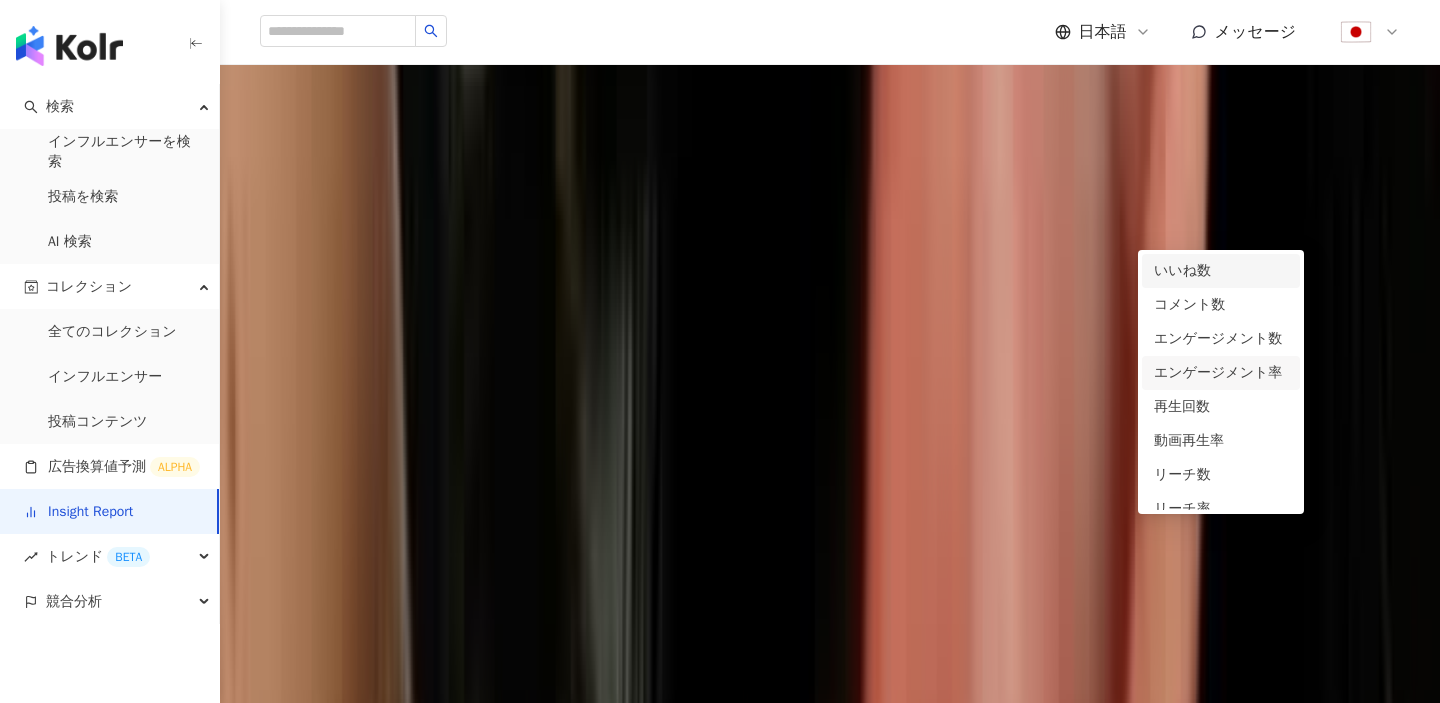 click on "いいね数" at bounding box center (1221, 271) 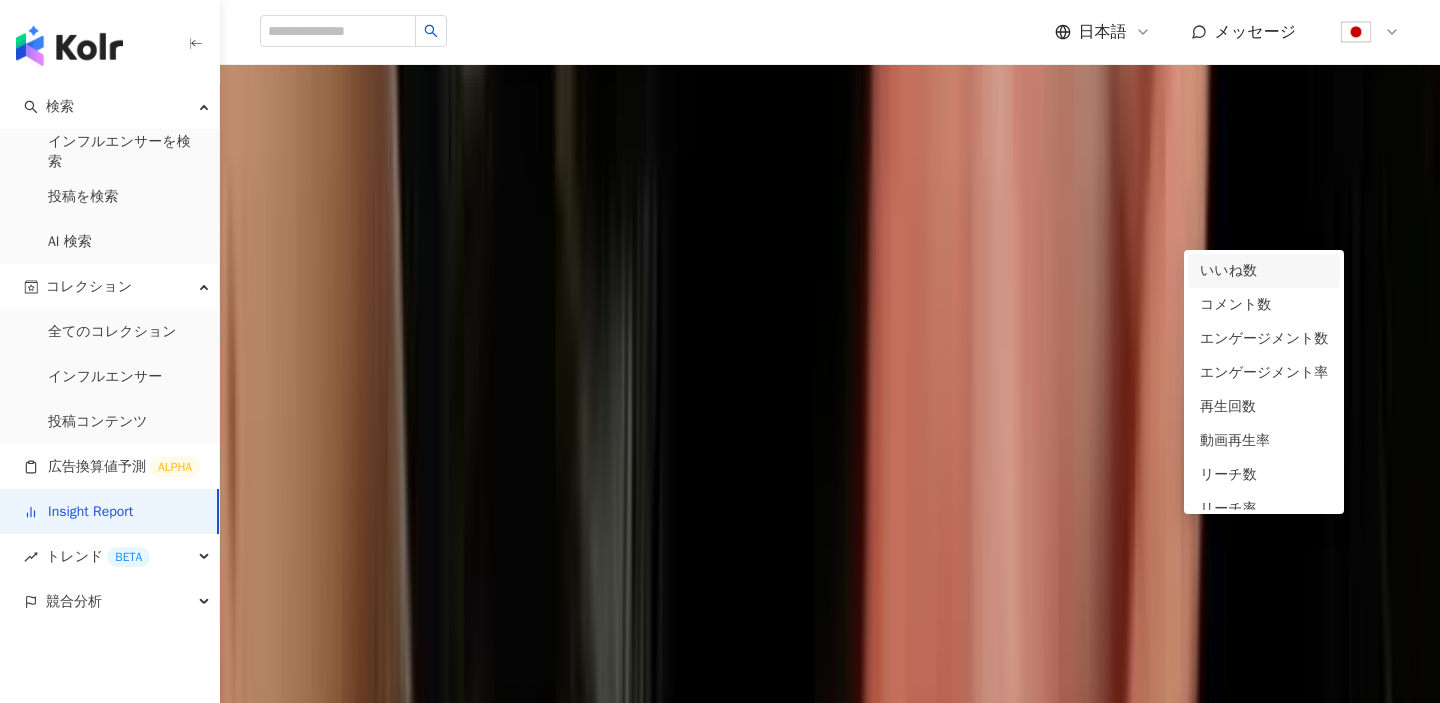 click on "いいね数" at bounding box center [313, 123] 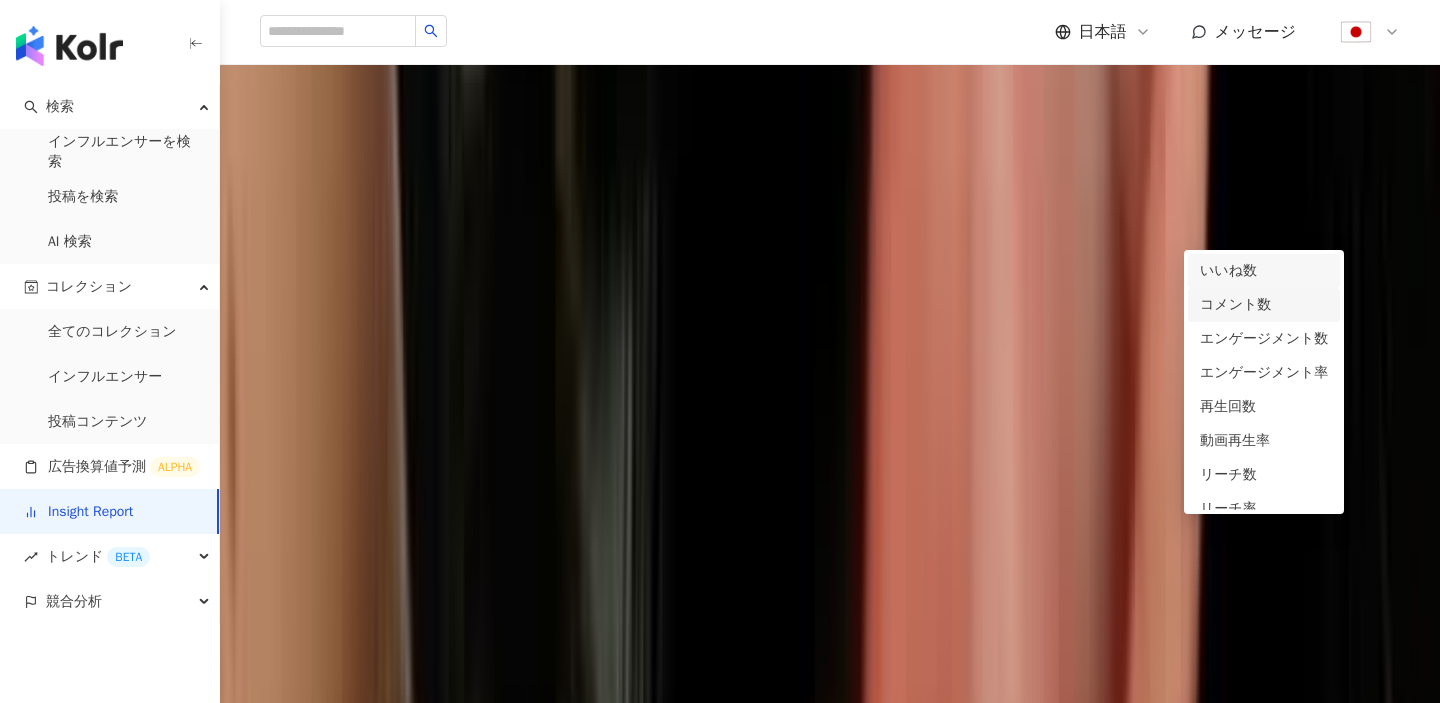click on "コメント数" at bounding box center (1264, 305) 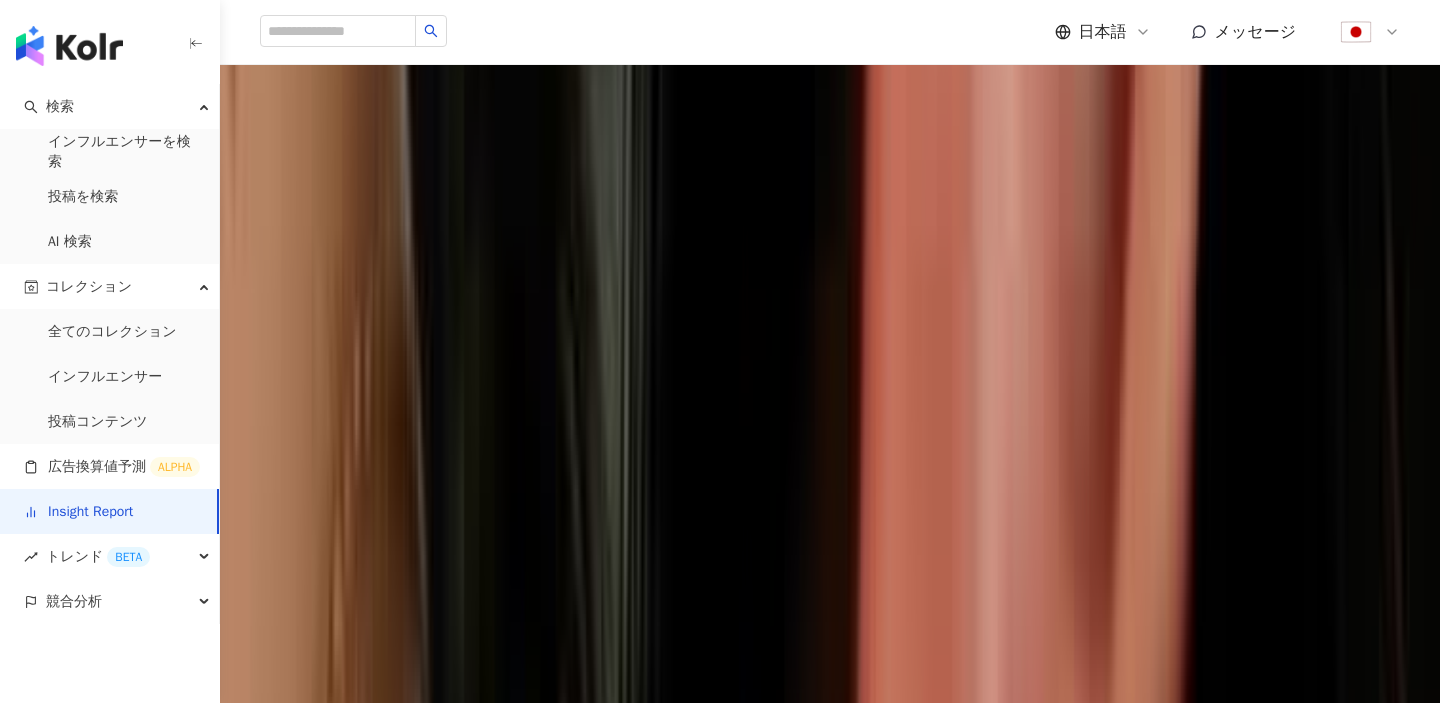 scroll, scrollTop: 2227, scrollLeft: 0, axis: vertical 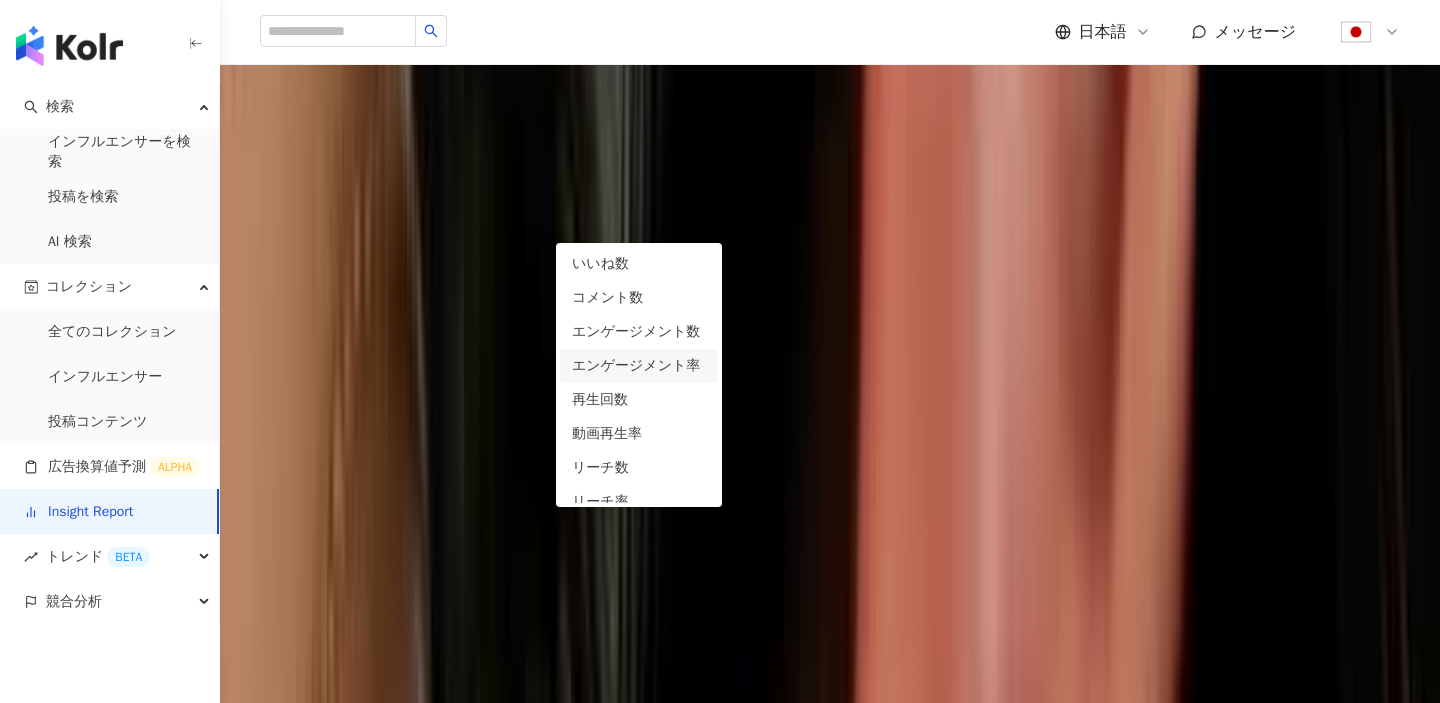 click on "エンゲージメント率" at bounding box center [354, 1927] 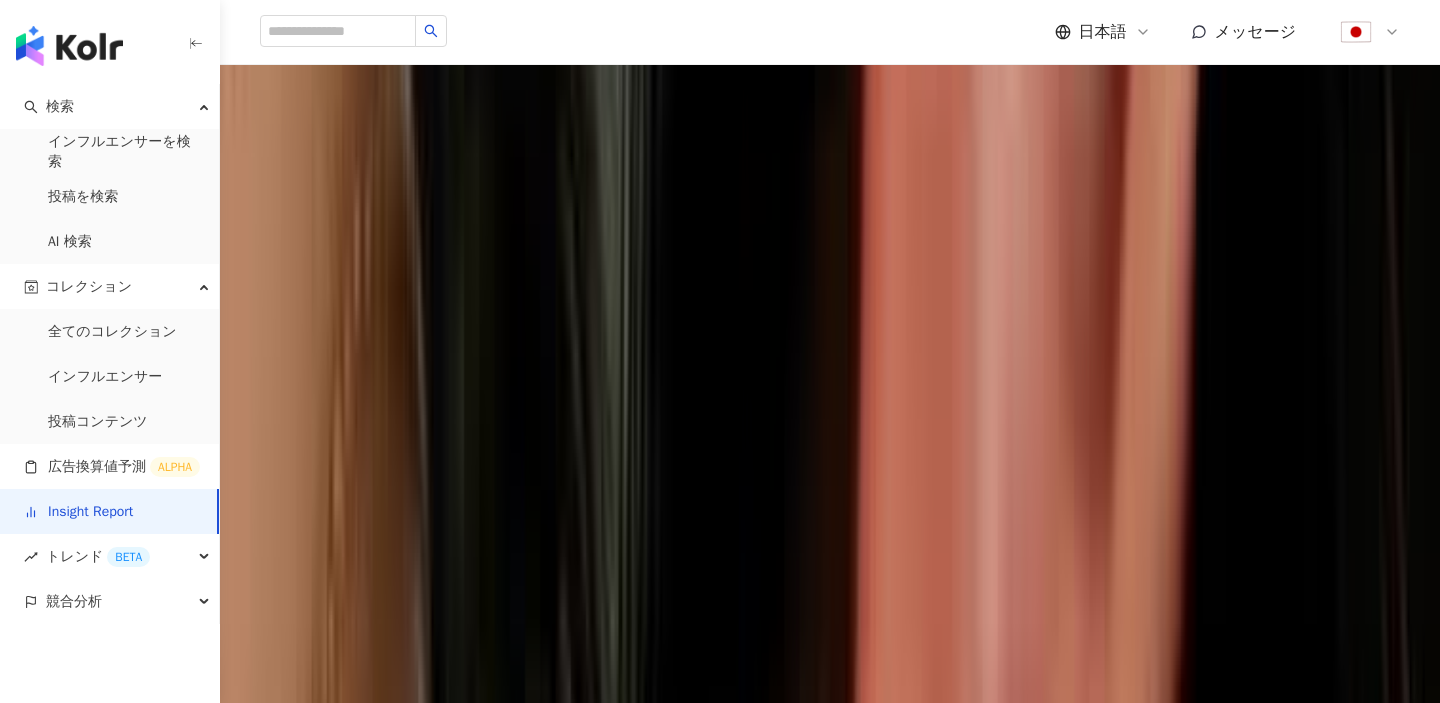 click on "フォロワー規模別の成果分析" at bounding box center (830, 2397) 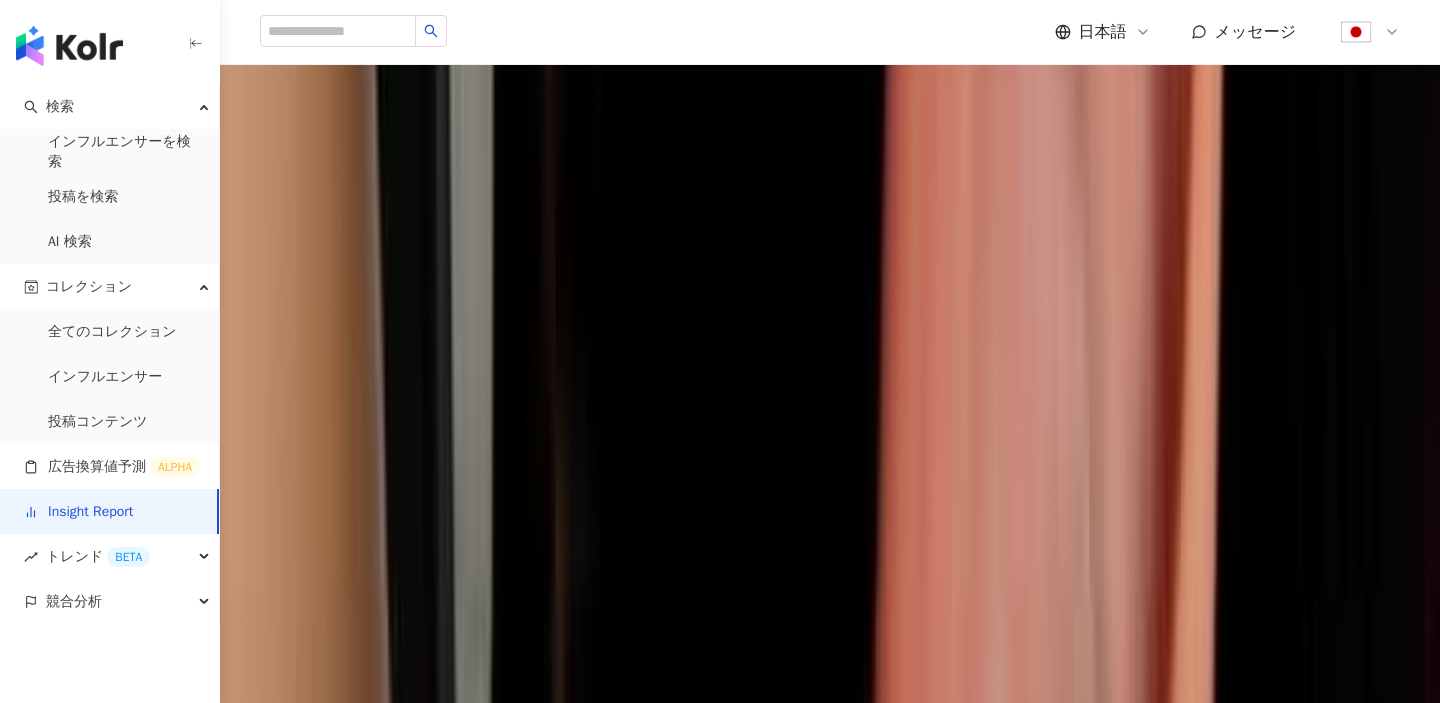 scroll, scrollTop: 0, scrollLeft: 0, axis: both 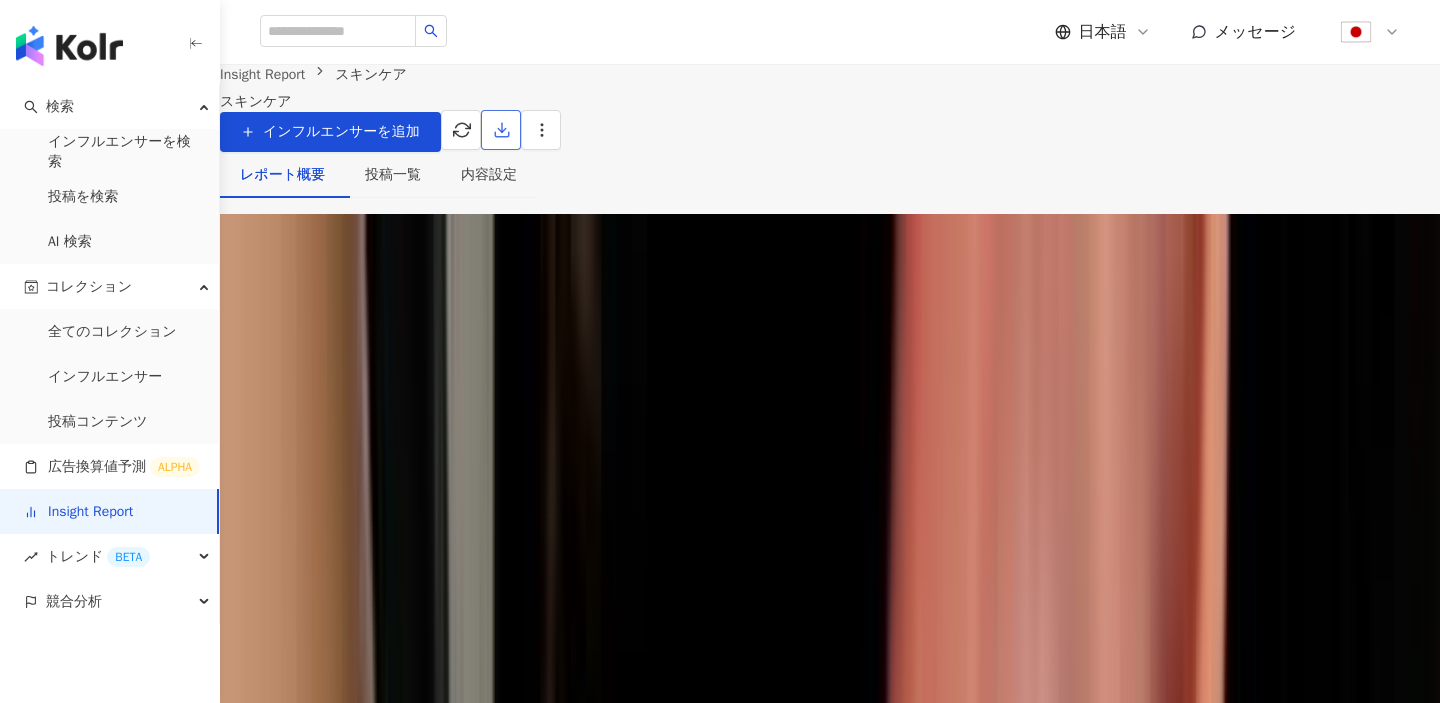 click 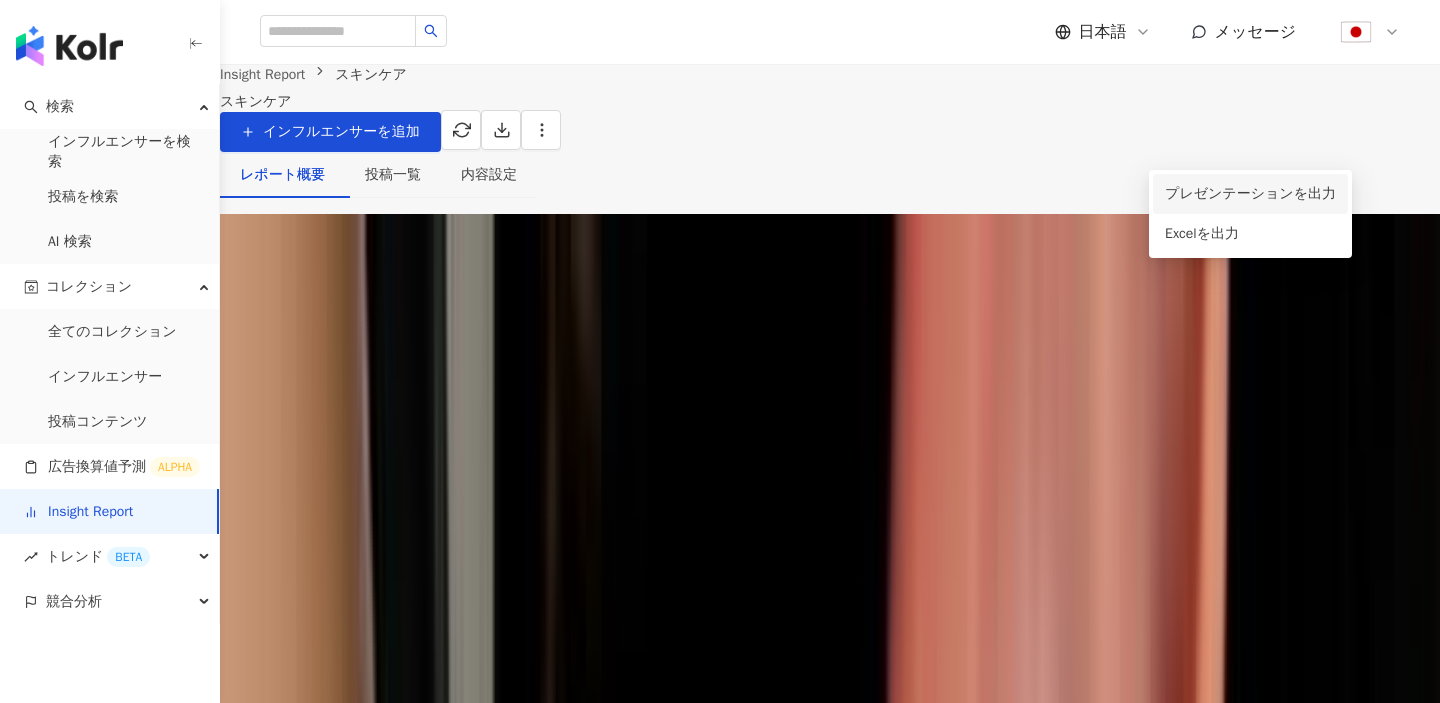 click on "プレゼンテーションを出力" at bounding box center (1250, 194) 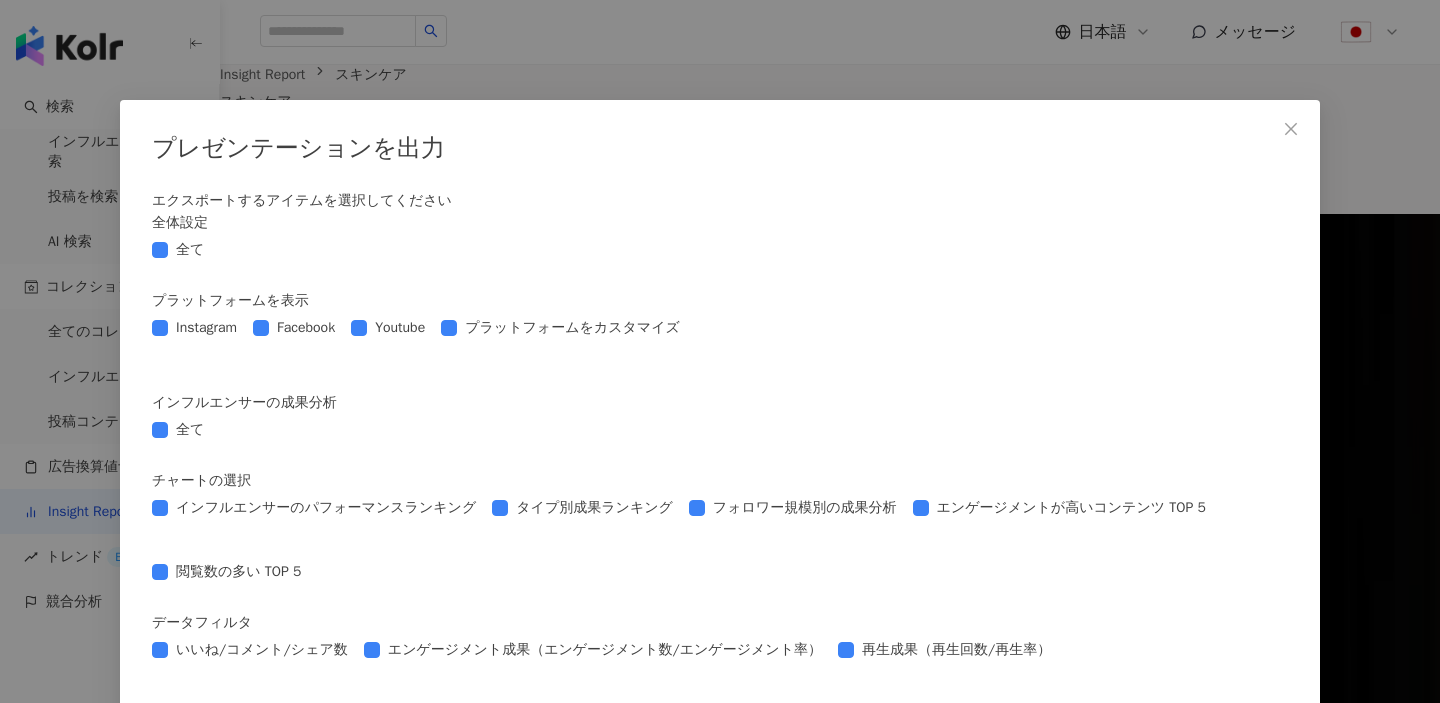 scroll, scrollTop: 973, scrollLeft: 0, axis: vertical 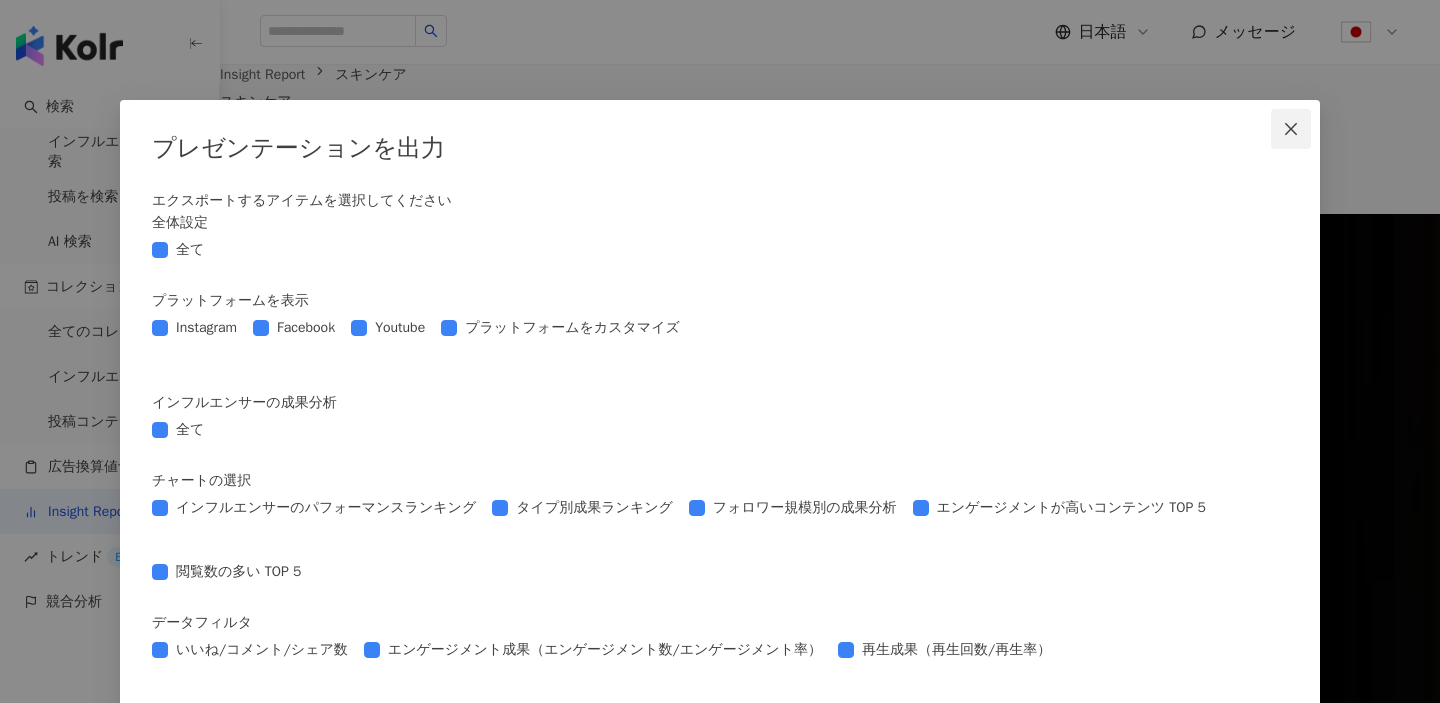 click 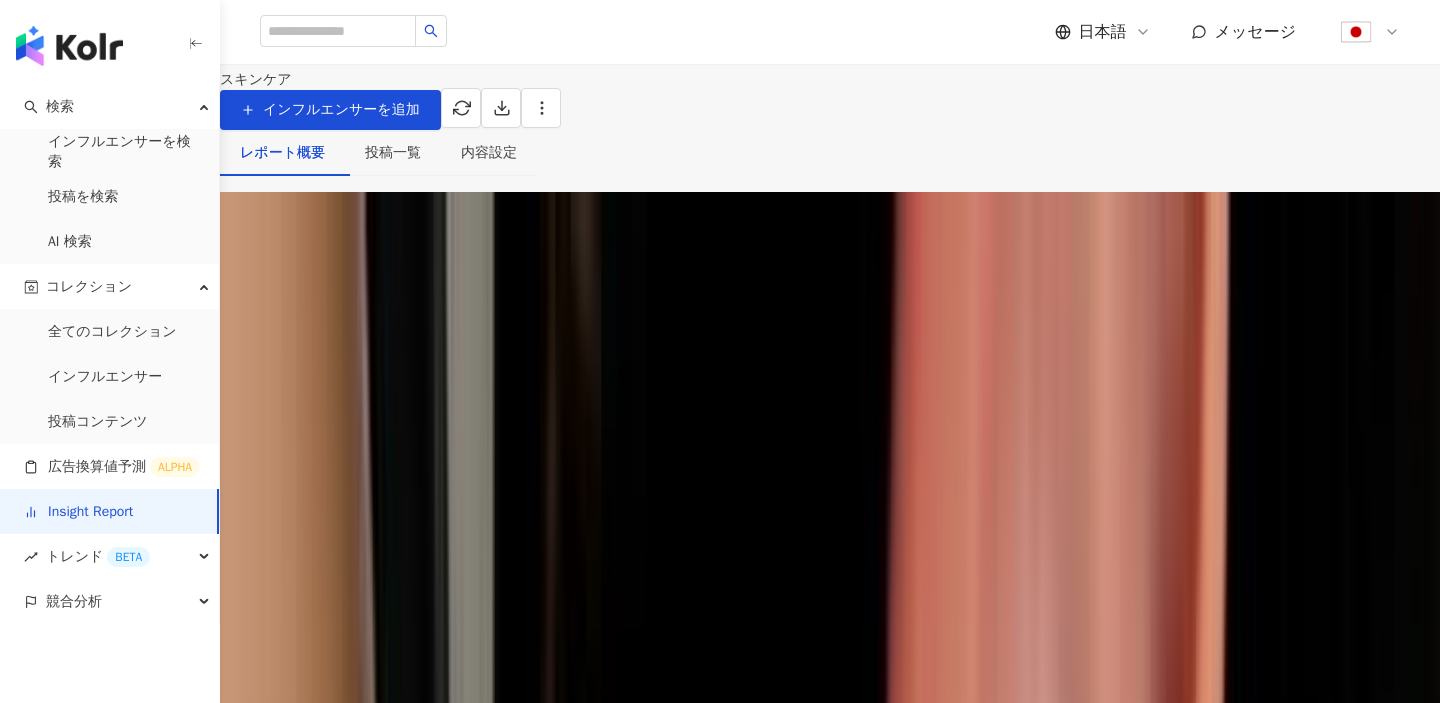 scroll, scrollTop: 0, scrollLeft: 0, axis: both 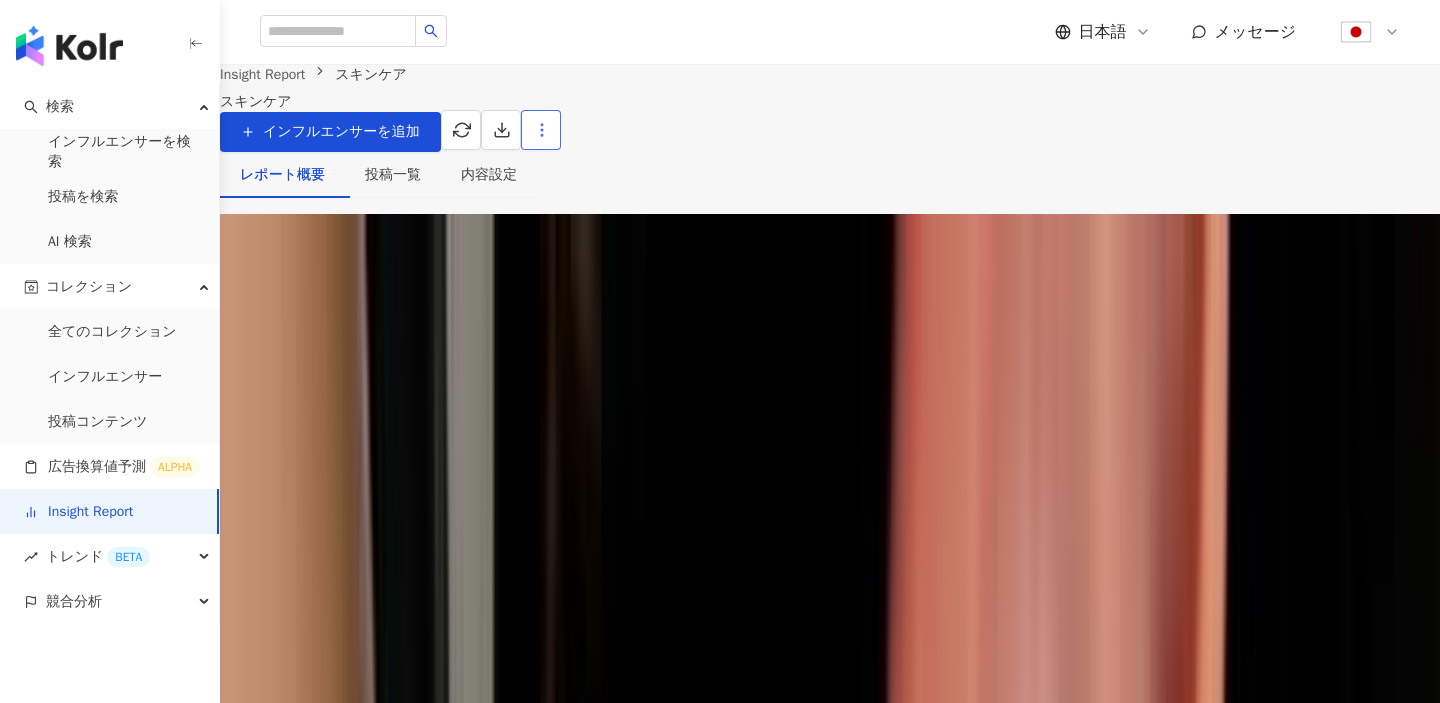 click 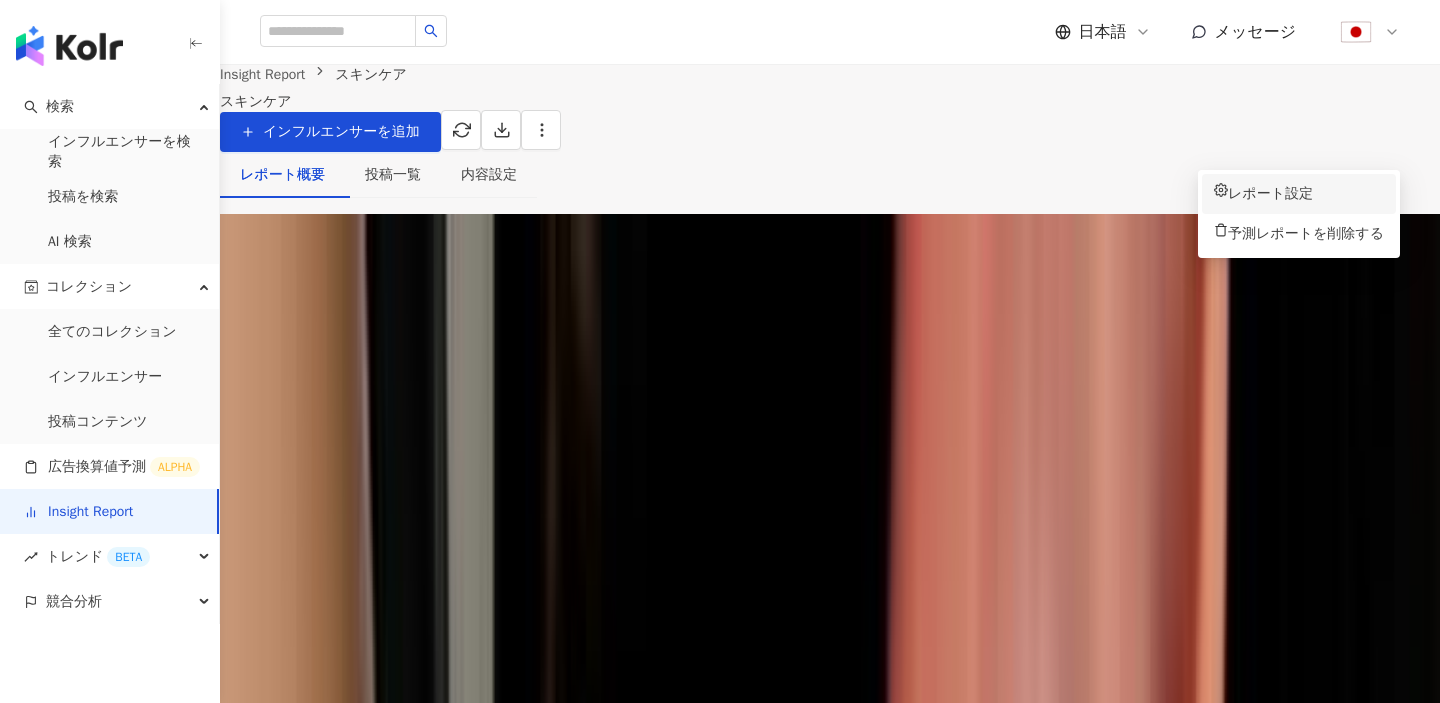 click on "レポート設定" at bounding box center (1299, 194) 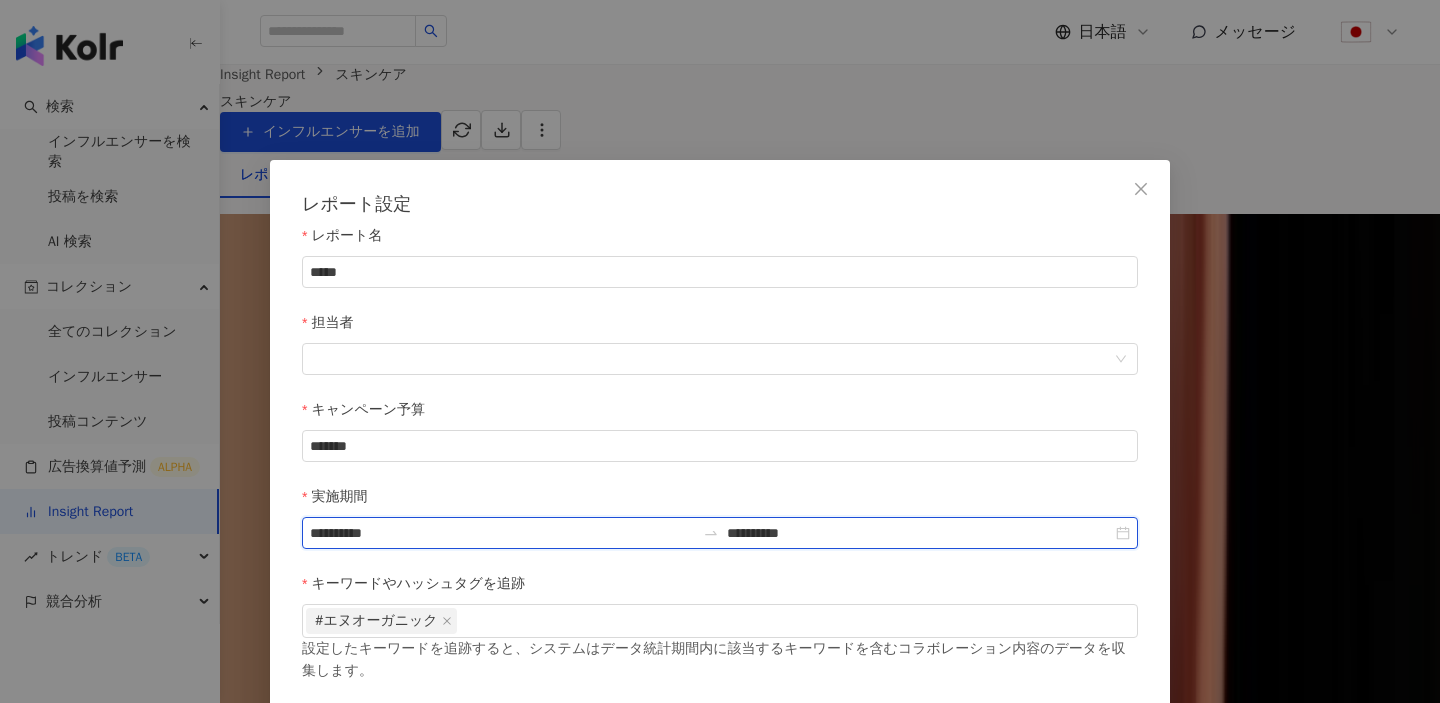 click on "**********" at bounding box center [502, 533] 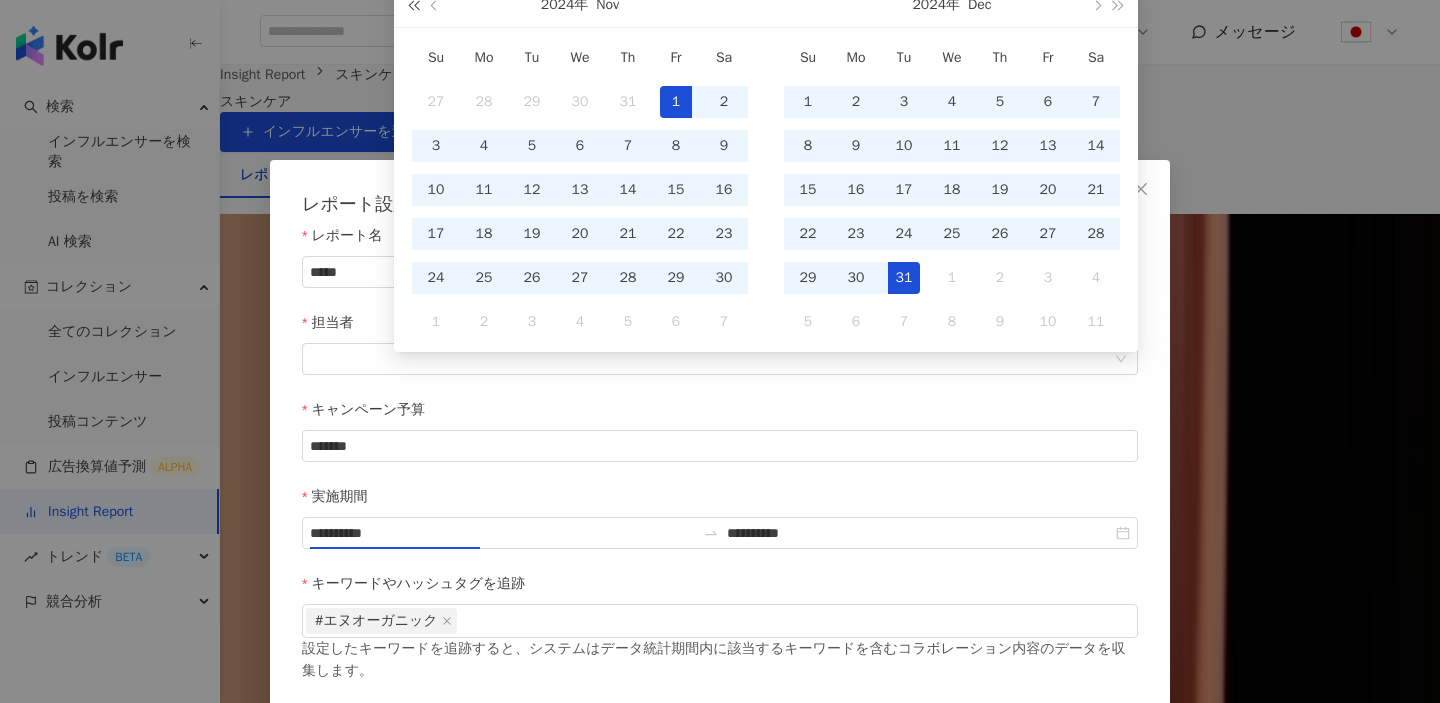 click at bounding box center [413, 4] 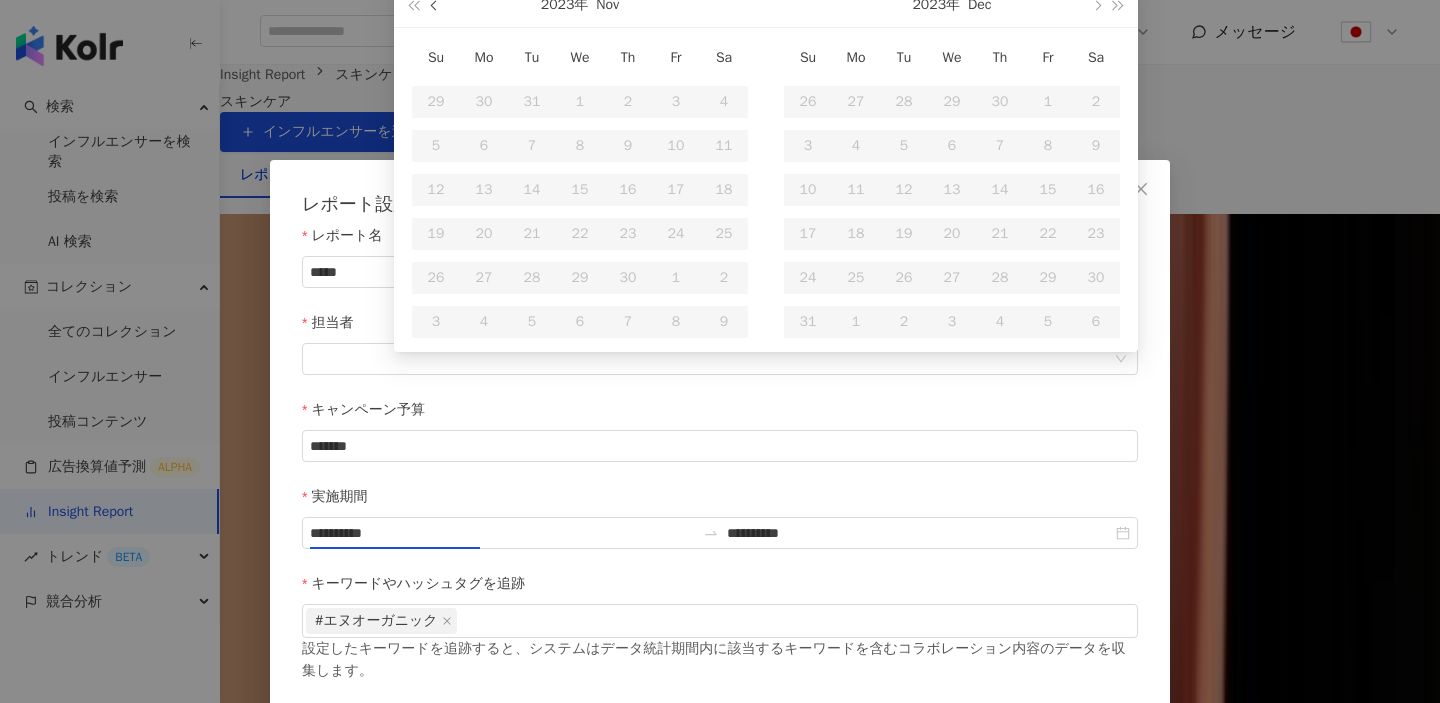 click at bounding box center [436, 5] 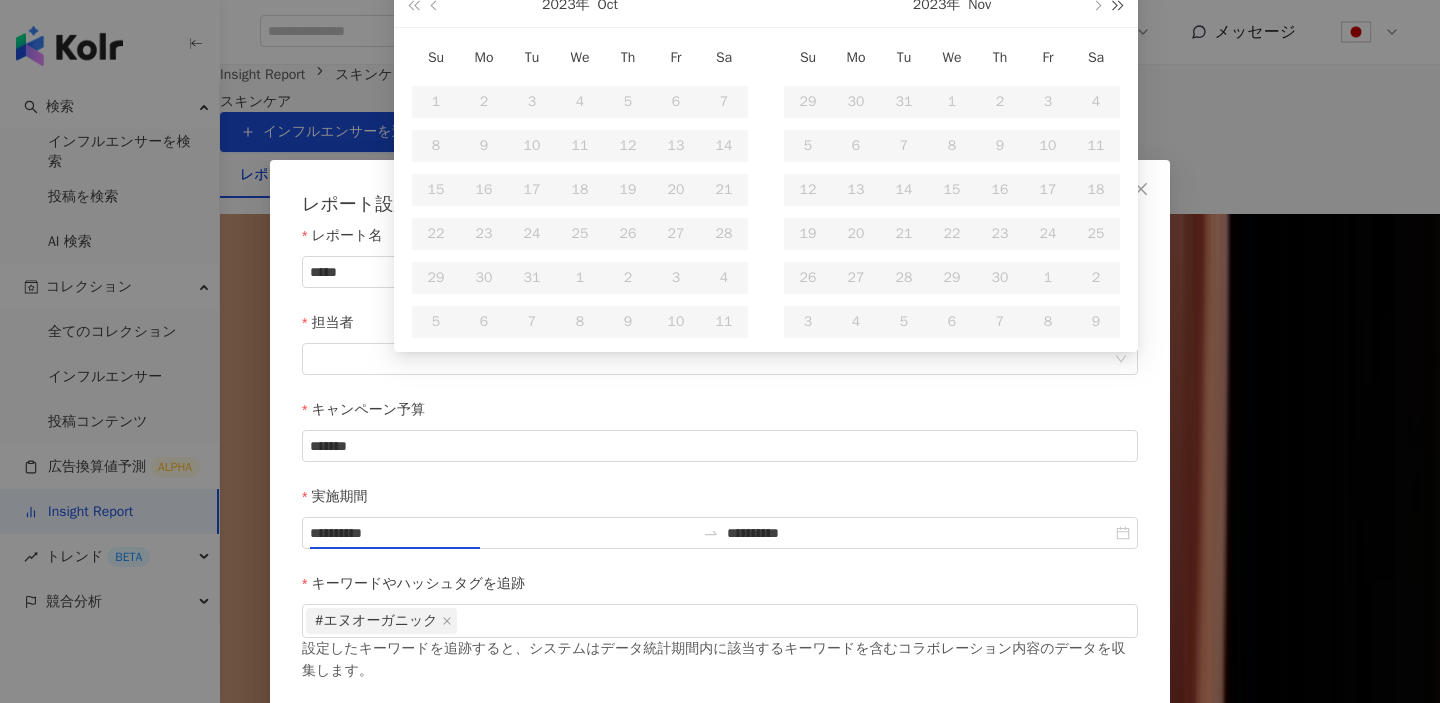 click at bounding box center (1119, 4) 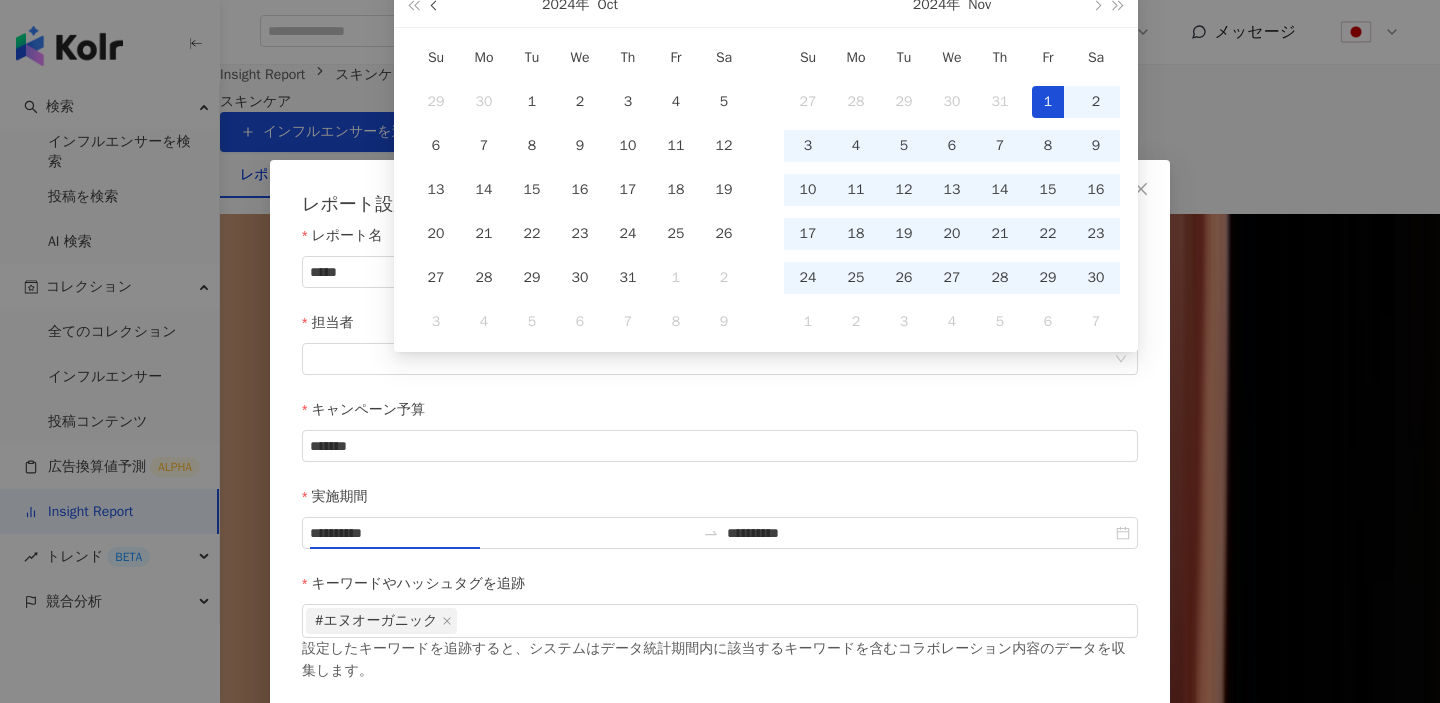 click at bounding box center [435, 4] 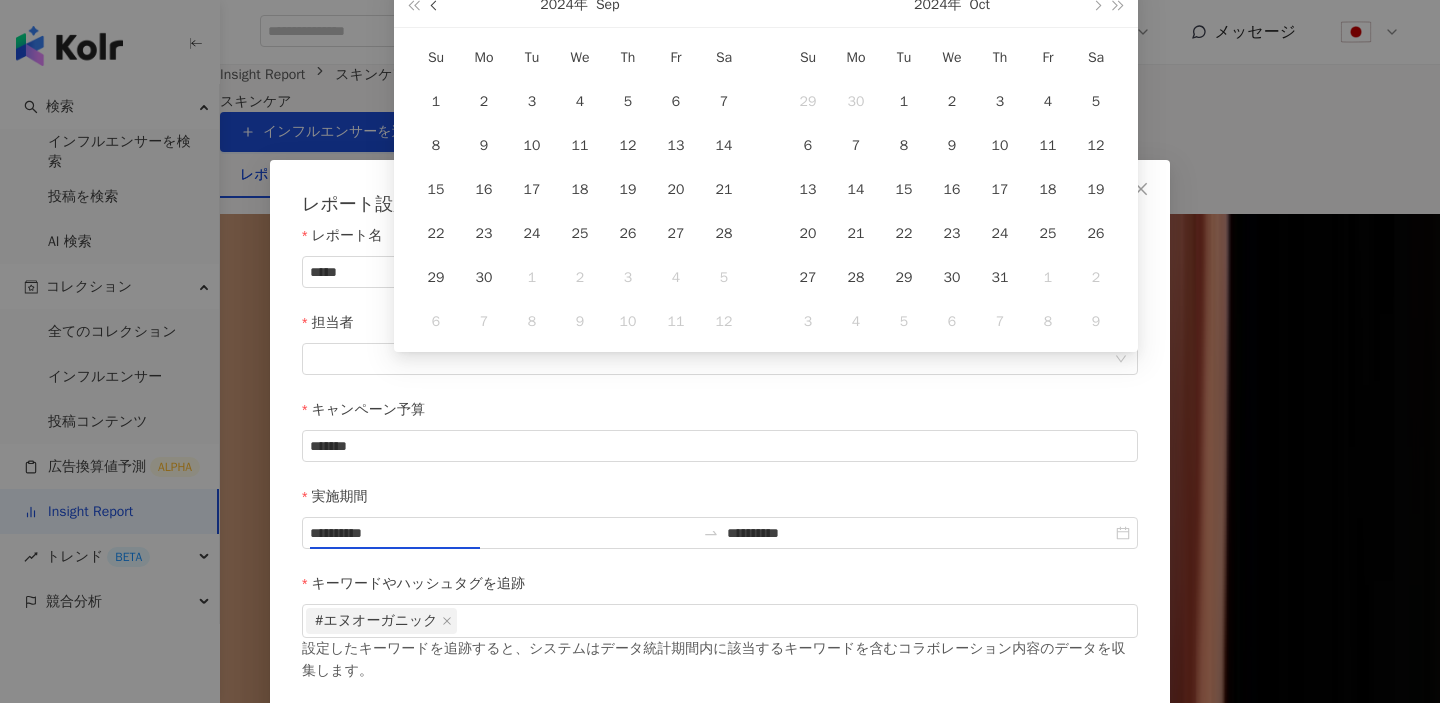 click at bounding box center (435, 4) 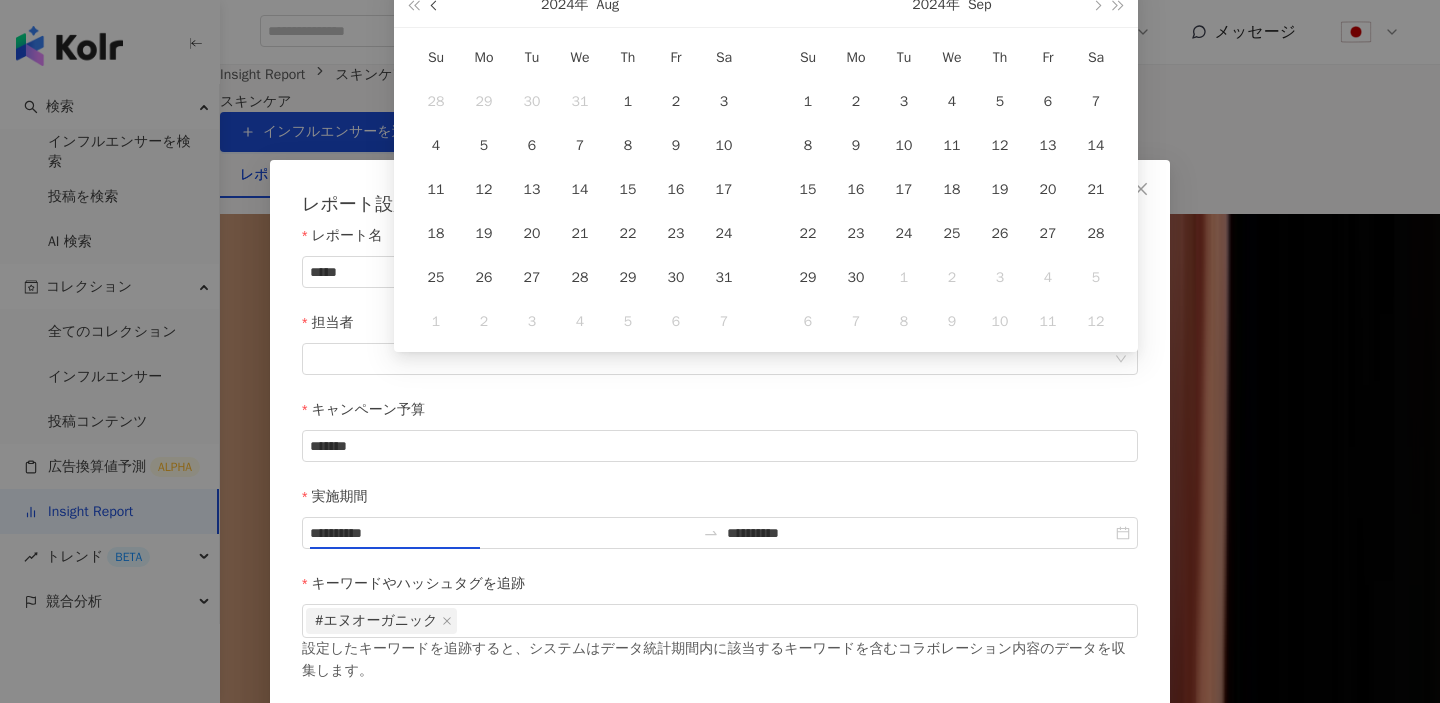 click at bounding box center [435, 4] 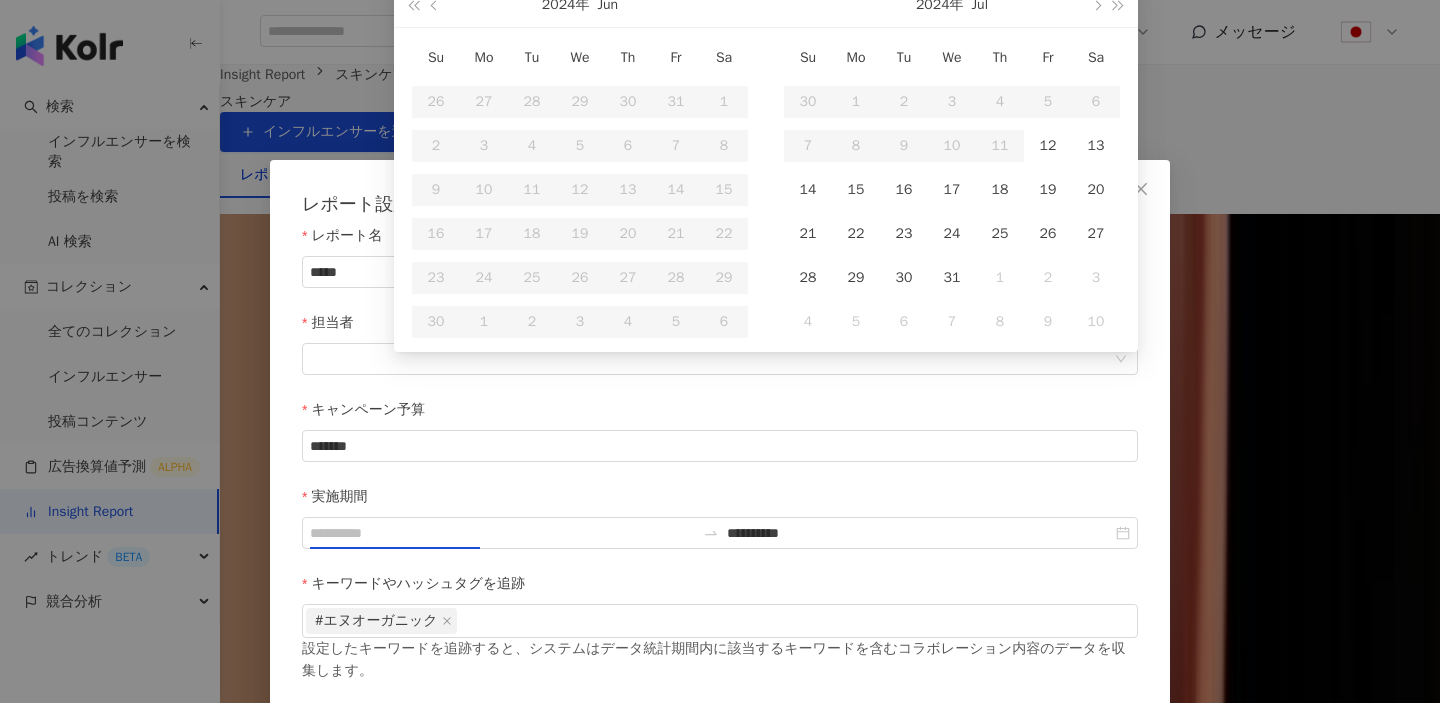 type on "**********" 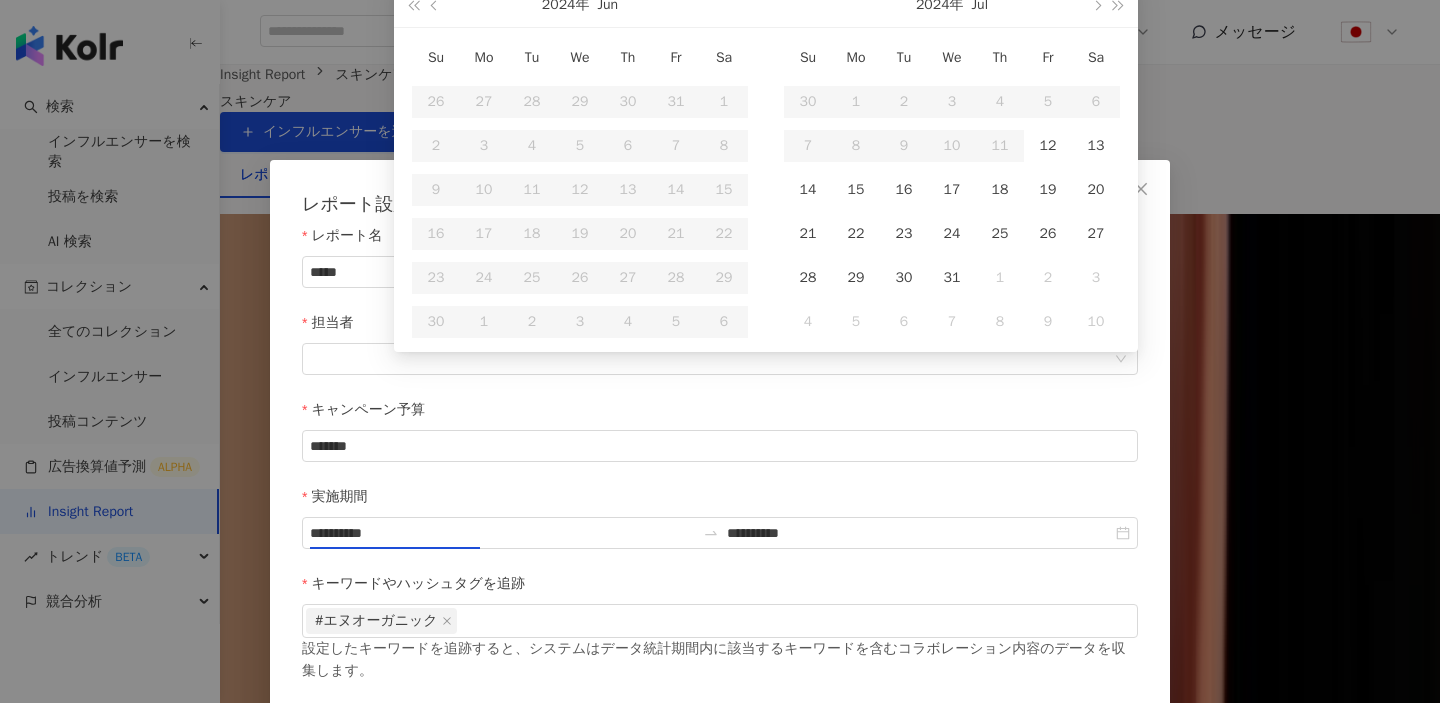 click on "**********" at bounding box center [720, 351] 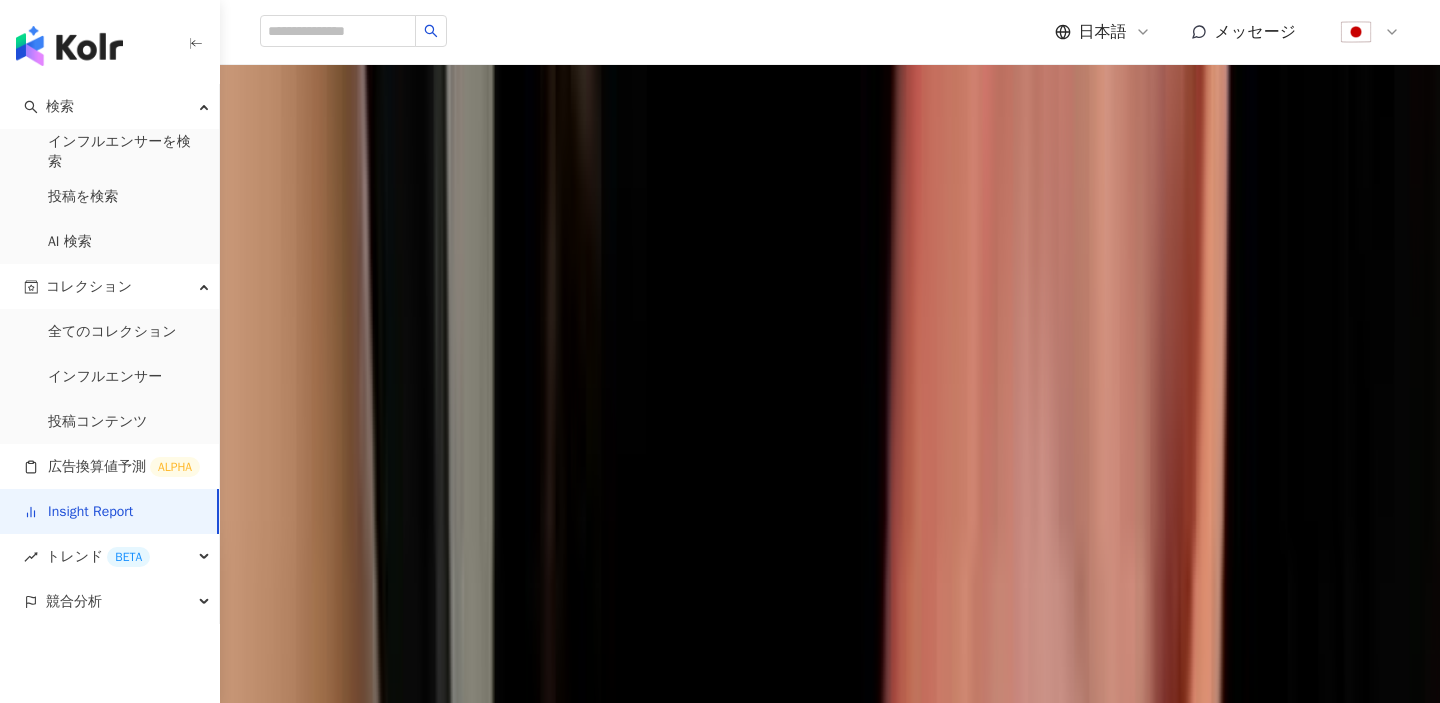 scroll, scrollTop: 199, scrollLeft: 0, axis: vertical 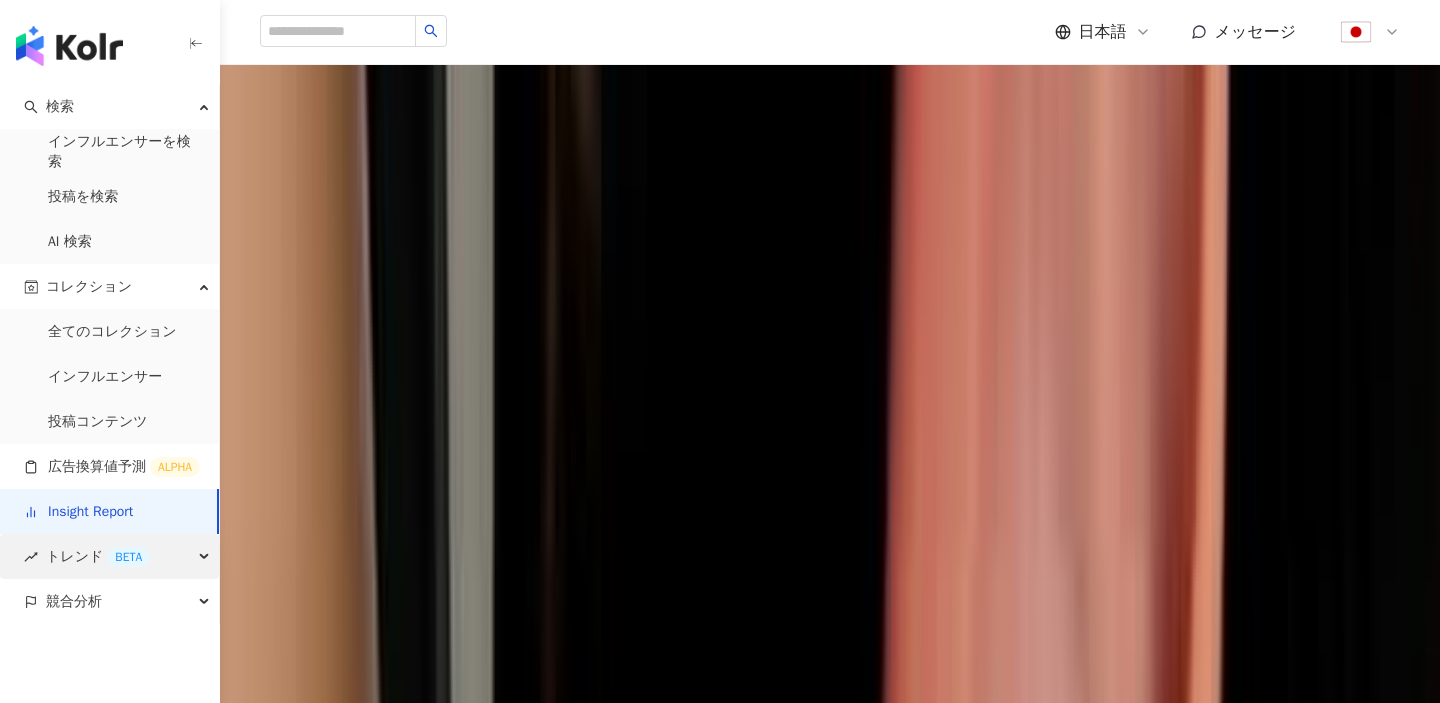 click on "BETA" at bounding box center [128, 557] 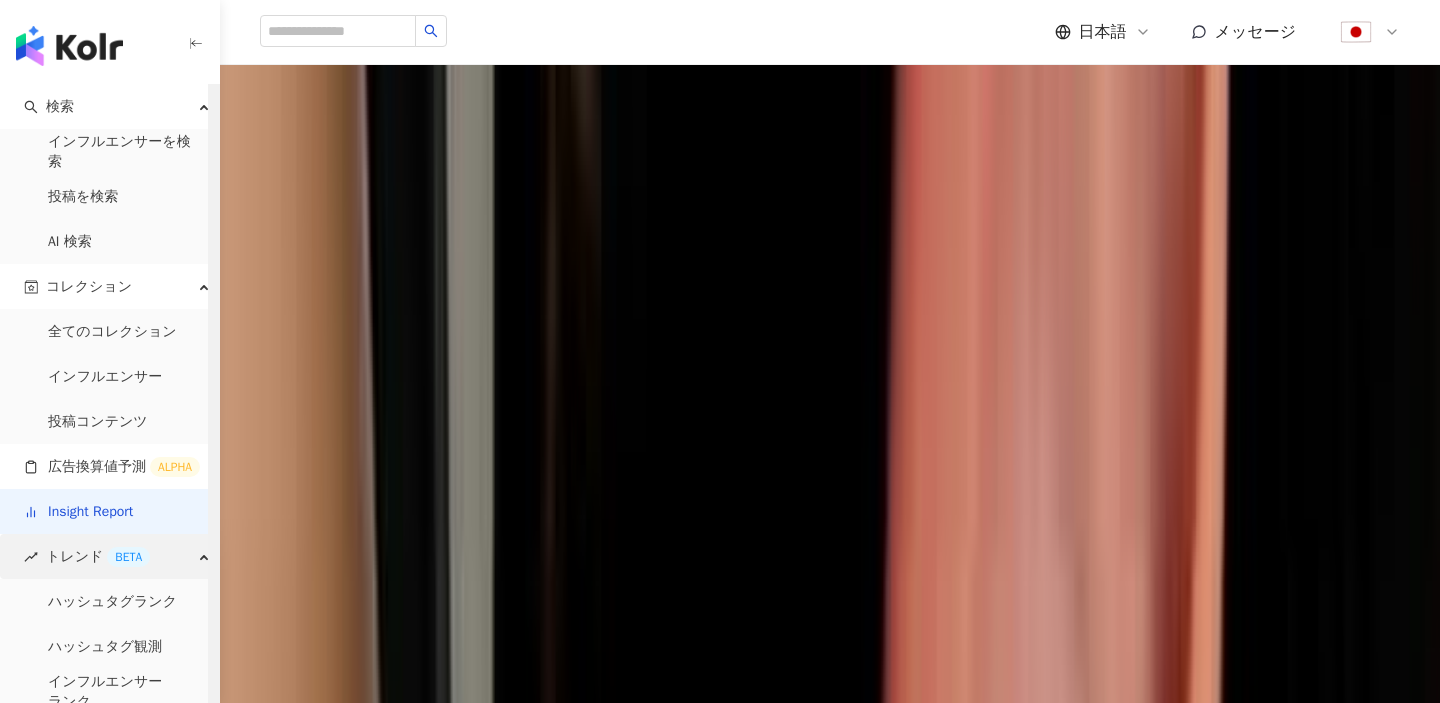 scroll, scrollTop: 56, scrollLeft: 0, axis: vertical 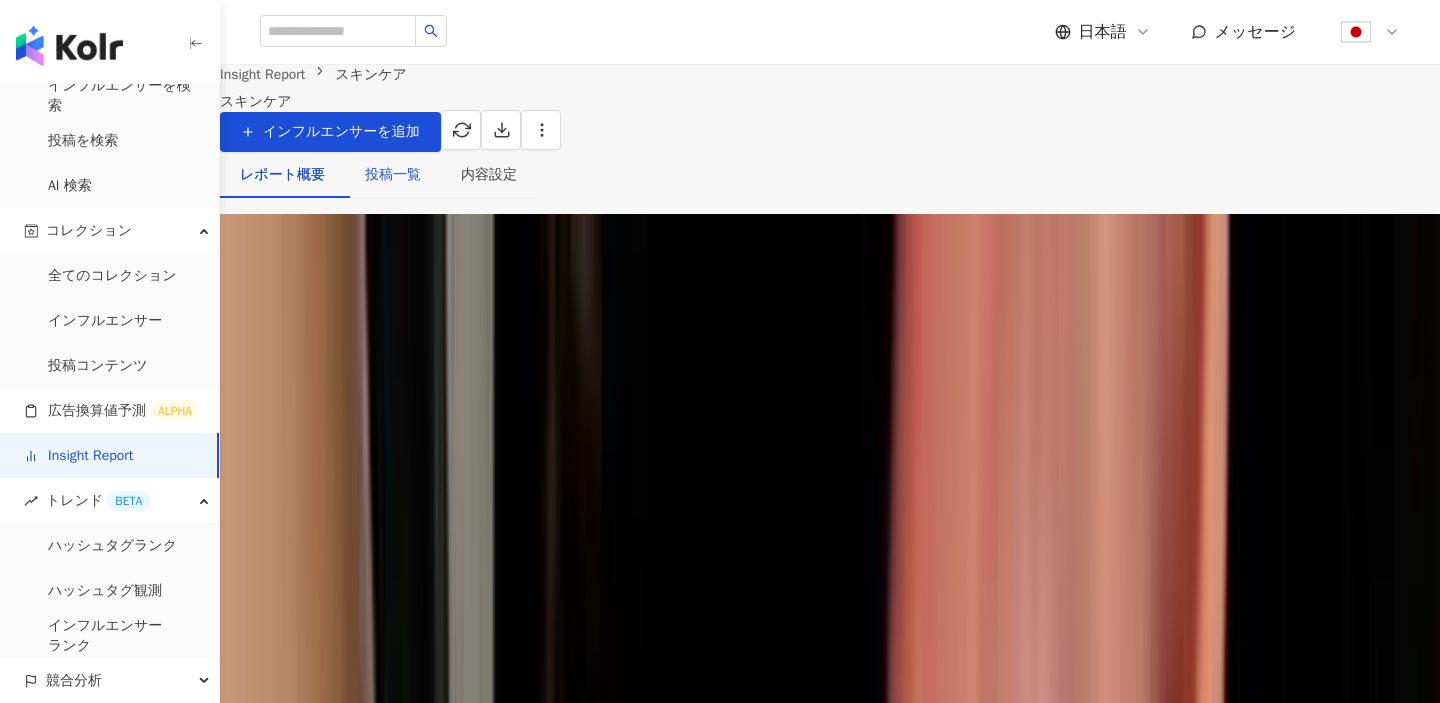 click on "投稿一覧" at bounding box center (393, 175) 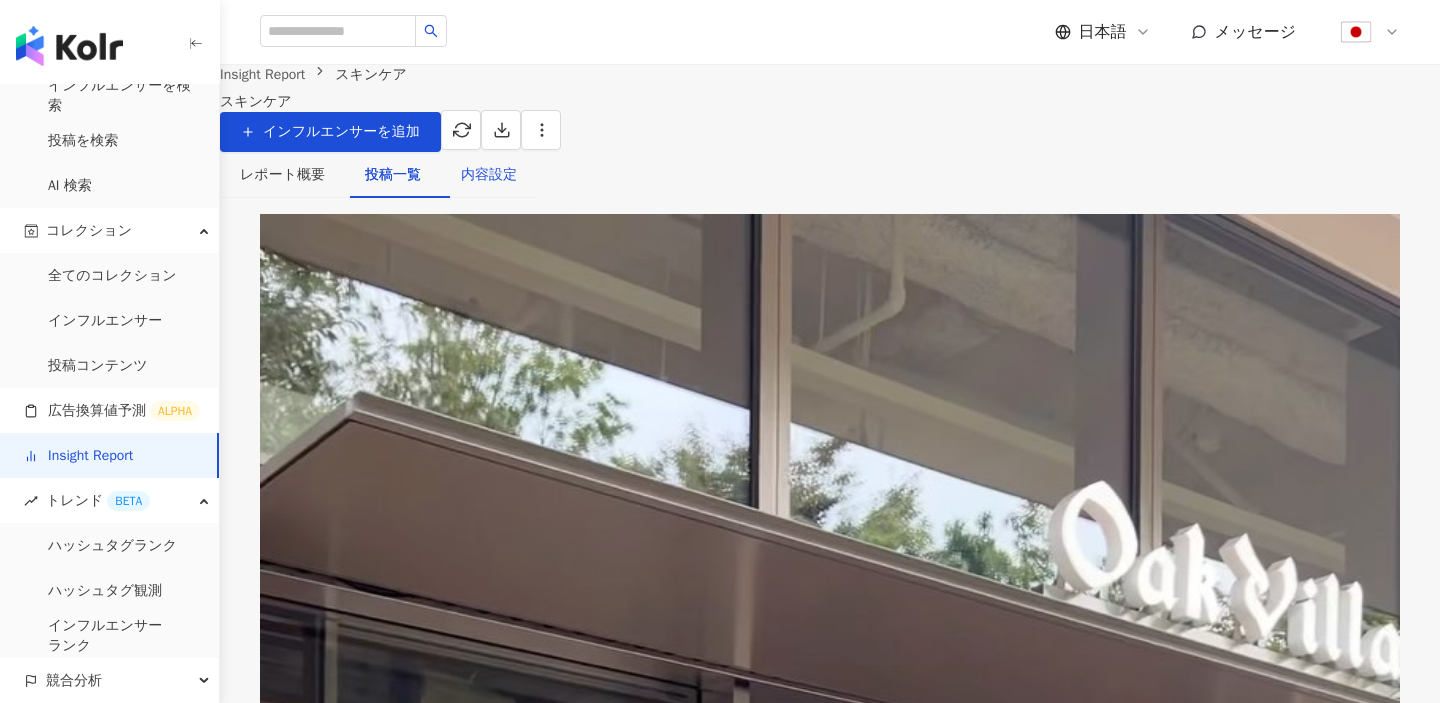 click on "内容設定" at bounding box center (489, 175) 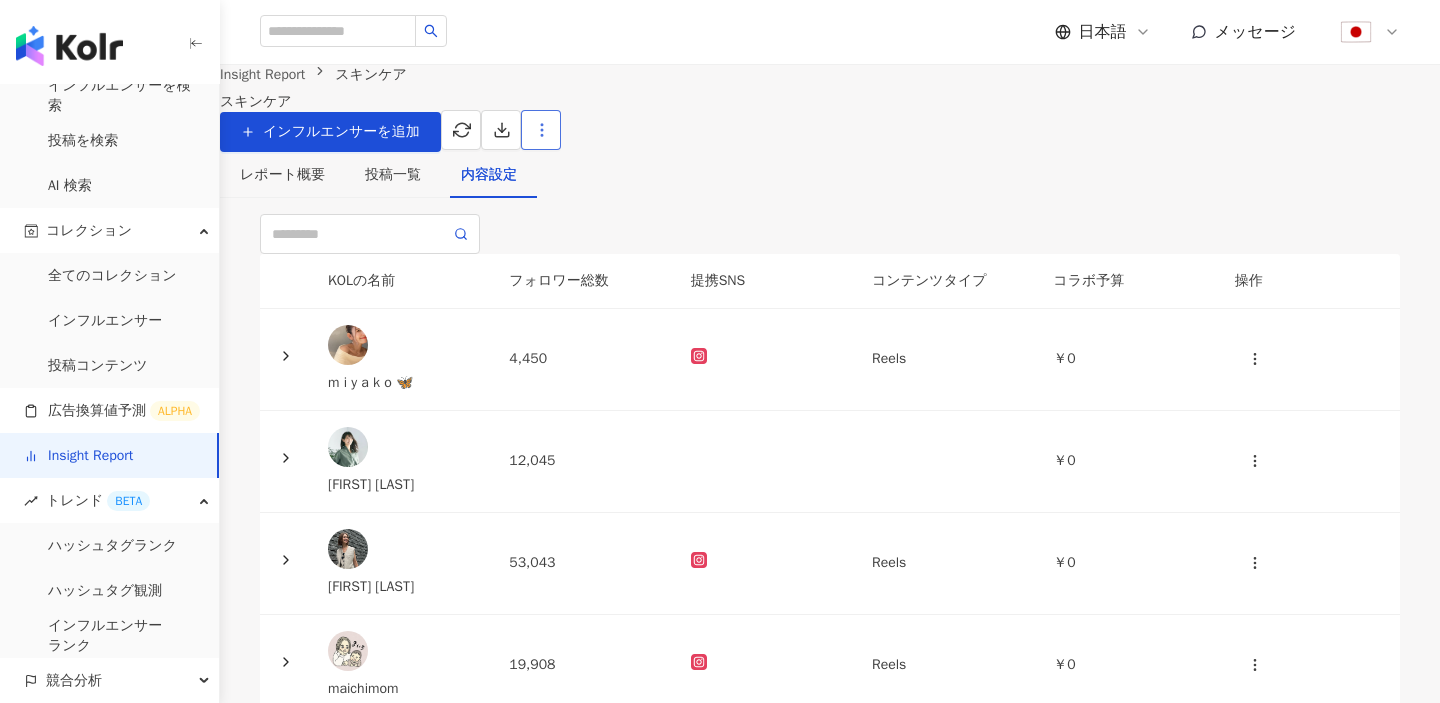 click 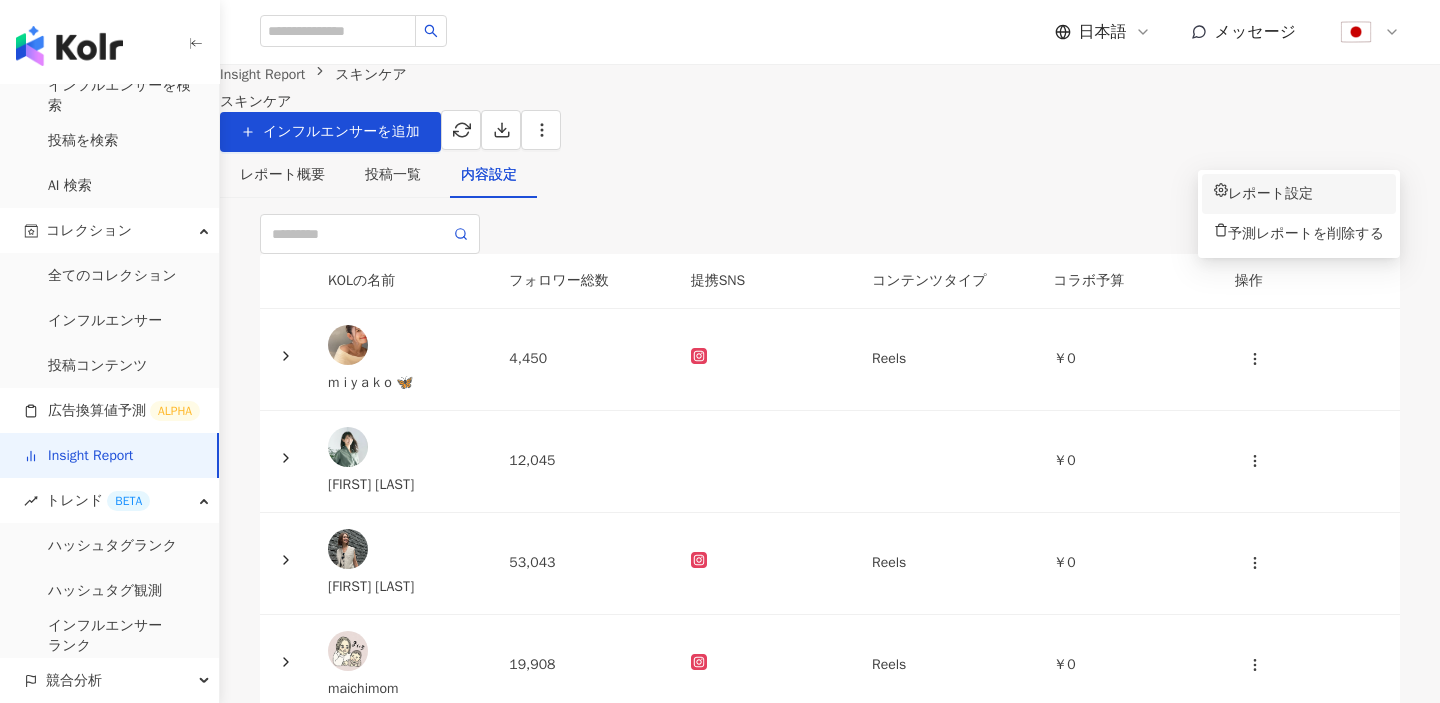 click on "レポート設定" at bounding box center (1299, 194) 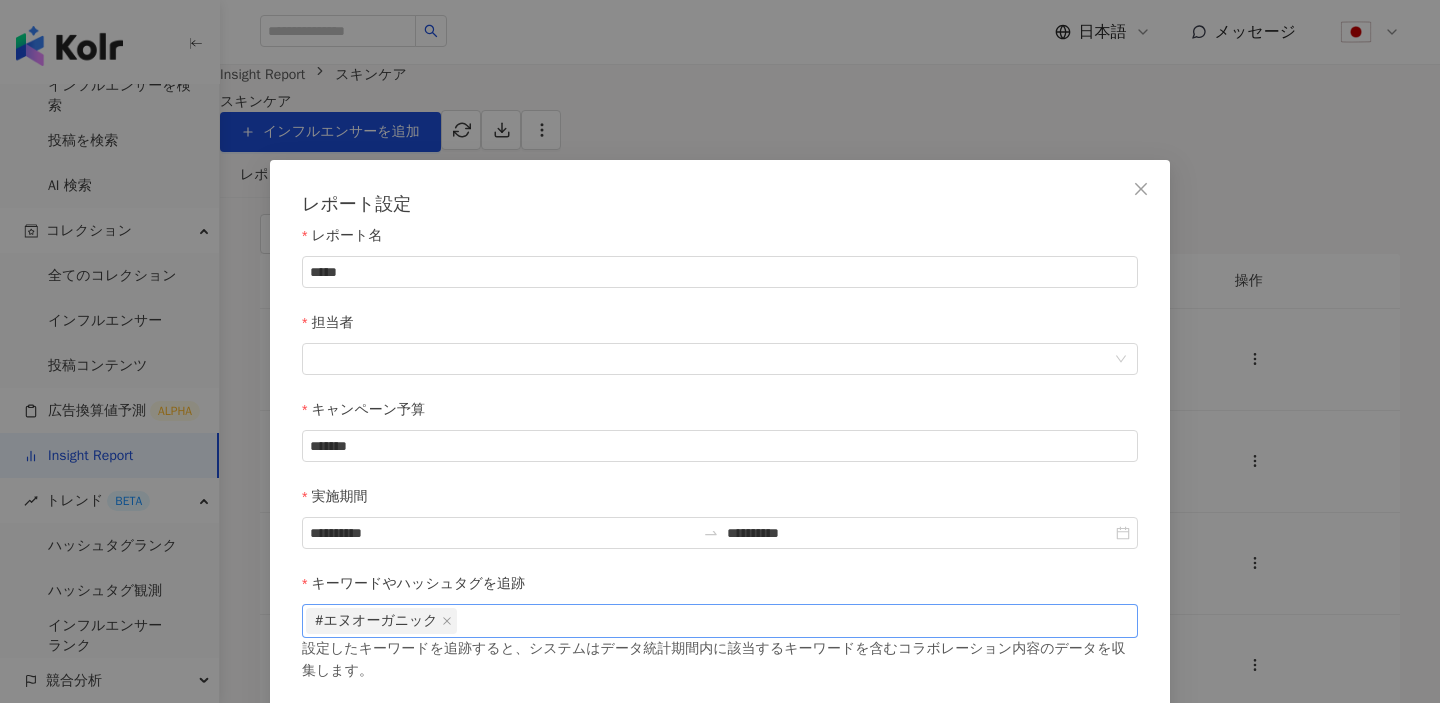 click on "#エヌオーガニック" at bounding box center [720, 621] 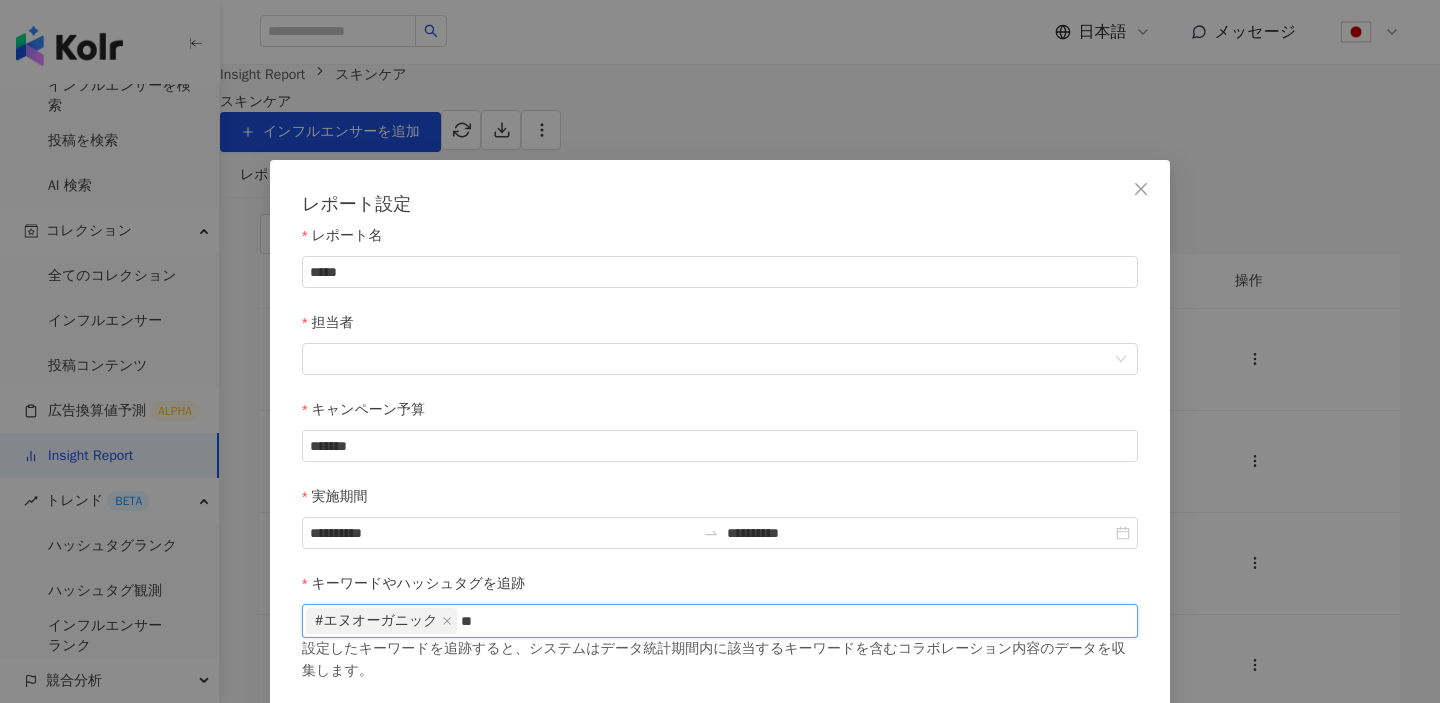 type on "***" 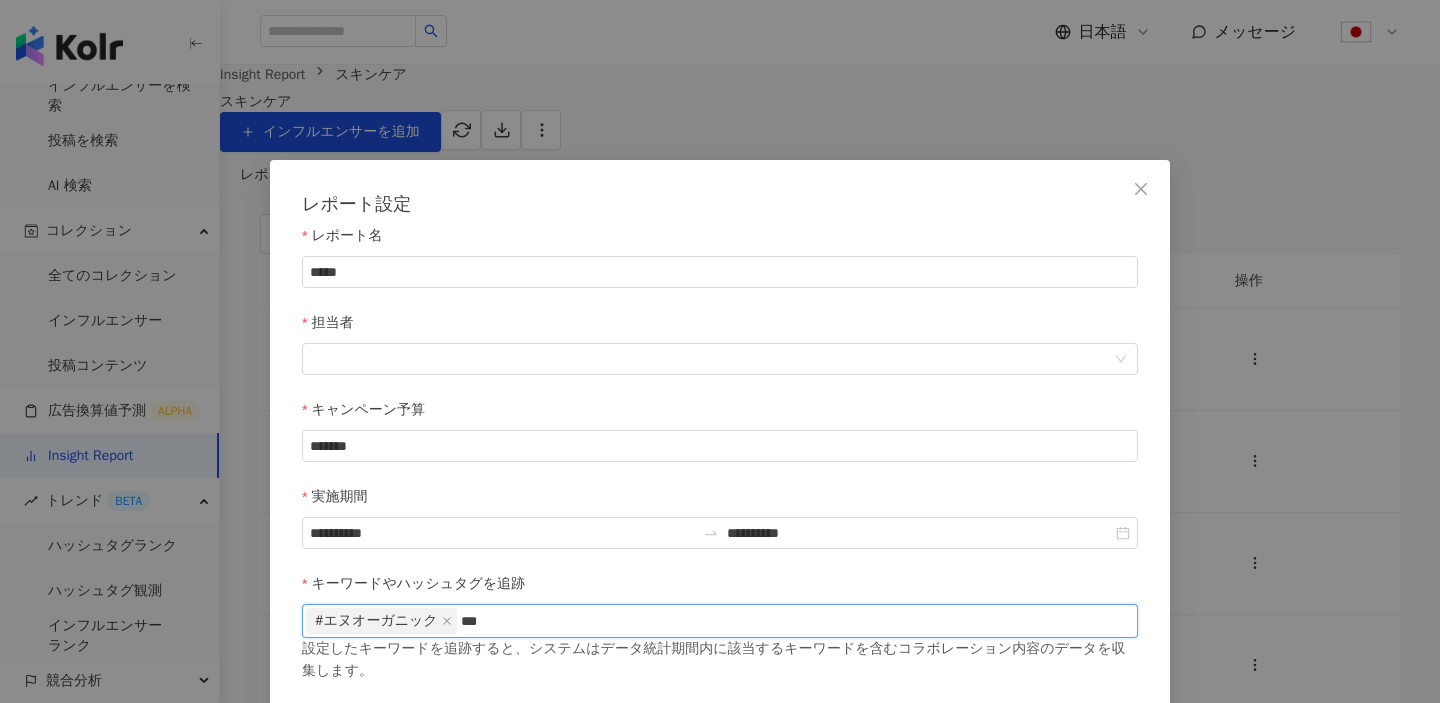 type 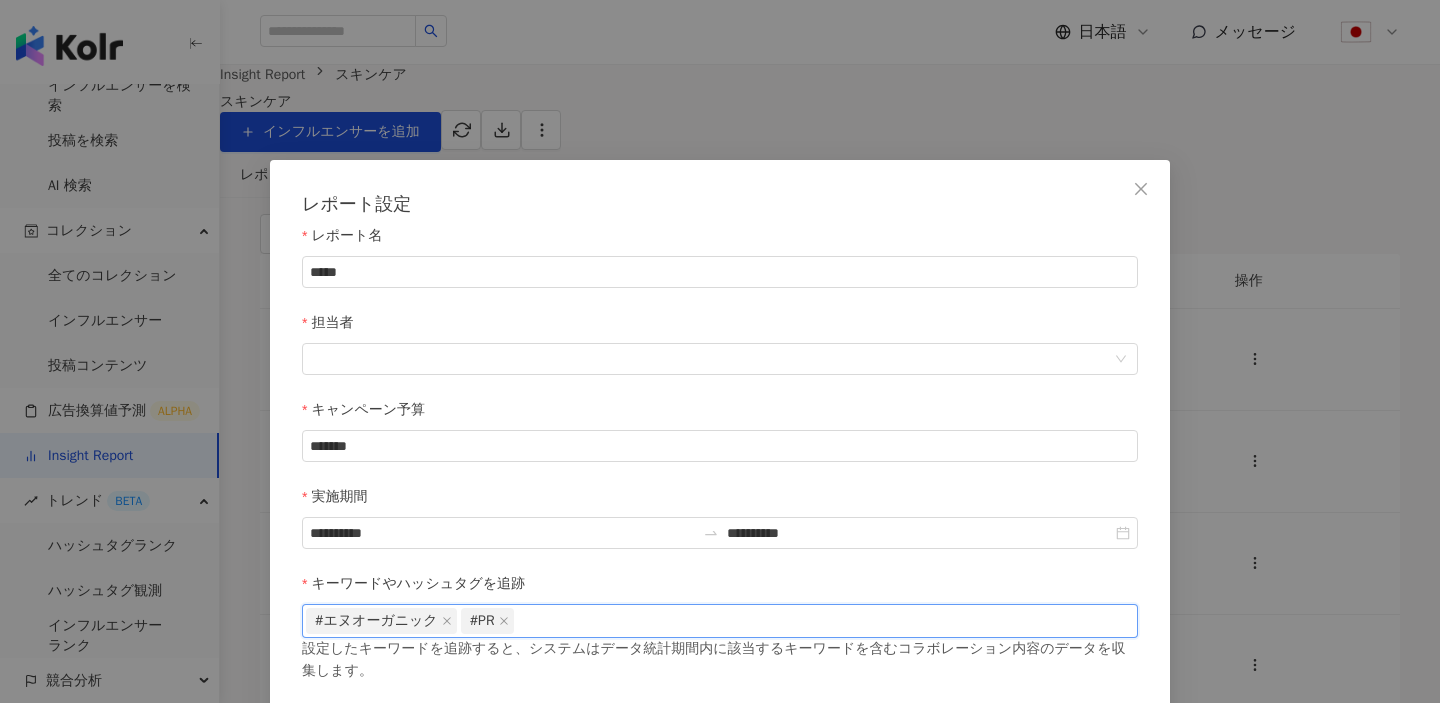 click on "#PR" at bounding box center (487, 621) 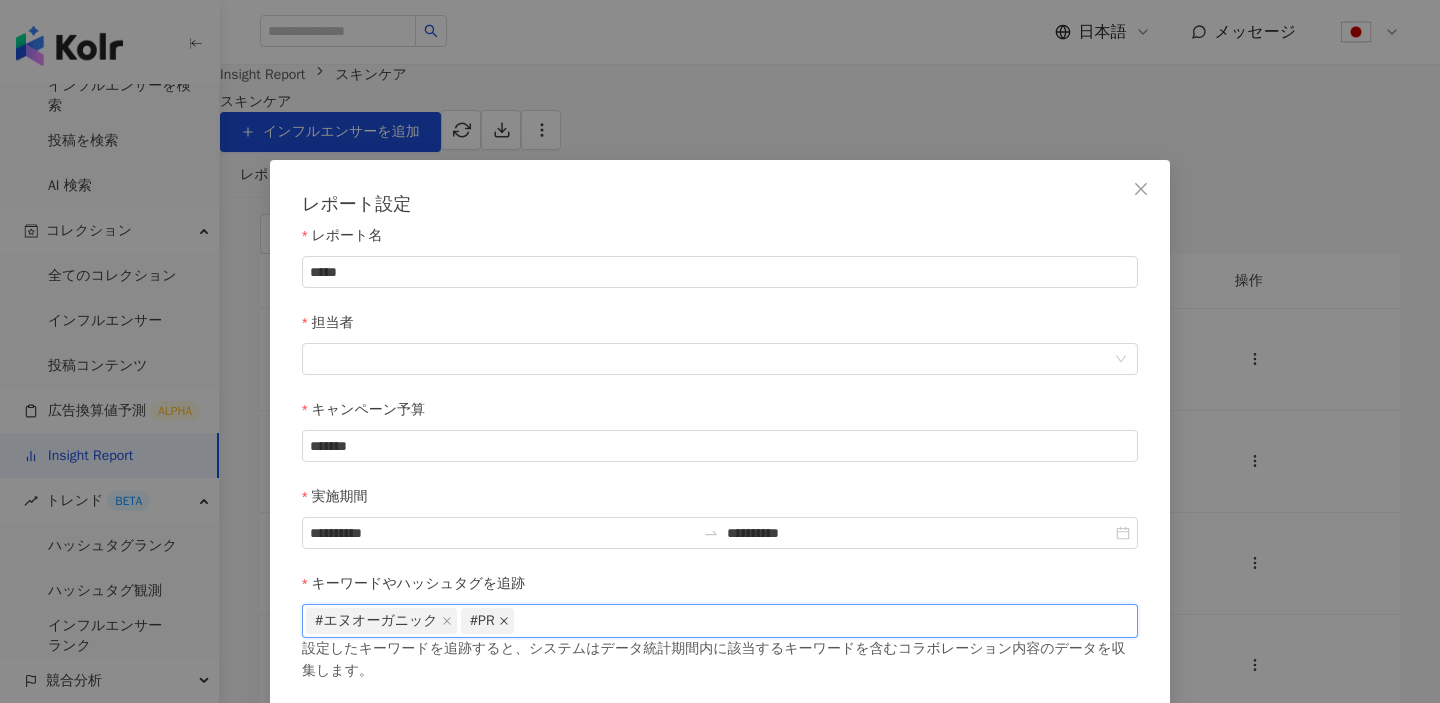 click at bounding box center (504, 621) 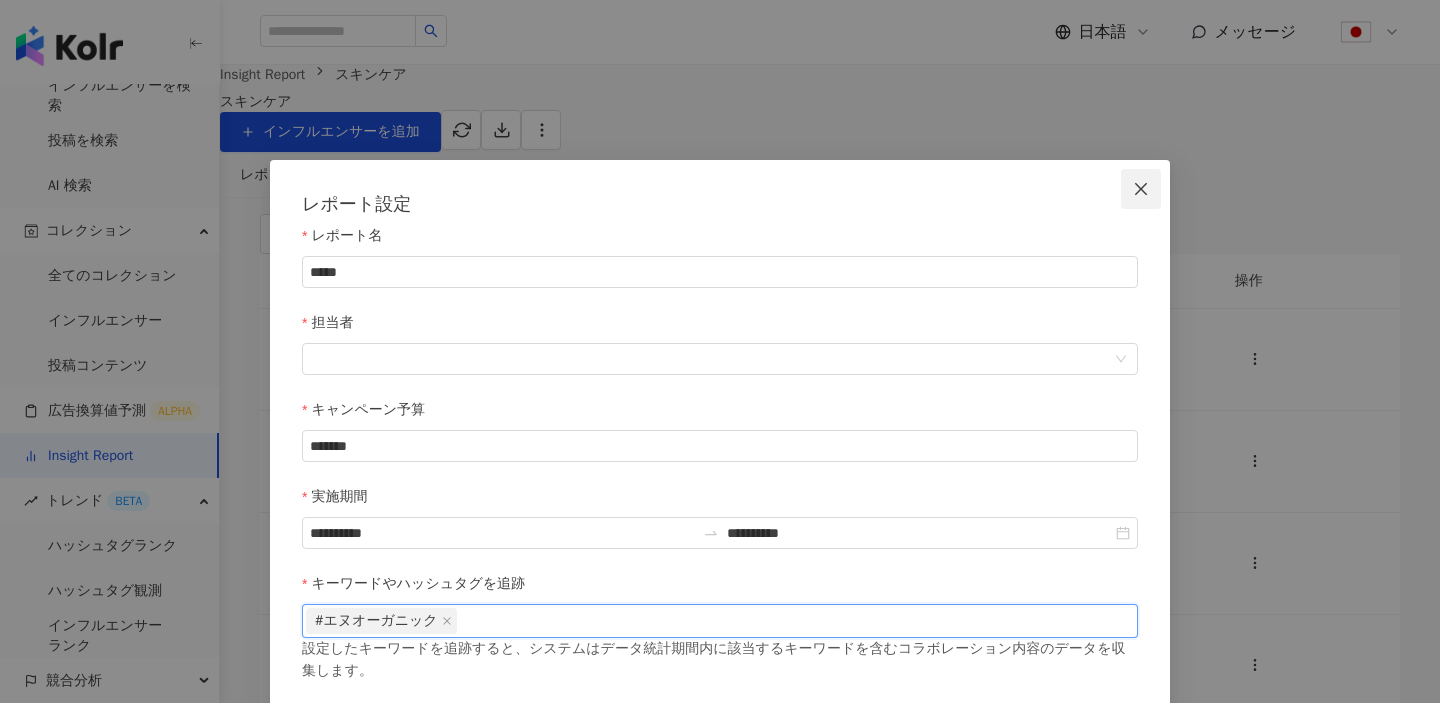 click at bounding box center [1141, 189] 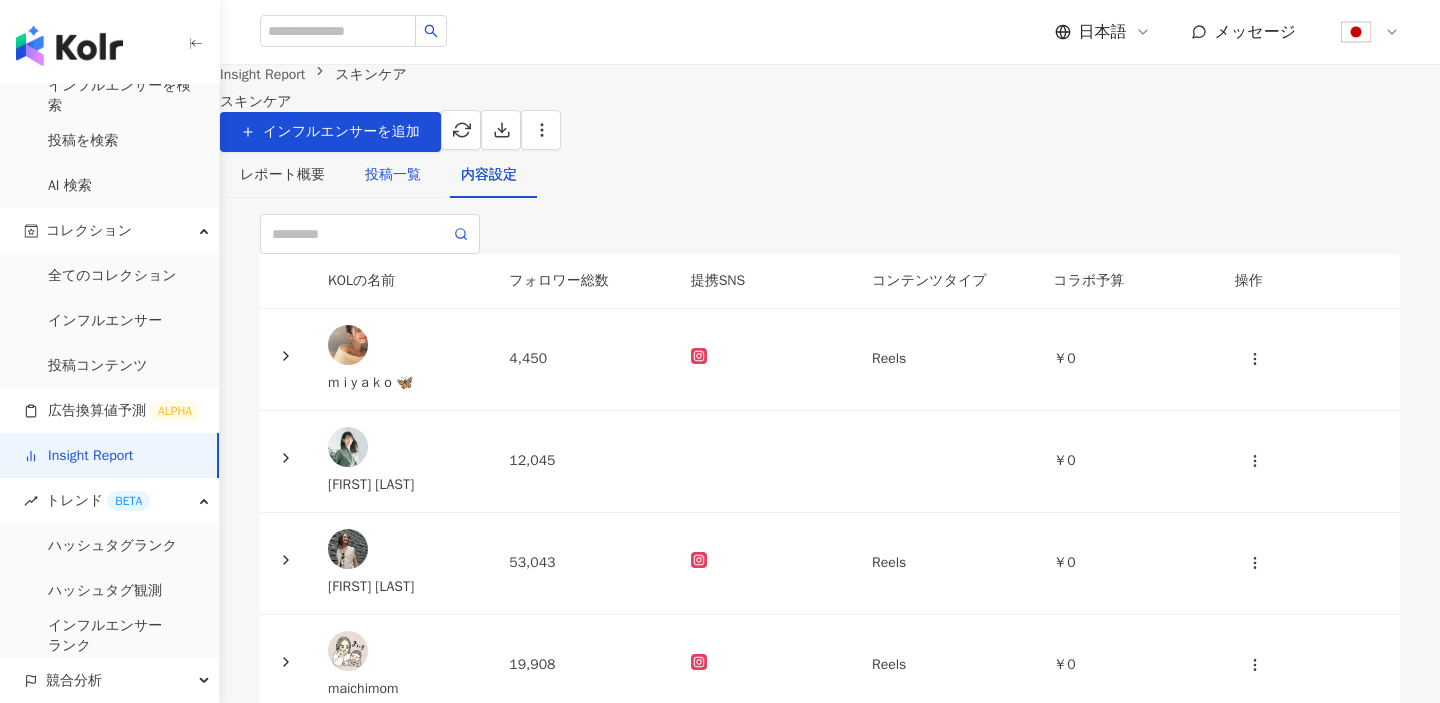click on "投稿一覧" at bounding box center [393, 175] 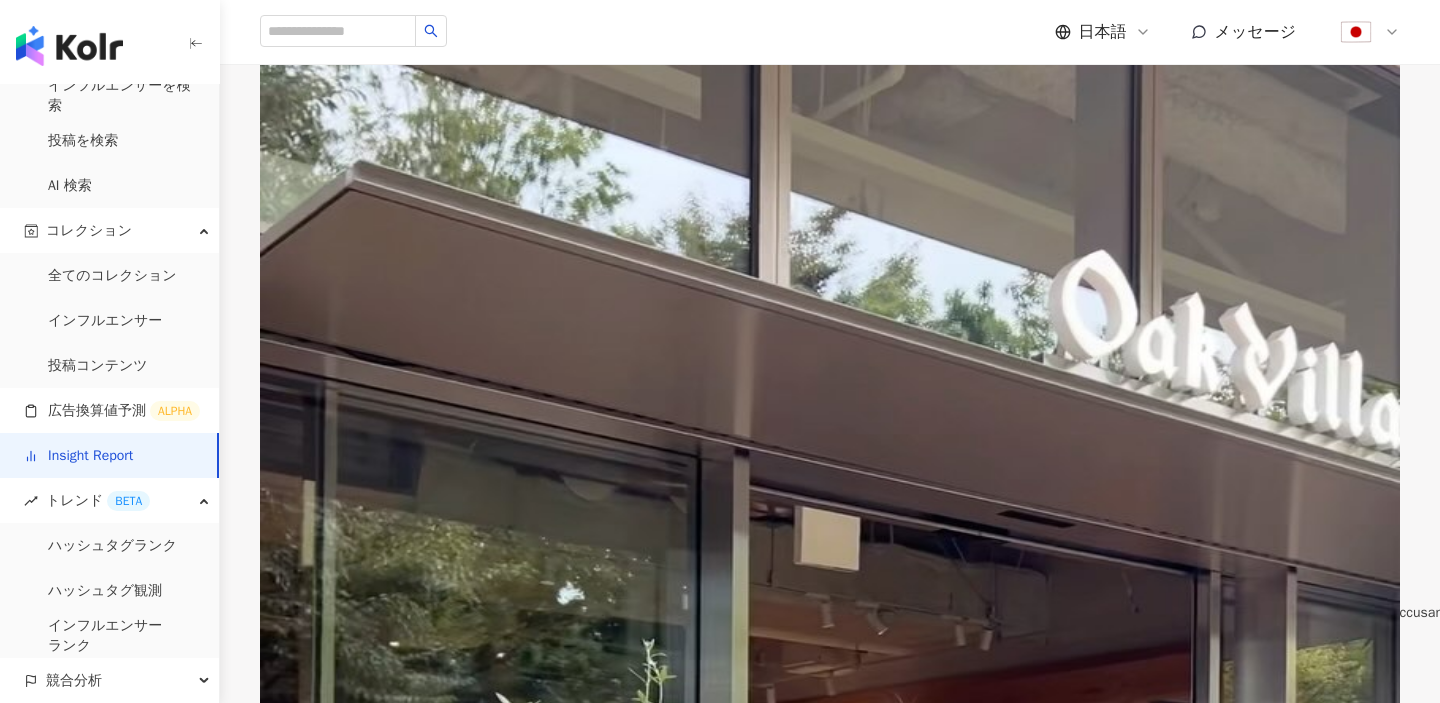 scroll, scrollTop: 233, scrollLeft: 0, axis: vertical 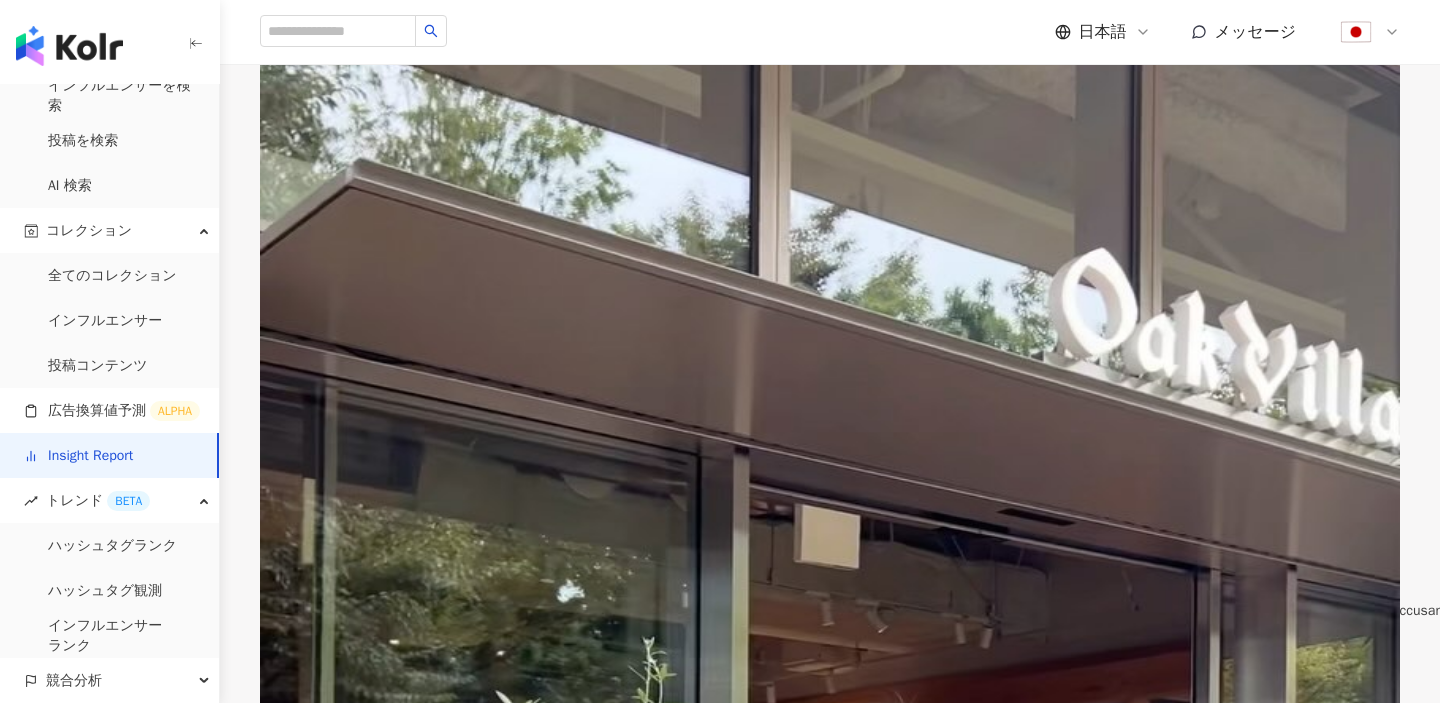 click on "2024/12/17 409" at bounding box center [423, 359] 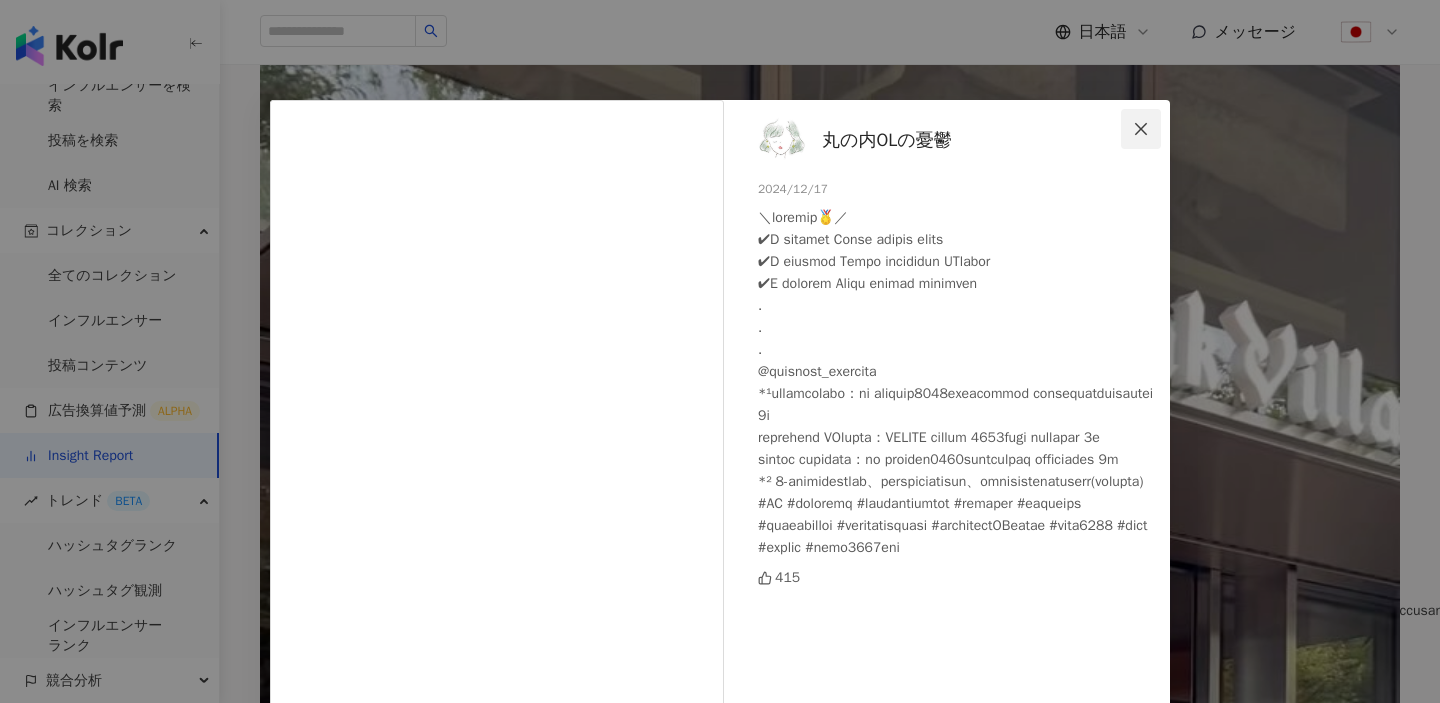 click at bounding box center (1141, 129) 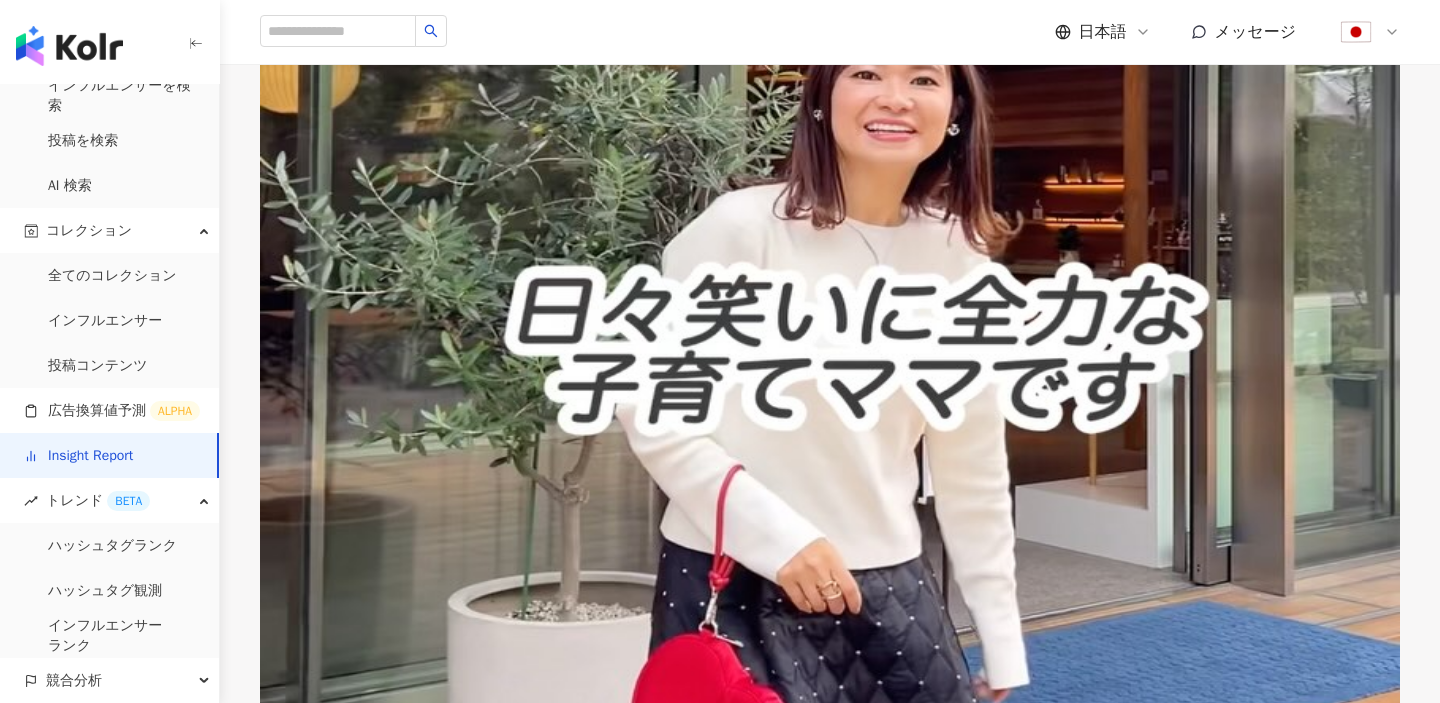 scroll, scrollTop: 944, scrollLeft: 0, axis: vertical 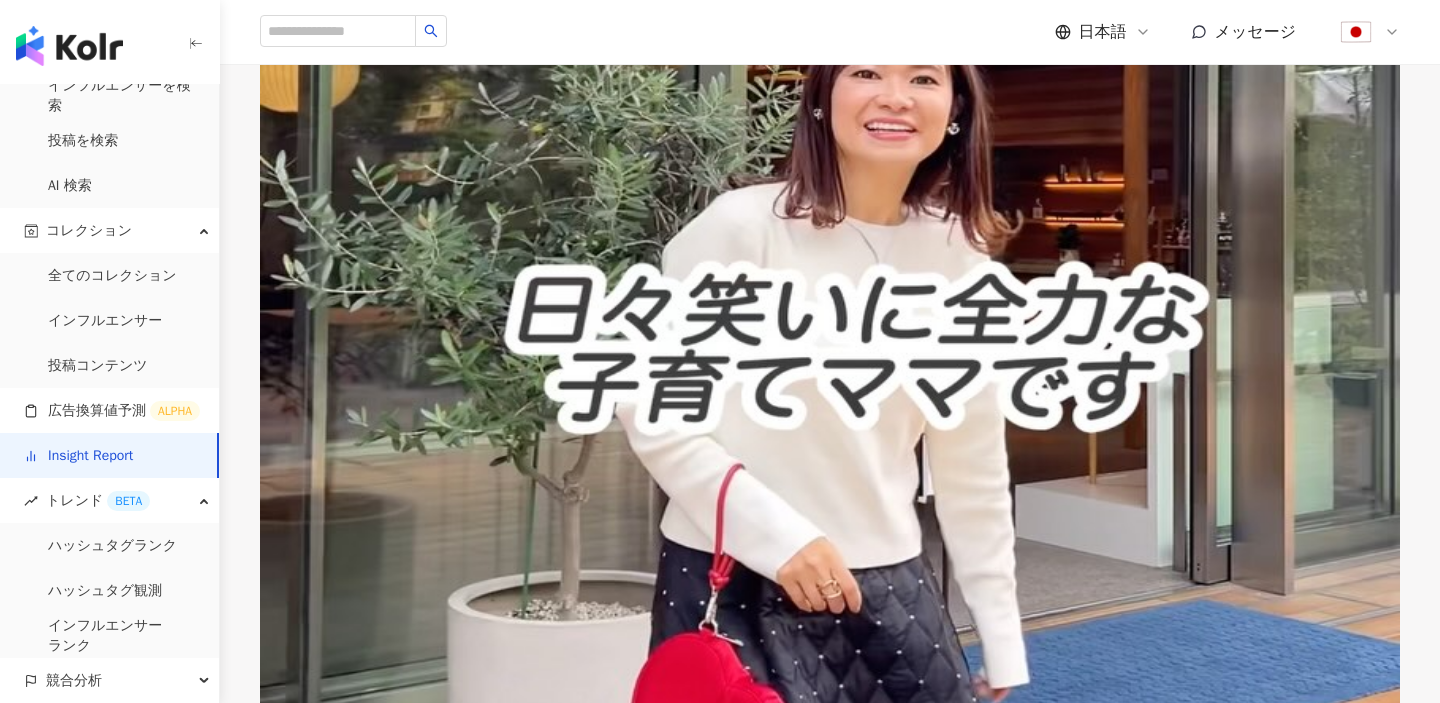 click on "⁡
⁡
⁡
朝のメイクノリにも関わるスキンケアは、
N organic Basicが推し。
⁡
⁡
ノーファンデ派の私には
本当に大事な子達🤍
⁡
時間差で働く3種類のビタミンC誘導体も
配合されていたり成分も魅力的なの！！
⁡
ビタミンC誘導体※
※3-グリセリルアスコルビン酸：整肌成分／ビスグリセリルアスコルビン酸：整肌成分／テトラヘキシルデカン酸アスコルビル：整肌成分
⁡
⁡
ファーストエイジングケアに
おすすめなので是非🫶🏻
⁡
エイジングケア※
※年齢に応じた潤いを与えるケア
⁡
⁡
⁡
#norganic #Nオーガニック #エヌオーガニック #PR#コーヒースタンド#袋井カフェ#浜松カフェ#スキンケア#モーニングルーティン" at bounding box center (694, 366) 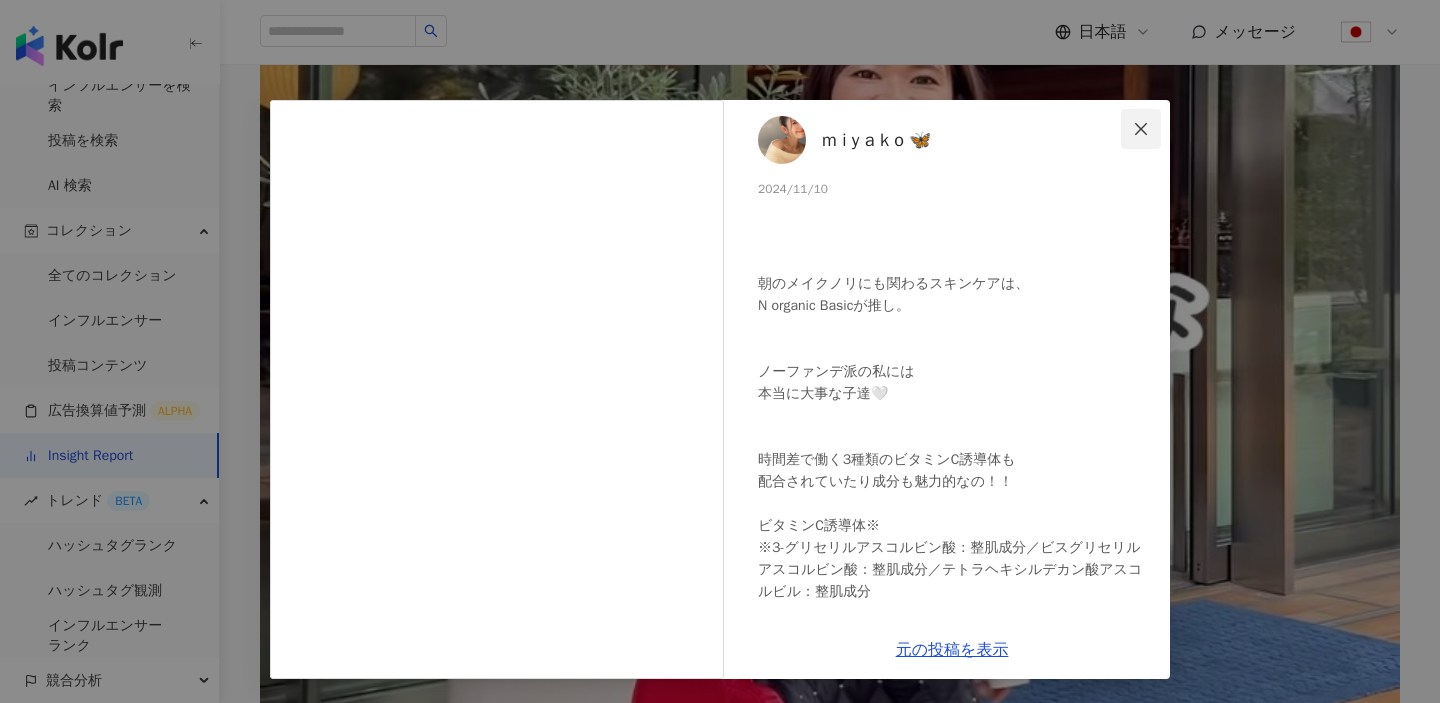 click at bounding box center [1141, 129] 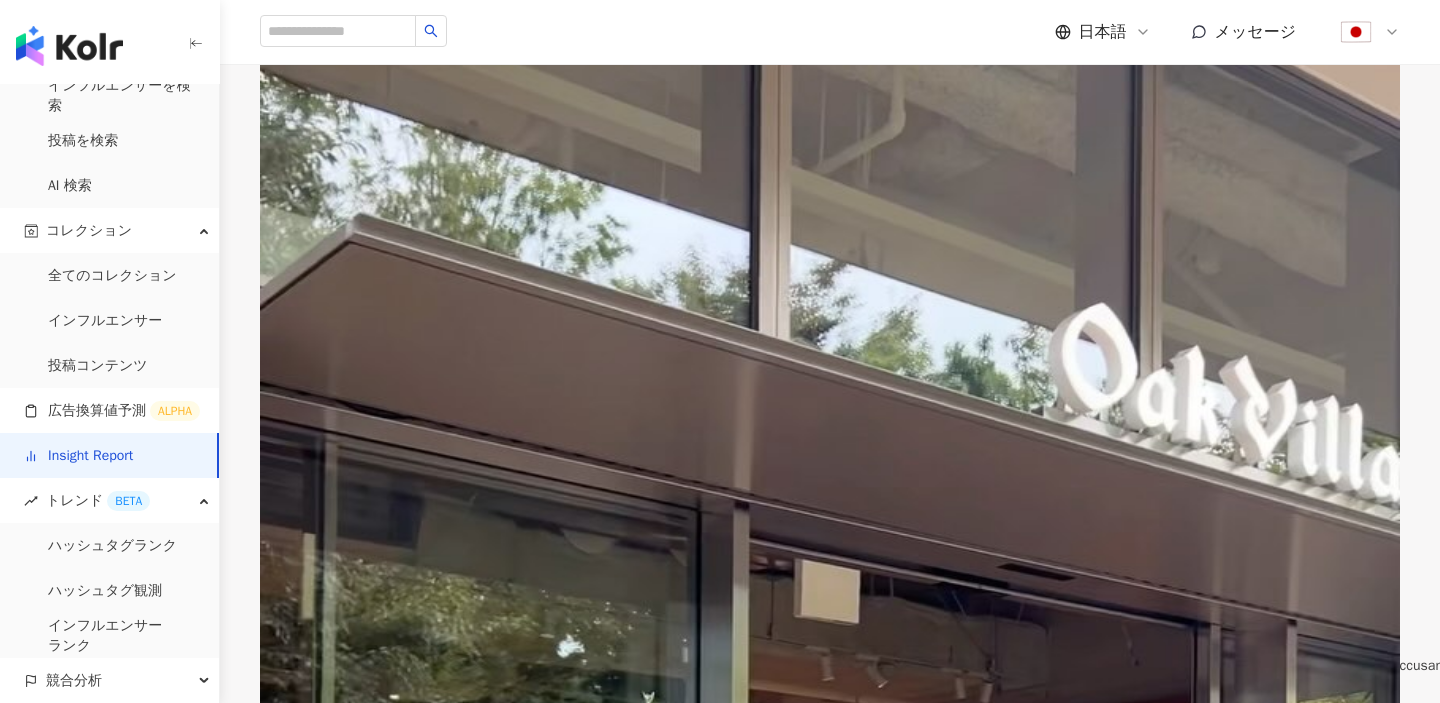 scroll, scrollTop: 0, scrollLeft: 0, axis: both 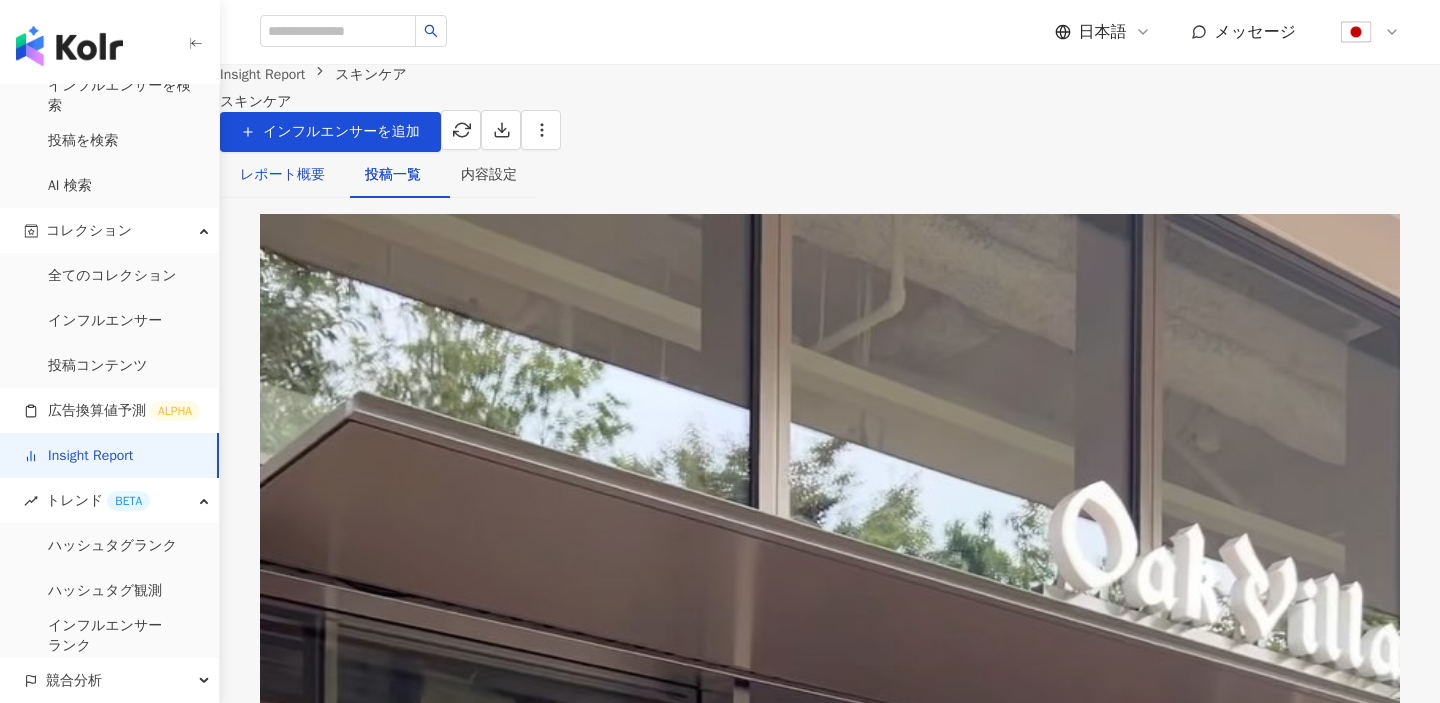 click on "レポート概要" at bounding box center (282, 175) 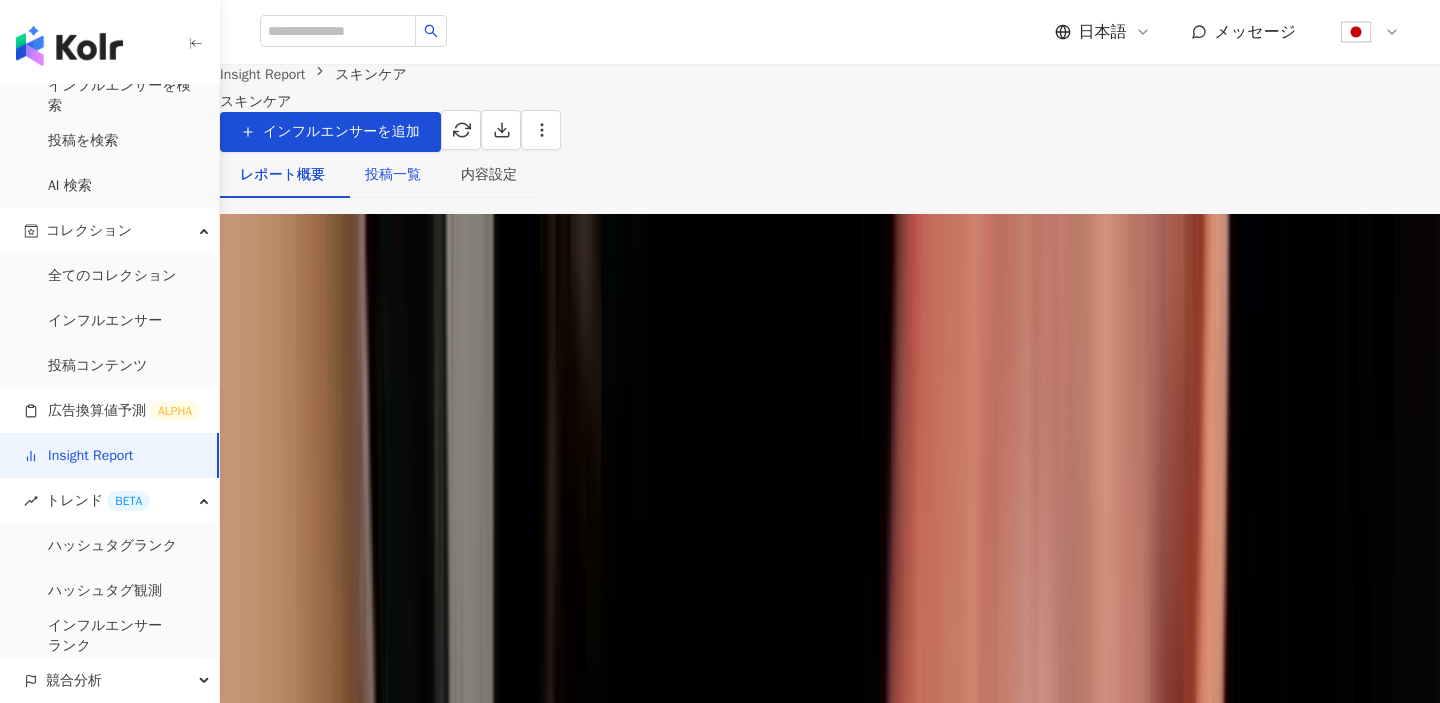 click on "投稿一覧" at bounding box center [393, 175] 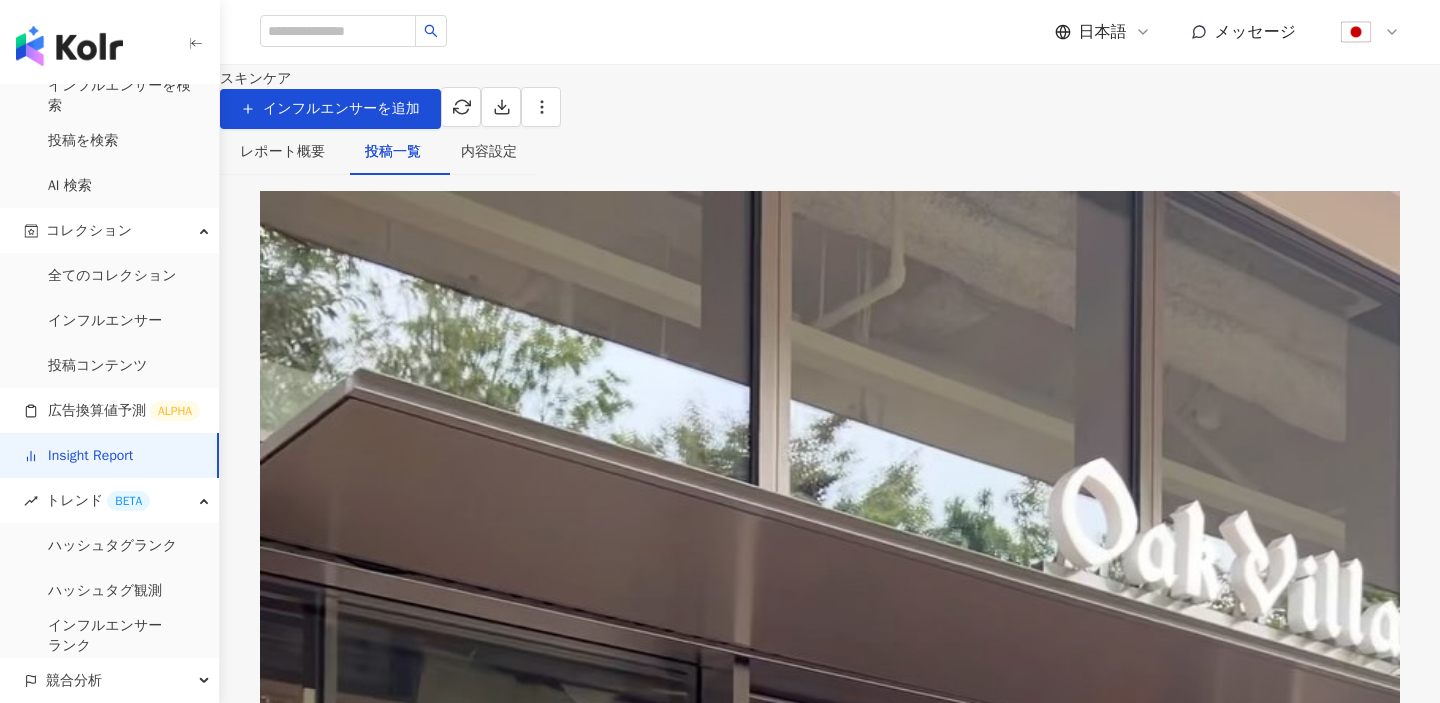 scroll, scrollTop: 24, scrollLeft: 0, axis: vertical 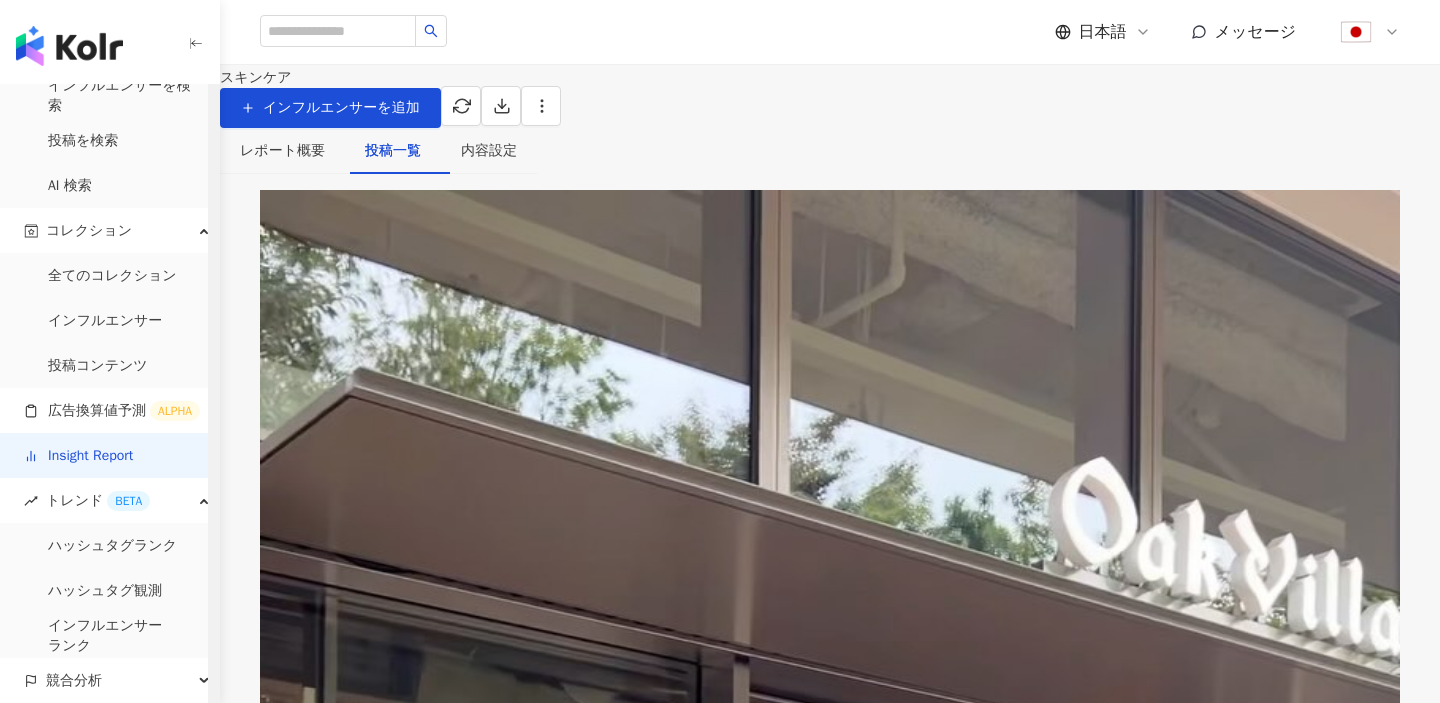 click on "Insight Report" at bounding box center [78, 456] 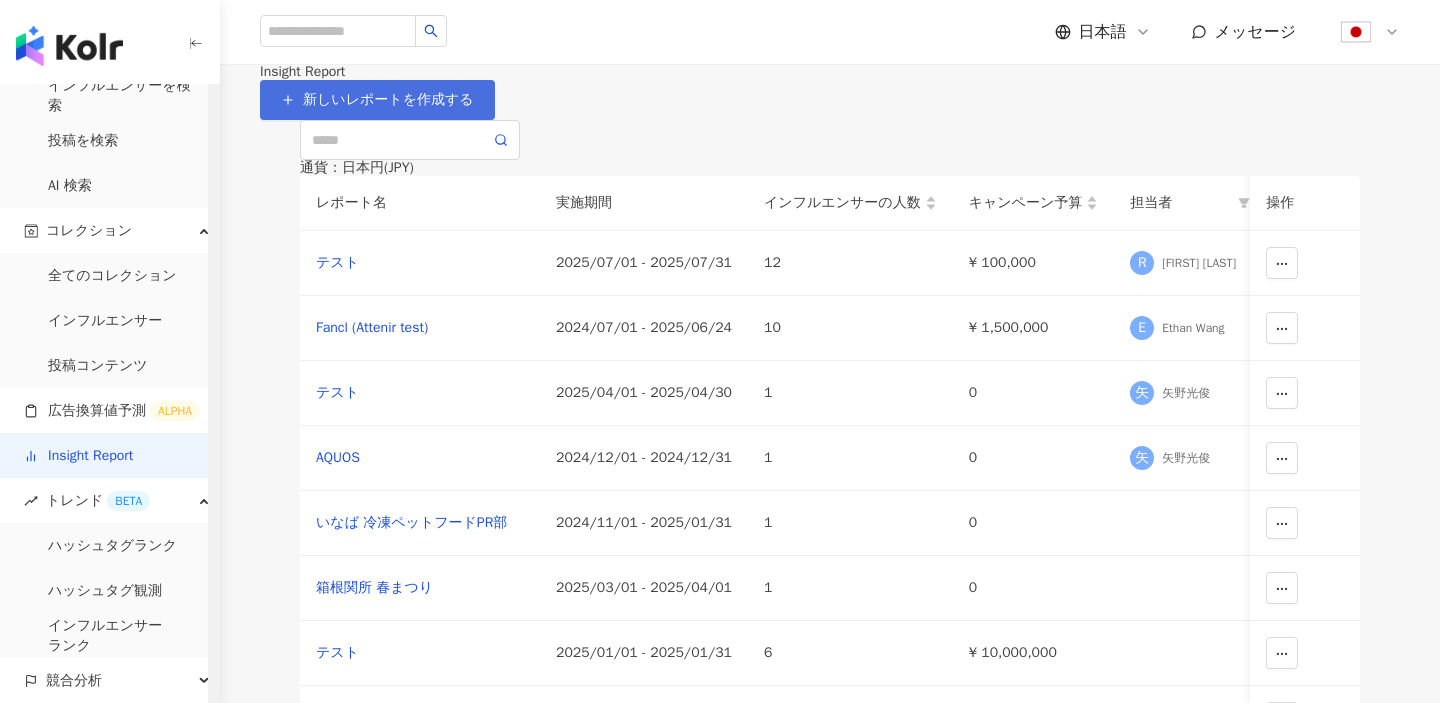 click on "新しいレポートを作成する" at bounding box center (377, 100) 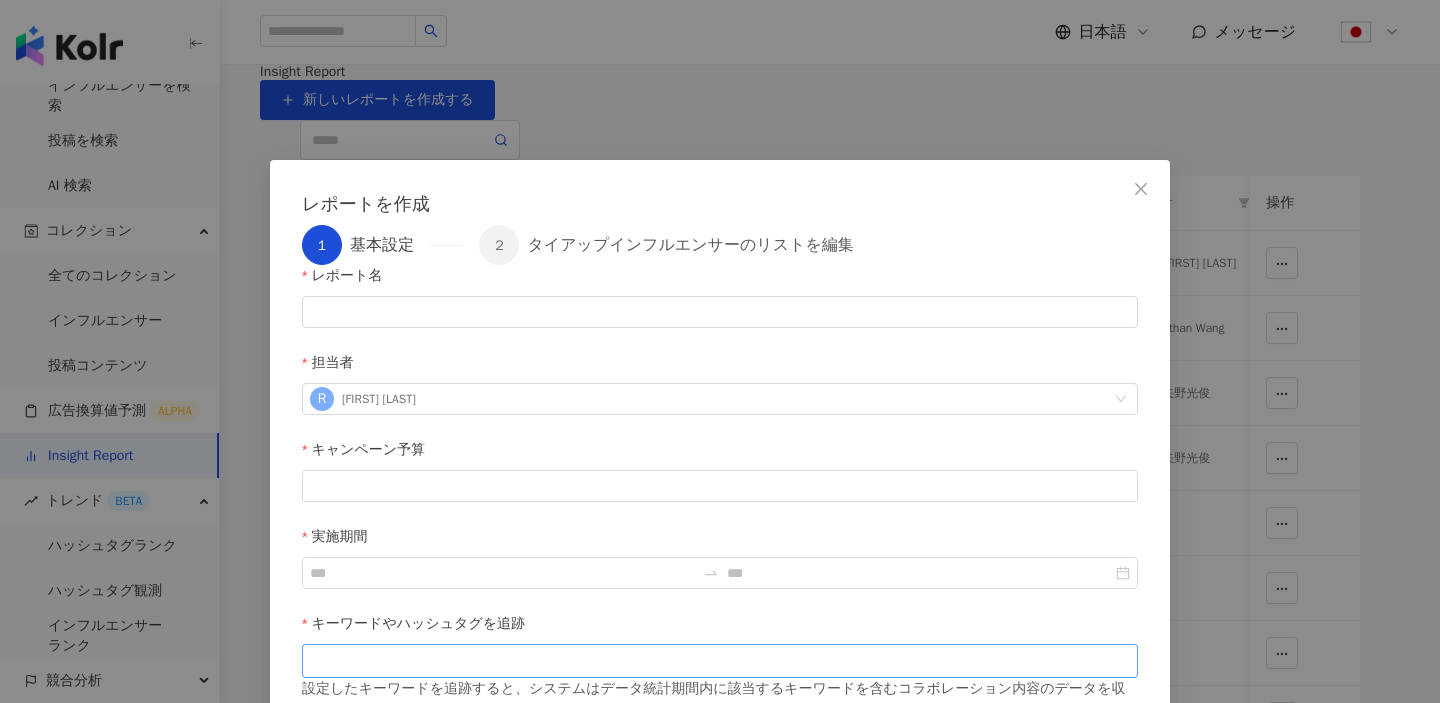 scroll, scrollTop: 8, scrollLeft: 0, axis: vertical 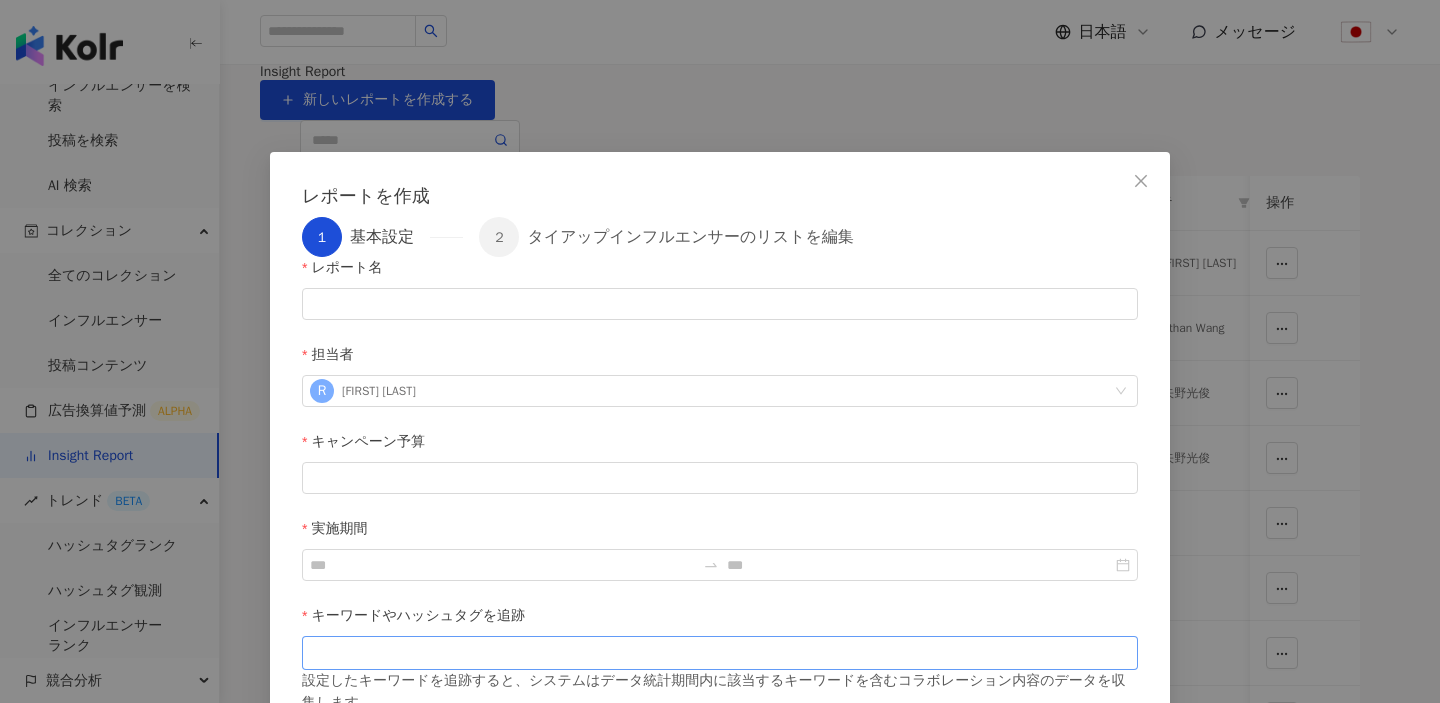 click at bounding box center [720, 653] 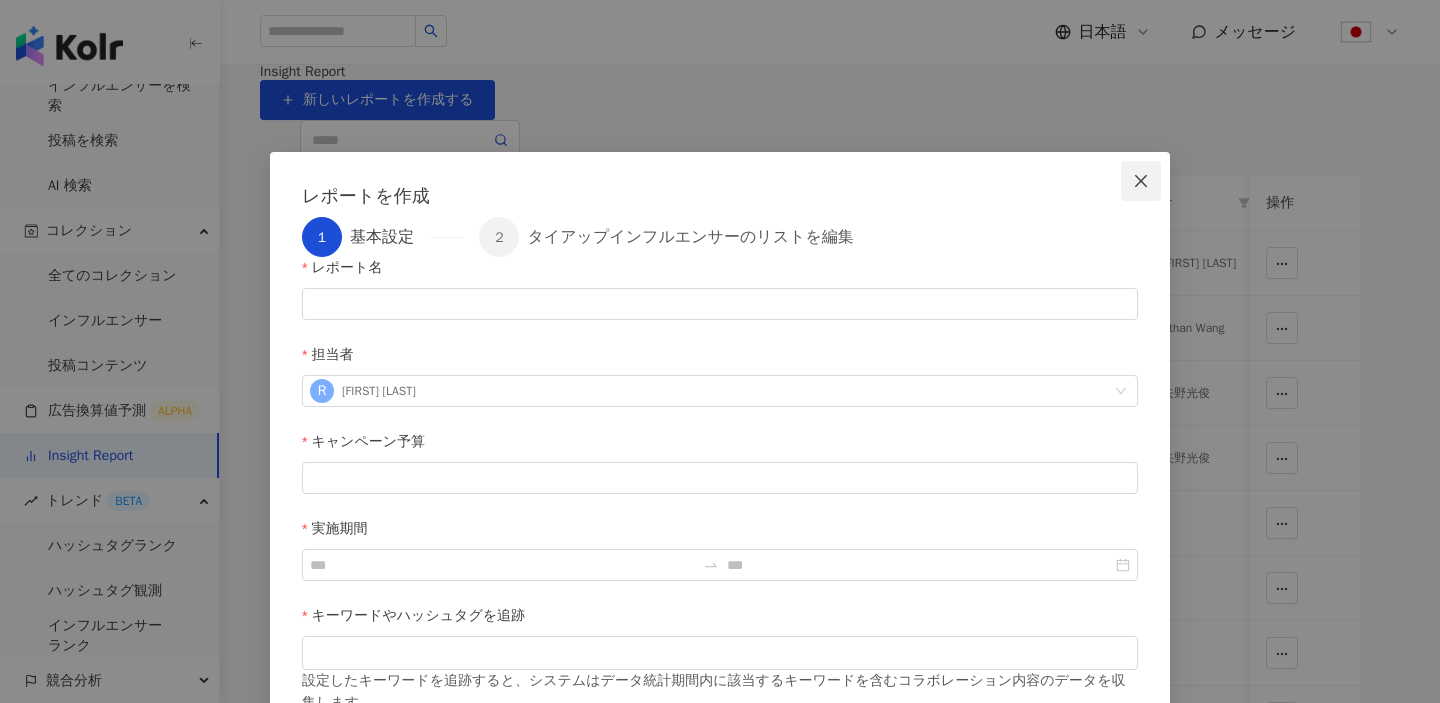 click at bounding box center [1141, 181] 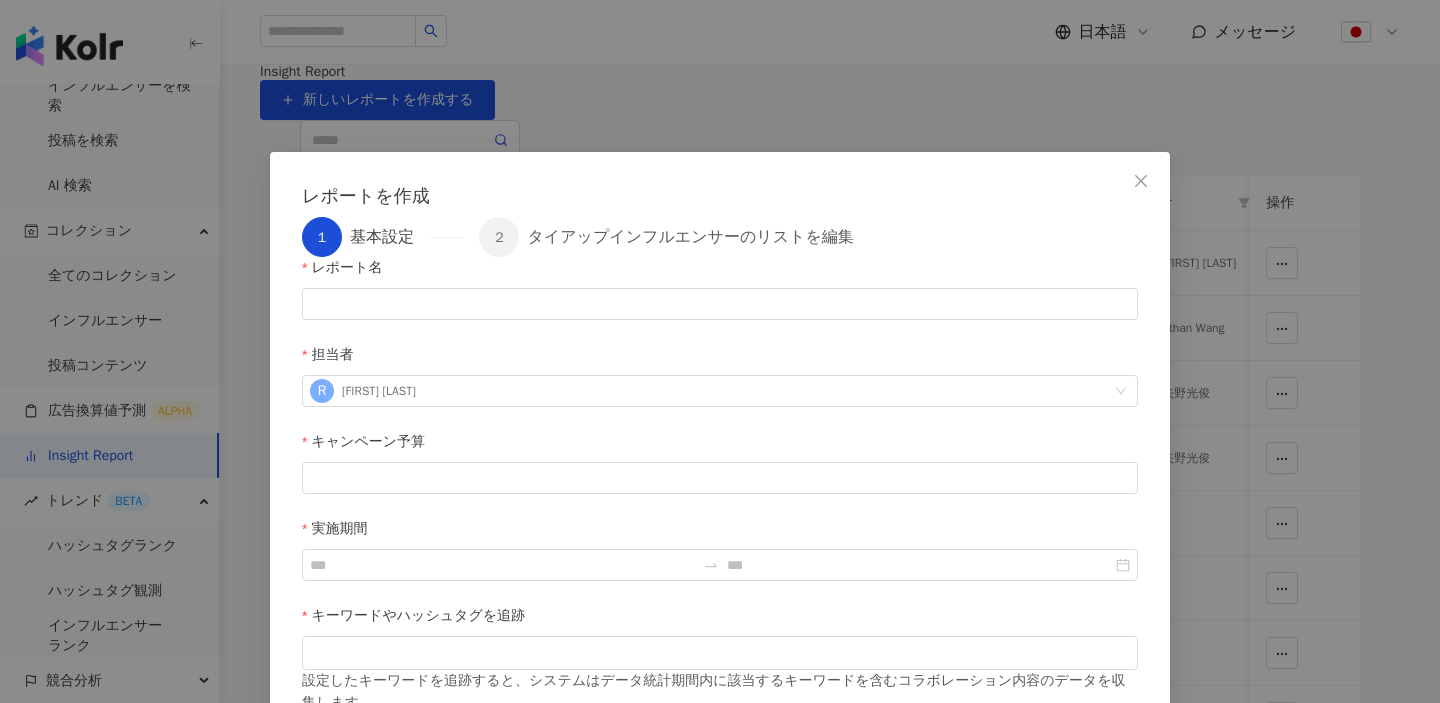 scroll, scrollTop: 0, scrollLeft: 0, axis: both 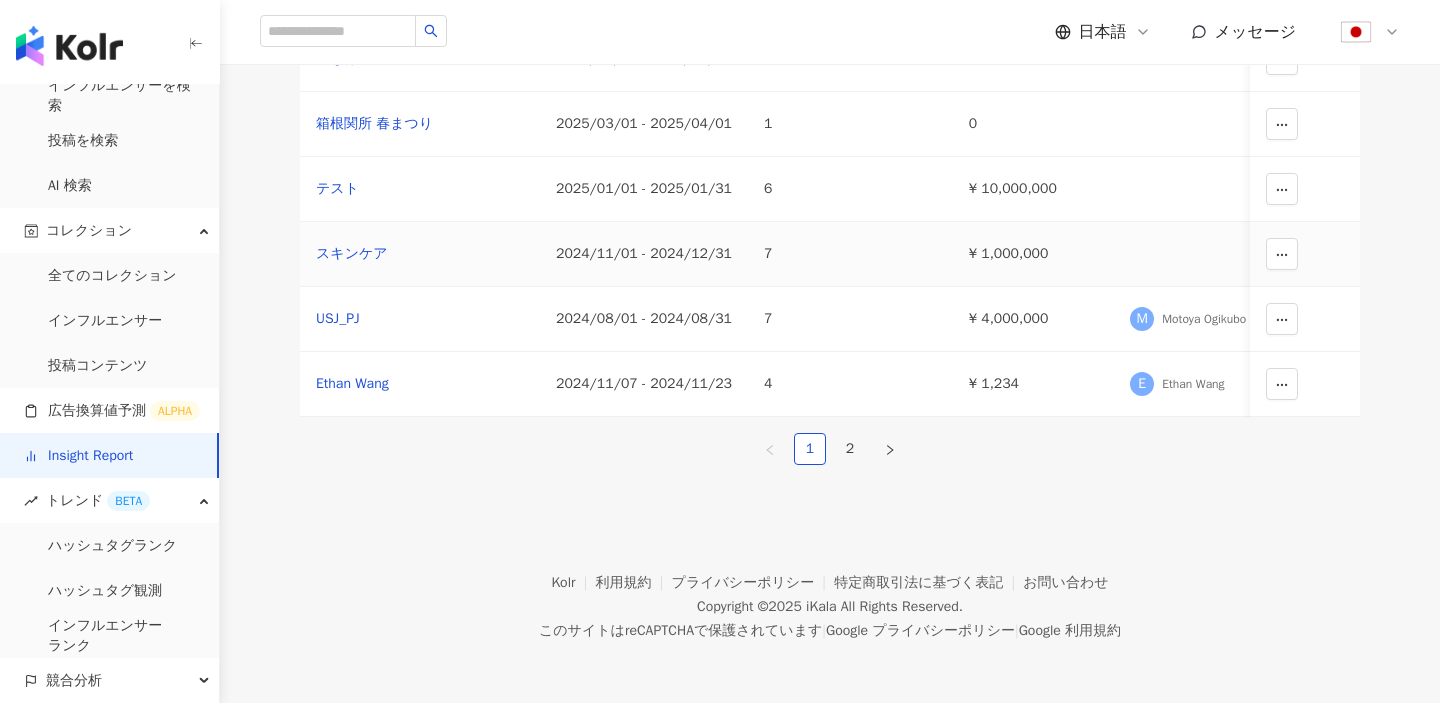 click on "スキンケア" at bounding box center [420, 254] 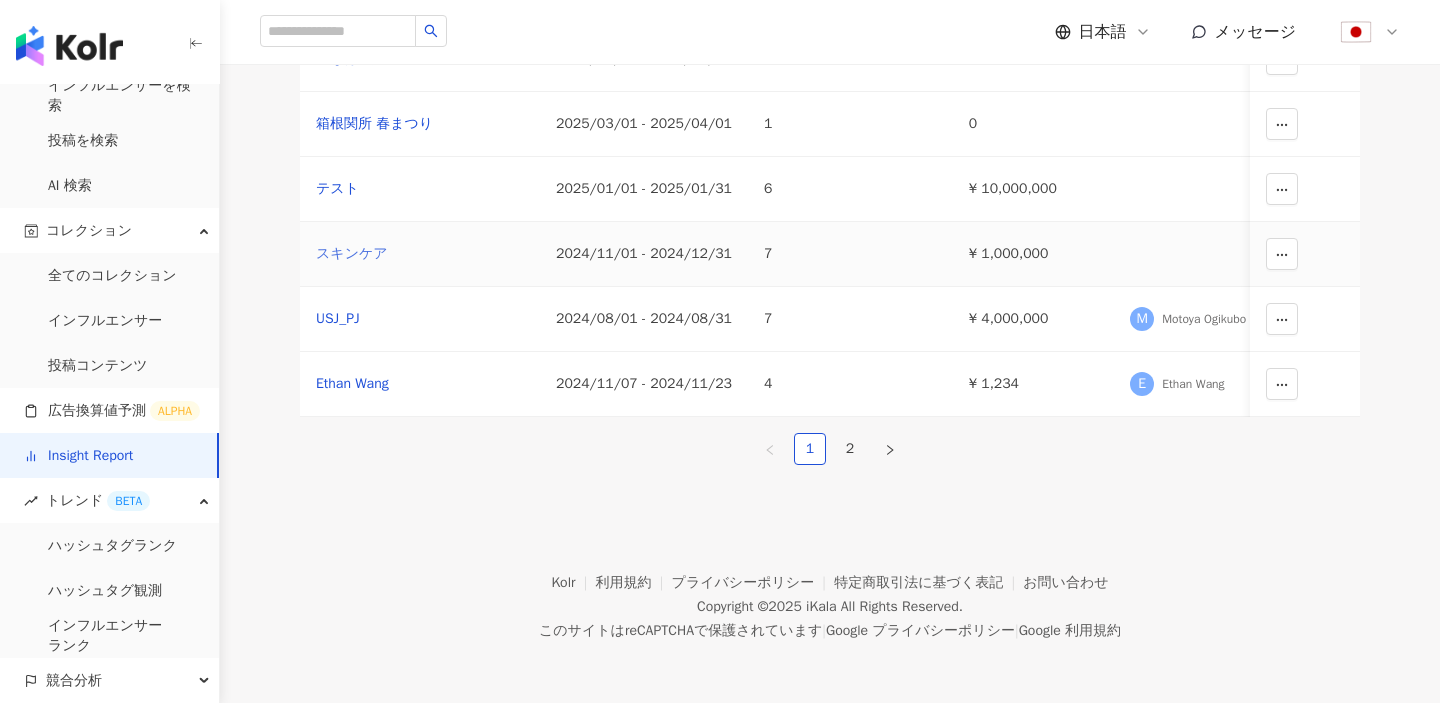 click on "スキンケア" at bounding box center (420, 254) 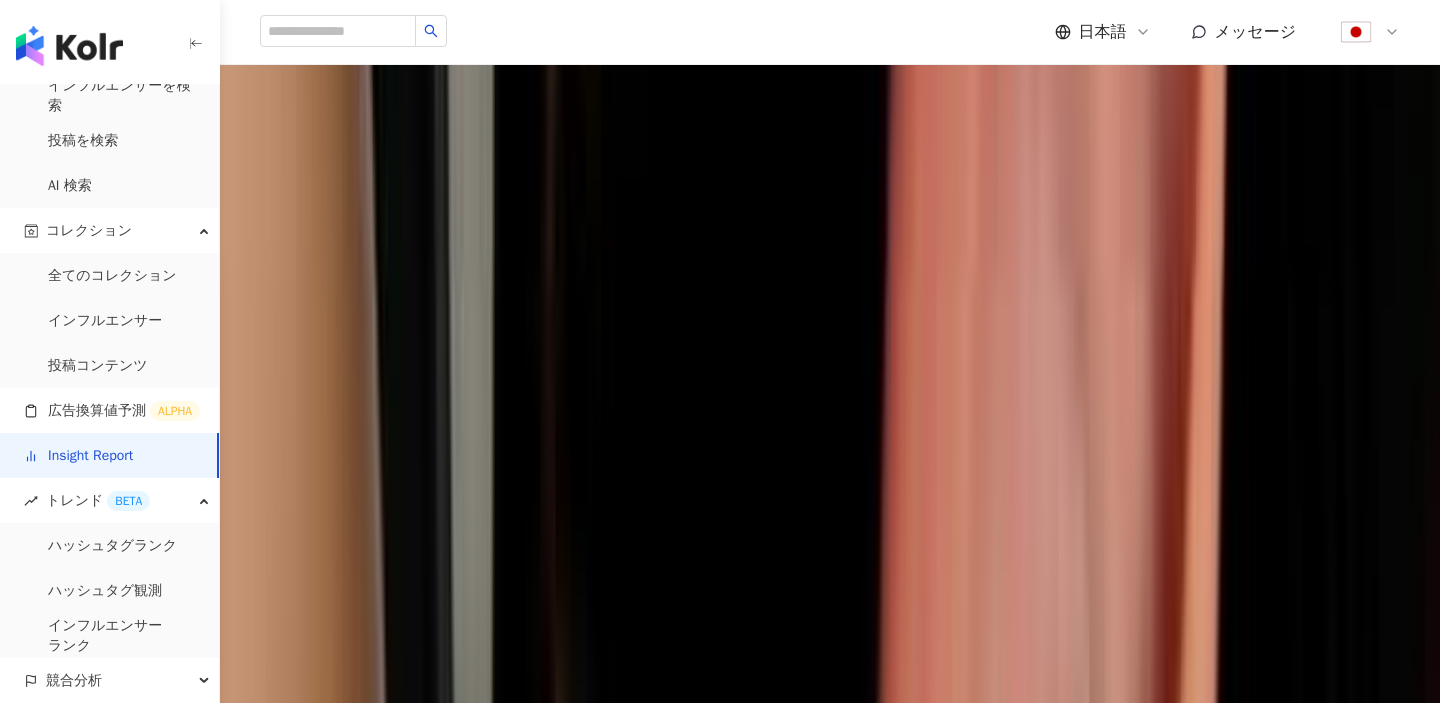 scroll, scrollTop: 0, scrollLeft: 0, axis: both 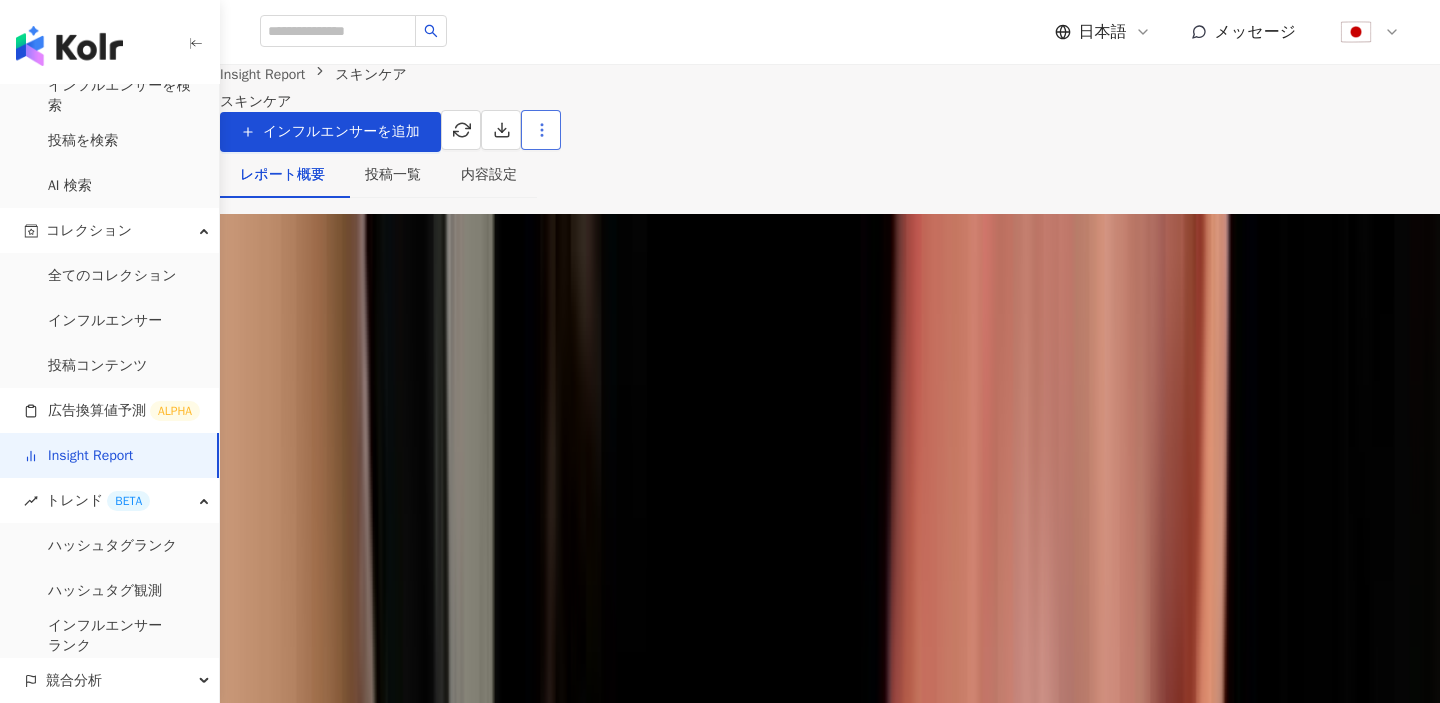 click 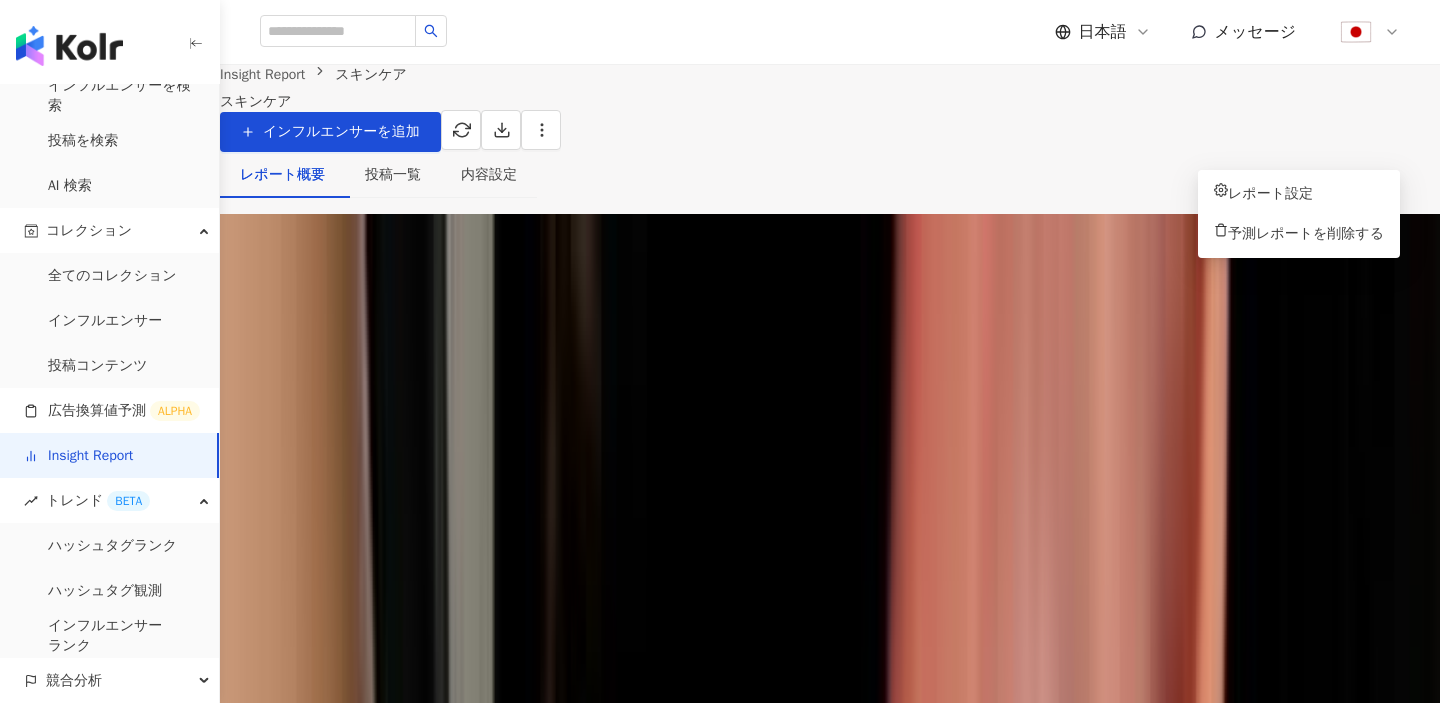 click on "レポート概要 投稿一覧 内容設定" at bounding box center [378, 183] 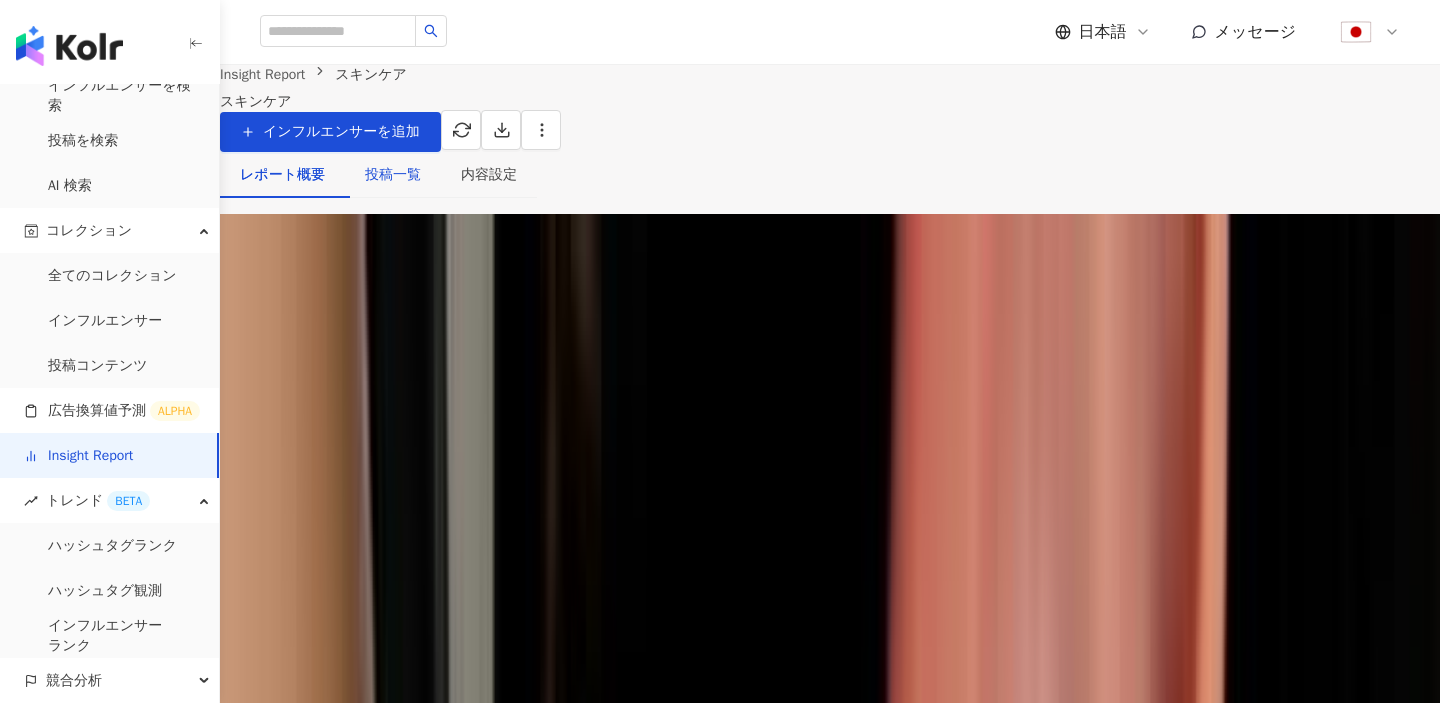 click on "投稿一覧" at bounding box center [393, 175] 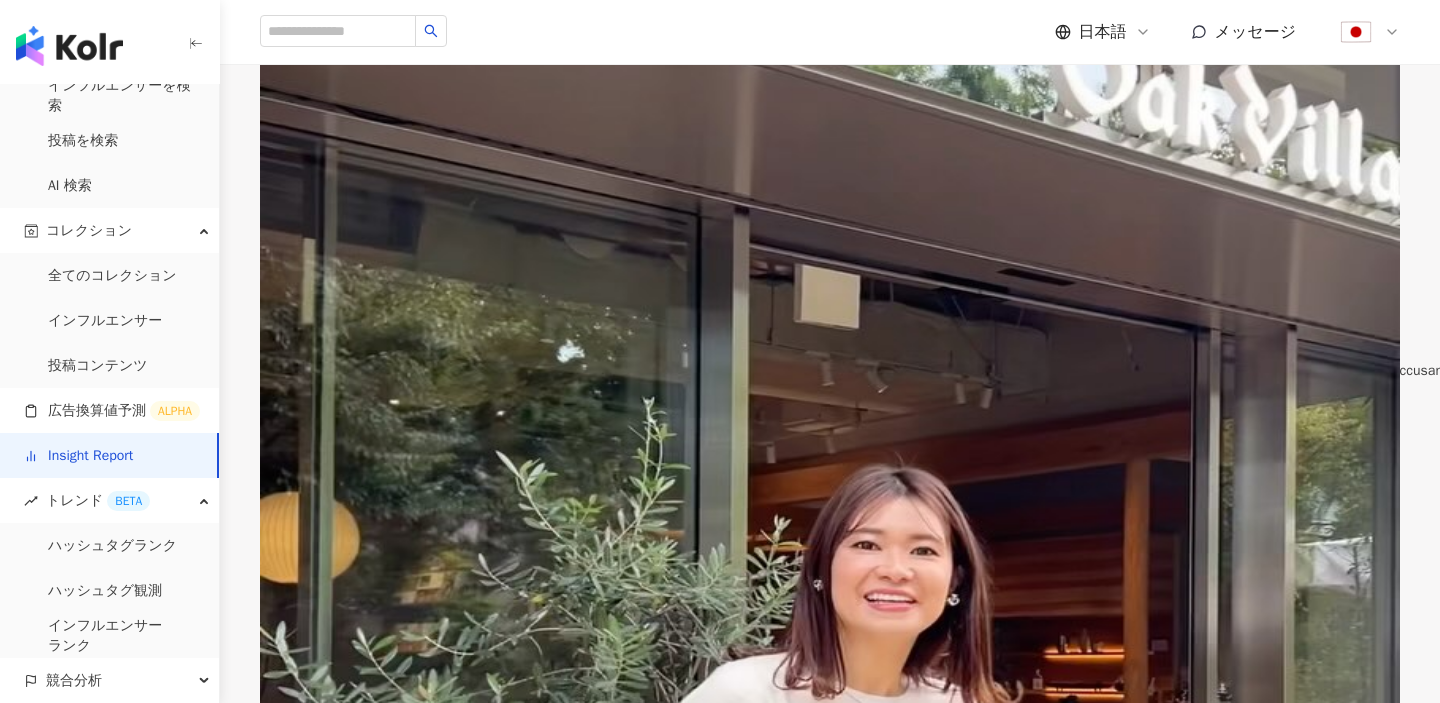scroll, scrollTop: 475, scrollLeft: 0, axis: vertical 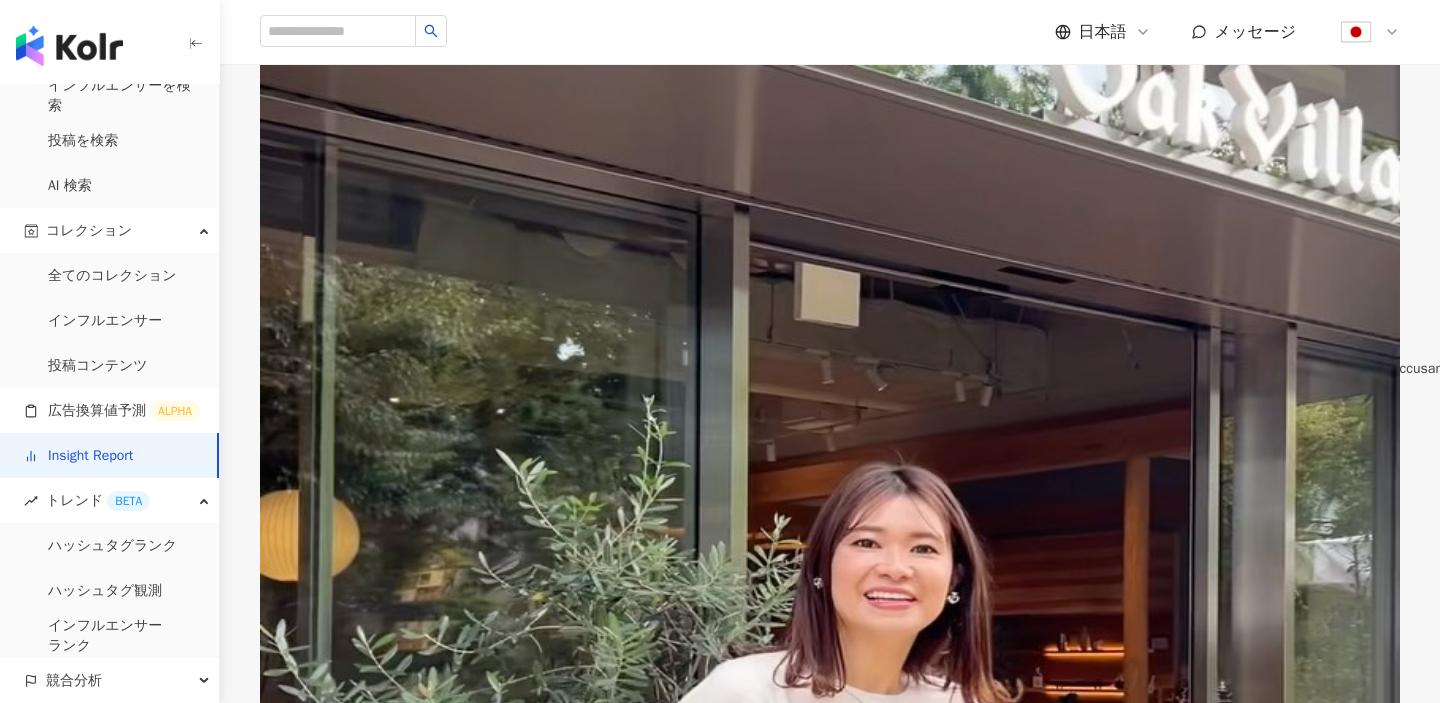 click on "内容設定" at bounding box center [489, -300] 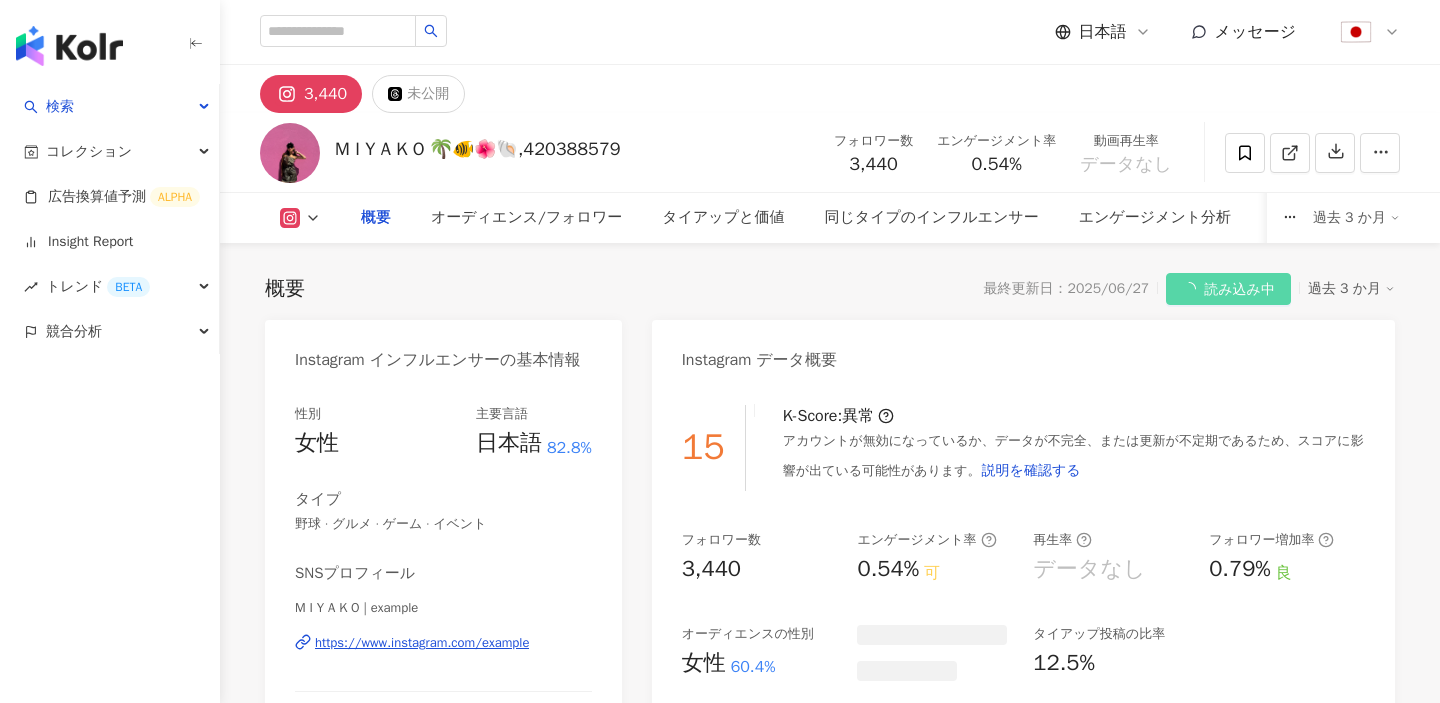 scroll, scrollTop: 0, scrollLeft: 0, axis: both 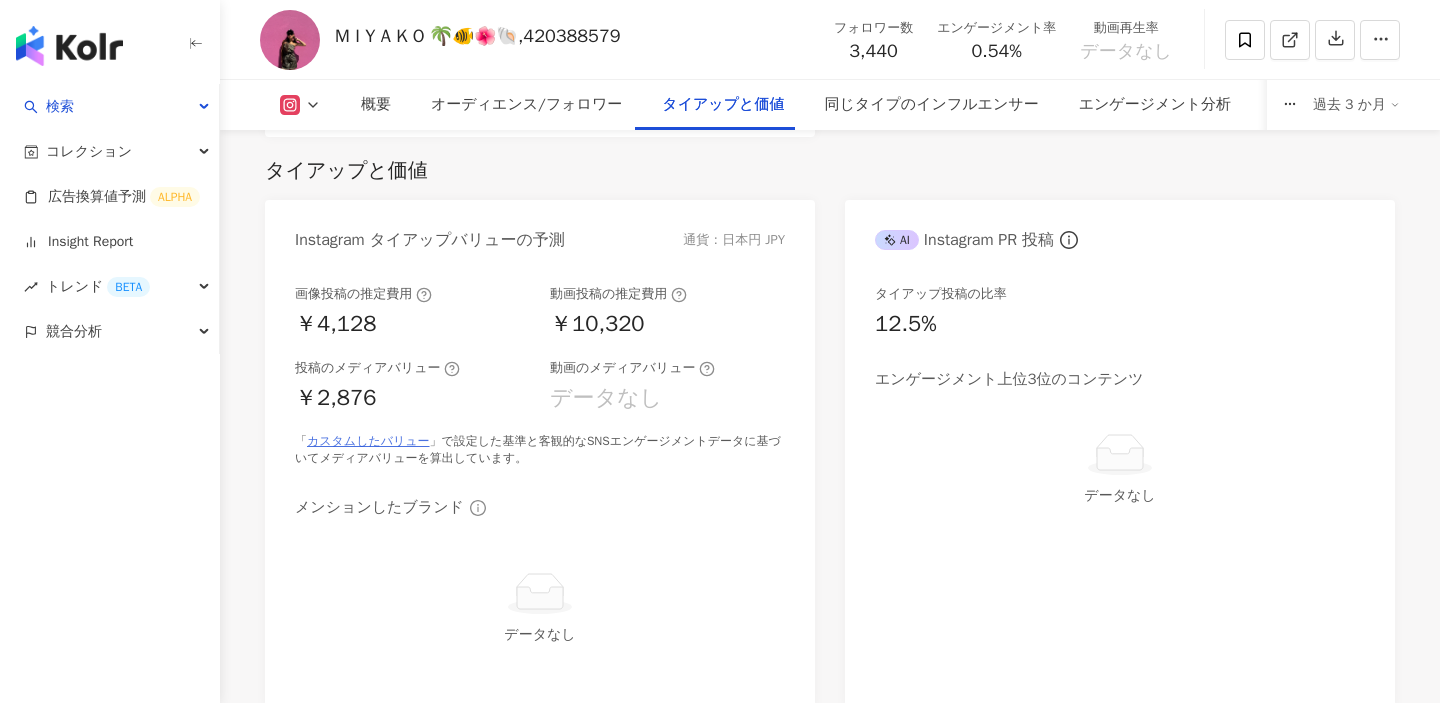click on "カスタムしたバリュー" at bounding box center (368, 441) 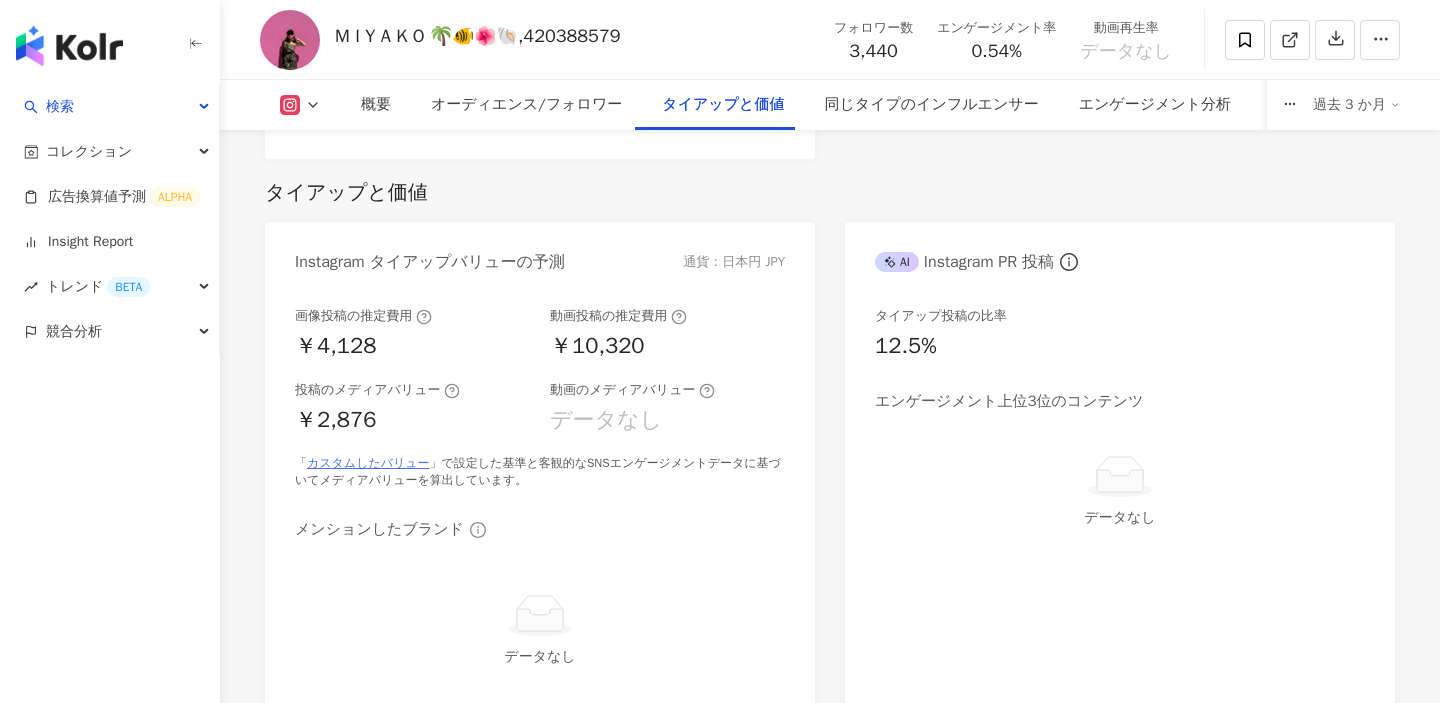 scroll, scrollTop: 2696, scrollLeft: 0, axis: vertical 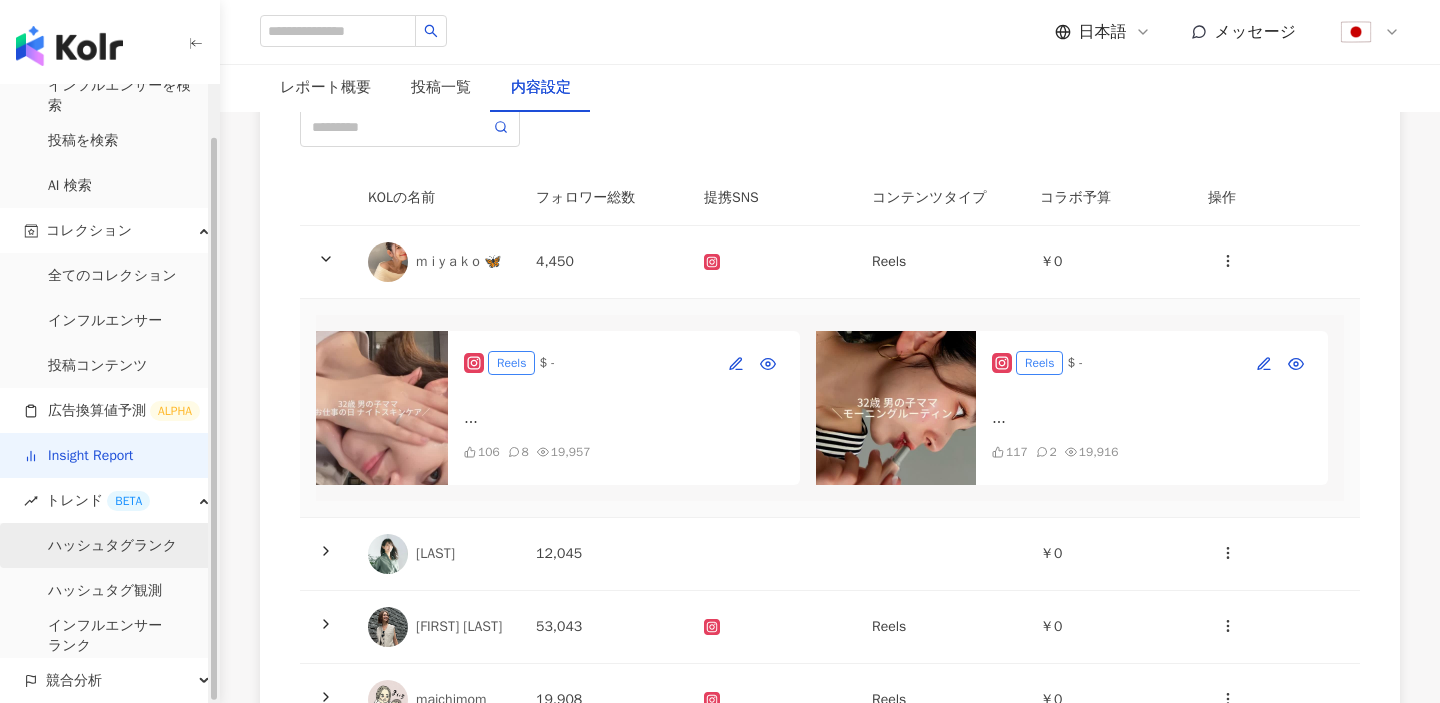 click on "ハッシュタグランク" at bounding box center [112, 546] 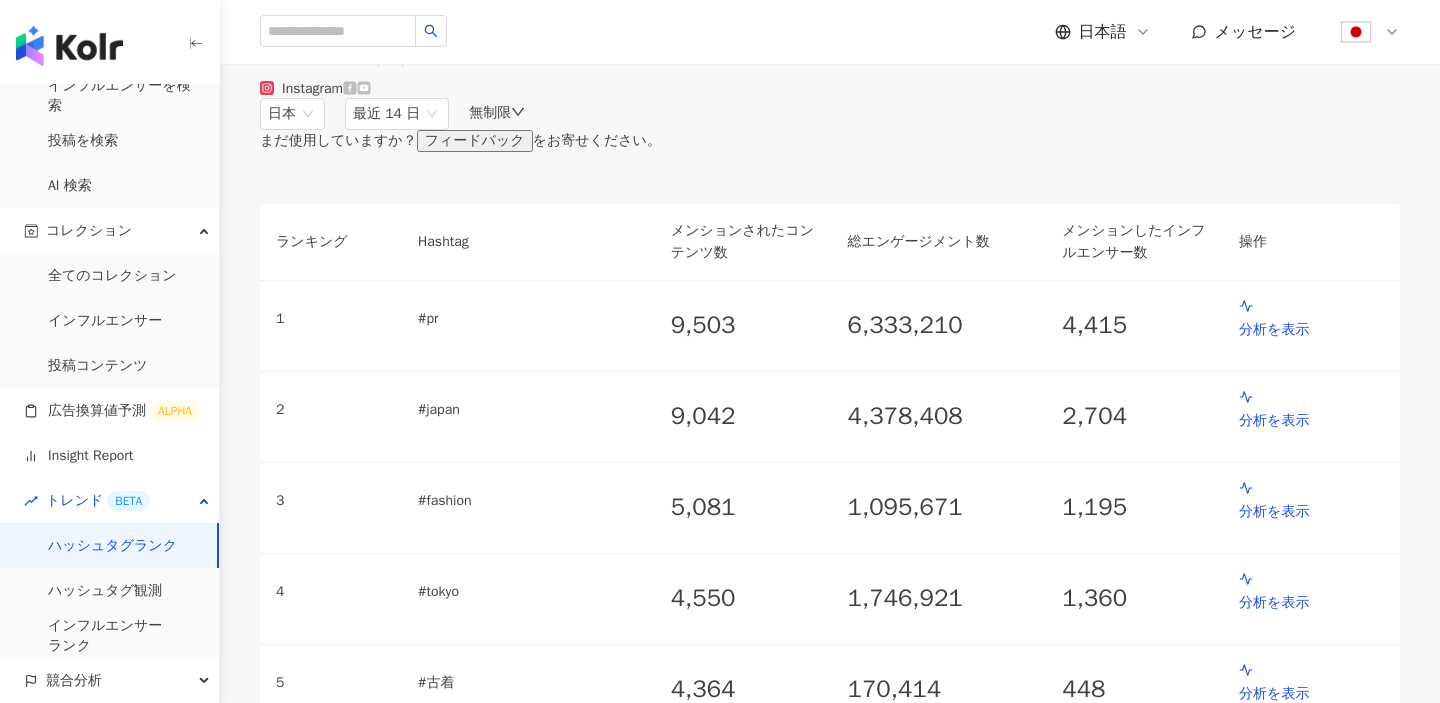 scroll, scrollTop: 0, scrollLeft: 0, axis: both 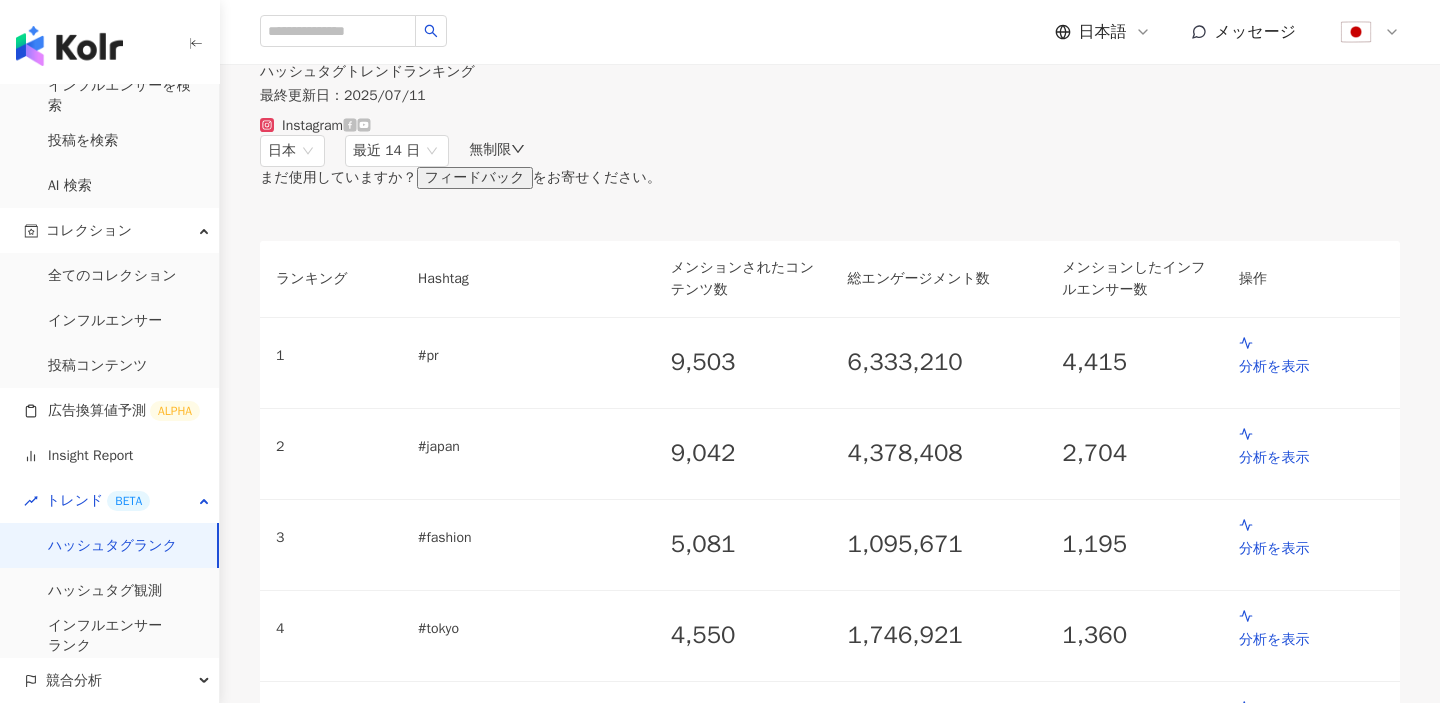 click 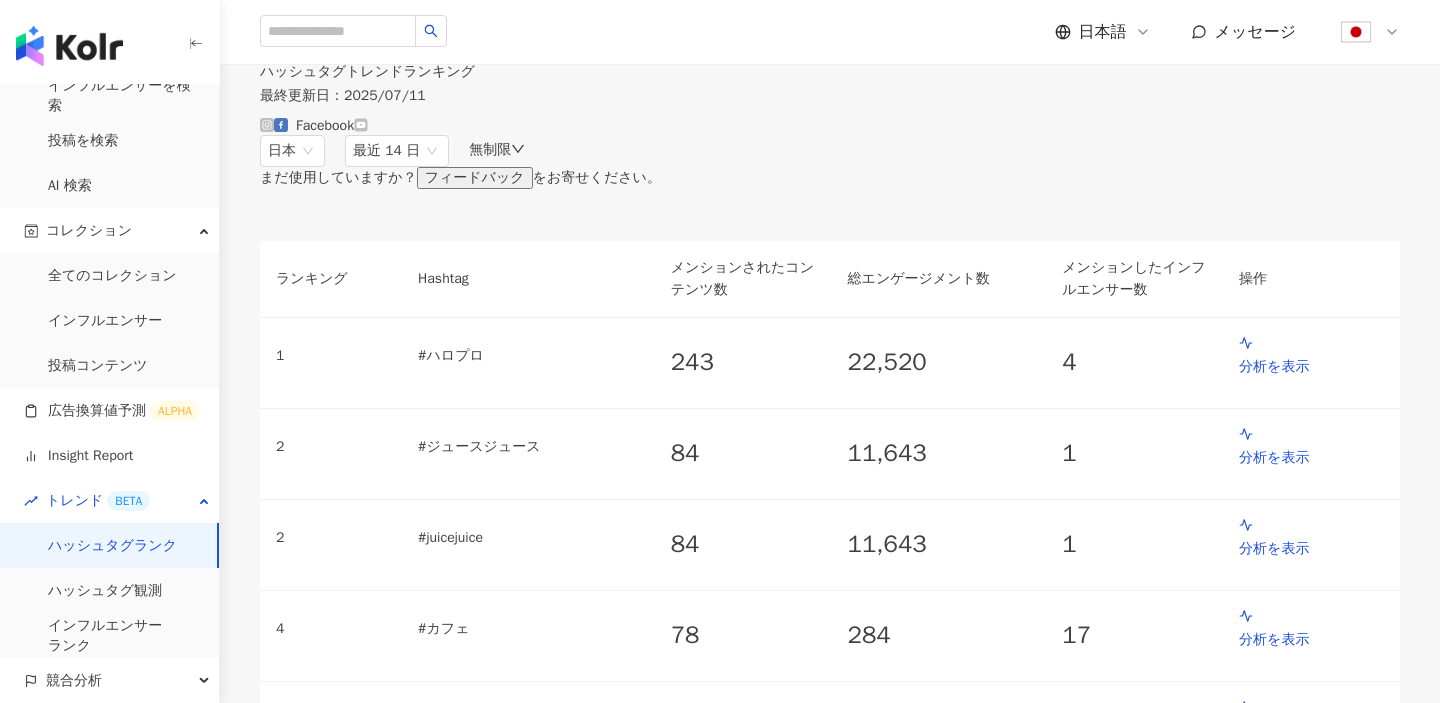 click at bounding box center [361, 126] 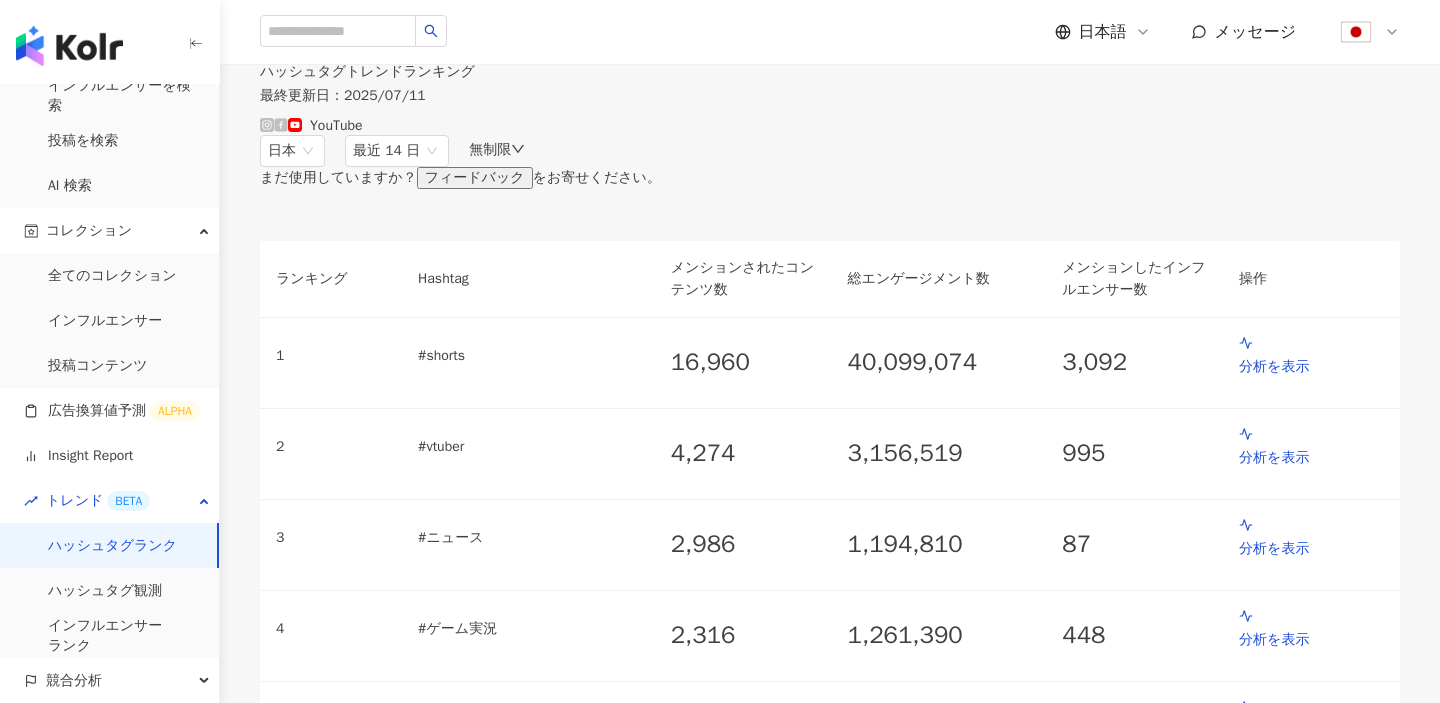 click at bounding box center (267, 126) 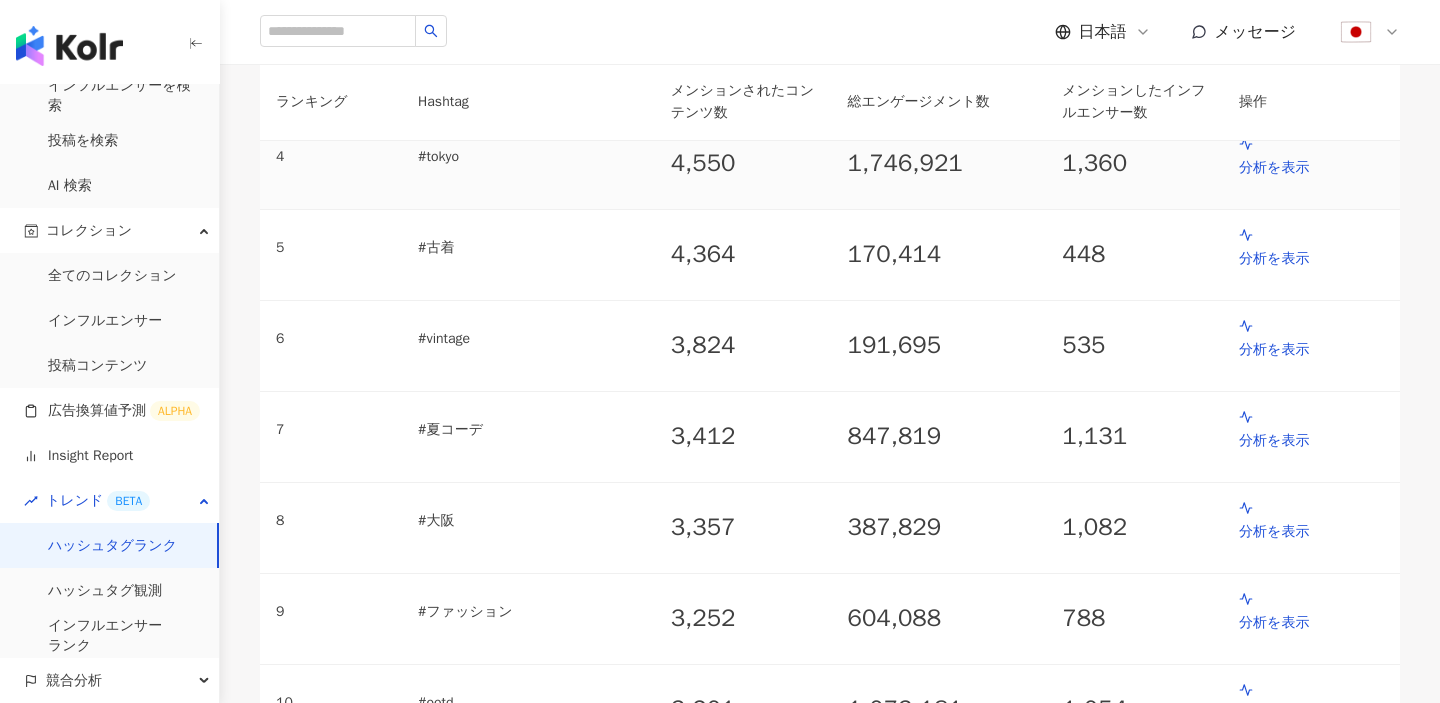 scroll, scrollTop: 595, scrollLeft: 0, axis: vertical 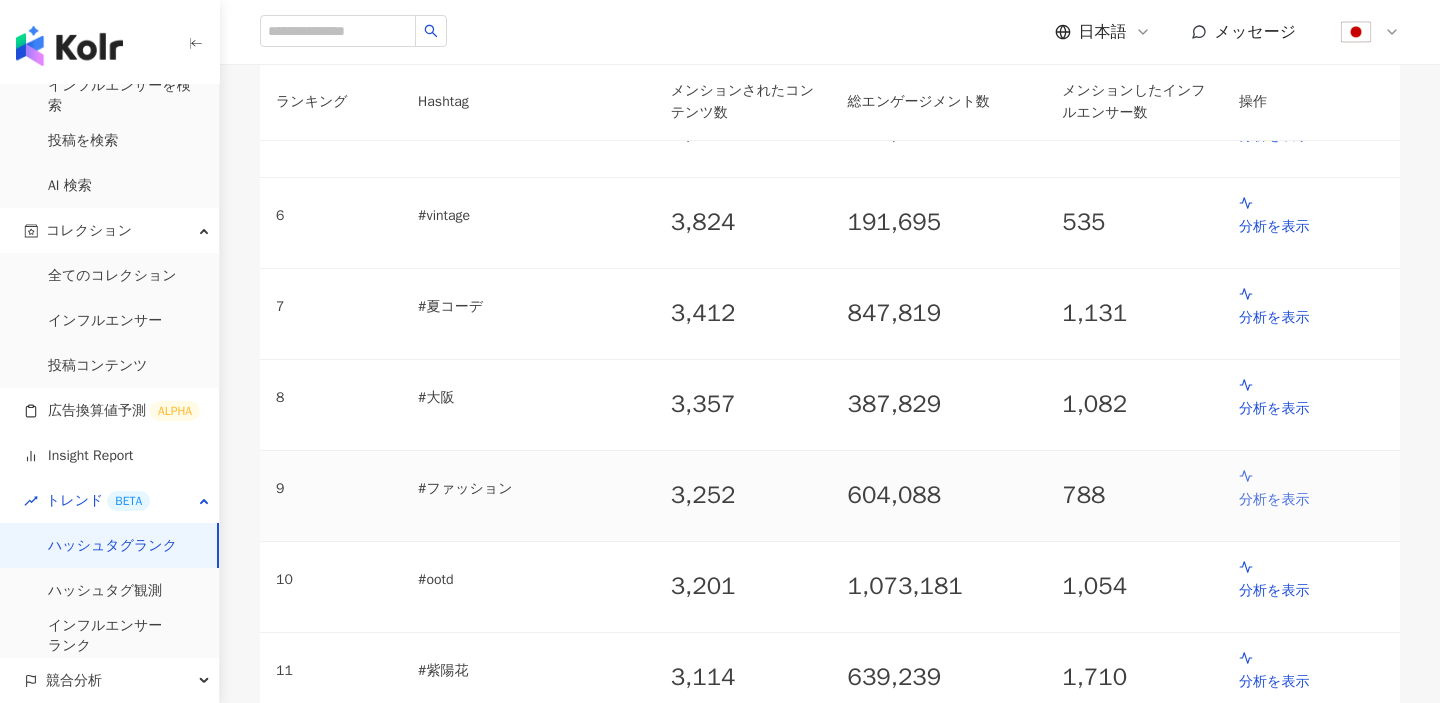 click on "分析を表示" at bounding box center (1311, 500) 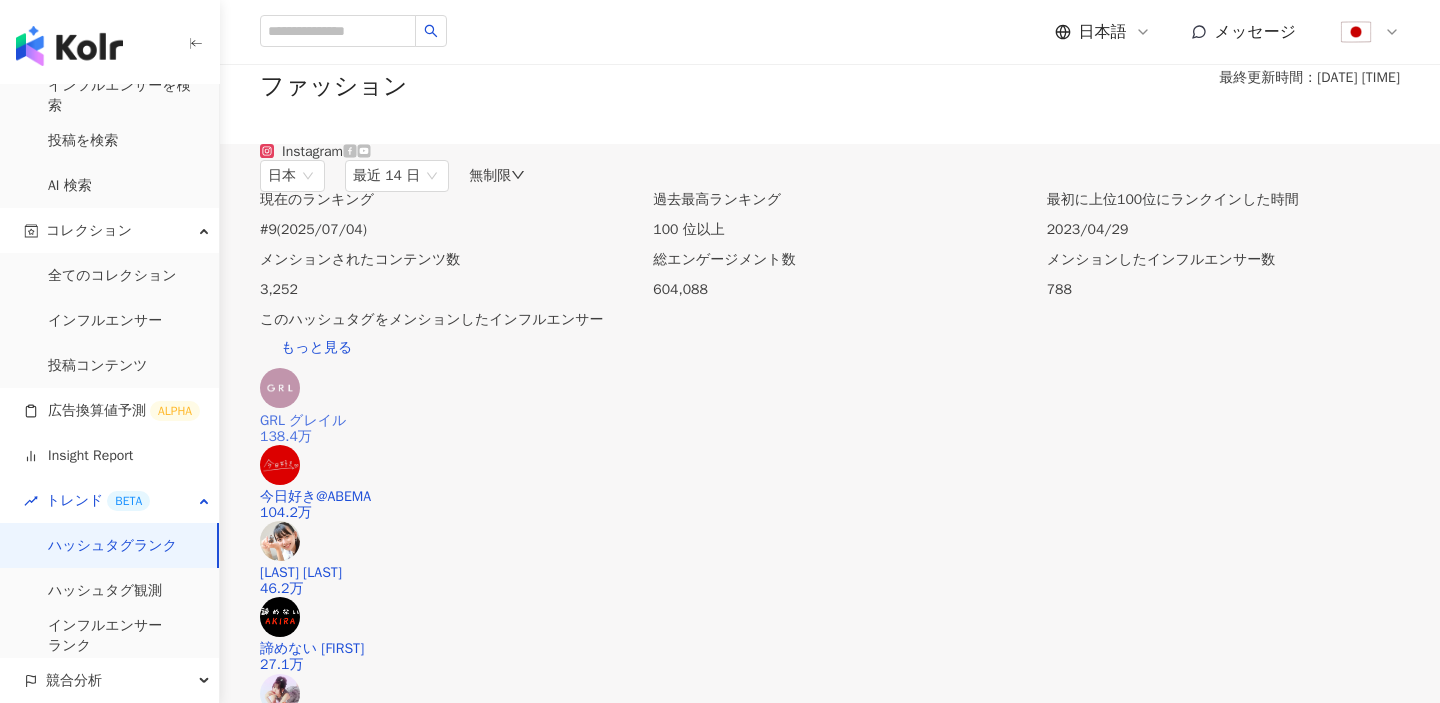 scroll, scrollTop: 0, scrollLeft: 0, axis: both 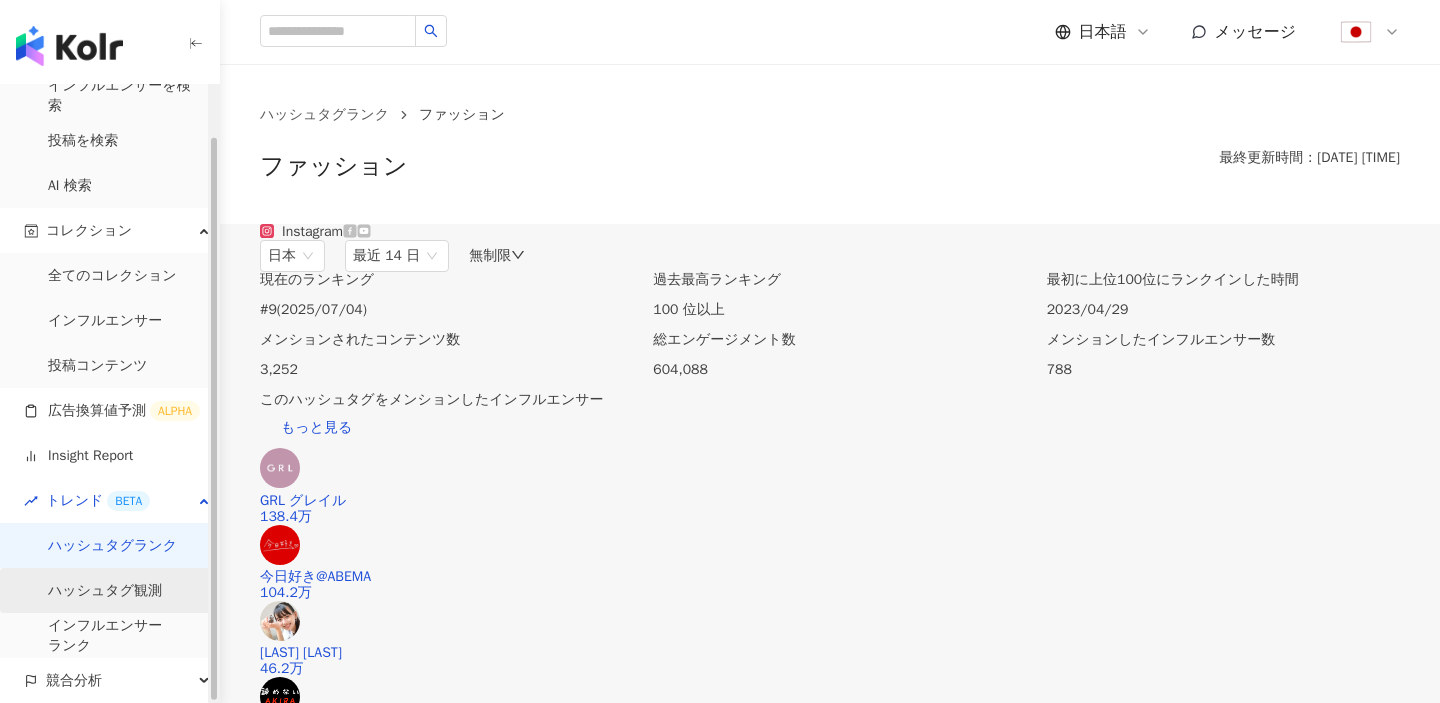 click on "ハッシュタグ観測" at bounding box center [105, 591] 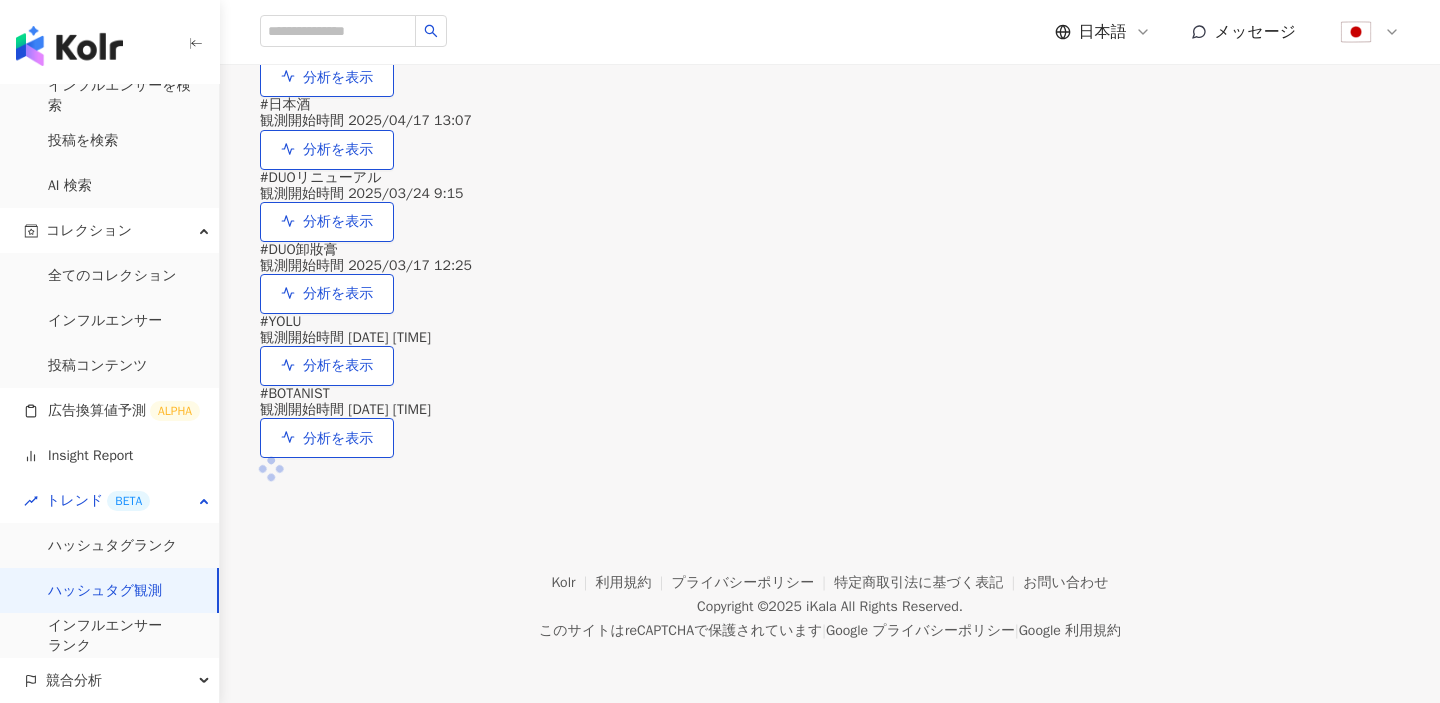 scroll, scrollTop: 545, scrollLeft: 0, axis: vertical 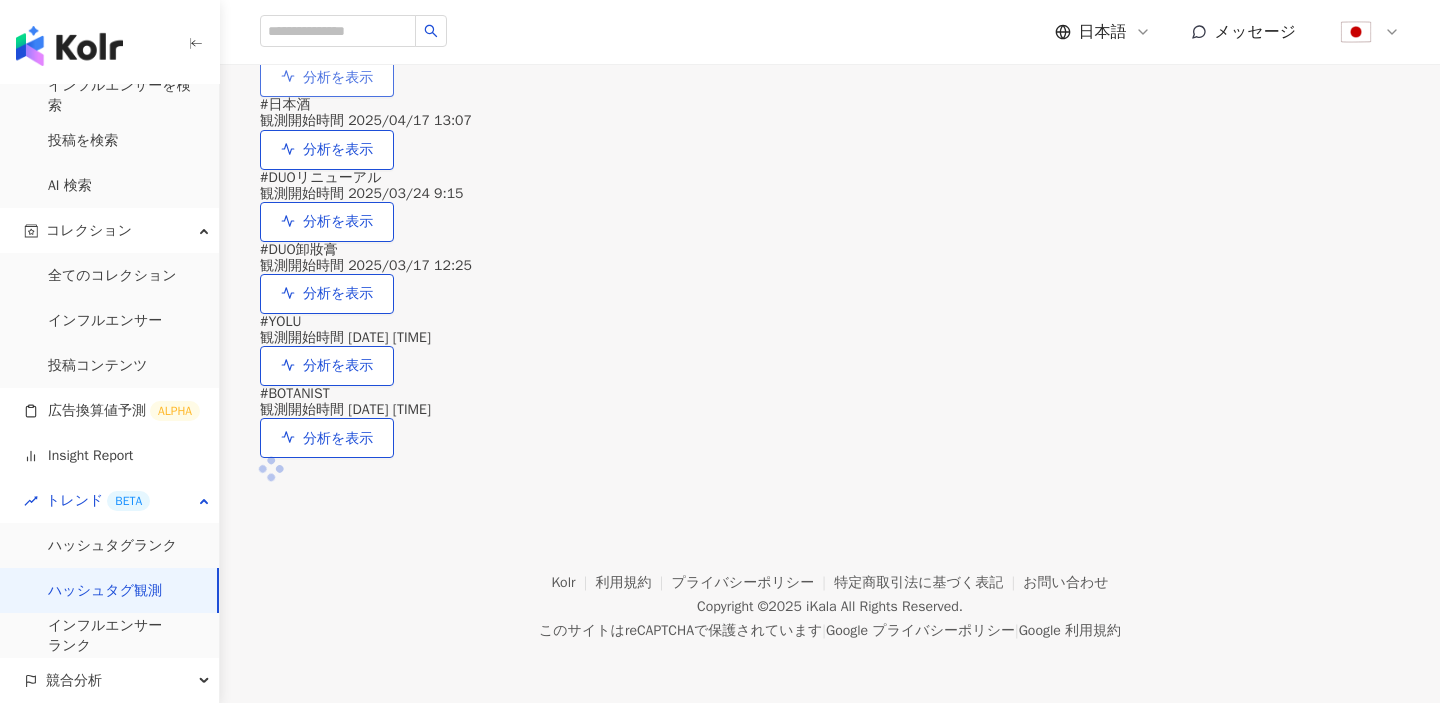 click on "分析を表示" at bounding box center (338, 78) 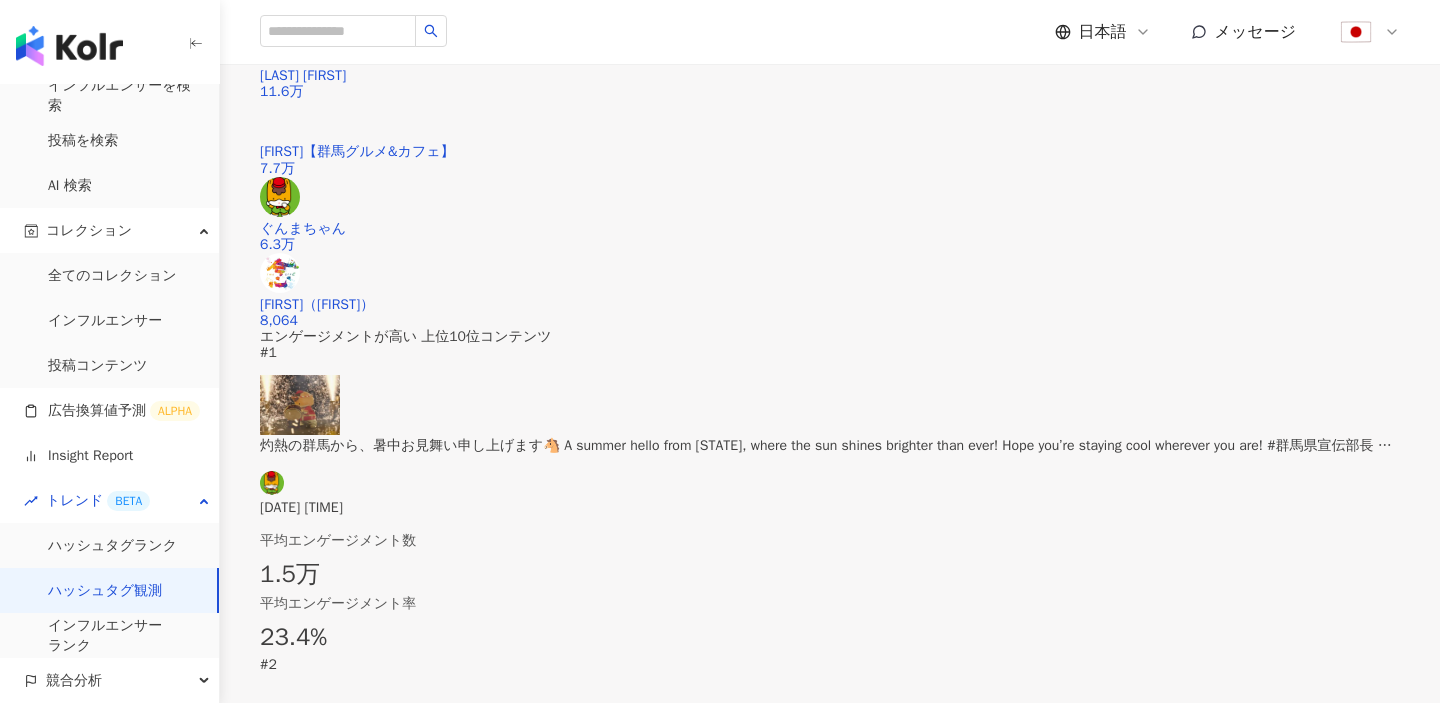 scroll, scrollTop: 653, scrollLeft: 0, axis: vertical 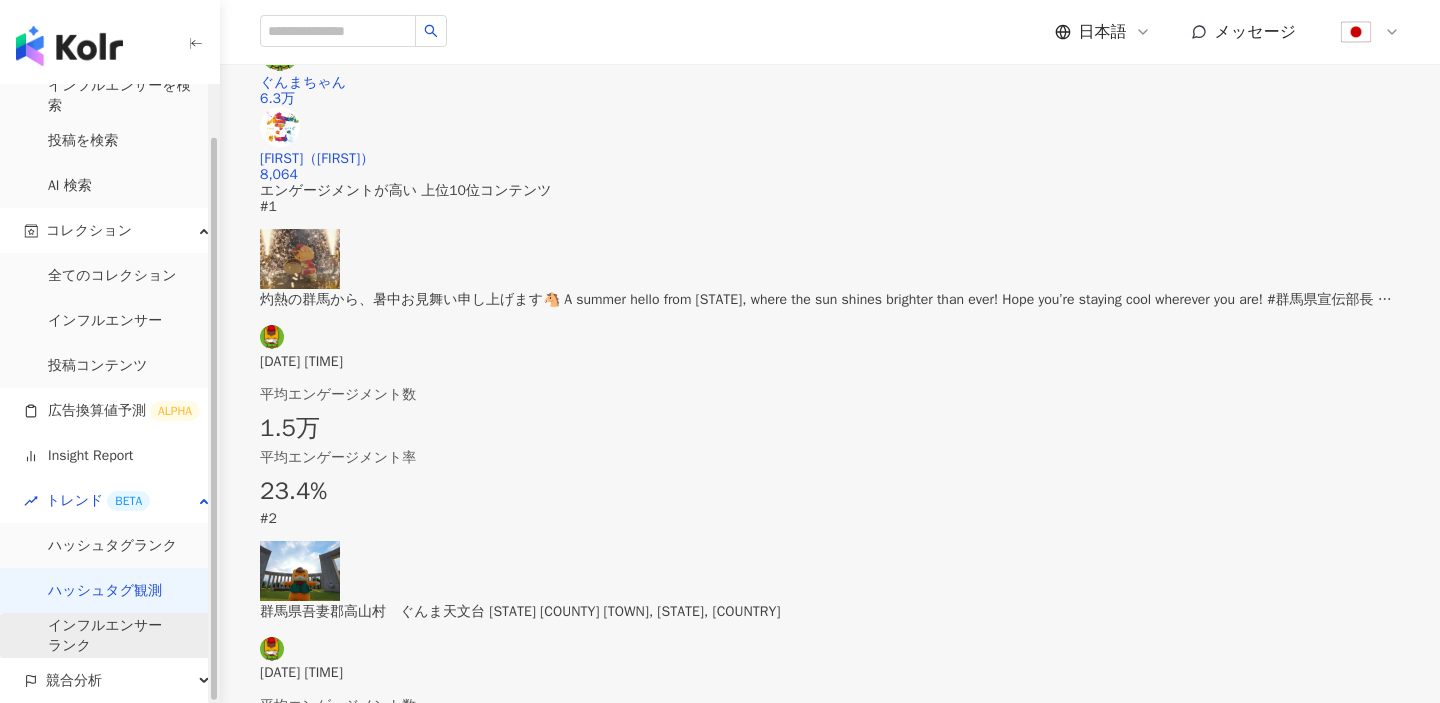 click on "インフルエンサー
ランク" at bounding box center [105, 635] 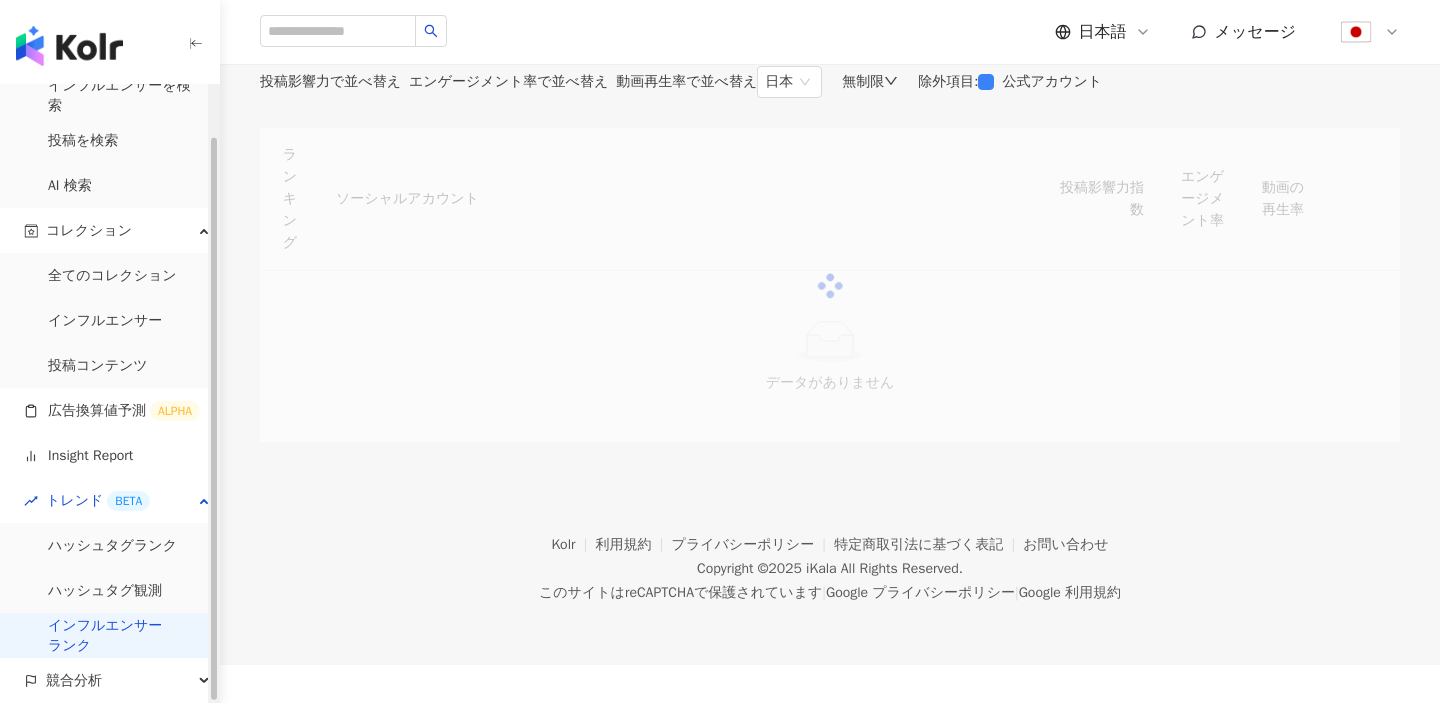scroll, scrollTop: 0, scrollLeft: 0, axis: both 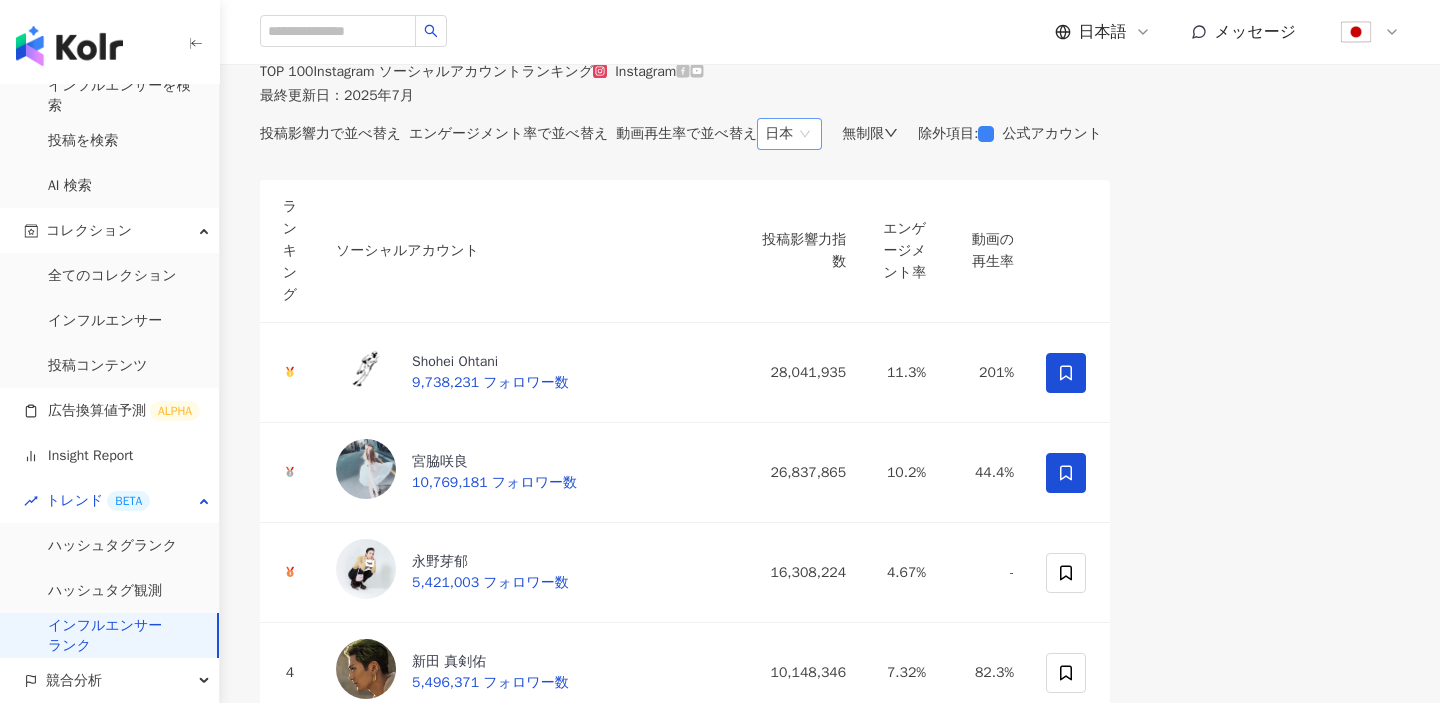 click on "日本" at bounding box center (789, 134) 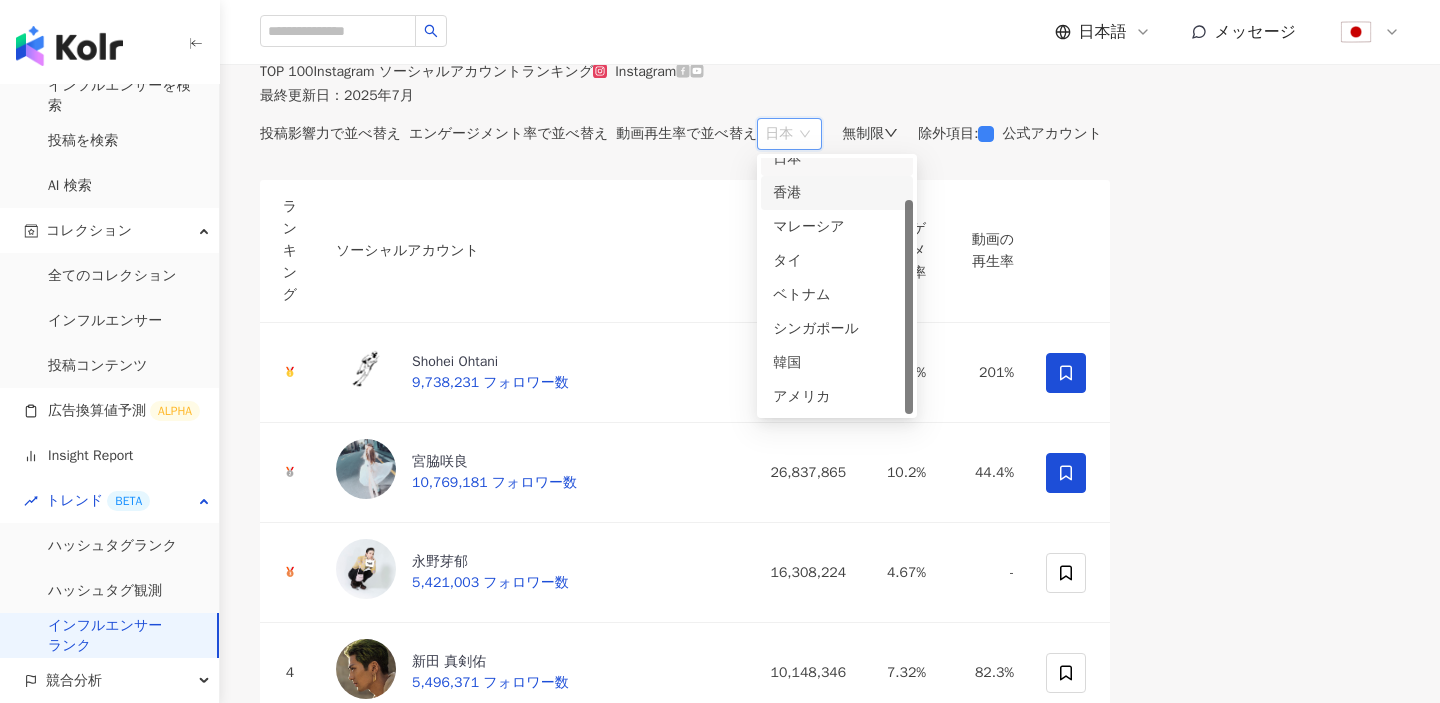 scroll, scrollTop: 0, scrollLeft: 0, axis: both 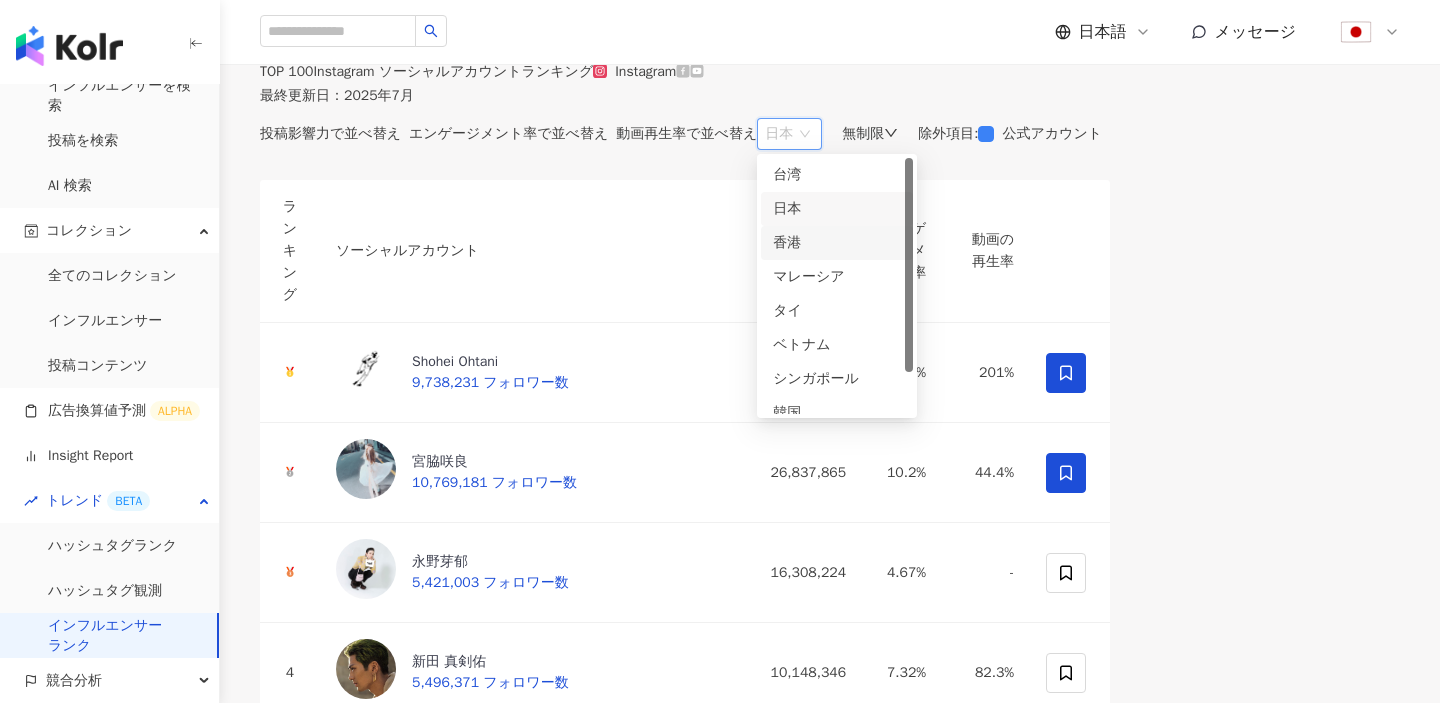 click on "無制限" at bounding box center [870, 134] 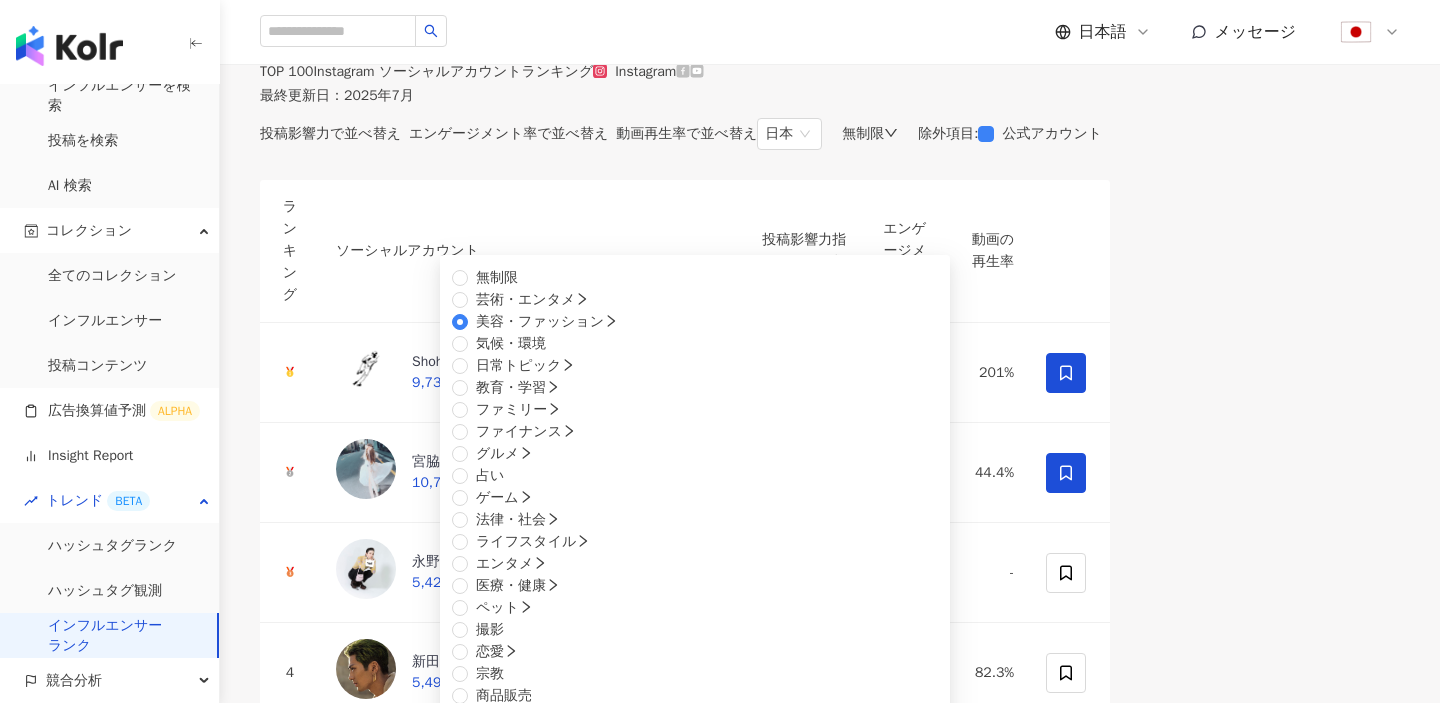 click on "スキンケア" at bounding box center [512, 828] 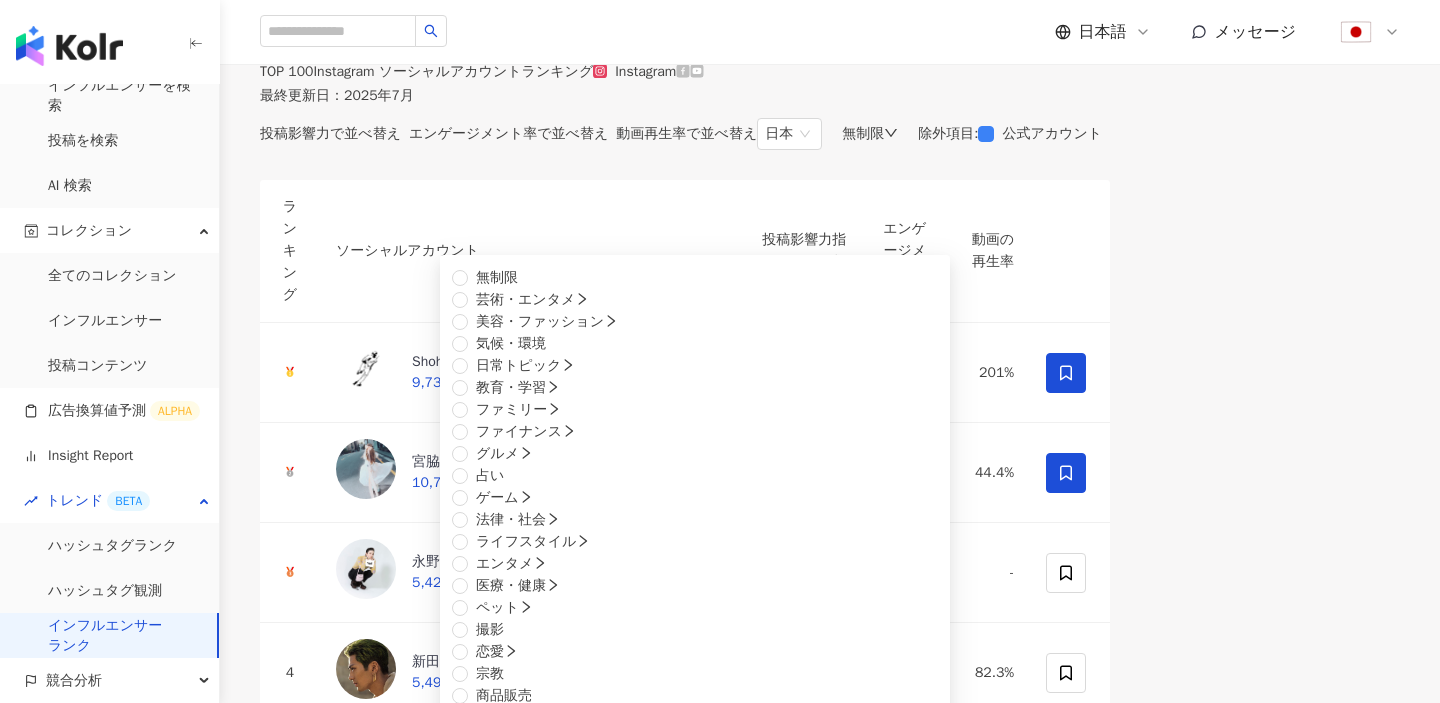 click on "投稿影響力で並べ替え エンゲージメント率で並べ替え 動画再生率で並べ替え 日本 jp hk my 台湾 日本 香港 マレーシア タイ ベトナム シンガポール 韓国 アメリカ 無制限 無制限 芸術・エンタメ 美容・ファッション 気候・環境 日常トピック 教育・学習 ファミリー ファイナンス グルメ 占い ゲーム 法律・社会 ライフスタイル エンタメ 医療・健康 ペット 撮影 恋愛 宗教 商品販売 スポーツ テクノロジー 車・バイク 旅行 成人 スキンケア ヘアケア ブランド品 メイク 美容医療 コーディネート 香水 除外項目 : 公式アカウント" at bounding box center (685, 134) 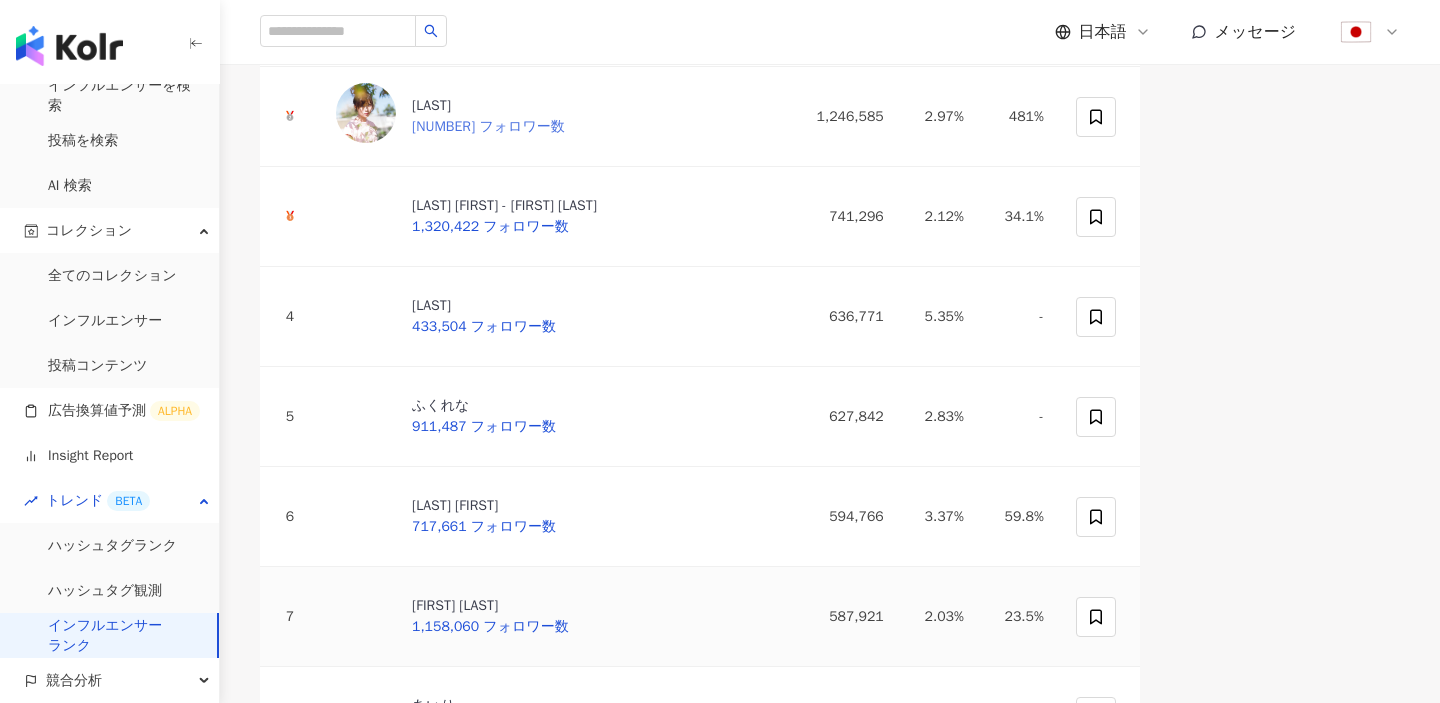 scroll, scrollTop: 173, scrollLeft: 0, axis: vertical 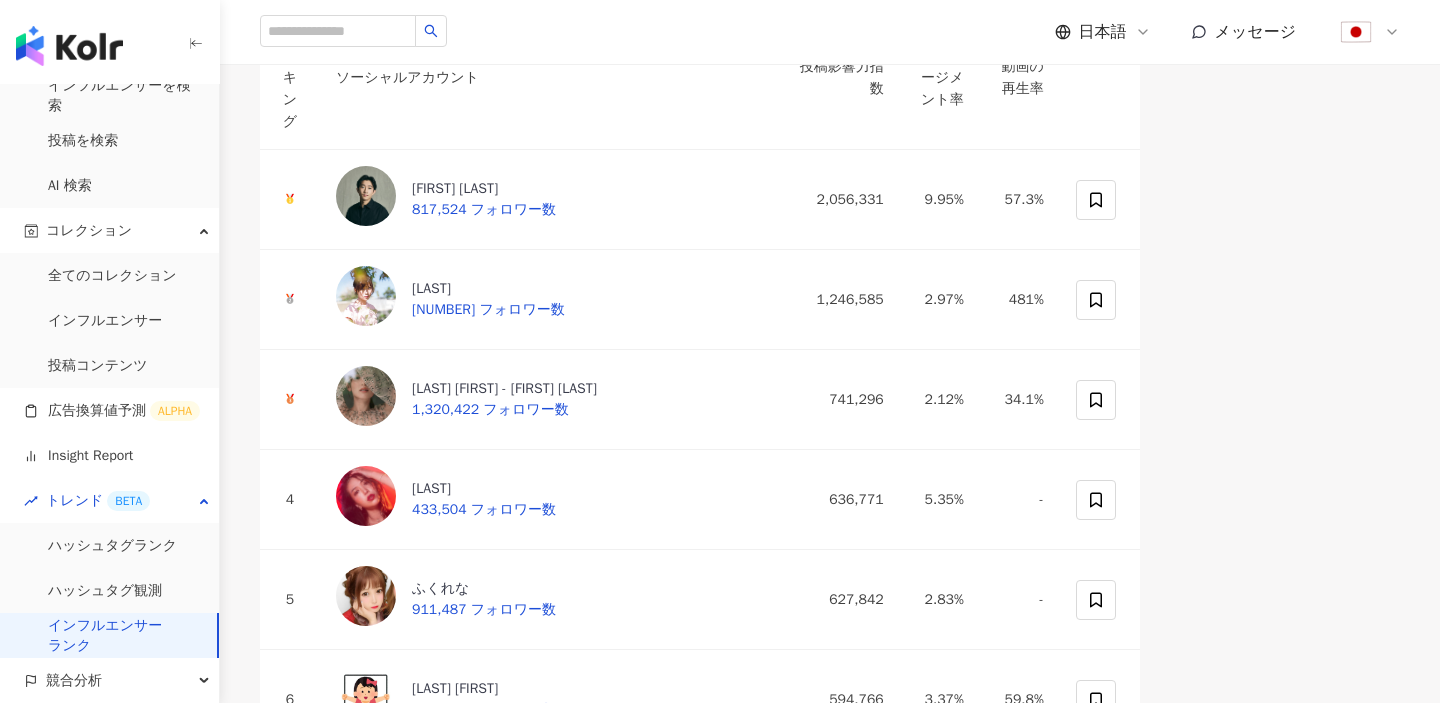 click on "日本" at bounding box center [789, -39] 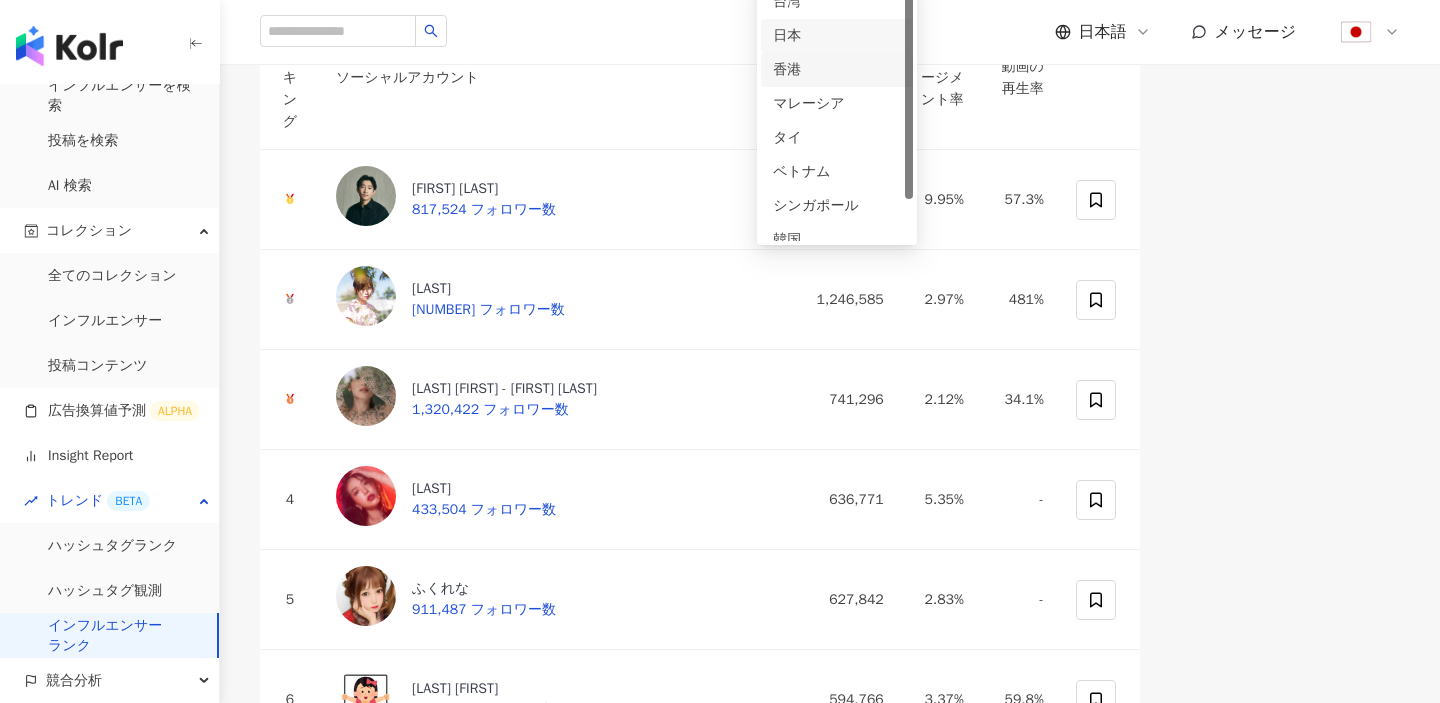 click on "香港" at bounding box center (837, 70) 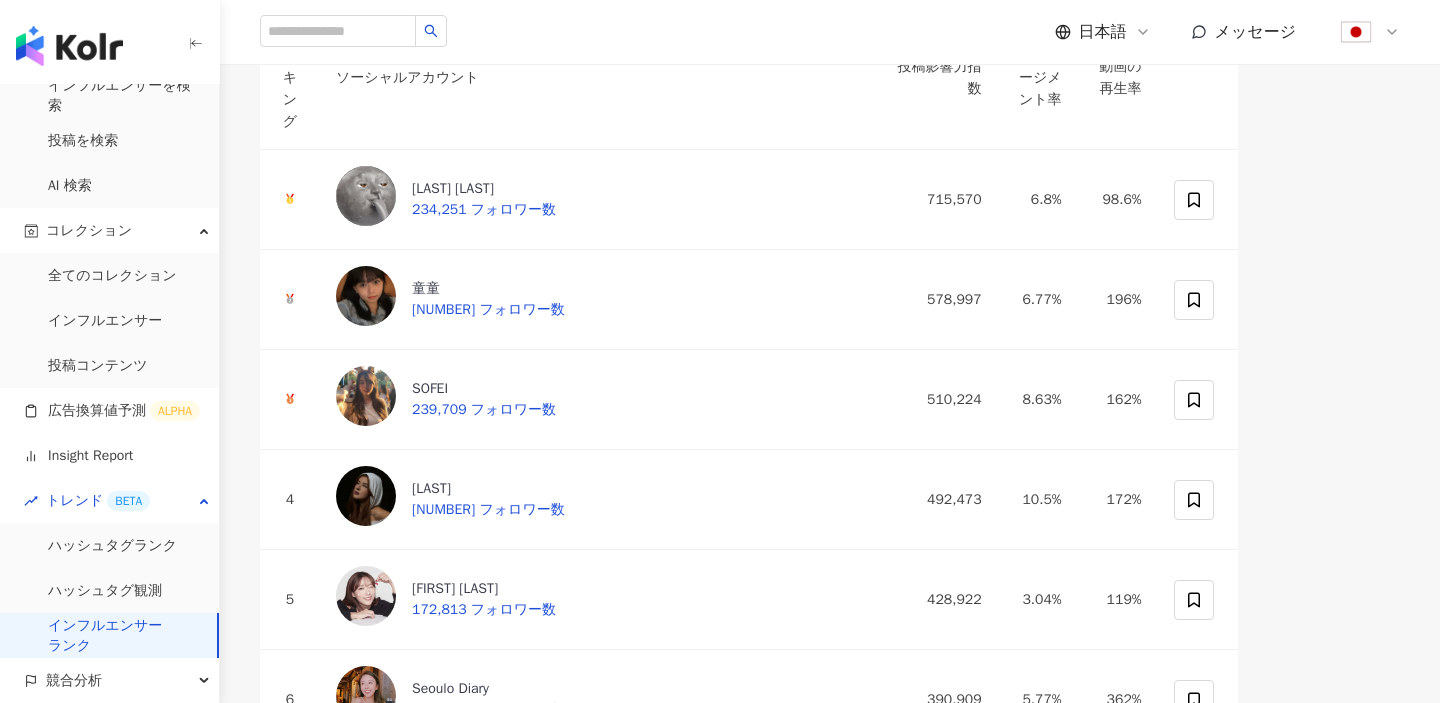 click on "エンゲージメント率で並べ替え" at bounding box center [508, -40] 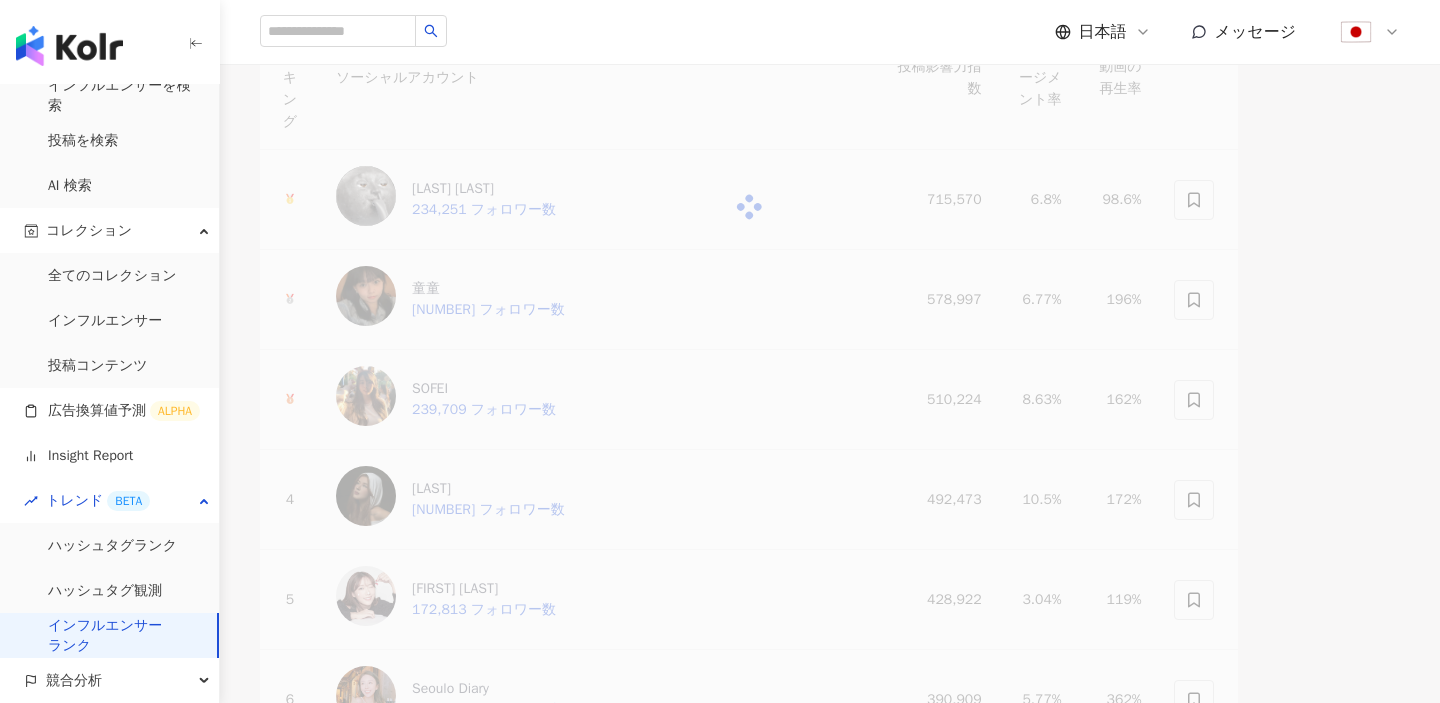 click on "動画再生率で並べ替え" at bounding box center (686, -40) 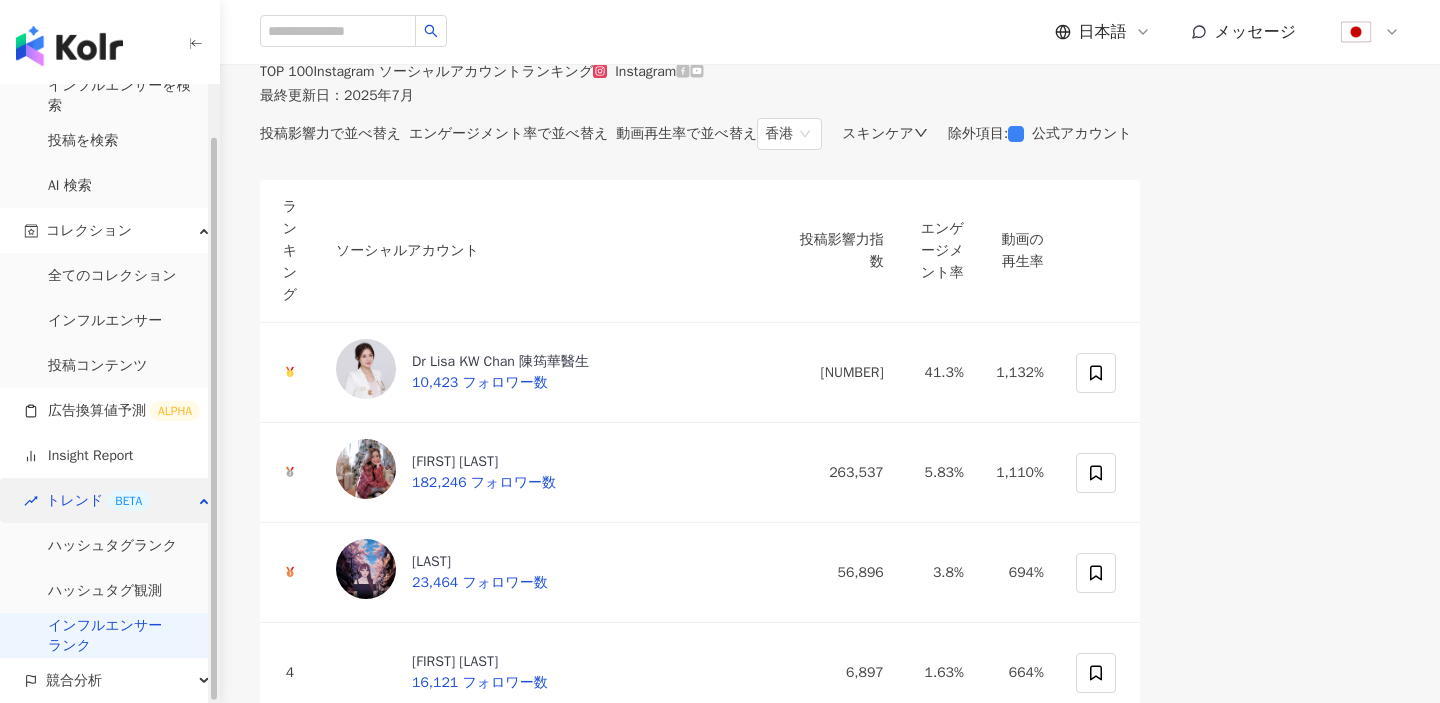 scroll, scrollTop: 96, scrollLeft: 0, axis: vertical 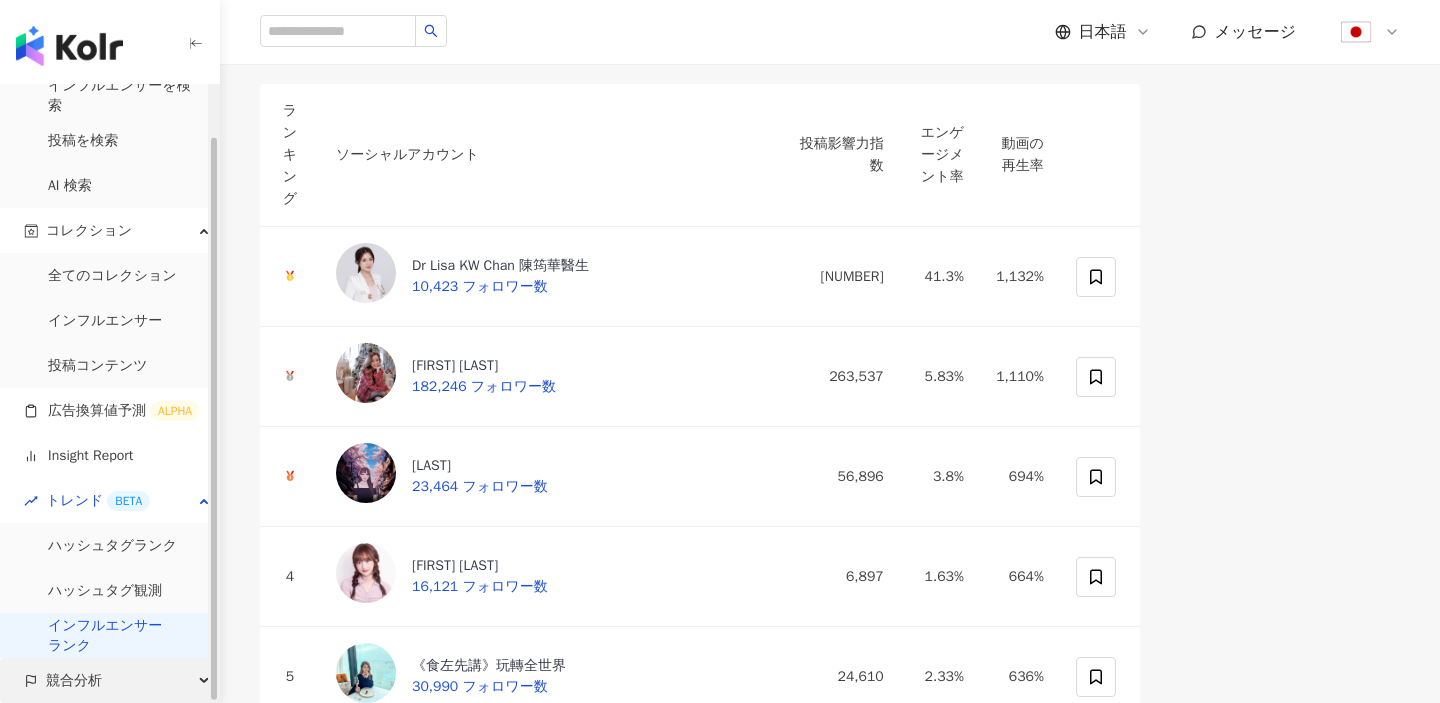 click on "競合分析" at bounding box center [109, 680] 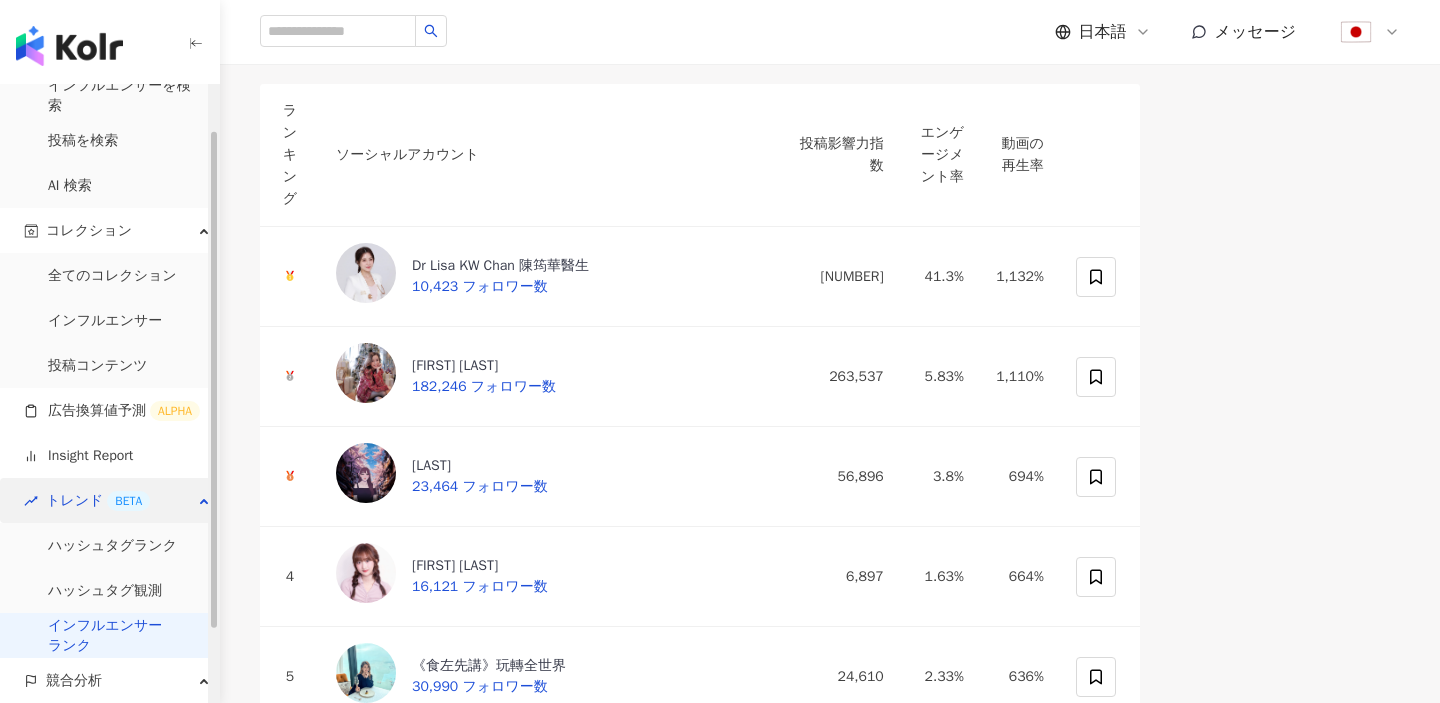 scroll, scrollTop: 146, scrollLeft: 0, axis: vertical 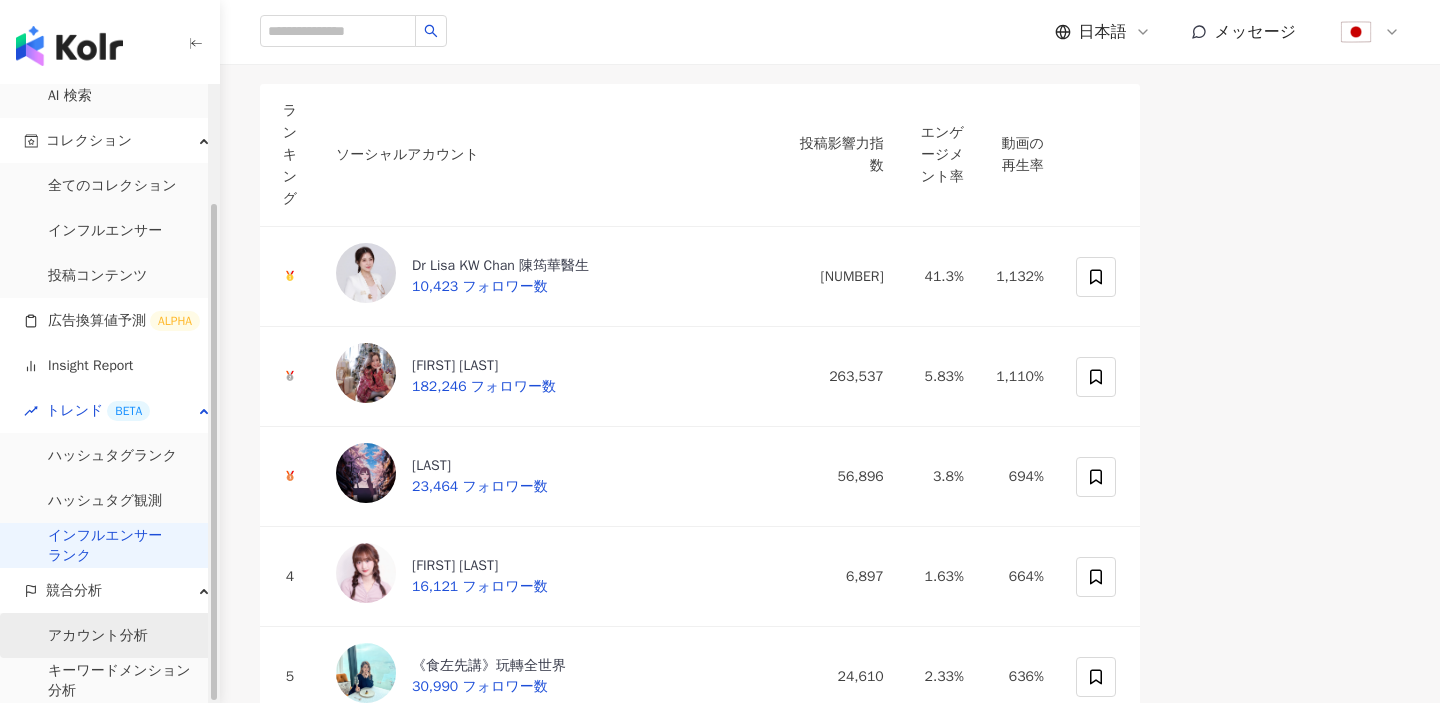 click on "アカウント分析" at bounding box center [98, 636] 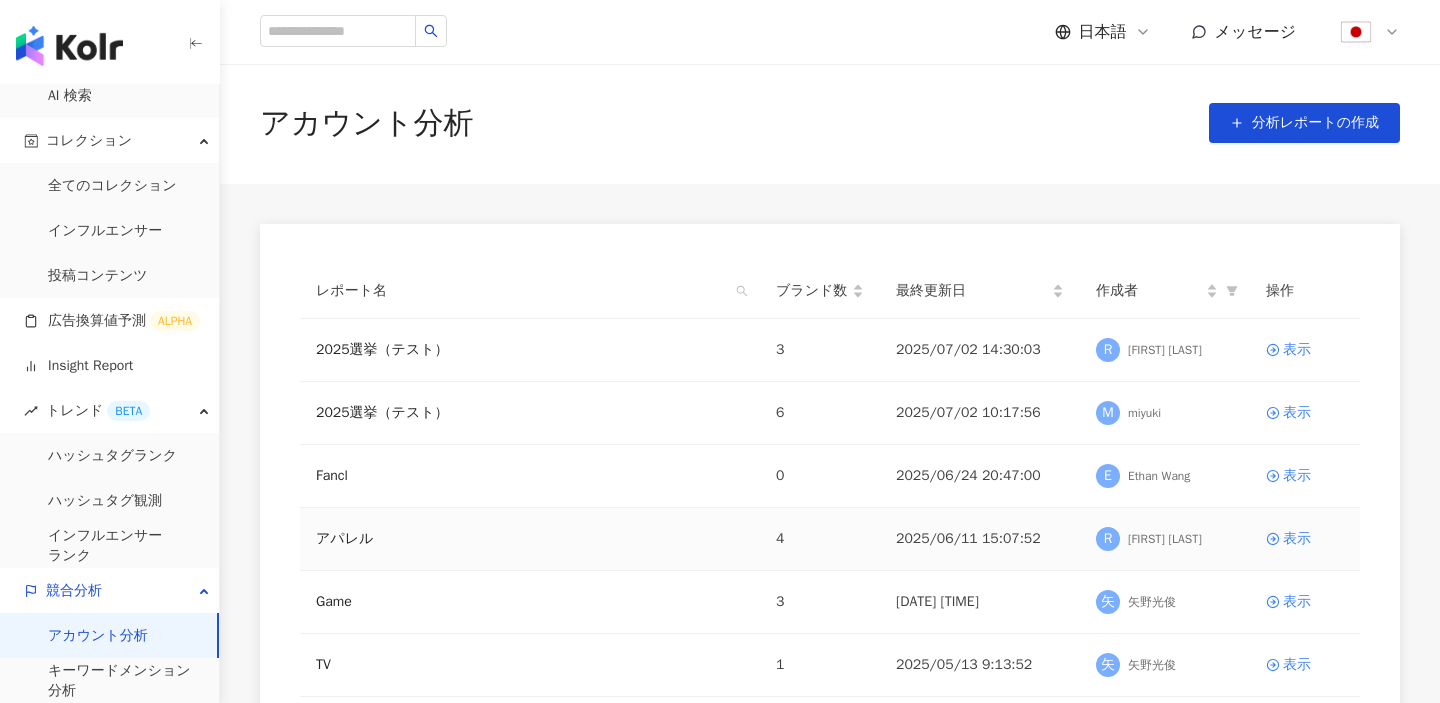 scroll, scrollTop: 0, scrollLeft: 0, axis: both 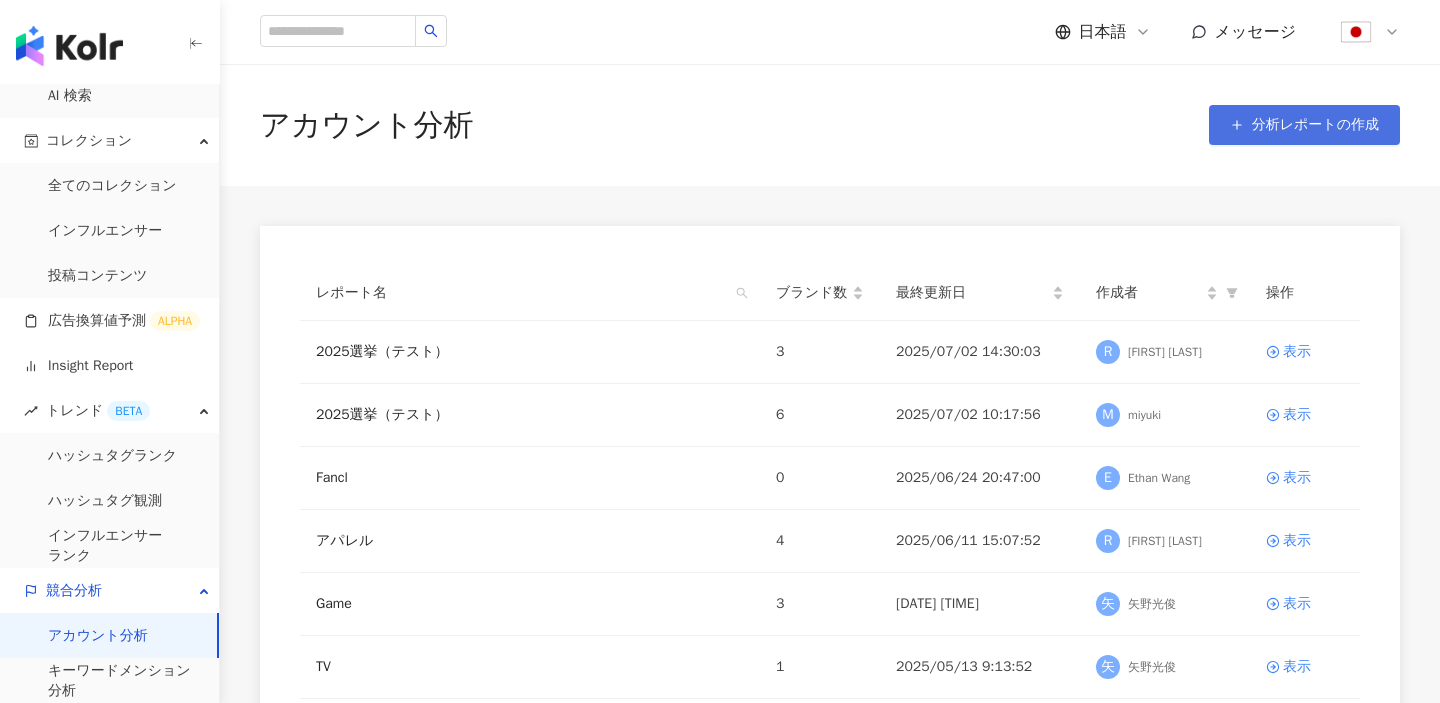 click on "分析レポートの作成" at bounding box center [1315, 125] 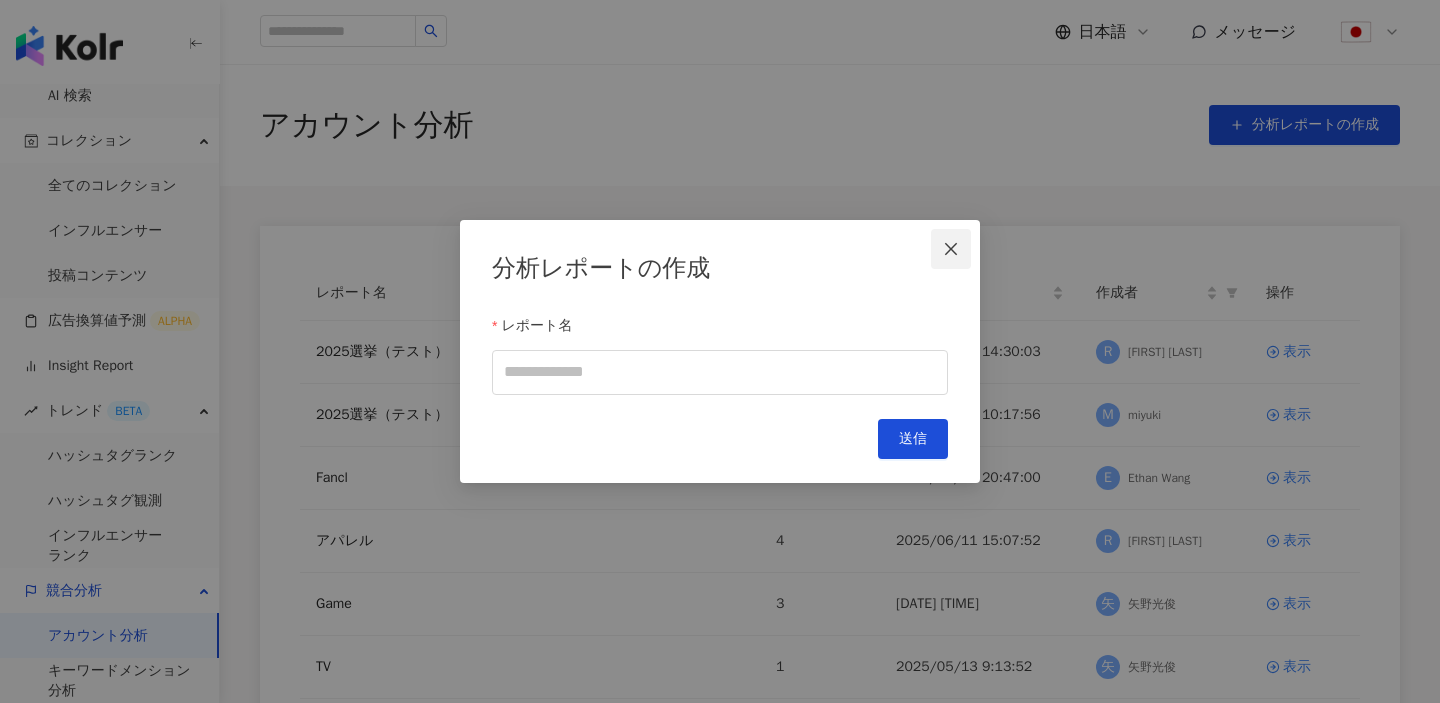 click 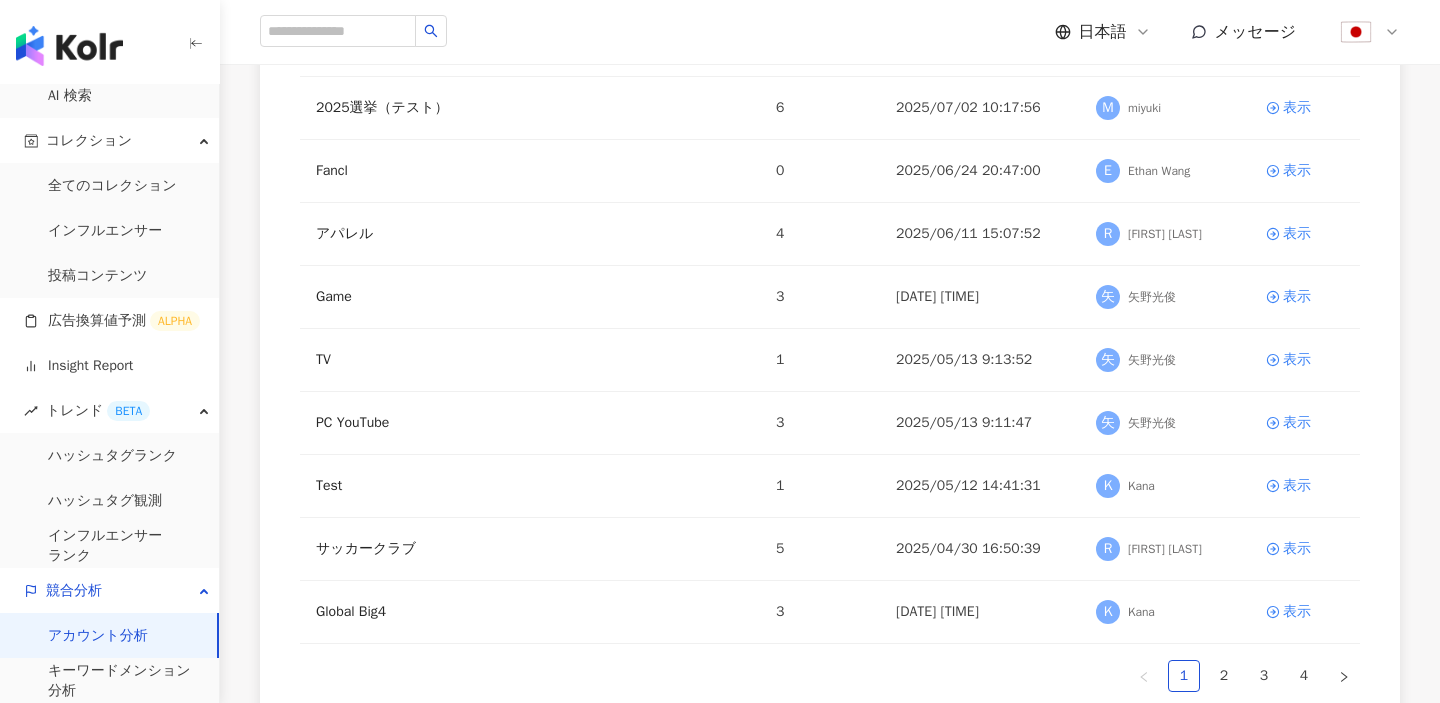 scroll, scrollTop: 574, scrollLeft: 0, axis: vertical 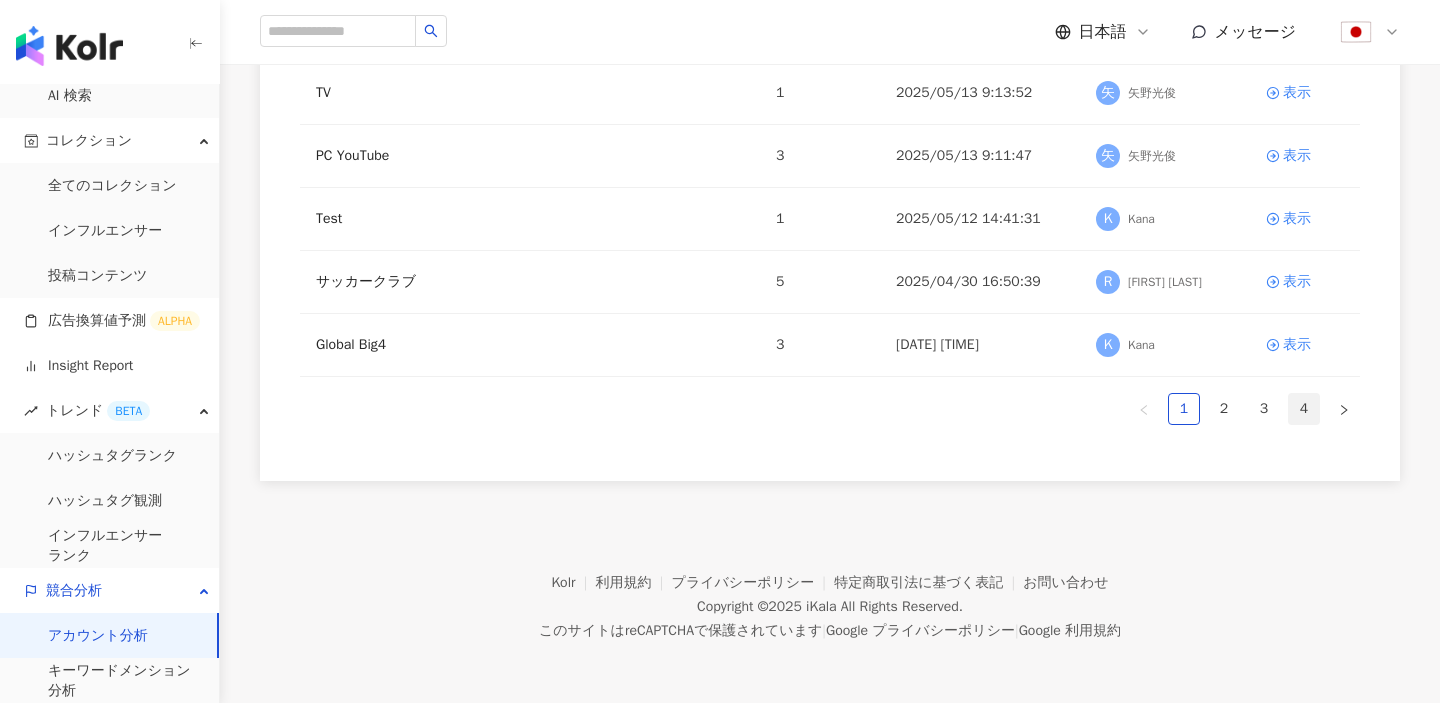 click on "4" at bounding box center [1304, 409] 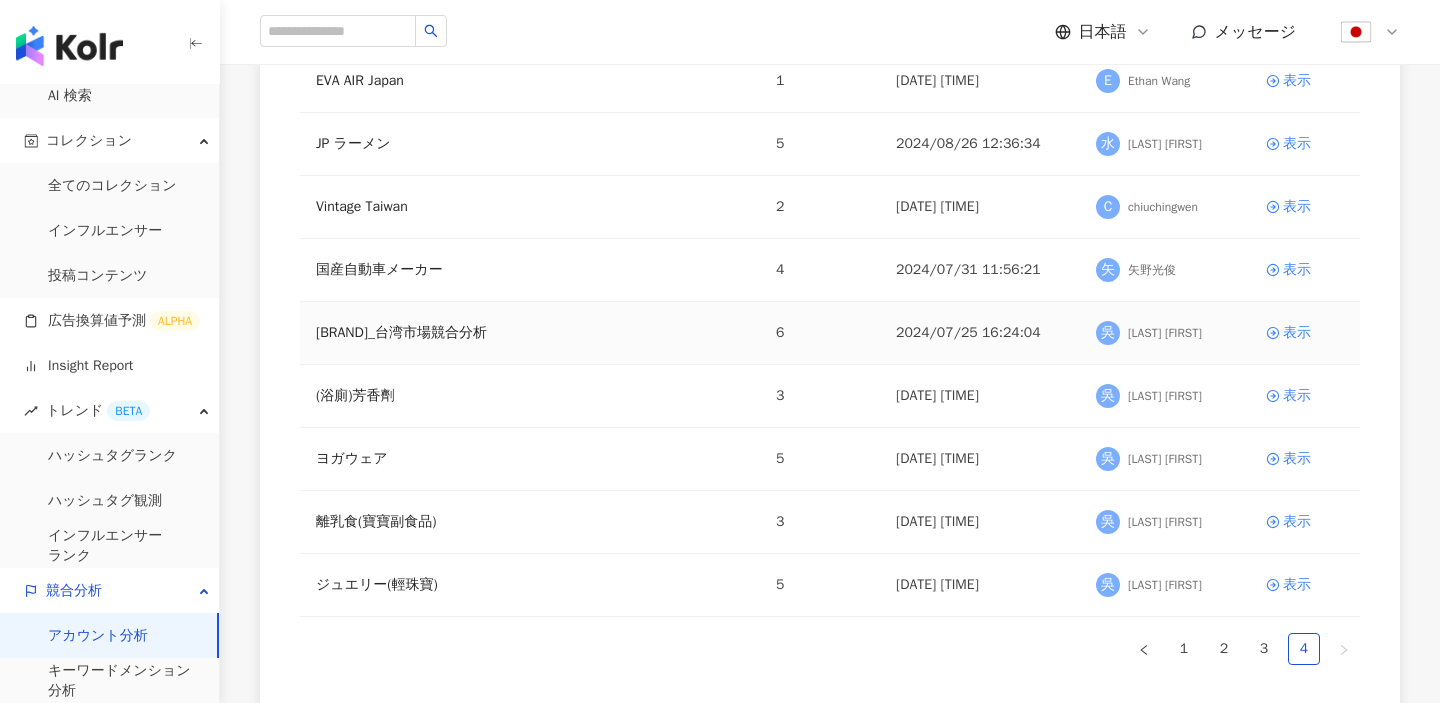 scroll, scrollTop: 418, scrollLeft: 0, axis: vertical 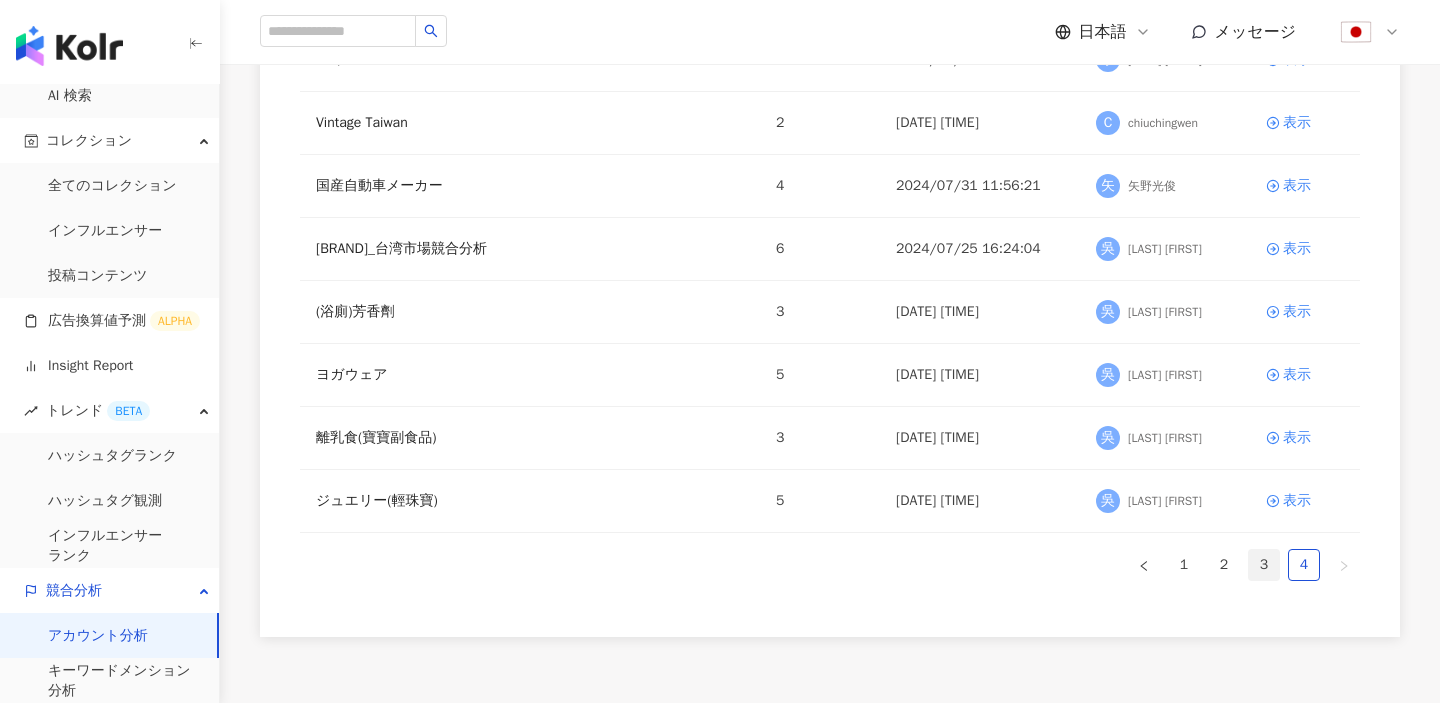 click on "3" at bounding box center (1264, 565) 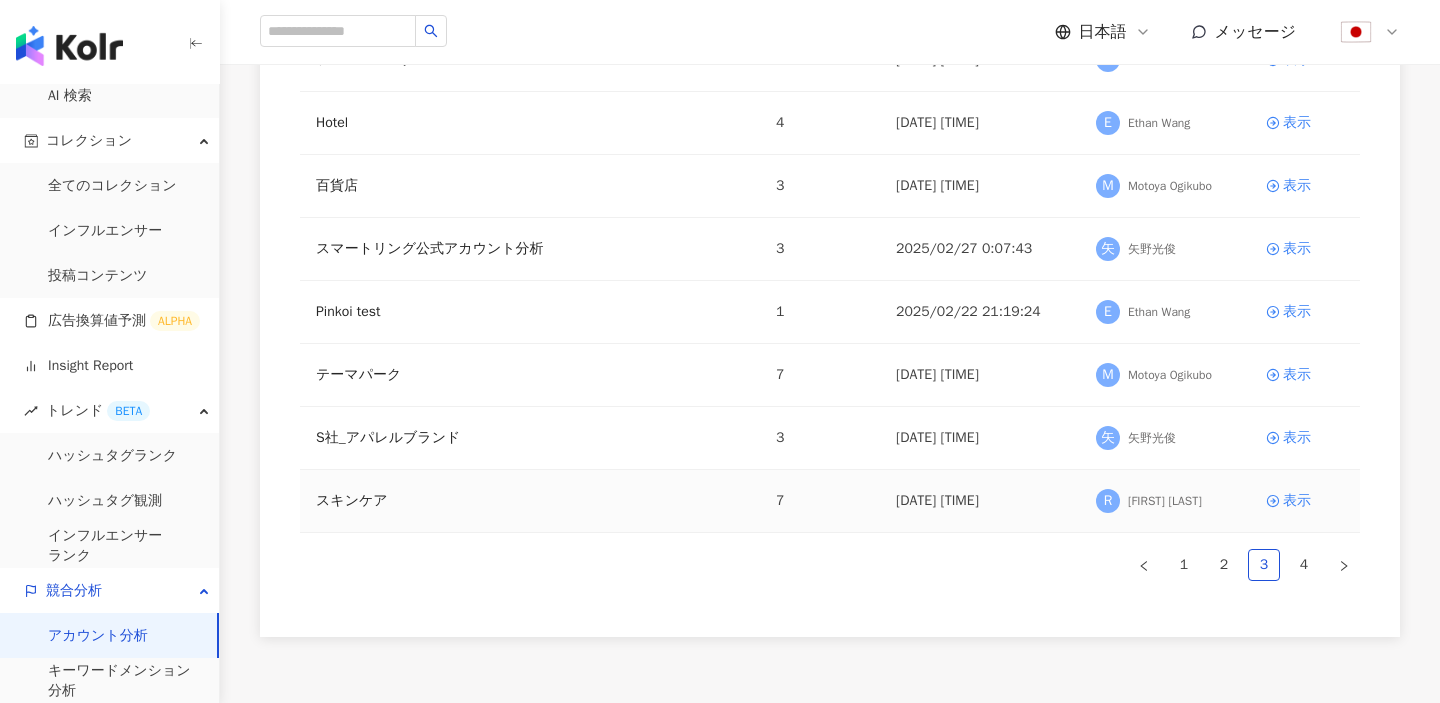 scroll, scrollTop: 380, scrollLeft: 0, axis: vertical 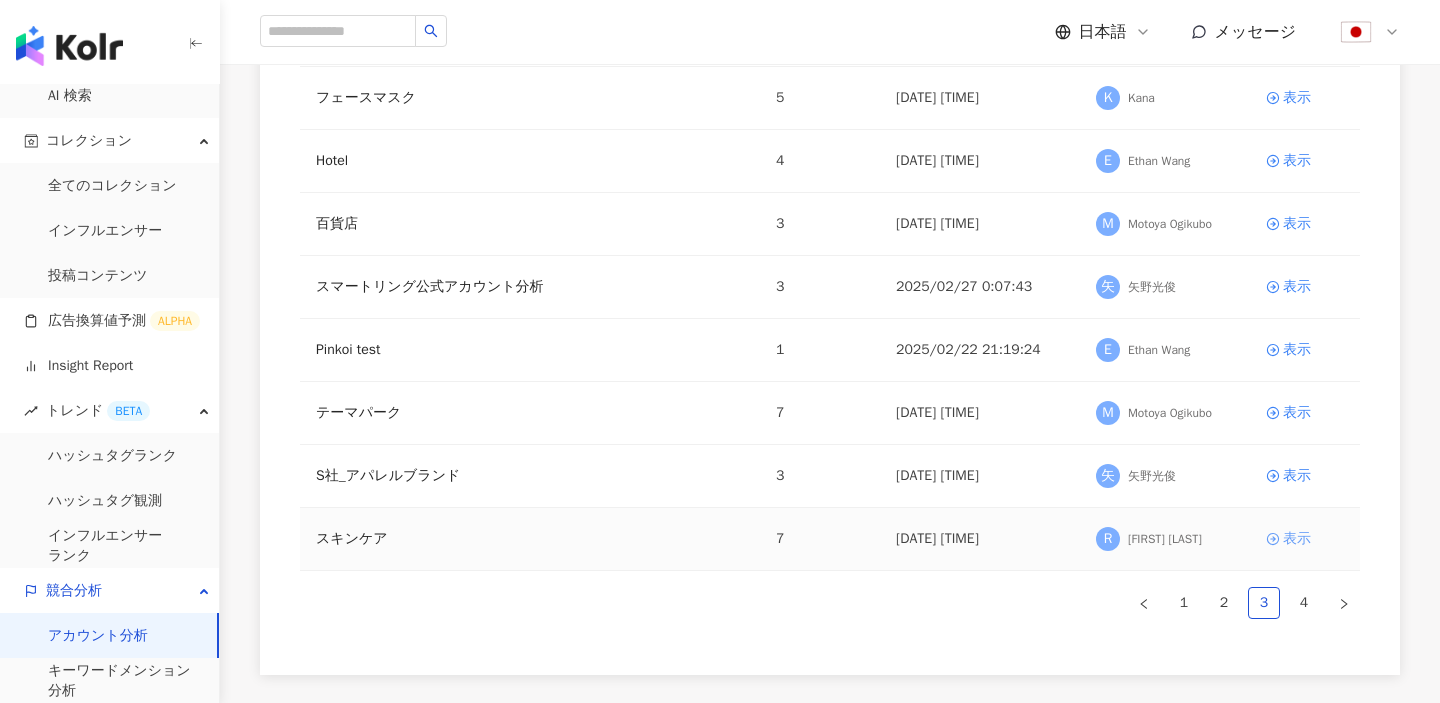 click on "表示" at bounding box center [1297, 539] 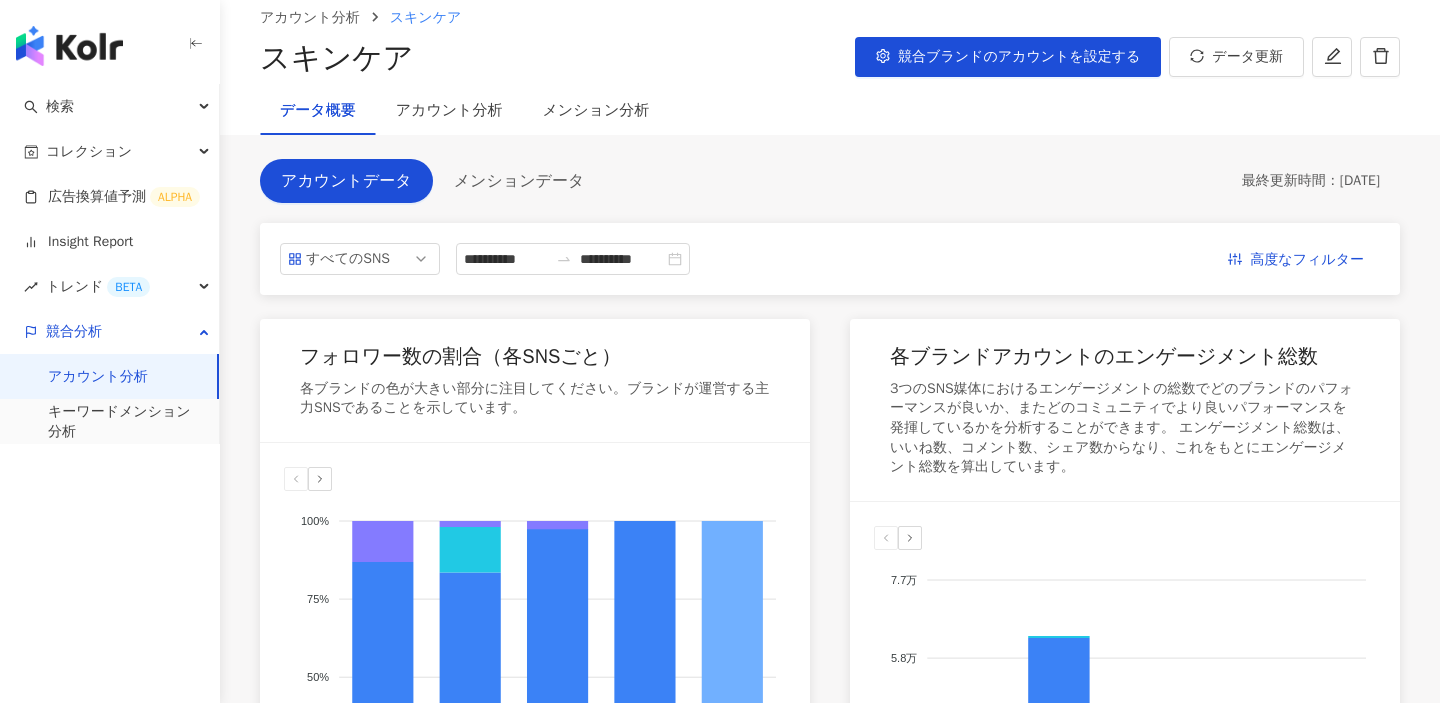 scroll, scrollTop: 2, scrollLeft: 0, axis: vertical 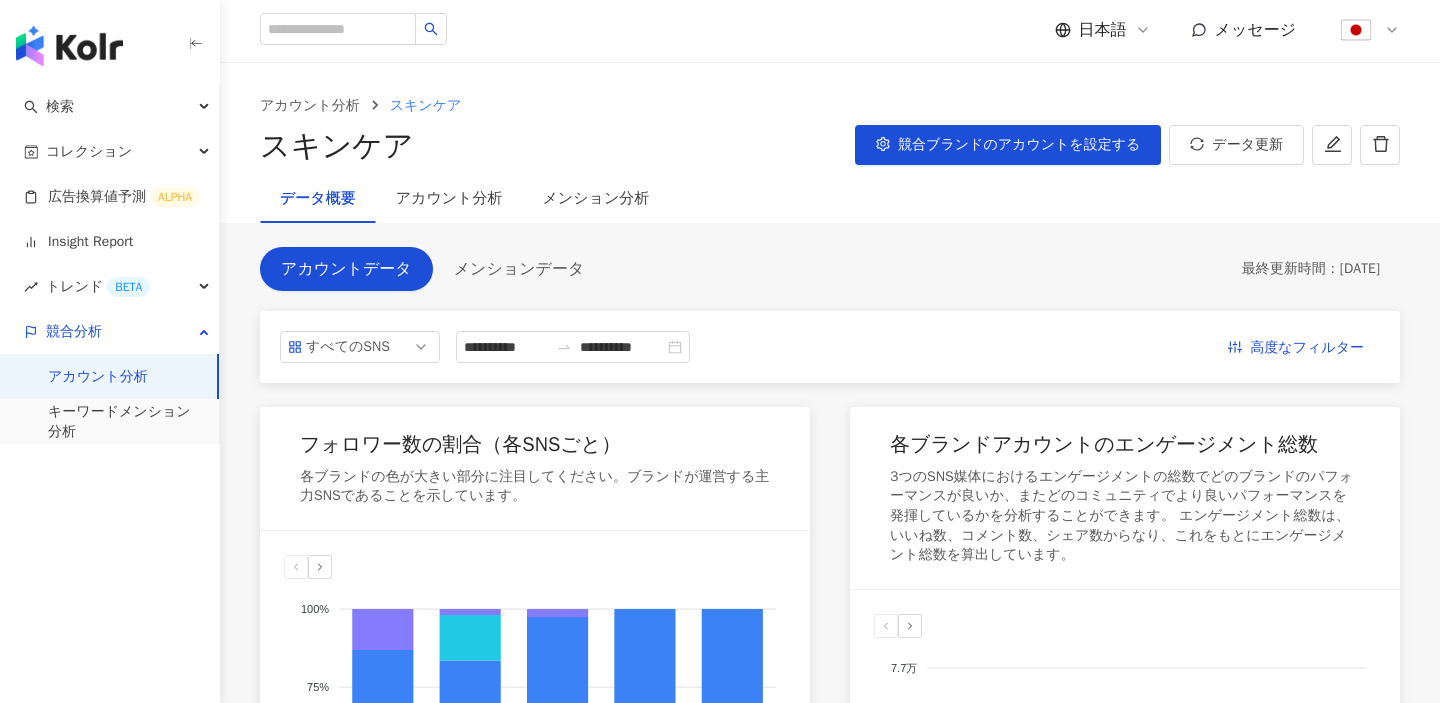 click on "**********" at bounding box center (830, 1084) 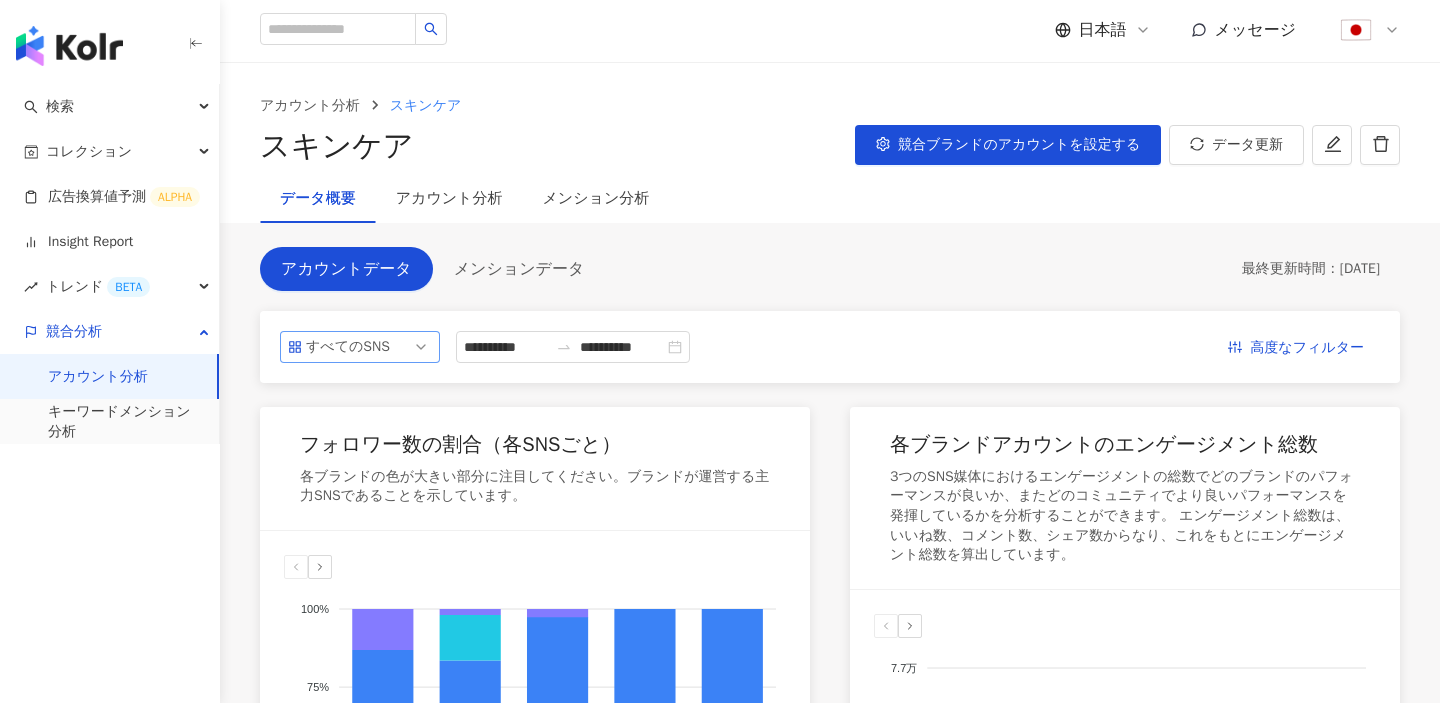 click on "すべてのSNS" at bounding box center (338, 347) 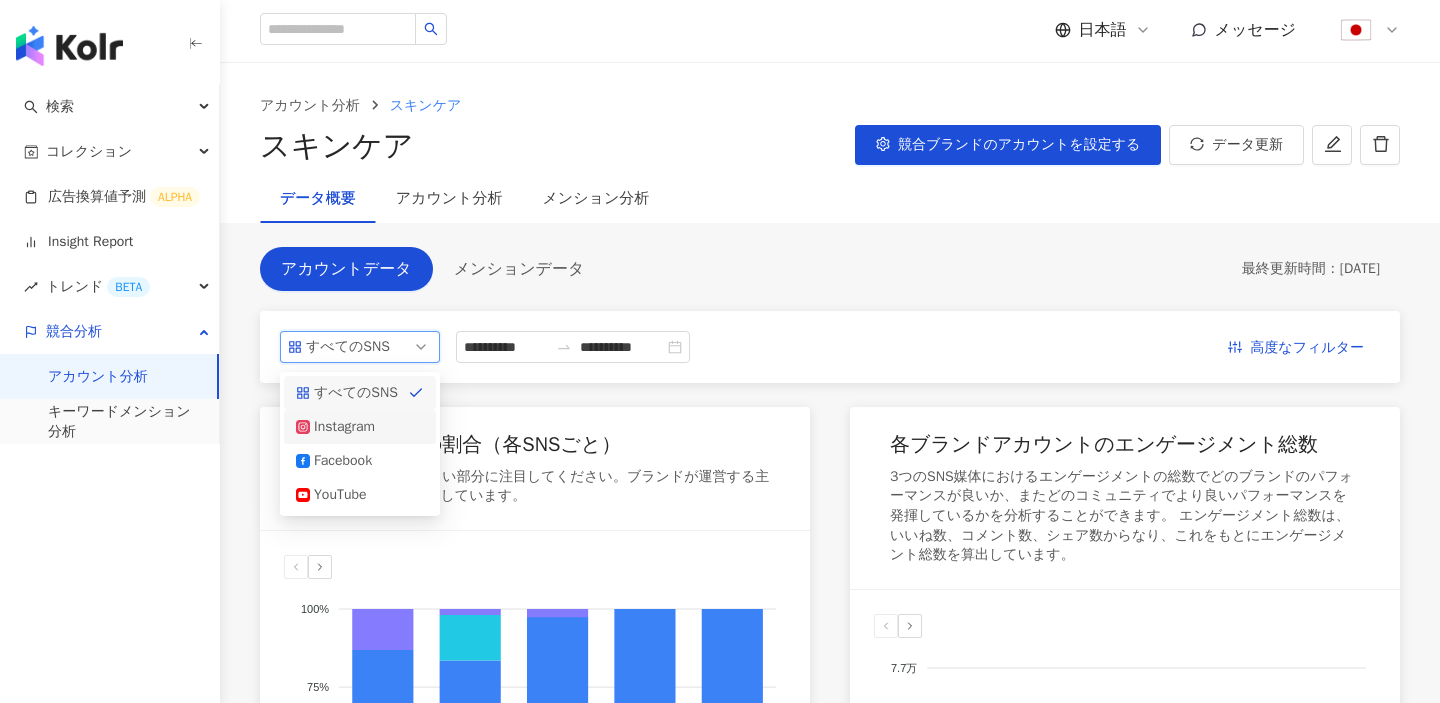 click on "Instagram" at bounding box center (346, 427) 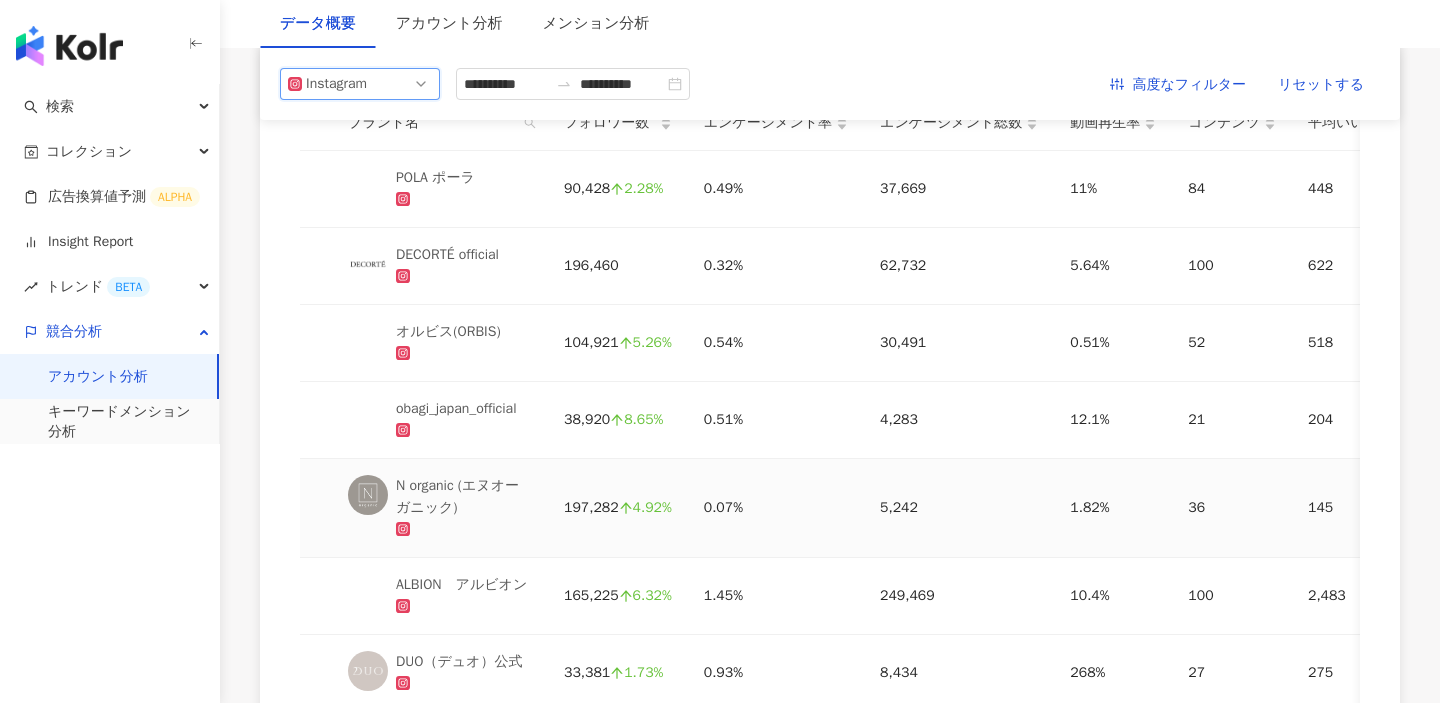scroll, scrollTop: 384, scrollLeft: 0, axis: vertical 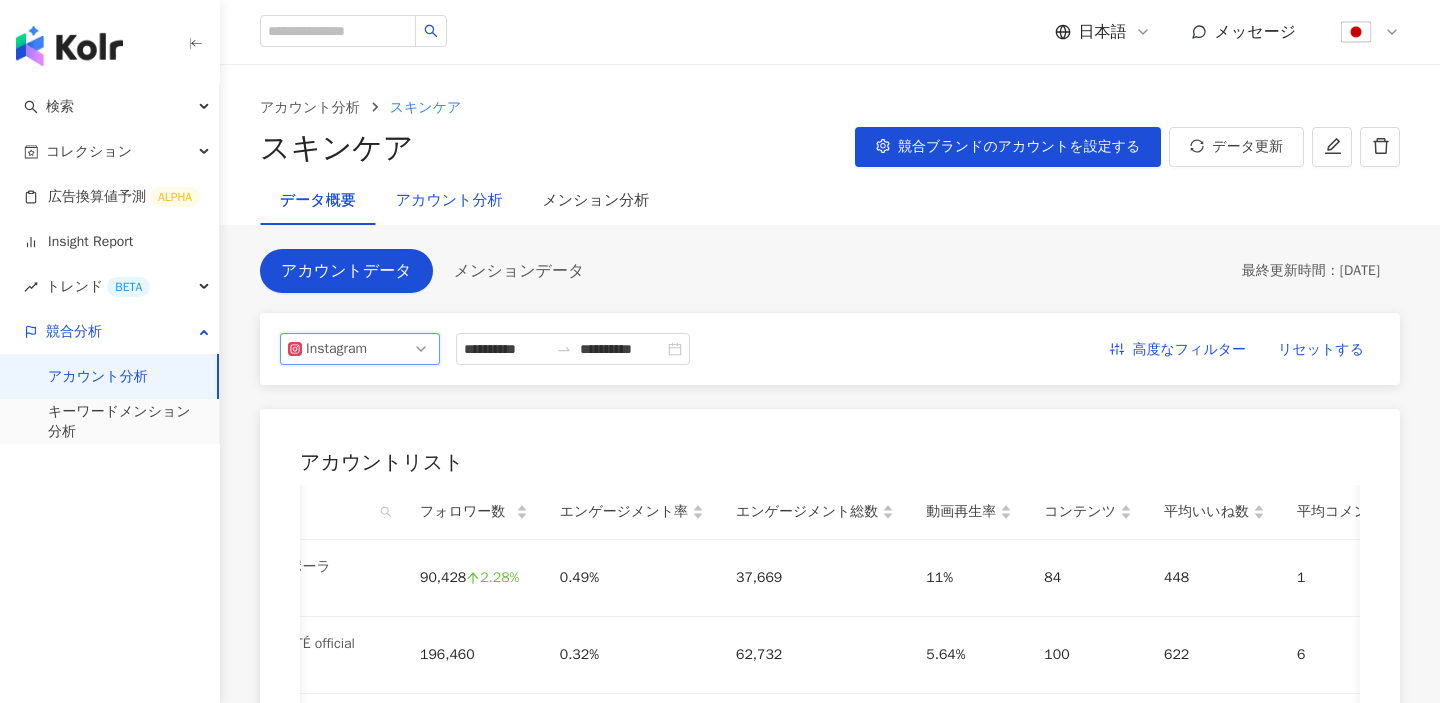 click on "アカウント分析" at bounding box center (449, 201) 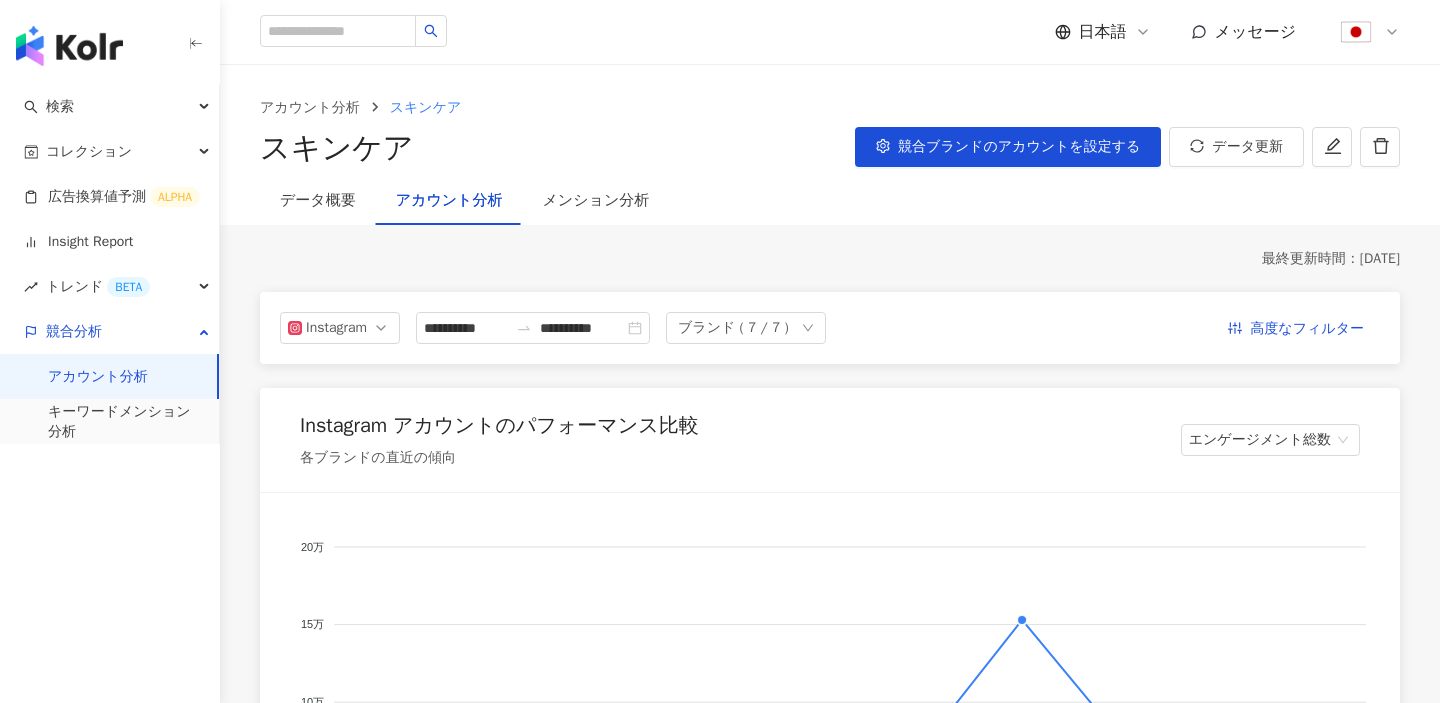 scroll, scrollTop: 224, scrollLeft: 0, axis: vertical 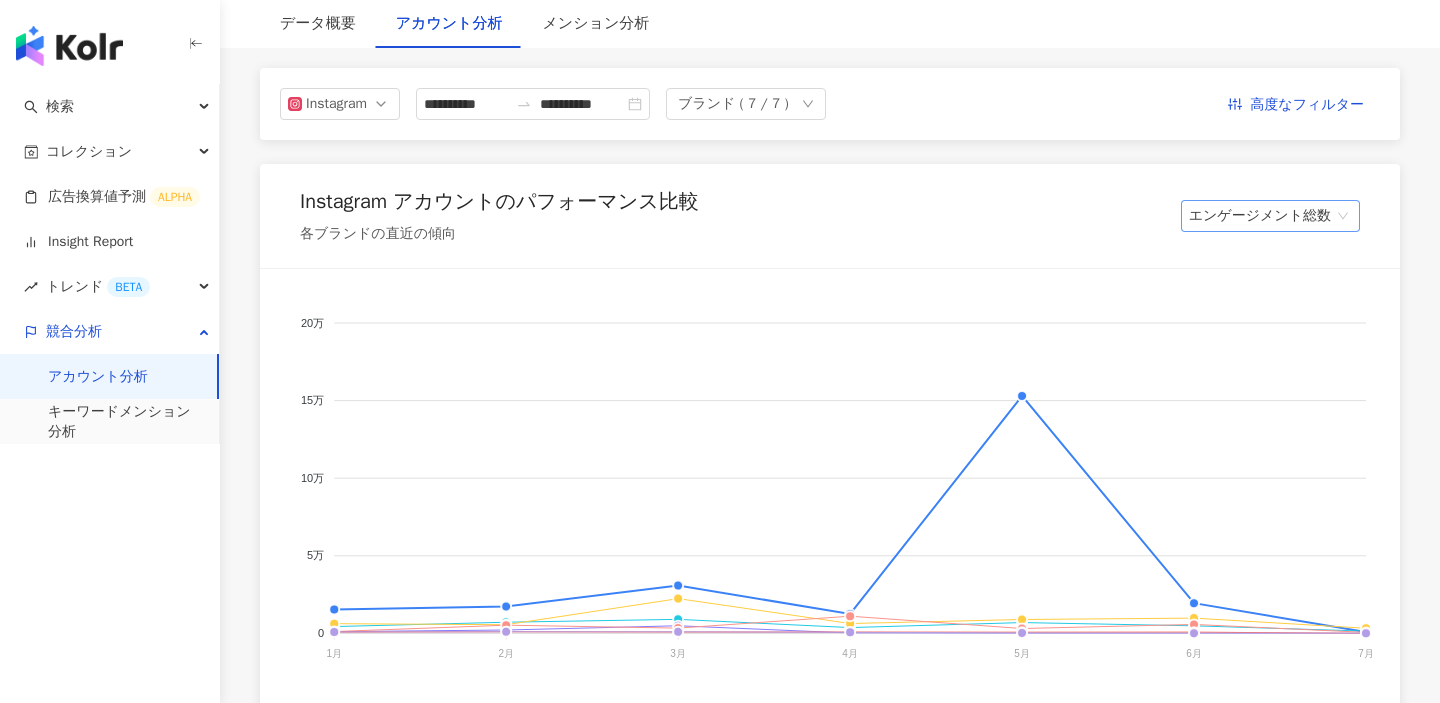 click on "エンゲージメント総数" at bounding box center (1270, 216) 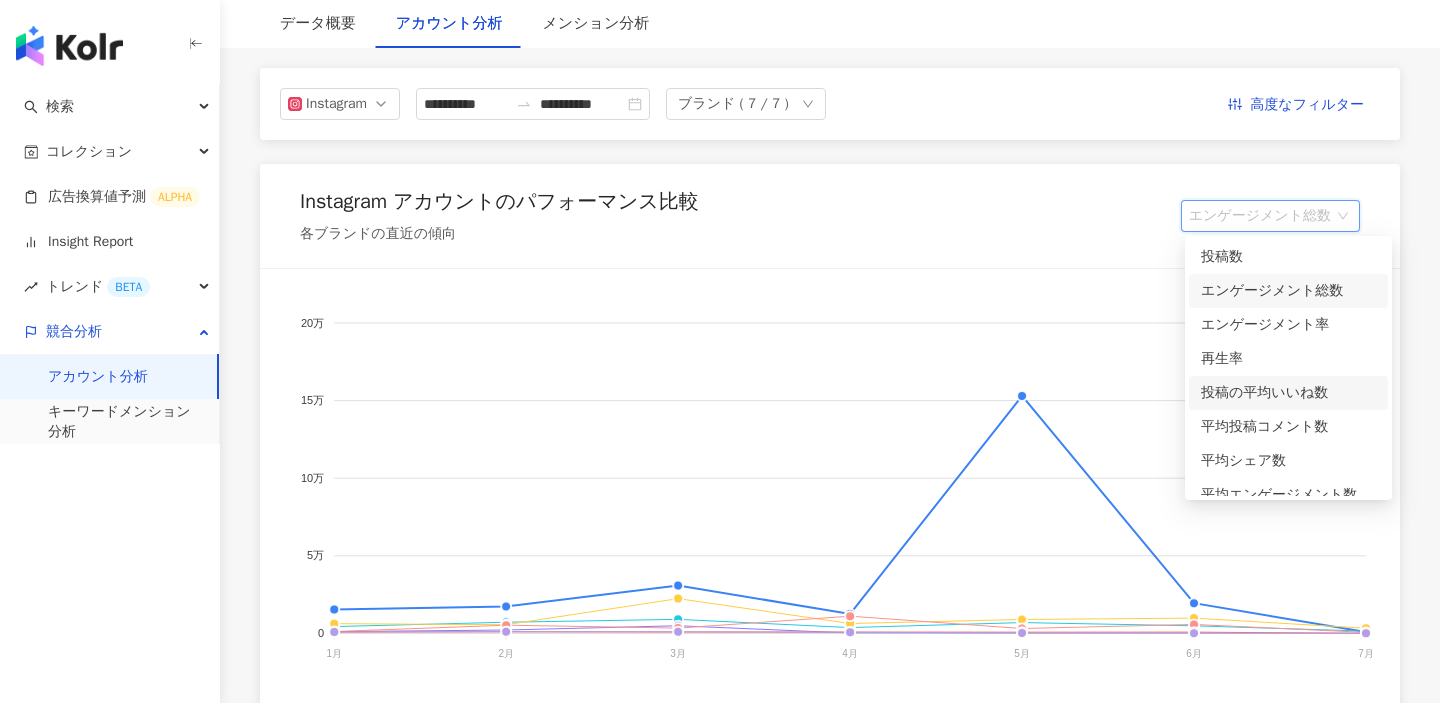 click on "投稿の平均いいね数" at bounding box center [1288, 393] 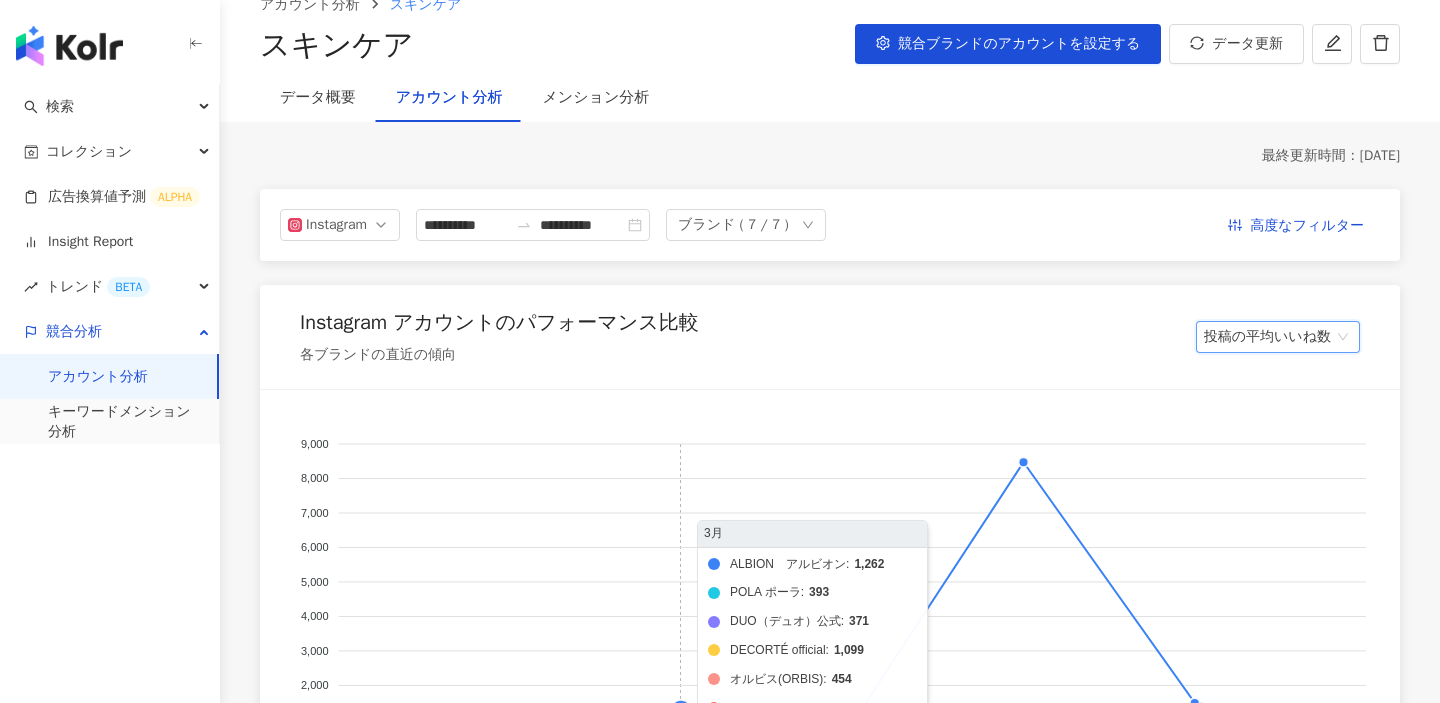 scroll, scrollTop: 0, scrollLeft: 0, axis: both 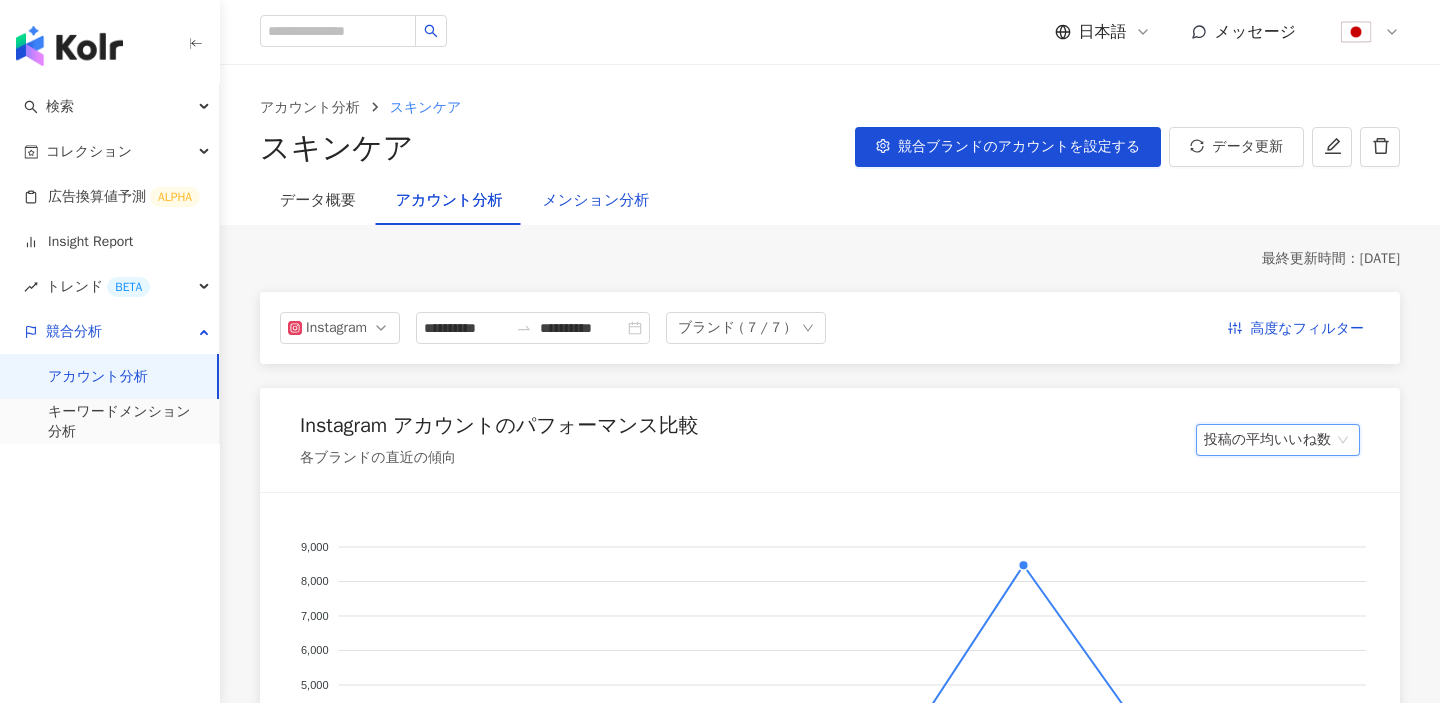 click on "メンション分析" at bounding box center (595, 201) 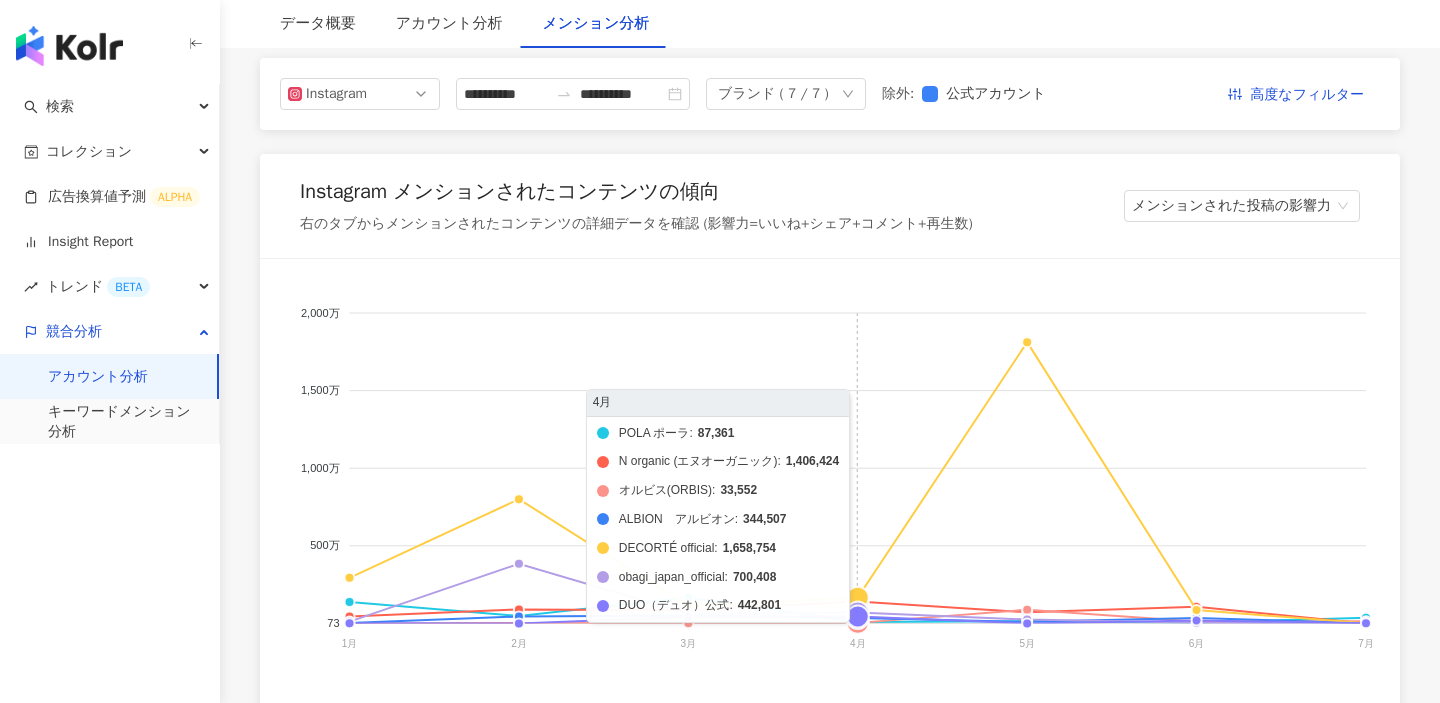 scroll, scrollTop: 239, scrollLeft: 0, axis: vertical 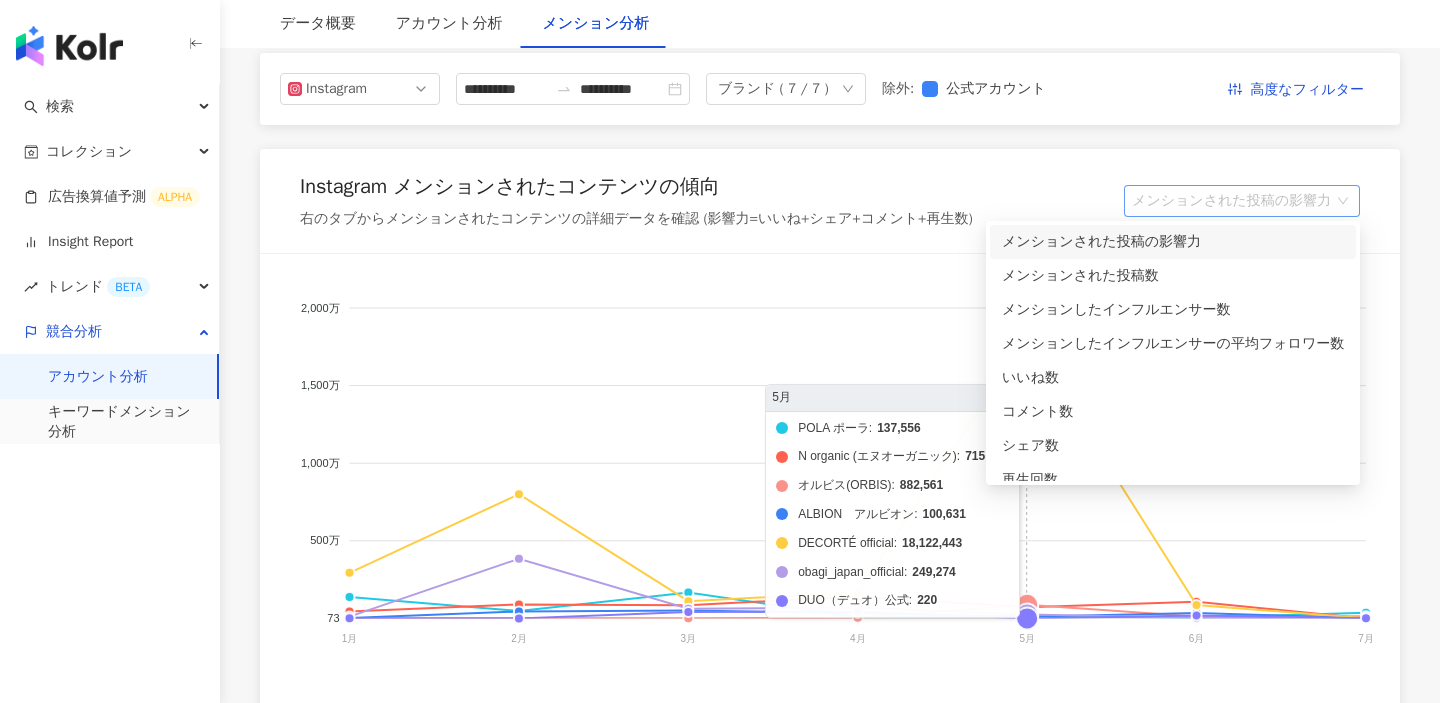 click on "メンションされた投稿の影響力" at bounding box center (1242, 201) 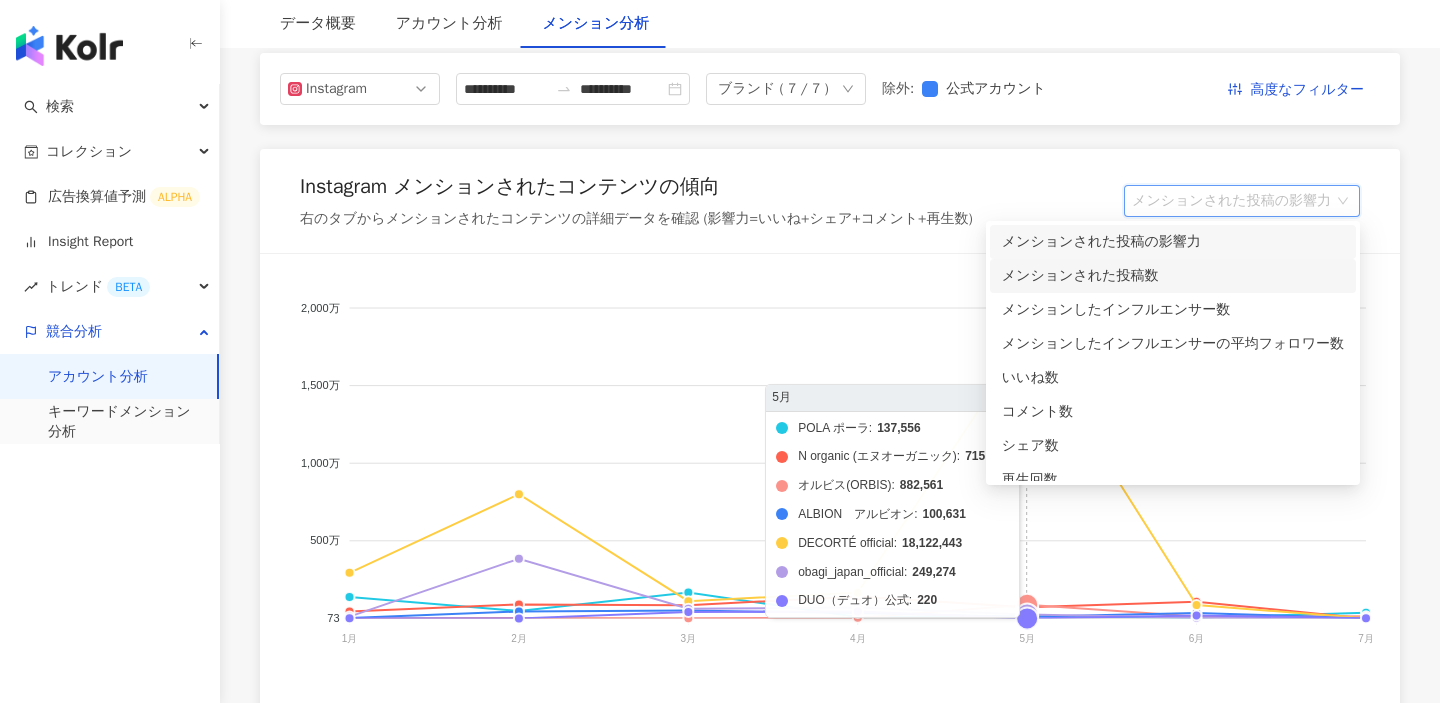 click on "メンションされた投稿数" at bounding box center (1173, 276) 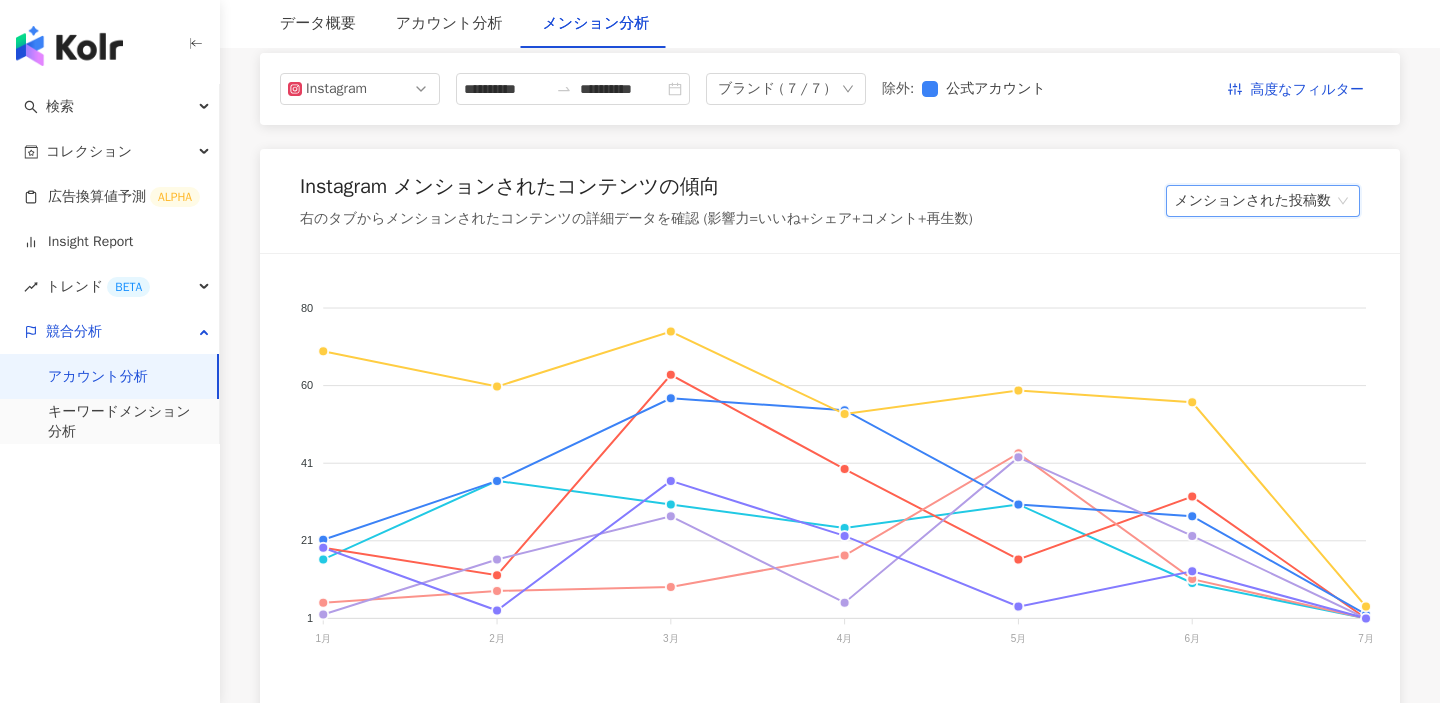 click on "メンションされた投稿数" at bounding box center [1263, 201] 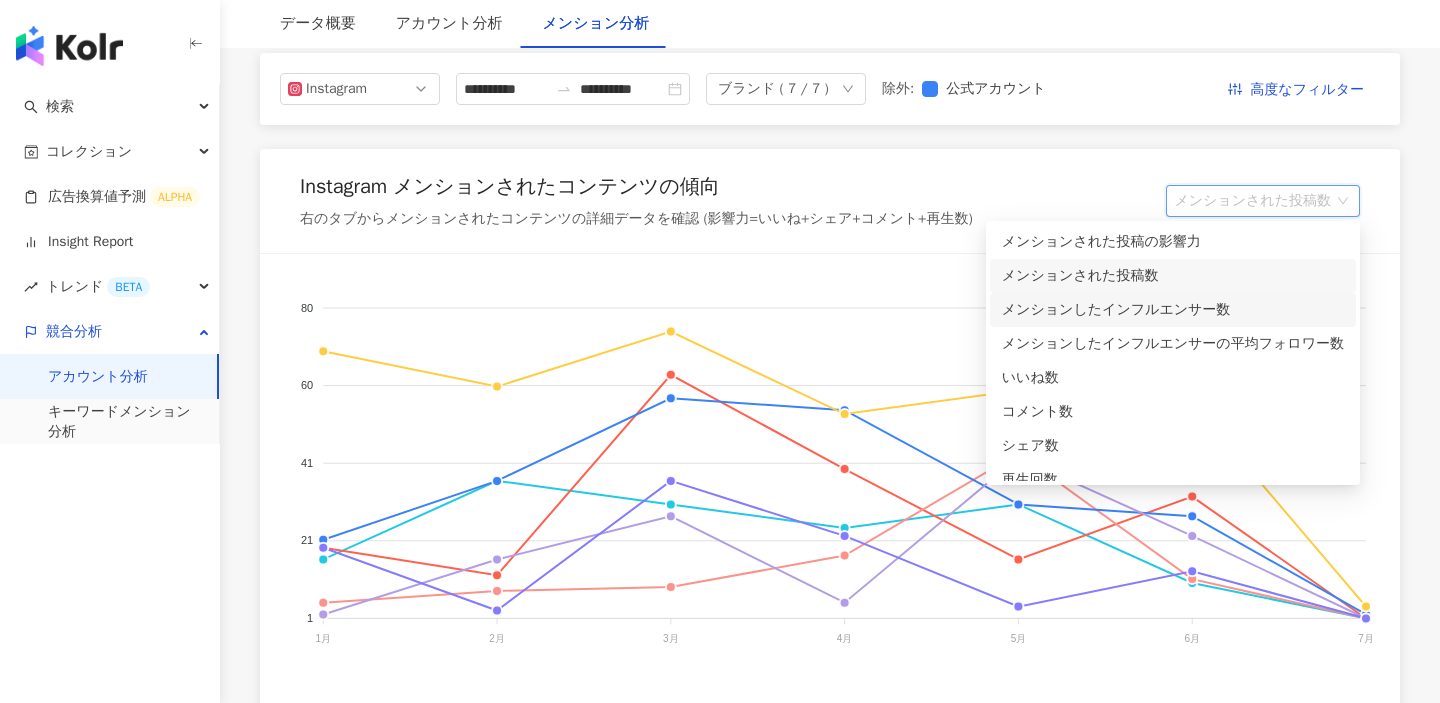 click on "メンションしたインフルエンサー数" at bounding box center [1173, 310] 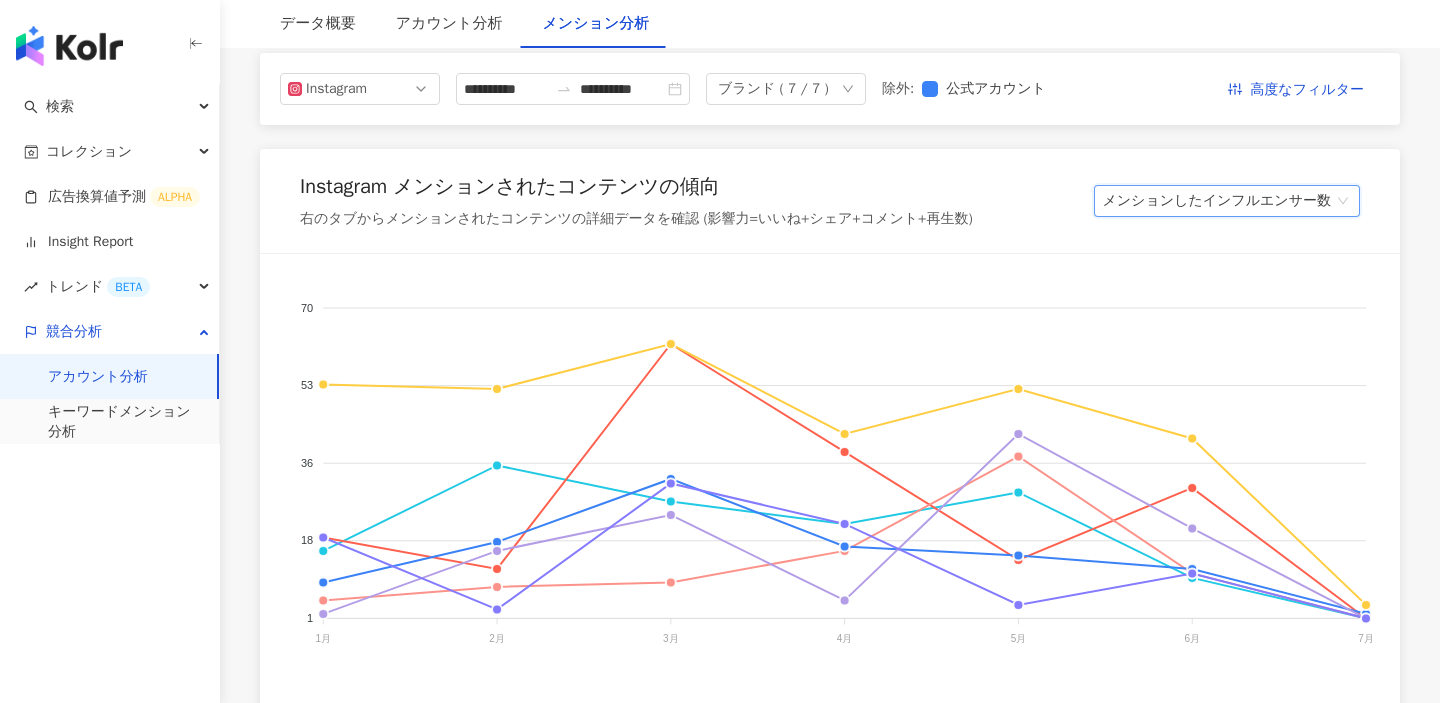 click on "メンションしたインフルエンサー数" at bounding box center [1227, 201] 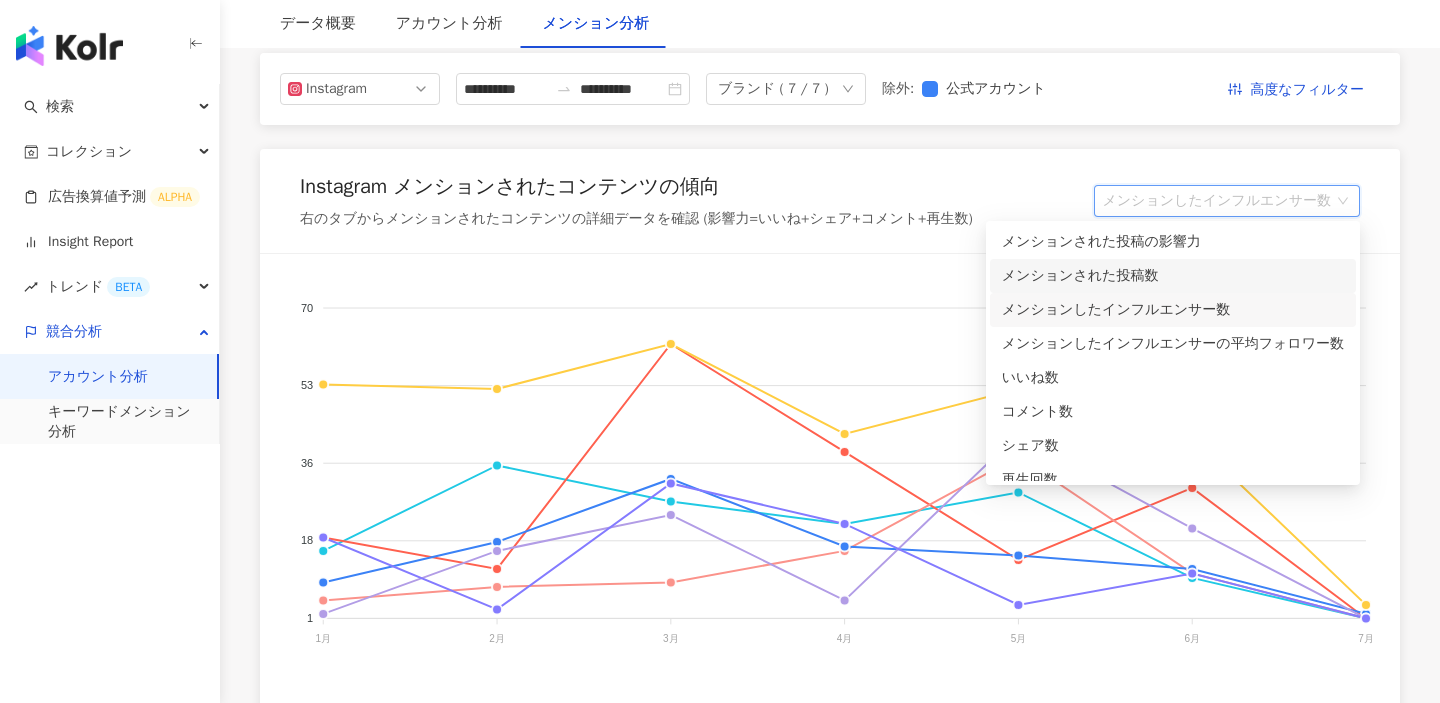 click on "メンションされた投稿数" at bounding box center [1173, 276] 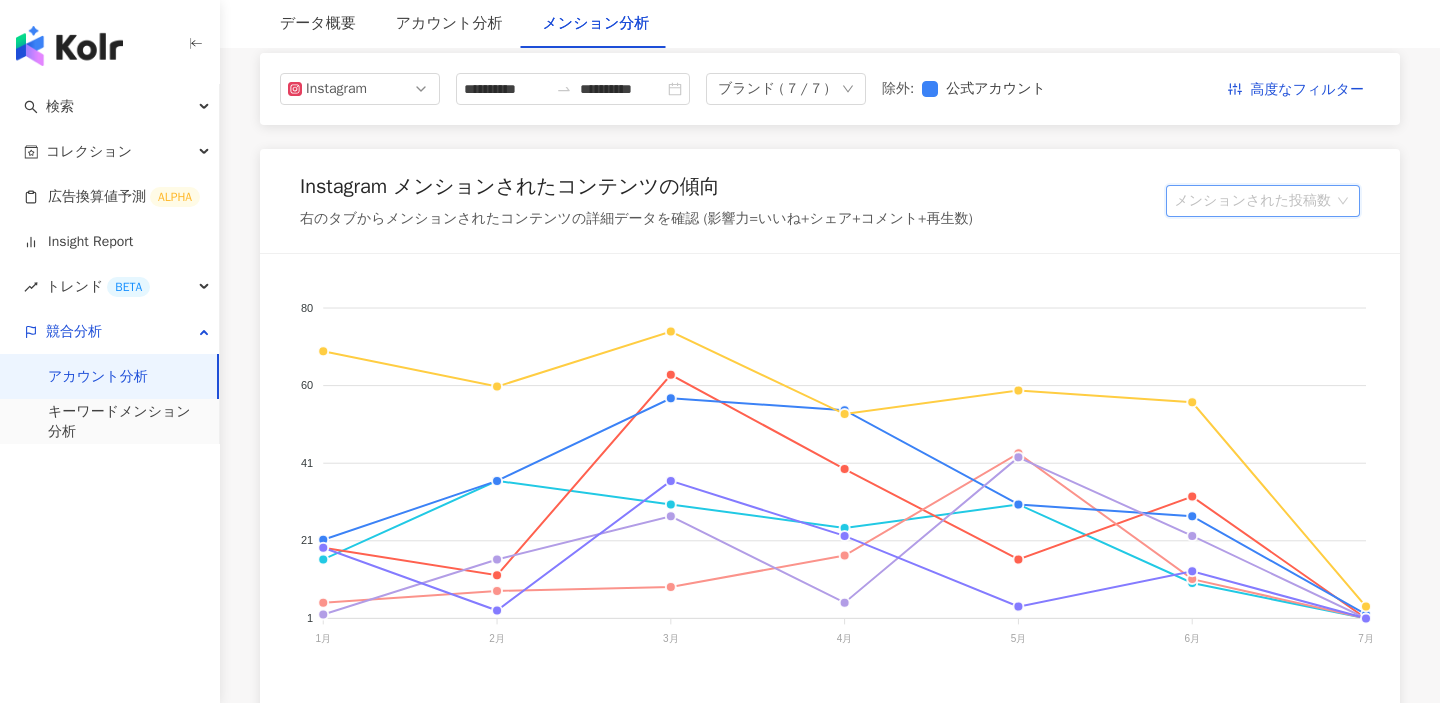click on "メンションされた投稿数" at bounding box center (1263, 201) 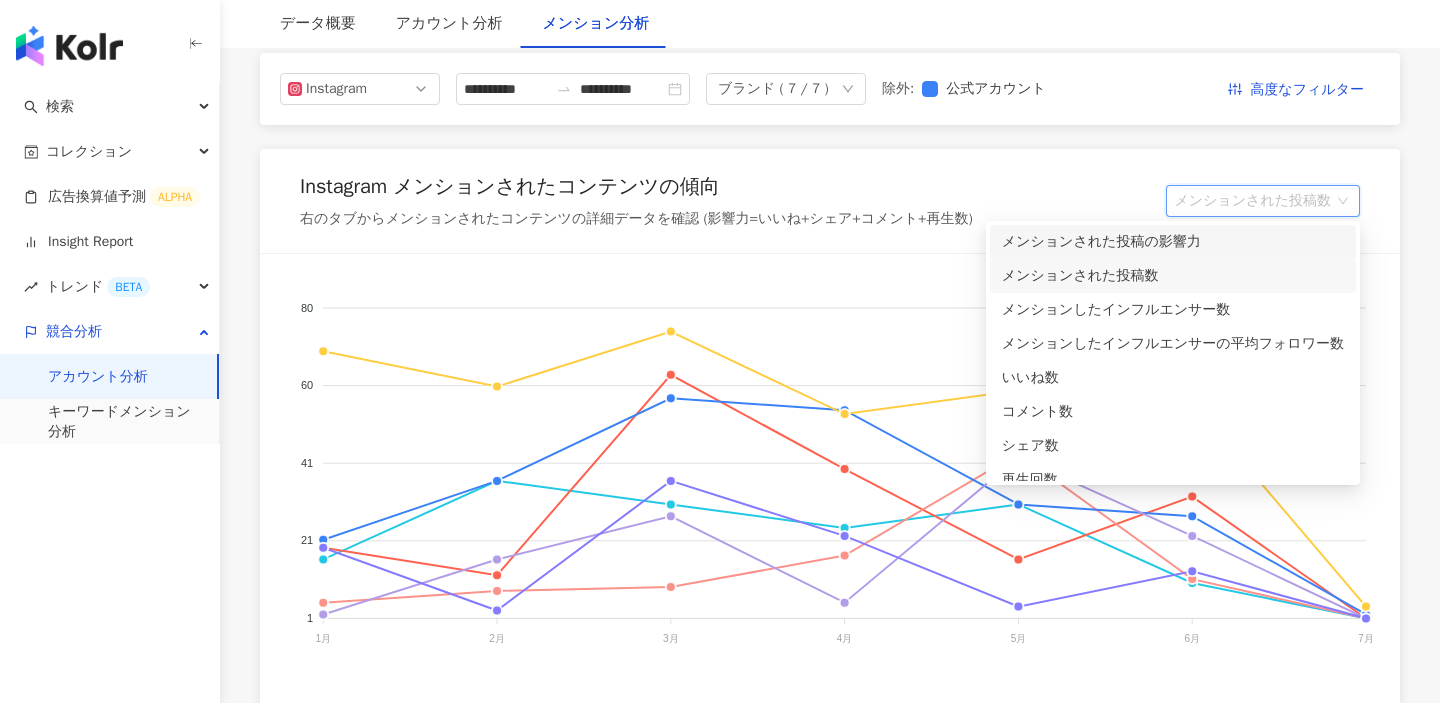 click on "メンションされた投稿の影響力" at bounding box center (1173, 242) 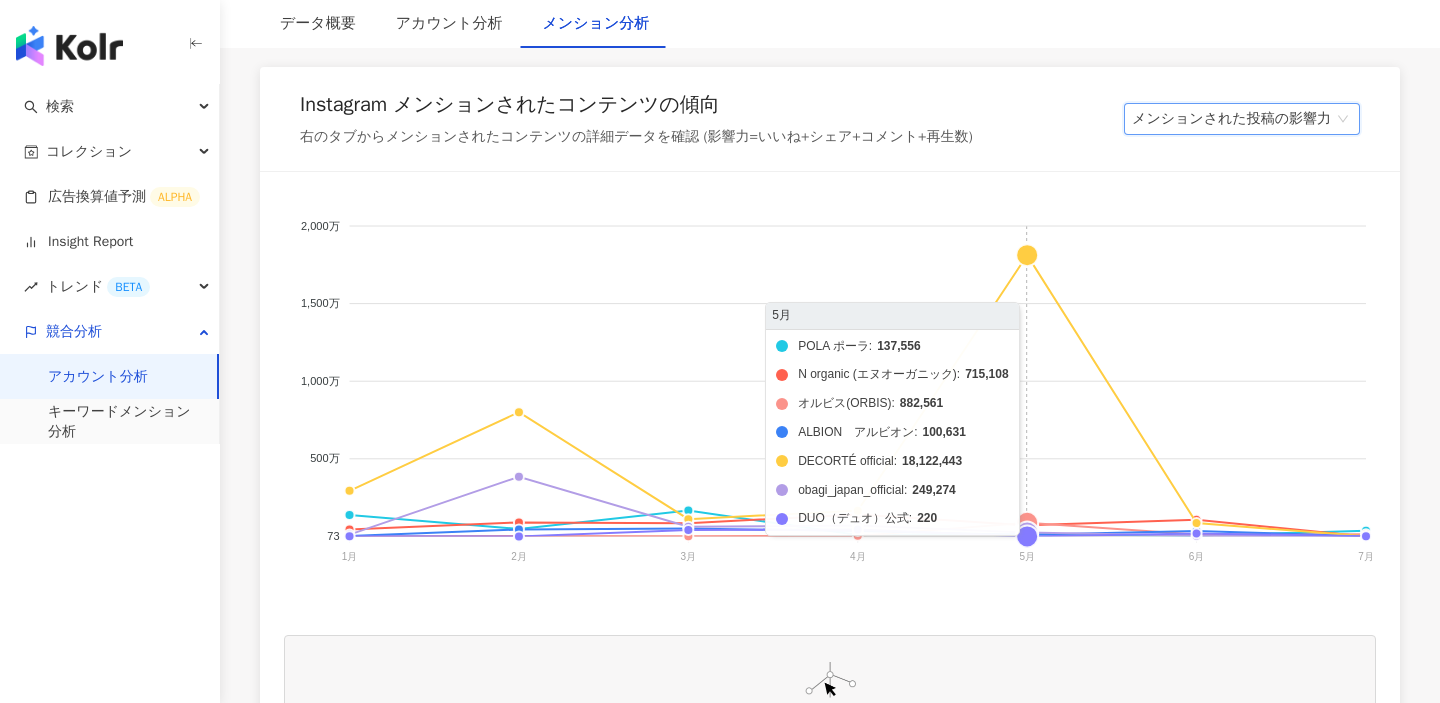 scroll, scrollTop: 345, scrollLeft: 0, axis: vertical 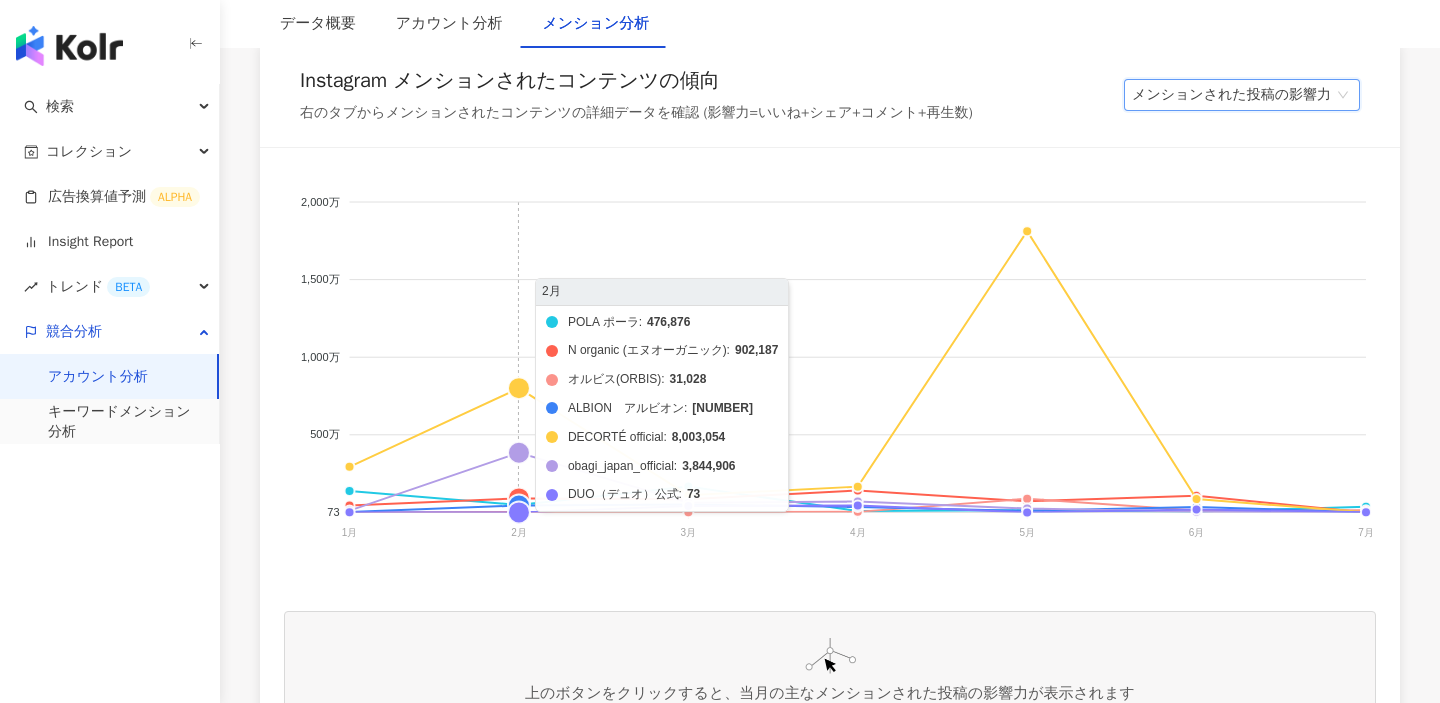 click on "POLA ポーラ N organic (エヌオーガニック) オルビス(ORBIS) ALBION　アルビオン DECORTÉ official obagi_japan_official DUO（デュオ）公式" 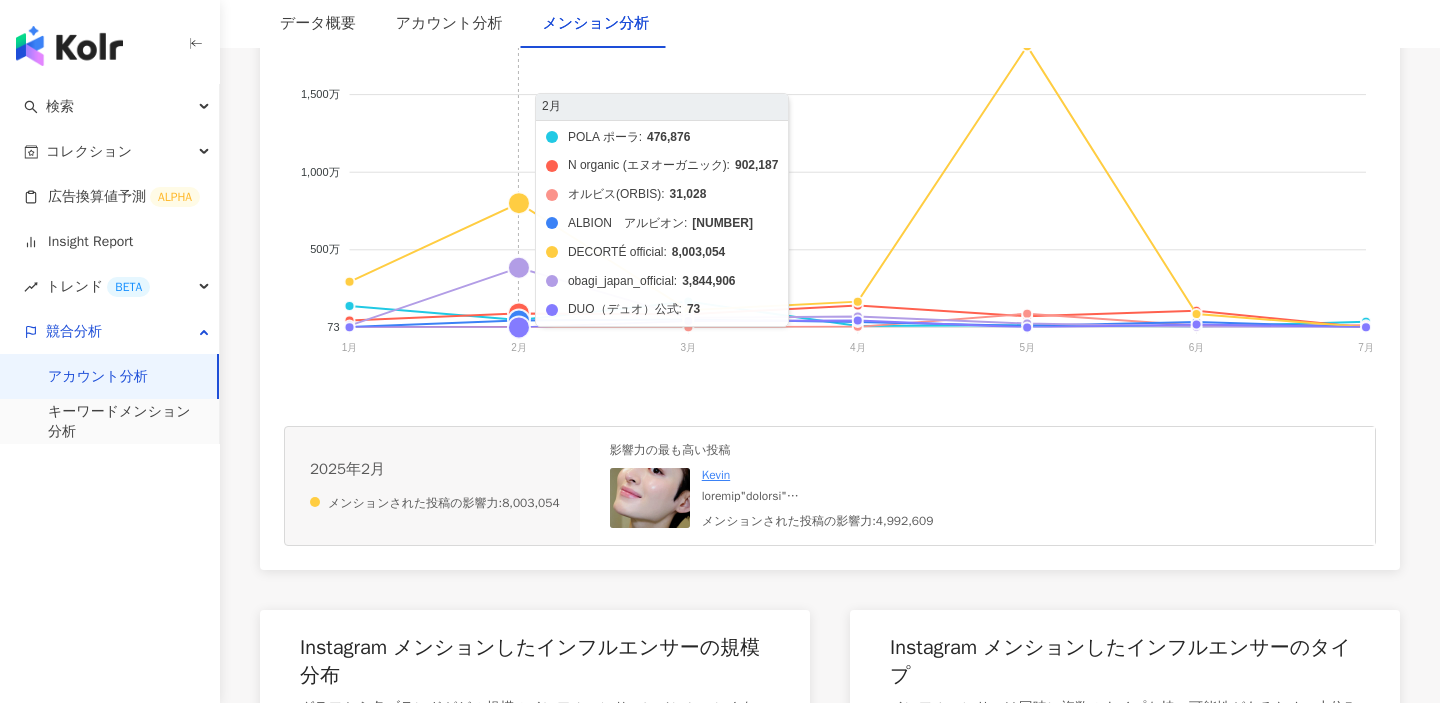 scroll, scrollTop: 550, scrollLeft: 0, axis: vertical 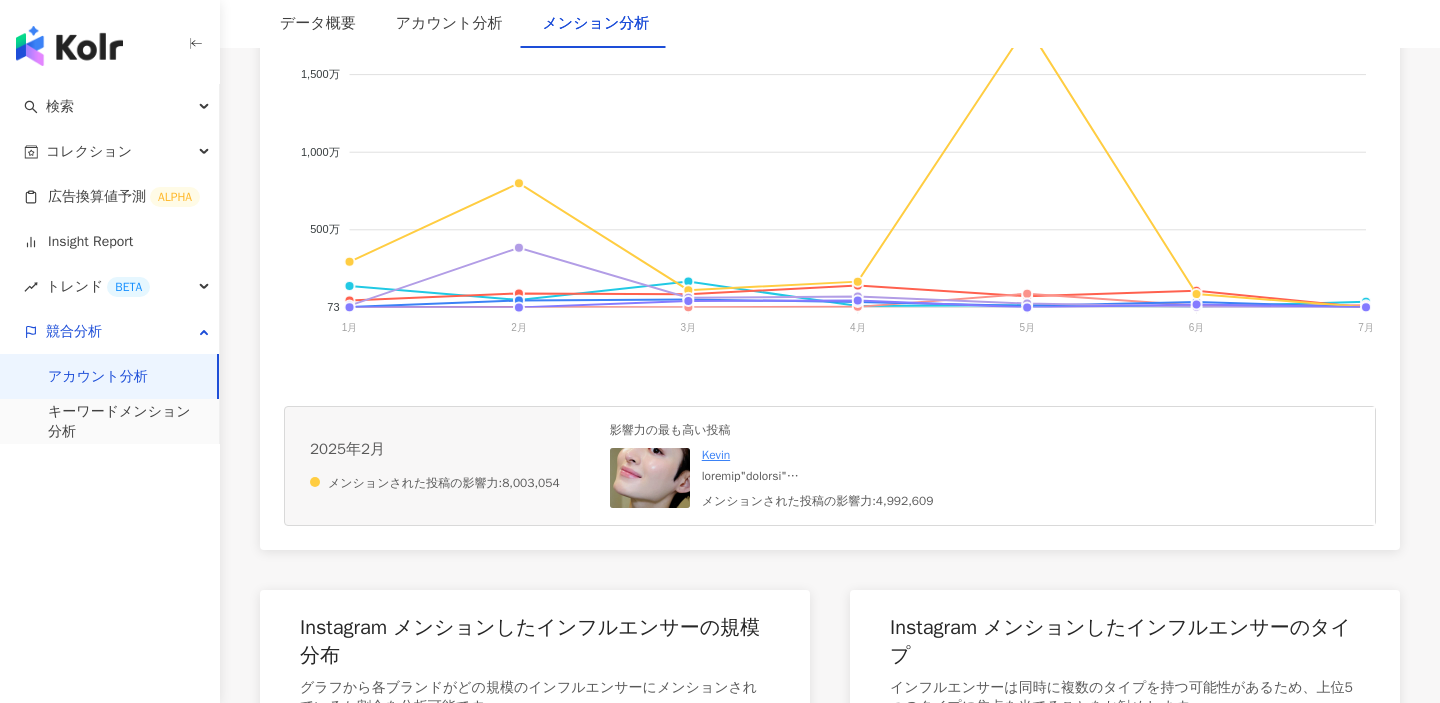 click at bounding box center (650, 478) 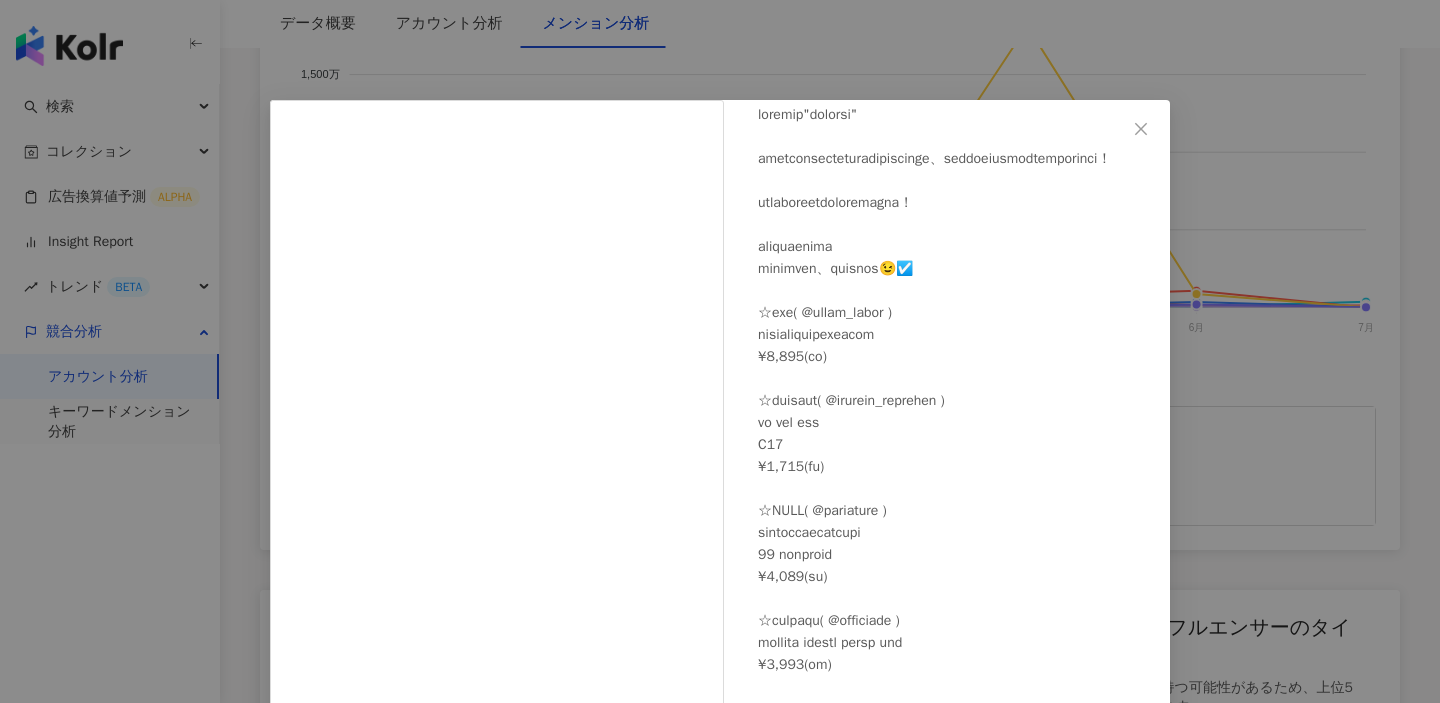 scroll, scrollTop: 169, scrollLeft: 0, axis: vertical 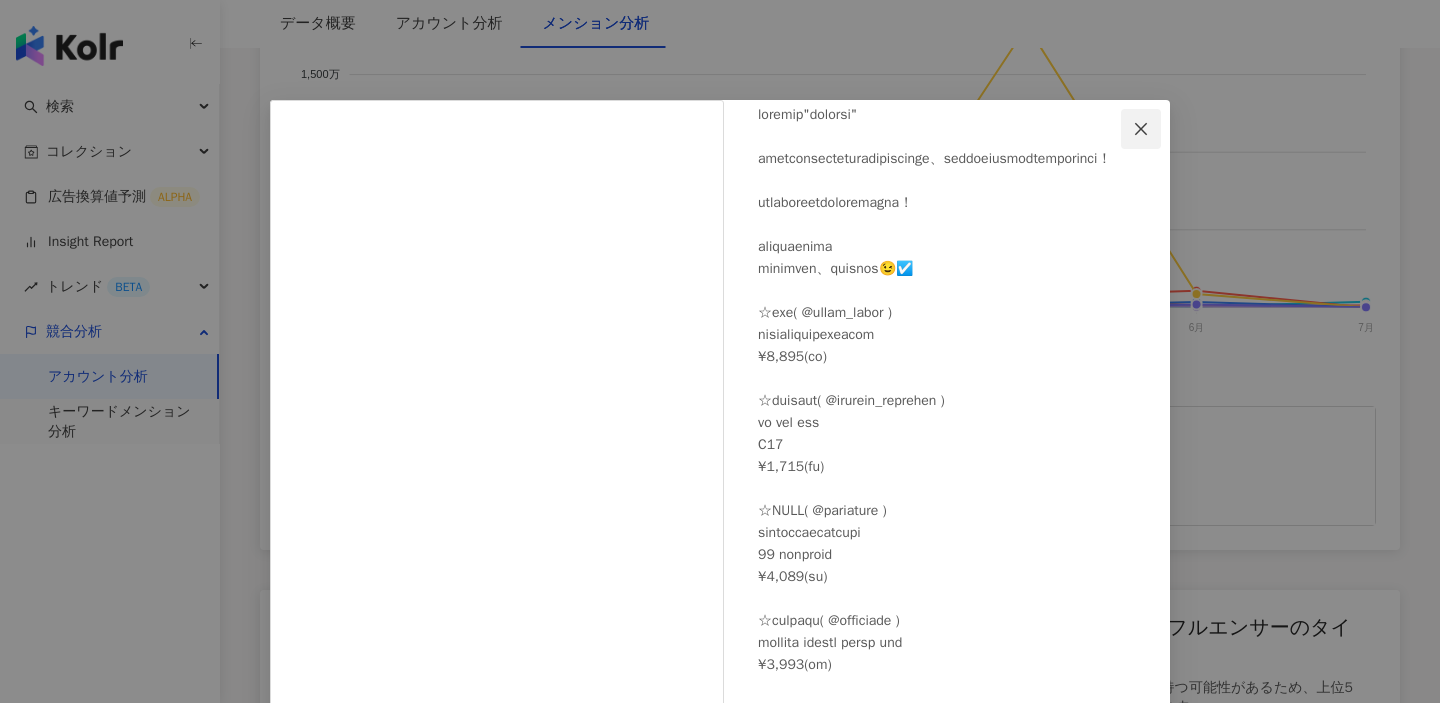 click 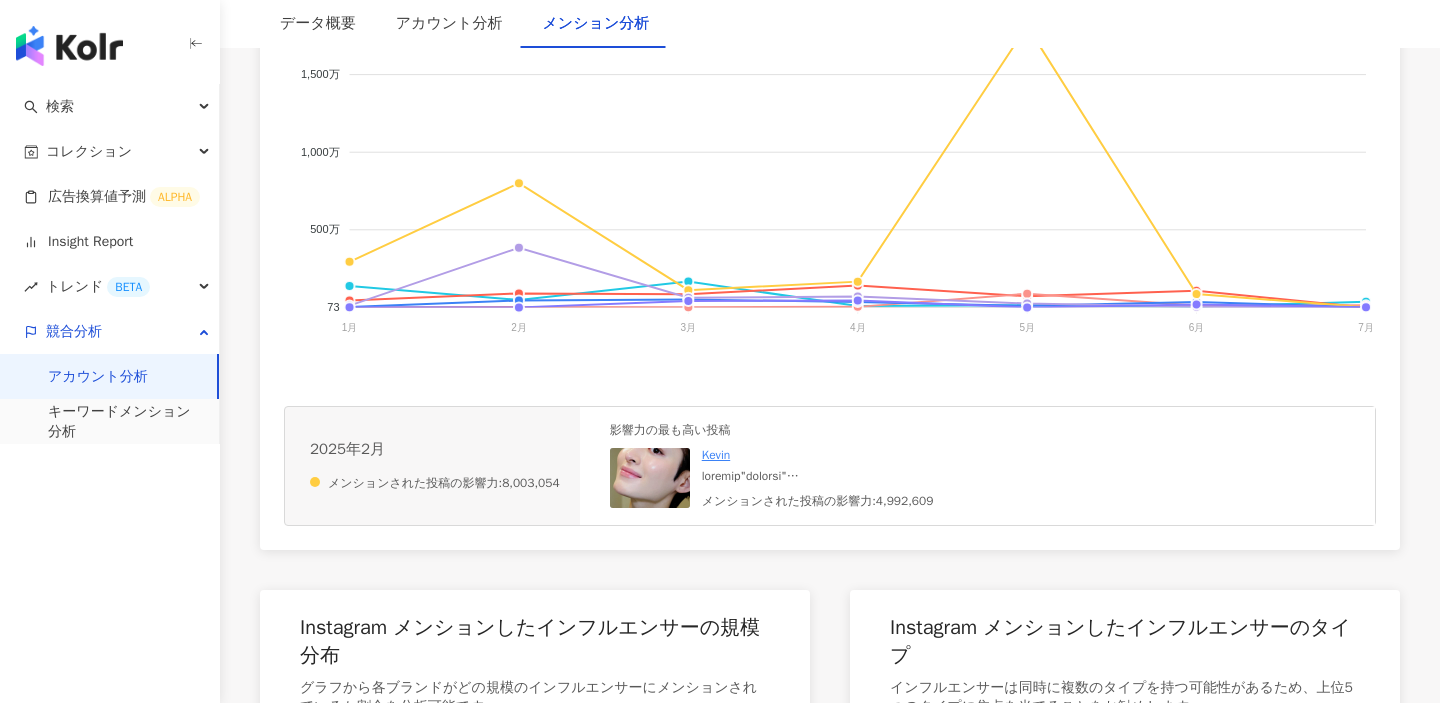 click on "Kevin" at bounding box center [716, 455] 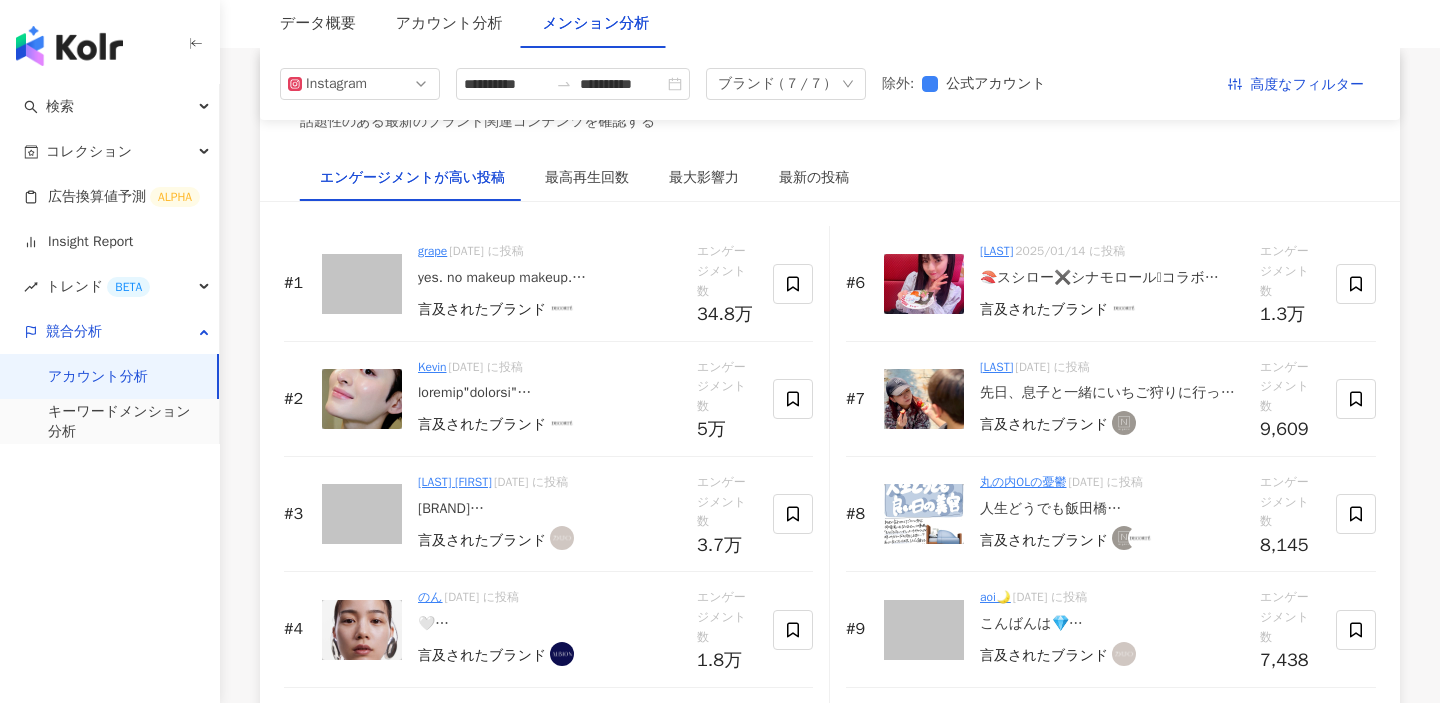 scroll, scrollTop: 2404, scrollLeft: 0, axis: vertical 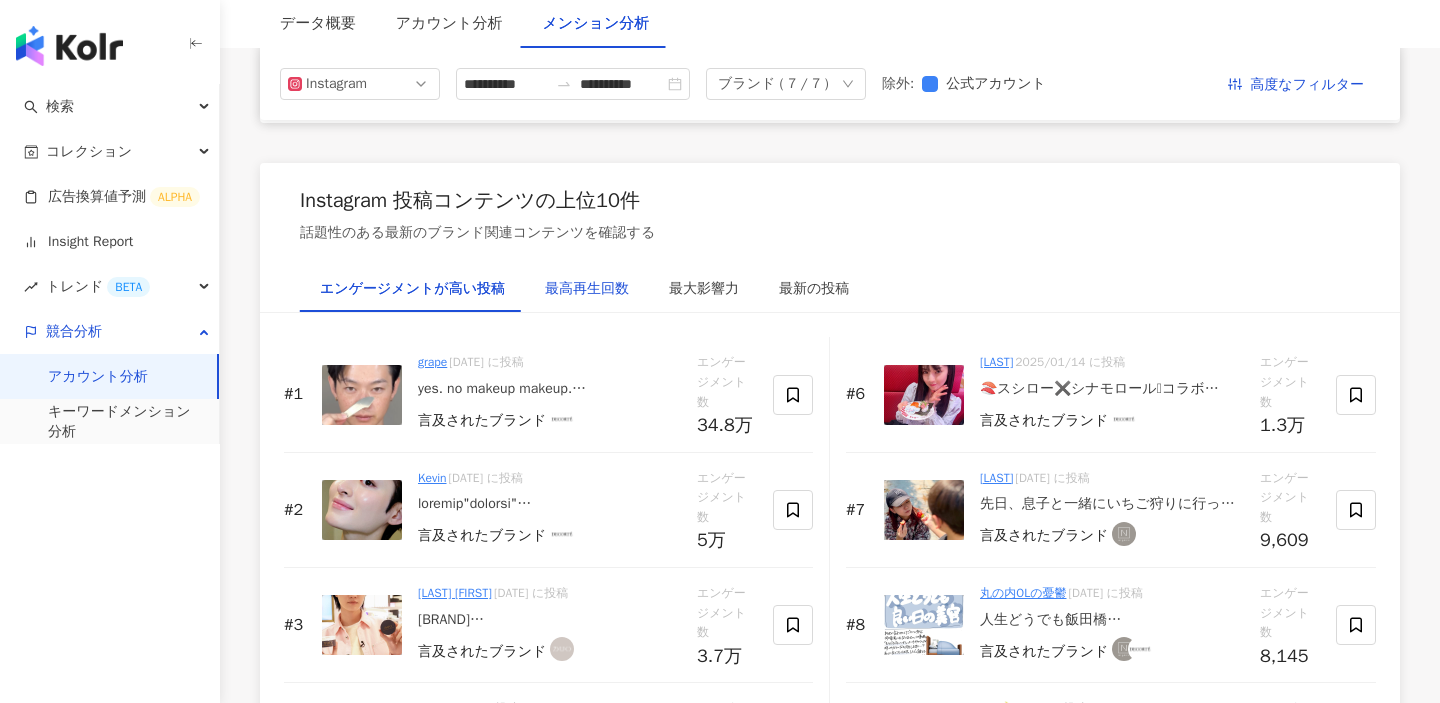 click on "最高再生回数" at bounding box center [587, 289] 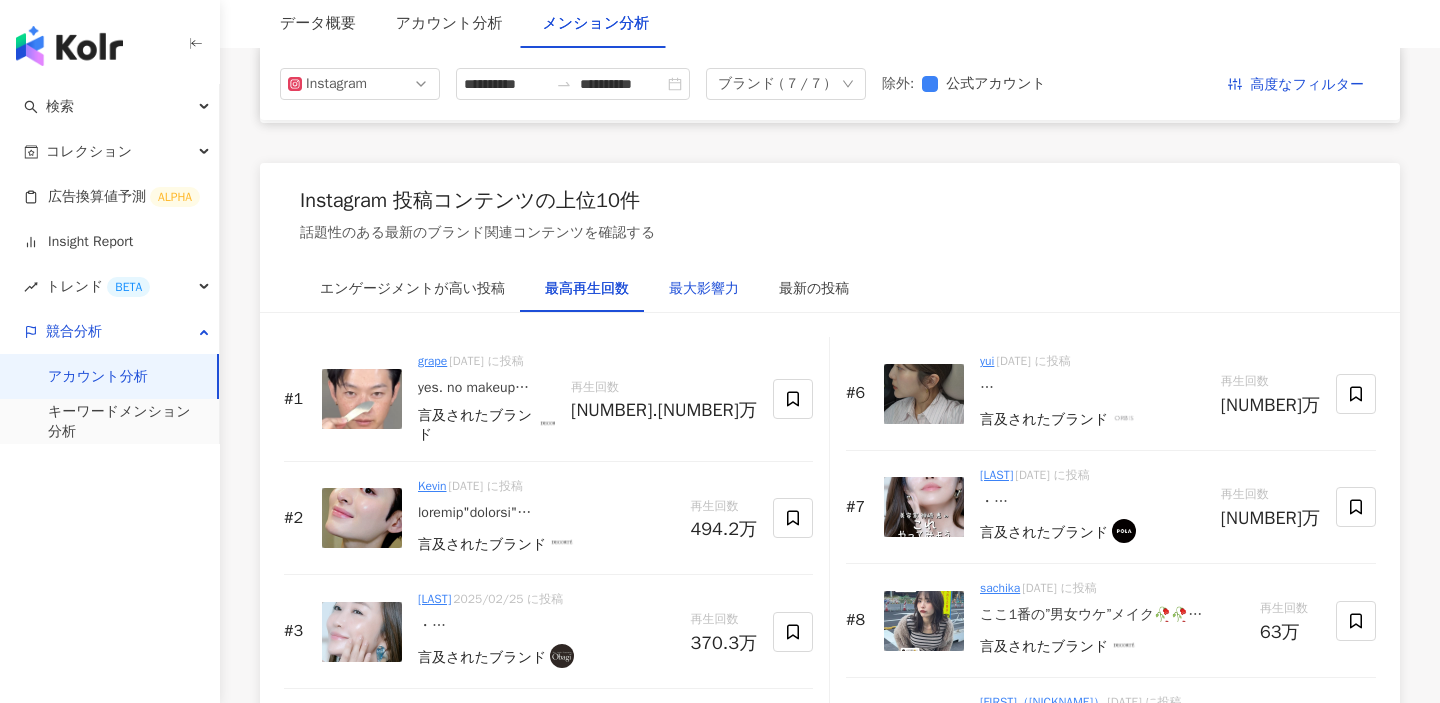click on "最大影響力" at bounding box center (704, 289) 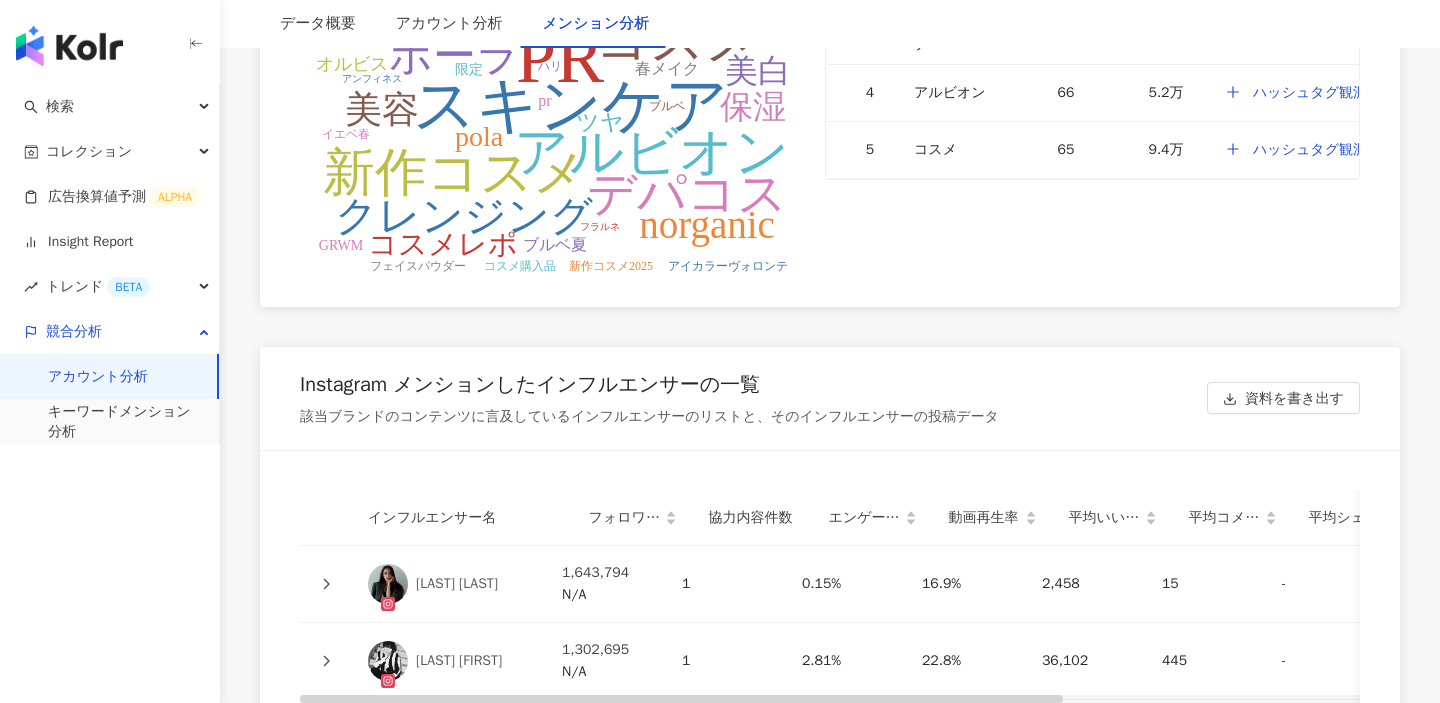 scroll, scrollTop: 3757, scrollLeft: 0, axis: vertical 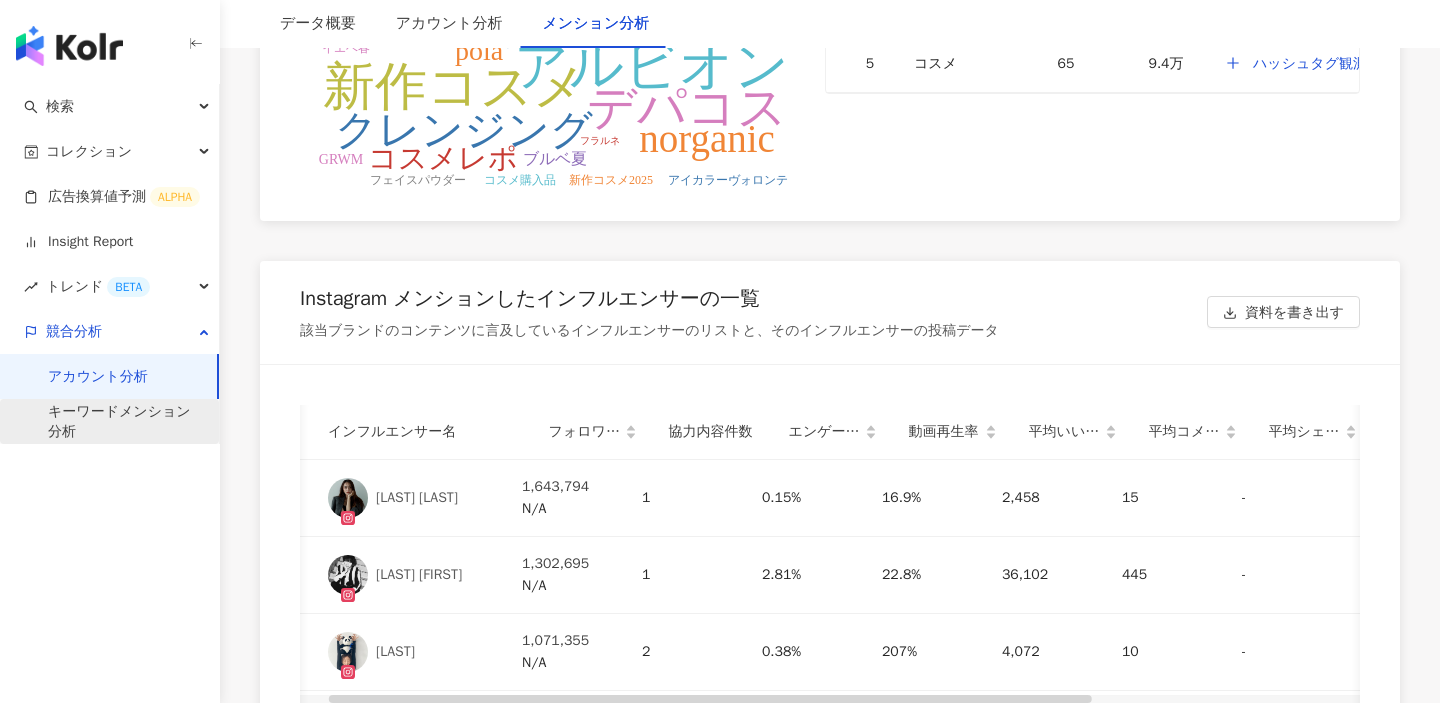 click on "キーワードメンション分析" at bounding box center [125, 421] 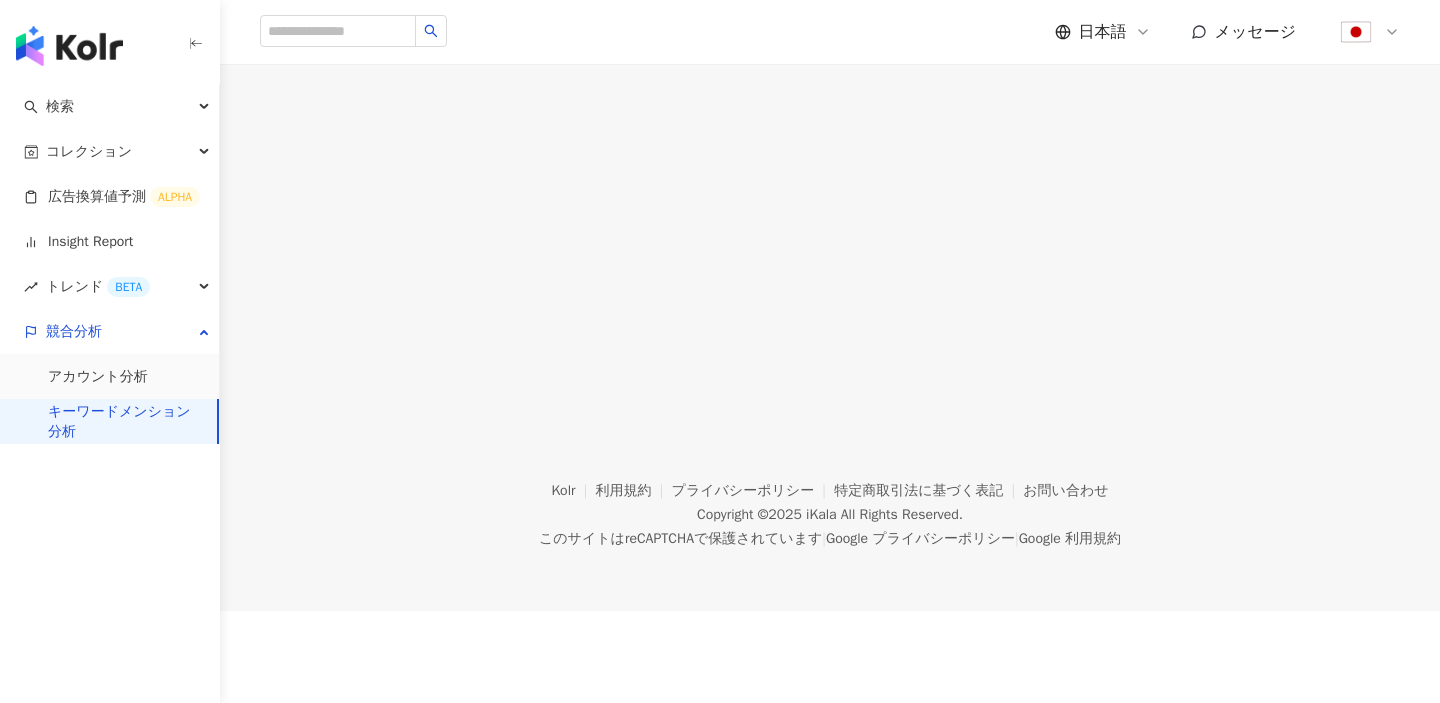 scroll, scrollTop: 0, scrollLeft: 0, axis: both 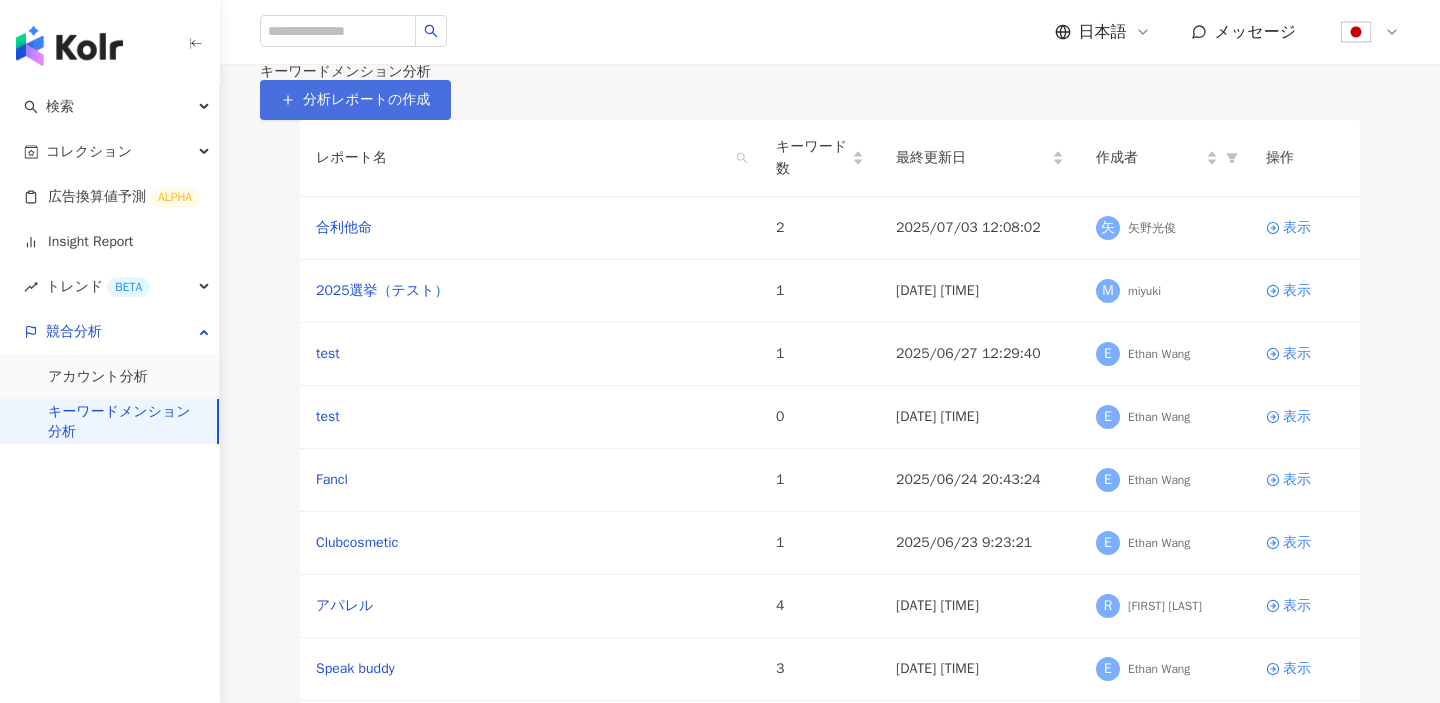 click on "分析レポートの作成" at bounding box center [366, 100] 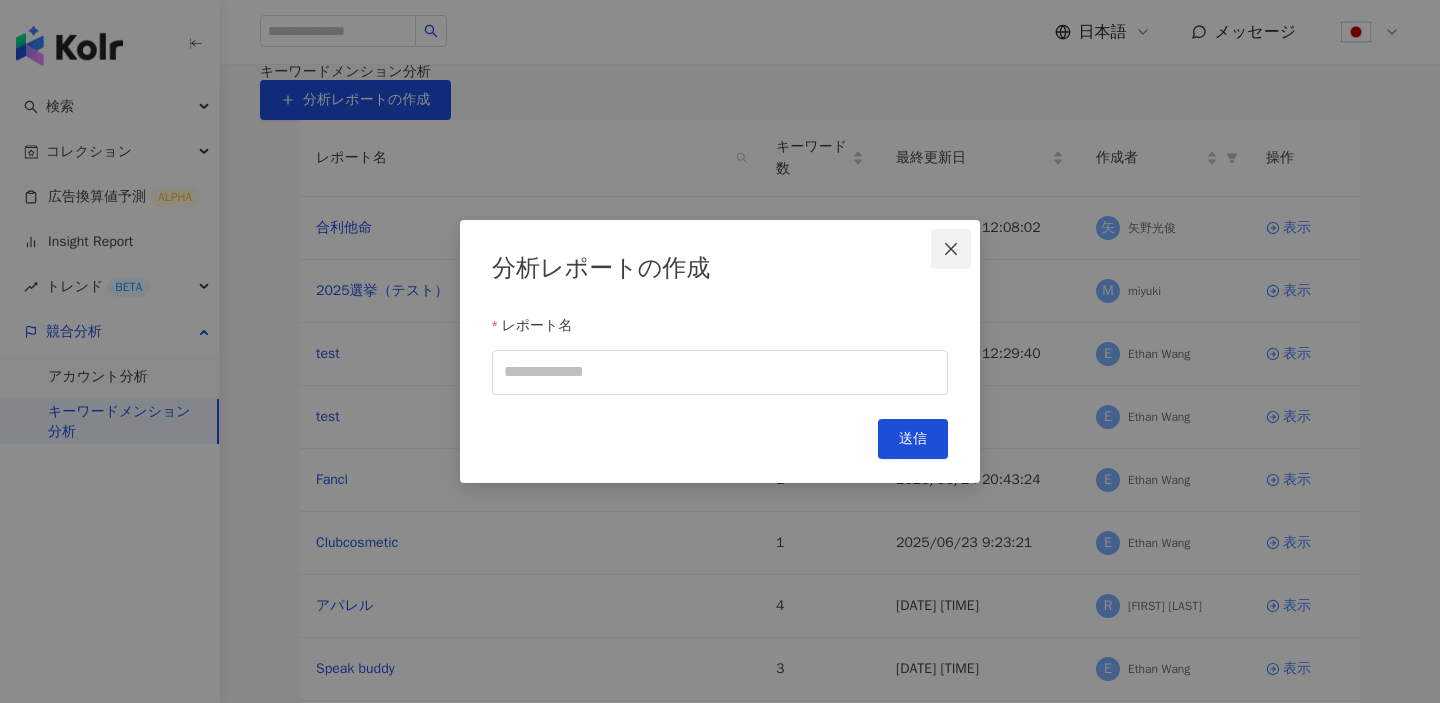 click at bounding box center [951, 249] 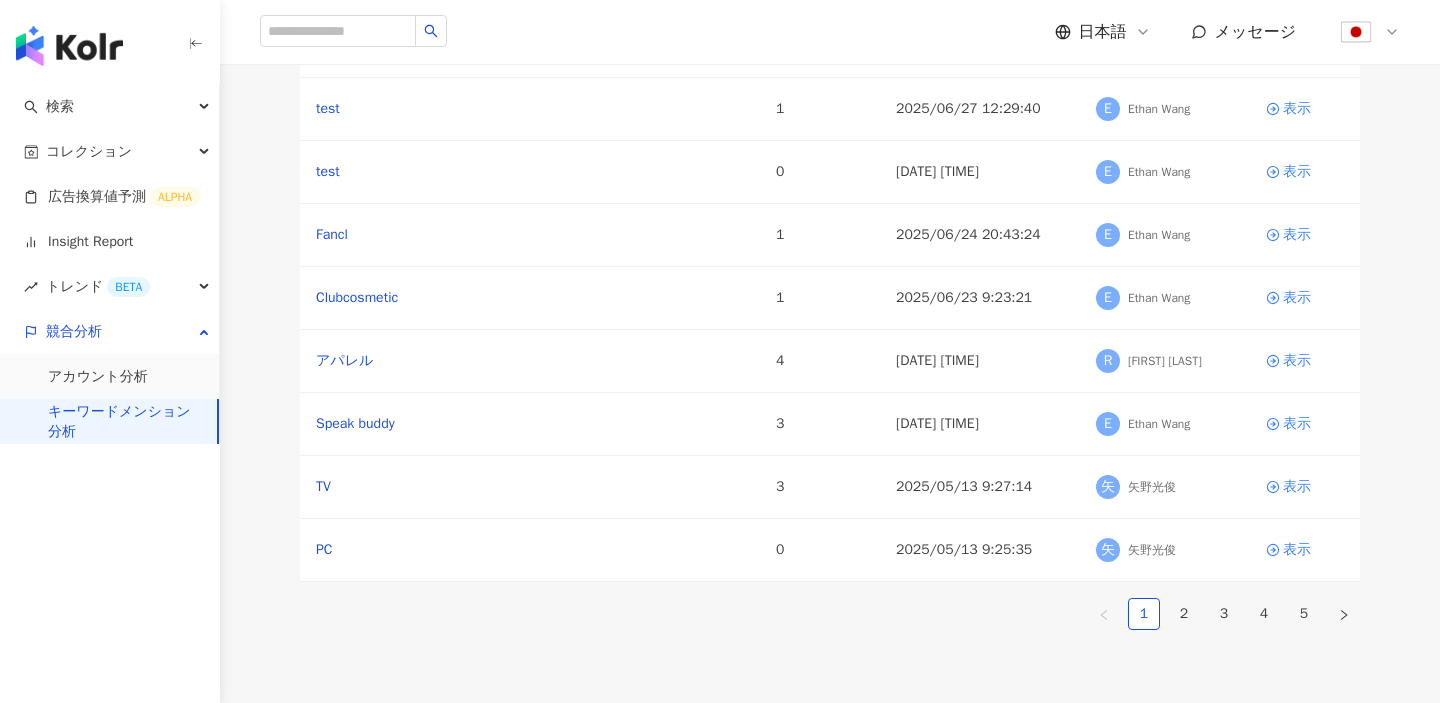 scroll, scrollTop: 596, scrollLeft: 0, axis: vertical 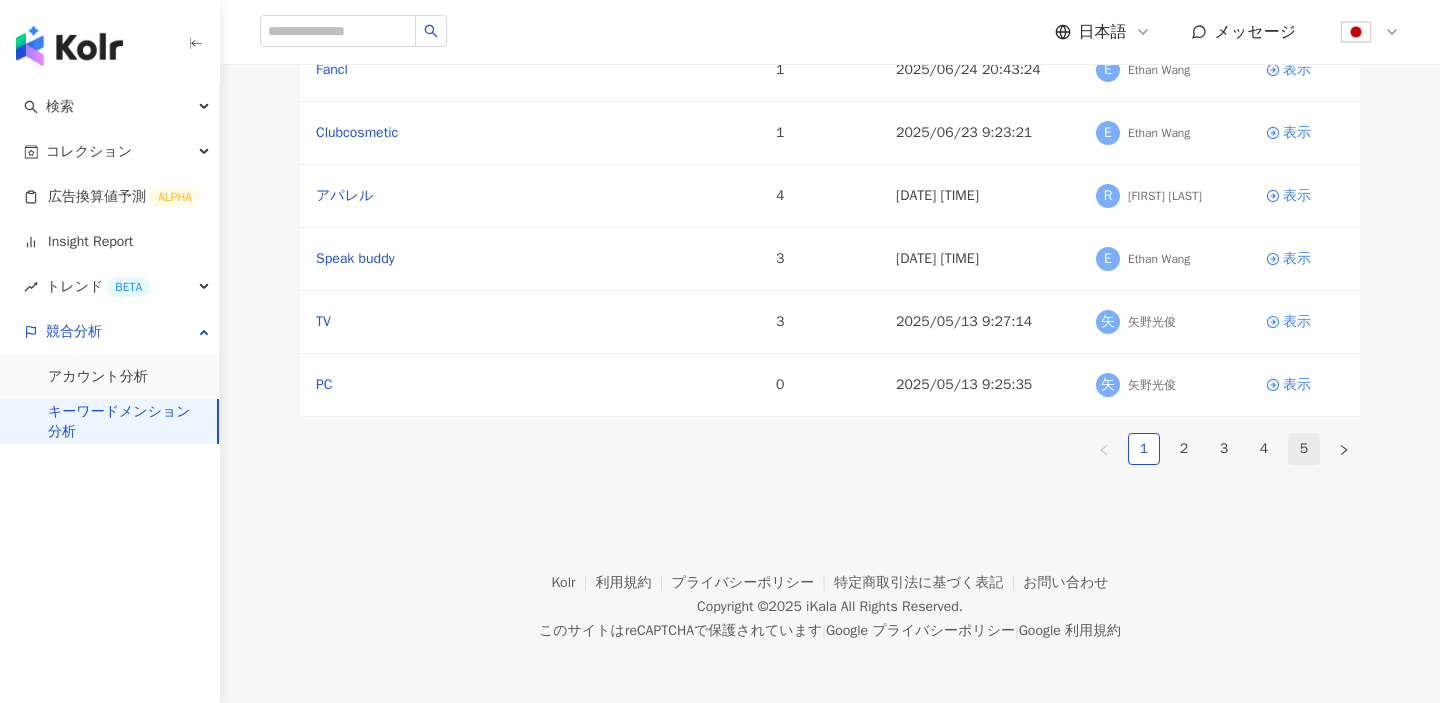 click on "5" at bounding box center [1304, 449] 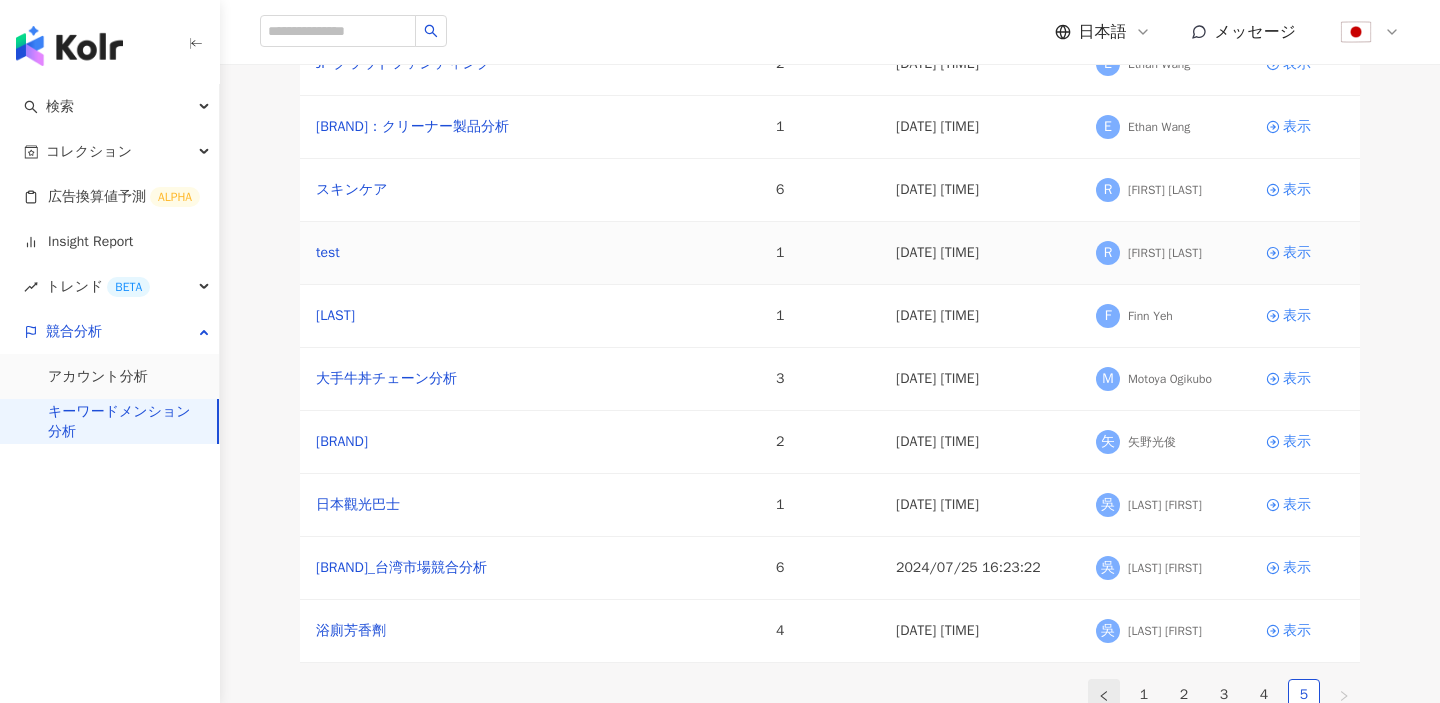 scroll, scrollTop: 142, scrollLeft: 0, axis: vertical 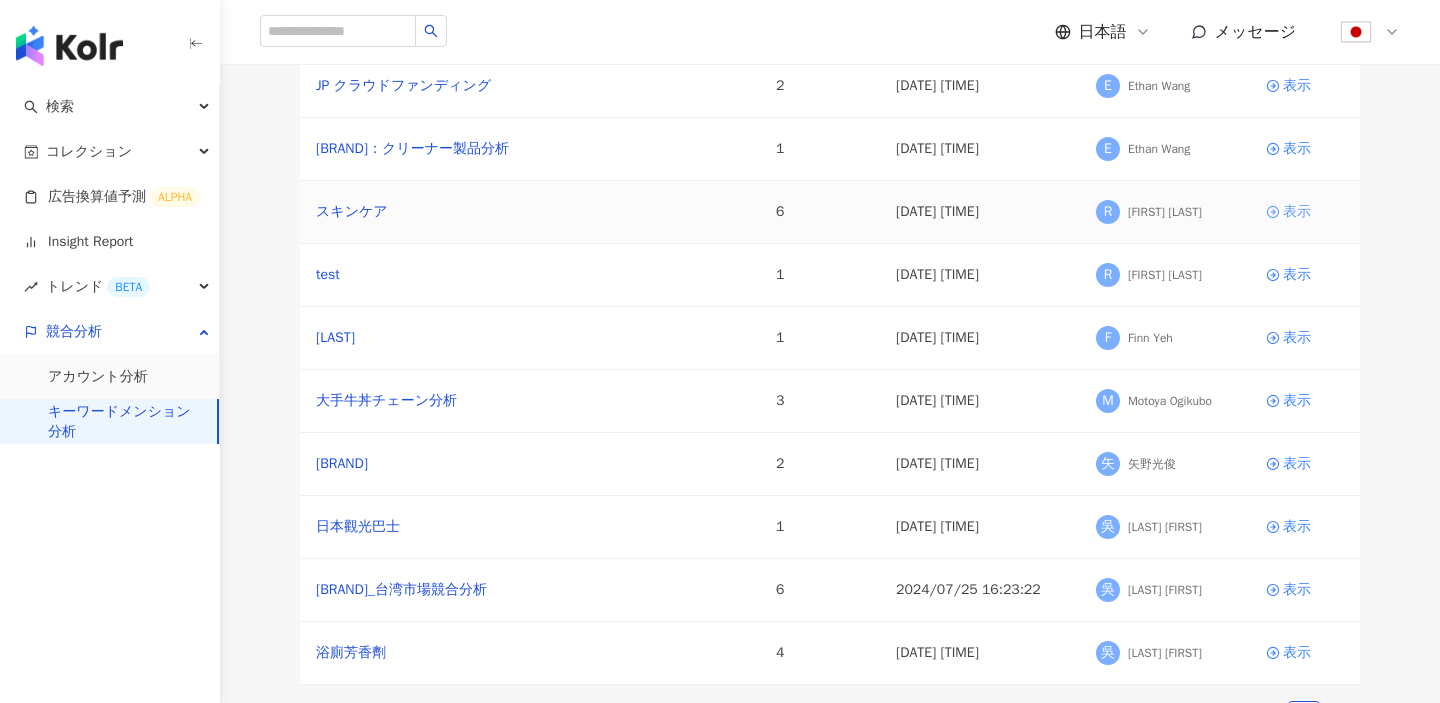 click on "表示" at bounding box center (1297, 212) 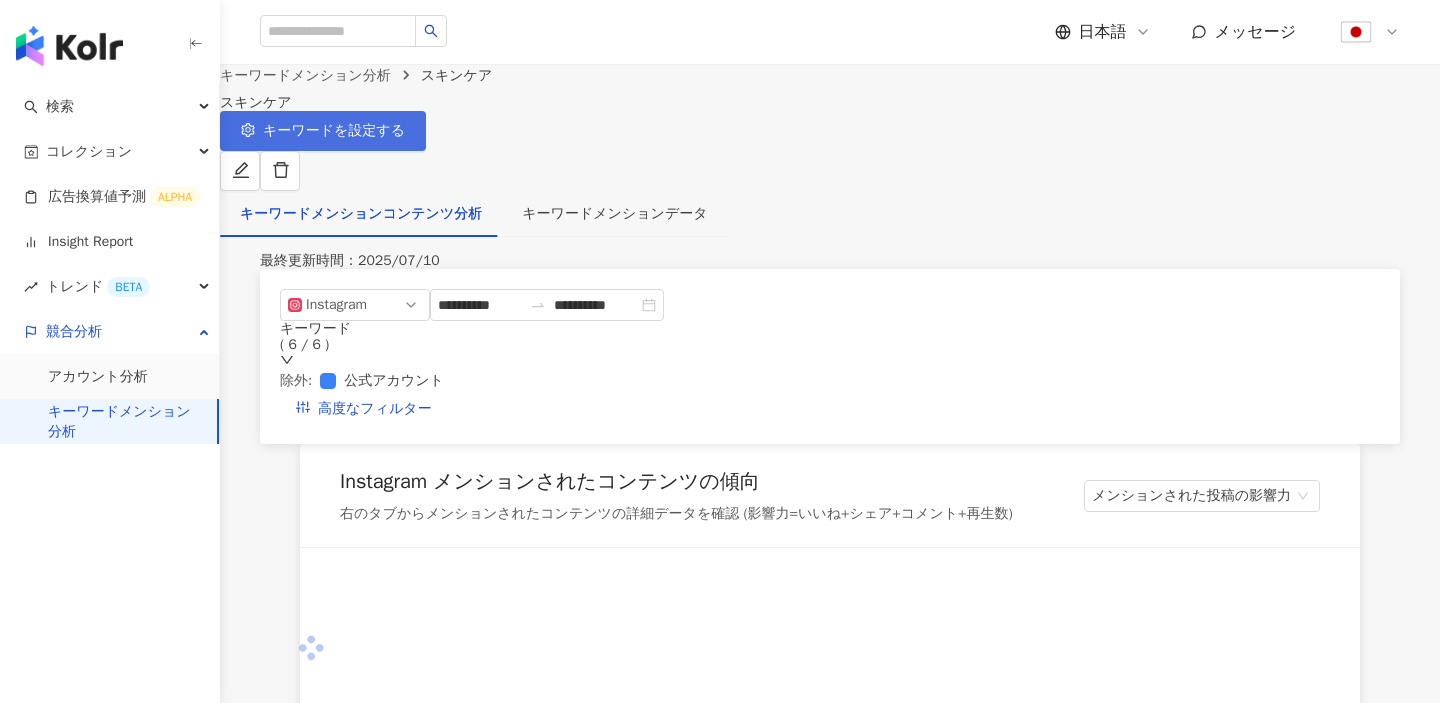 click on "キーワードを設定する" at bounding box center (334, 131) 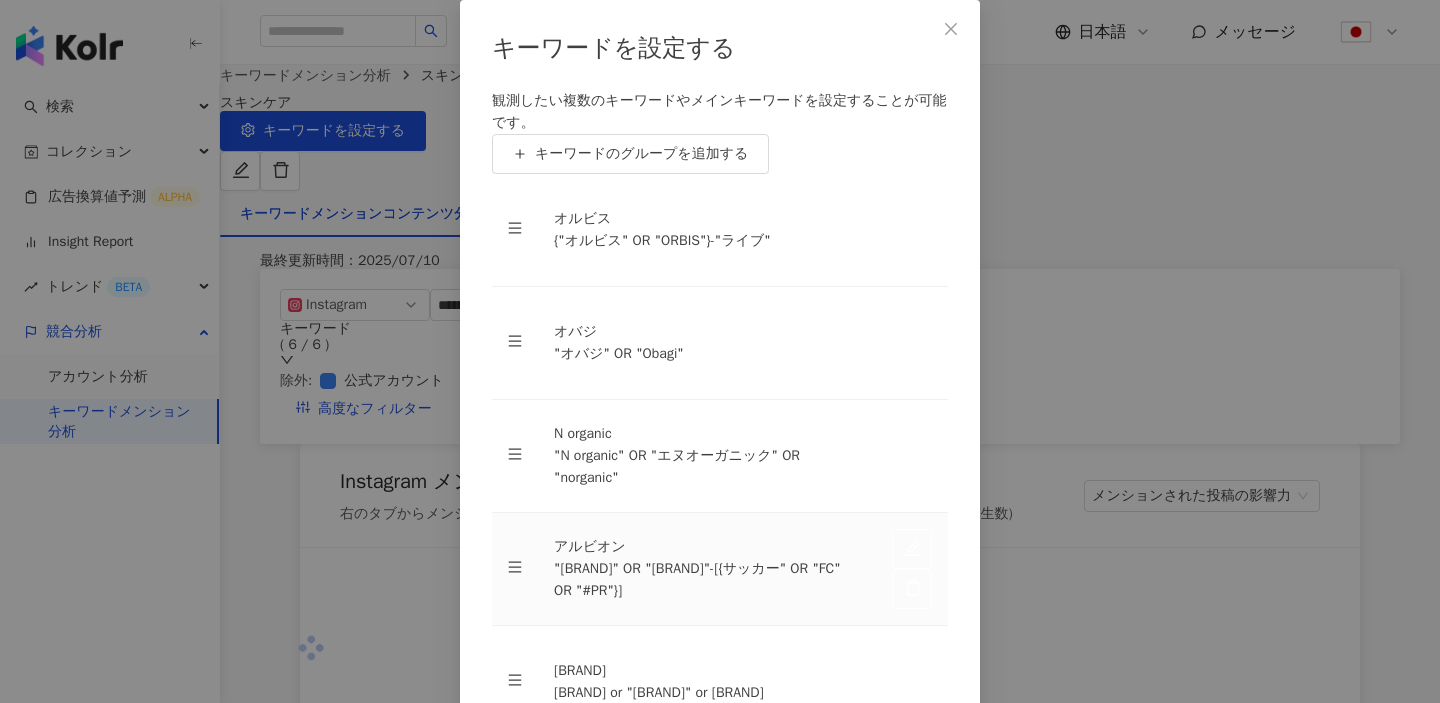 scroll, scrollTop: 258, scrollLeft: 0, axis: vertical 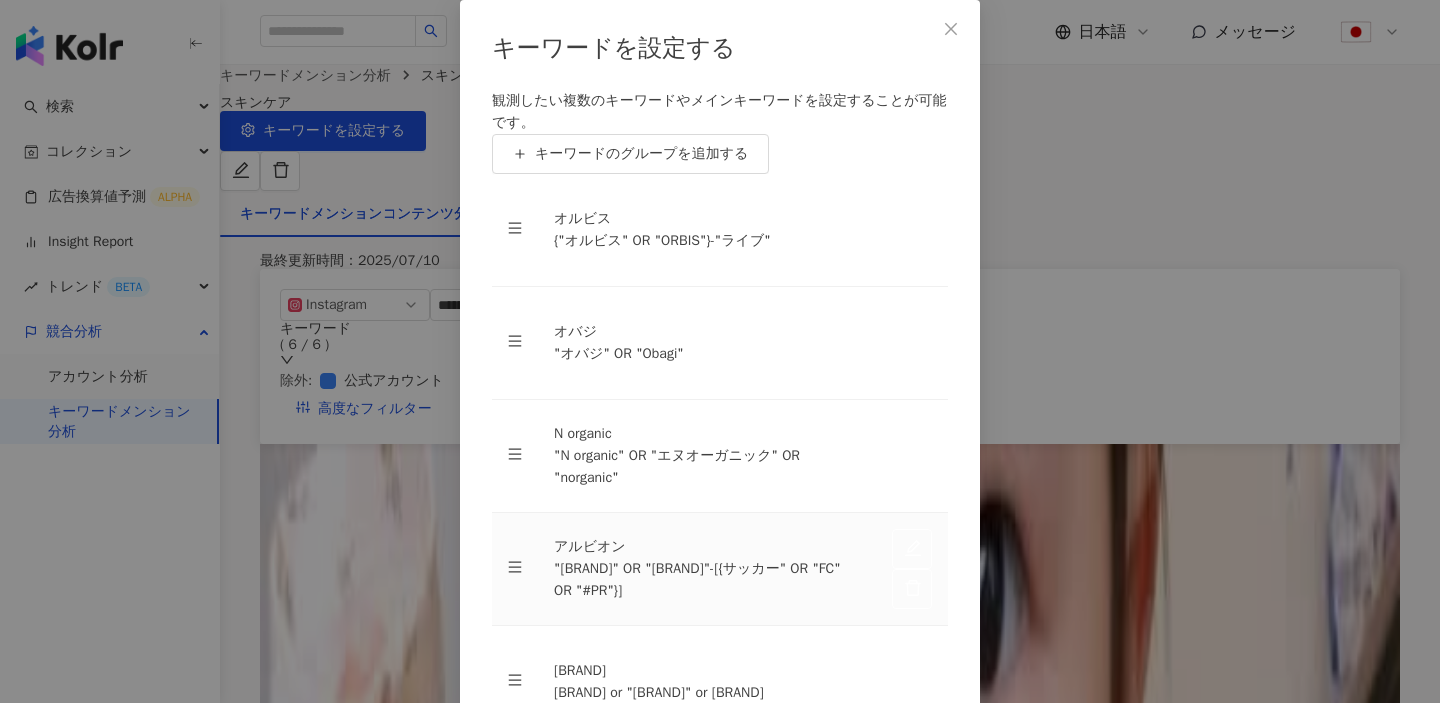 click on ""アルビオン" OR "ALBION"-{"サッカー" OR "FC" OR "#PR"}" at bounding box center (707, 580) 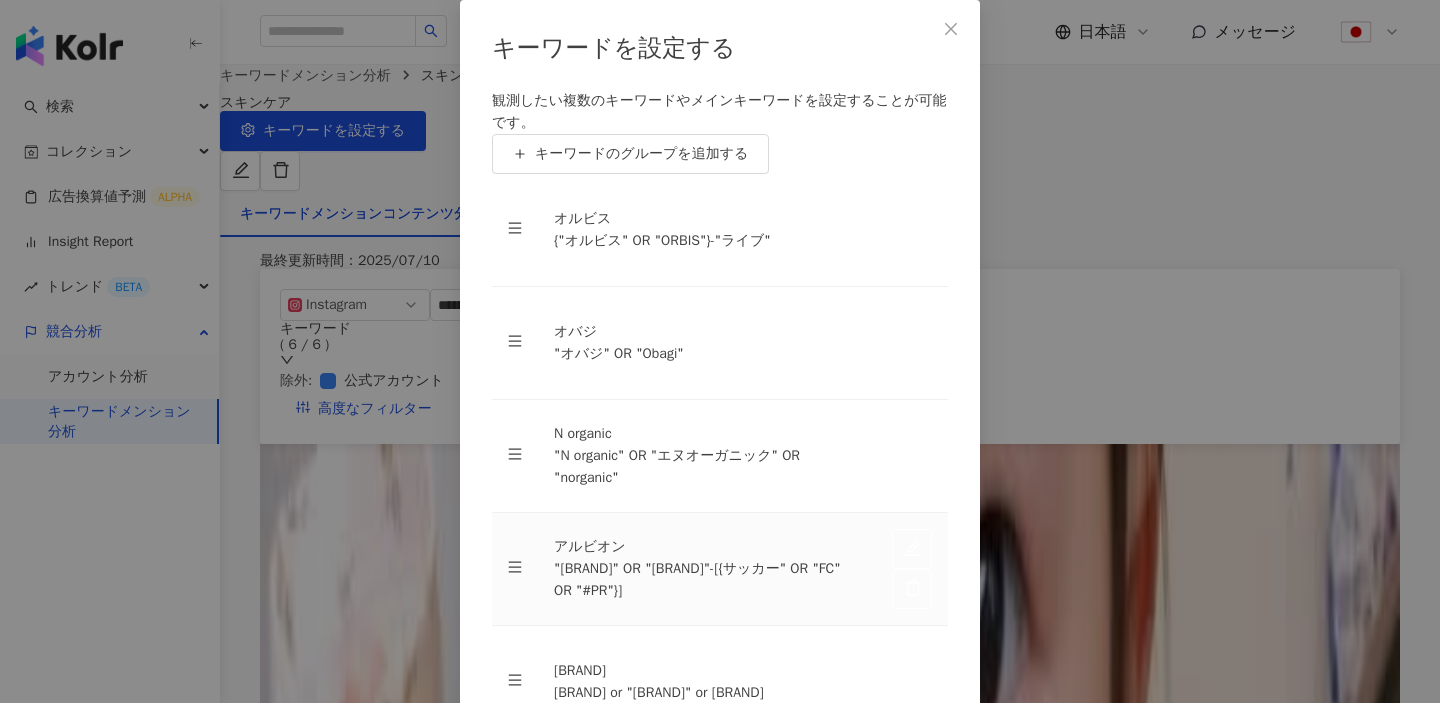 click on ""アルビオン" OR "ALBION"-{"サッカー" OR "FC" OR "#PR"}" at bounding box center [707, 580] 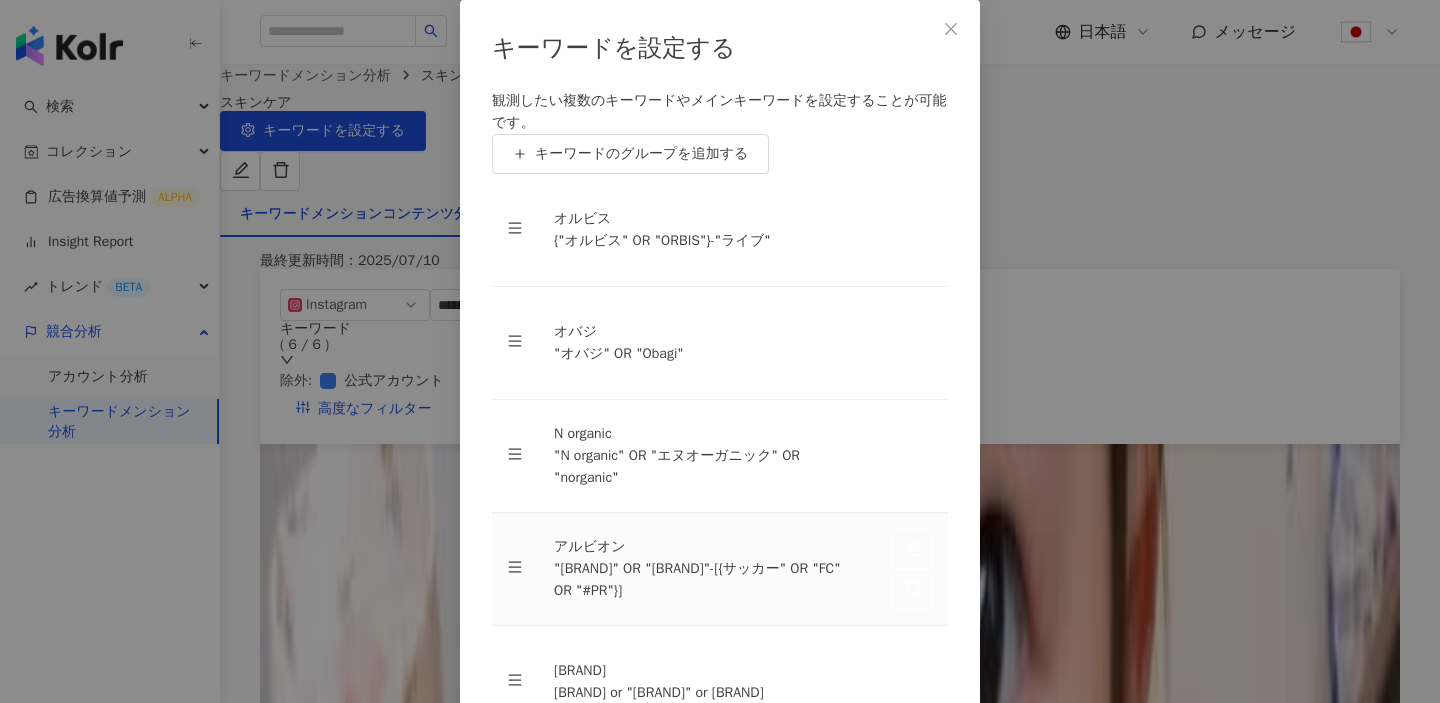click on ""アルビオン" OR "ALBION"-{"サッカー" OR "FC" OR "#PR"}" at bounding box center (707, 580) 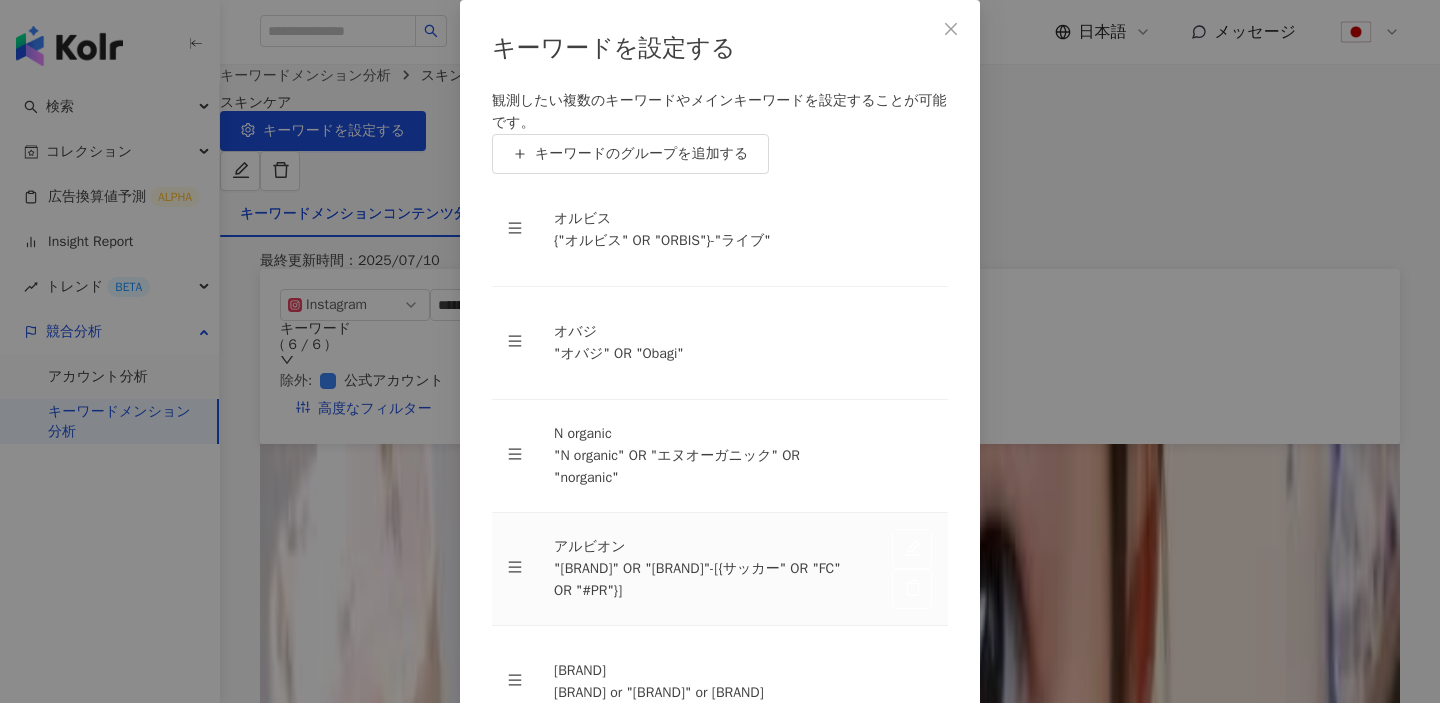 scroll, scrollTop: 0, scrollLeft: 0, axis: both 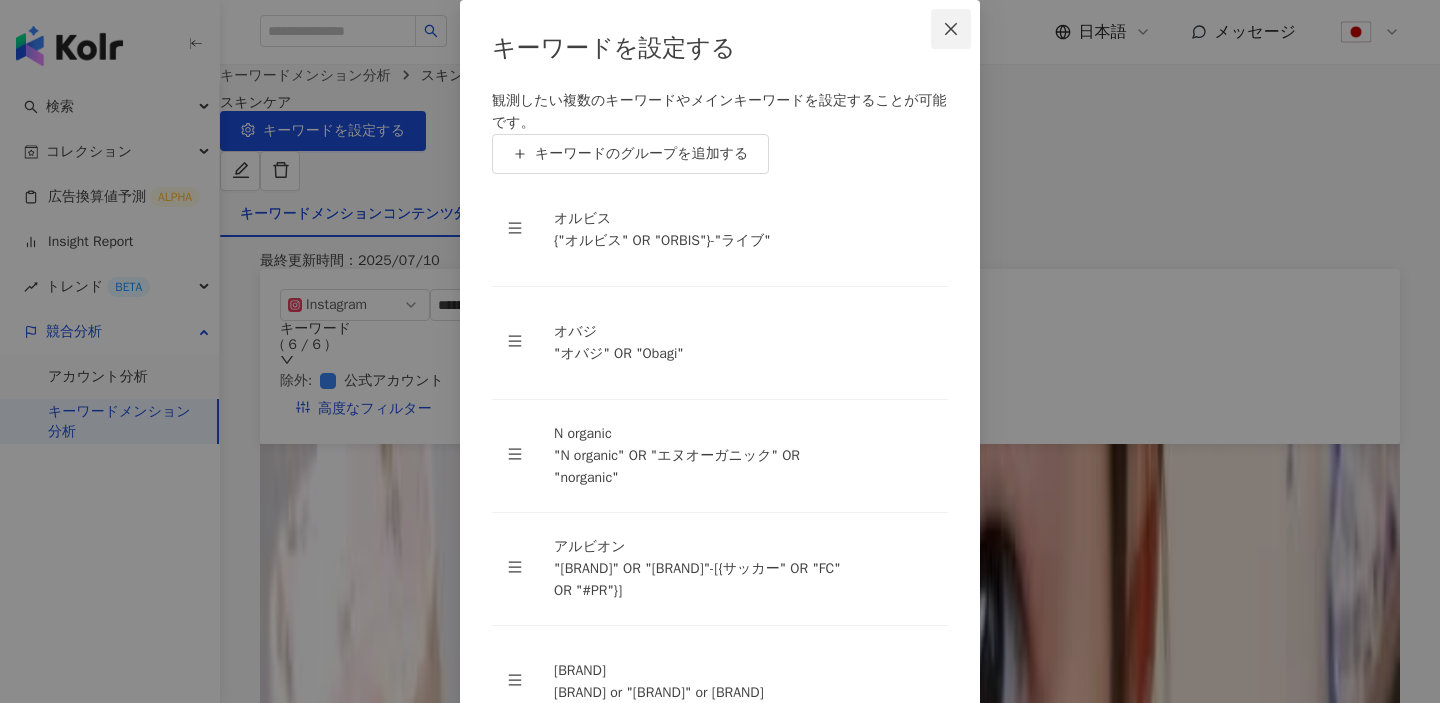 click at bounding box center (951, 29) 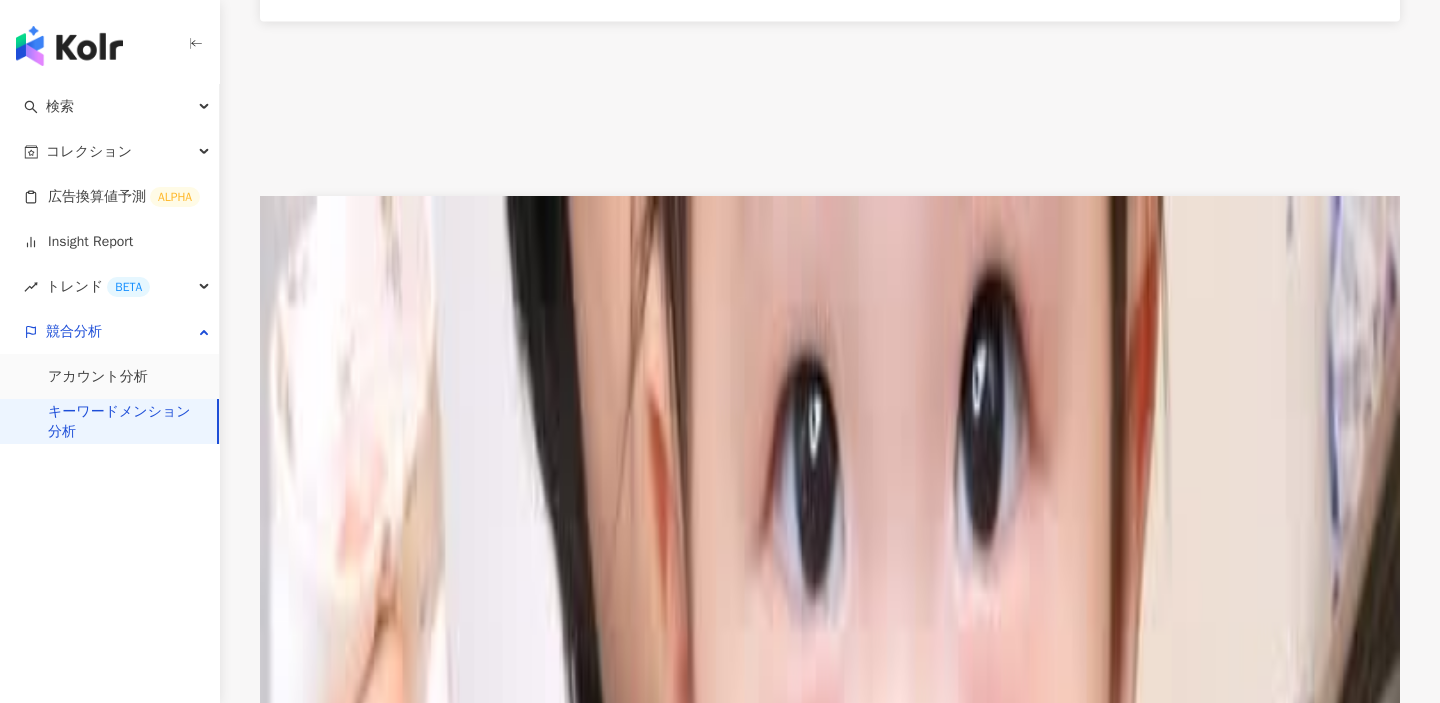 scroll, scrollTop: 281, scrollLeft: 0, axis: vertical 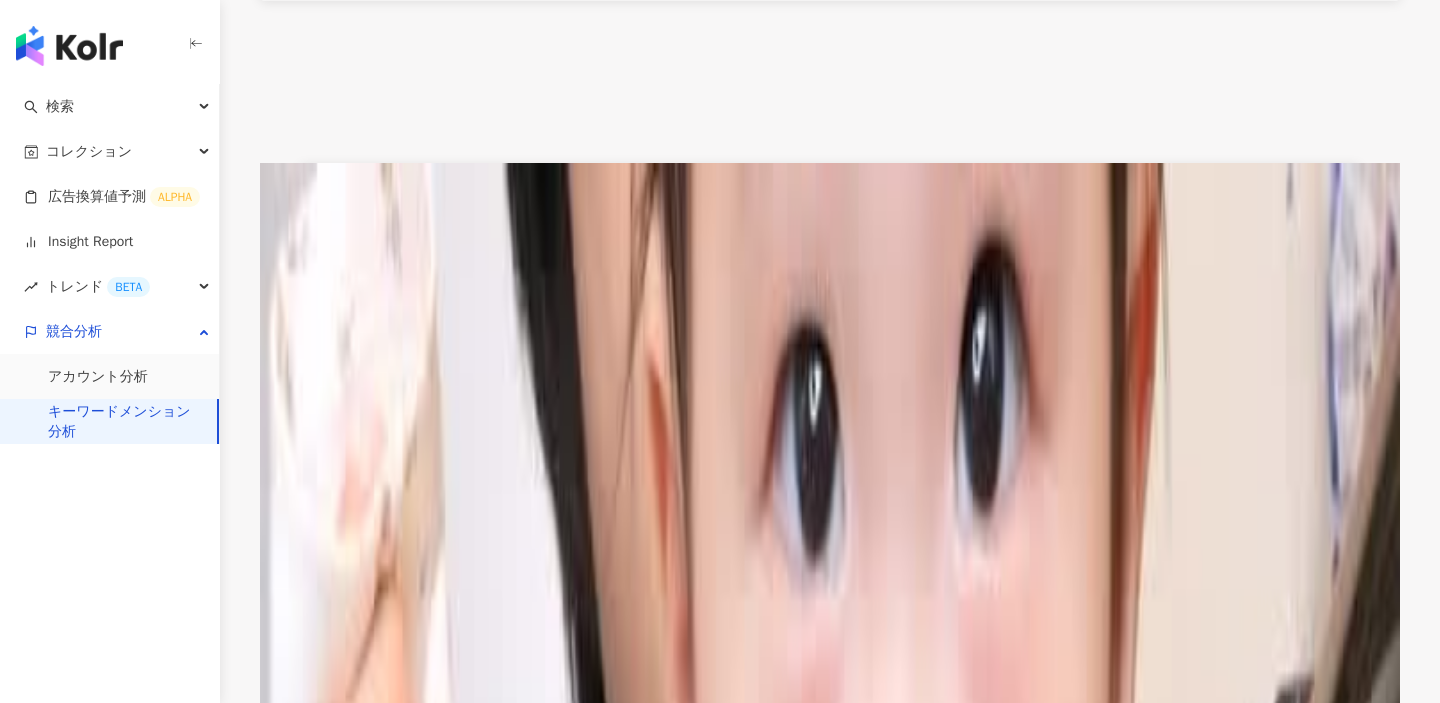 click on "メンションされた投稿の影響力" at bounding box center (1202, 215) 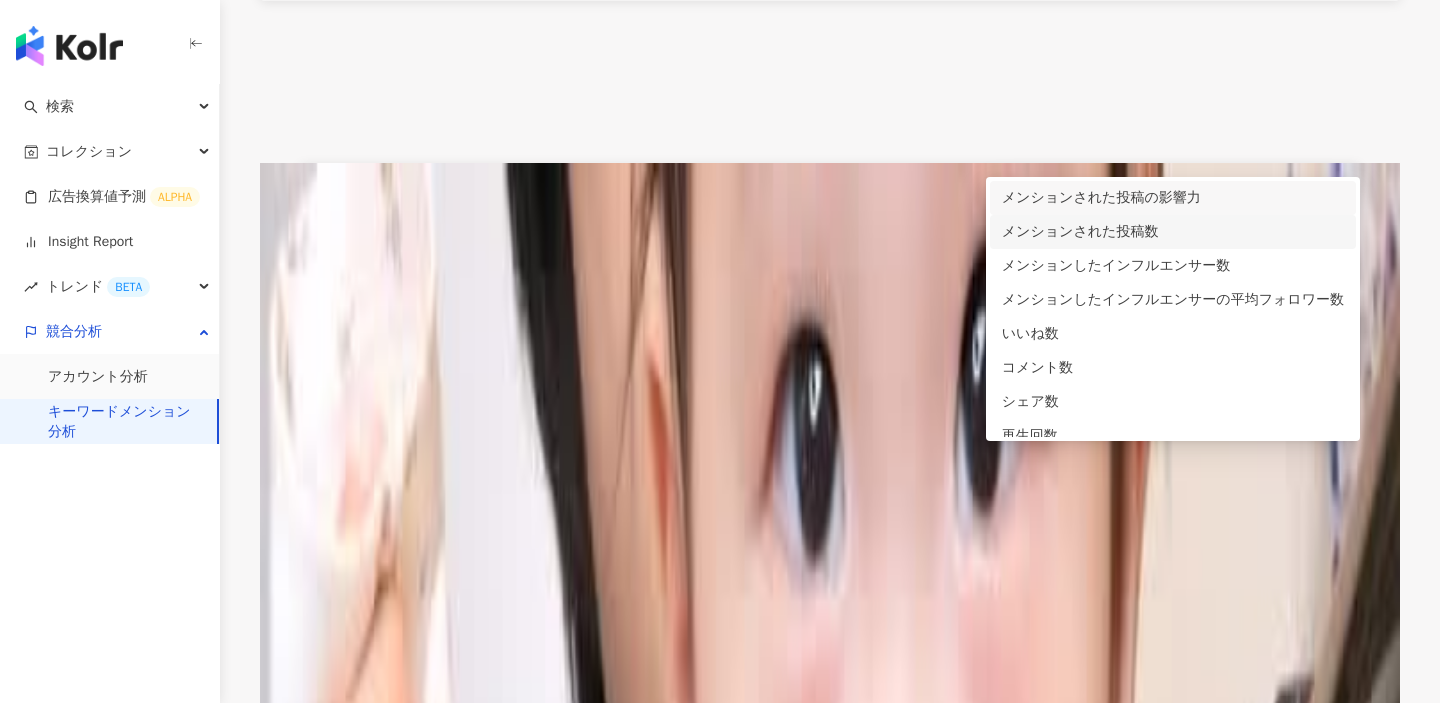 click on "メンションされた投稿数" at bounding box center (1173, 232) 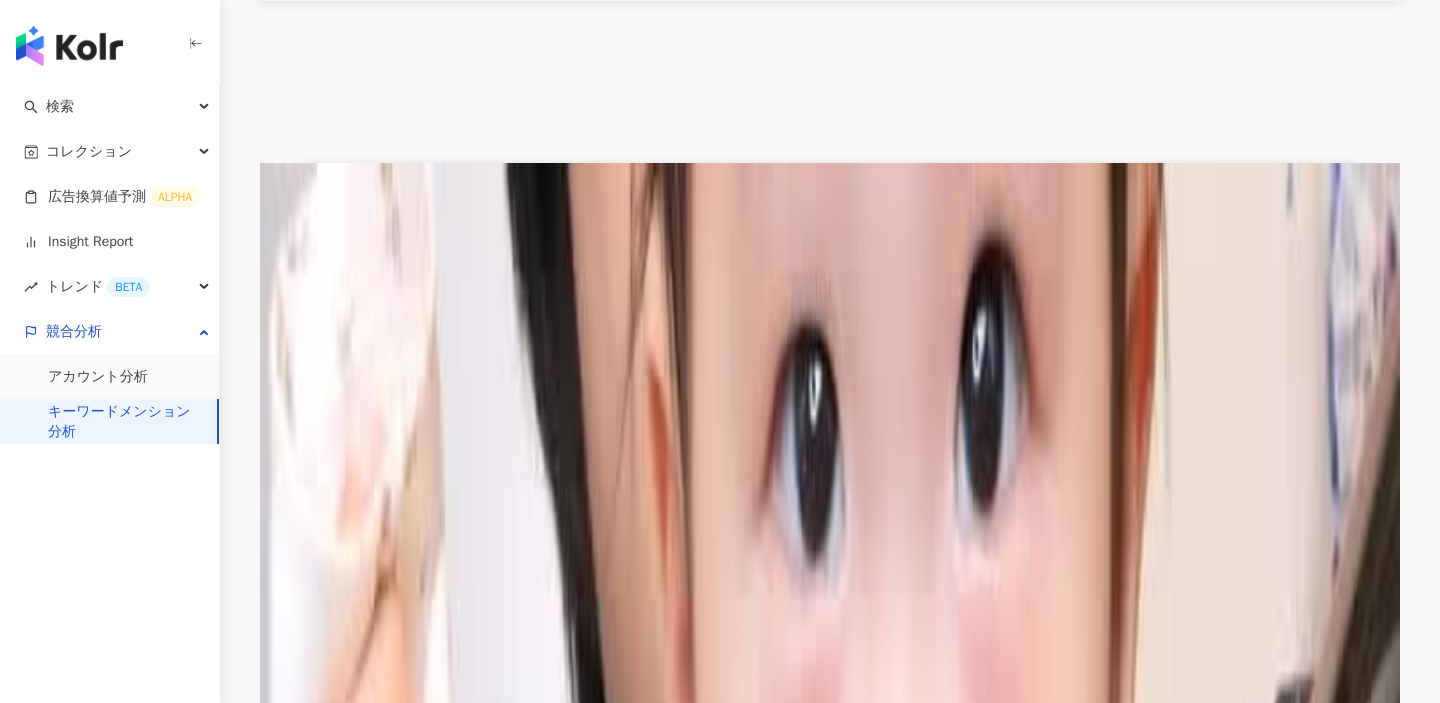 click on "メンションされた投稿数" at bounding box center (1223, 215) 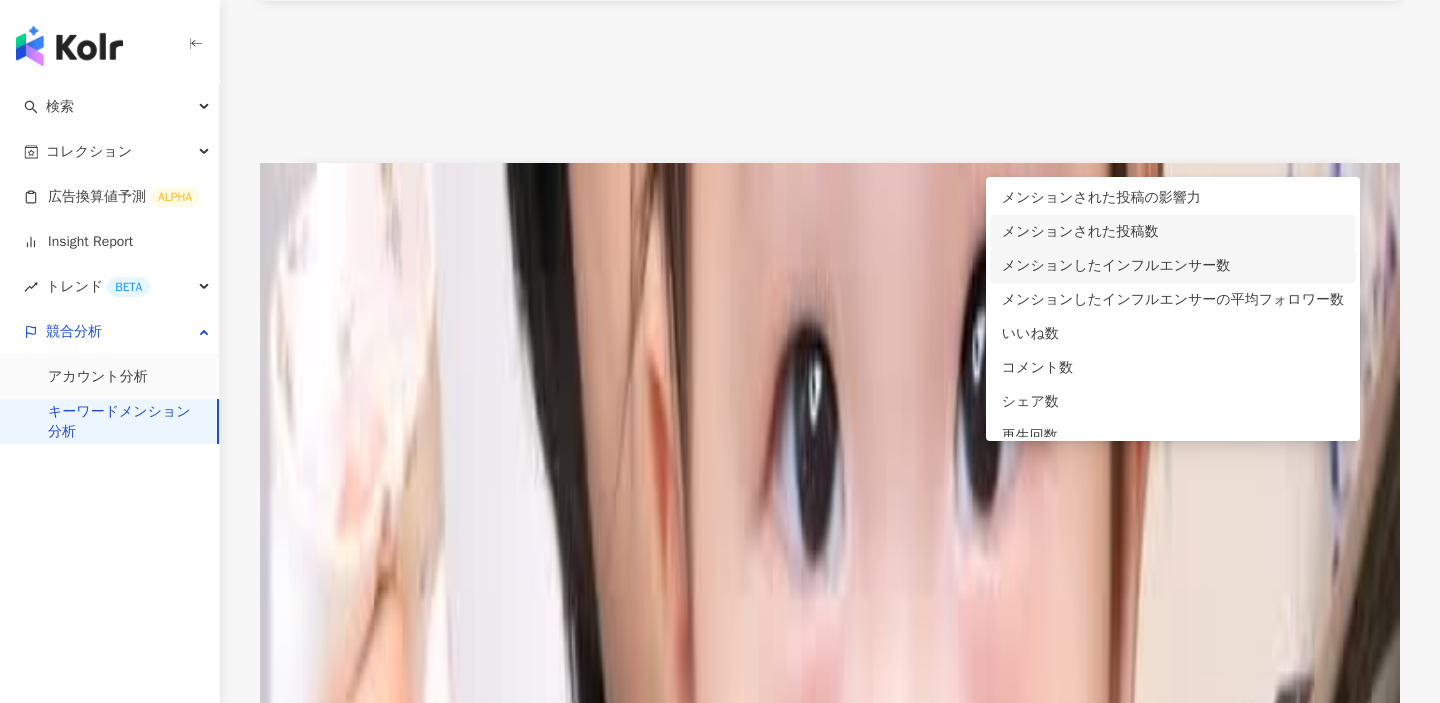 click on "メンションしたインフルエンサー数" at bounding box center [1173, 266] 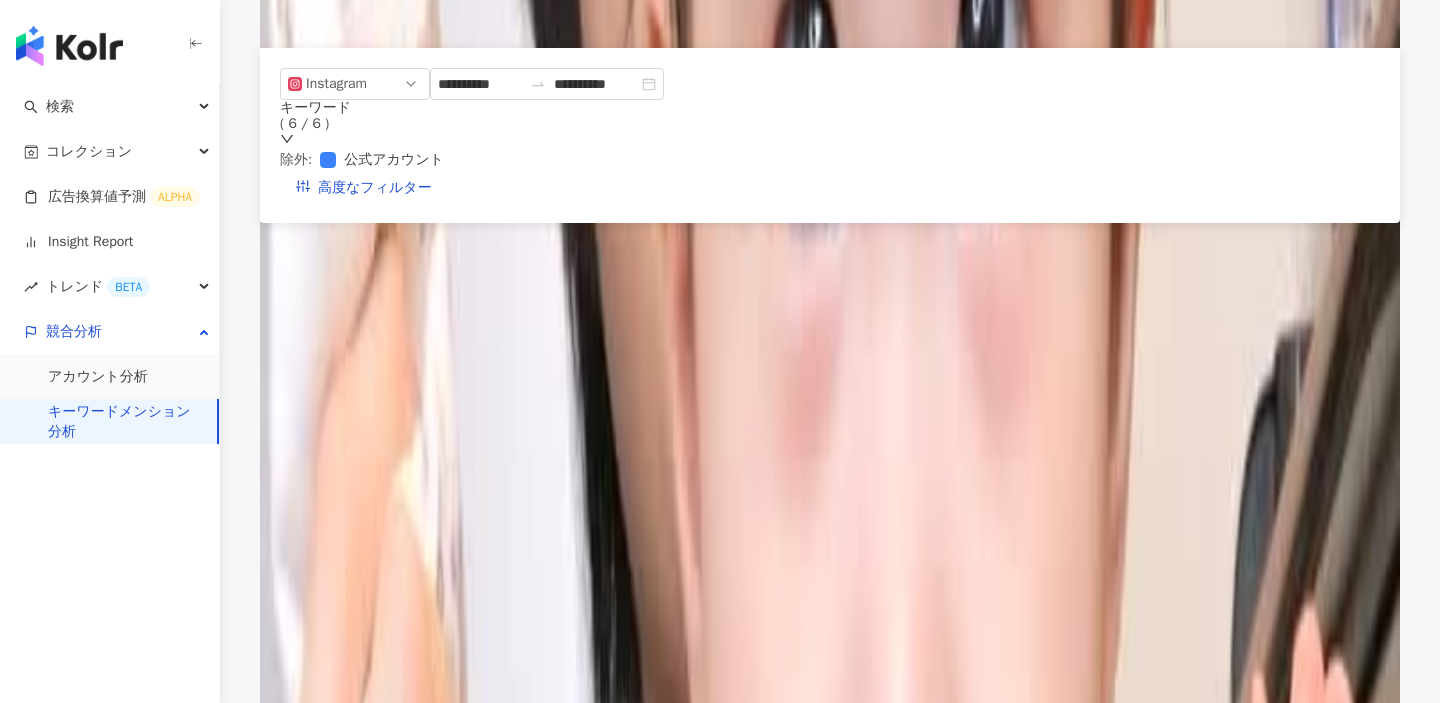 scroll, scrollTop: 354, scrollLeft: 0, axis: vertical 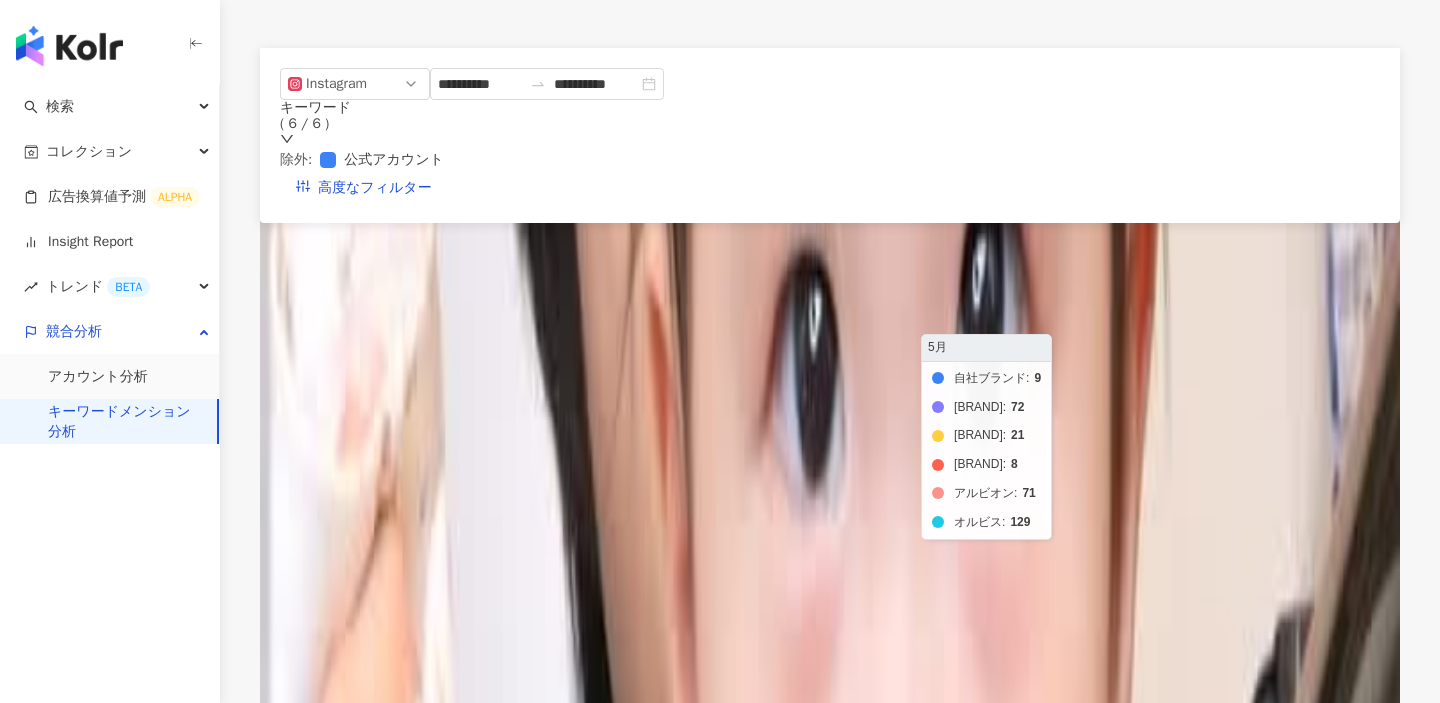 click on "自社ブランド オバジ N organic 再春館製薬所 アルビオン オルビス" 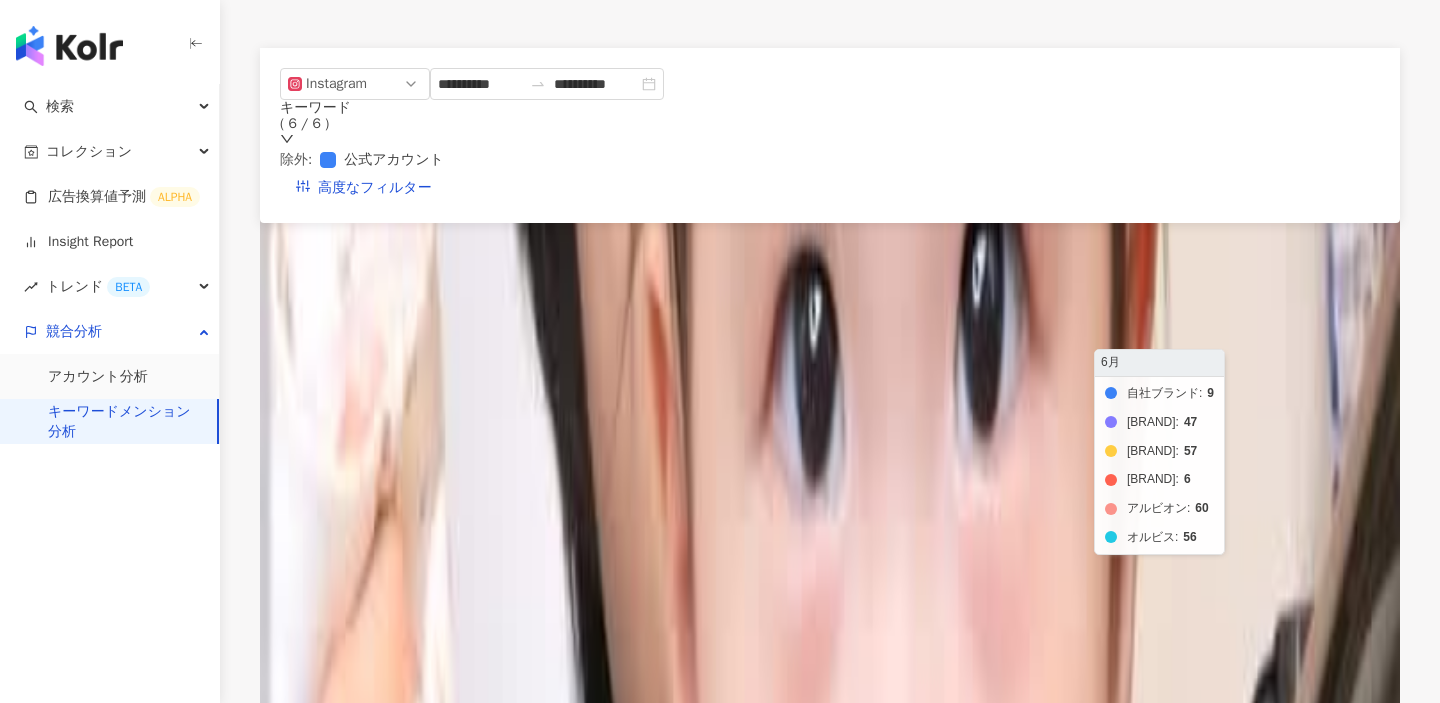 scroll, scrollTop: 460, scrollLeft: 0, axis: vertical 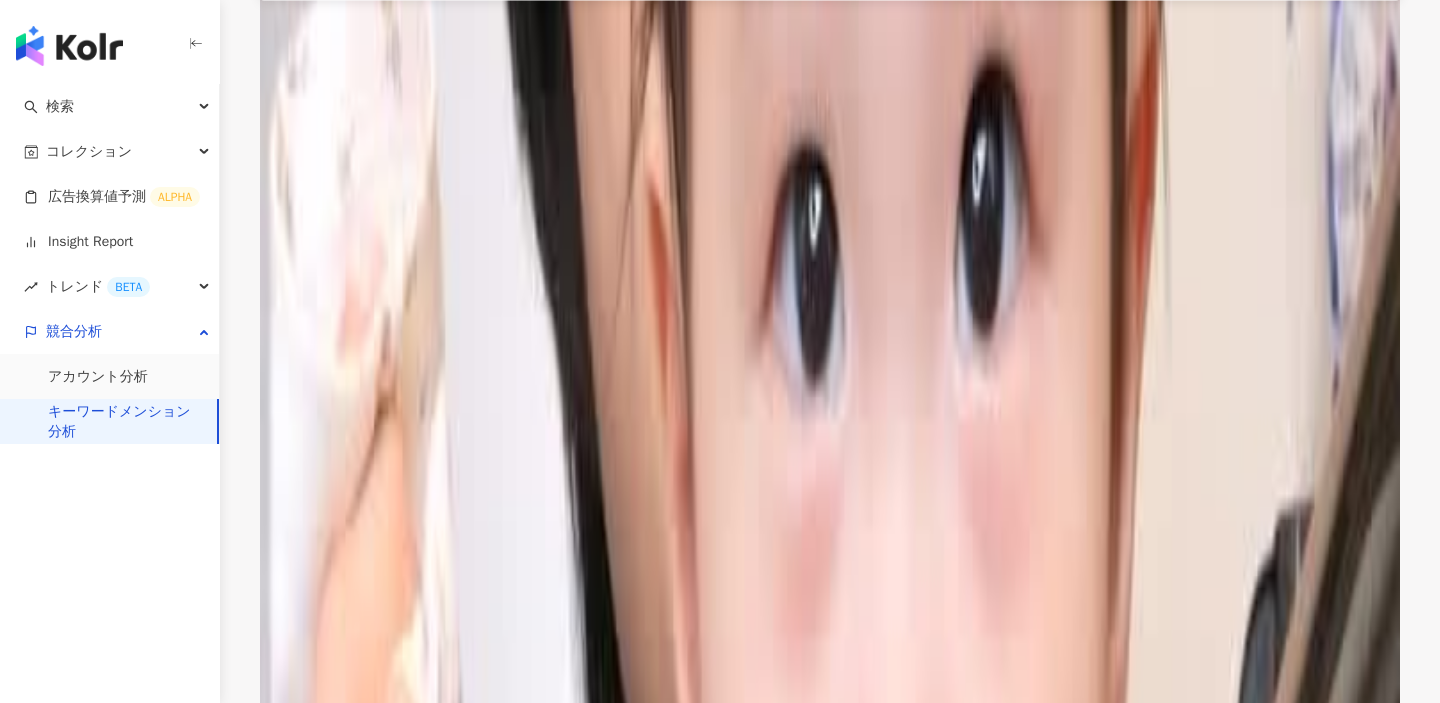 click at bounding box center [344, 604] 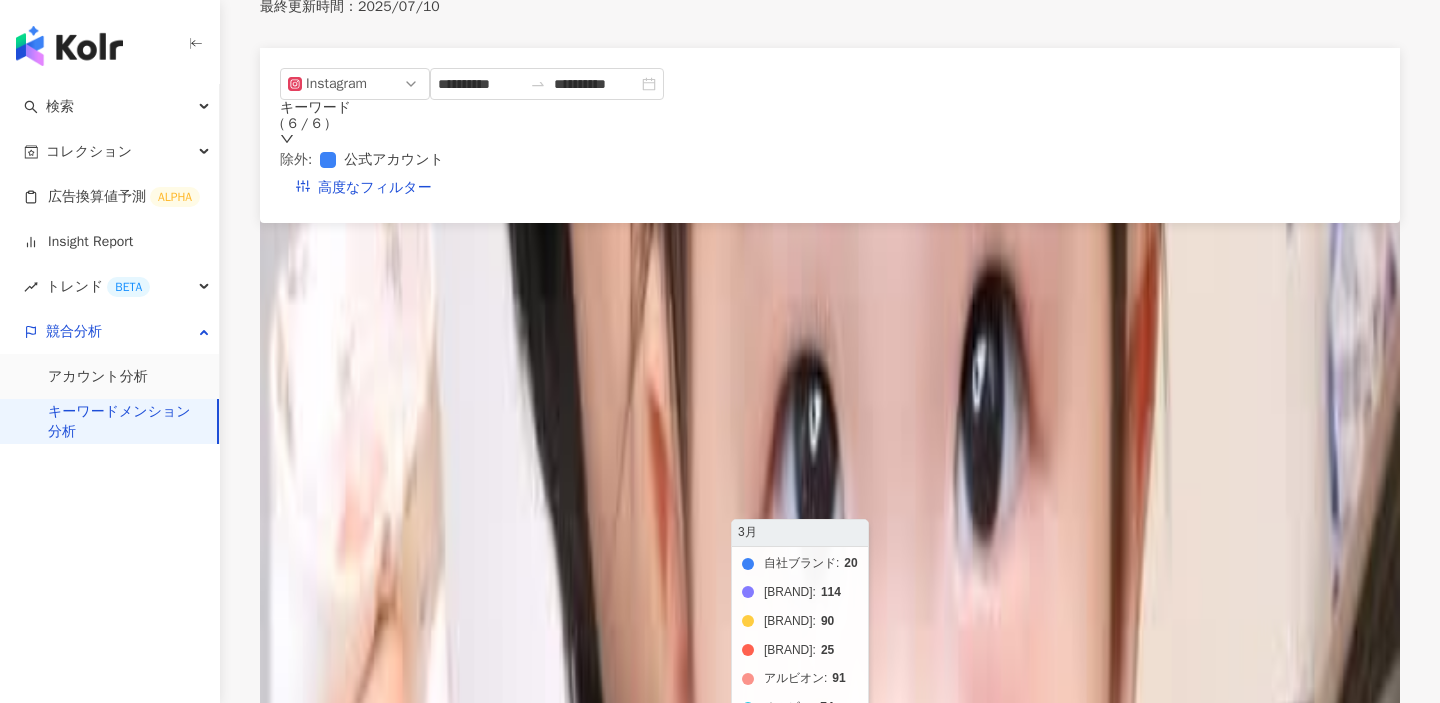 scroll, scrollTop: 0, scrollLeft: 0, axis: both 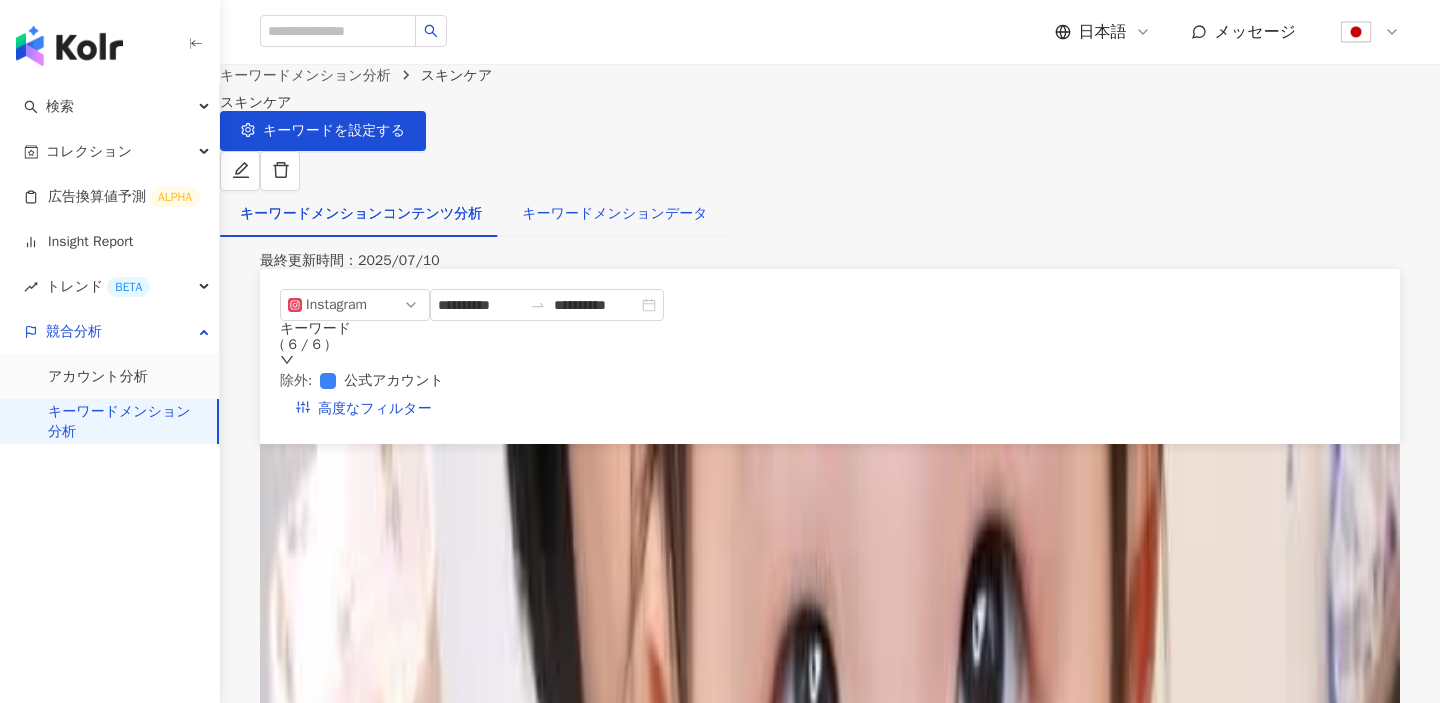 click on "キーワードメンションデータ" at bounding box center [614, 214] 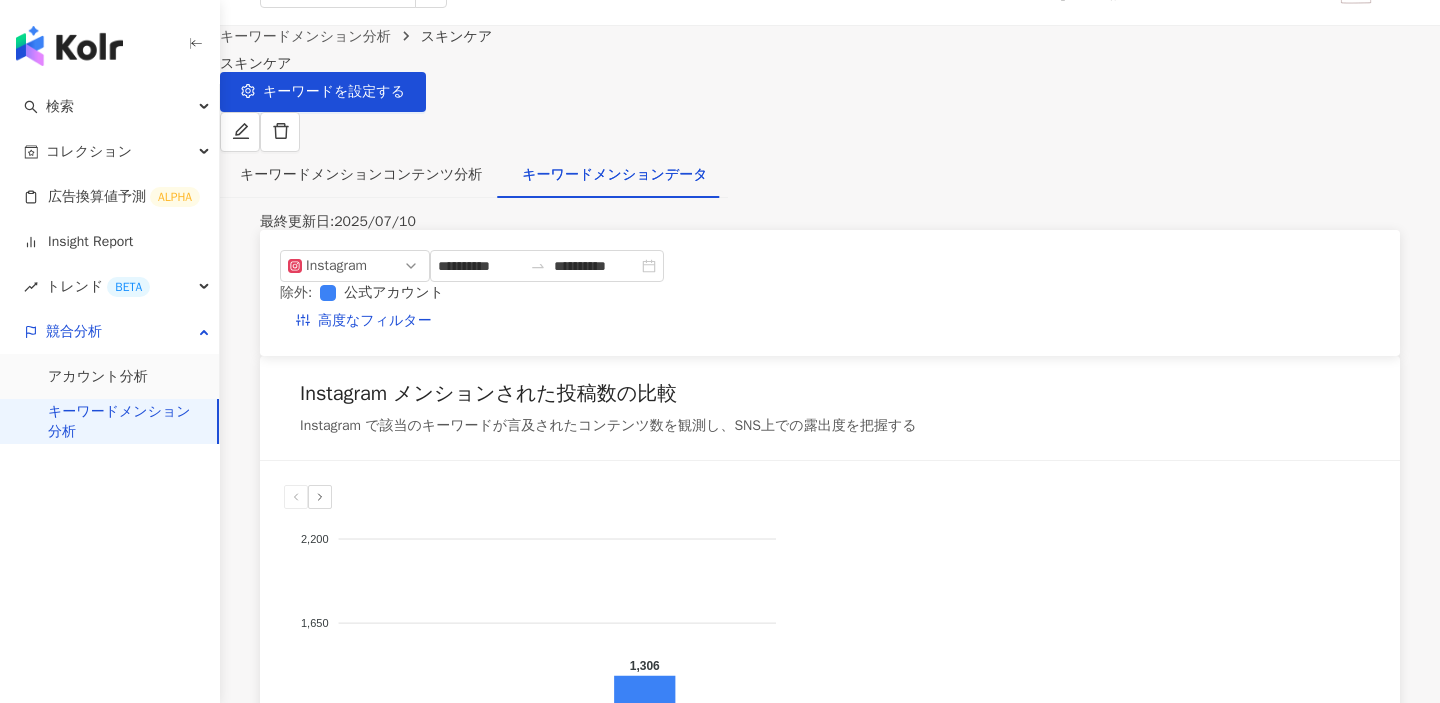 scroll, scrollTop: 34, scrollLeft: 0, axis: vertical 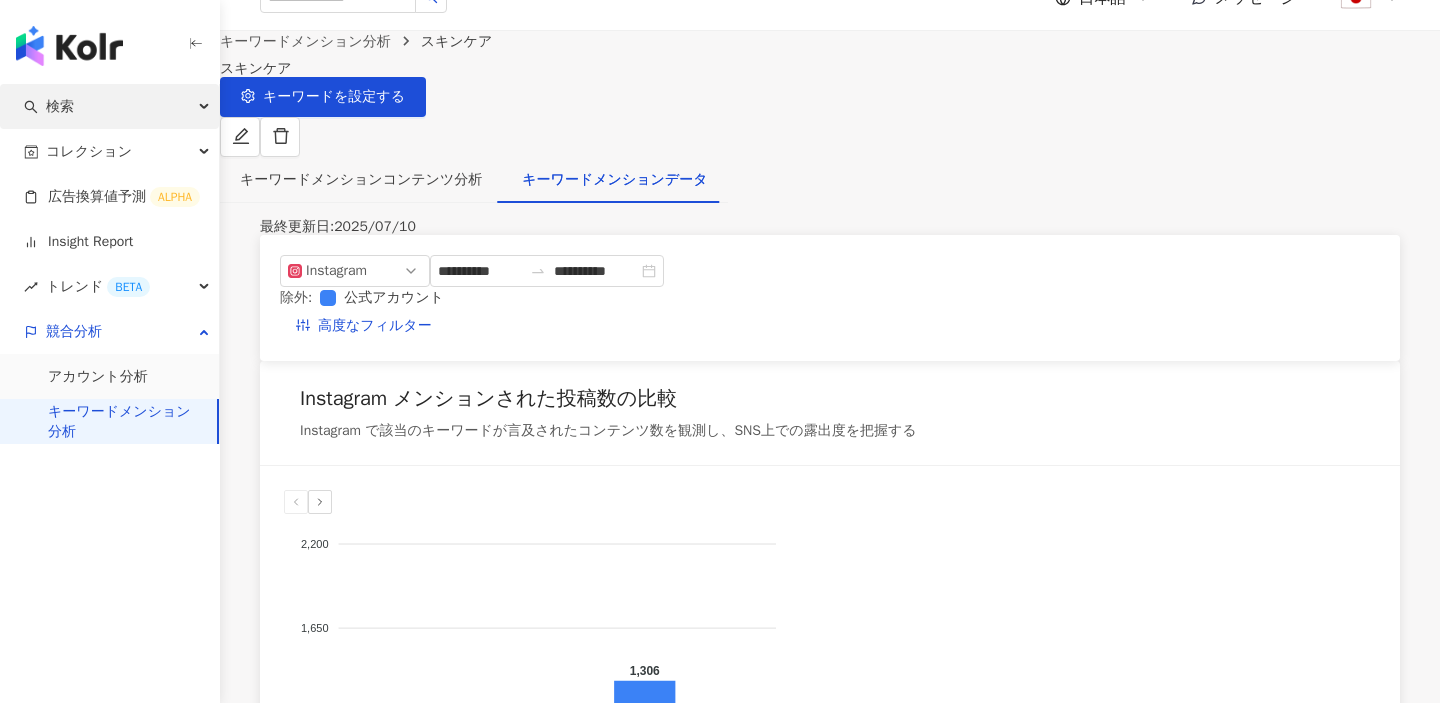 click on "検索" at bounding box center [109, 106] 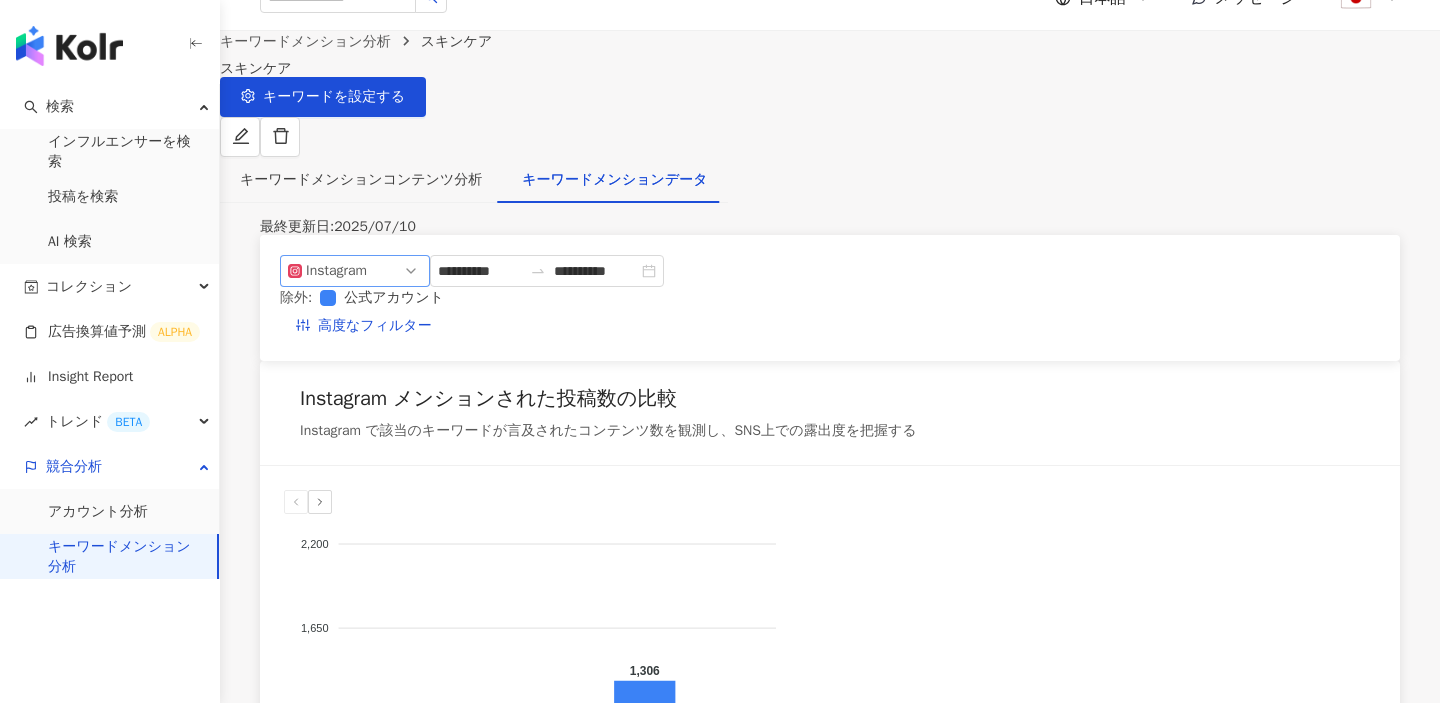 click on "Instagram" at bounding box center (355, 271) 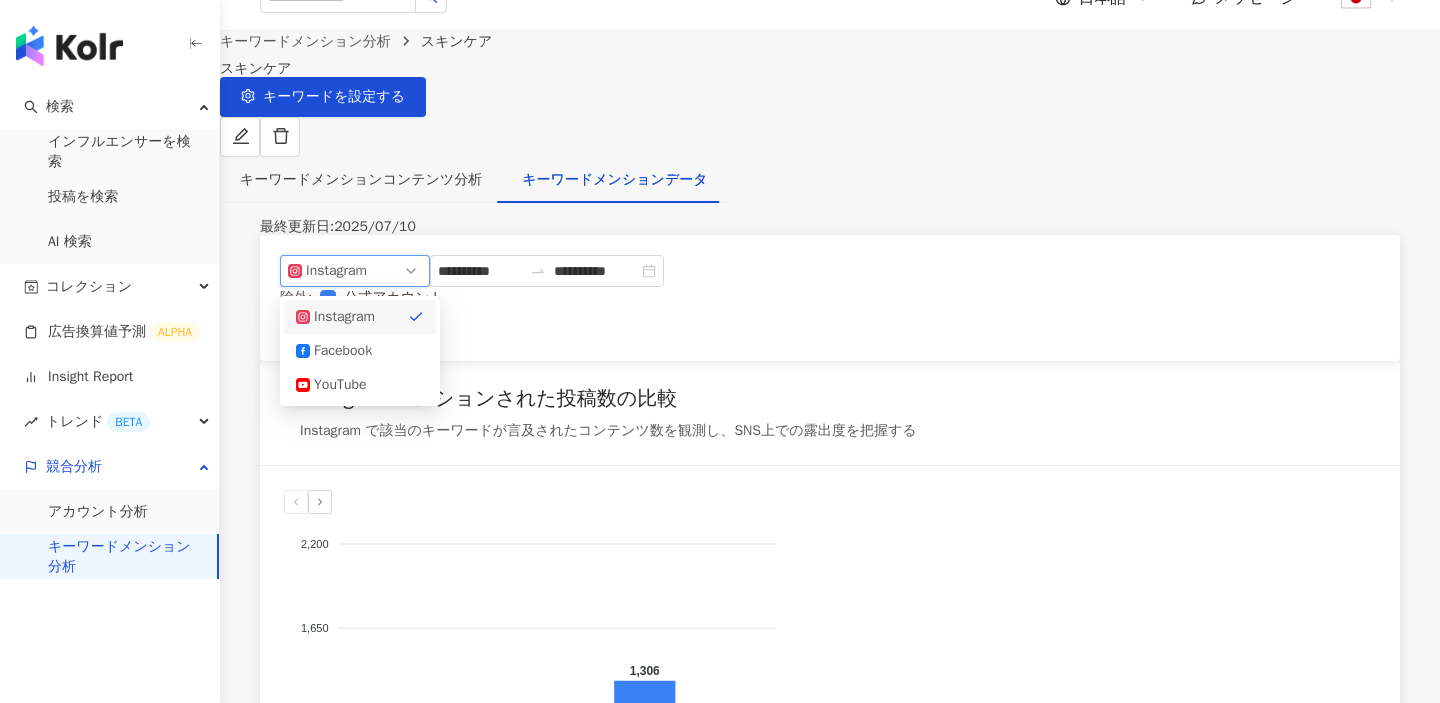 click on "最終更新日 : 2025/07/10" at bounding box center (830, 227) 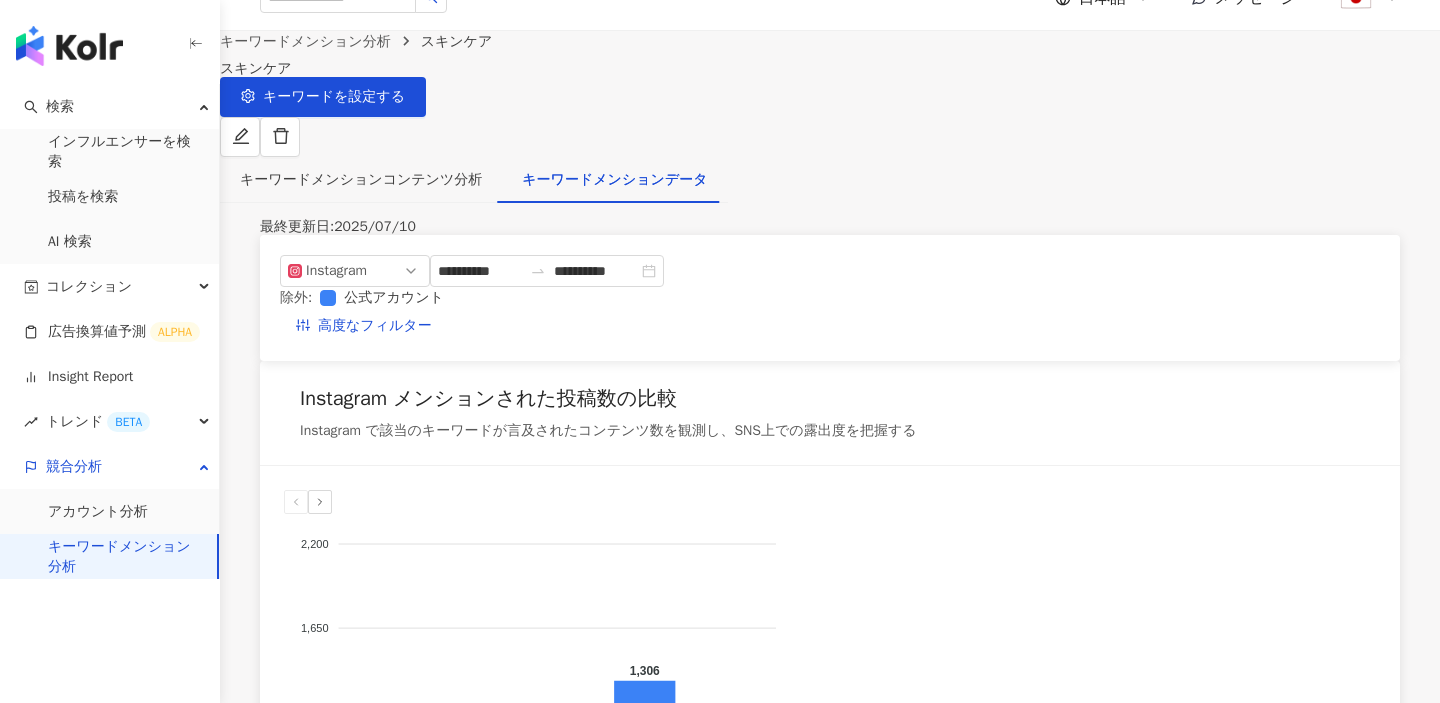 scroll, scrollTop: 0, scrollLeft: 0, axis: both 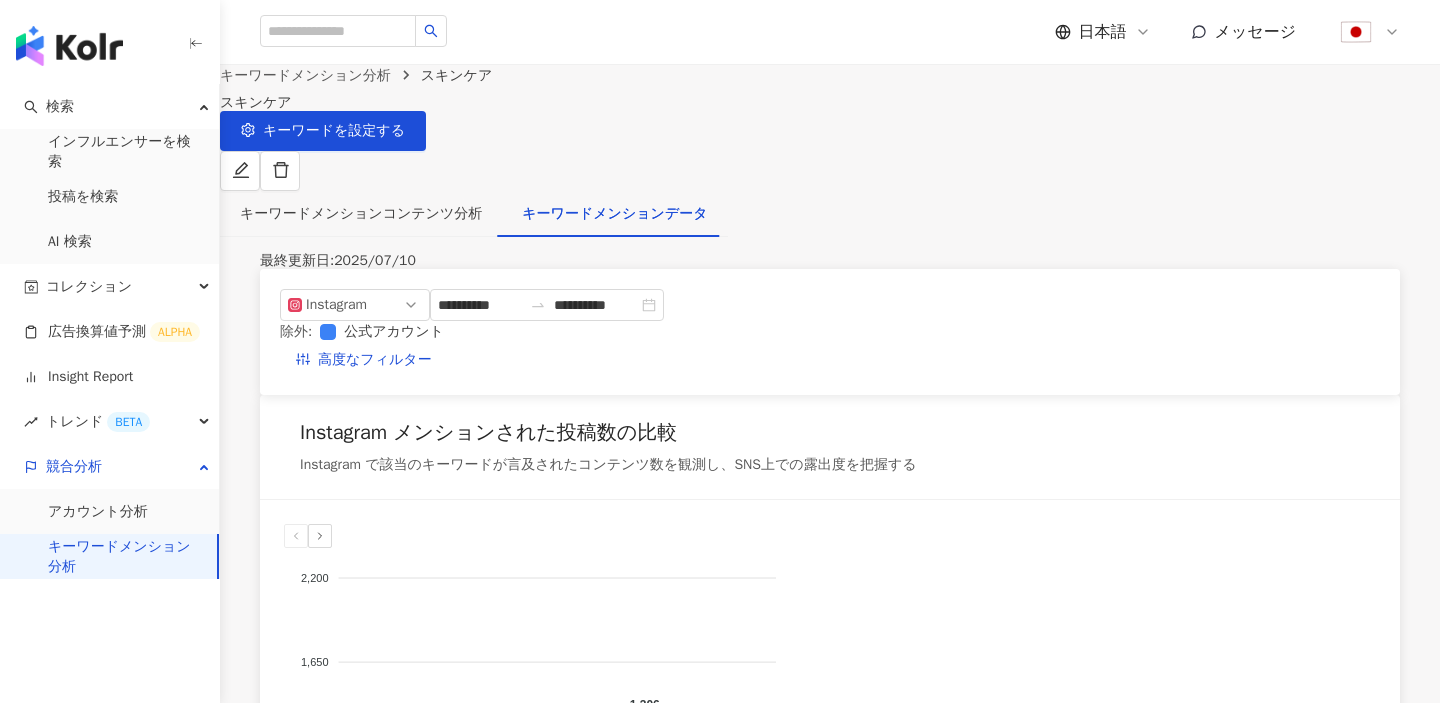 click at bounding box center (1356, 32) 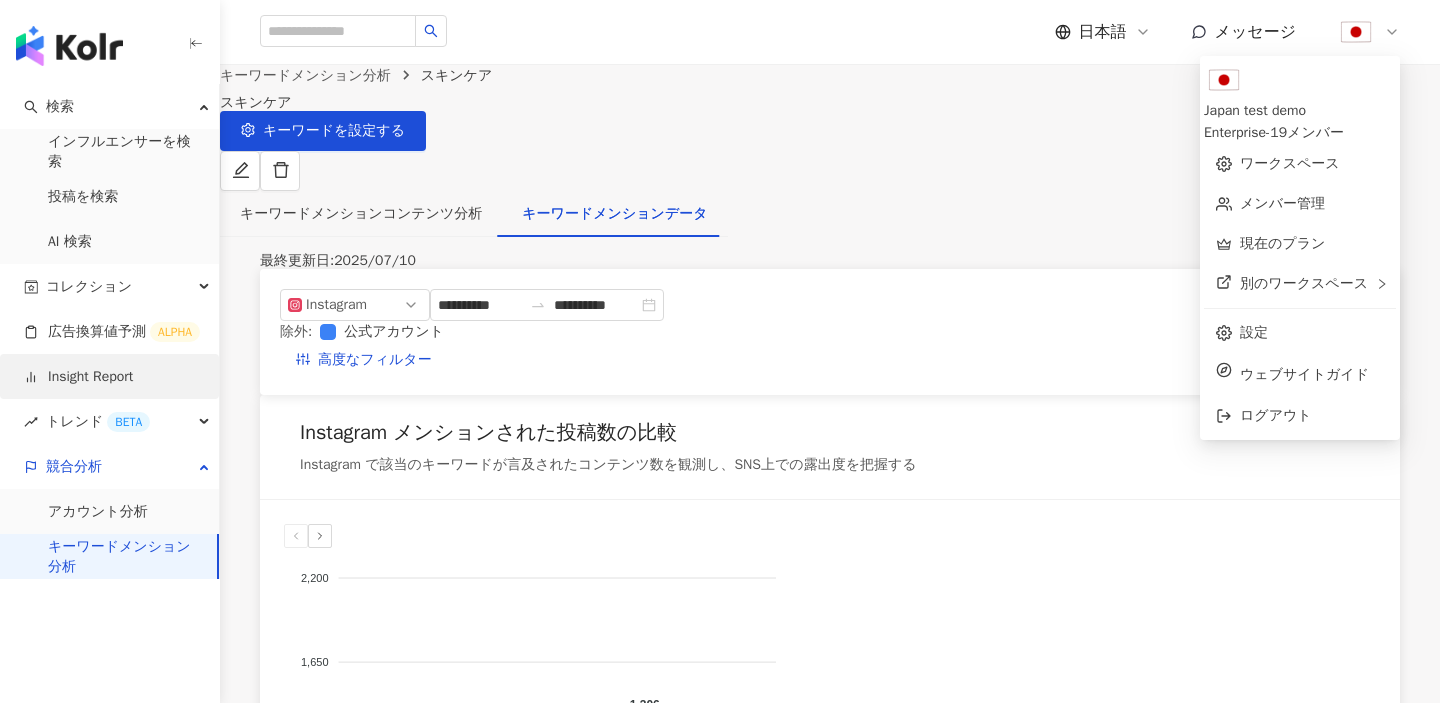 click on "Insight Report" at bounding box center (78, 377) 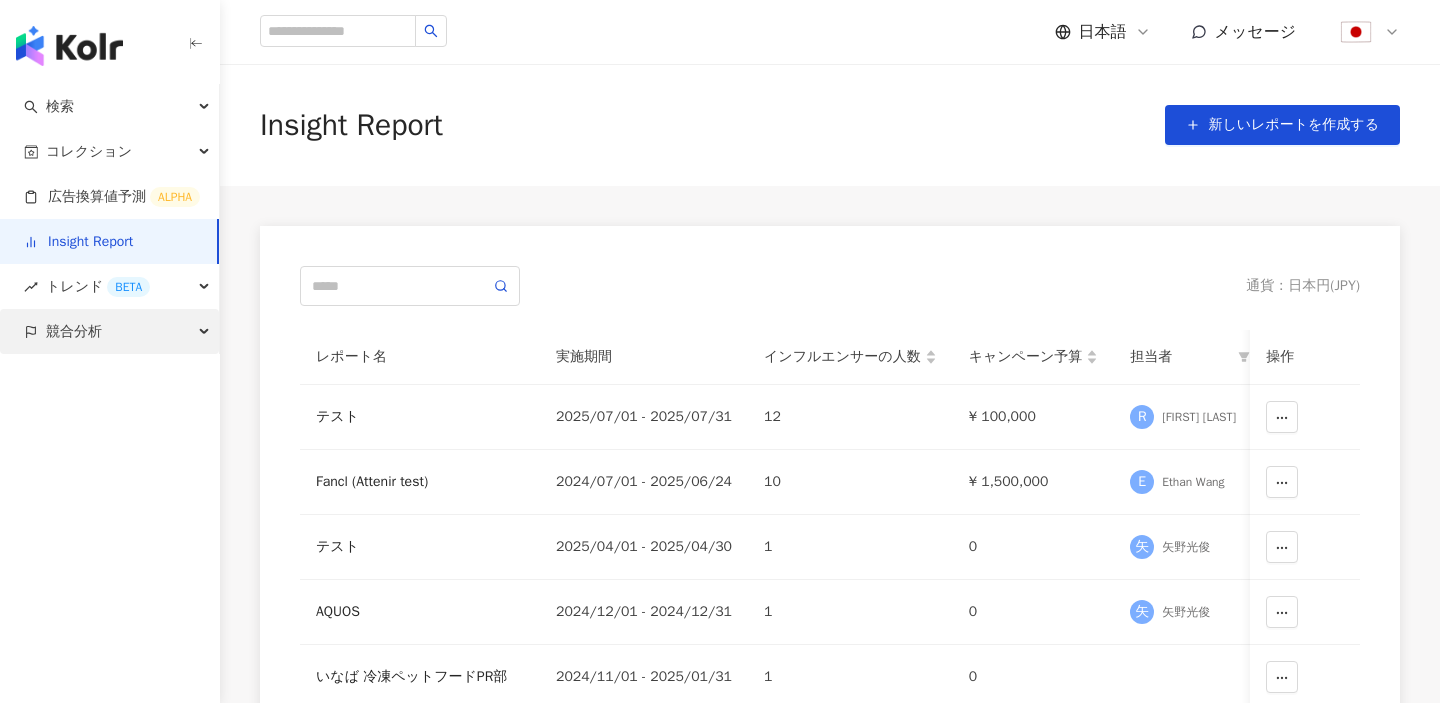 click on "競合分析" at bounding box center [74, 331] 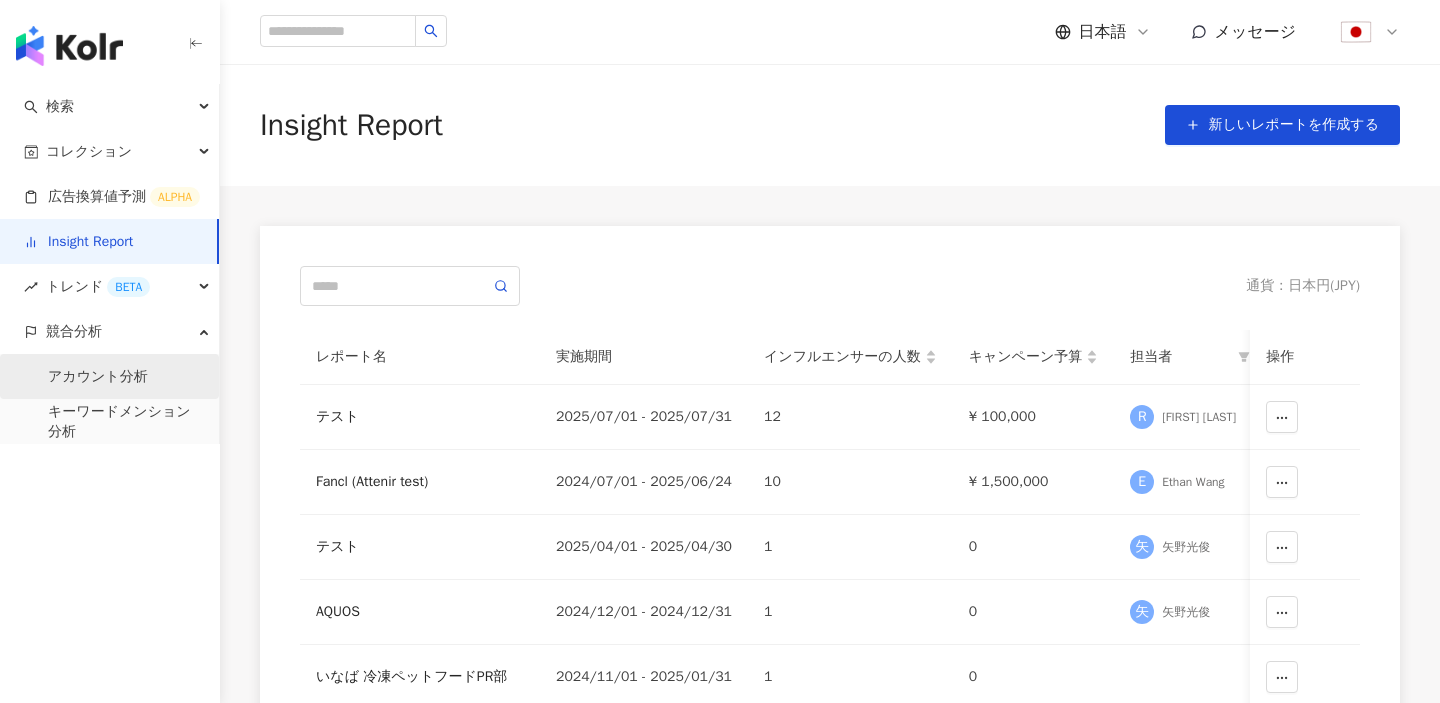 click on "アカウント分析" at bounding box center (98, 377) 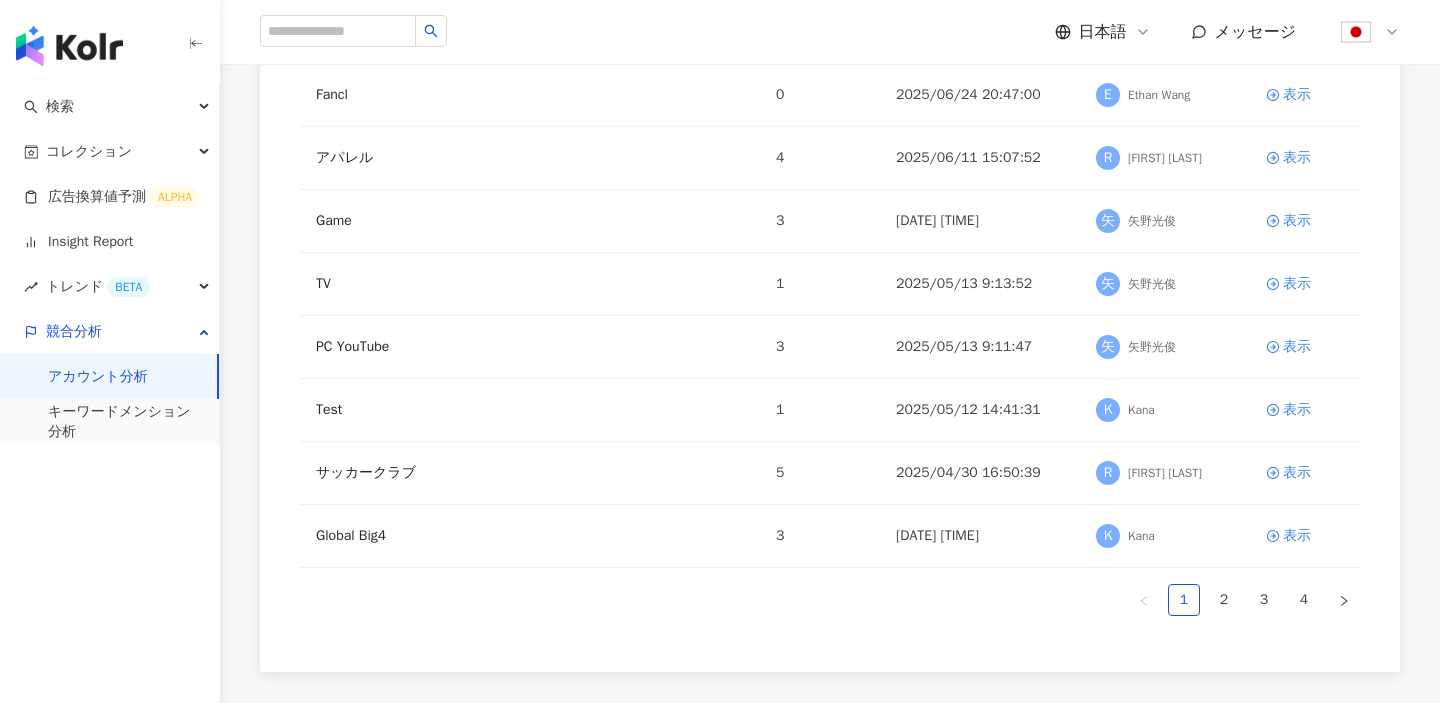 scroll, scrollTop: 477, scrollLeft: 0, axis: vertical 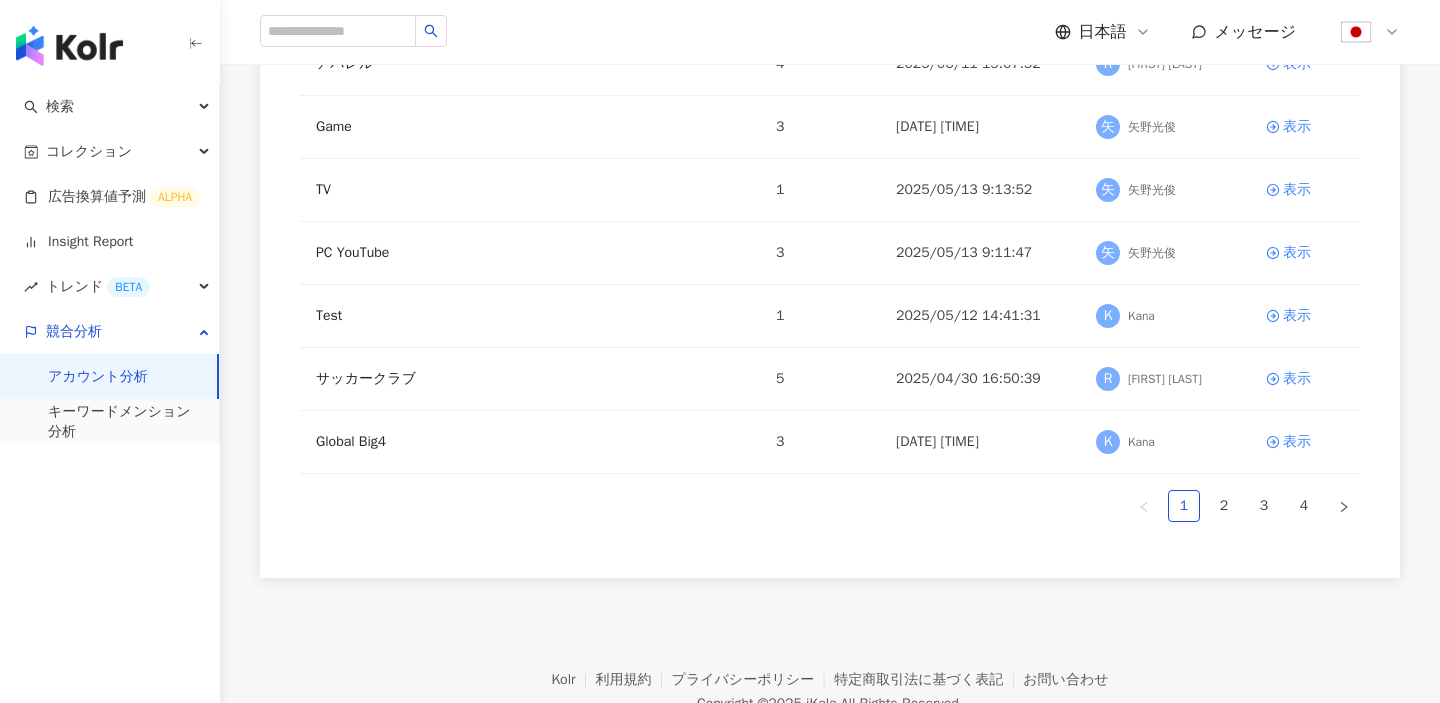 click on "1 2 3 4" at bounding box center [830, 506] 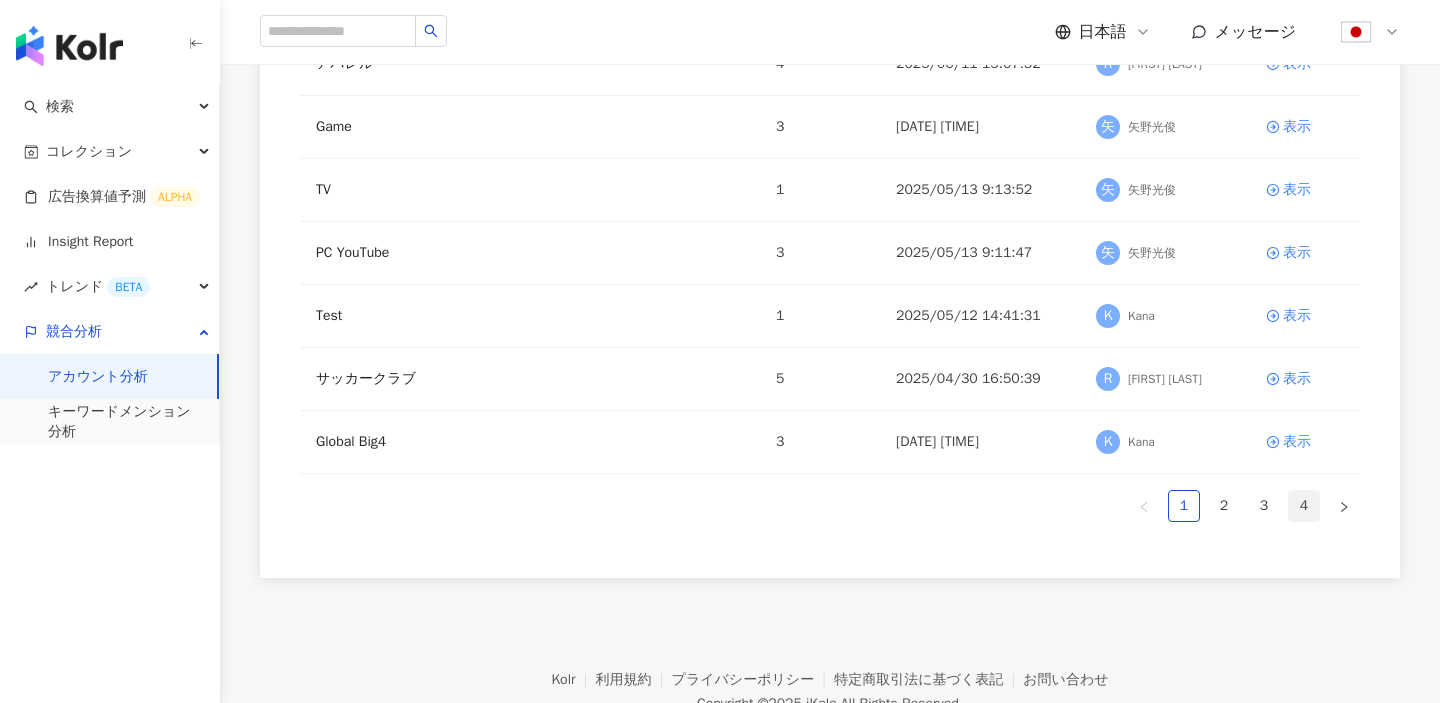click on "4" at bounding box center [1304, 506] 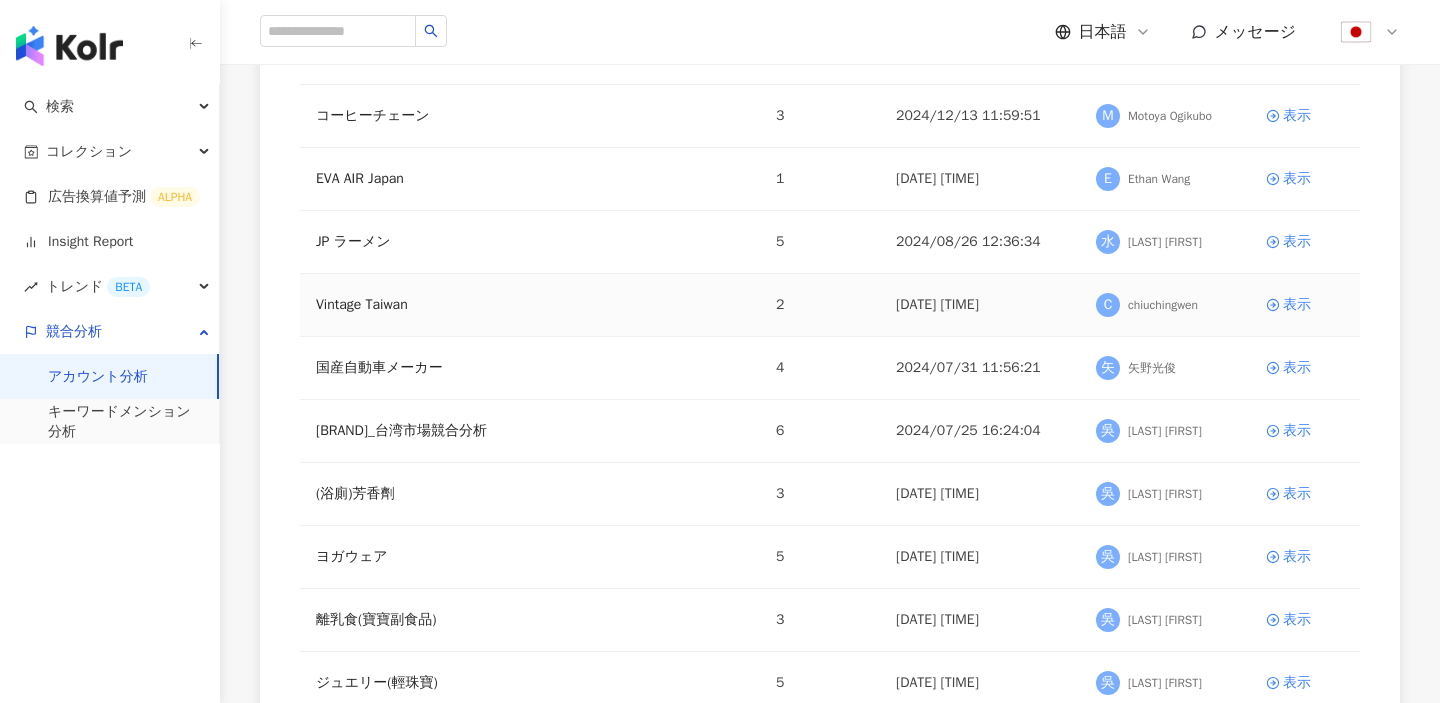 scroll, scrollTop: 344, scrollLeft: 0, axis: vertical 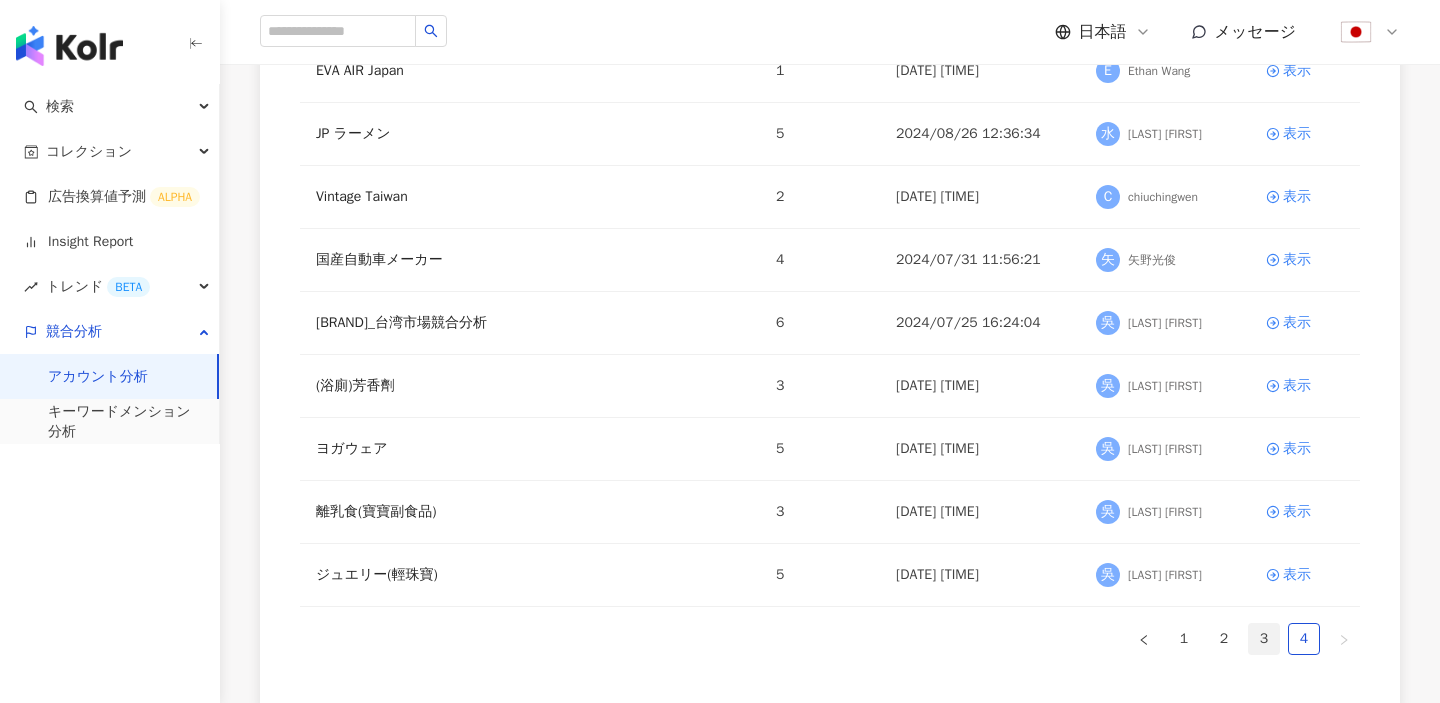 click on "3" at bounding box center [1264, 639] 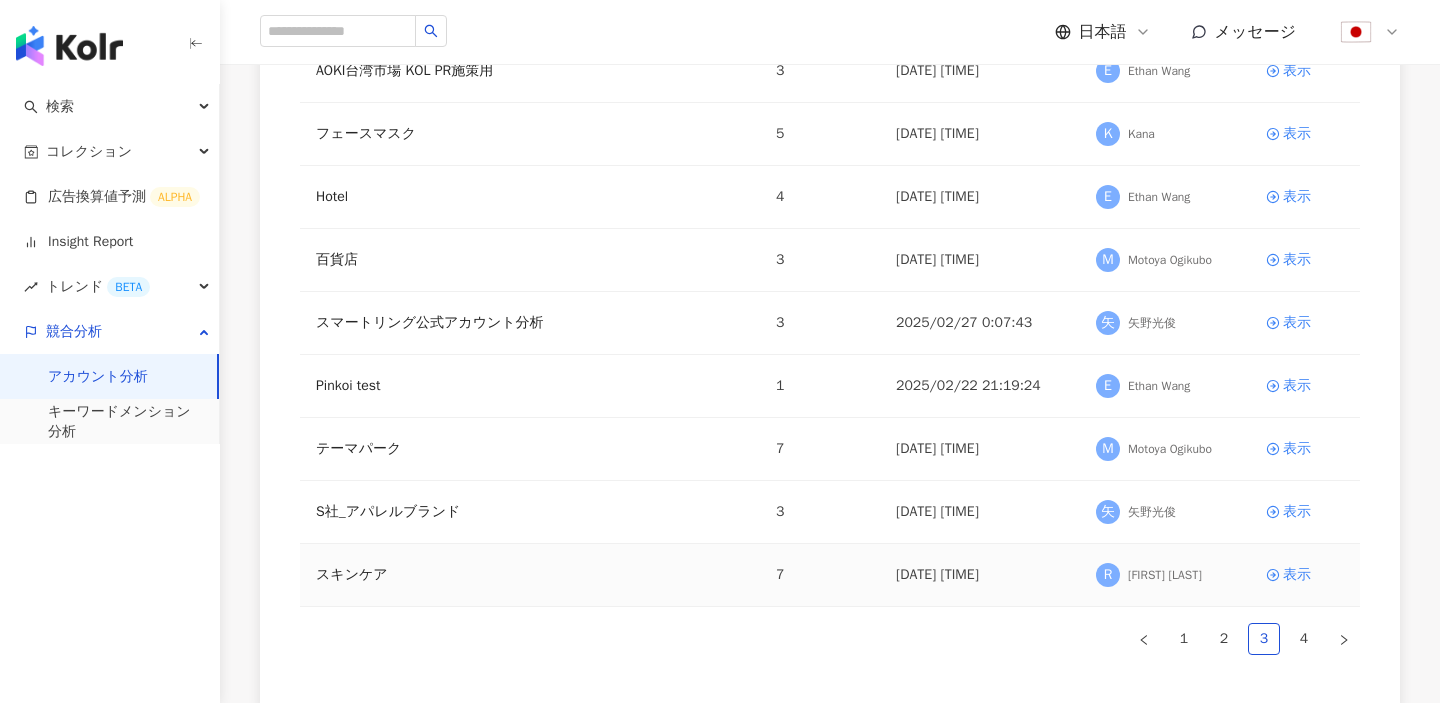 click on "表示" at bounding box center (1305, 575) 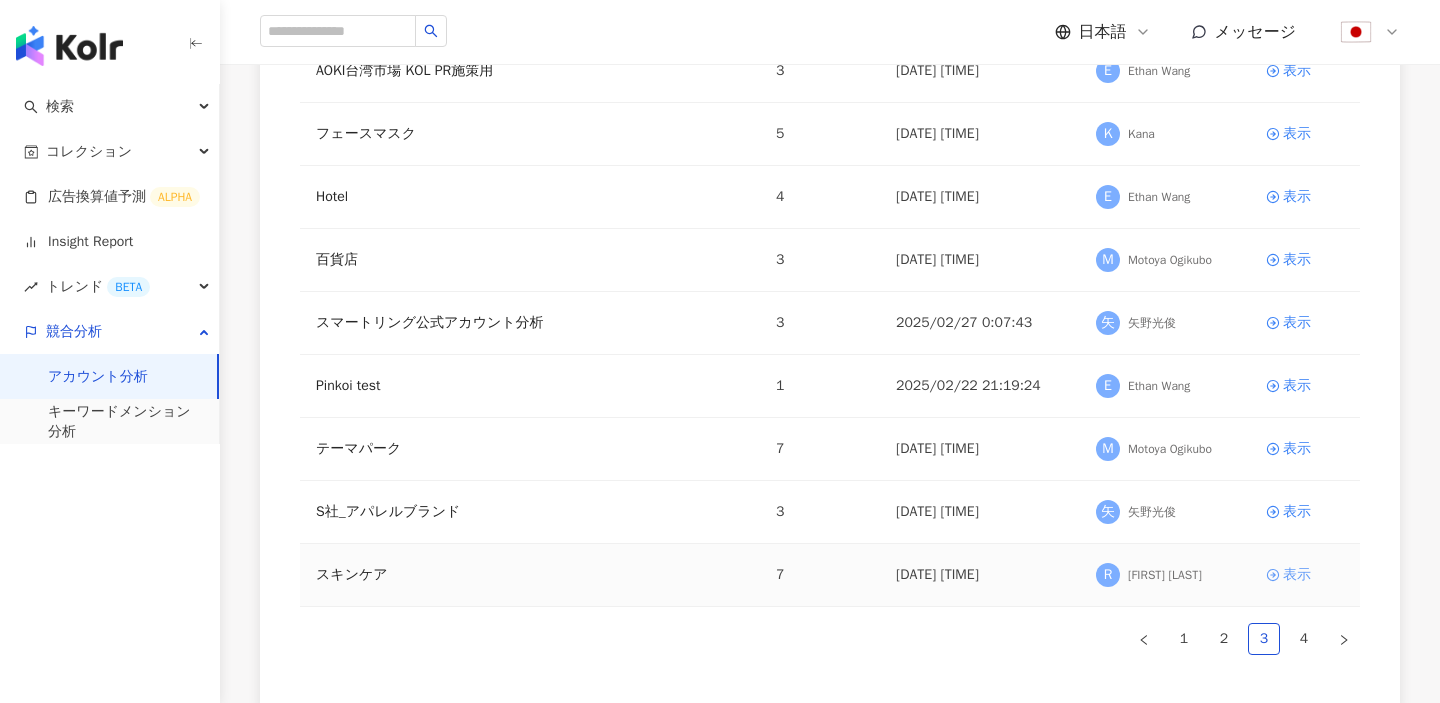click on "表示" at bounding box center [1297, 575] 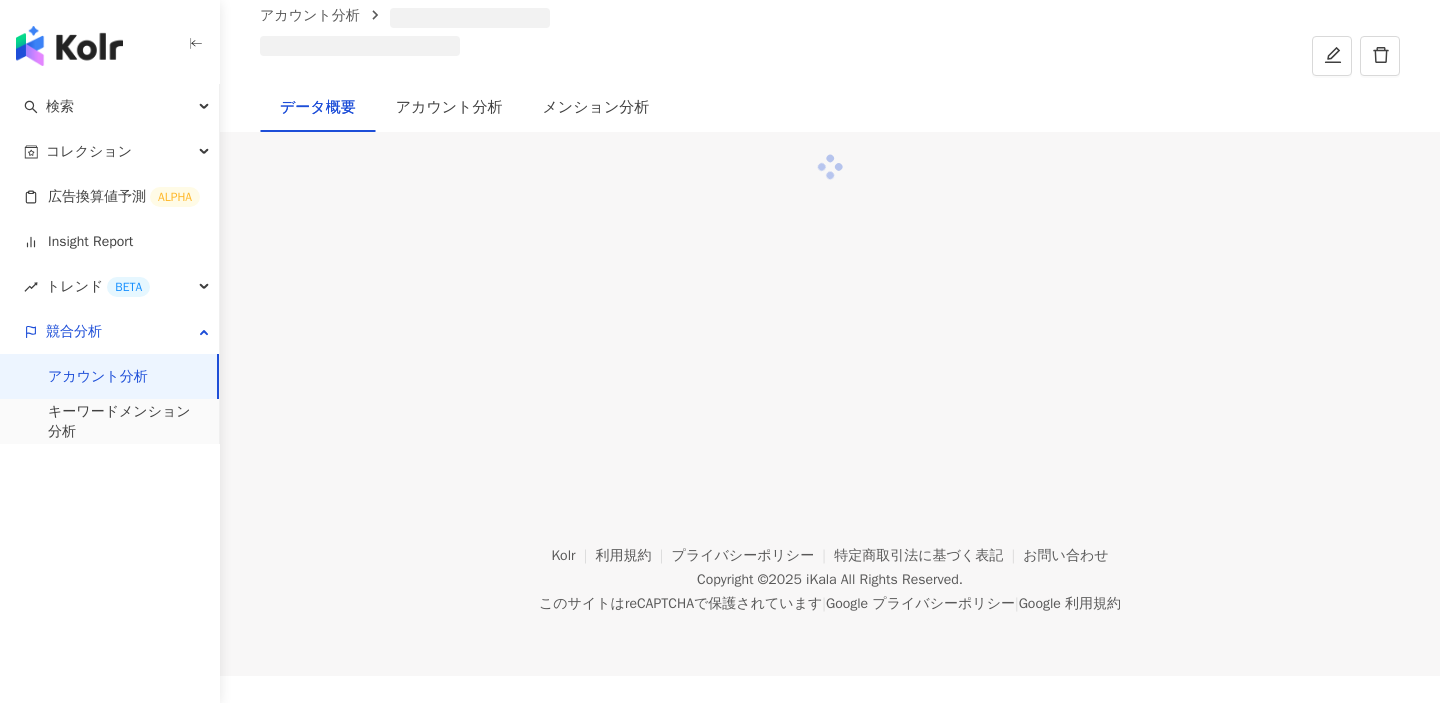scroll, scrollTop: 0, scrollLeft: 0, axis: both 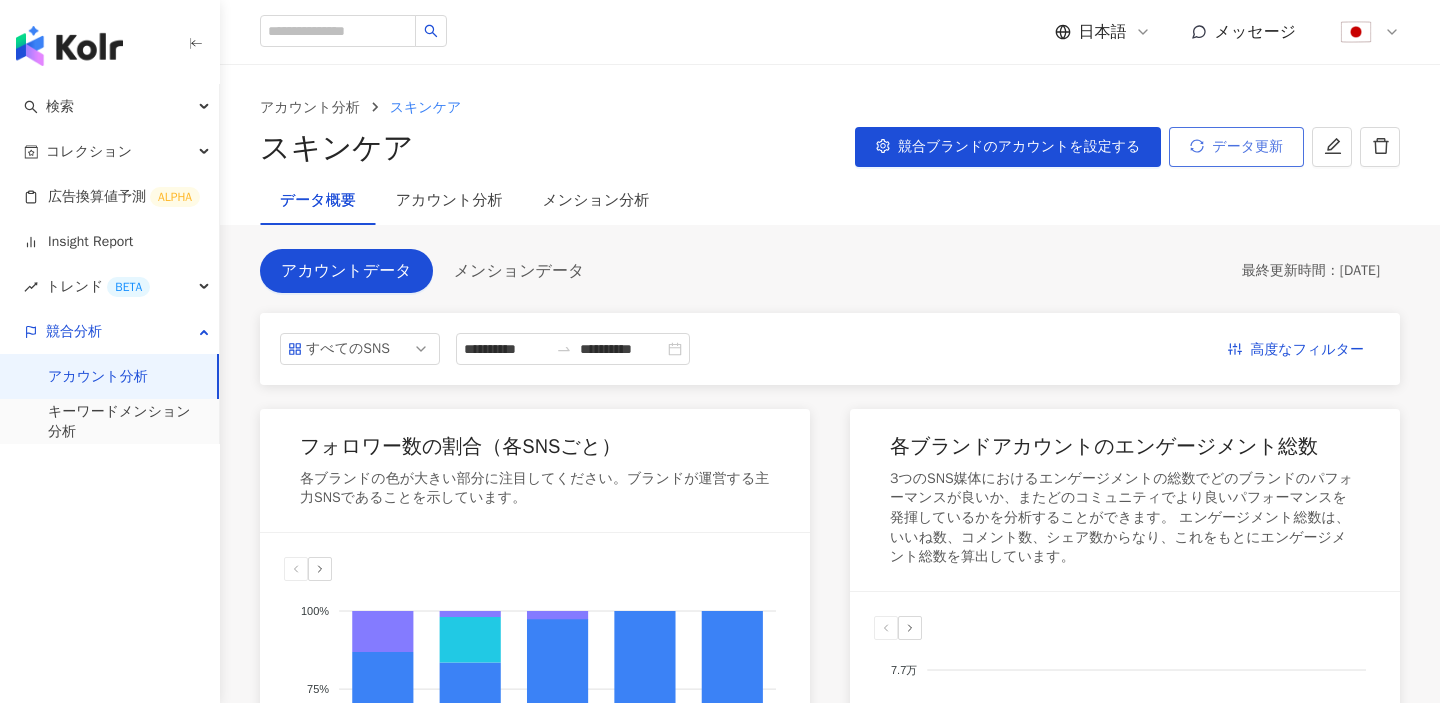 click on "データ更新" at bounding box center (1236, 147) 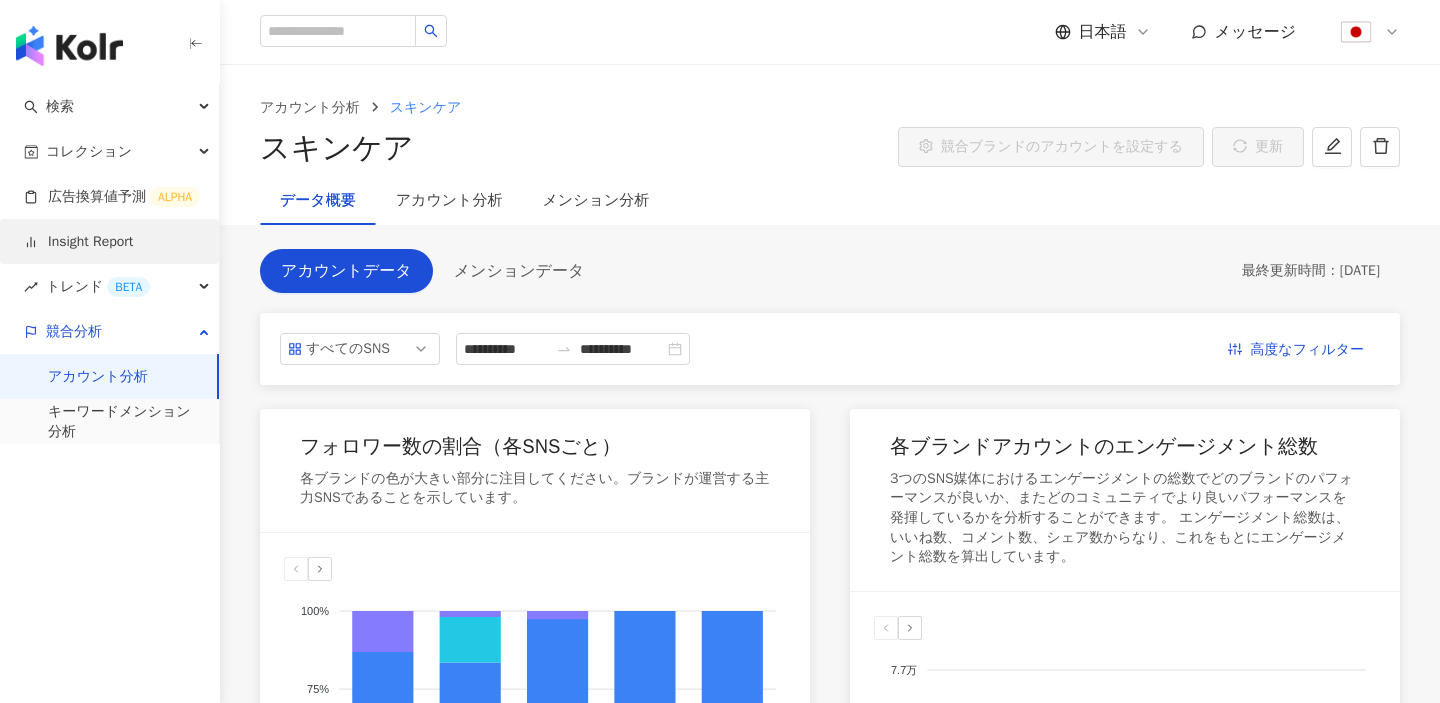 click on "Insight Report" at bounding box center [78, 242] 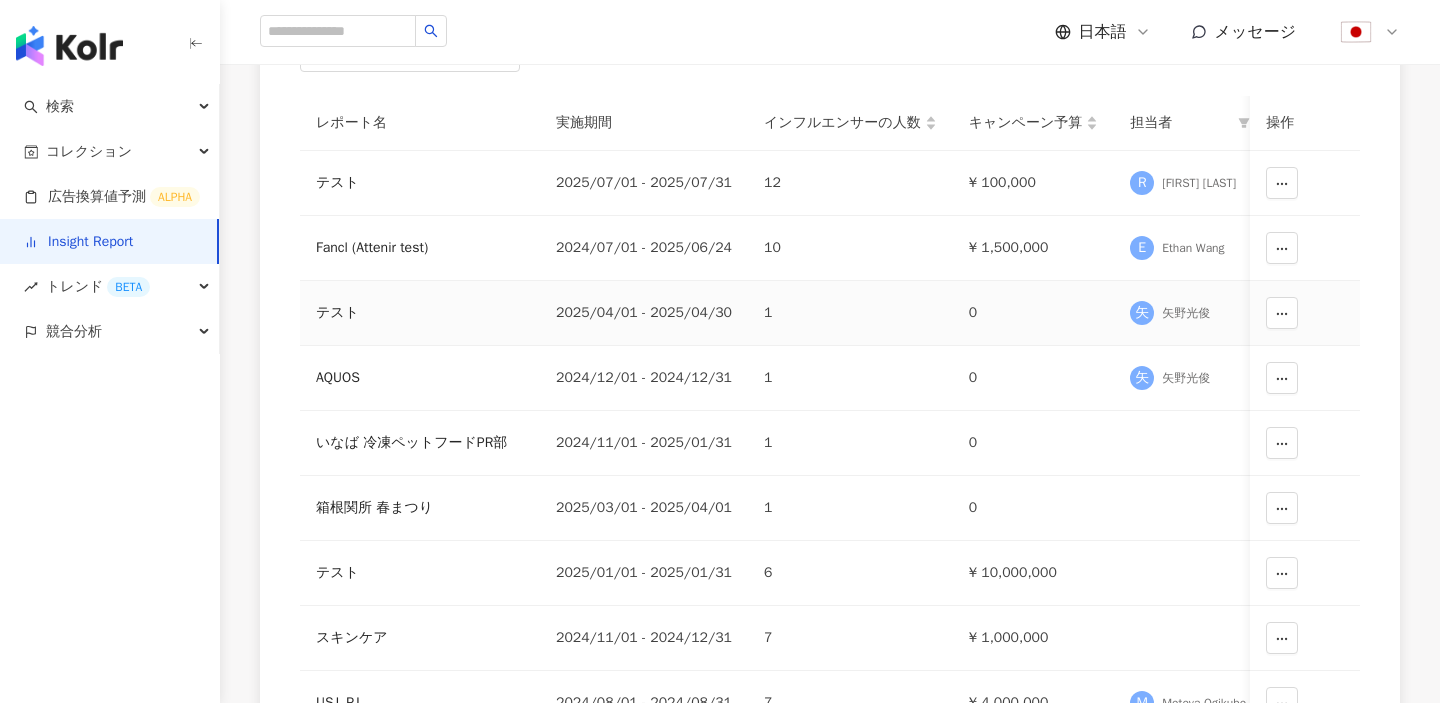 scroll, scrollTop: 413, scrollLeft: 0, axis: vertical 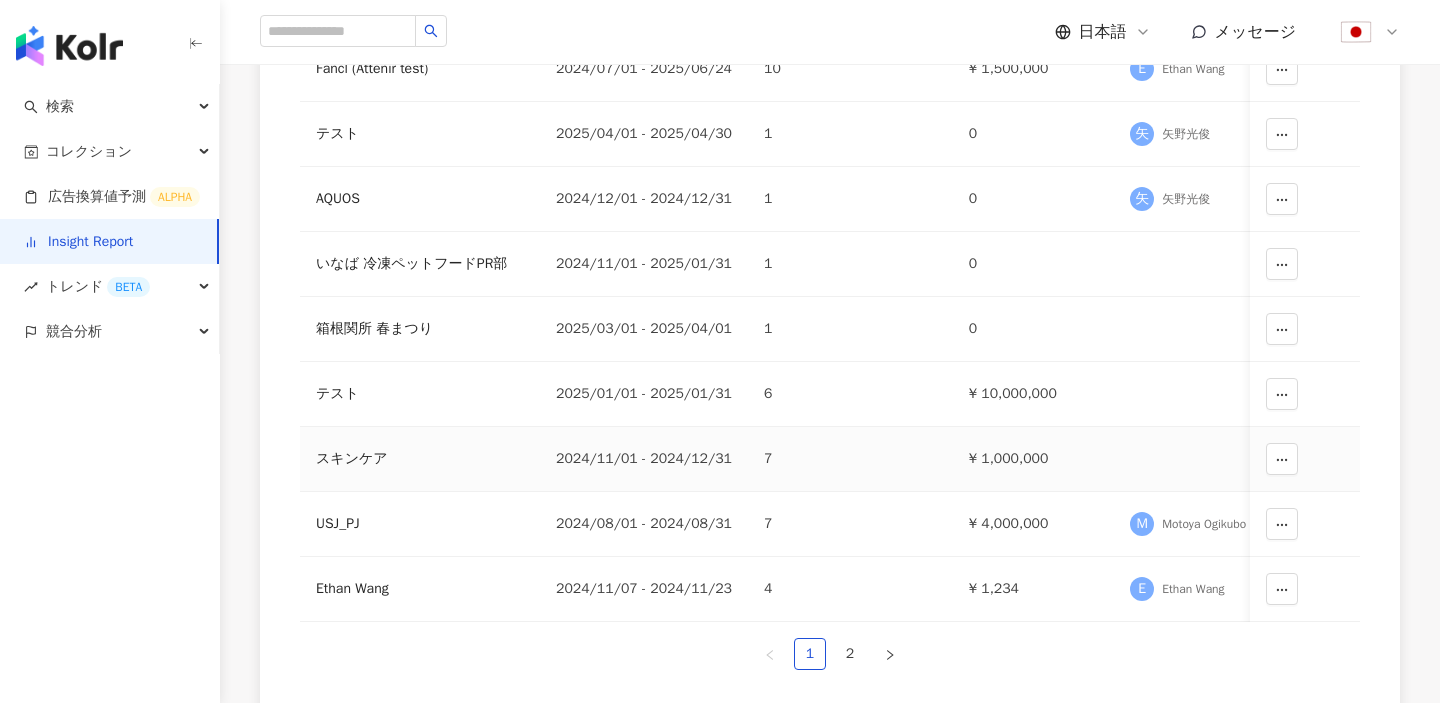 click on "スキンケア" at bounding box center [420, 459] 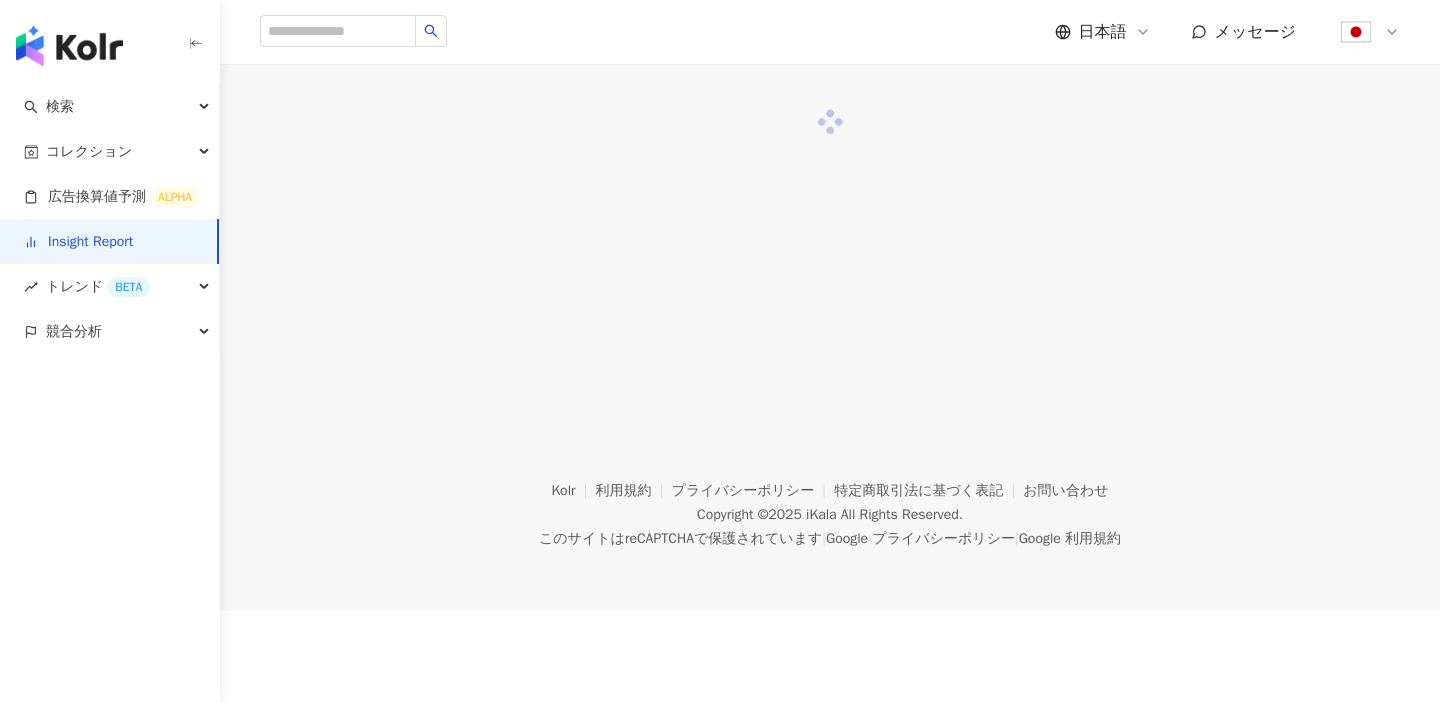 scroll, scrollTop: 0, scrollLeft: 0, axis: both 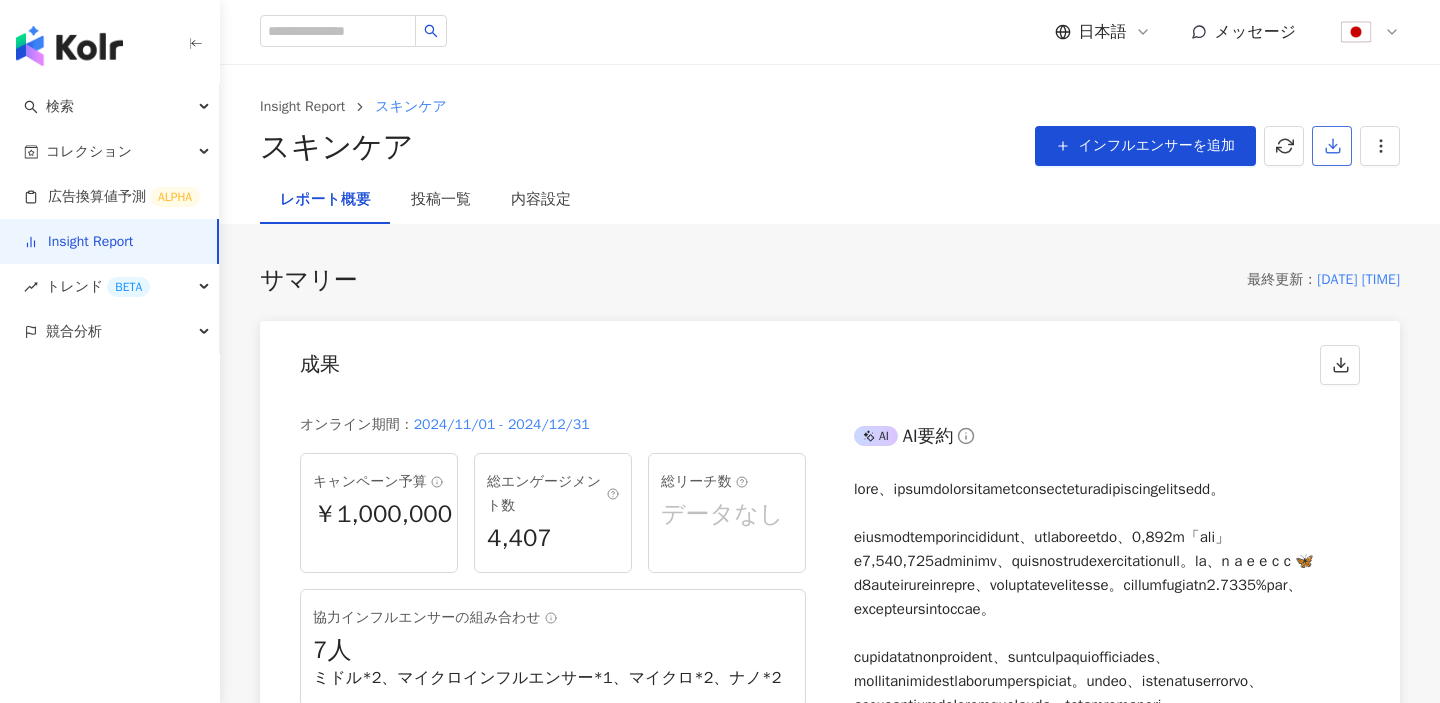 click 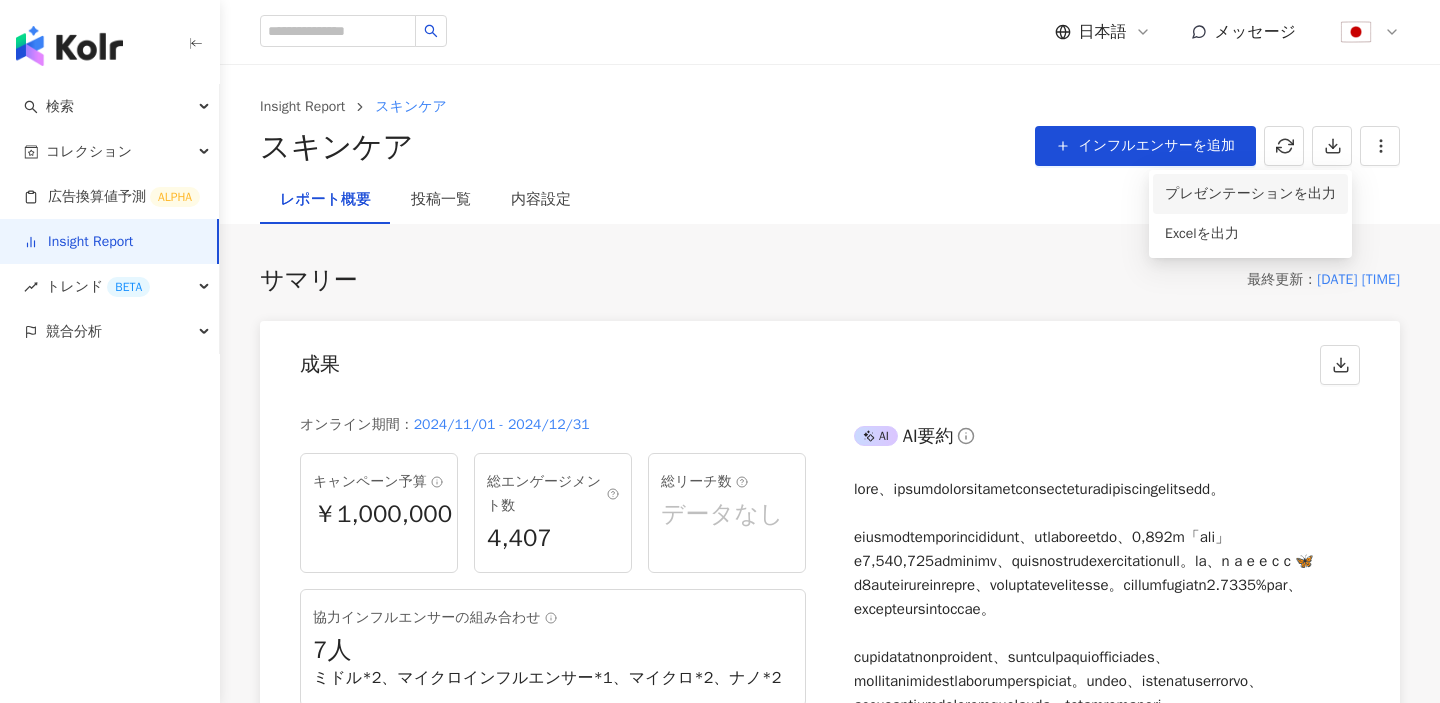 click on "プレゼンテーションを出力" at bounding box center (1250, 194) 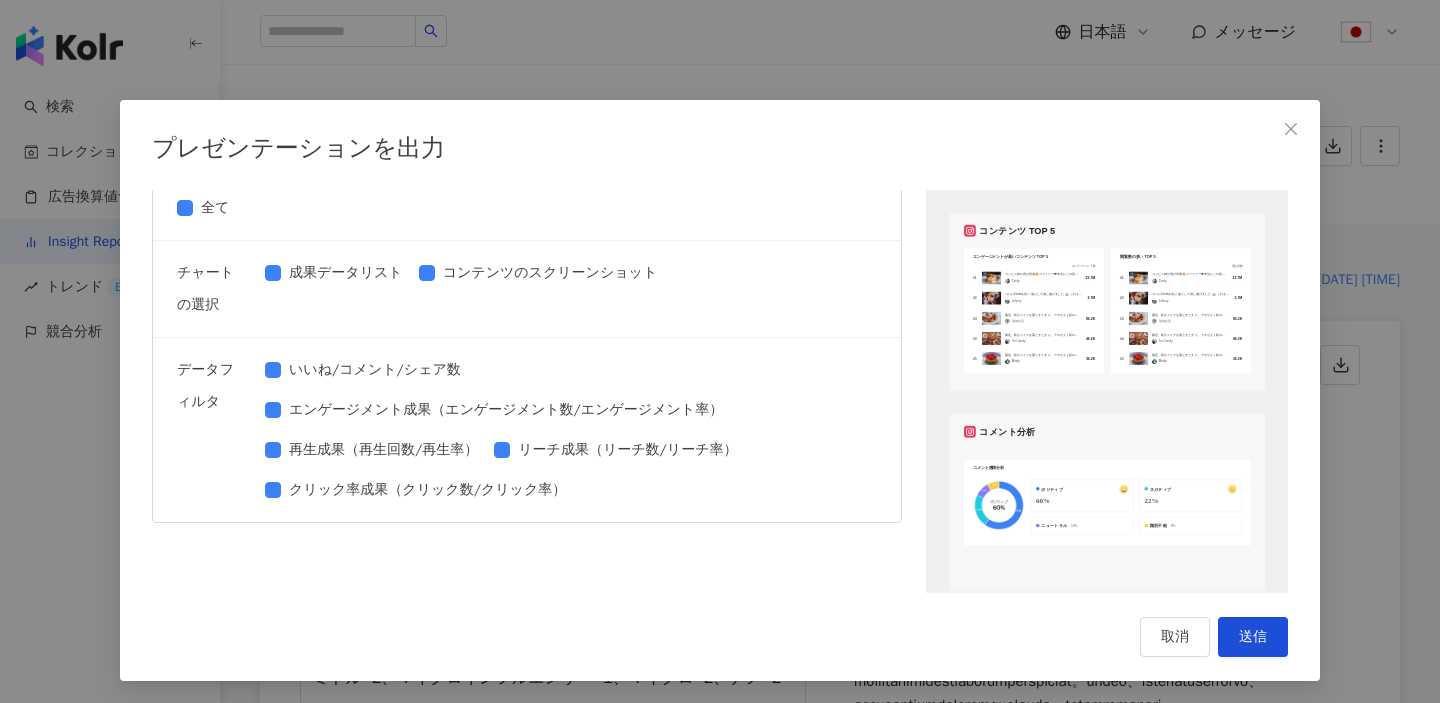 scroll, scrollTop: 2688, scrollLeft: 0, axis: vertical 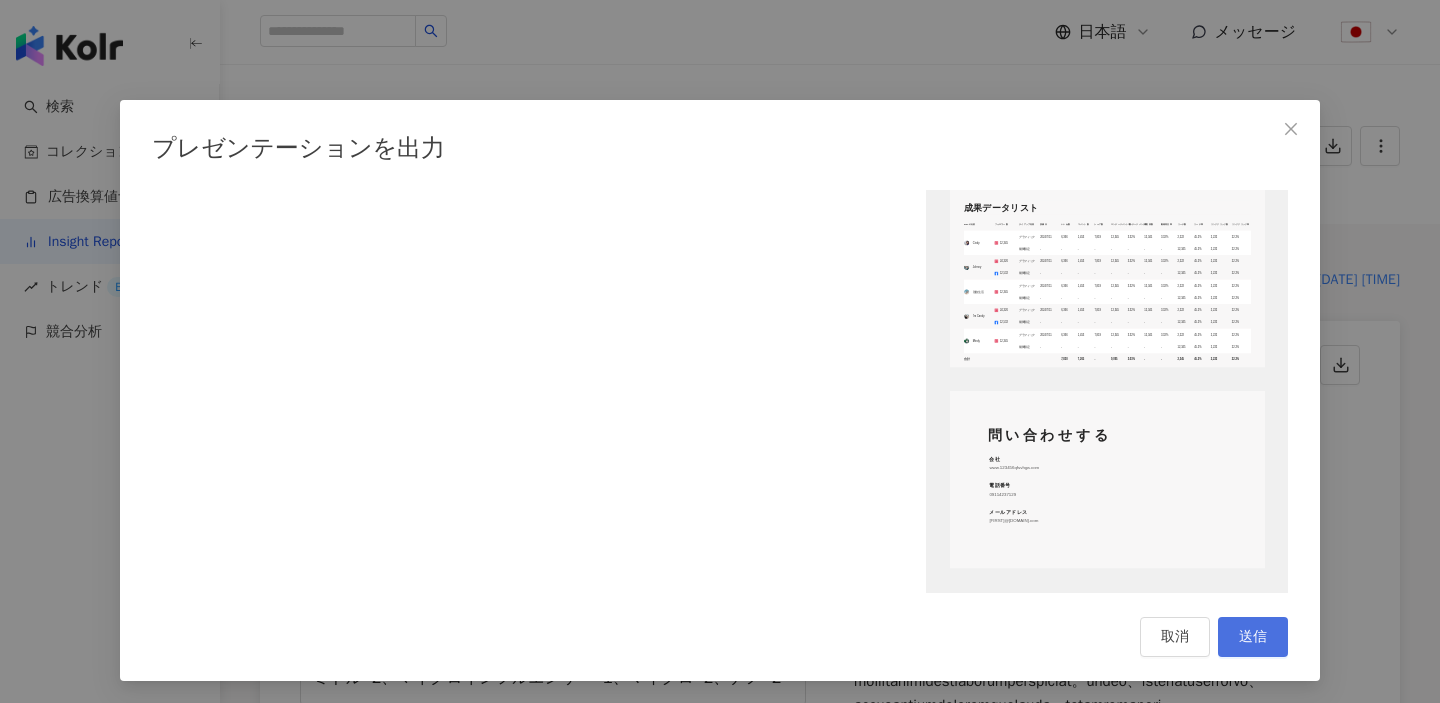 click on "送信" at bounding box center [1253, 637] 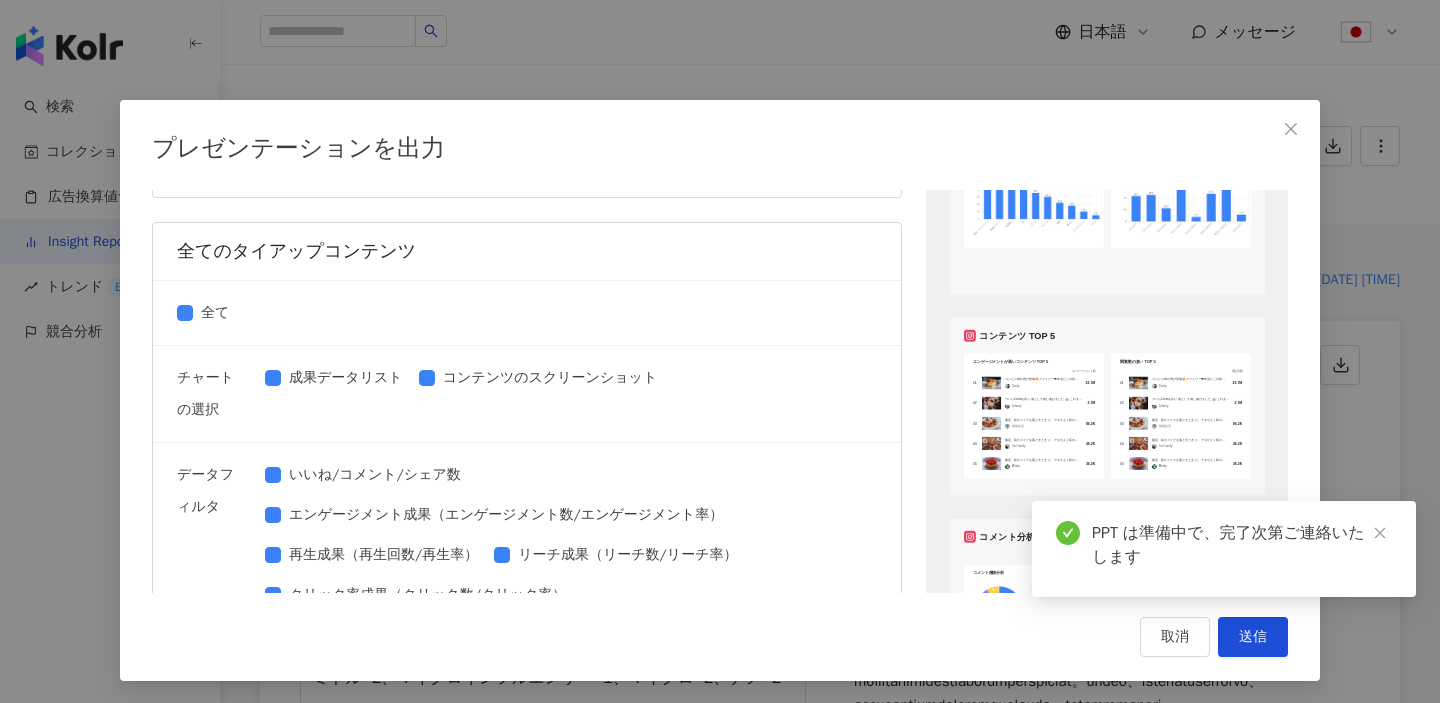 scroll, scrollTop: 1343, scrollLeft: 0, axis: vertical 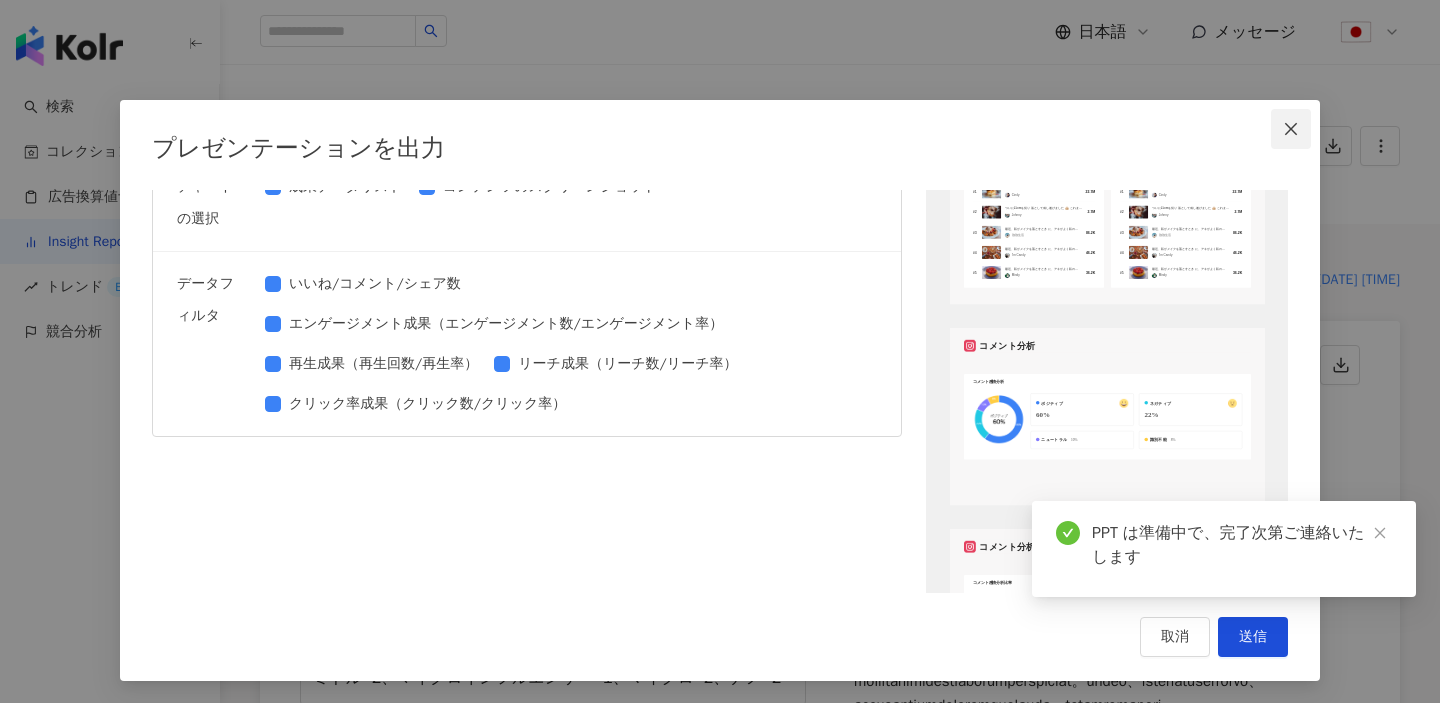 click 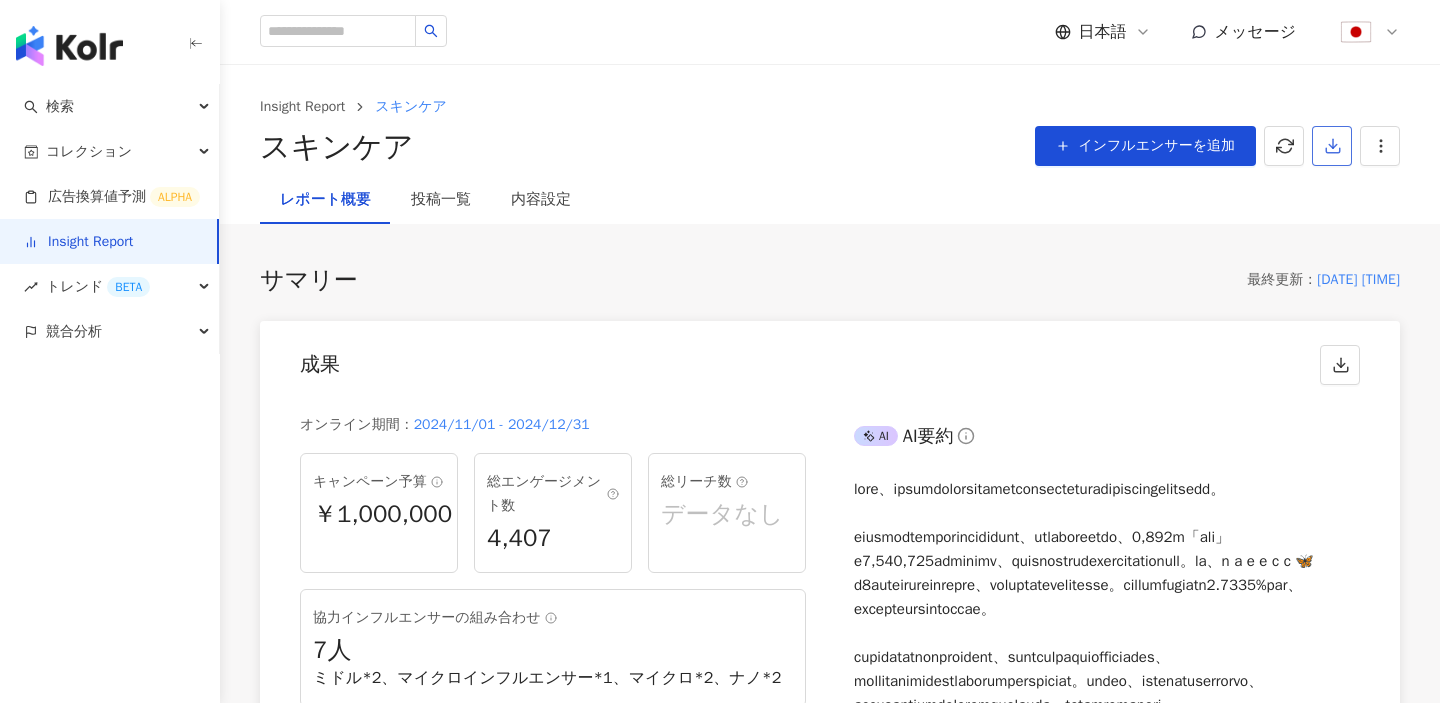 click at bounding box center [1332, 146] 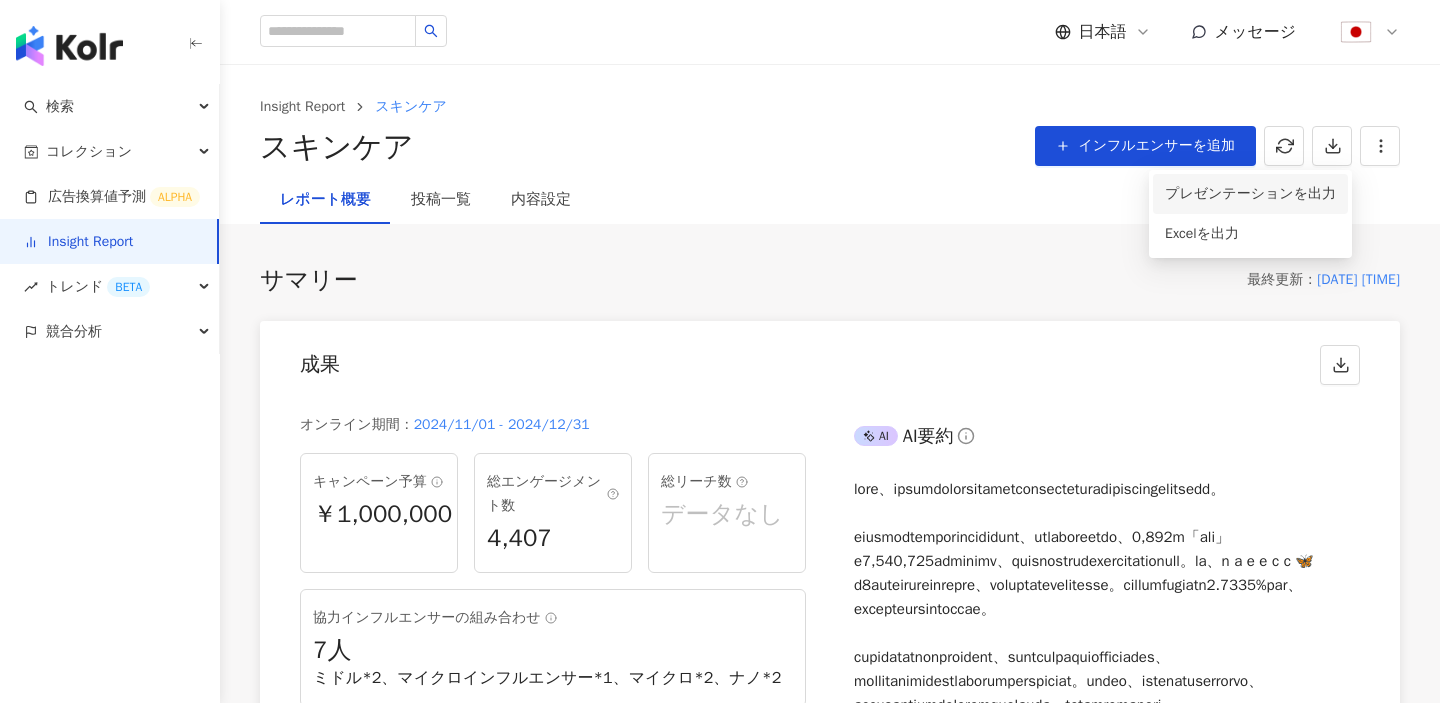click on "プレゼンテーションを出力" at bounding box center [1250, 194] 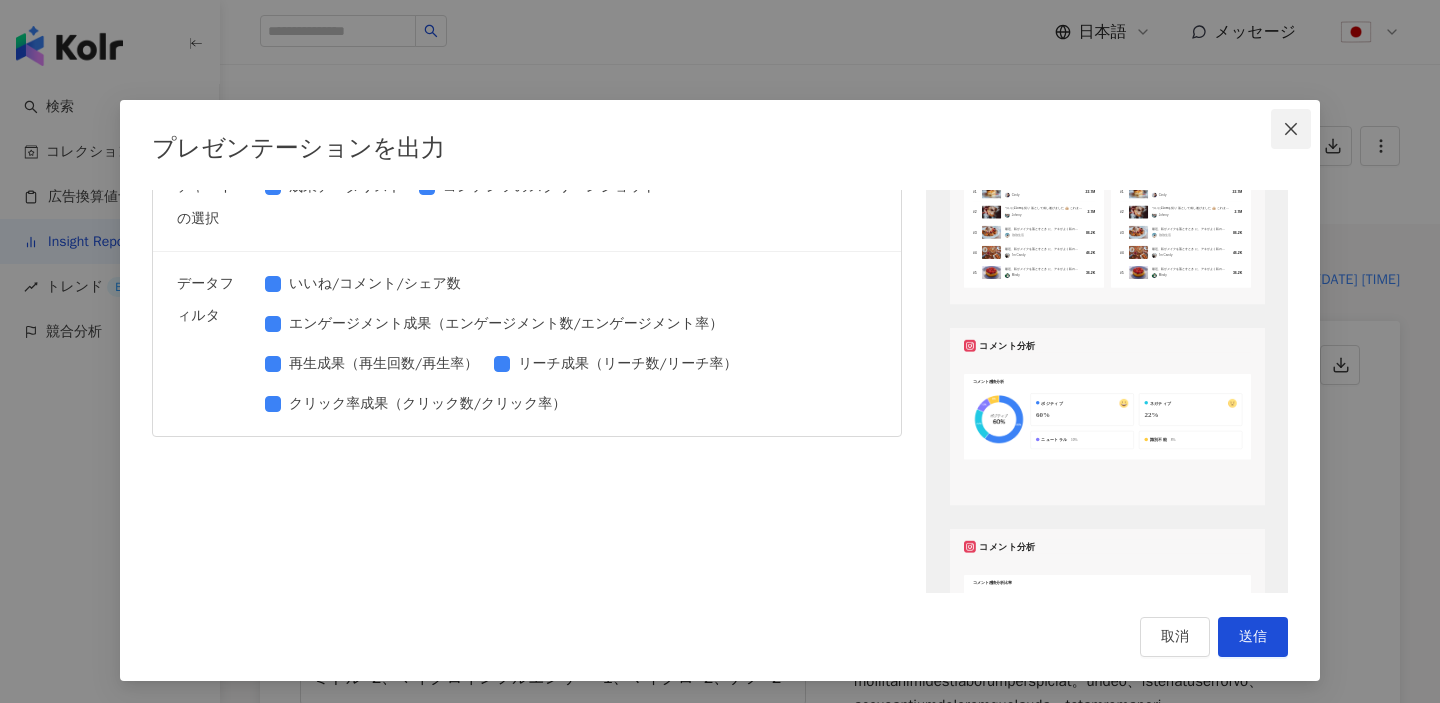 click at bounding box center [1291, 129] 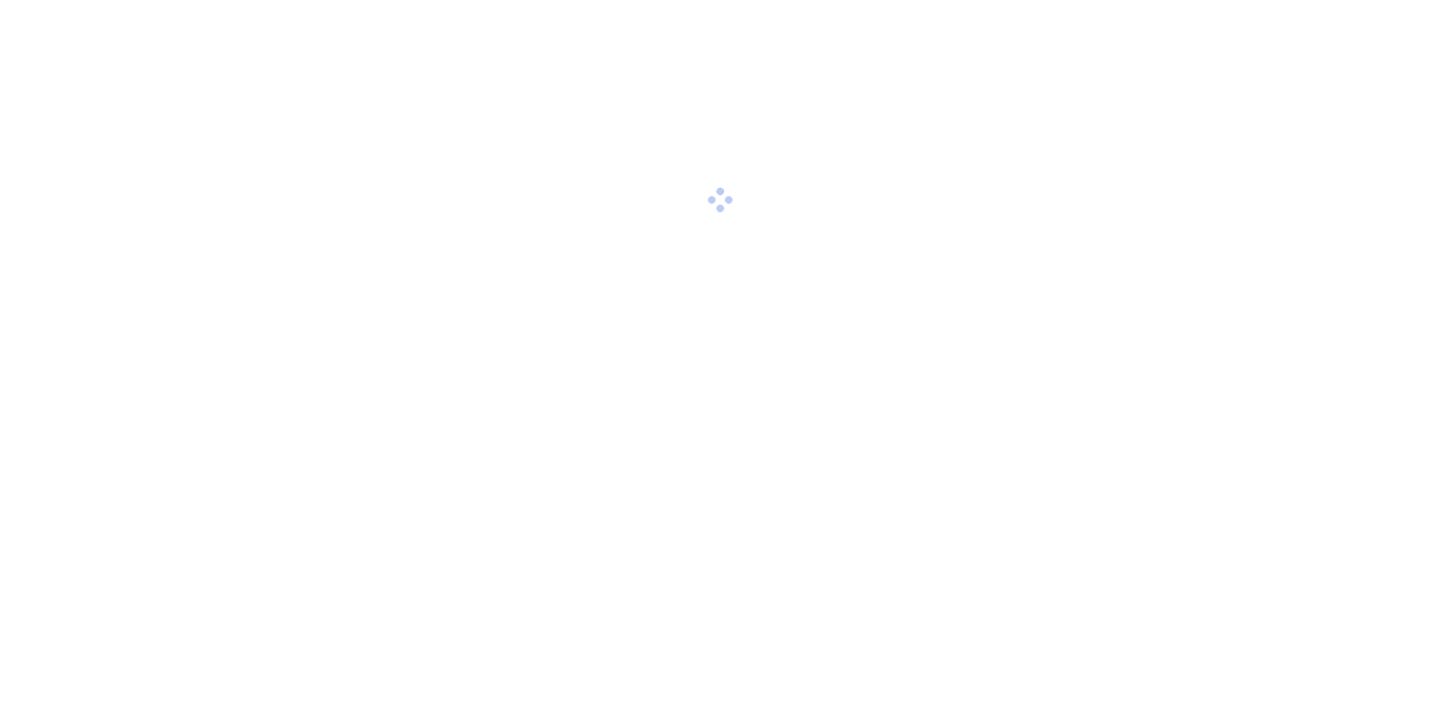 scroll, scrollTop: 0, scrollLeft: 0, axis: both 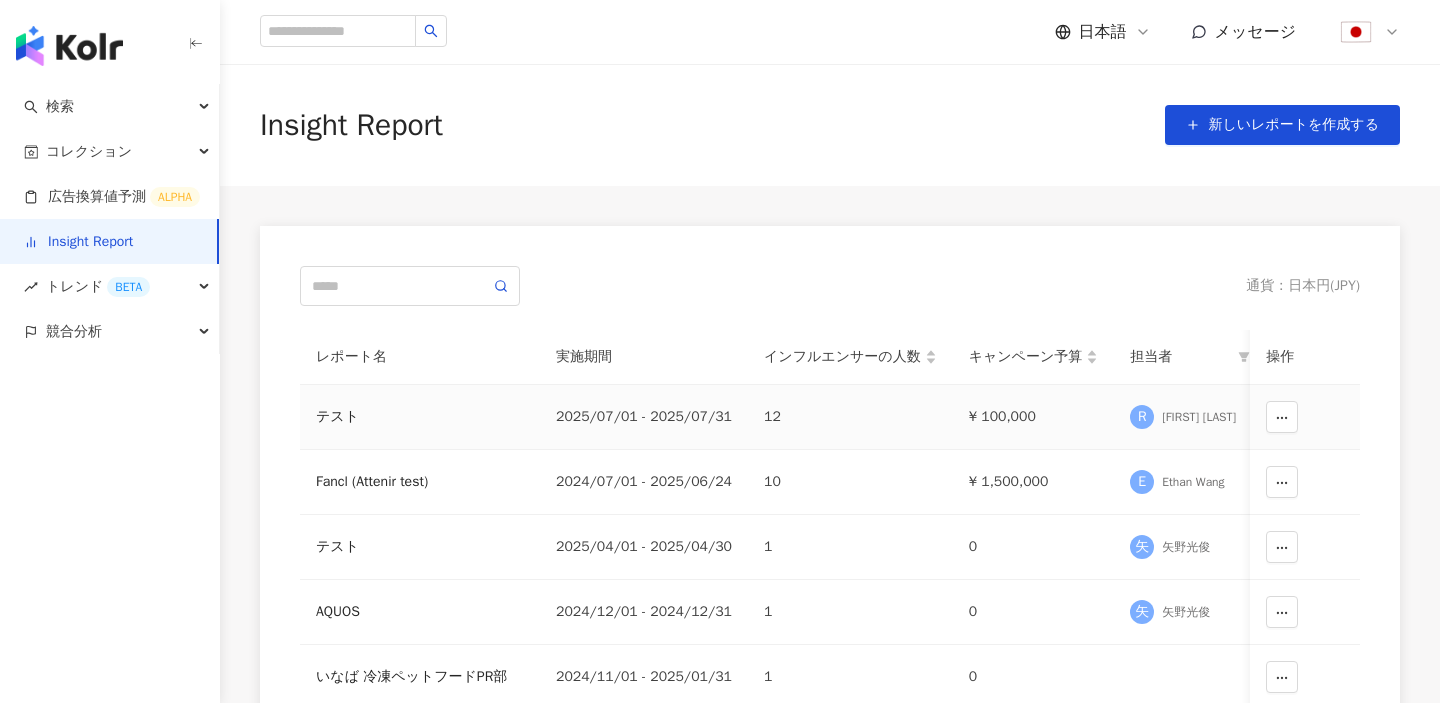 click on "[FIRST] [LAST]" at bounding box center (1199, 417) 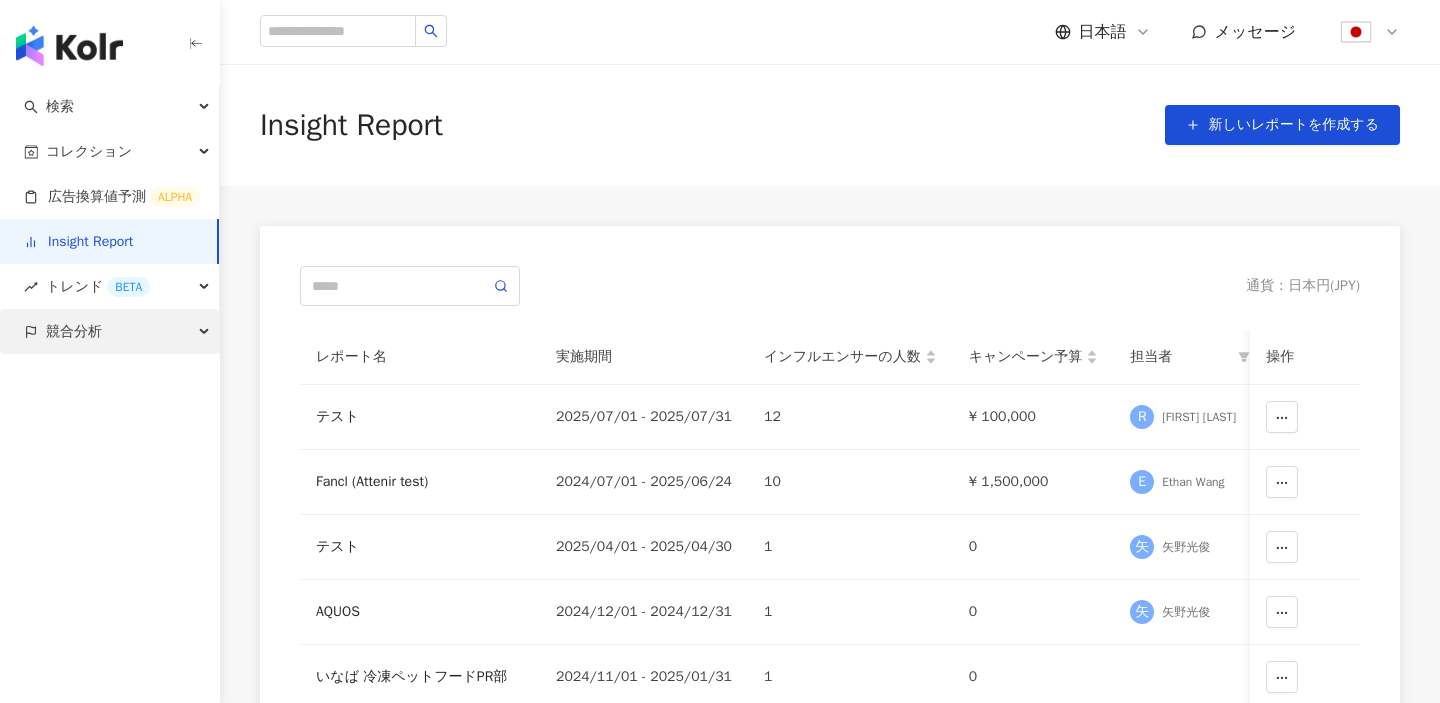 click on "競合分析" at bounding box center [74, 331] 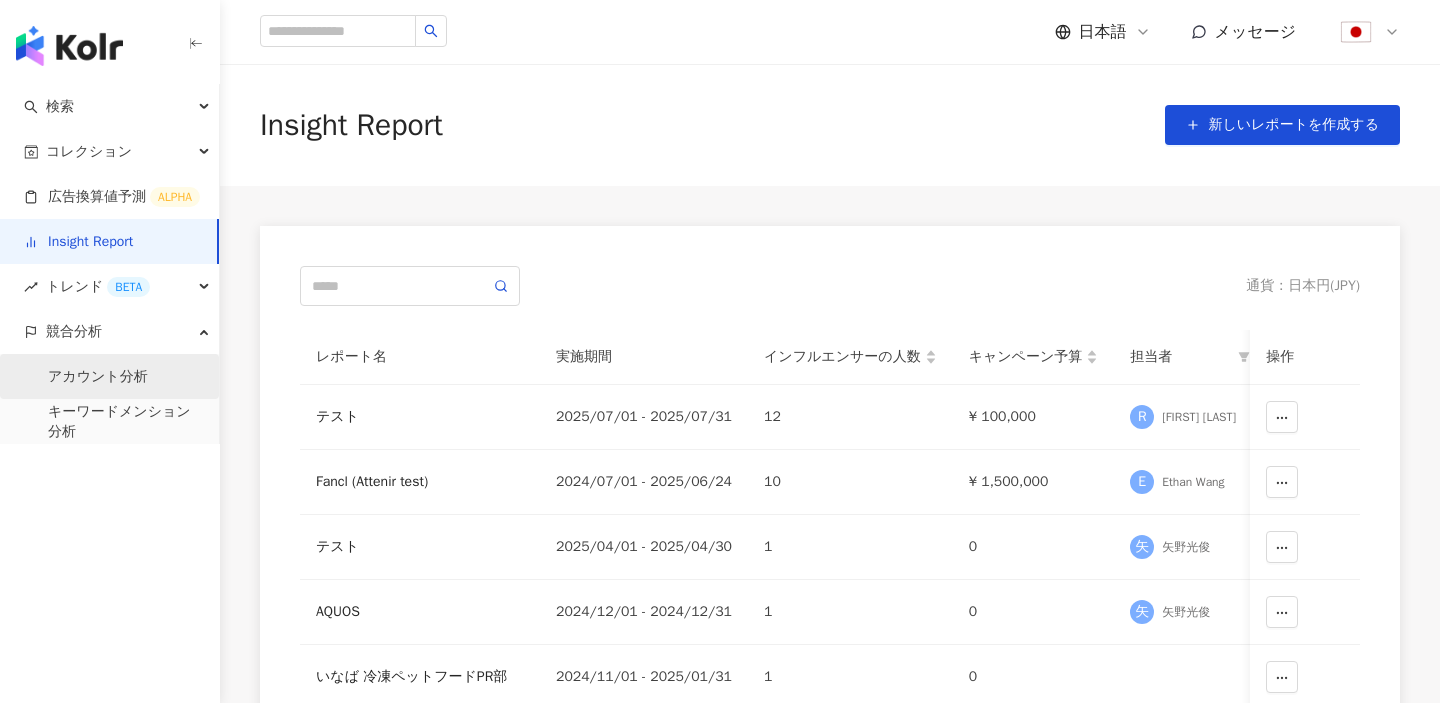 click on "アカウント分析" at bounding box center [98, 377] 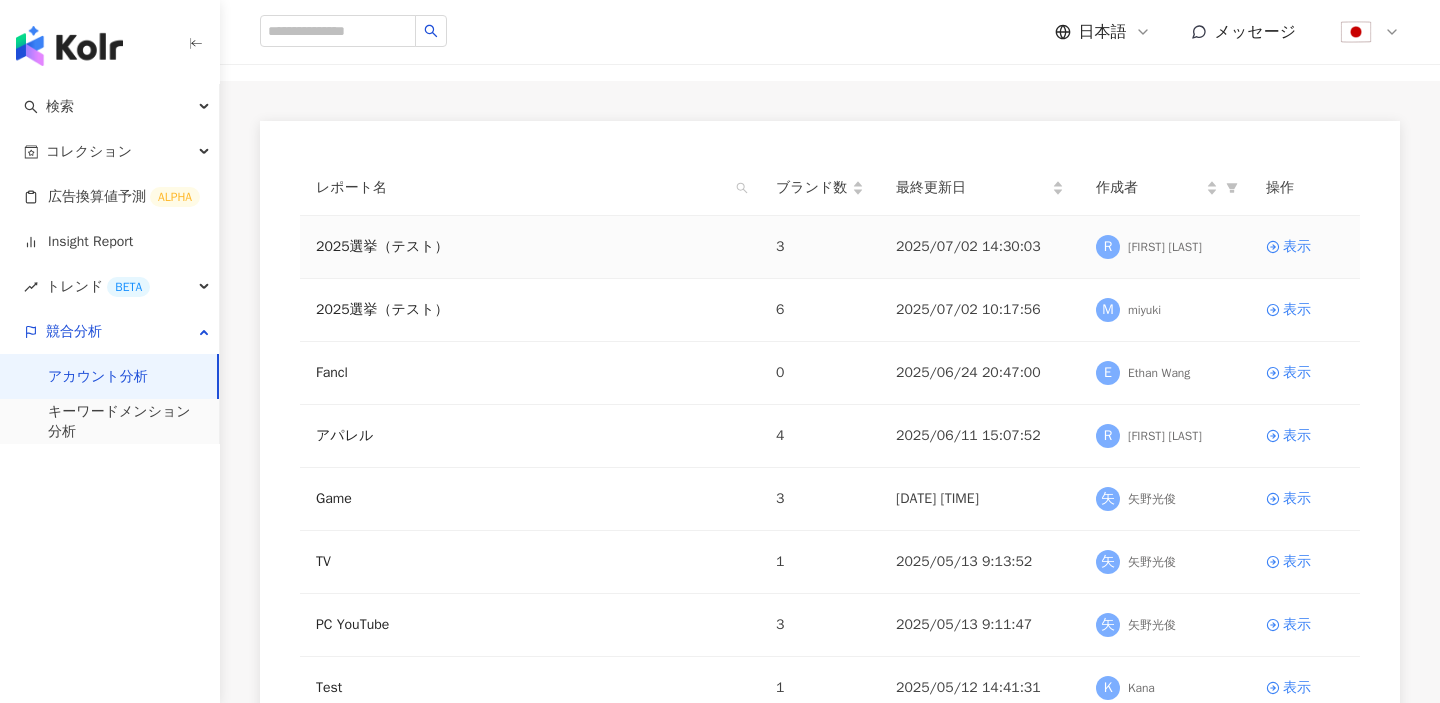 scroll, scrollTop: 116, scrollLeft: 0, axis: vertical 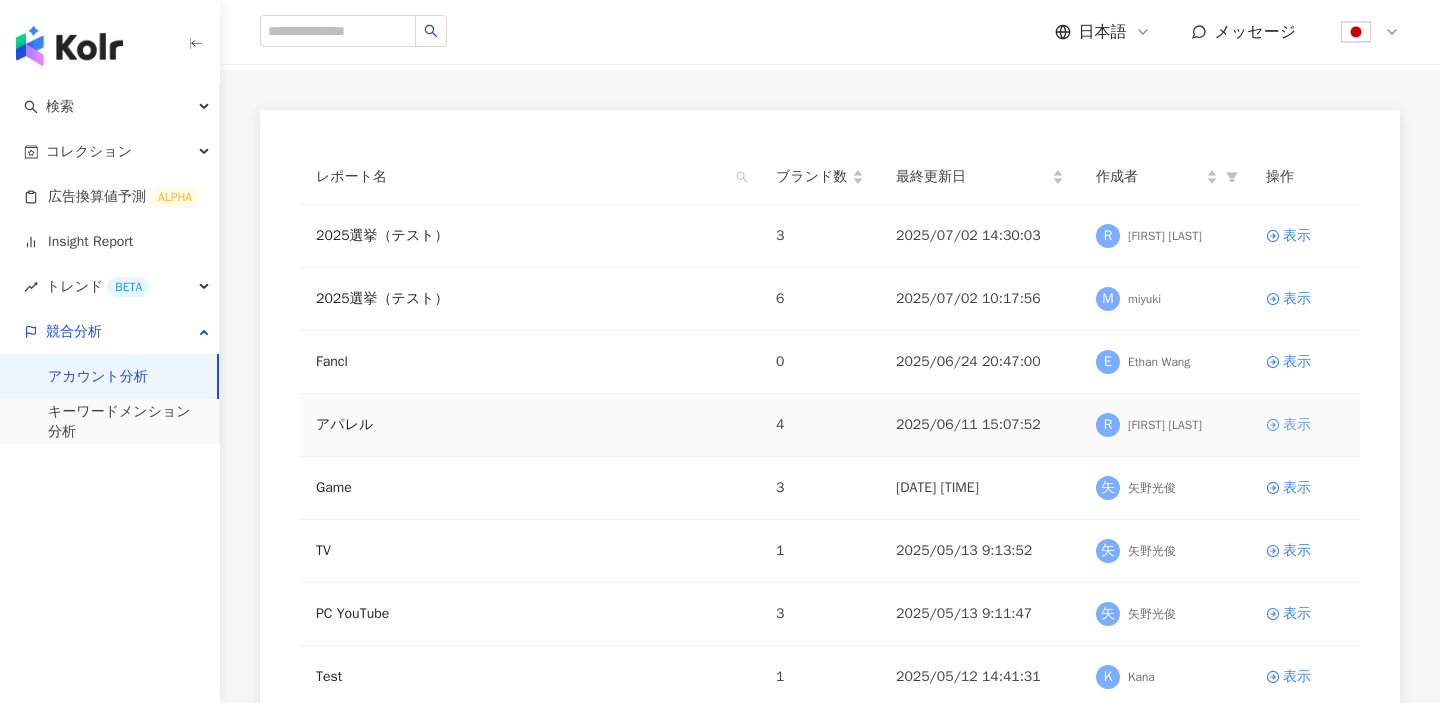 click on "表示" at bounding box center (1297, 425) 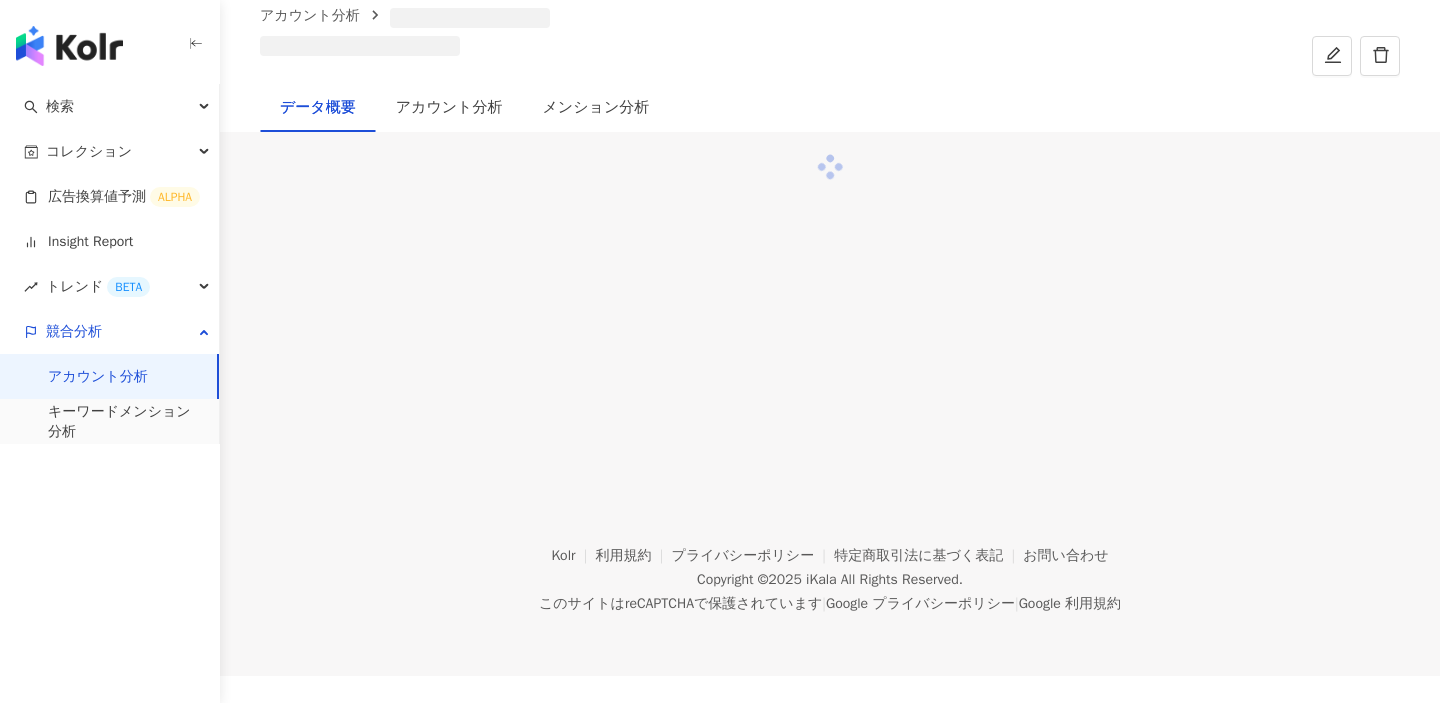 scroll, scrollTop: 0, scrollLeft: 0, axis: both 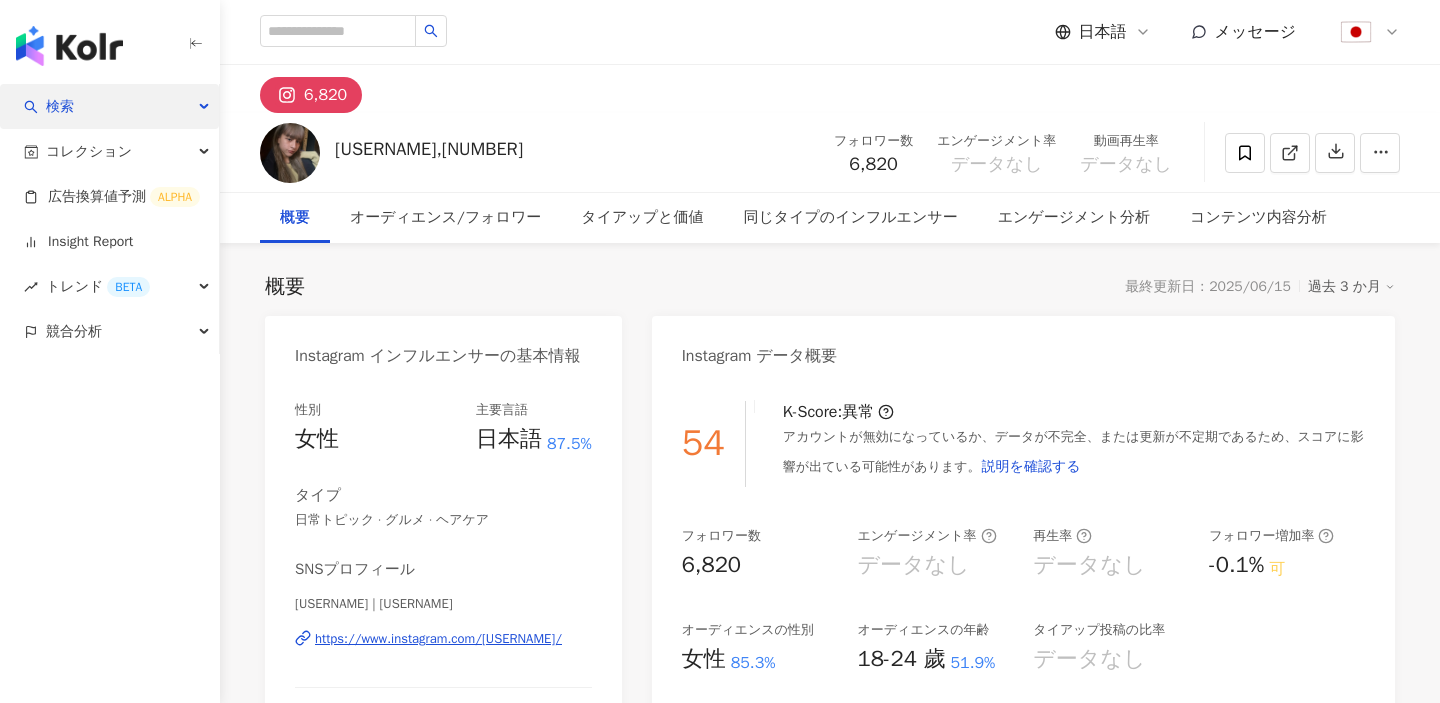 click on "検索" at bounding box center (109, 106) 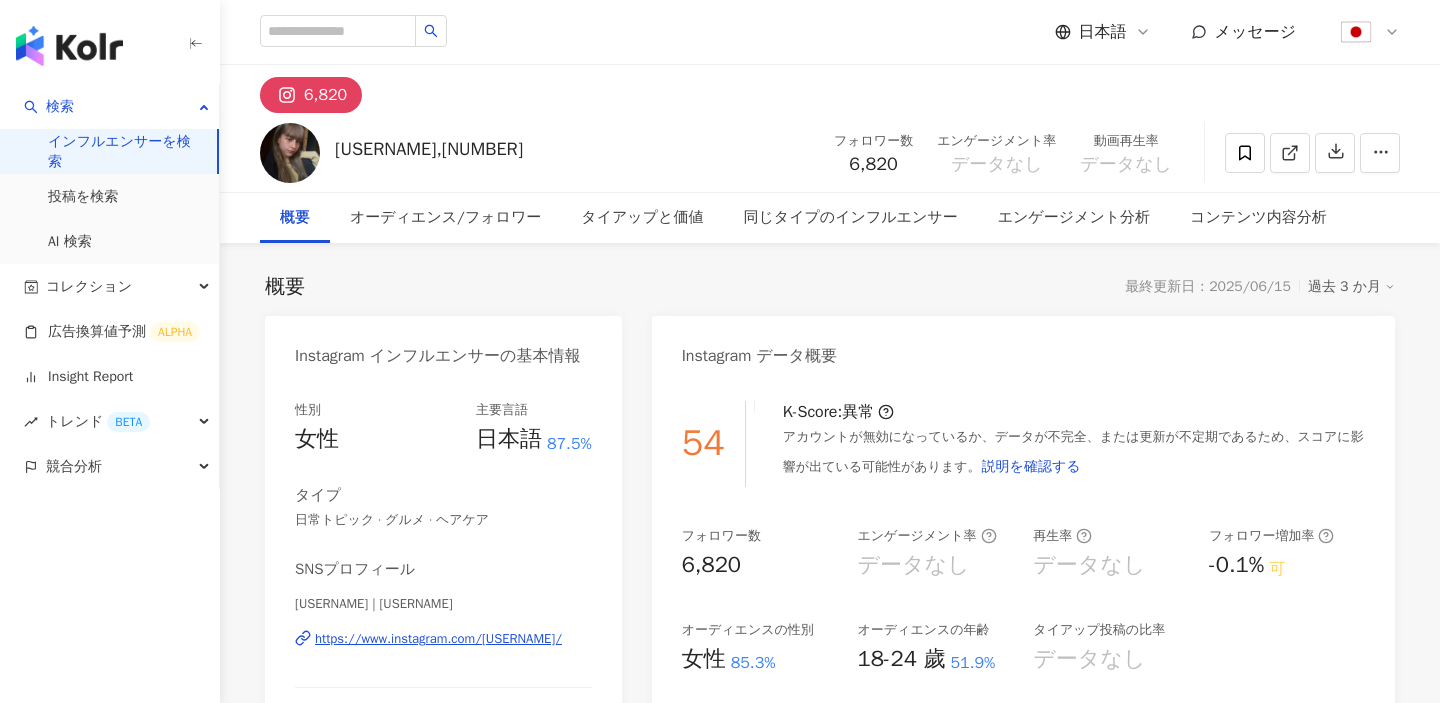 click on "インフルエンサーを検索" at bounding box center [124, 151] 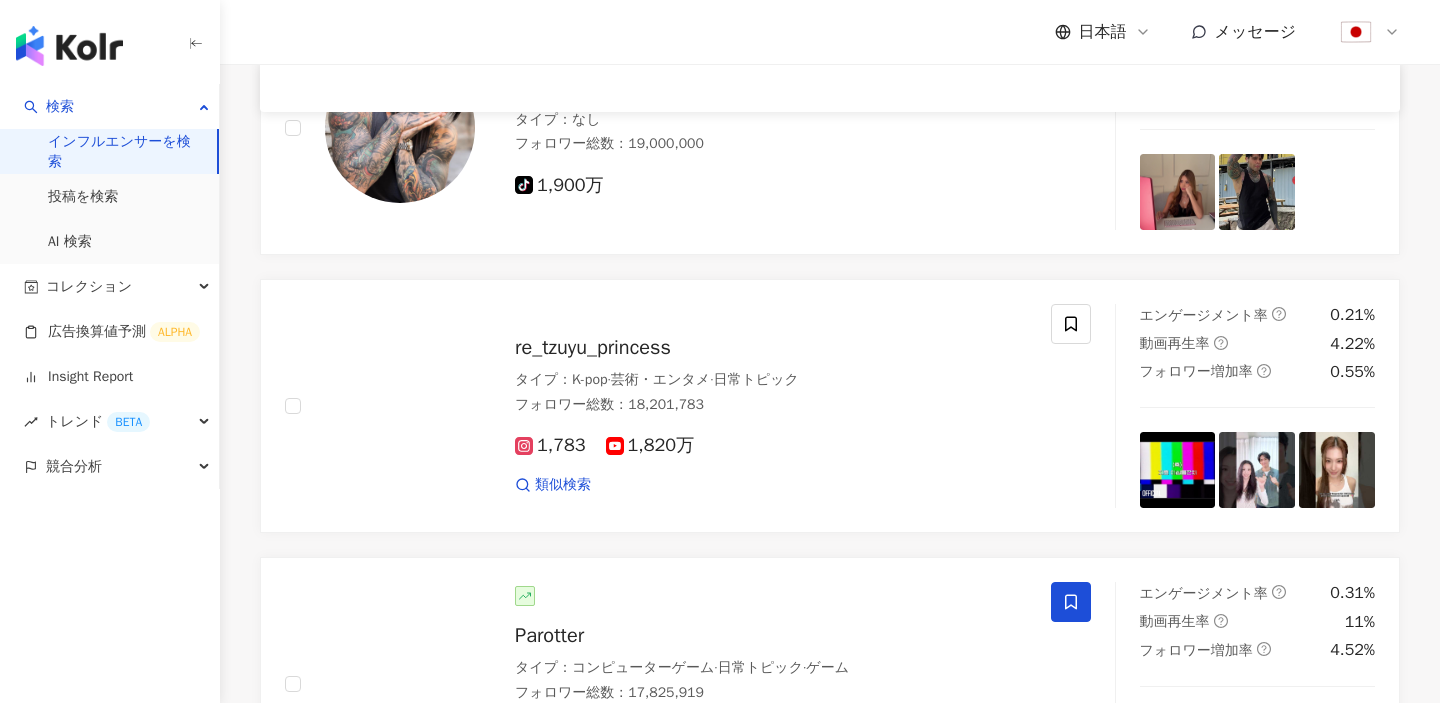 scroll, scrollTop: 2539, scrollLeft: 0, axis: vertical 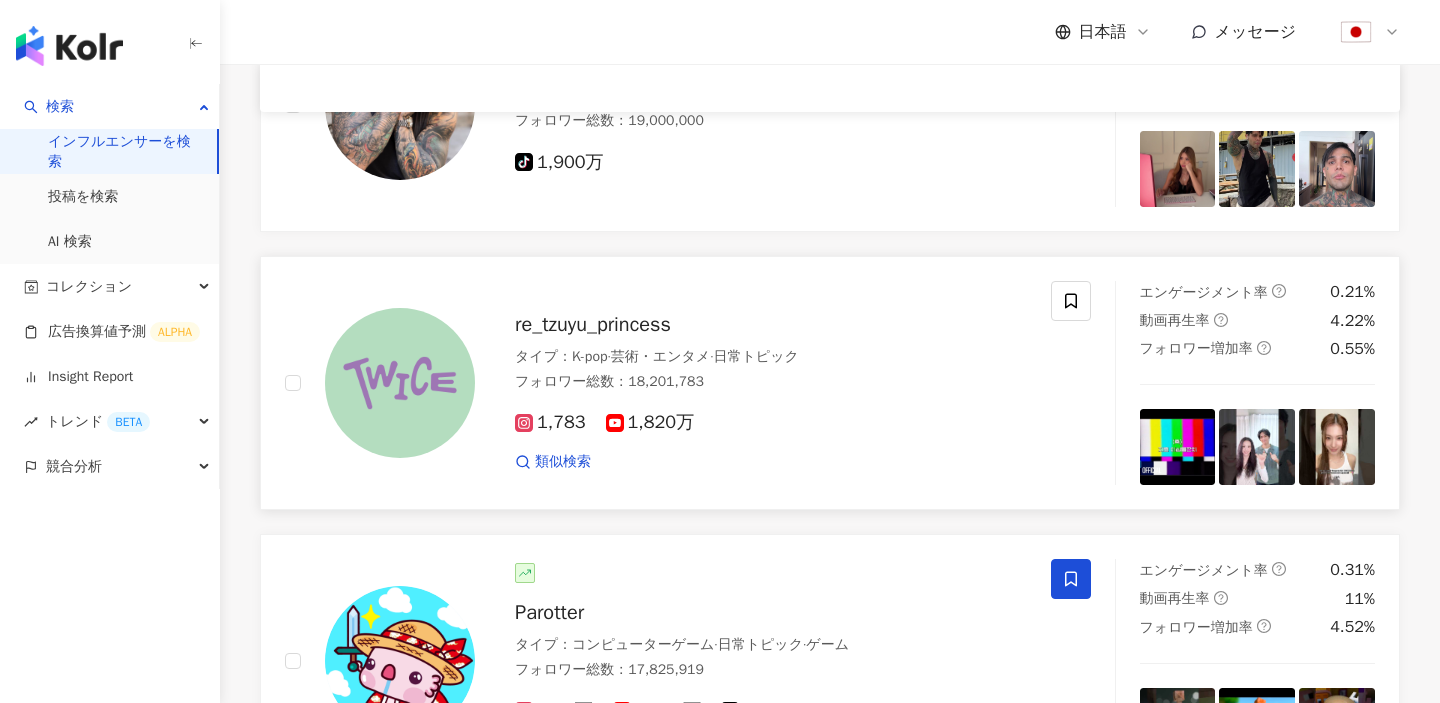click on "フォロワー総数 ： [NUMBER]" at bounding box center [771, 382] 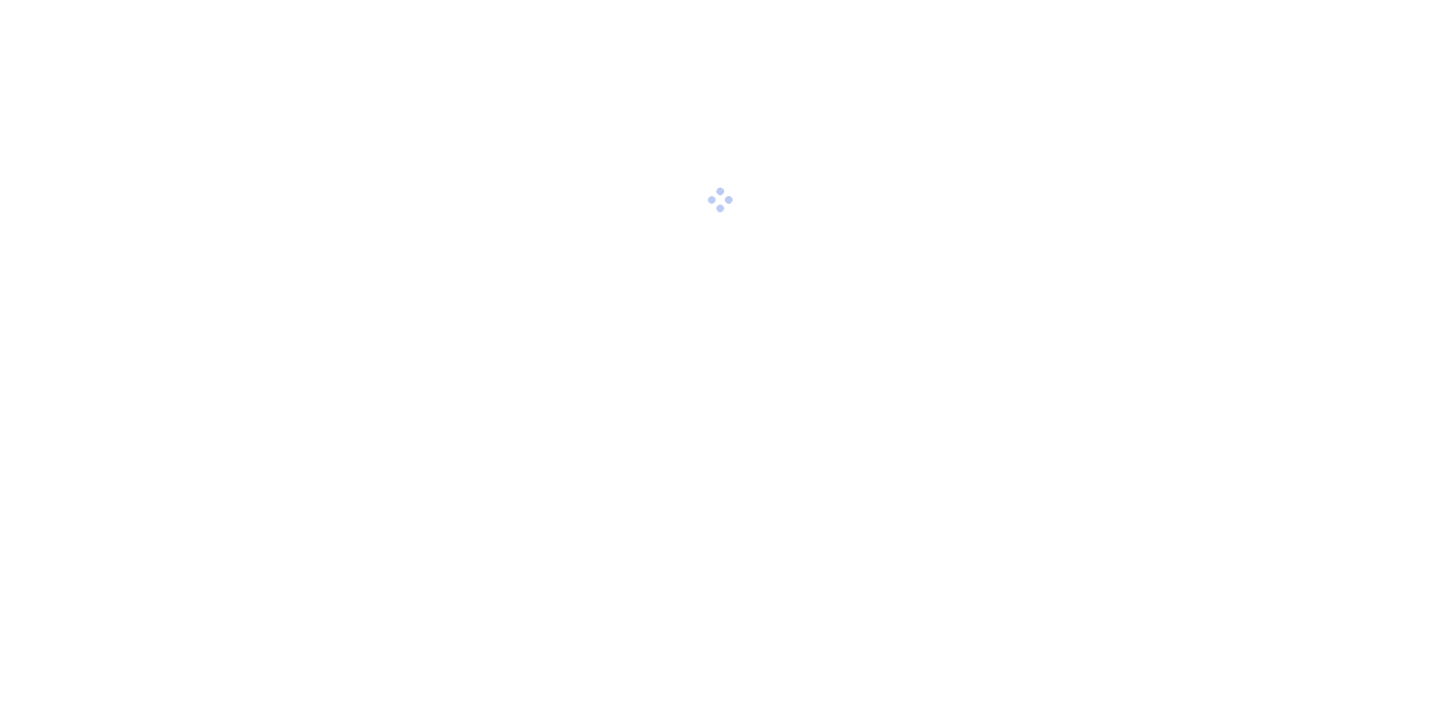 scroll, scrollTop: 0, scrollLeft: 0, axis: both 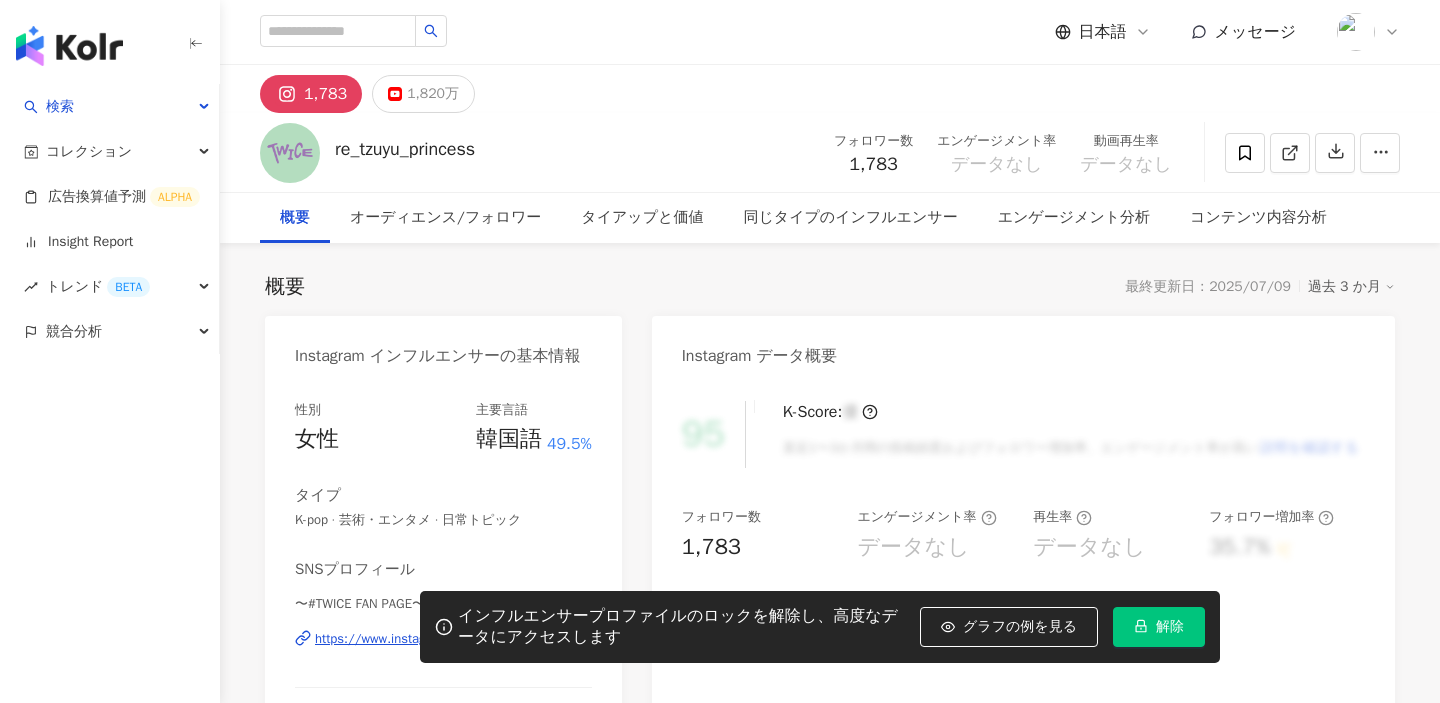click on "解除" at bounding box center [1170, 627] 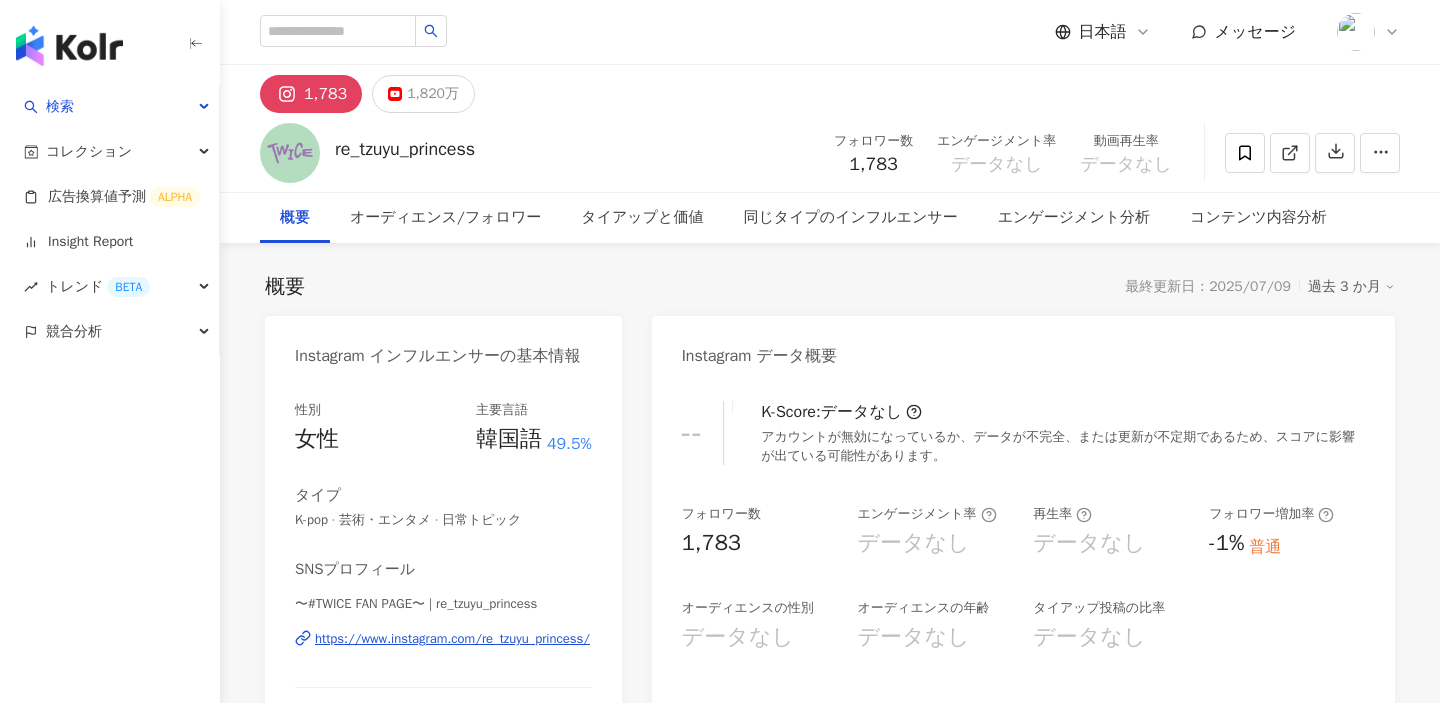 click on "https://www.instagram.com/re_tzuyu_princess/" at bounding box center [452, 639] 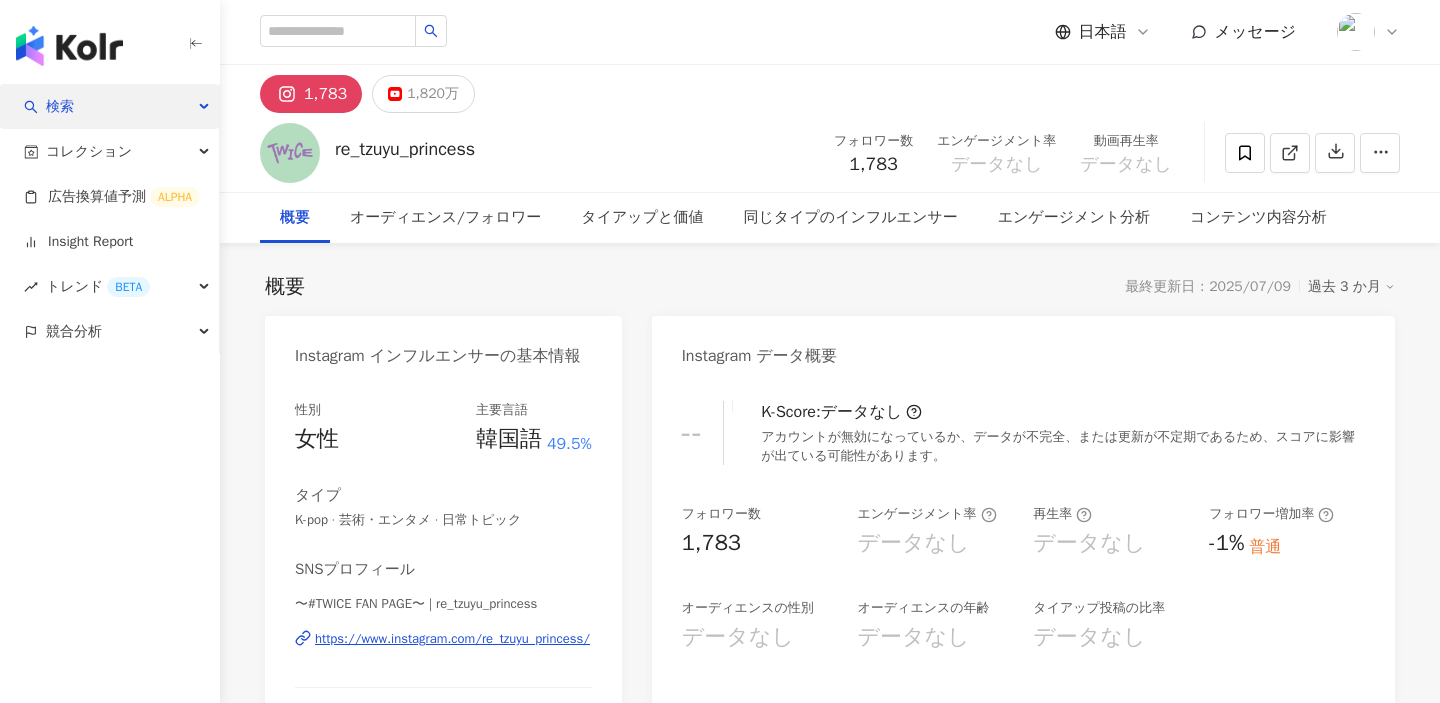click on "検索" at bounding box center [109, 106] 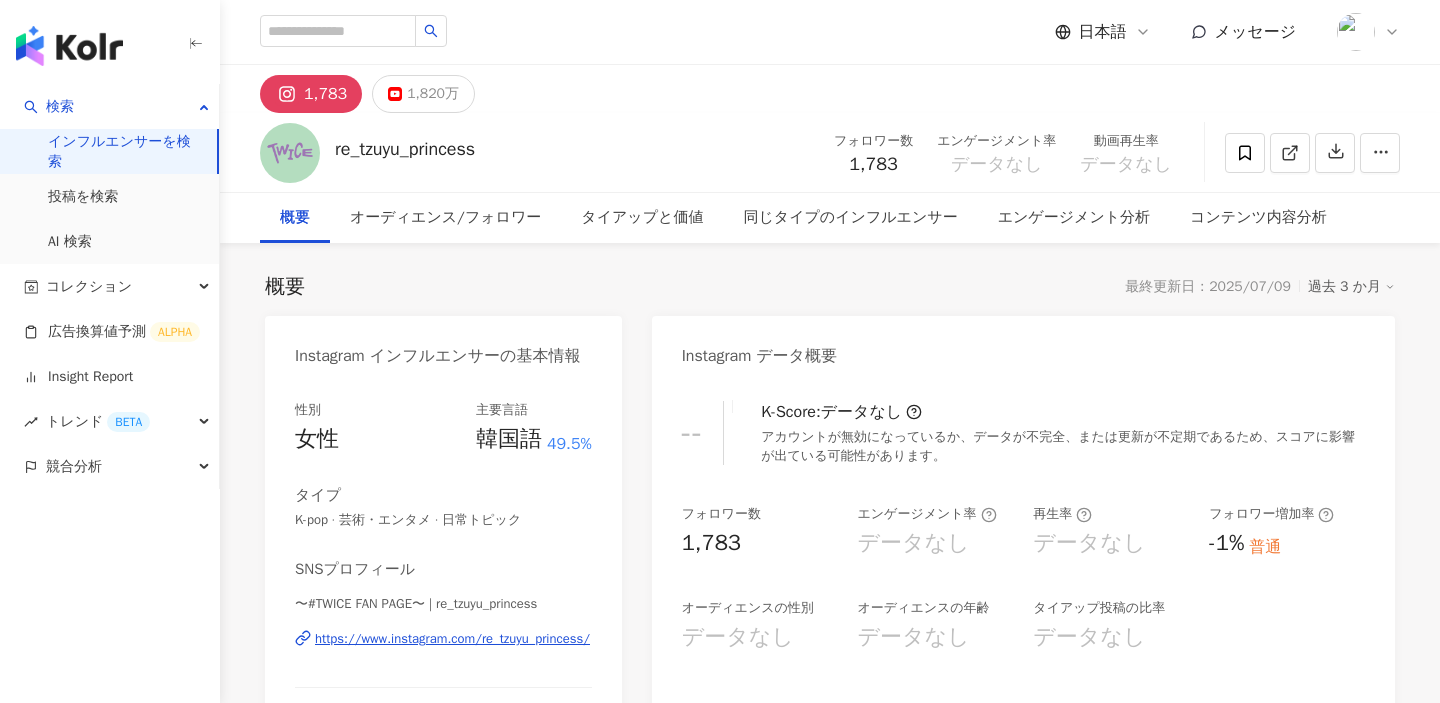 click on "インフルエンサーを検索" at bounding box center (124, 151) 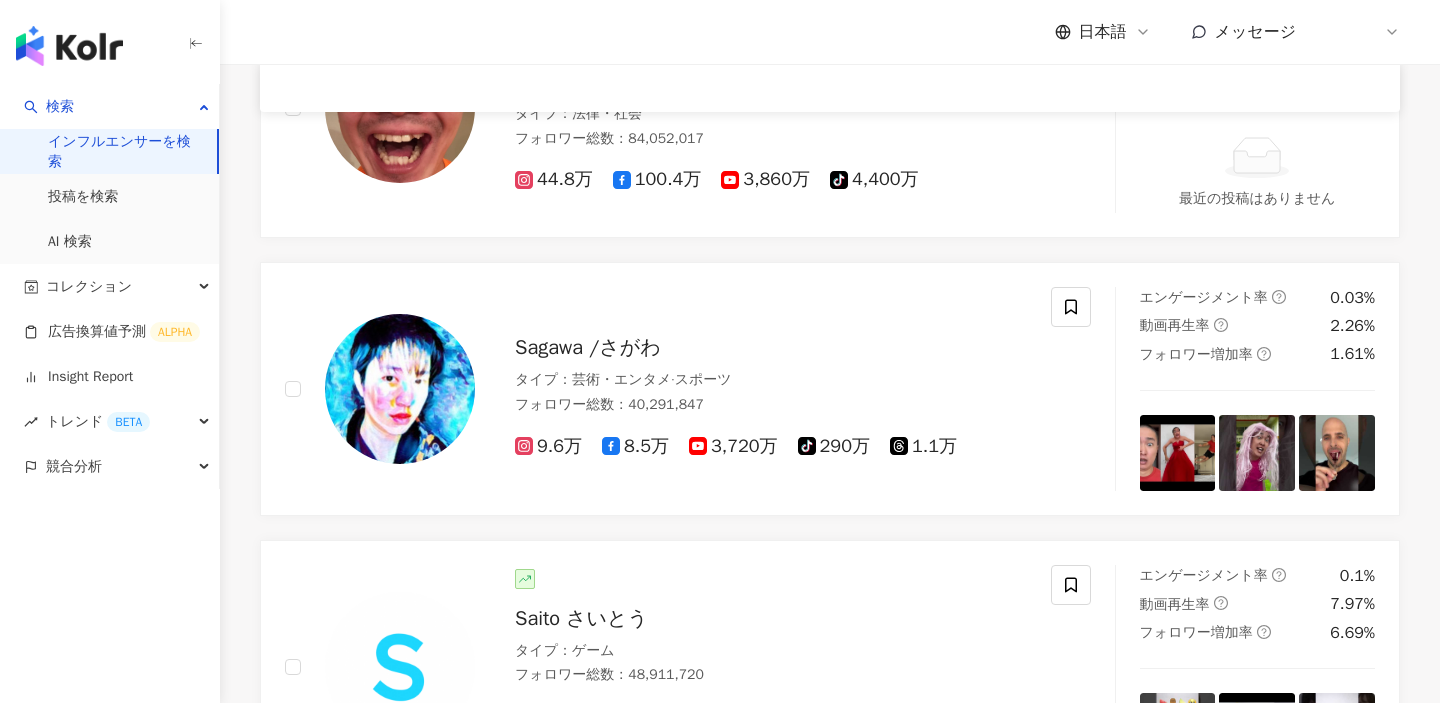 scroll, scrollTop: 1350, scrollLeft: 0, axis: vertical 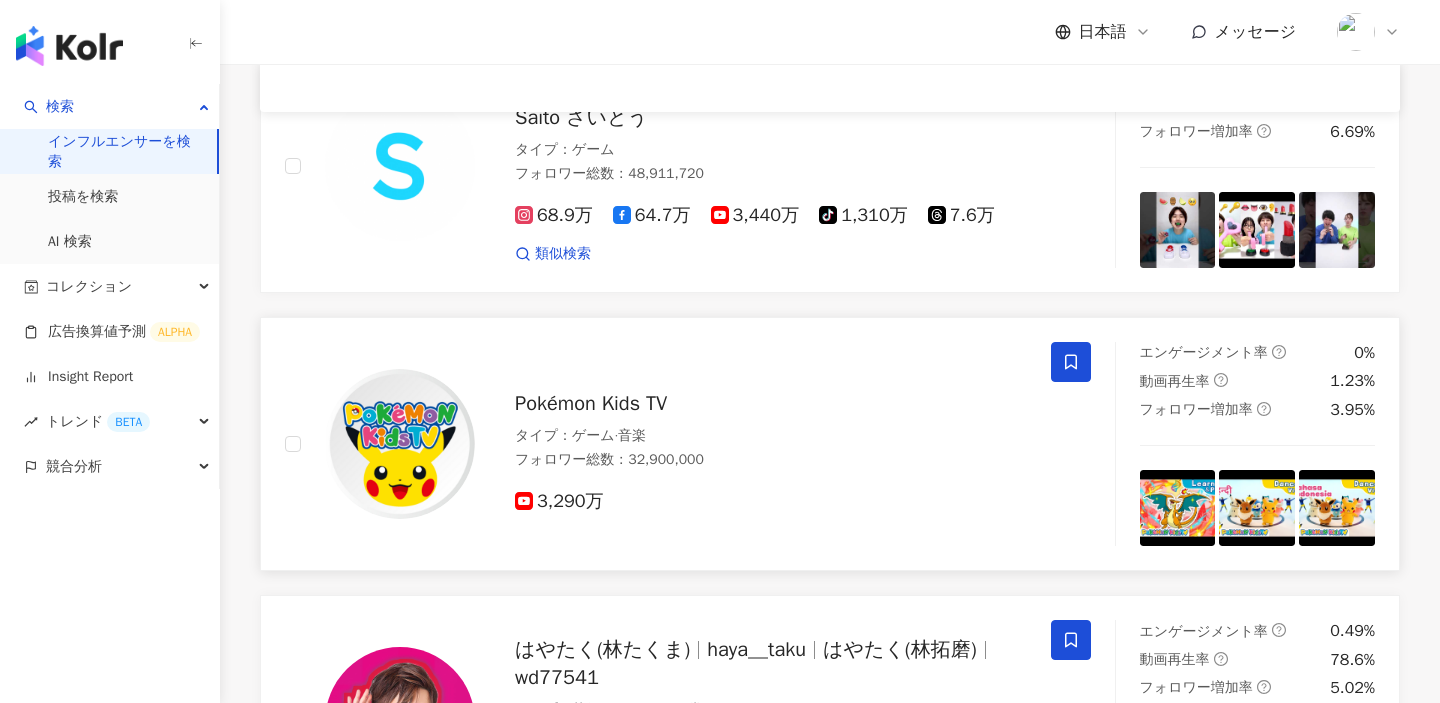 click on "Pokémon Kids TV" at bounding box center [771, 404] 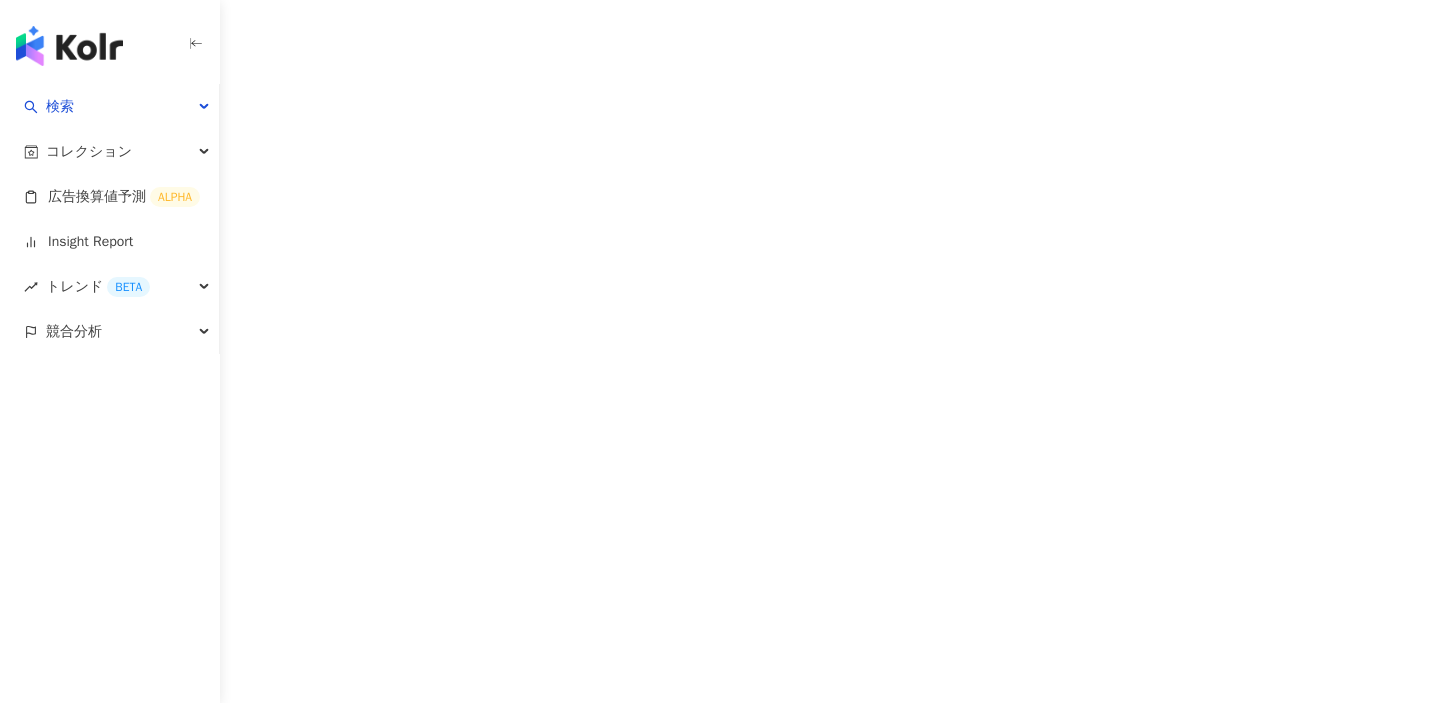 scroll, scrollTop: 0, scrollLeft: 0, axis: both 